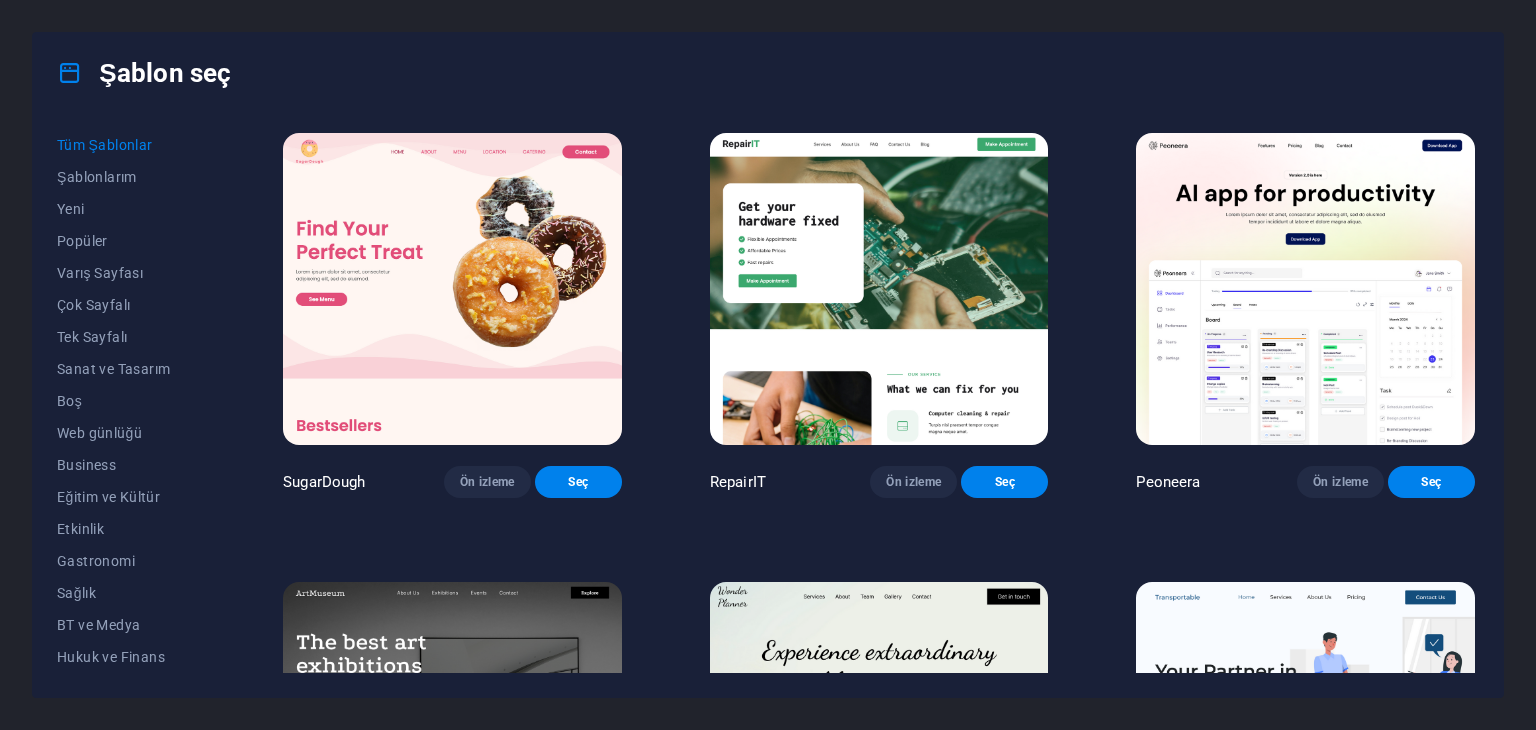 scroll, scrollTop: 0, scrollLeft: 0, axis: both 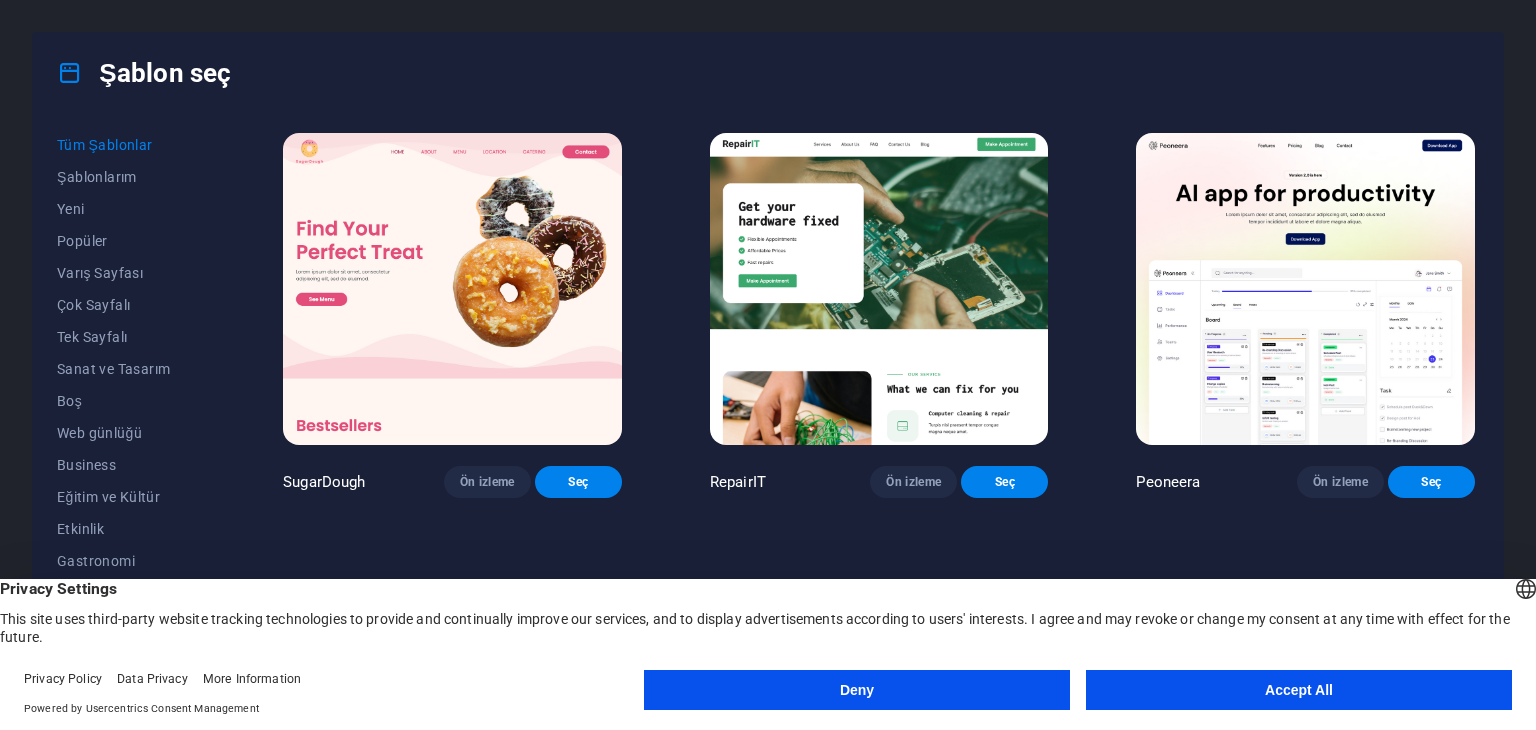 click on "Accept All" at bounding box center (1299, 690) 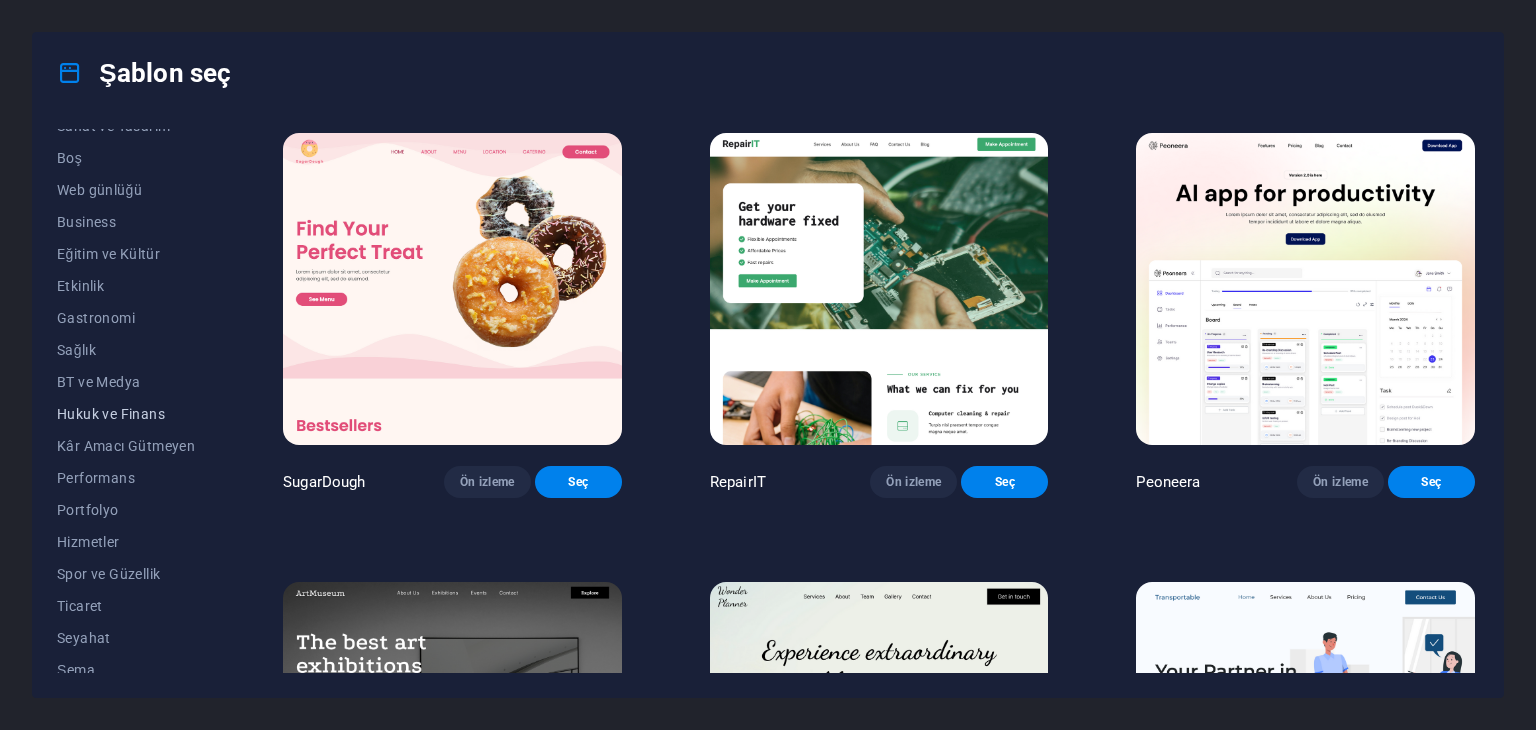 scroll, scrollTop: 256, scrollLeft: 0, axis: vertical 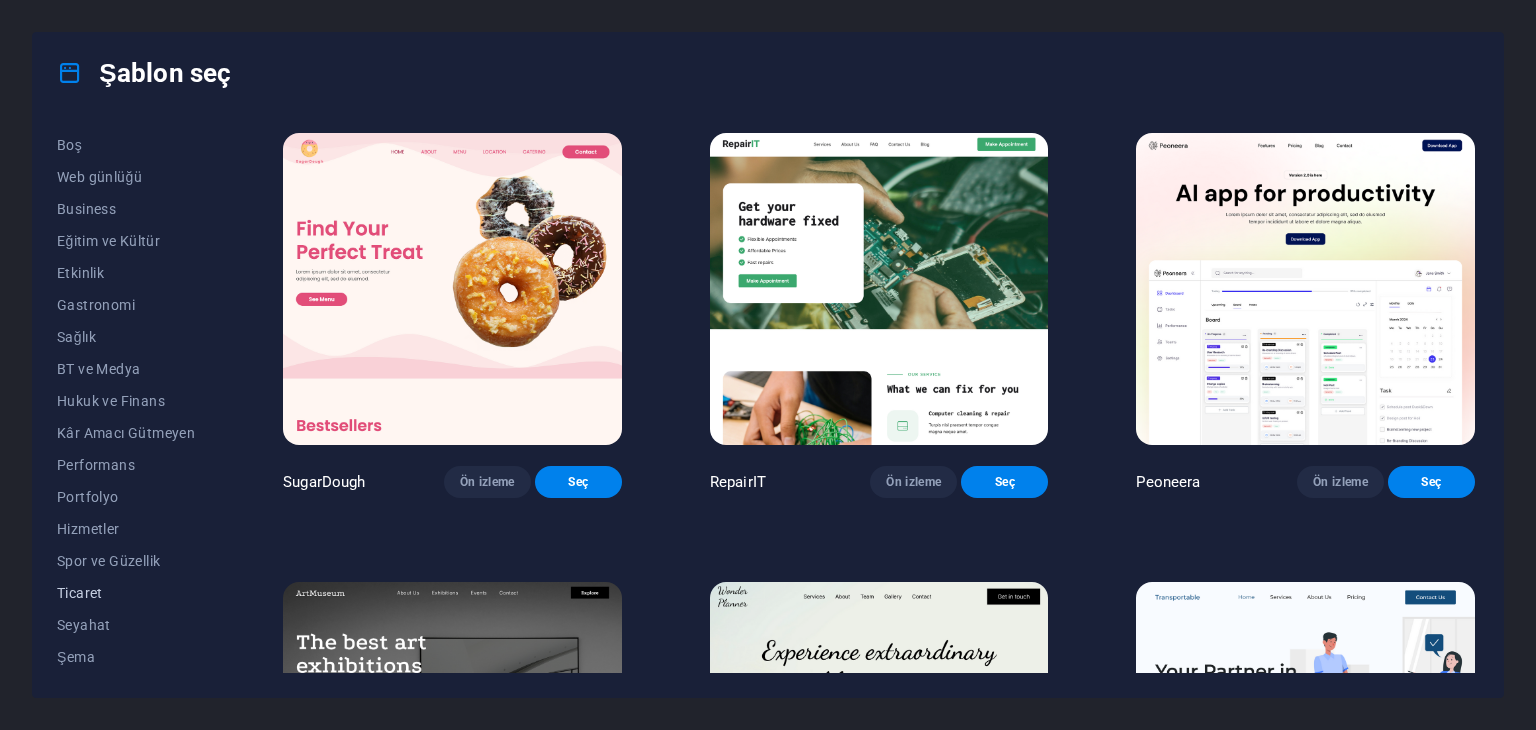 click on "Ticaret" at bounding box center [126, 593] 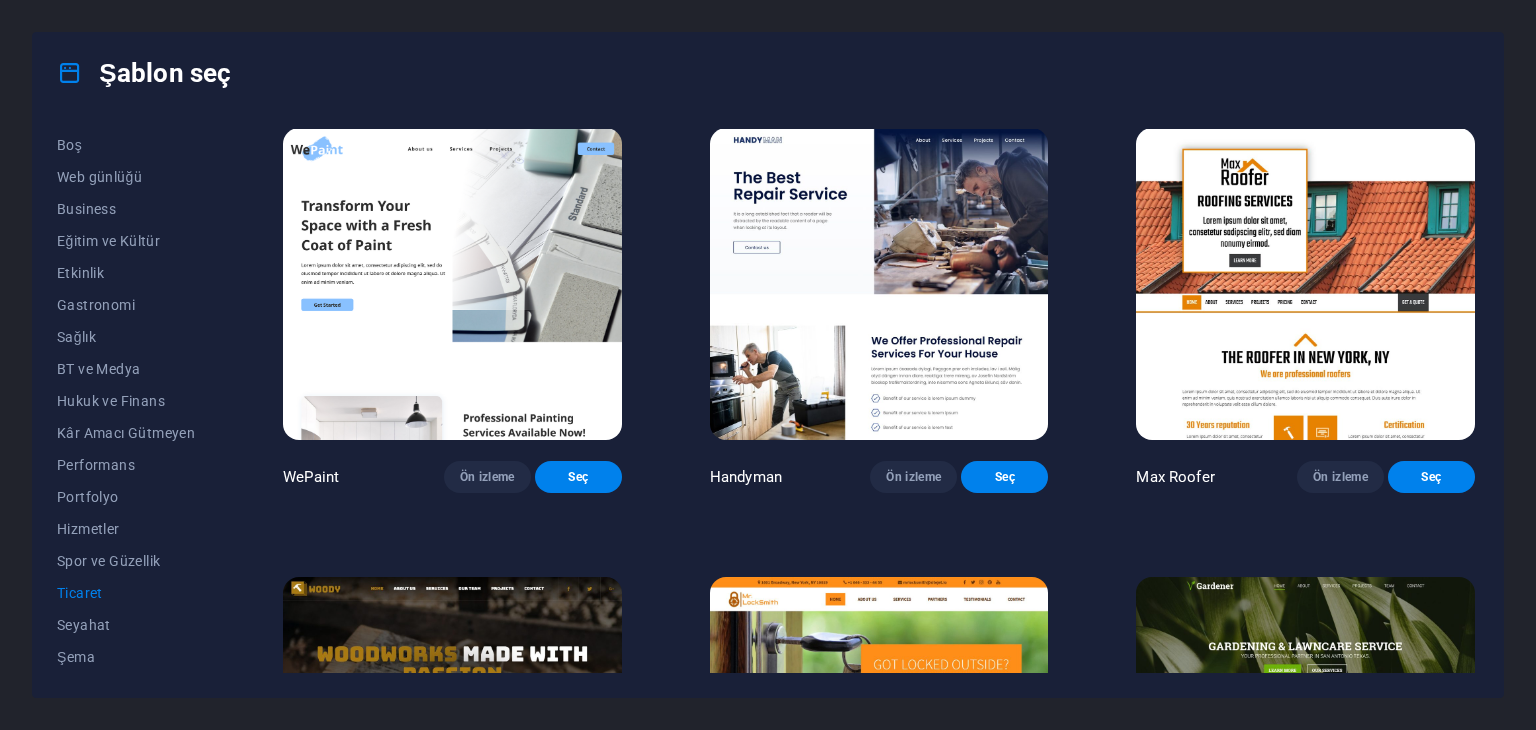 scroll, scrollTop: 0, scrollLeft: 0, axis: both 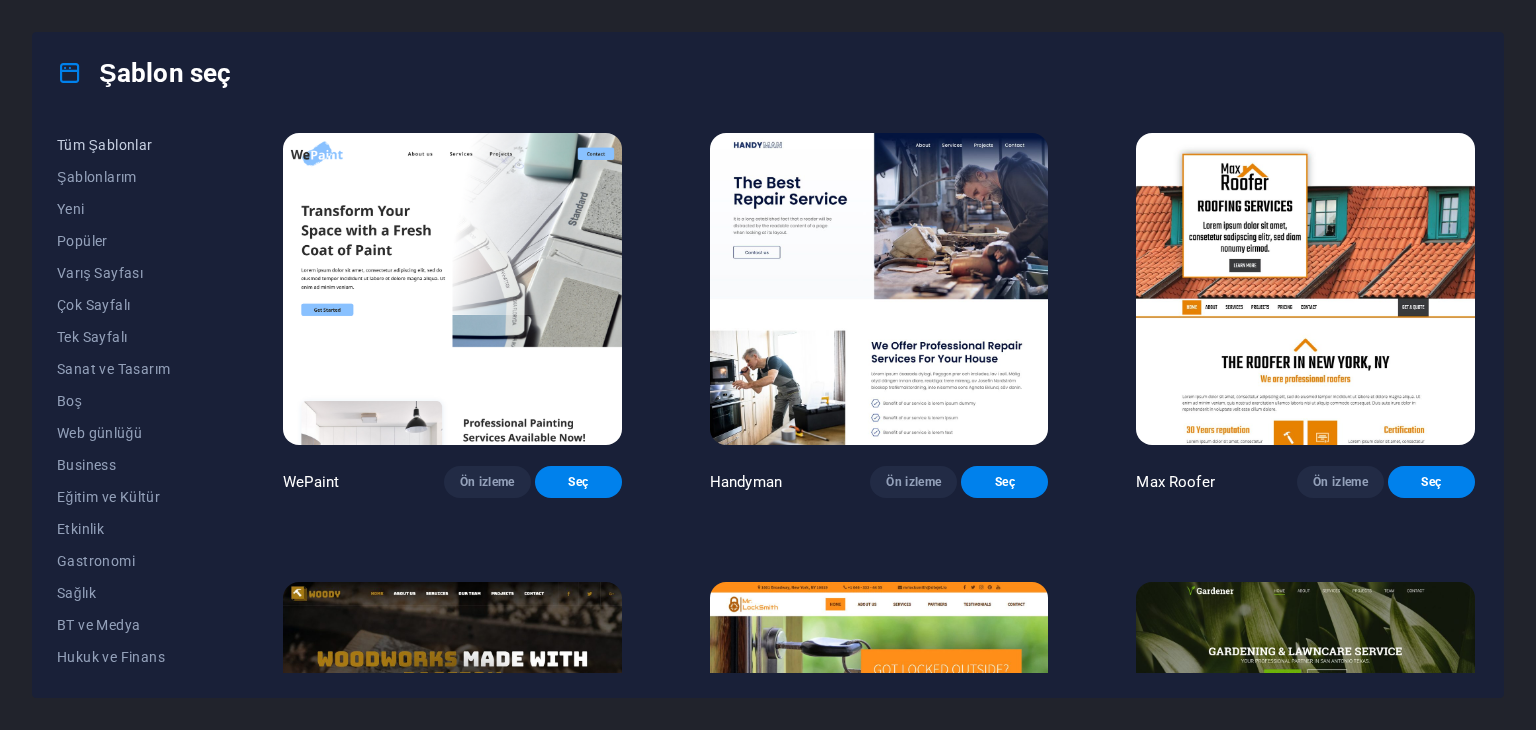 click on "Tüm Şablonlar" at bounding box center [126, 145] 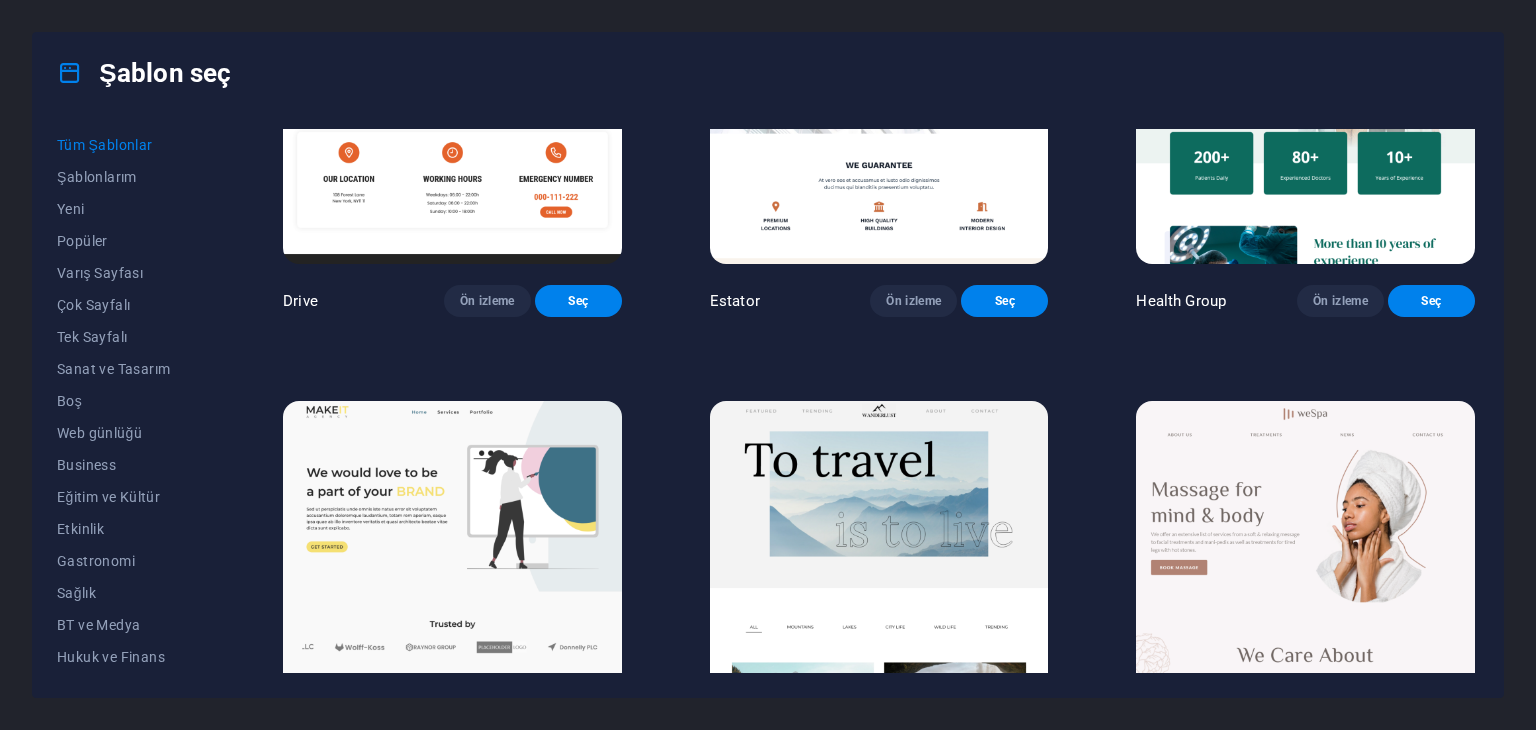 scroll, scrollTop: 4300, scrollLeft: 0, axis: vertical 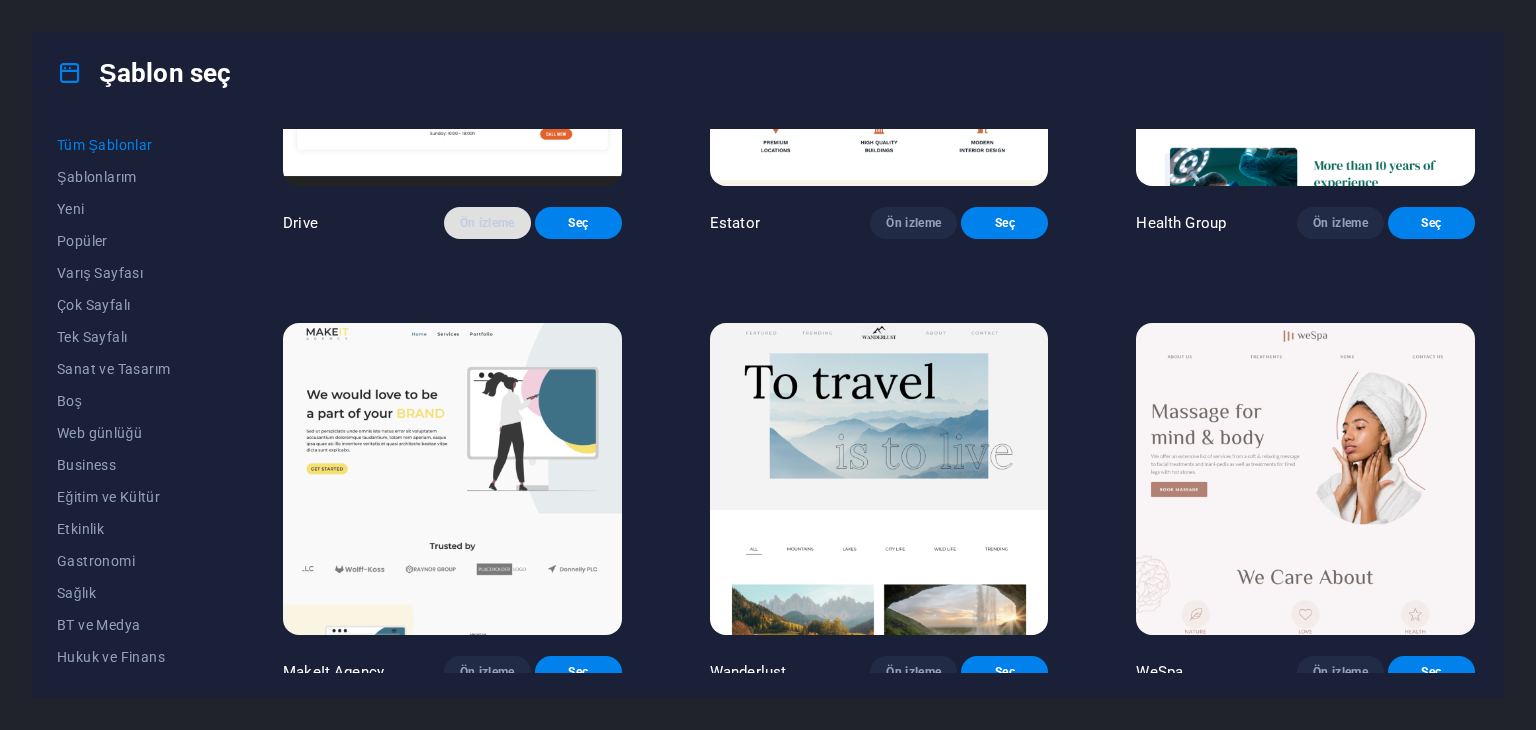 click on "Ön izleme" at bounding box center (487, 223) 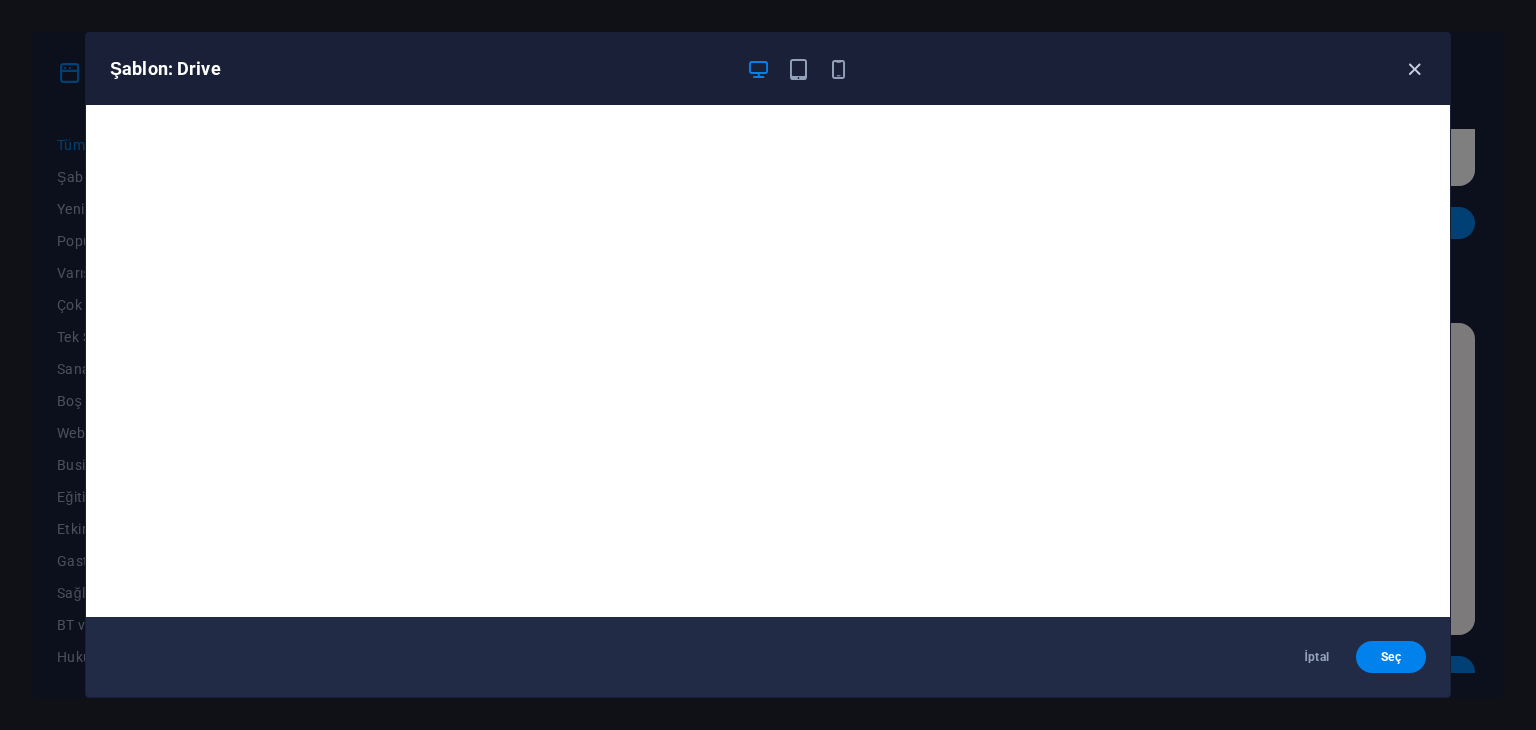click at bounding box center (1414, 69) 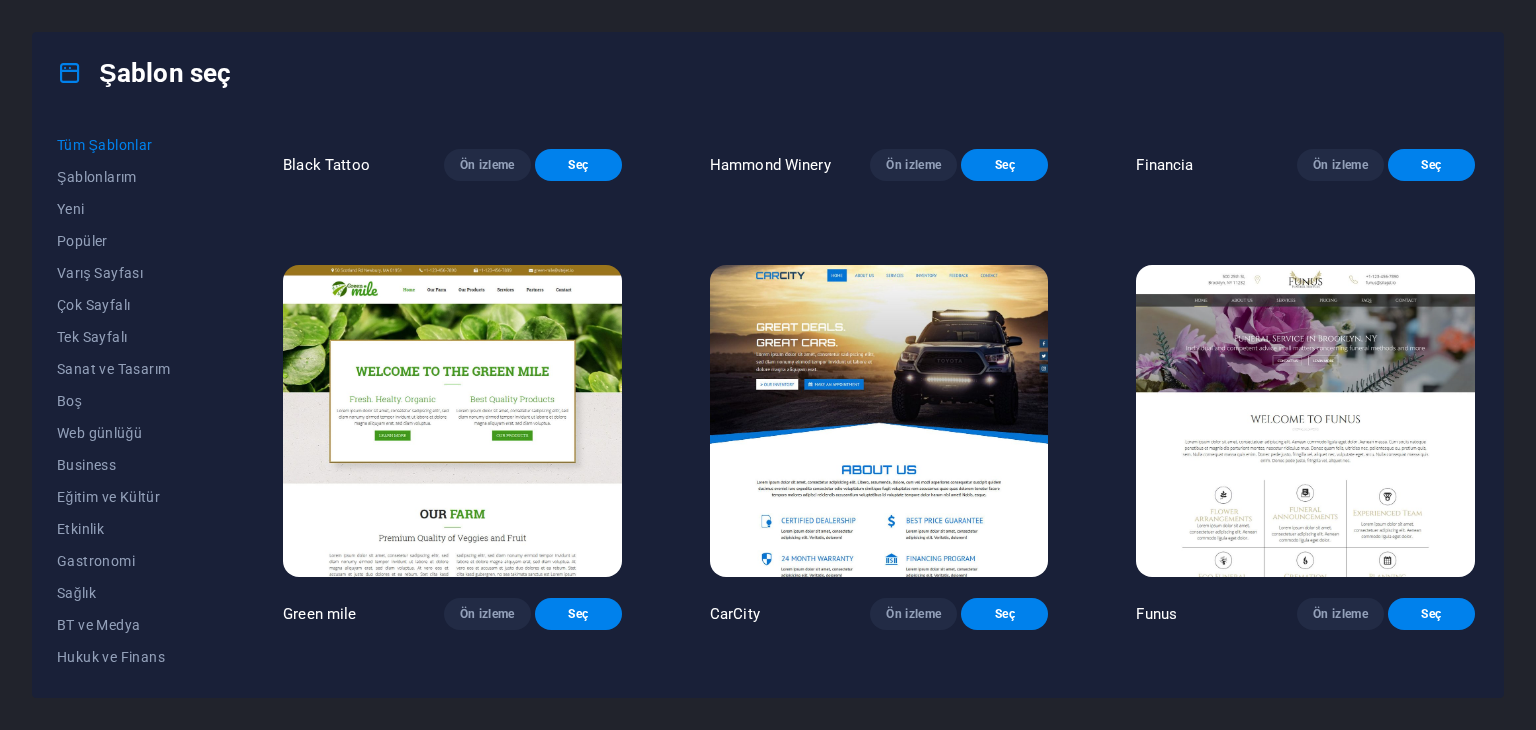 scroll, scrollTop: 12900, scrollLeft: 0, axis: vertical 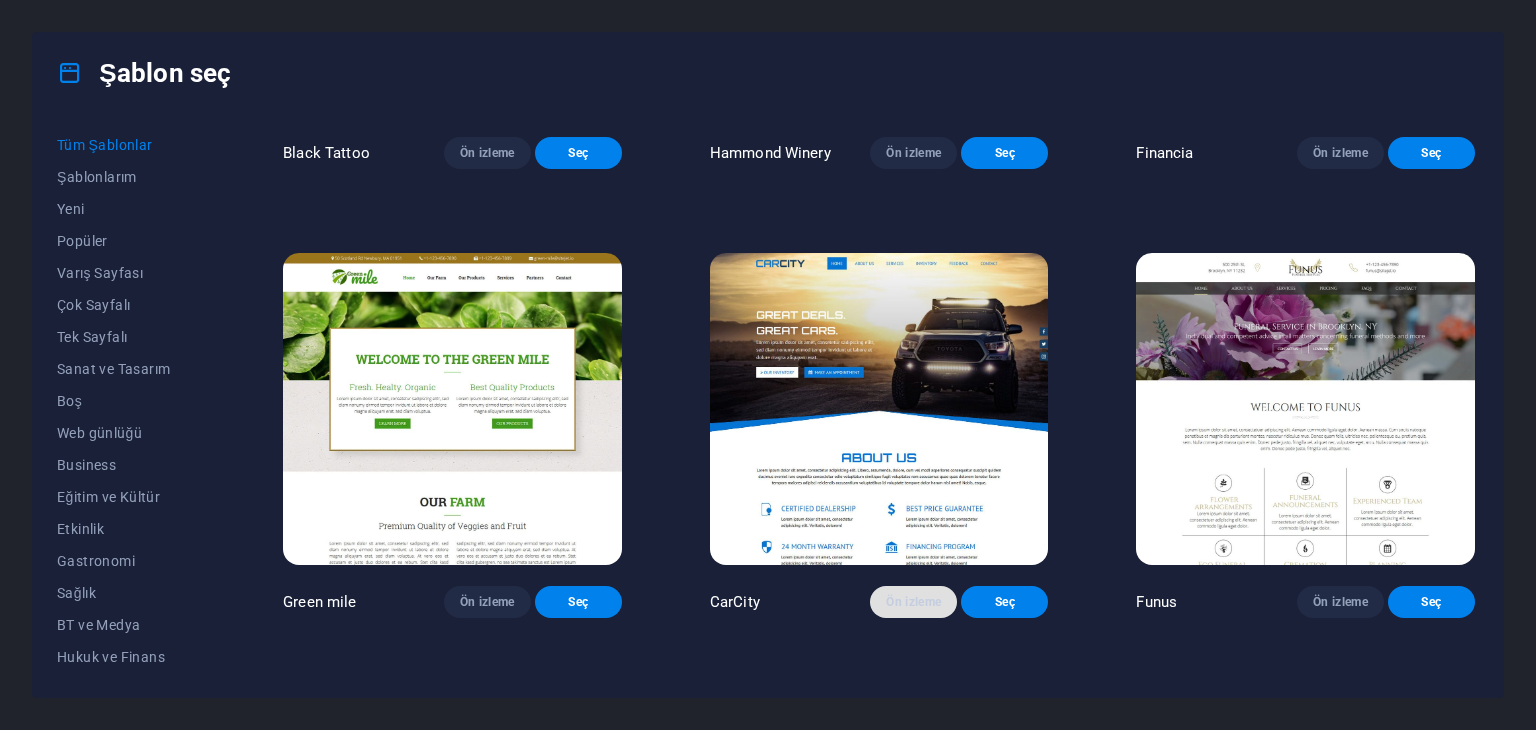 click on "Ön izleme" at bounding box center (913, 602) 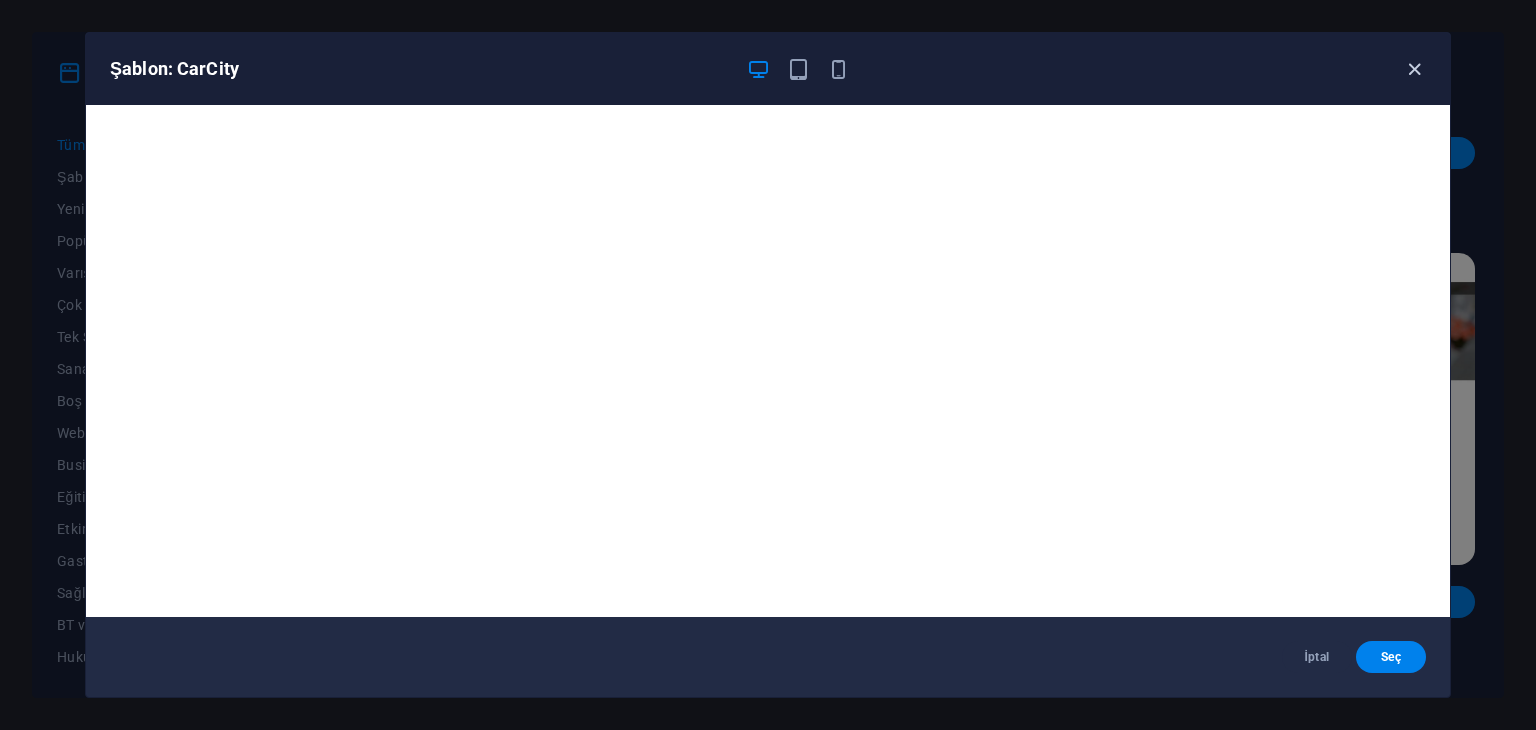 click at bounding box center [1414, 69] 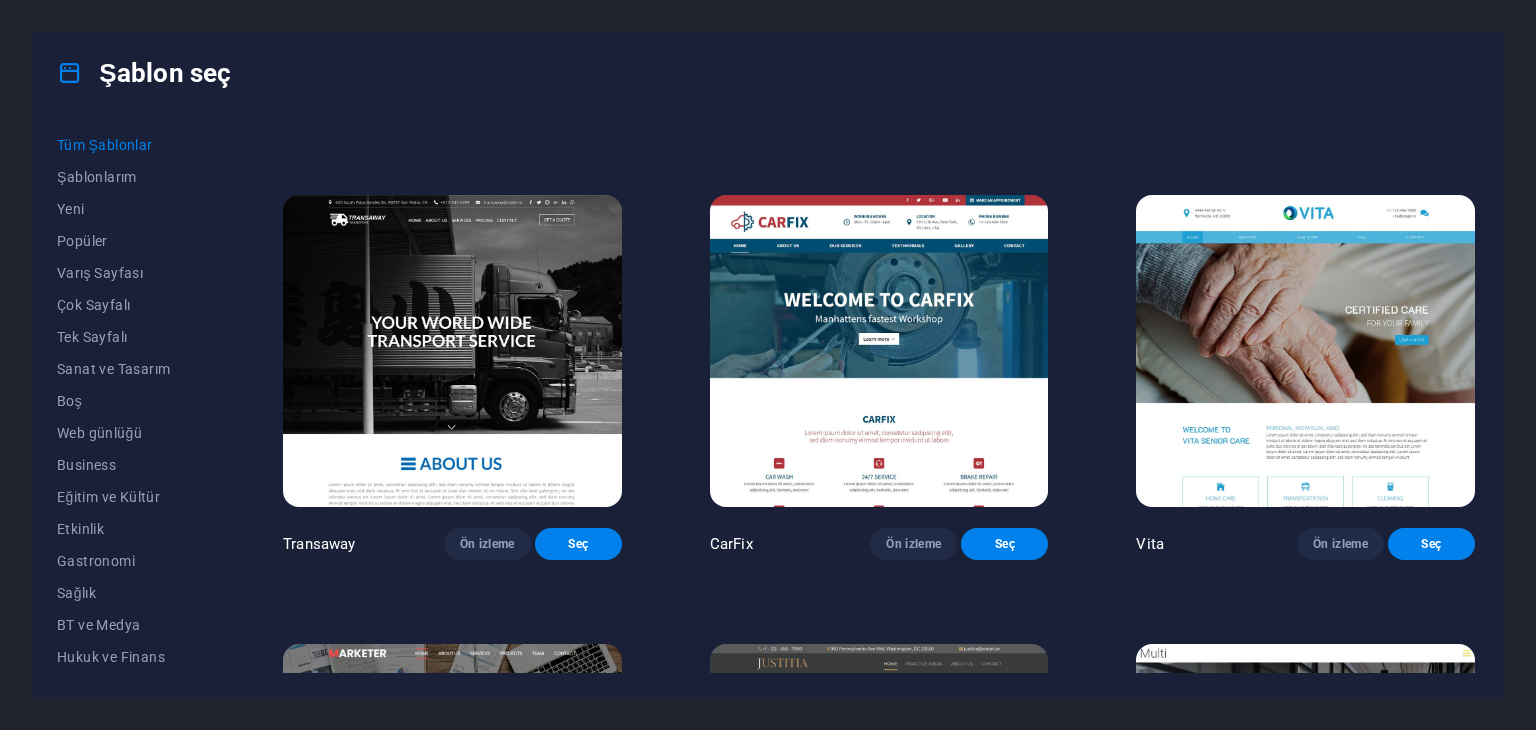 scroll, scrollTop: 17400, scrollLeft: 0, axis: vertical 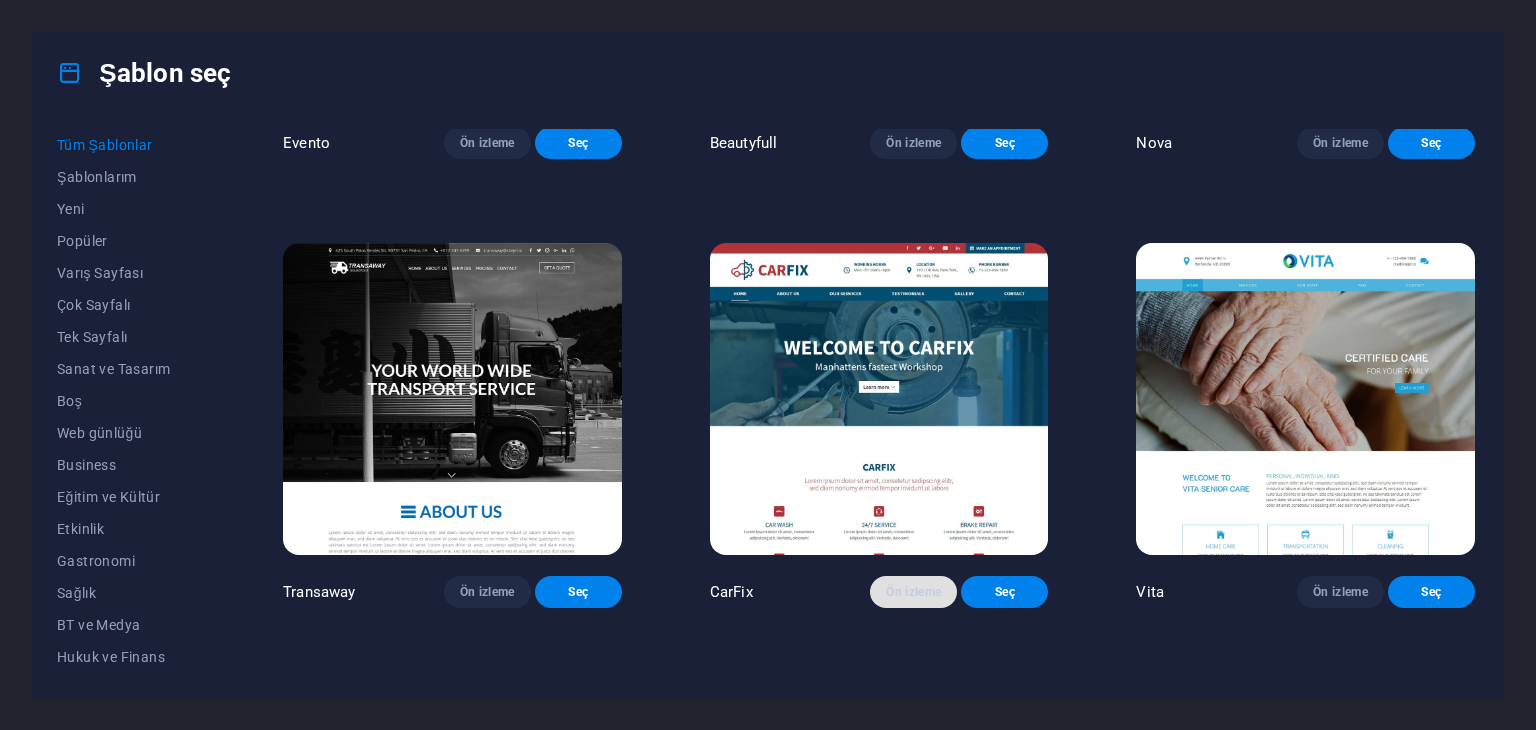 click on "Ön izleme" at bounding box center [913, 592] 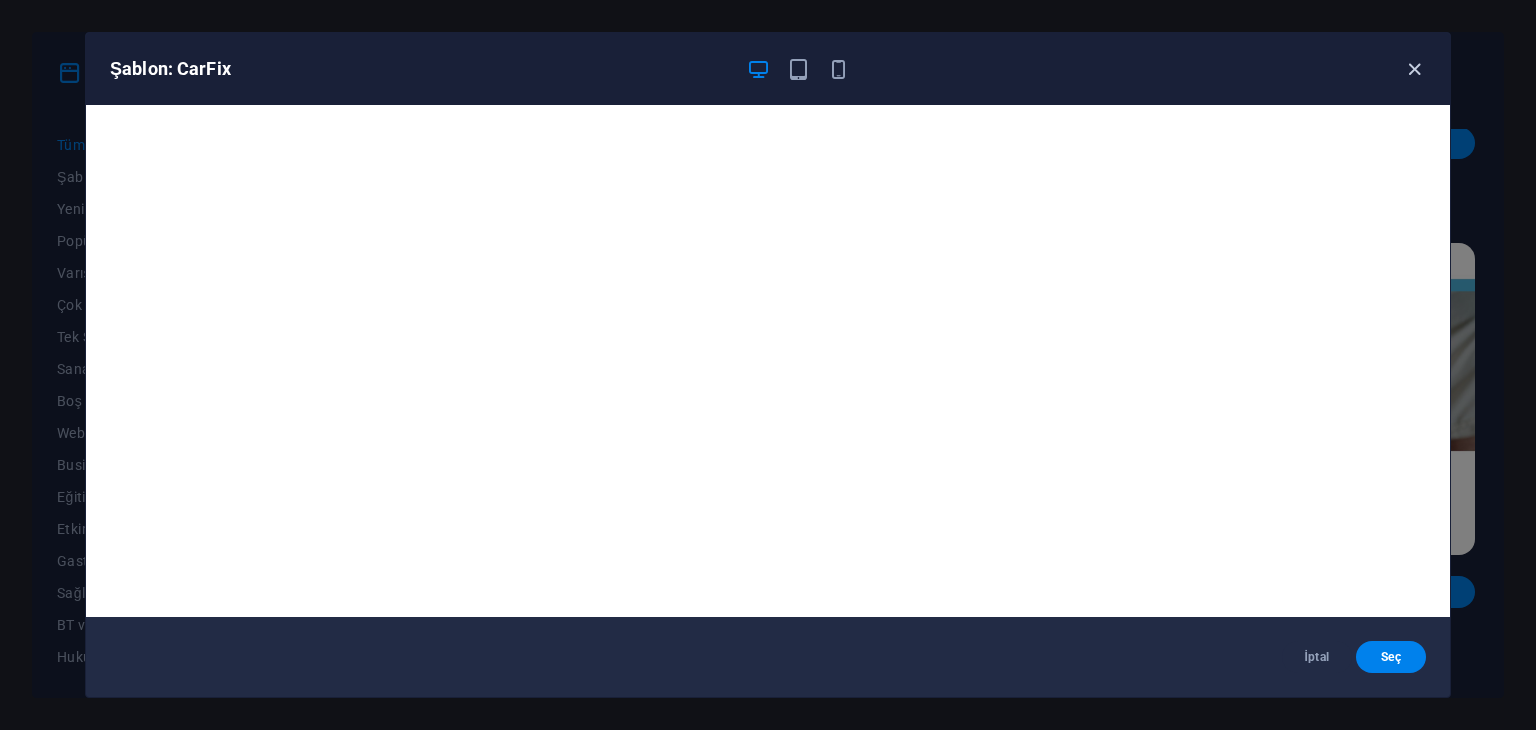 click at bounding box center (1414, 69) 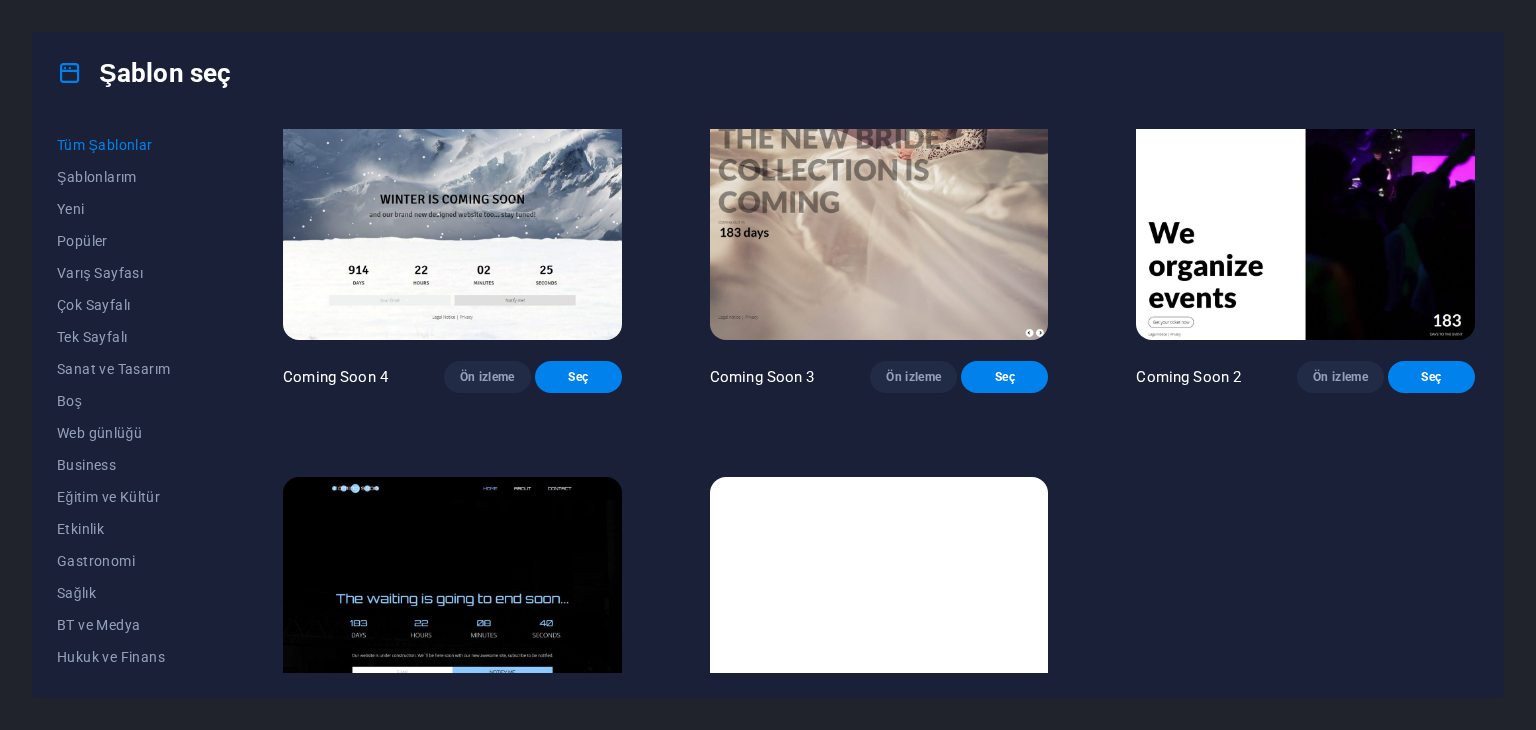 scroll, scrollTop: 23958, scrollLeft: 0, axis: vertical 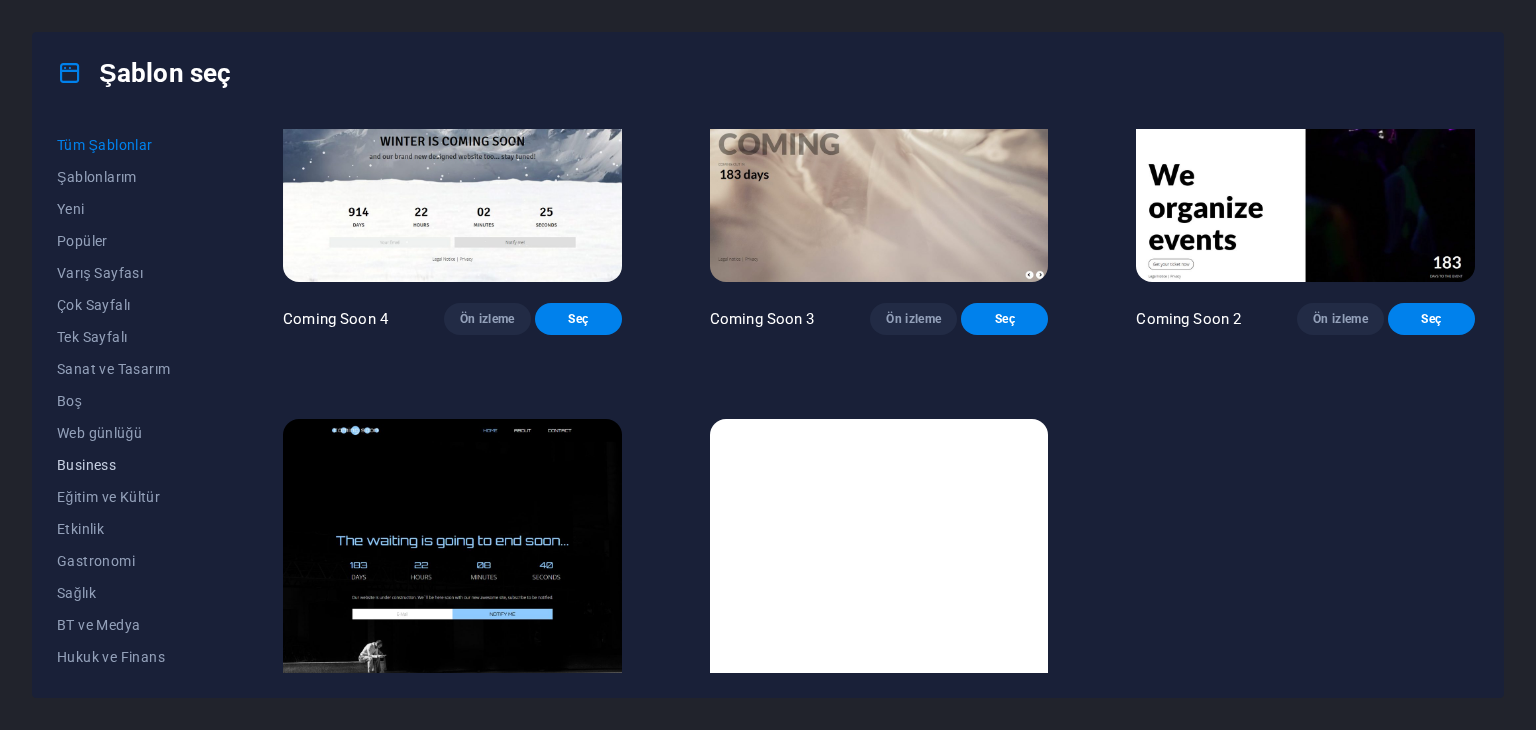 click on "Business" at bounding box center (126, 465) 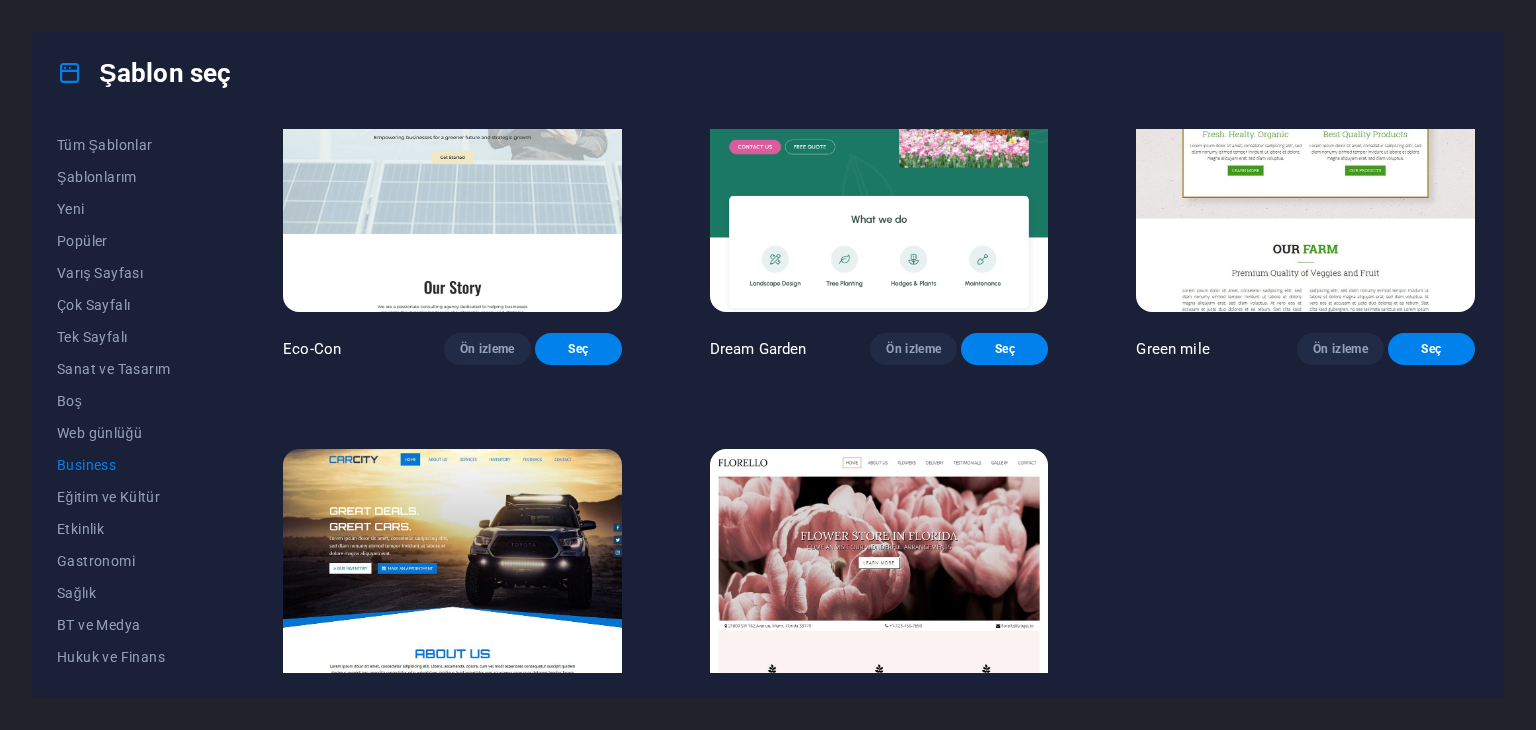 scroll, scrollTop: 0, scrollLeft: 0, axis: both 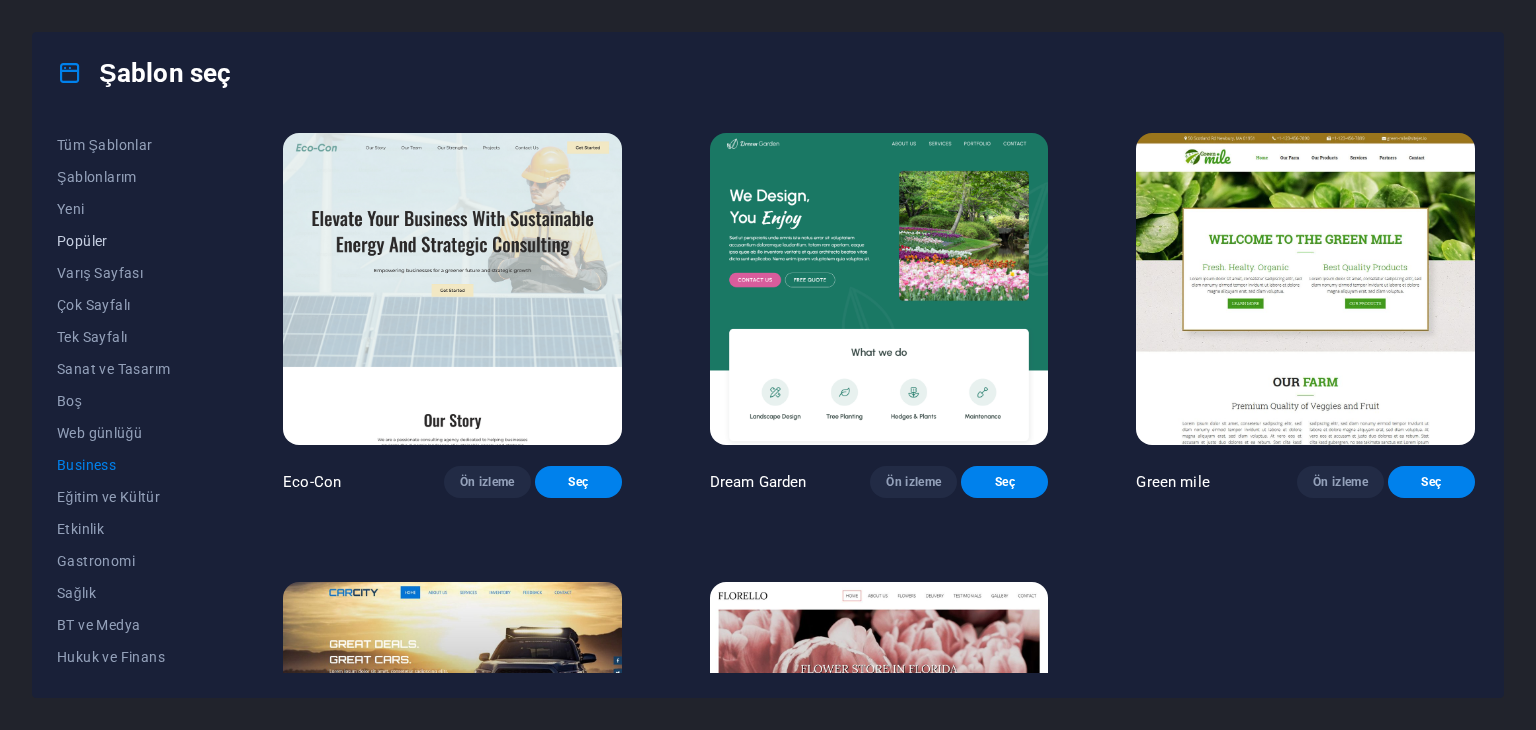 click on "Popüler" at bounding box center (126, 241) 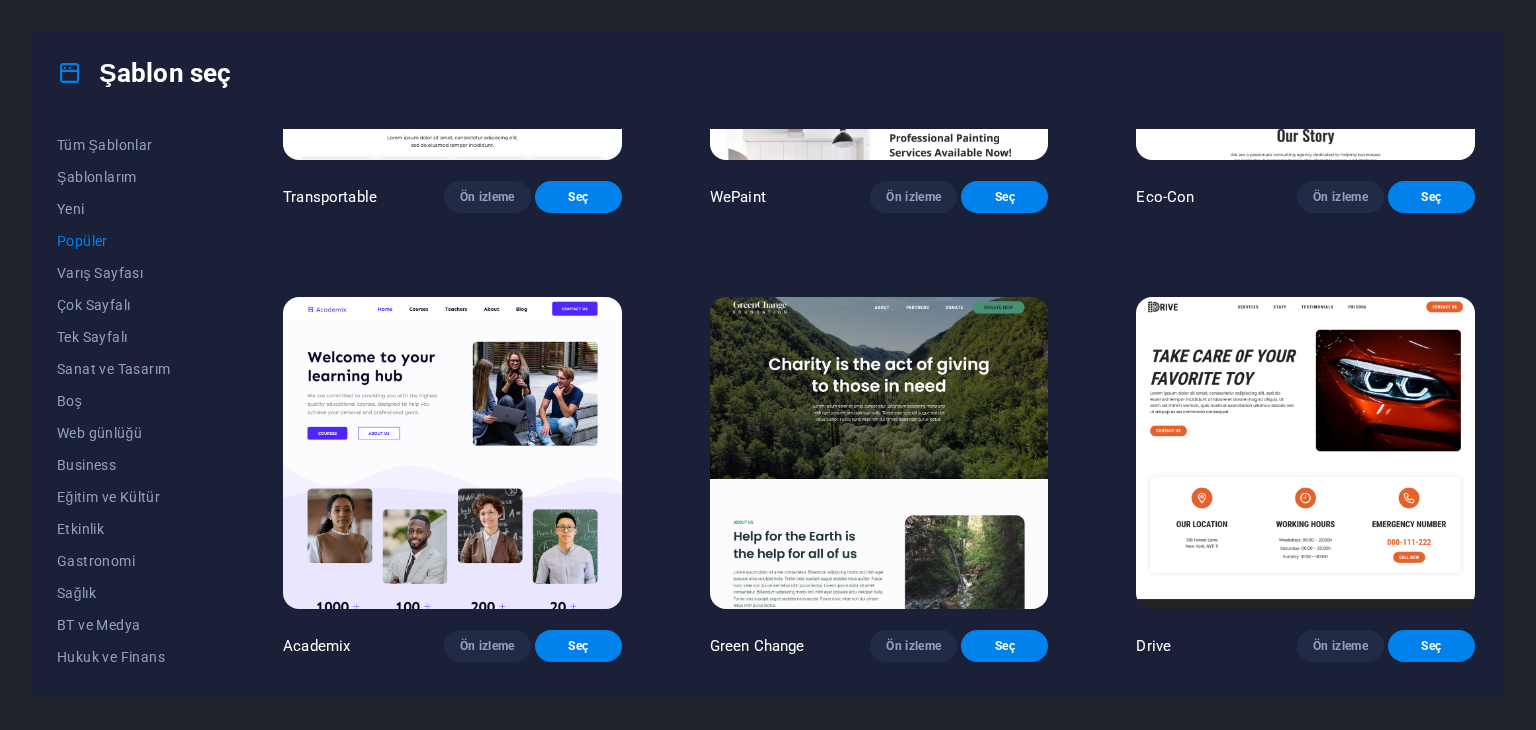 scroll, scrollTop: 800, scrollLeft: 0, axis: vertical 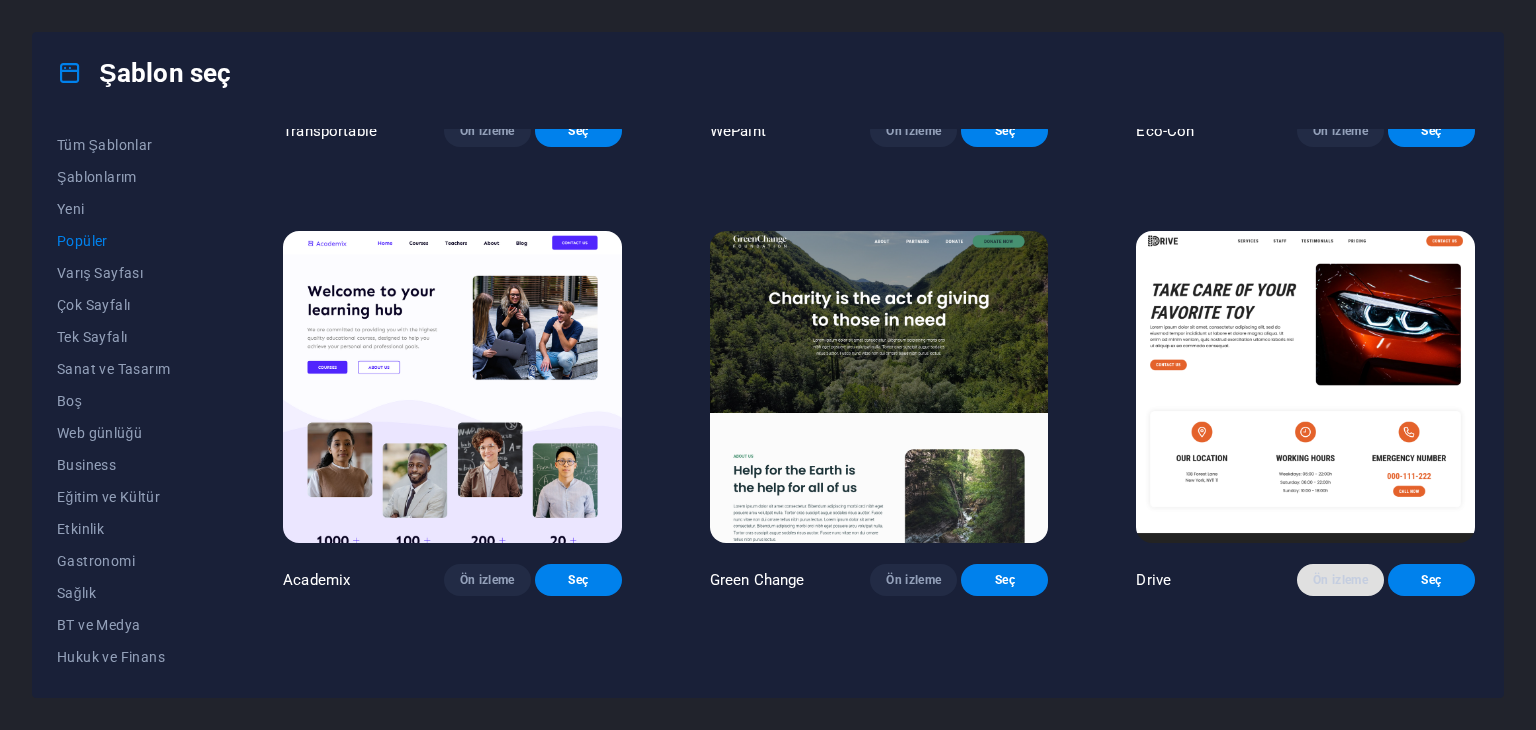 click on "Ön izleme" at bounding box center [1340, 580] 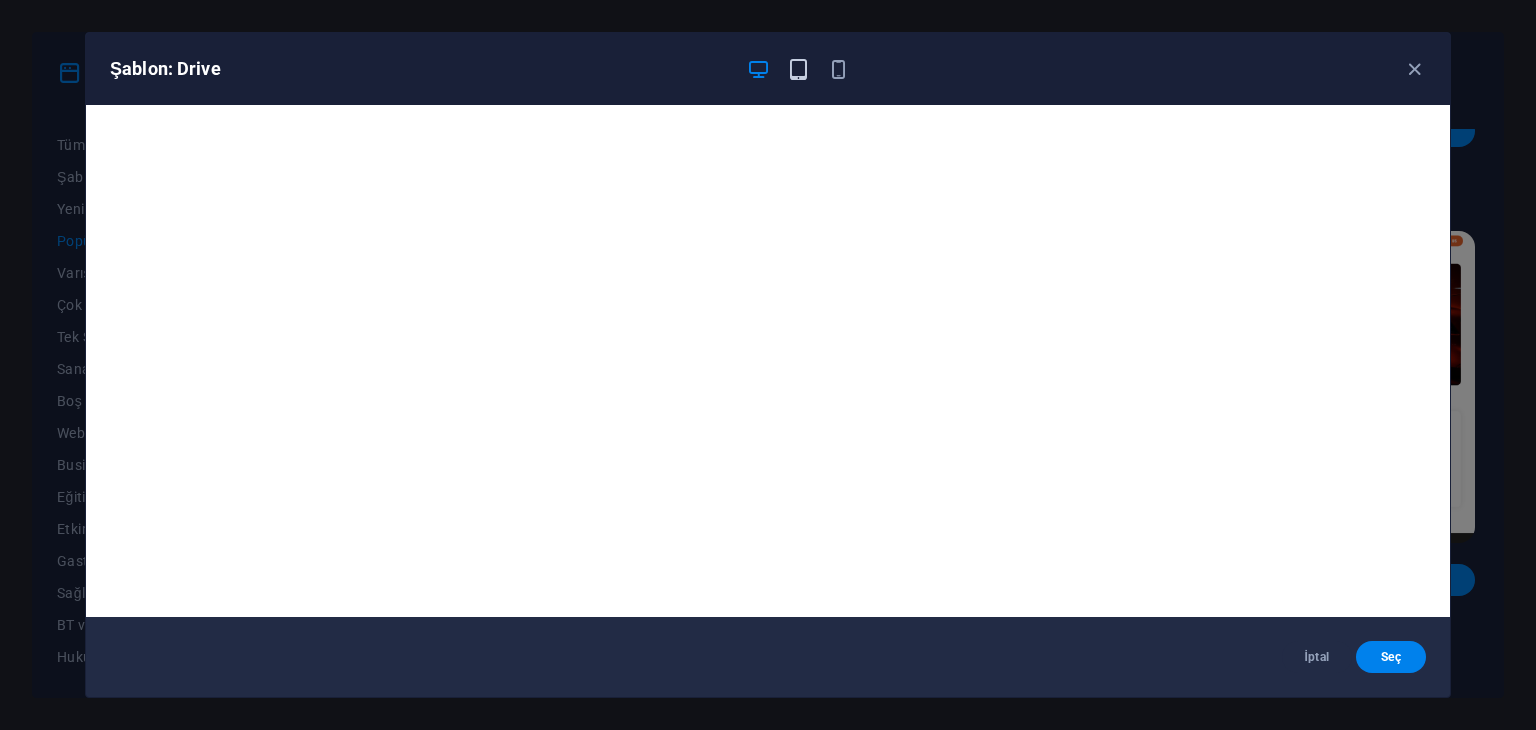 click at bounding box center [798, 69] 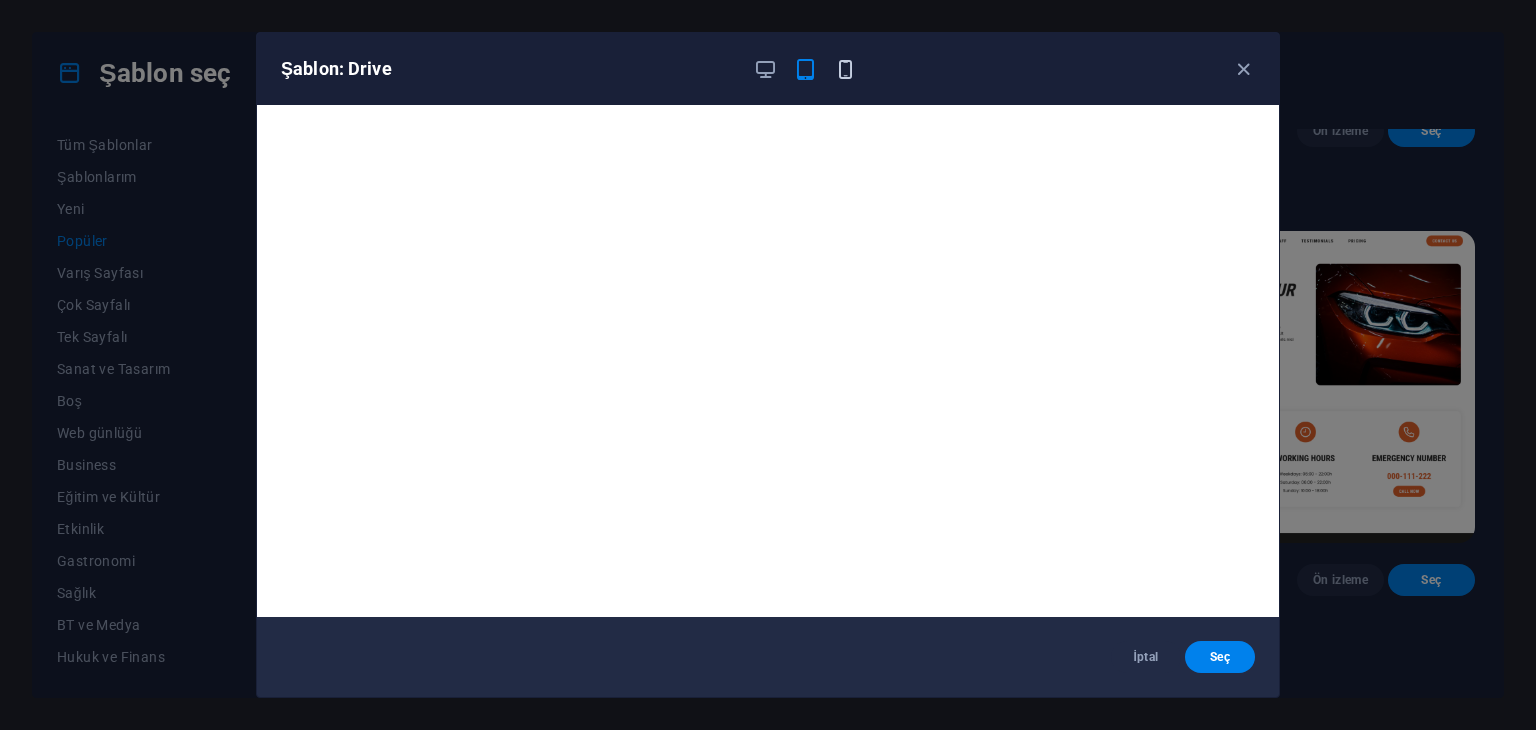 click at bounding box center (845, 69) 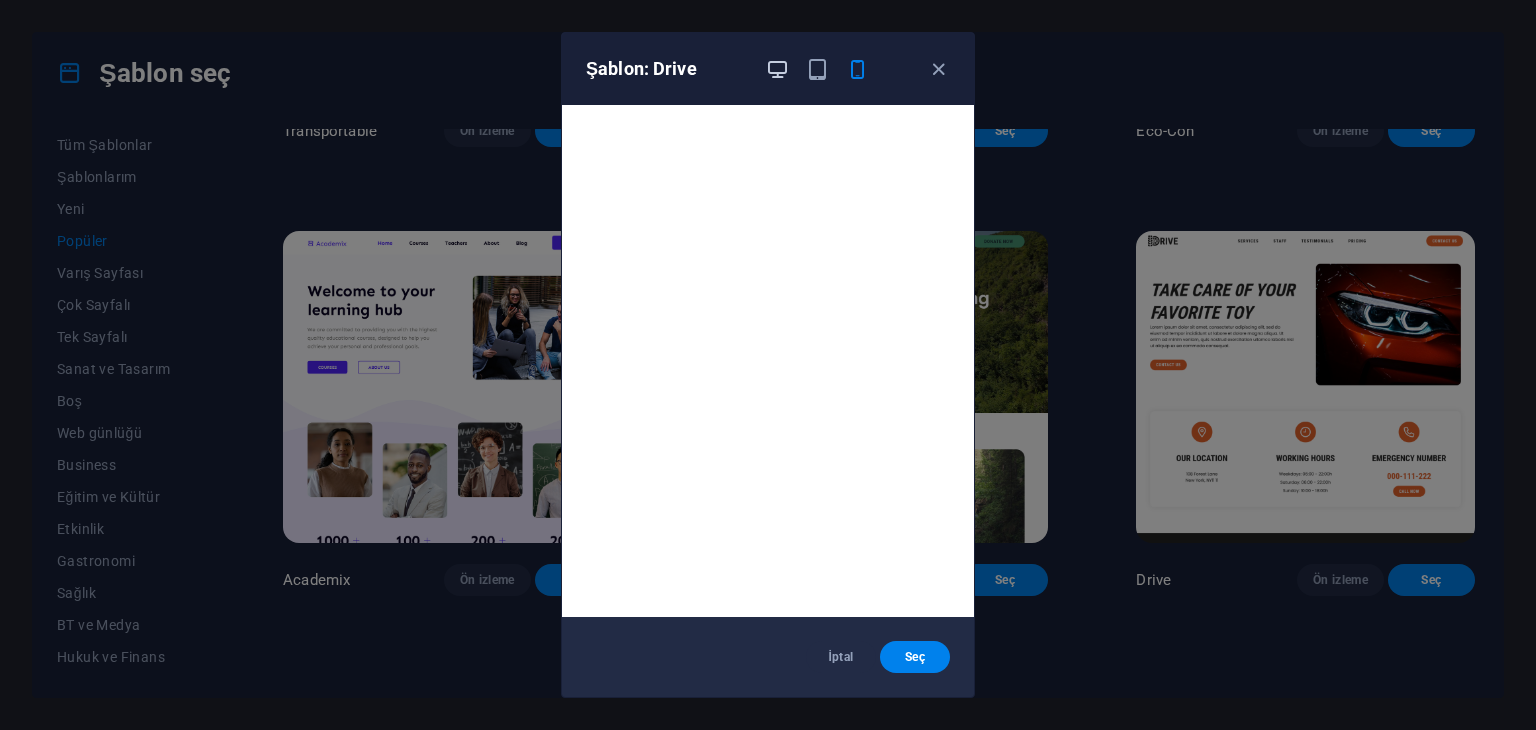 click at bounding box center [777, 69] 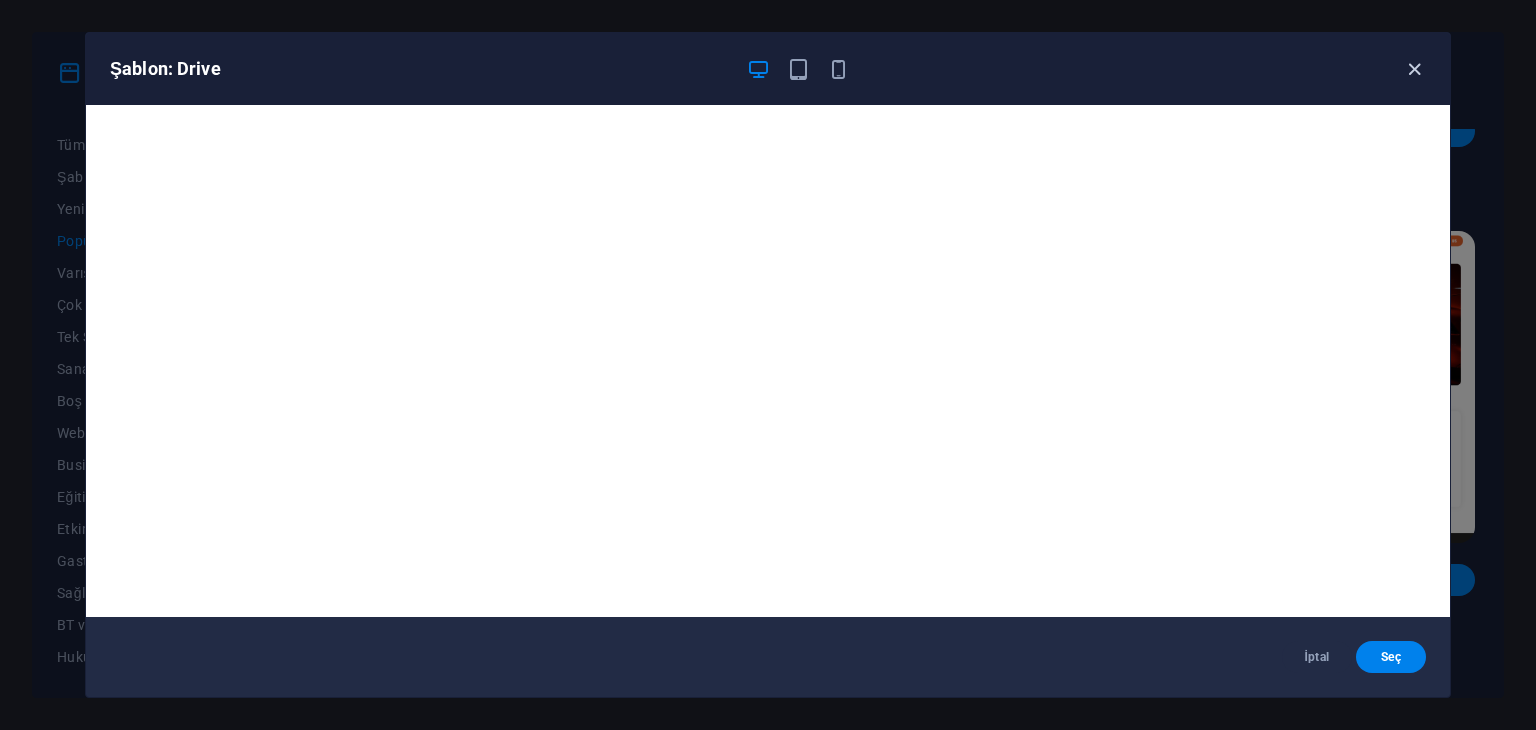 click at bounding box center [1414, 69] 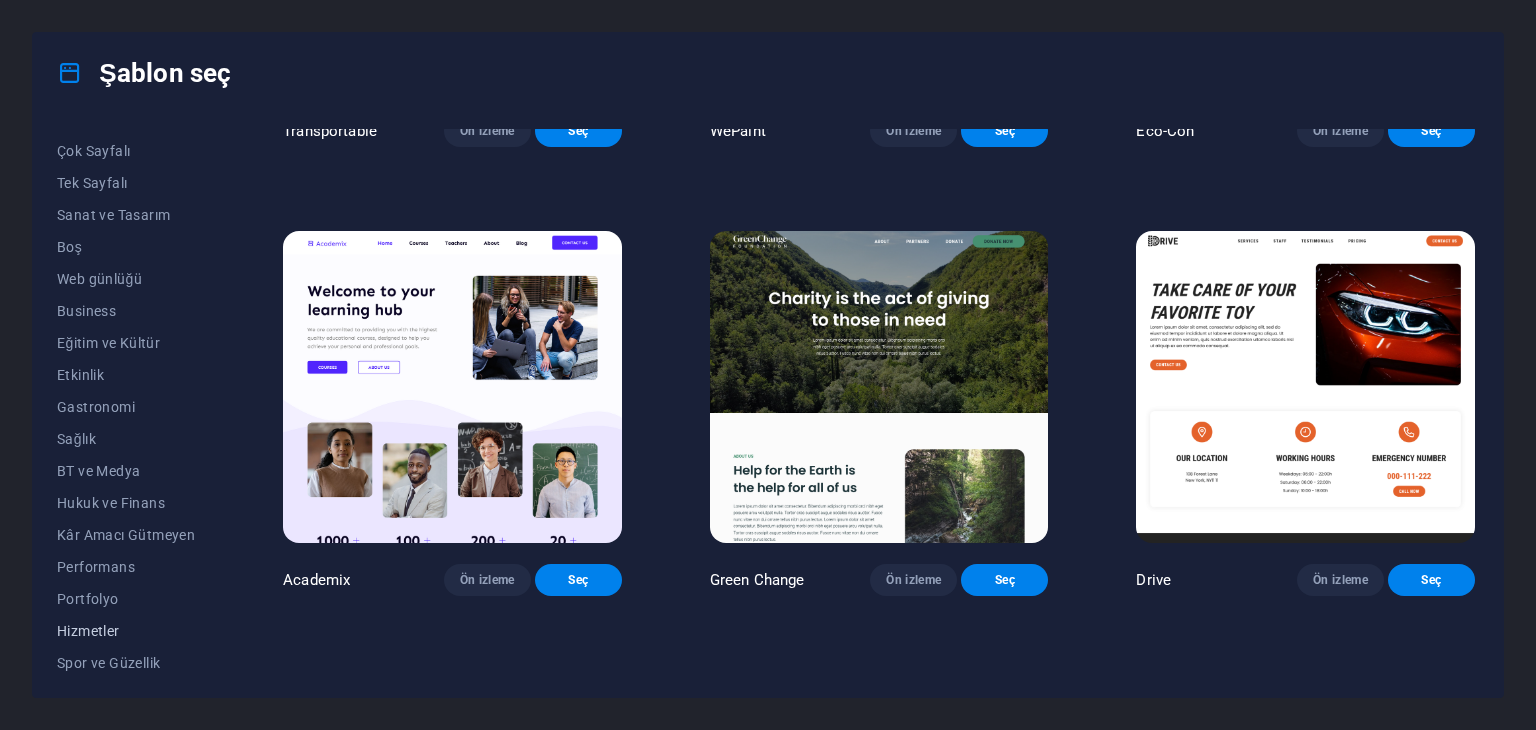 scroll, scrollTop: 256, scrollLeft: 0, axis: vertical 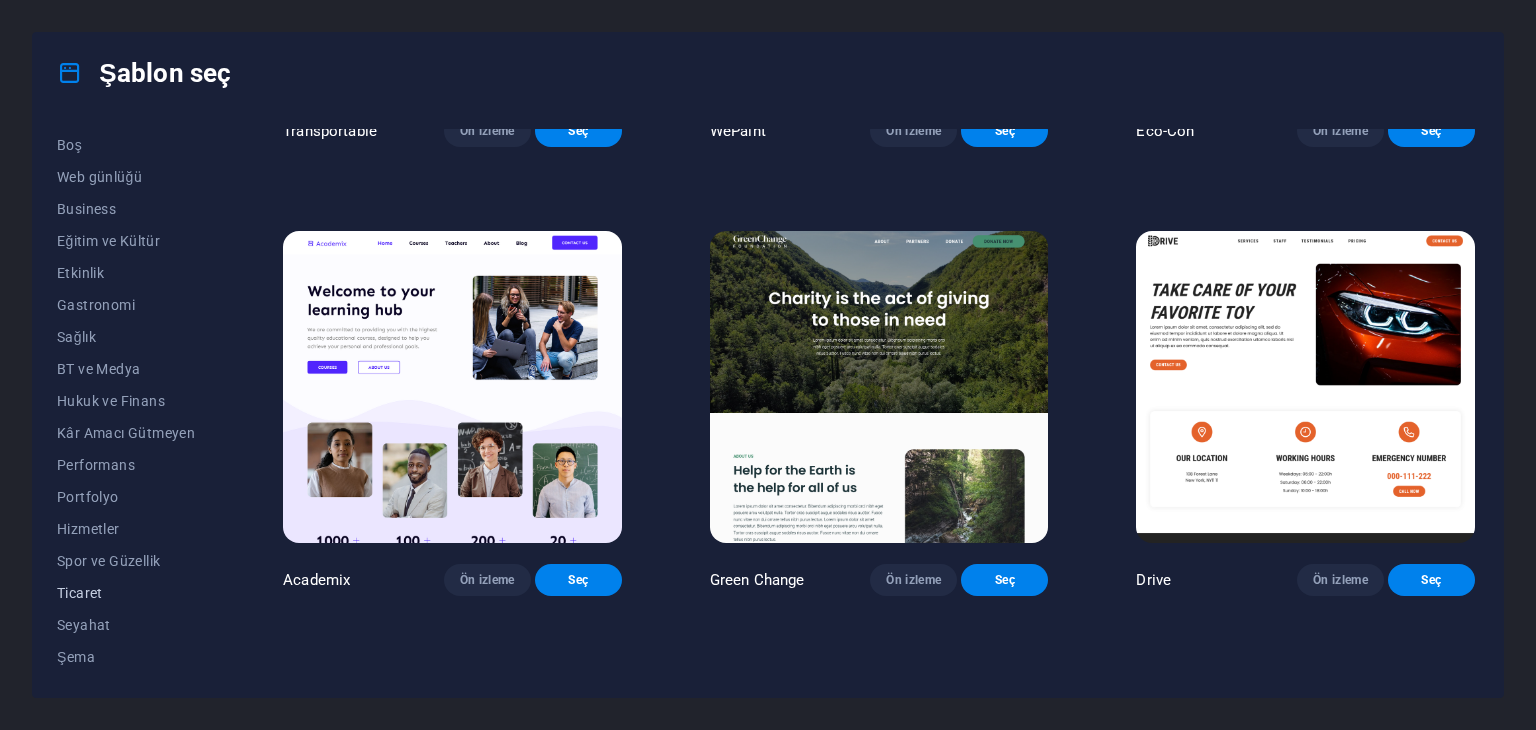 click on "Ticaret" at bounding box center [126, 593] 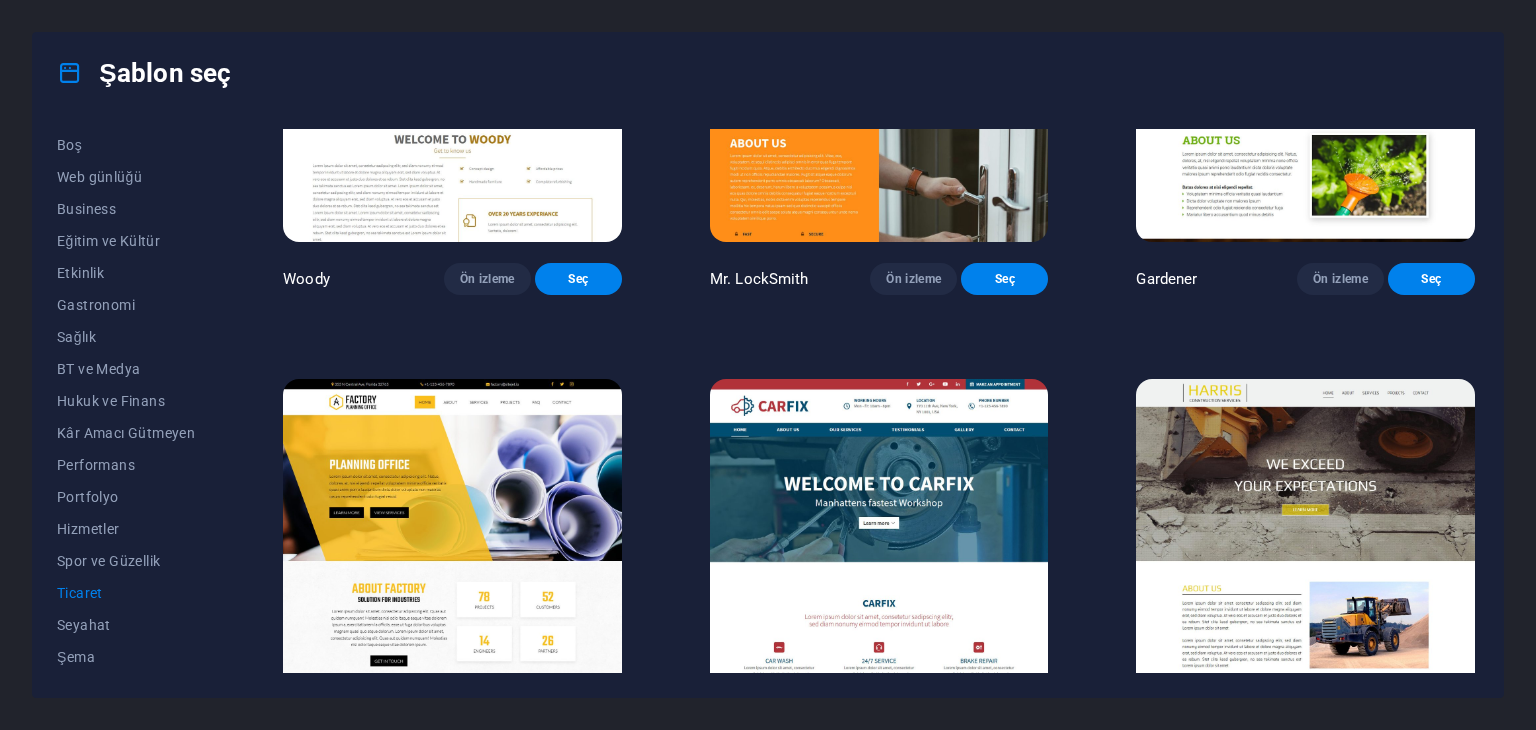 scroll, scrollTop: 716, scrollLeft: 0, axis: vertical 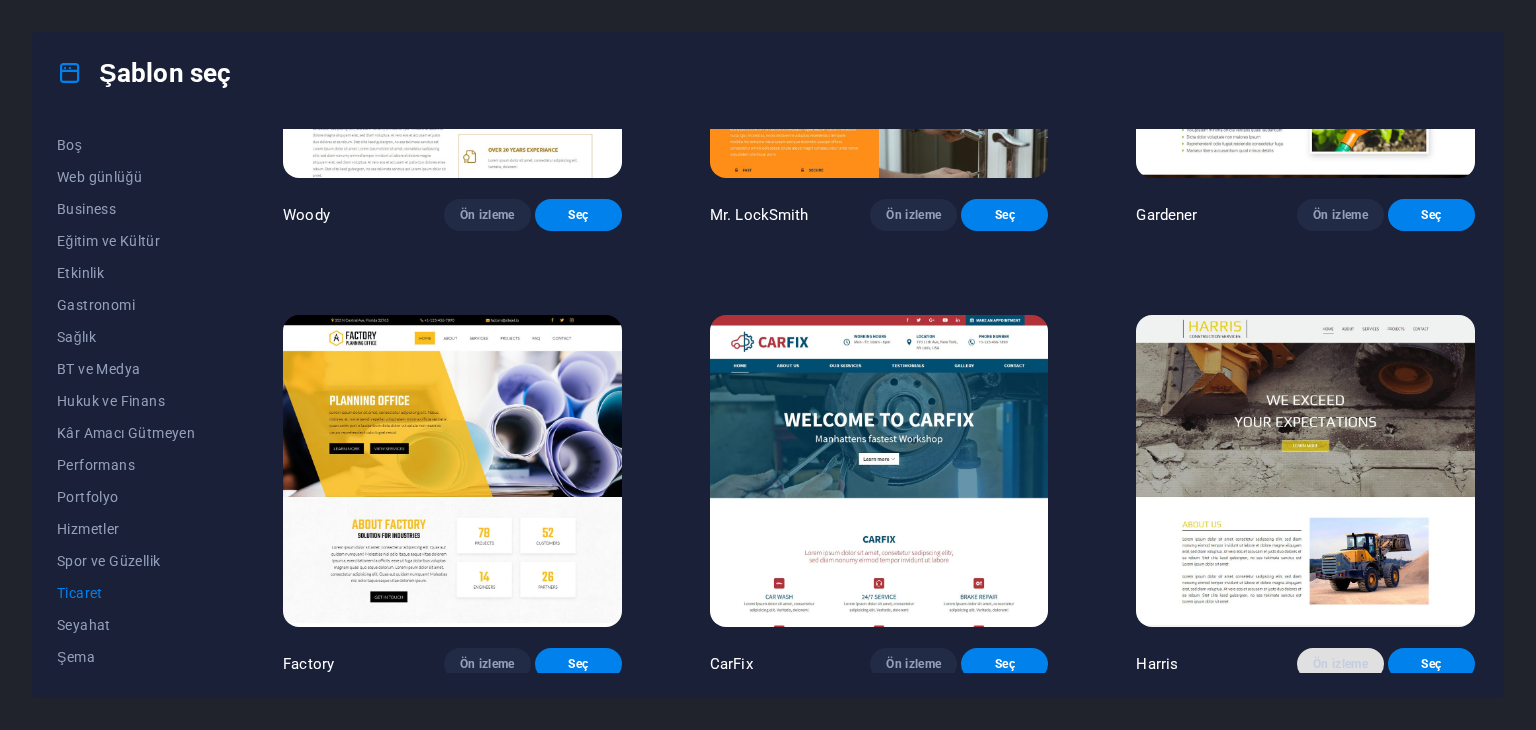 click on "Ön izleme" at bounding box center (1340, 664) 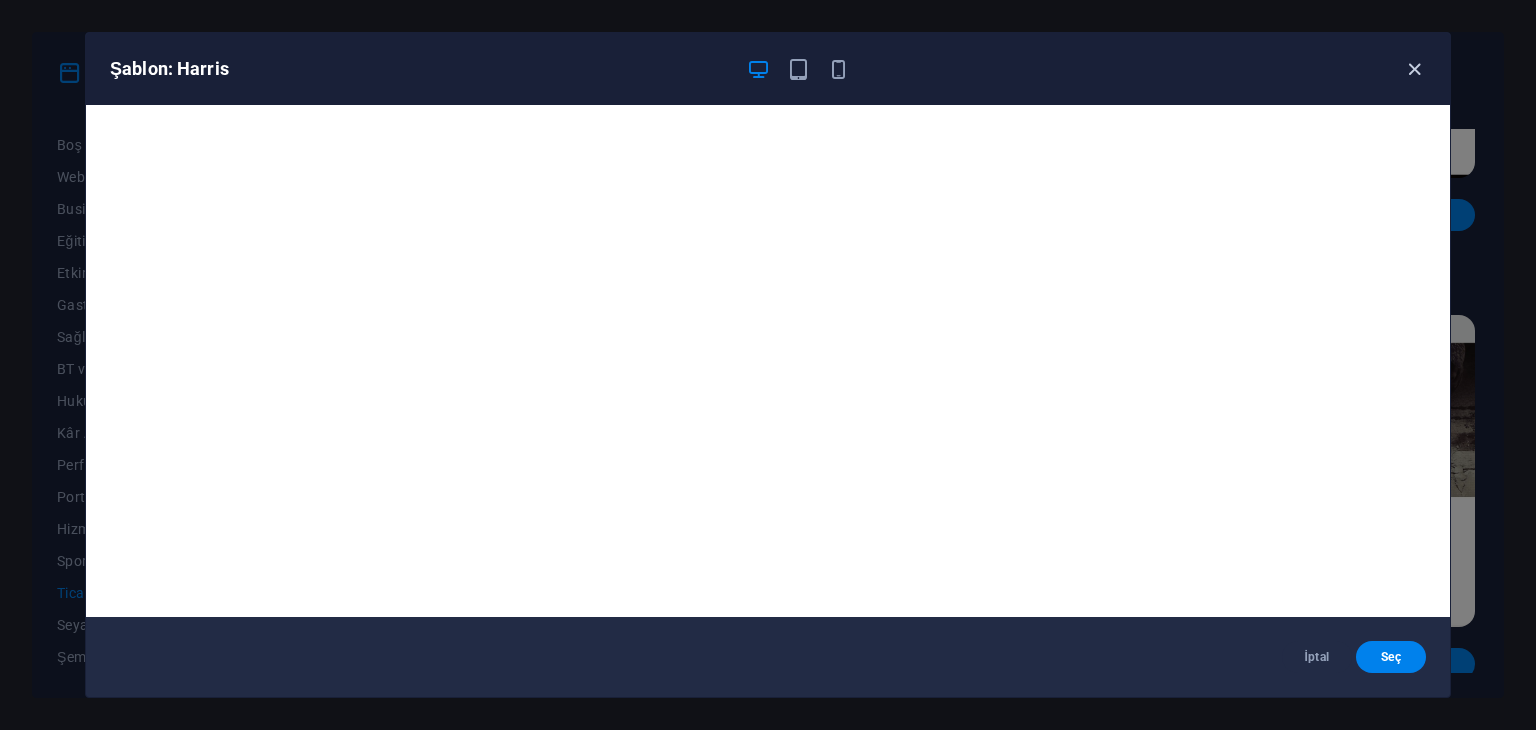 click at bounding box center [1414, 69] 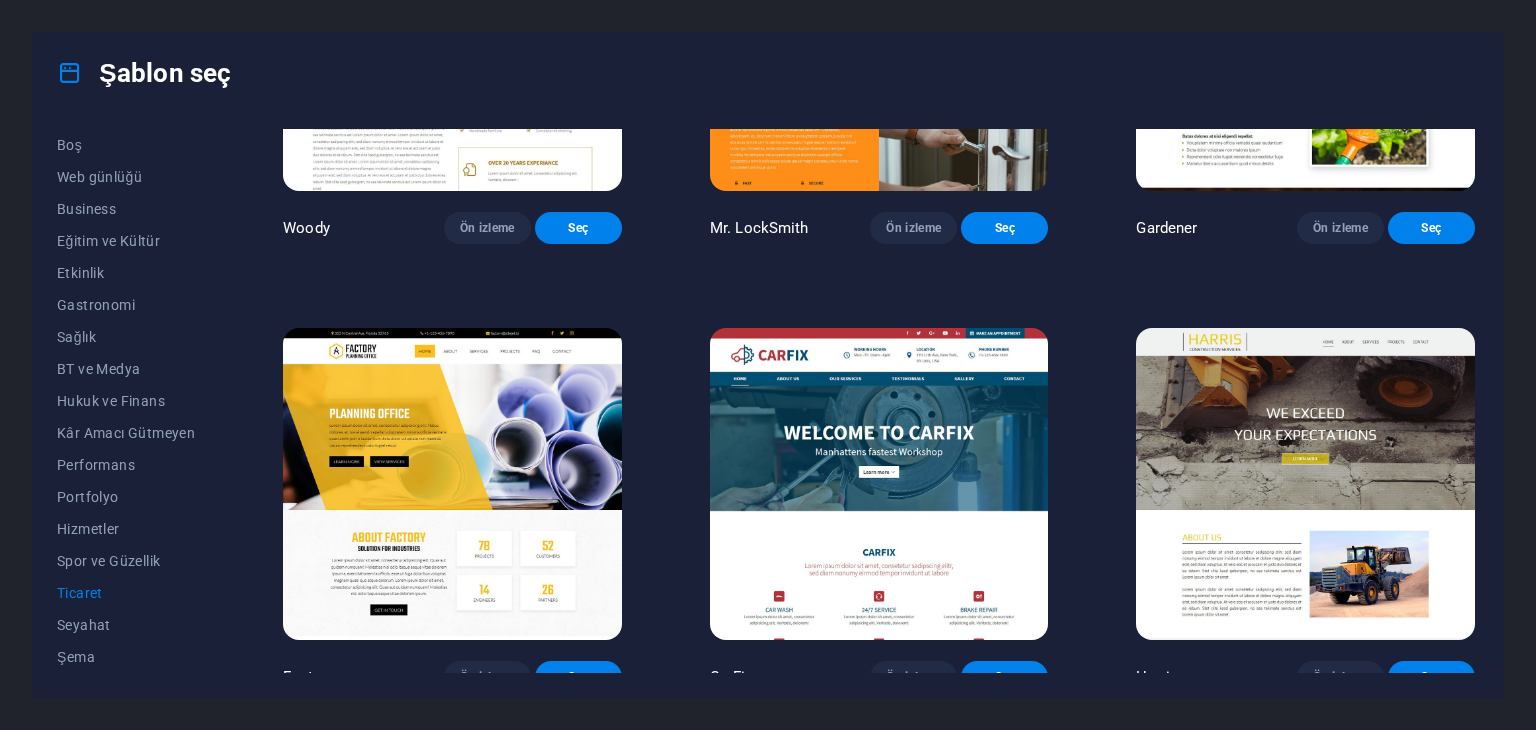 scroll, scrollTop: 716, scrollLeft: 0, axis: vertical 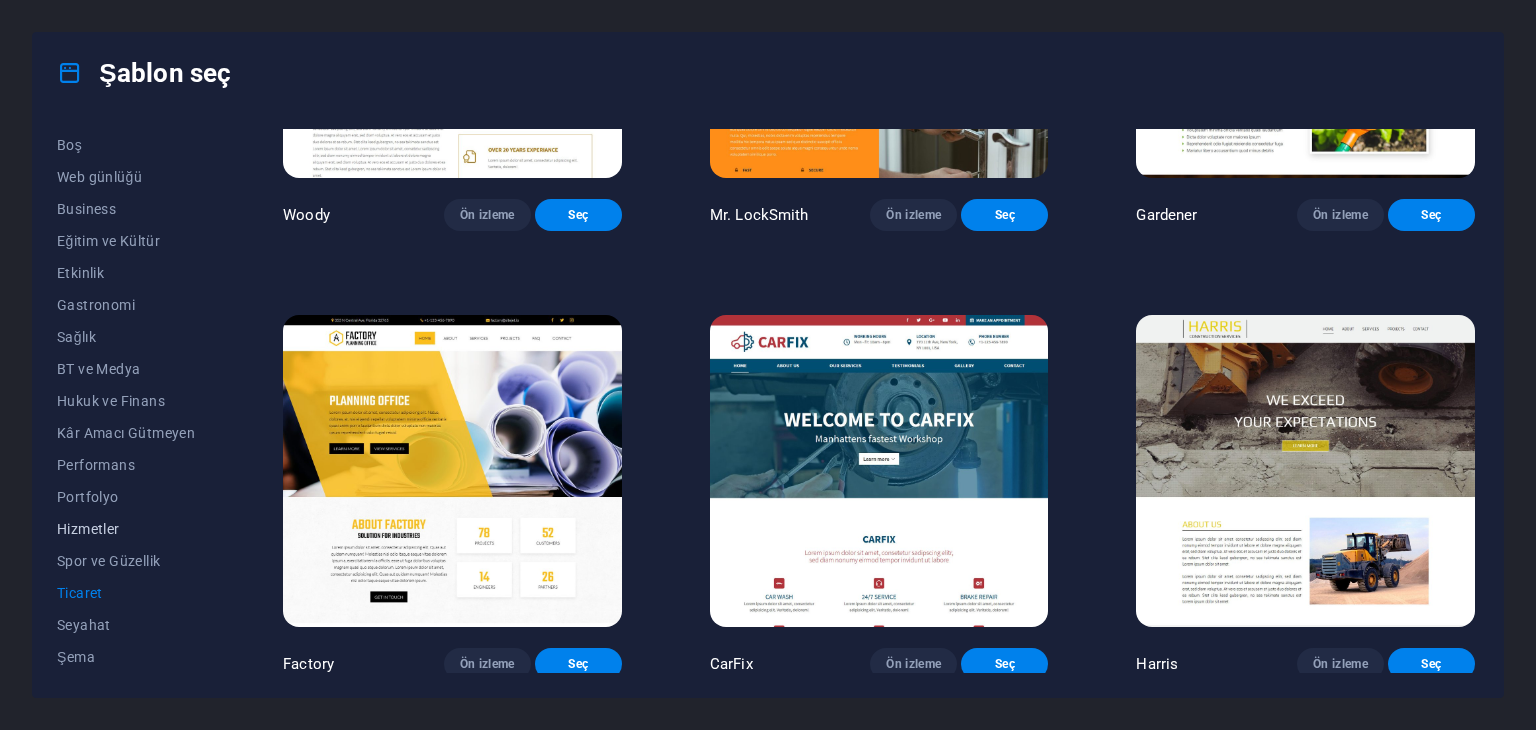 click on "Hizmetler" at bounding box center (126, 529) 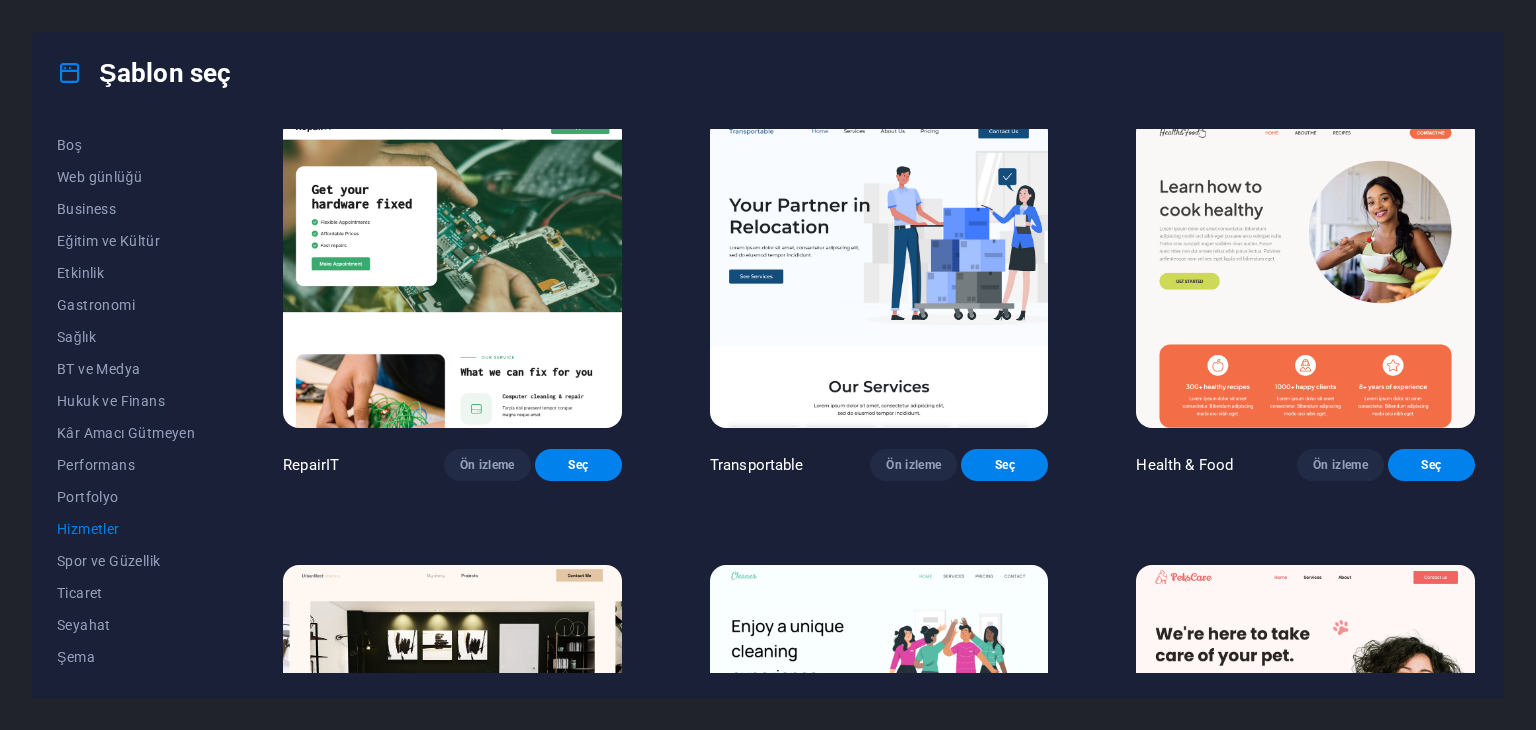 scroll, scrollTop: 16, scrollLeft: 0, axis: vertical 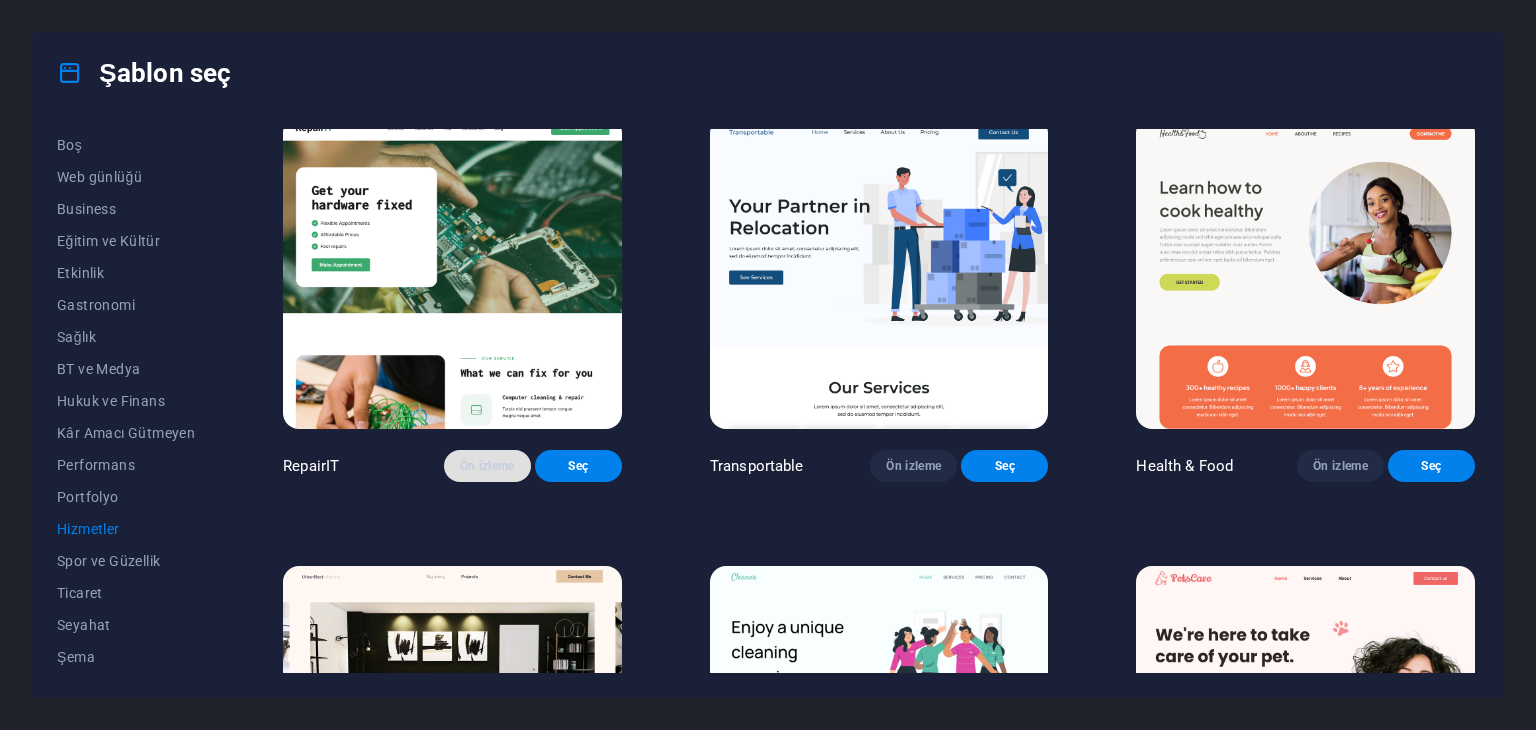 click on "Ön izleme" at bounding box center [487, 466] 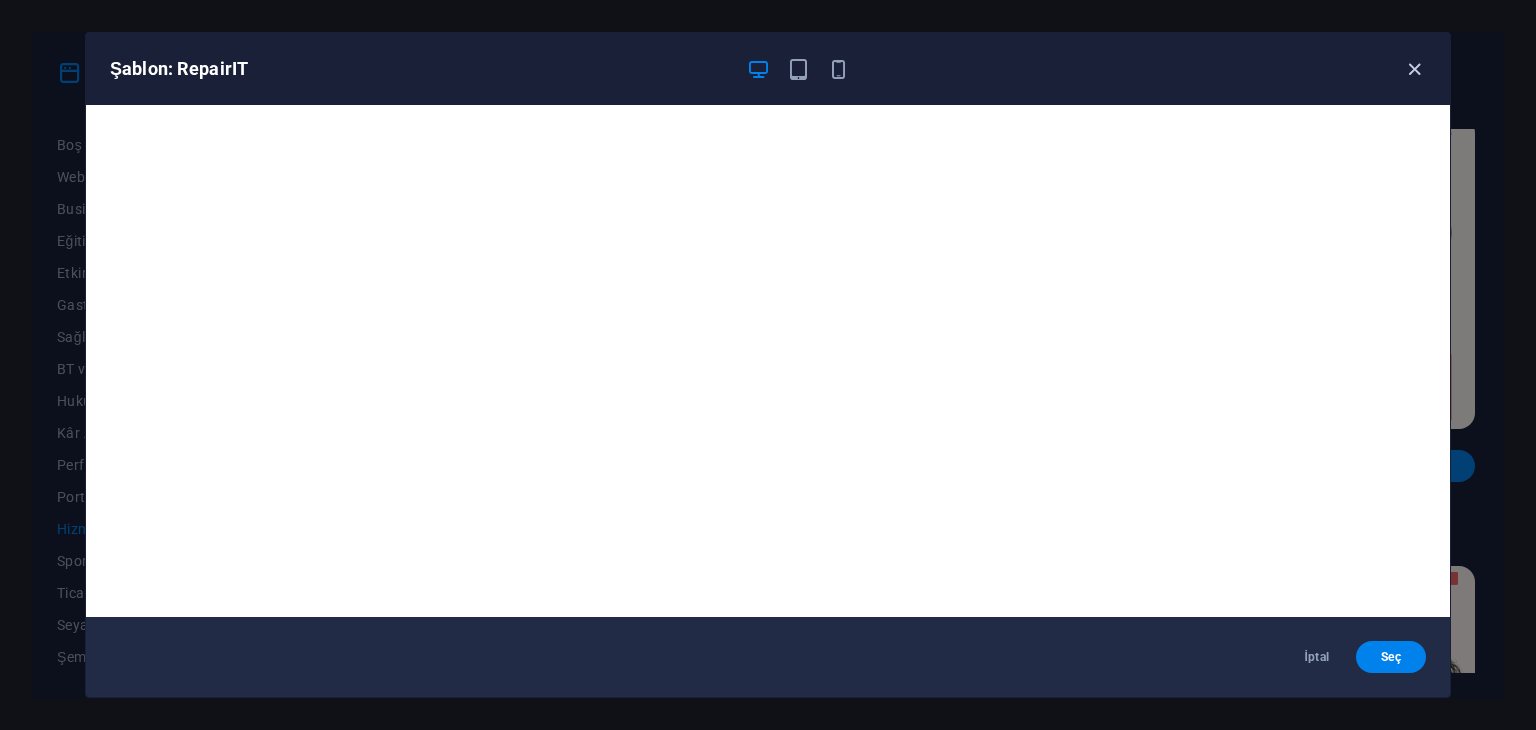 click at bounding box center [1414, 69] 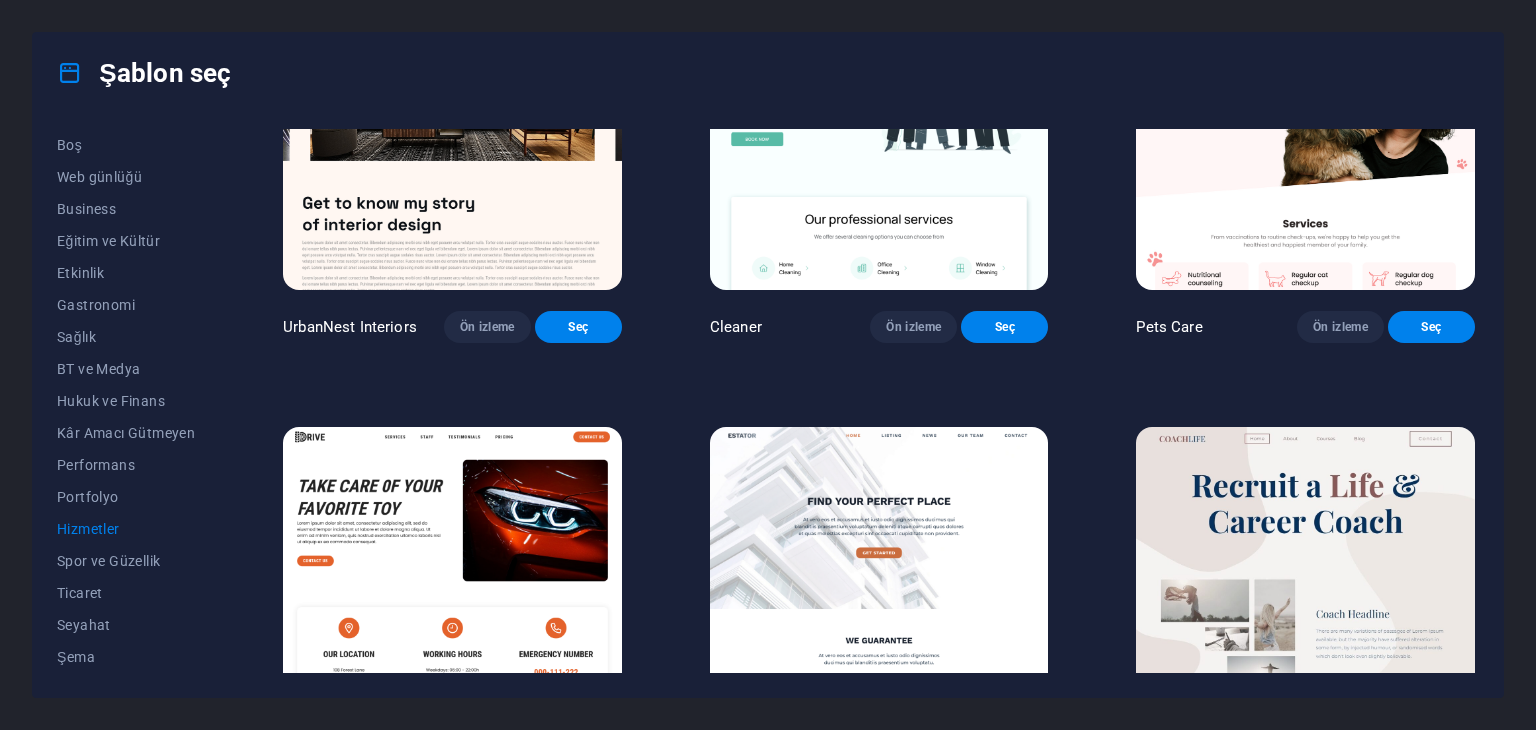 scroll, scrollTop: 816, scrollLeft: 0, axis: vertical 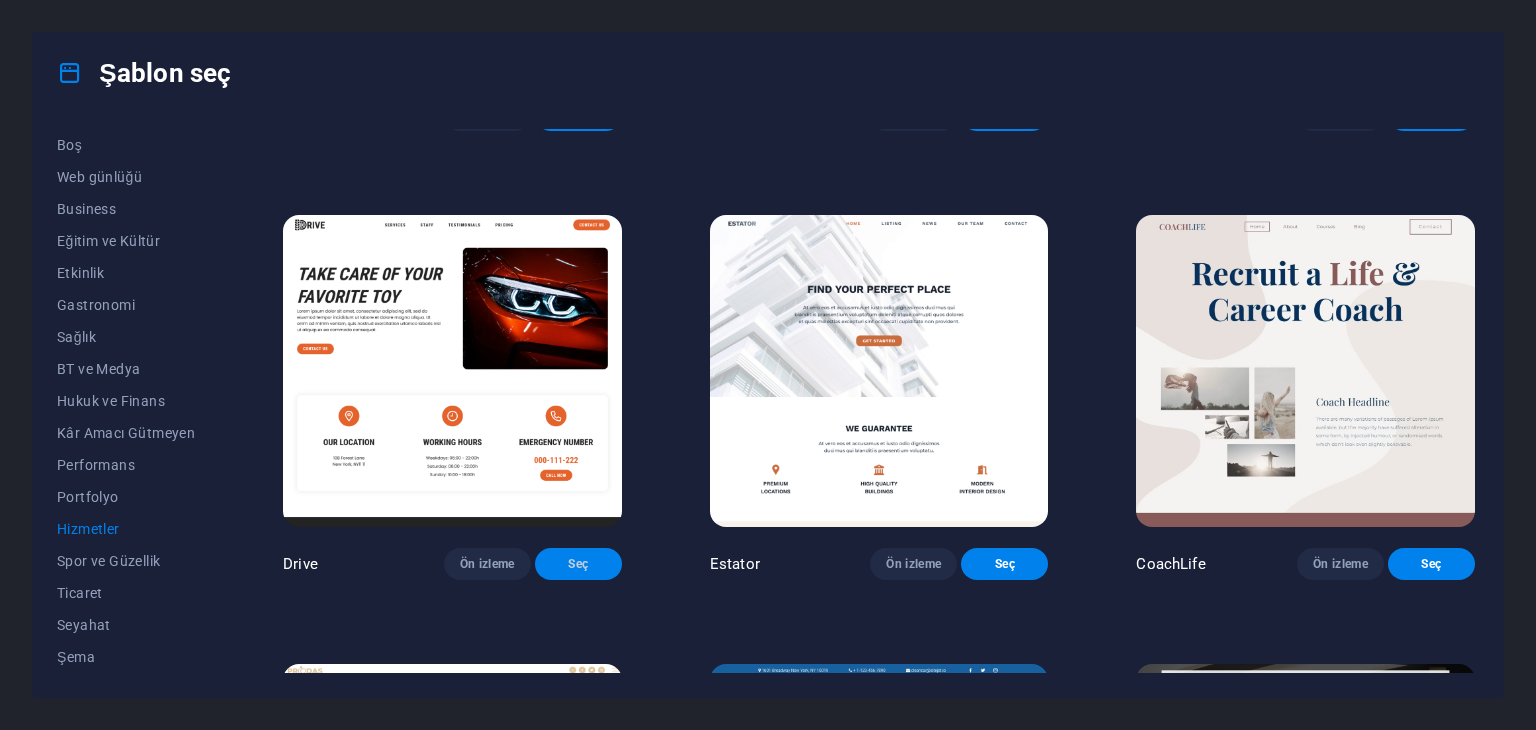 click on "Seç" at bounding box center (578, 564) 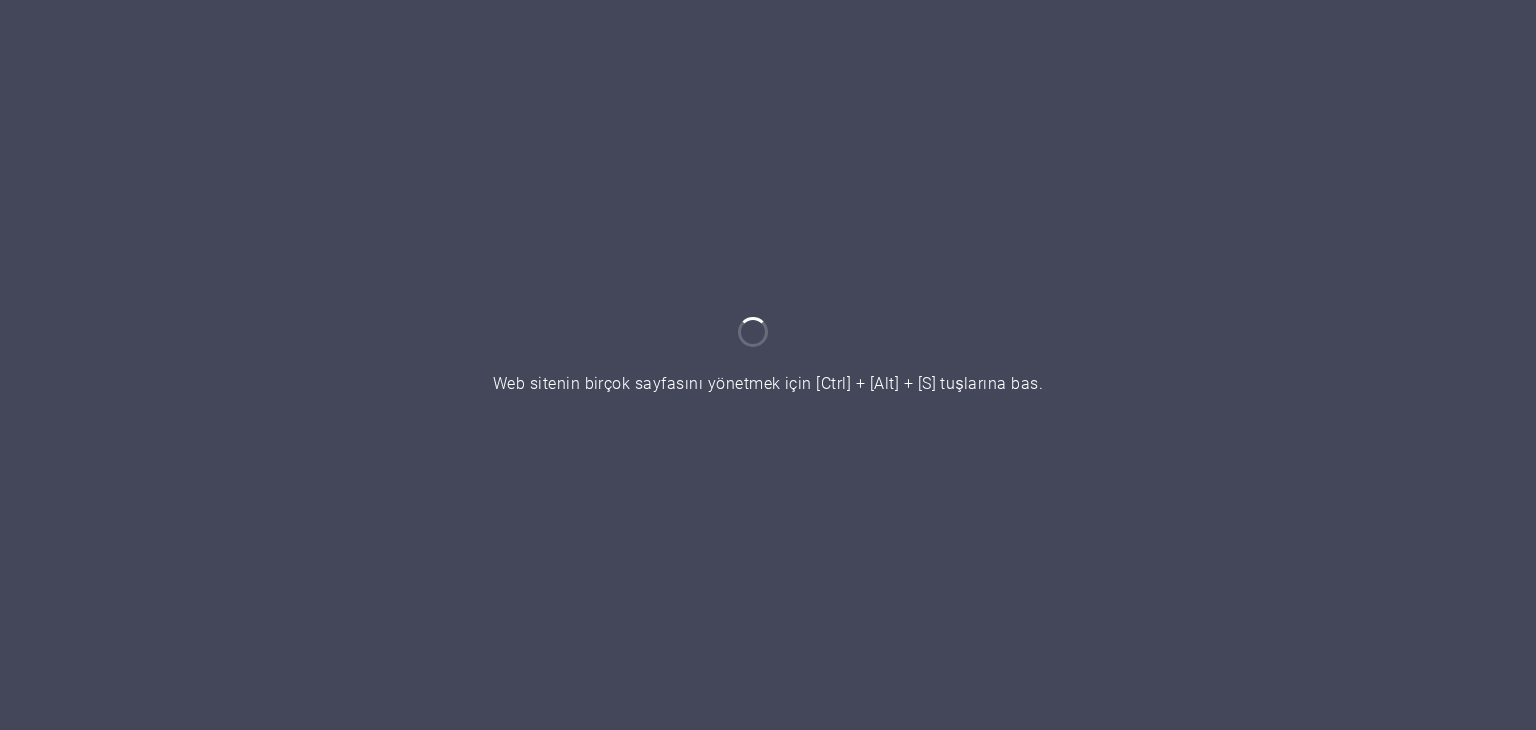 scroll, scrollTop: 0, scrollLeft: 0, axis: both 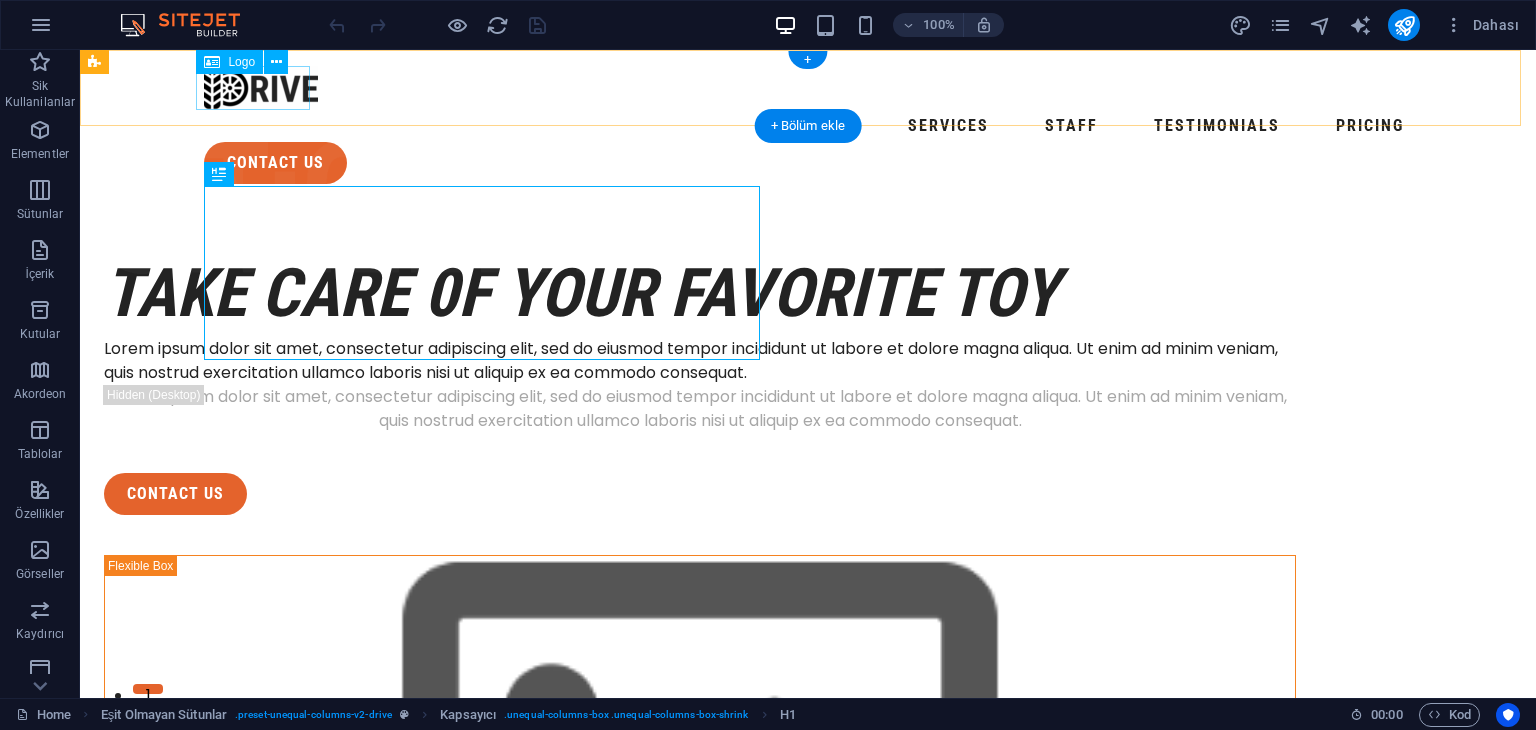 click at bounding box center (808, 88) 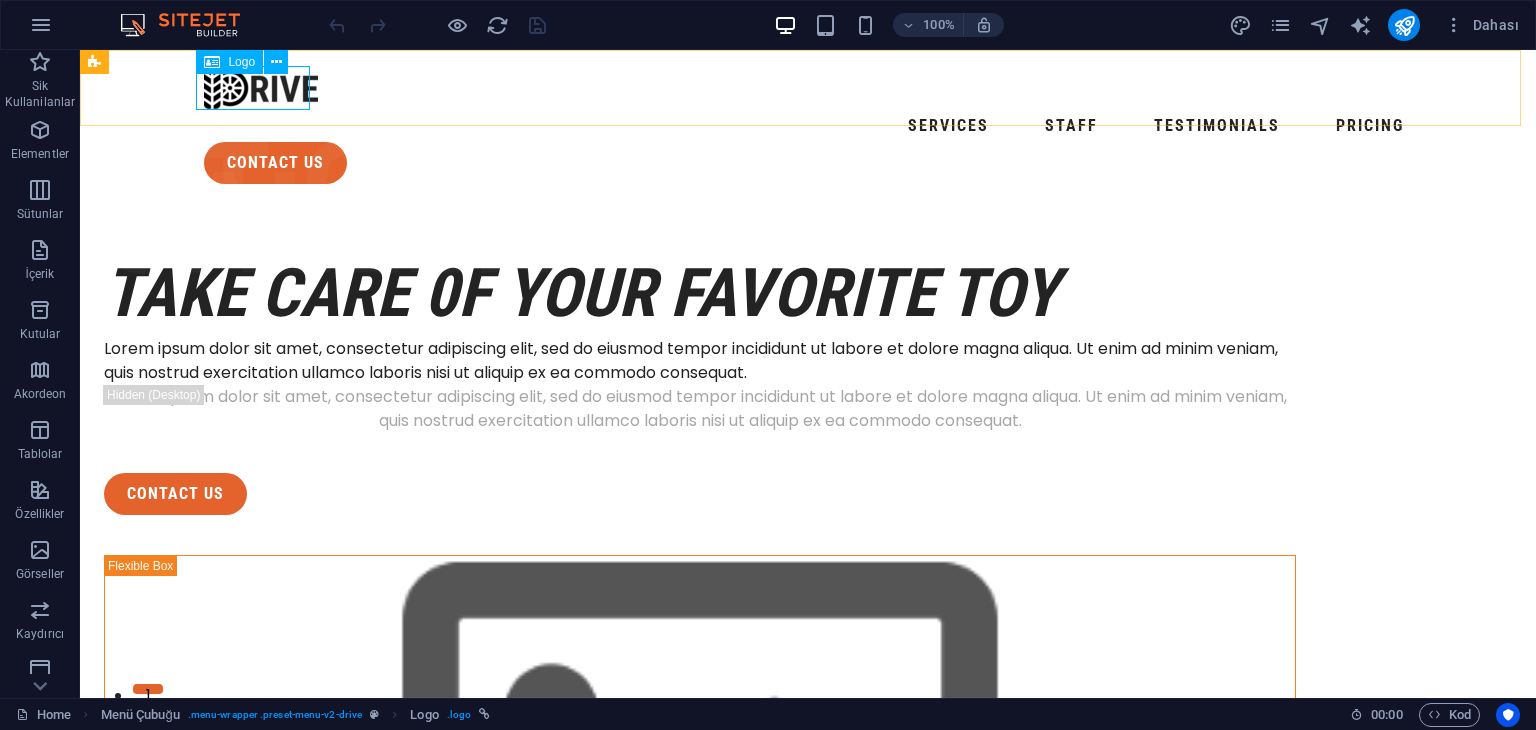 click on "Logo" at bounding box center (241, 62) 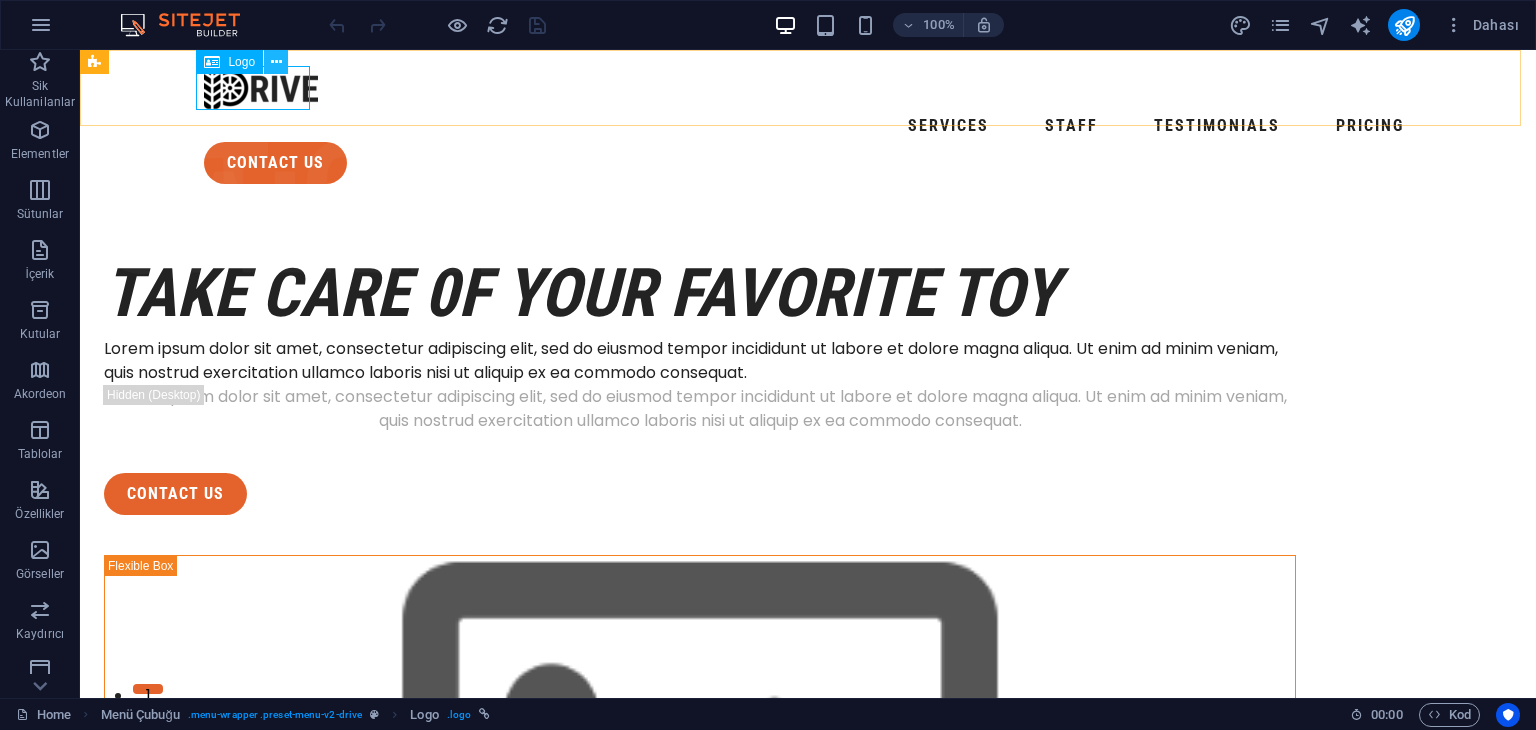 click at bounding box center (276, 62) 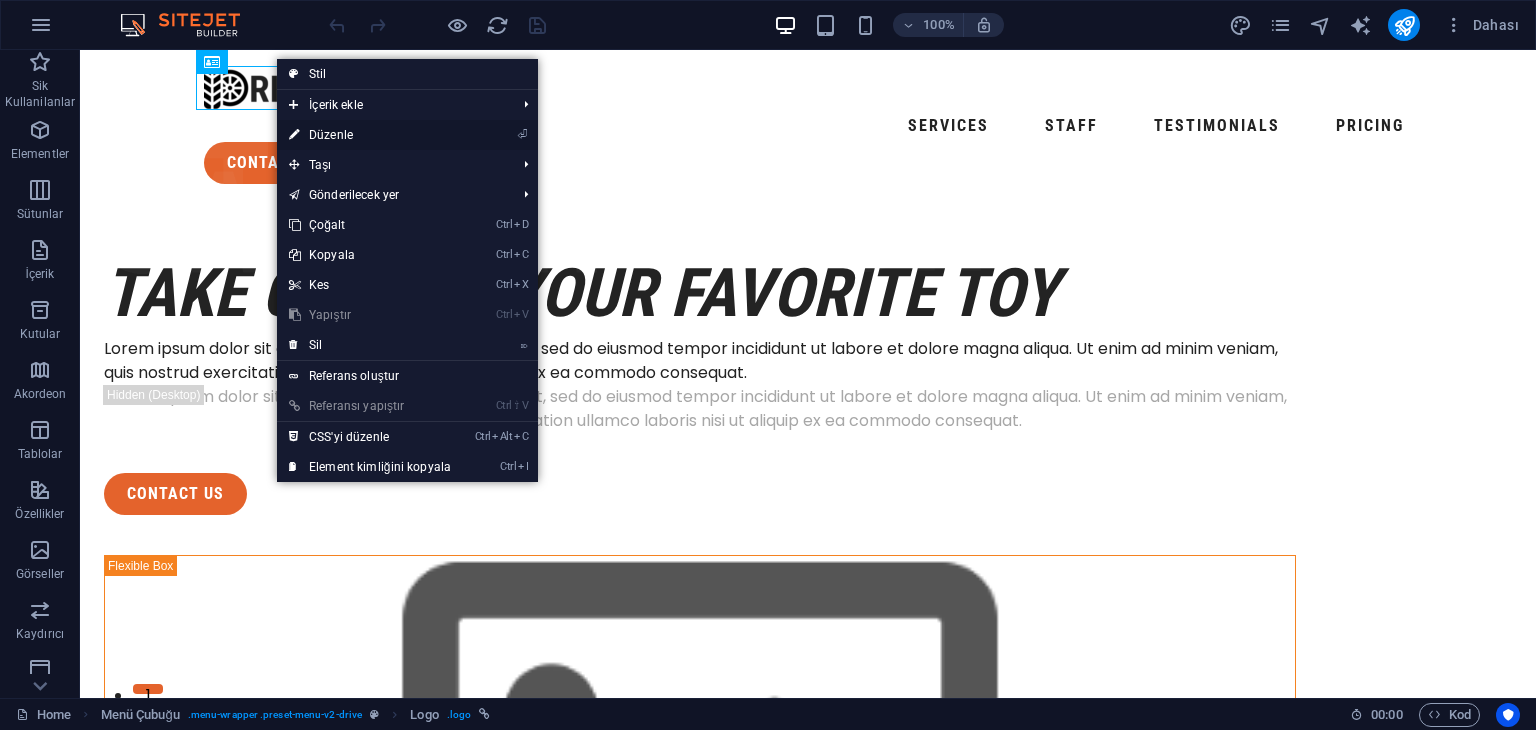 click on "⏎  Düzenle" at bounding box center (370, 135) 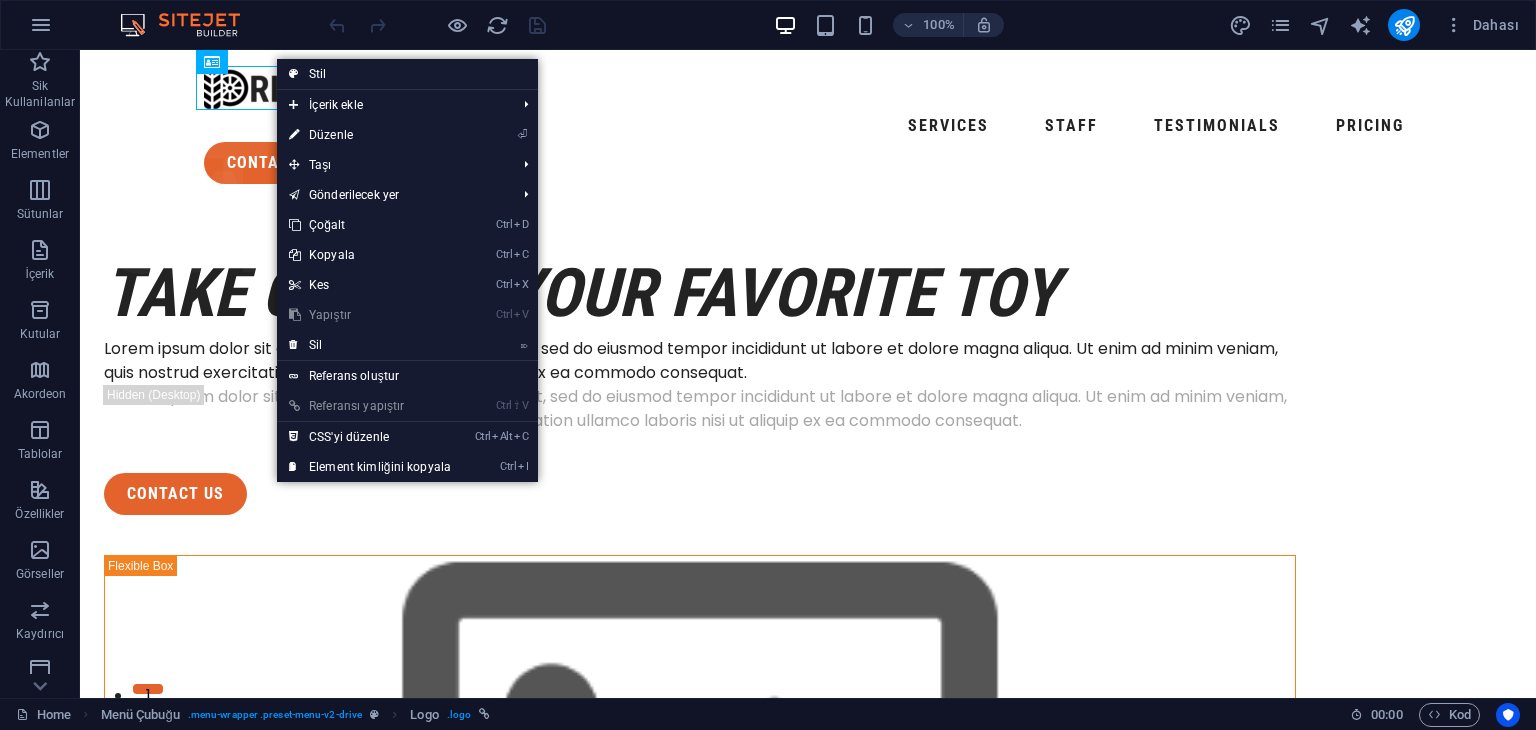 select on "px" 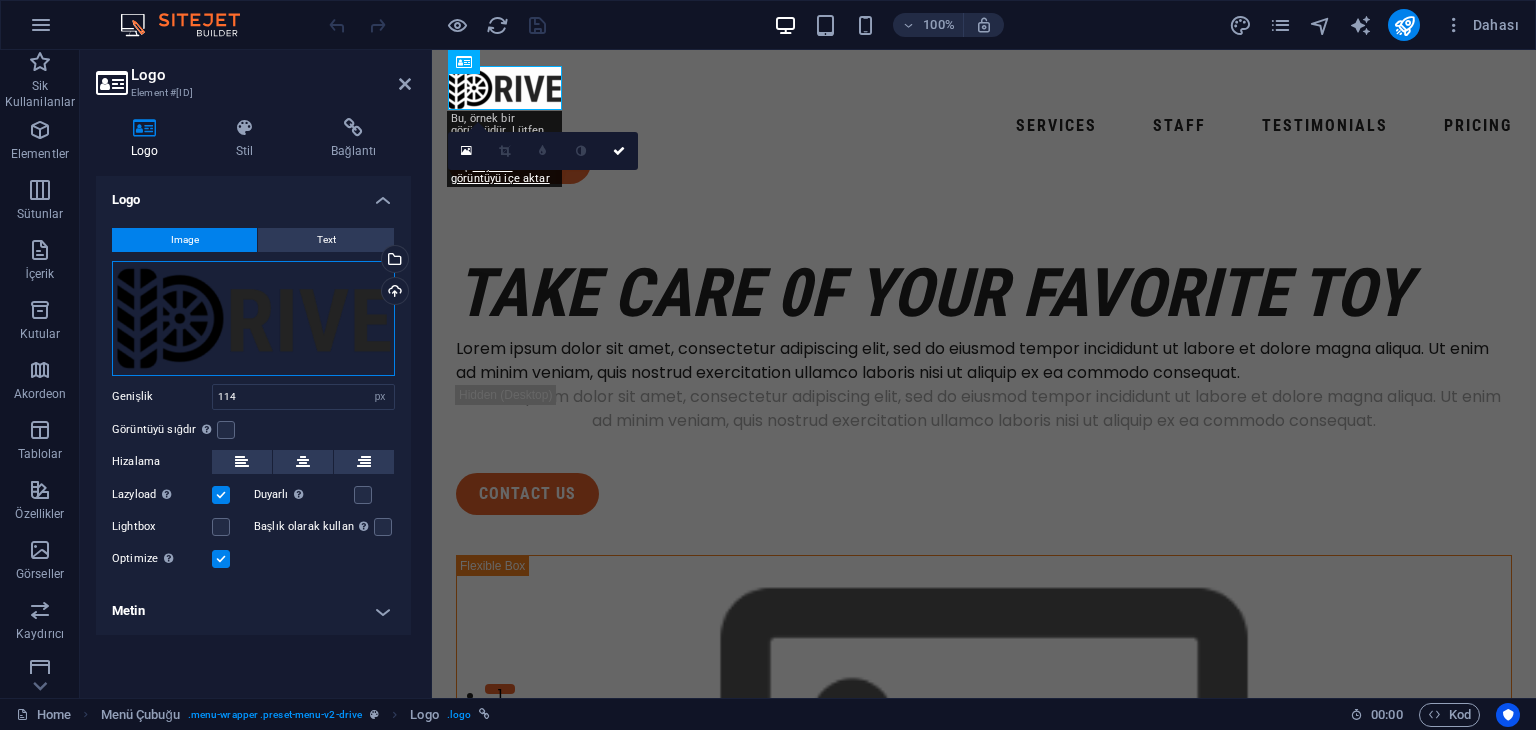click on "Dosyaları buraya sürükleyin, dosyaları seçmek için tıklayın veya Dosyalardan ya da ücretsiz stok fotoğraf ve videolarımızdan dosyalar seçin" at bounding box center (253, 318) 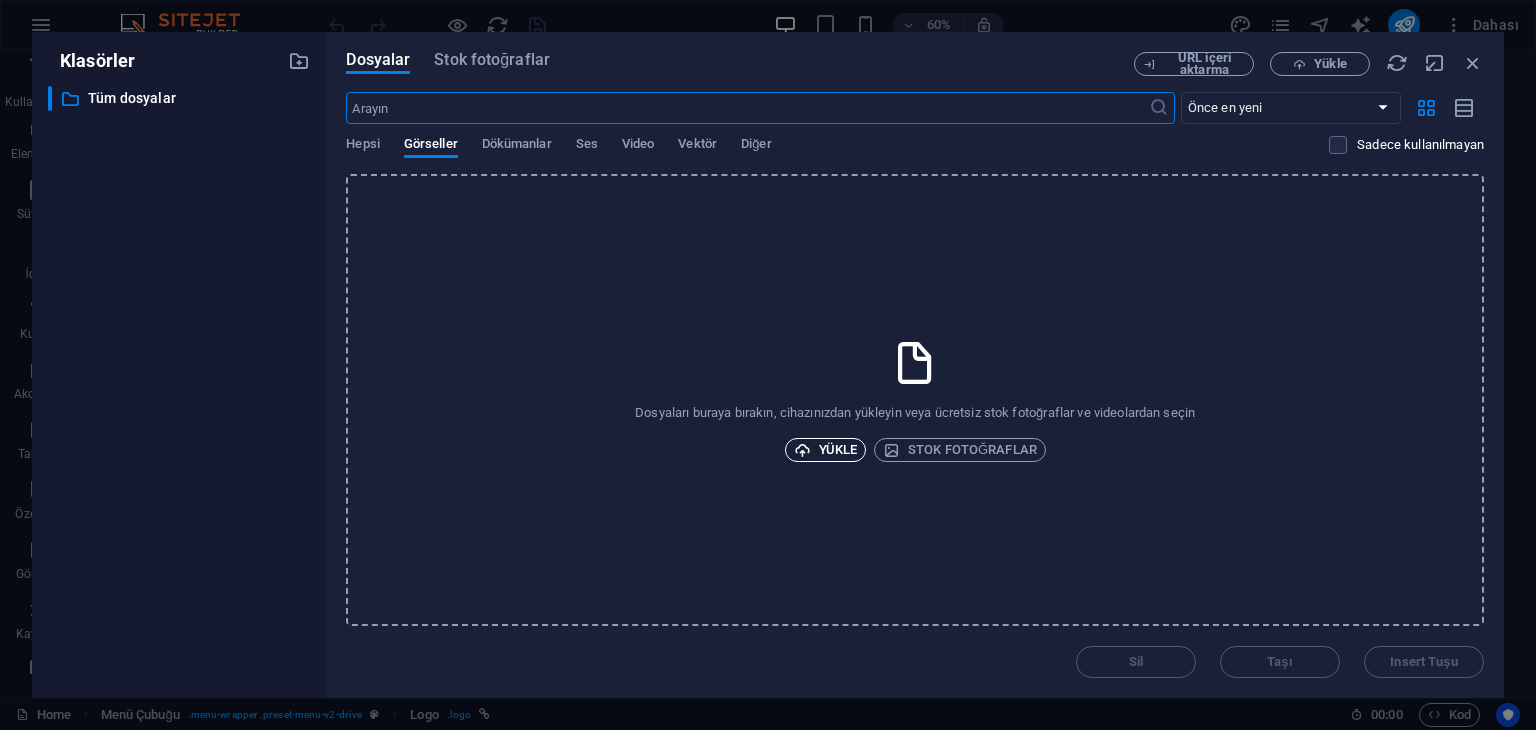 click on "Yükle" at bounding box center [826, 450] 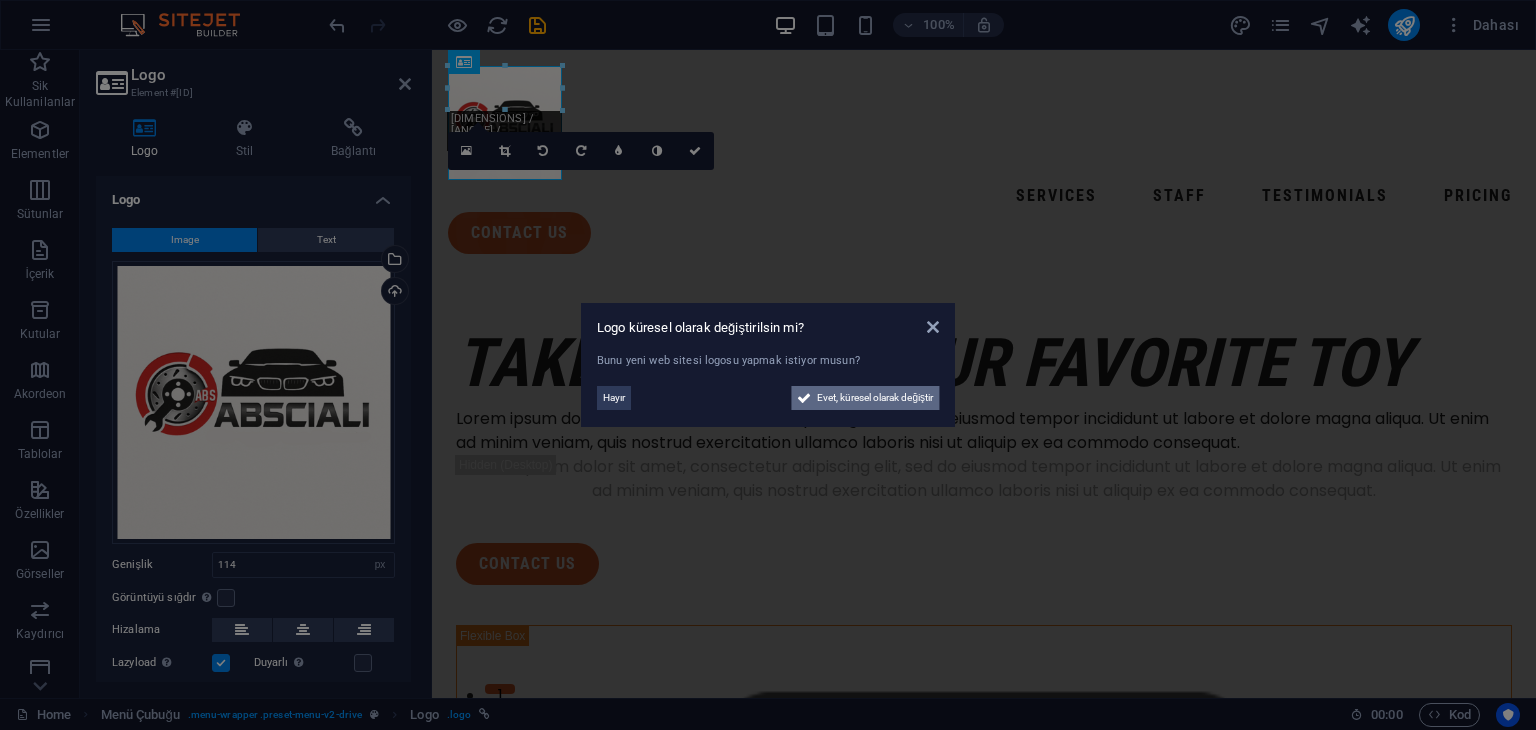drag, startPoint x: 874, startPoint y: 406, endPoint x: 702, endPoint y: 587, distance: 249.6898 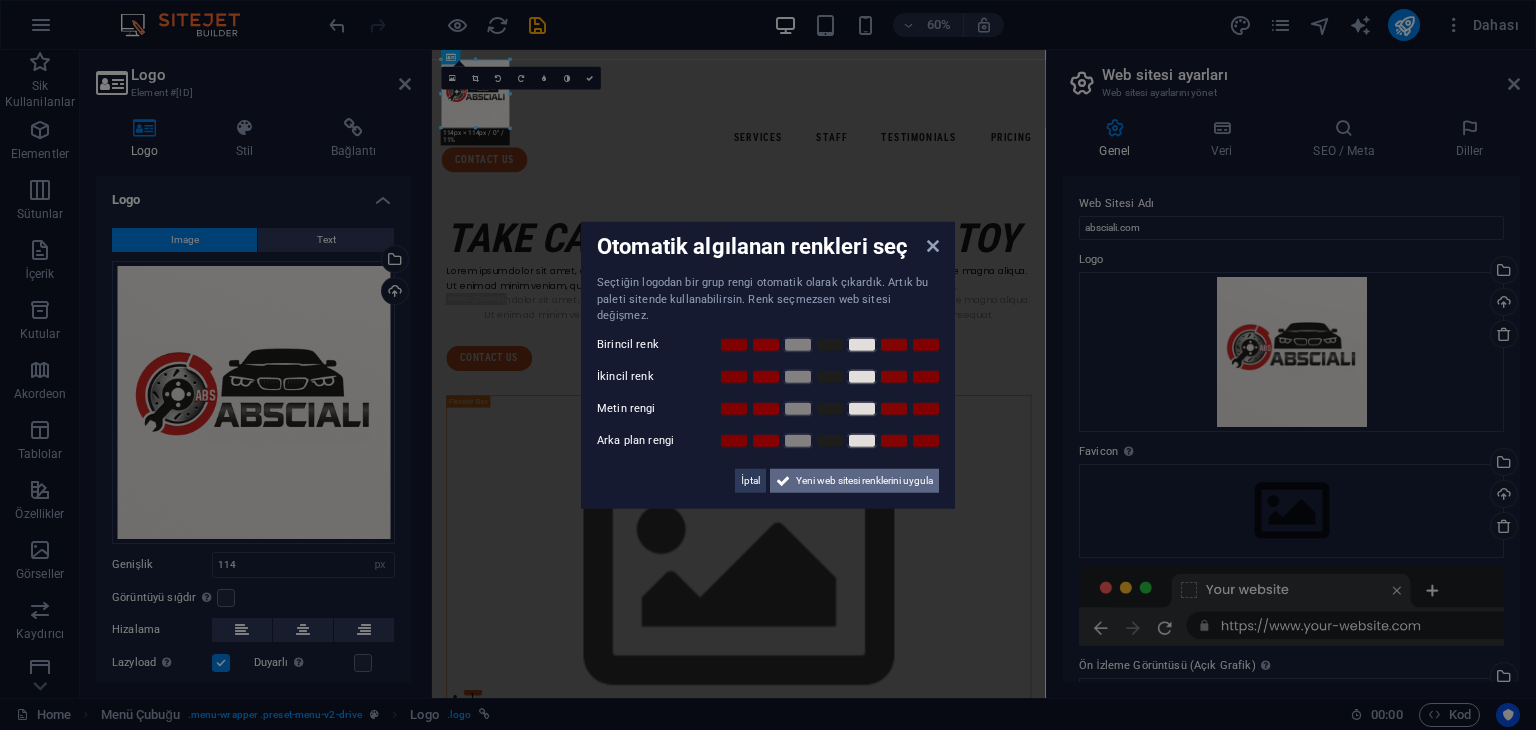 click on "Yeni web sitesi renklerini uygula" at bounding box center [864, 480] 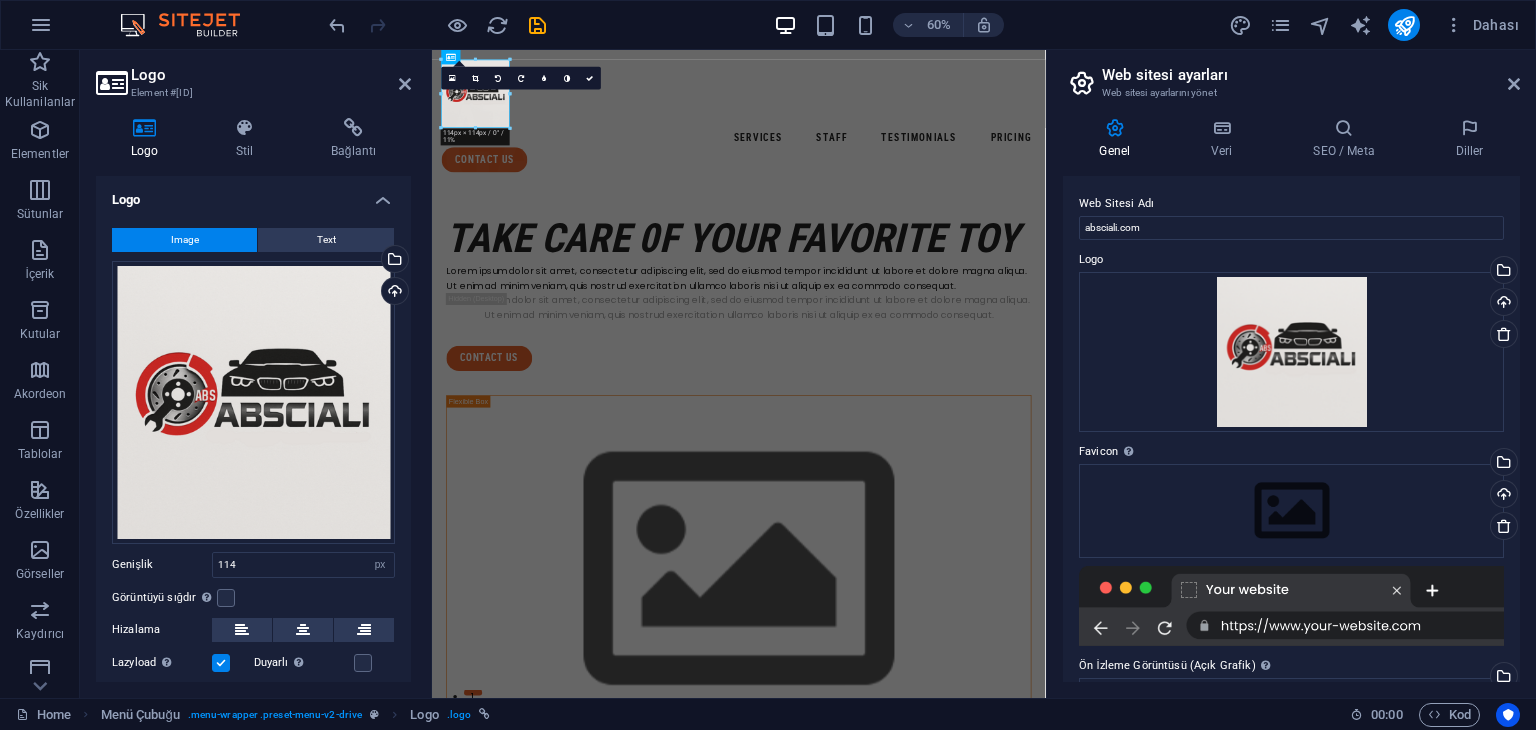 click at bounding box center [1291, 606] 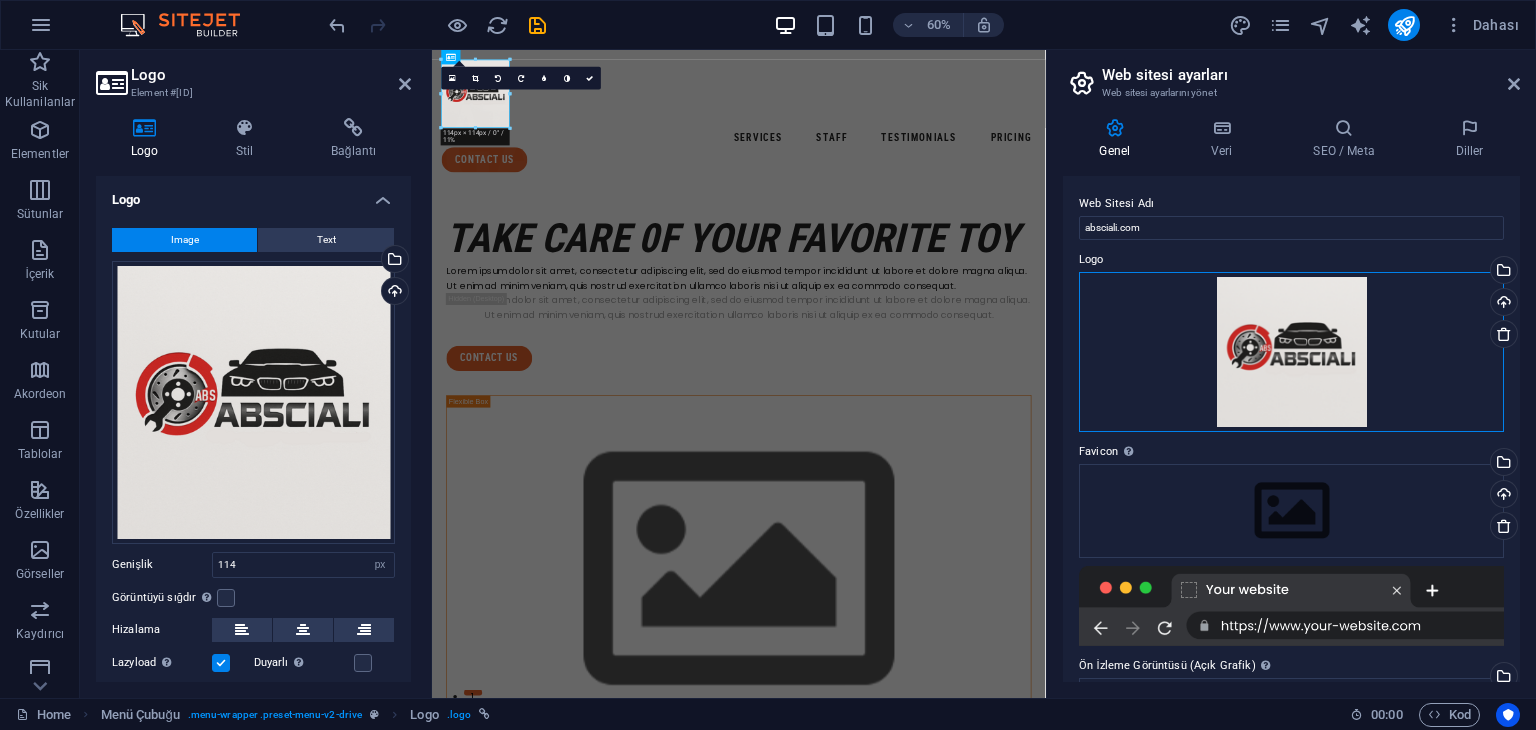 drag, startPoint x: 1363, startPoint y: 362, endPoint x: 1384, endPoint y: 357, distance: 21.587032 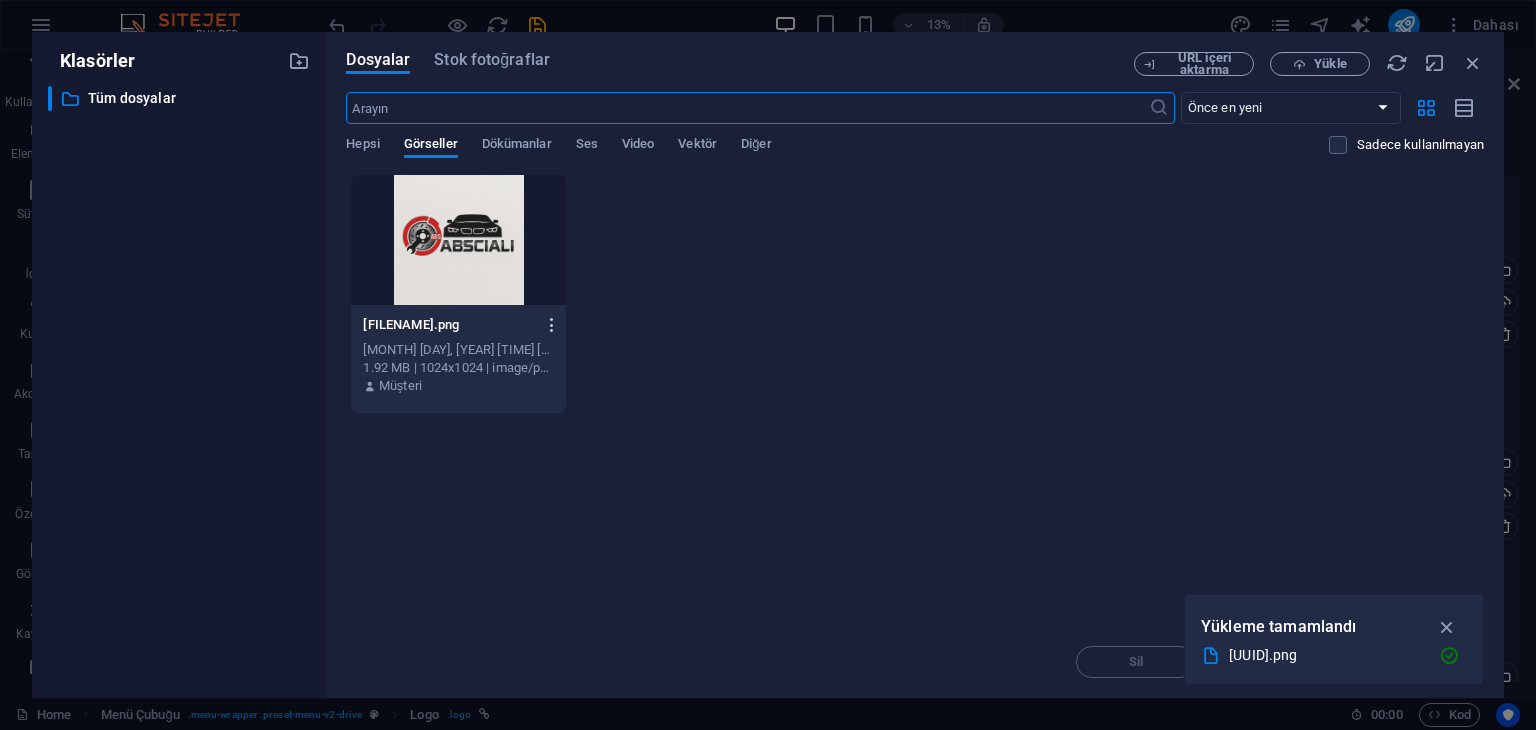 click at bounding box center [552, 325] 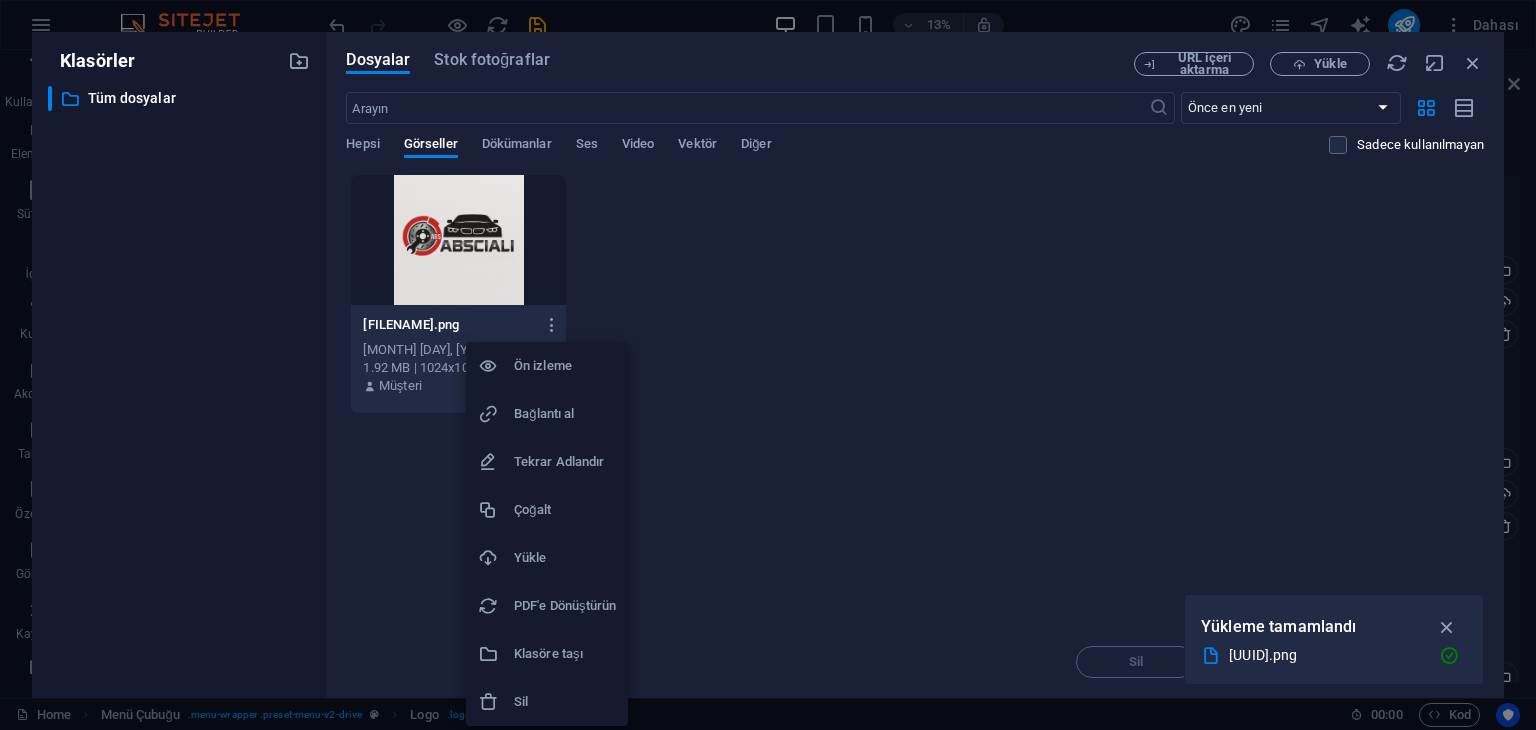 click on "Ön izleme" at bounding box center (565, 366) 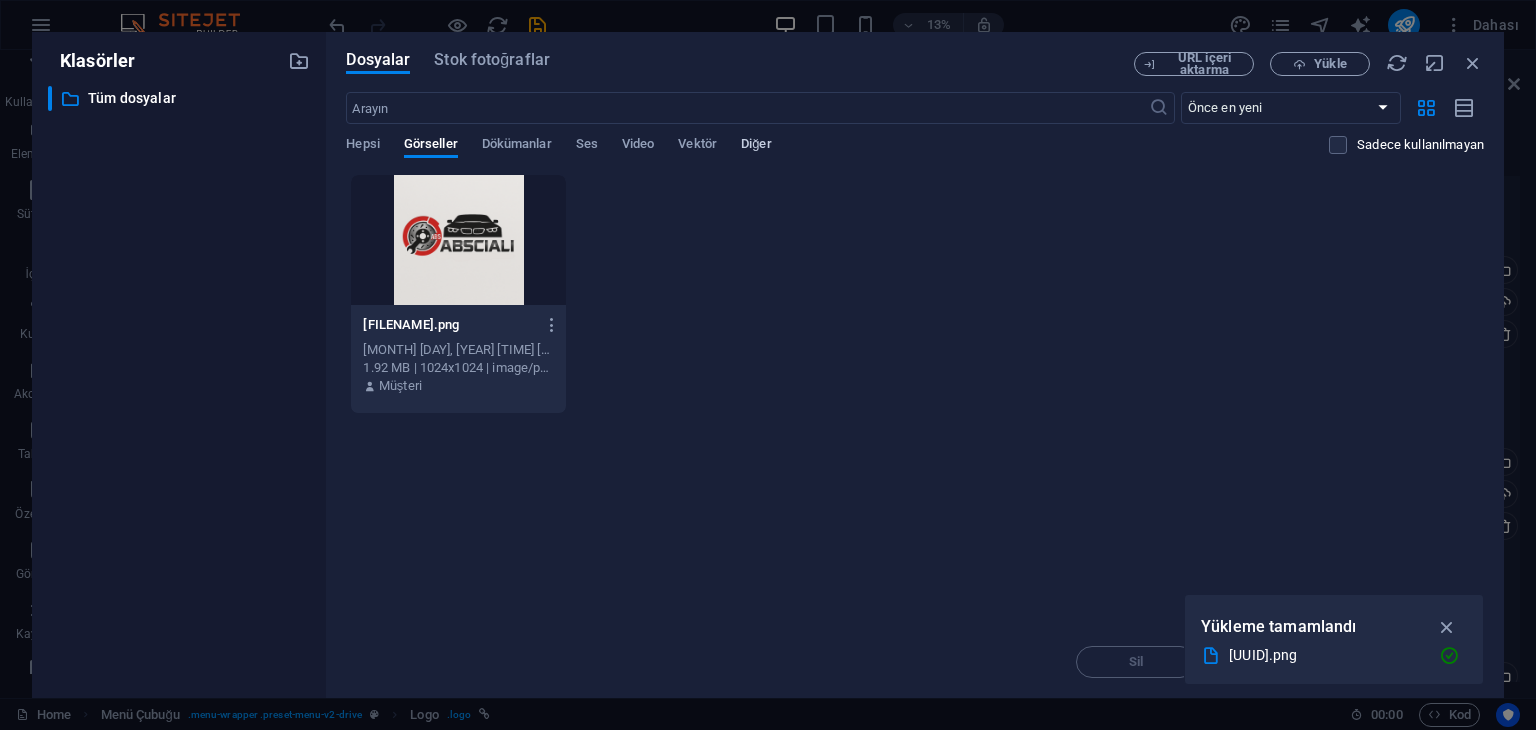 click on "Diğer" at bounding box center (756, 146) 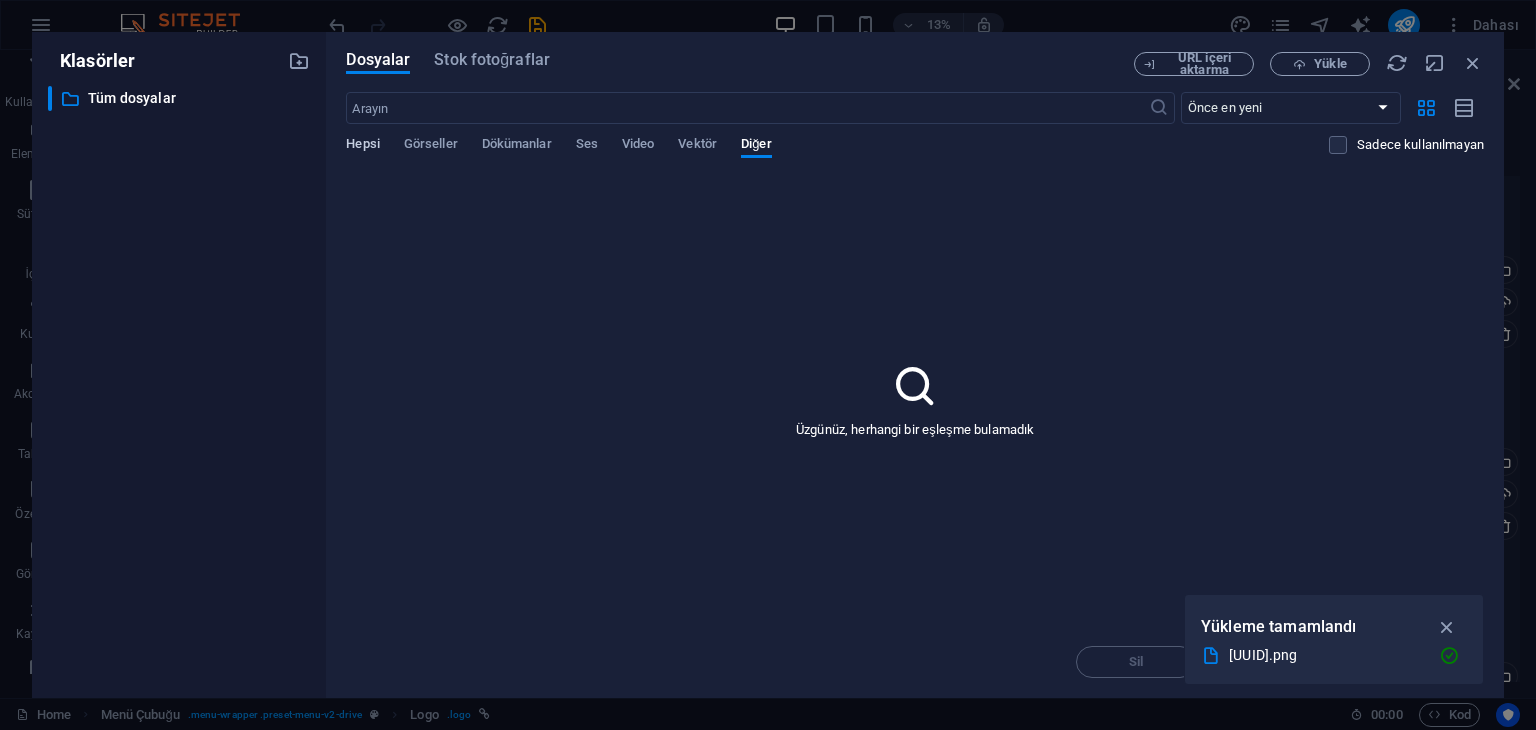 click on "Hepsi" at bounding box center [362, 146] 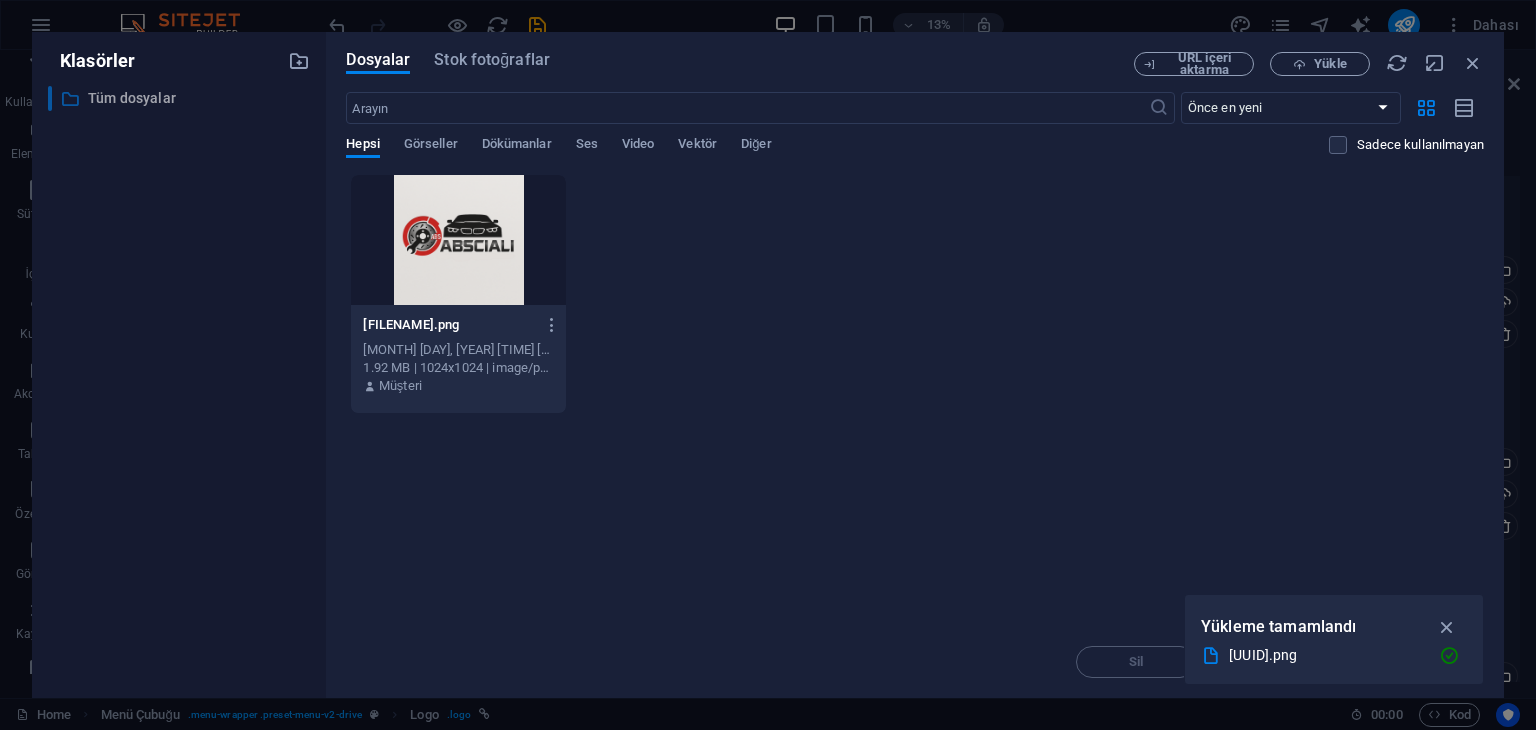 click on "Tüm dosyalar" at bounding box center (181, 98) 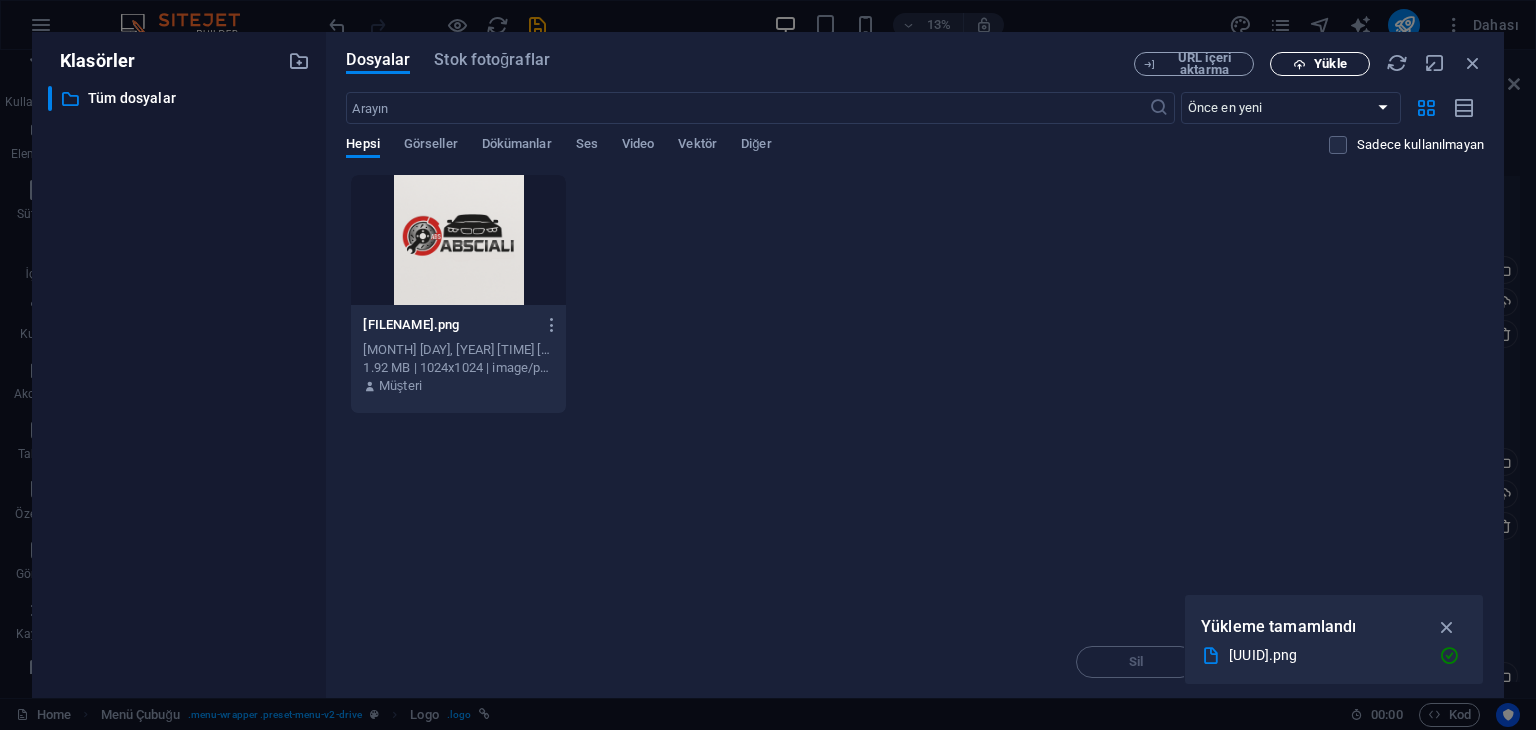 click on "Yükle" at bounding box center (1330, 64) 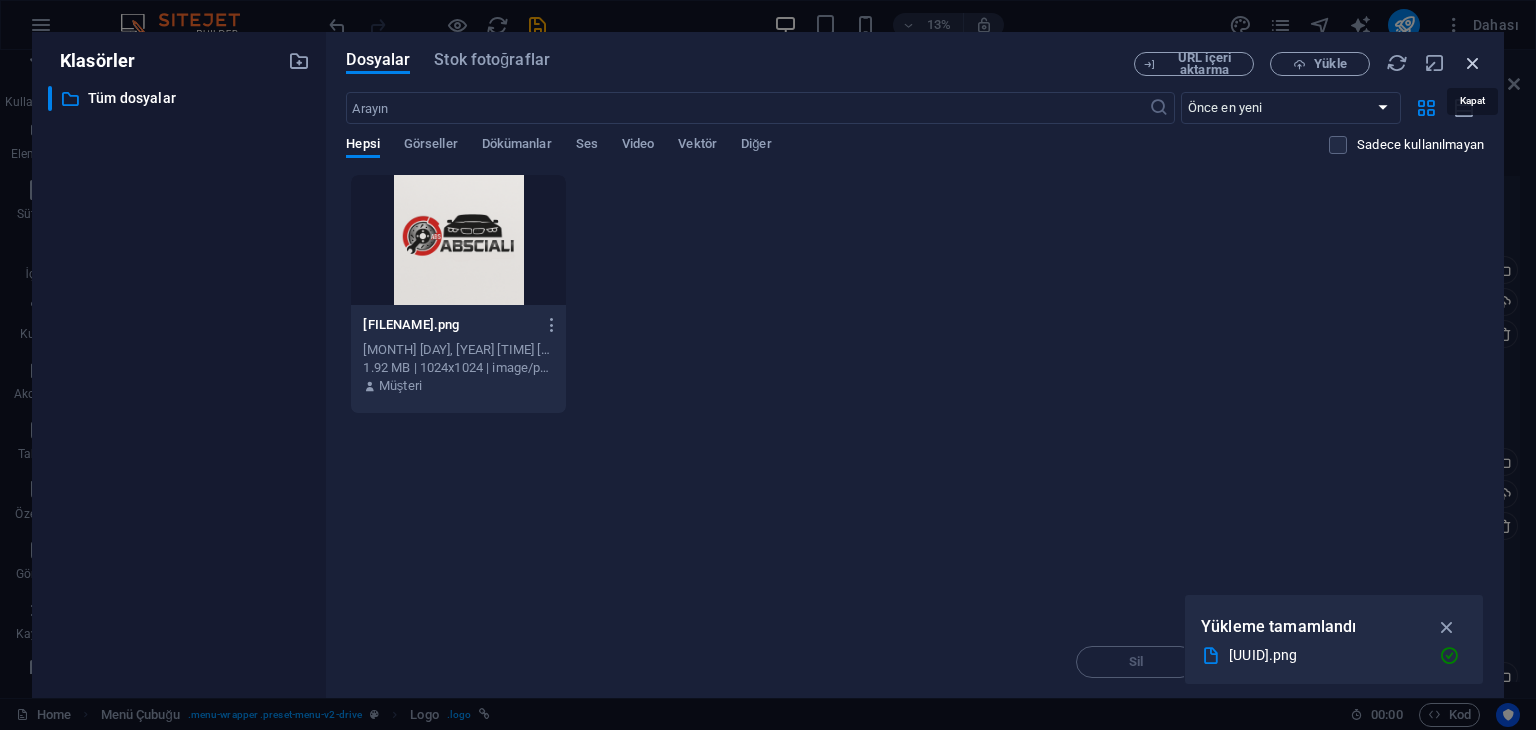 click at bounding box center [1473, 63] 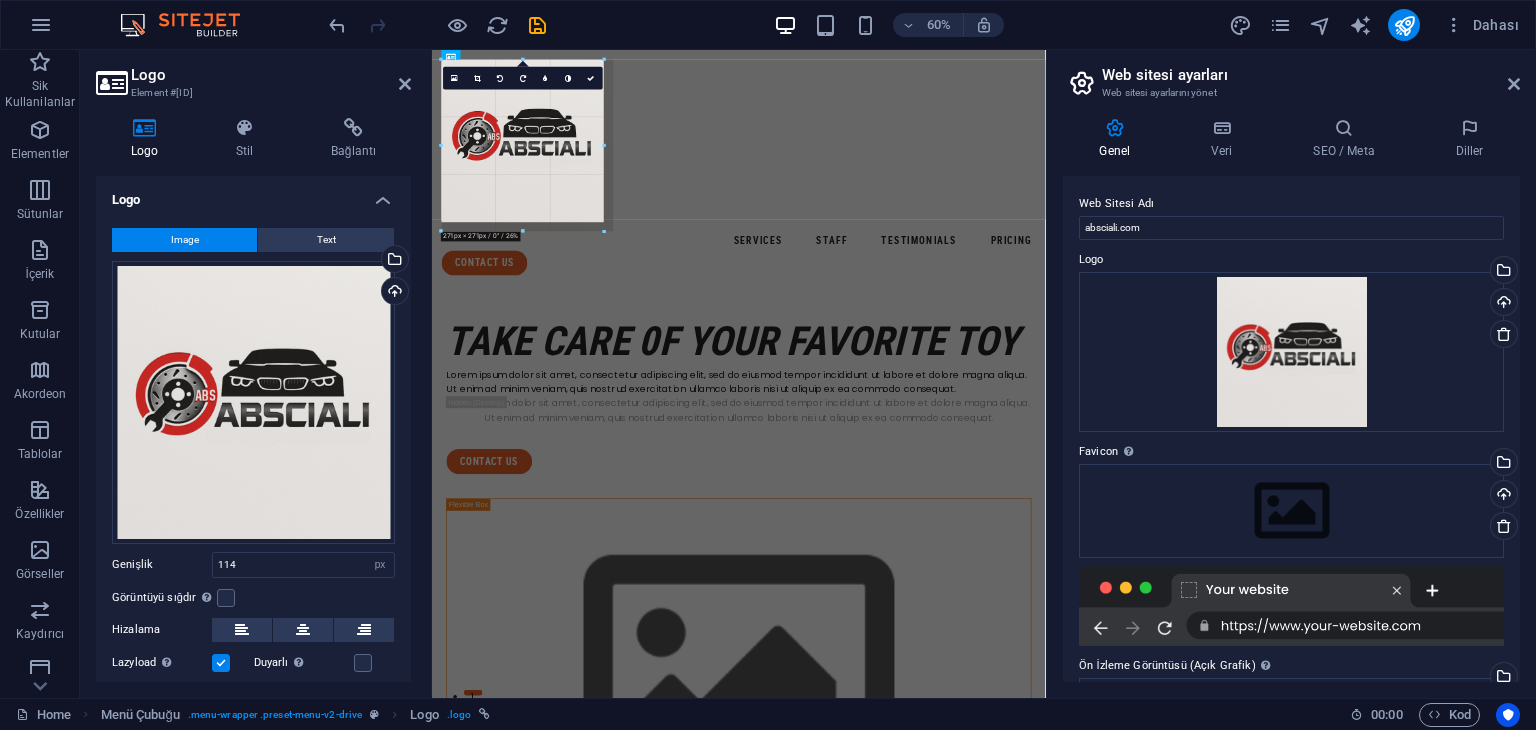 drag, startPoint x: 509, startPoint y: 108, endPoint x: 681, endPoint y: 105, distance: 172.02615 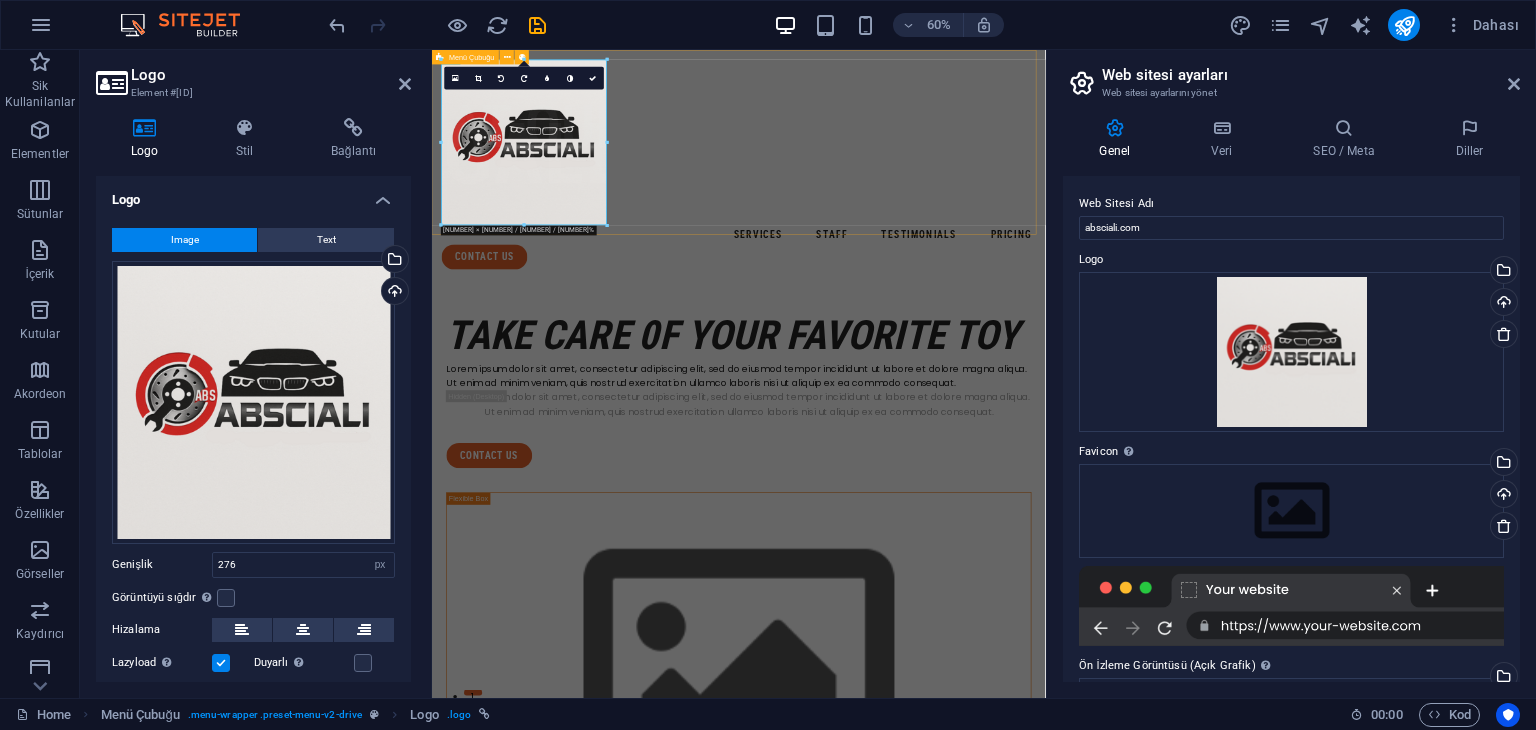 click on "Services Staff Testimonials Pricing contact us" at bounding box center (943, 241) 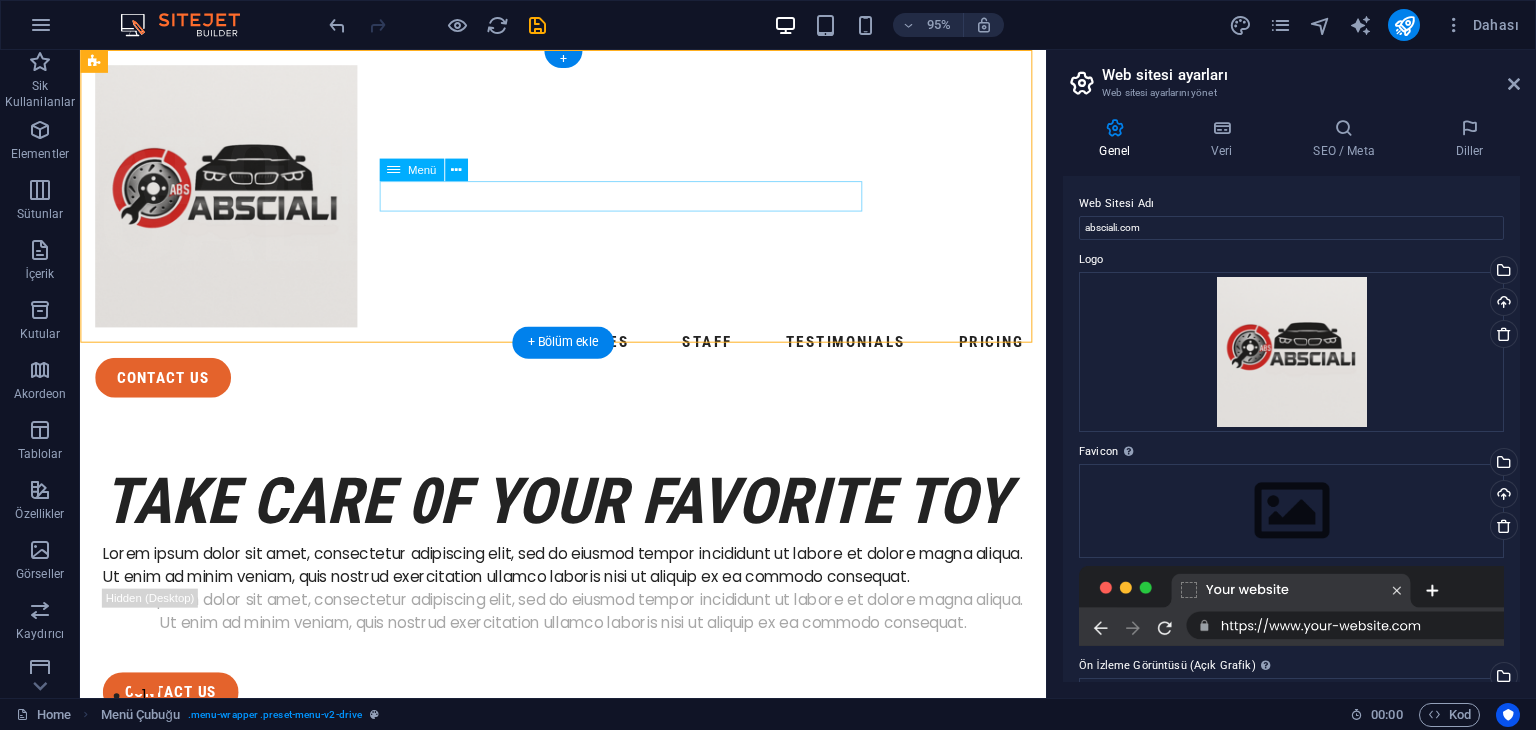 click on "Services Staff Testimonials Pricing" at bounding box center (588, 358) 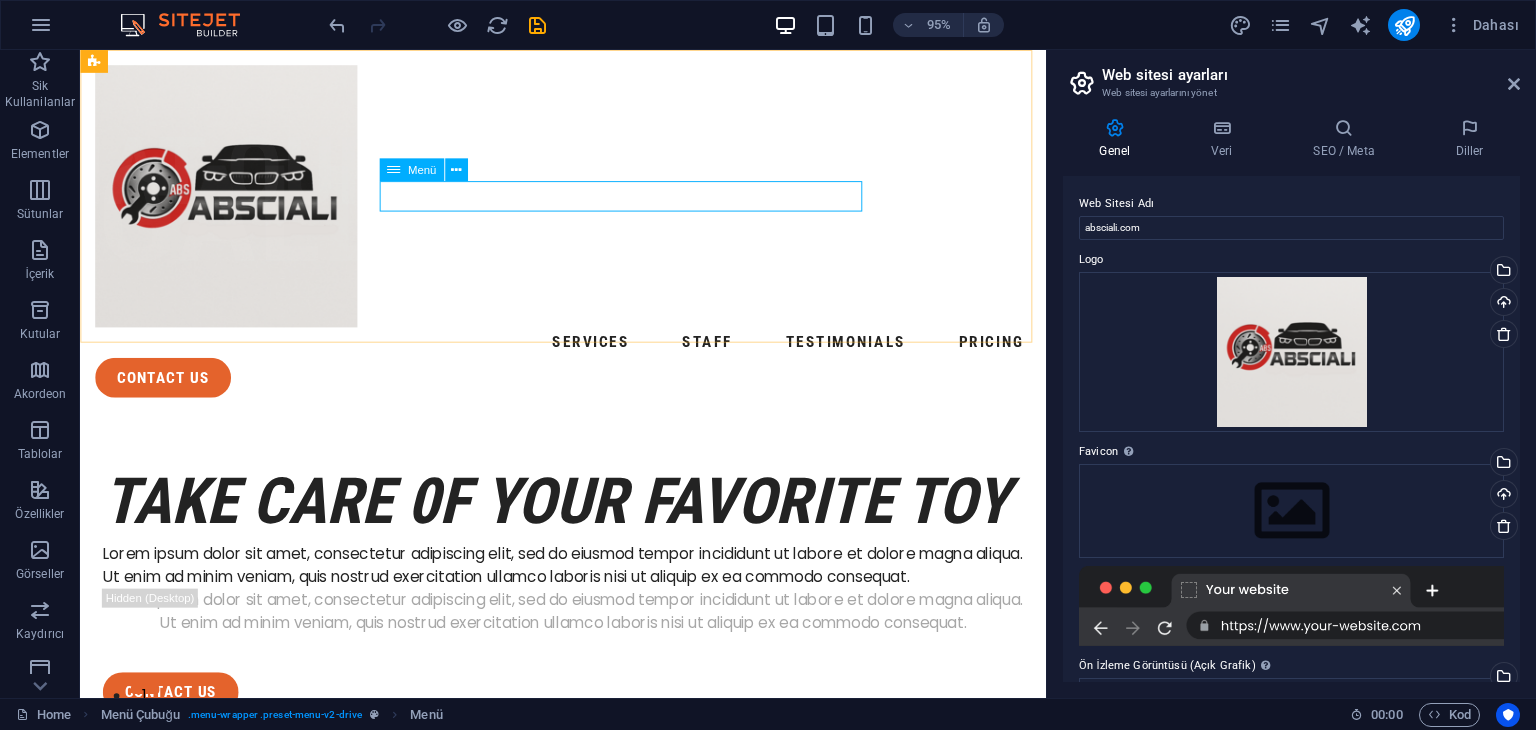 click on "Menü" at bounding box center (411, 169) 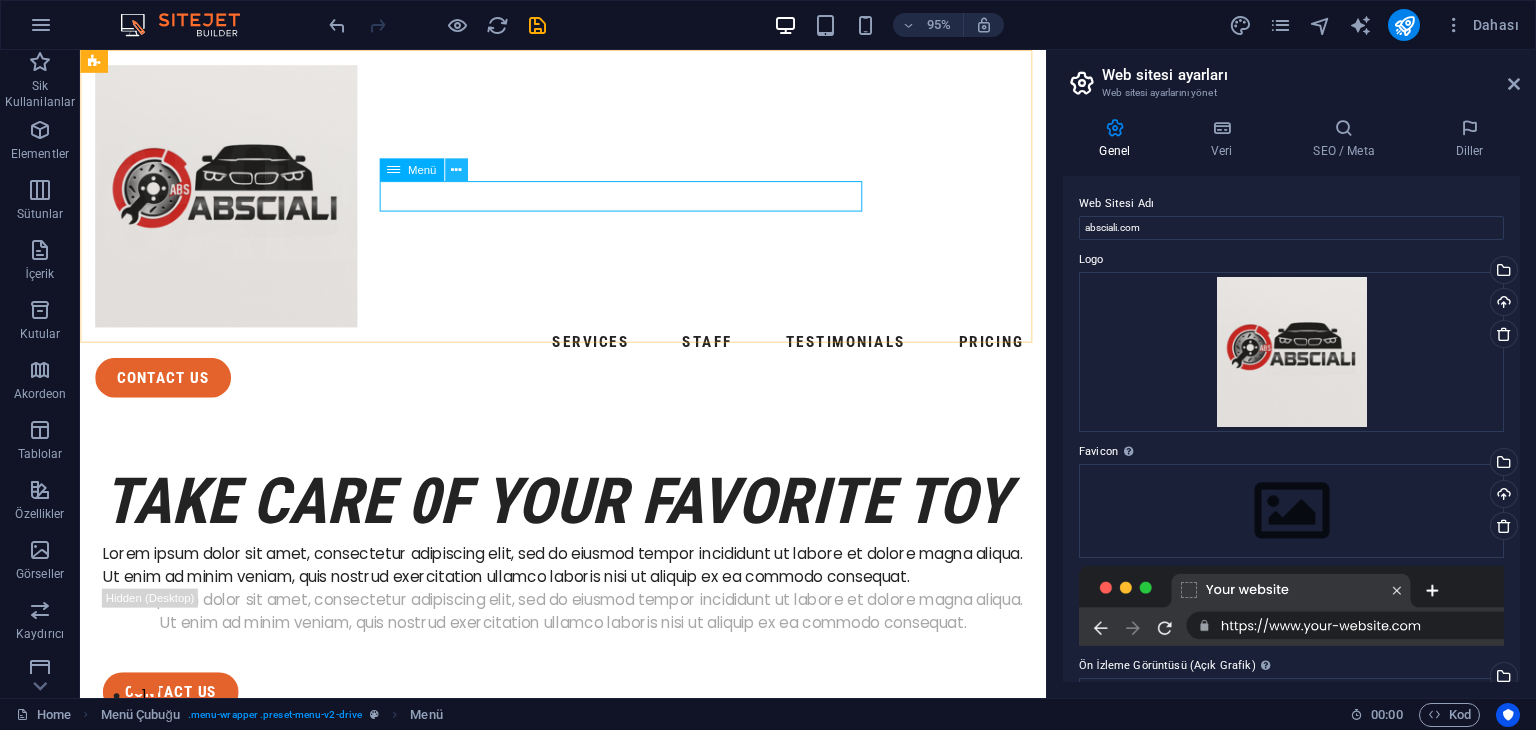 click at bounding box center [456, 169] 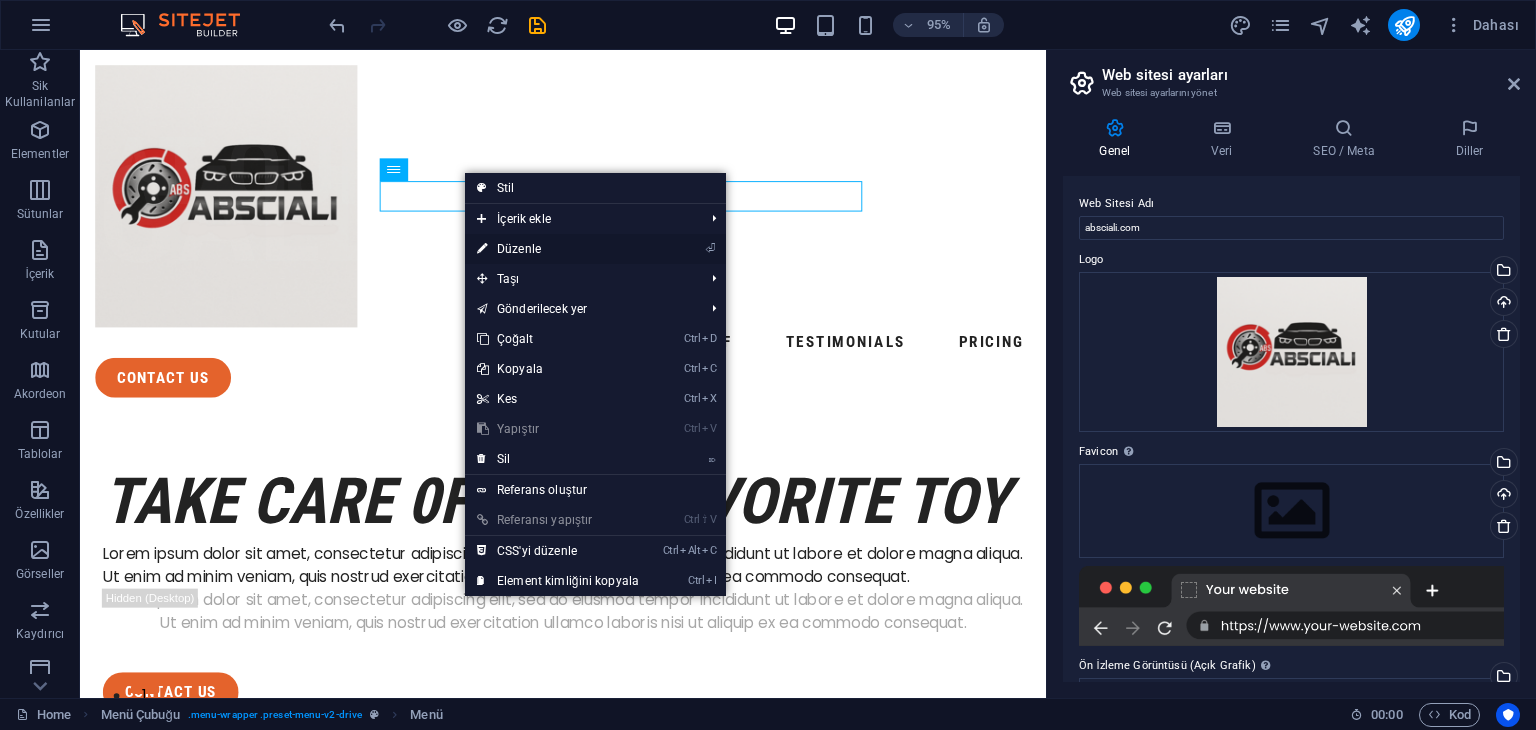 click on "⏎  Düzenle" at bounding box center [558, 249] 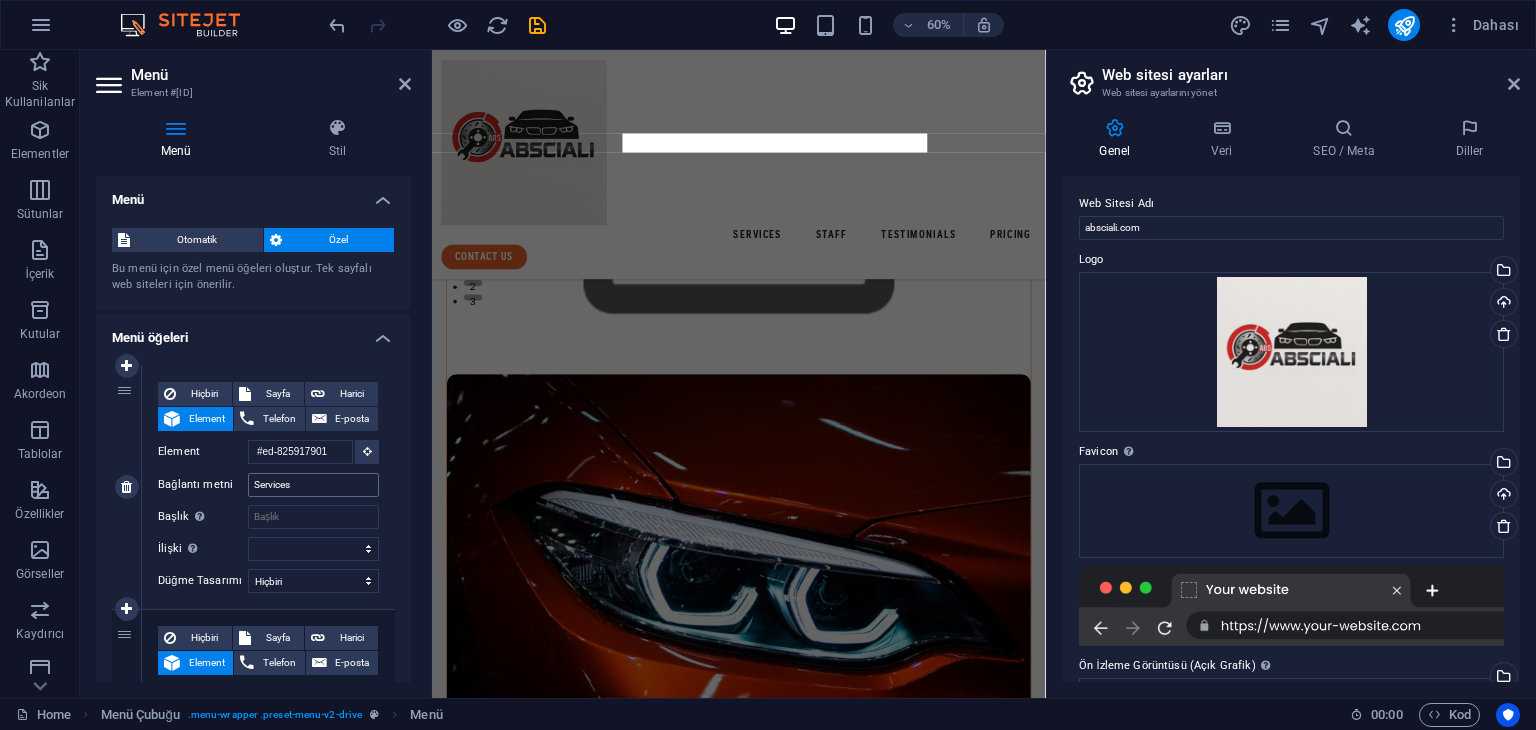 scroll, scrollTop: 0, scrollLeft: 0, axis: both 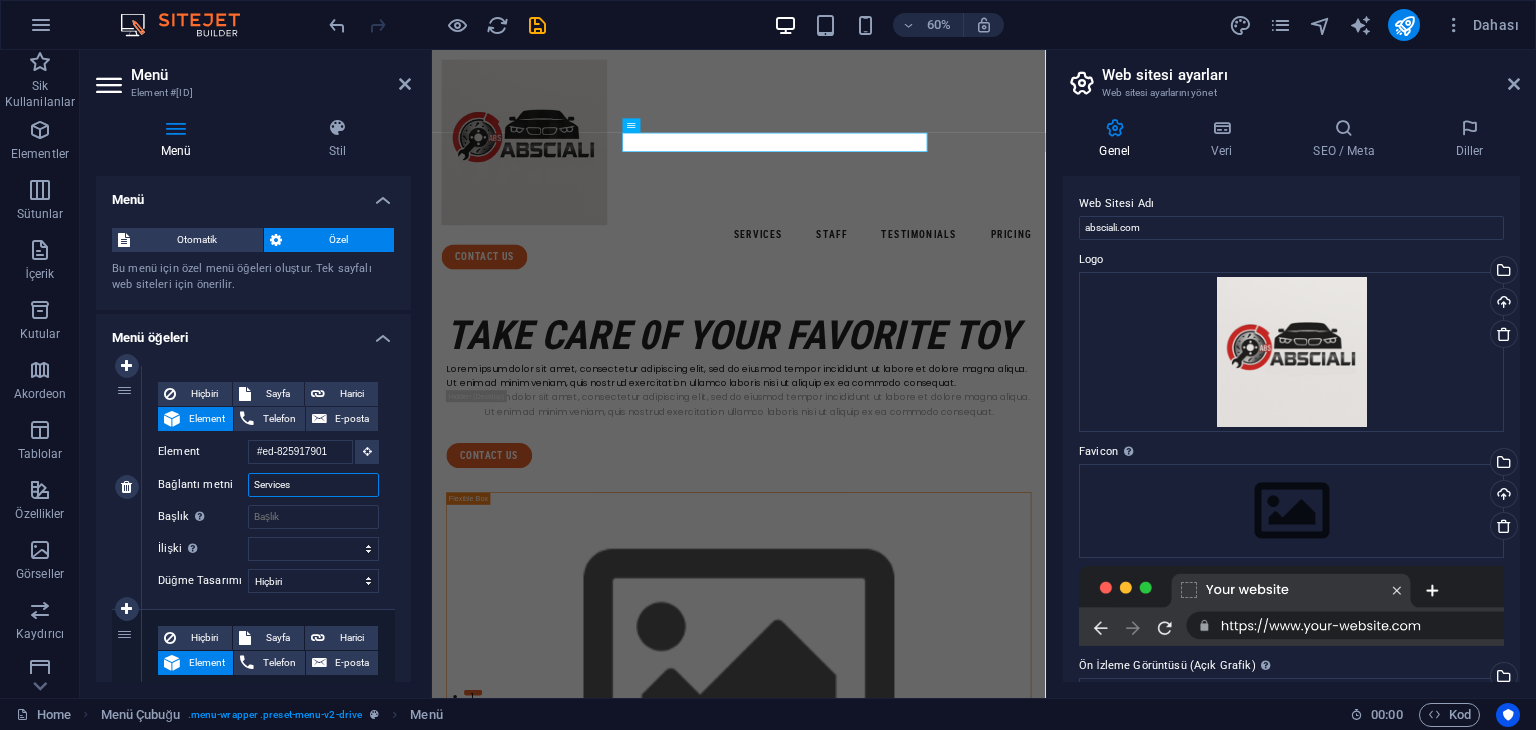 click on "Services" at bounding box center (313, 485) 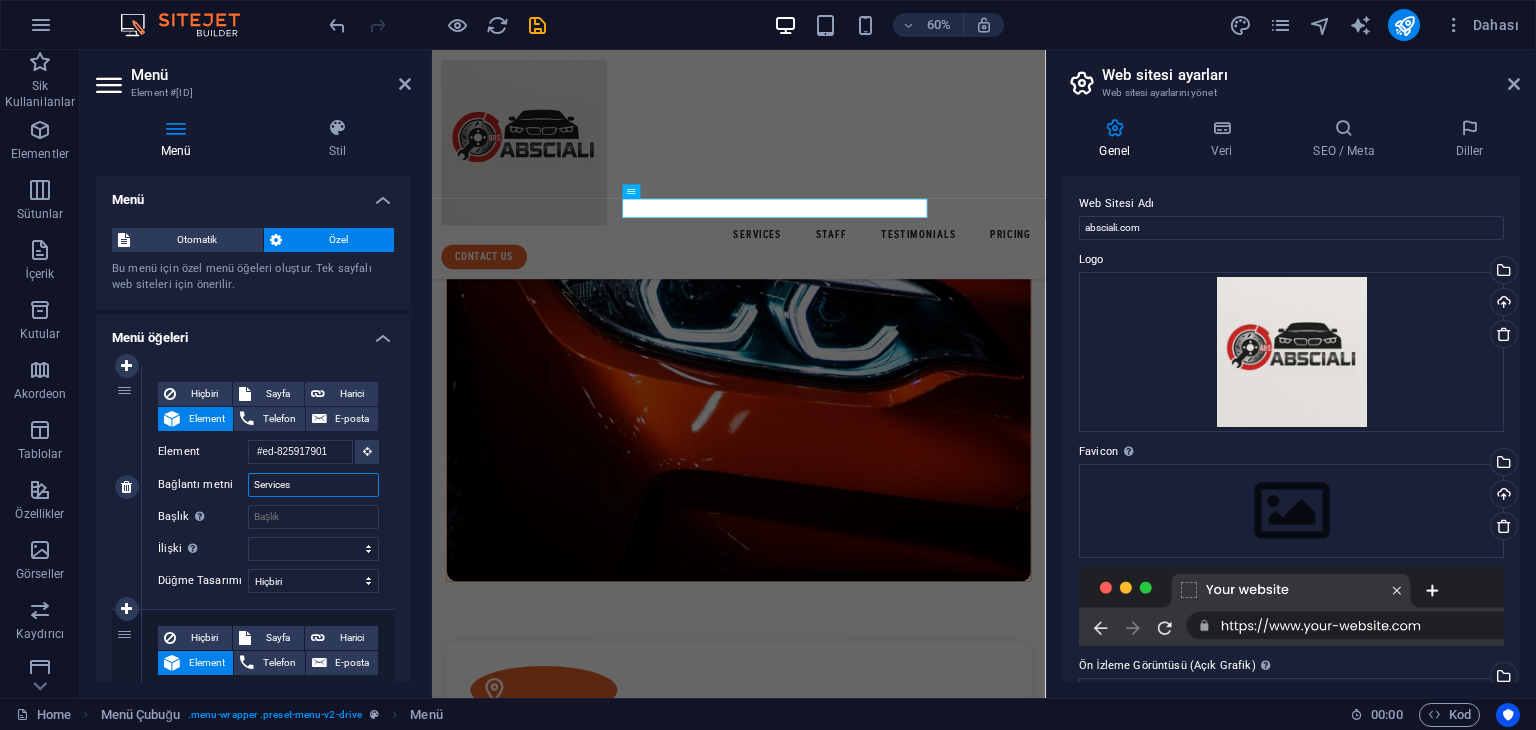 scroll, scrollTop: 0, scrollLeft: 0, axis: both 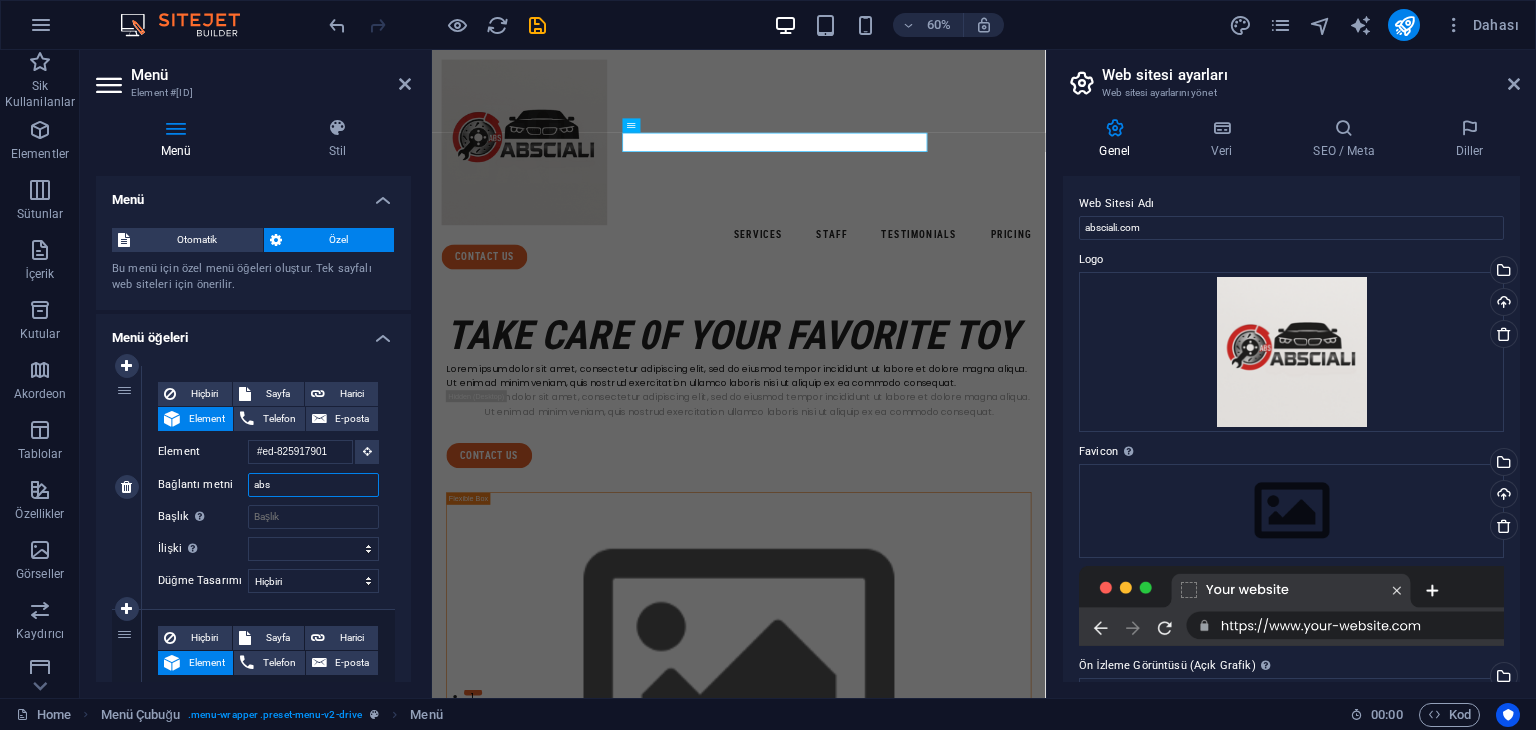 type on "abs" 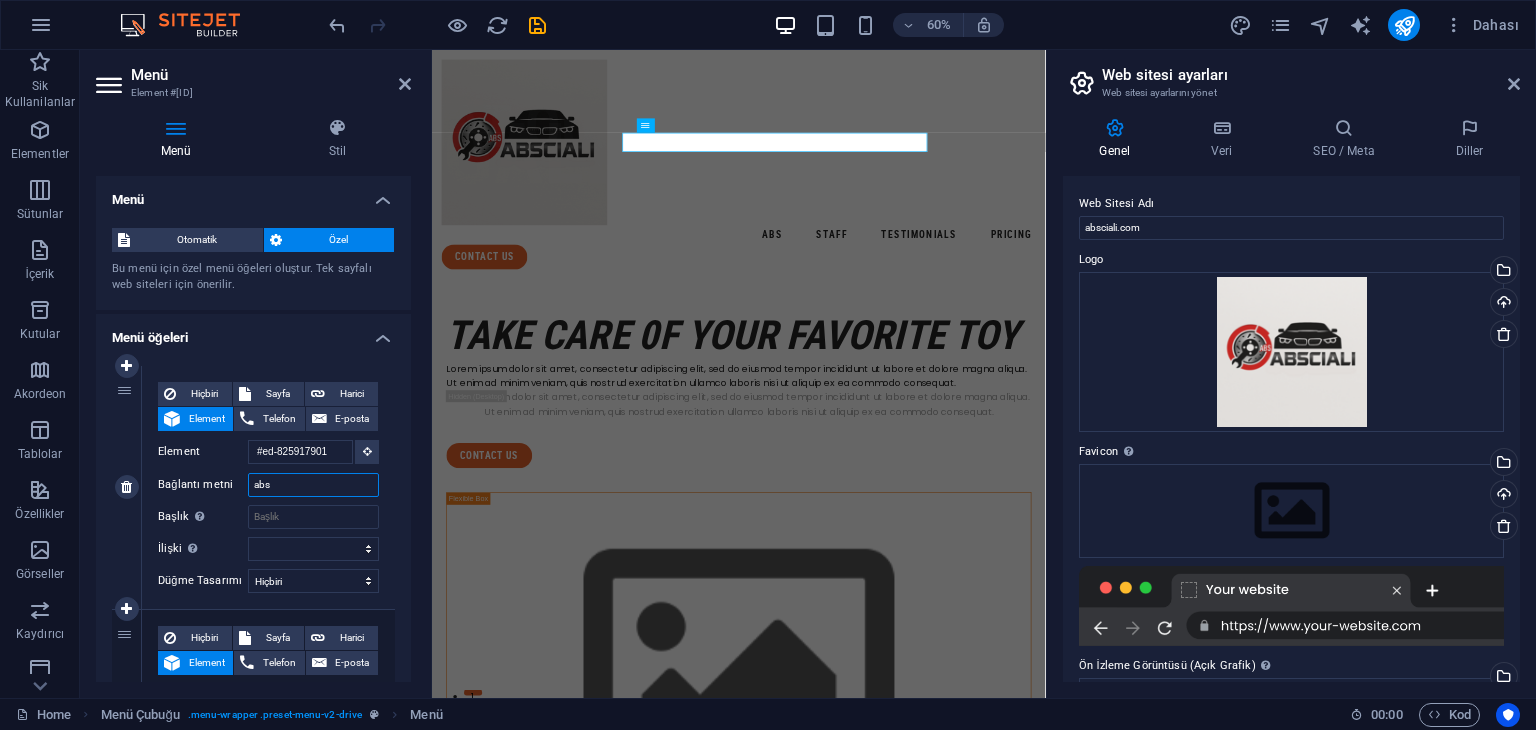type on "abs ç" 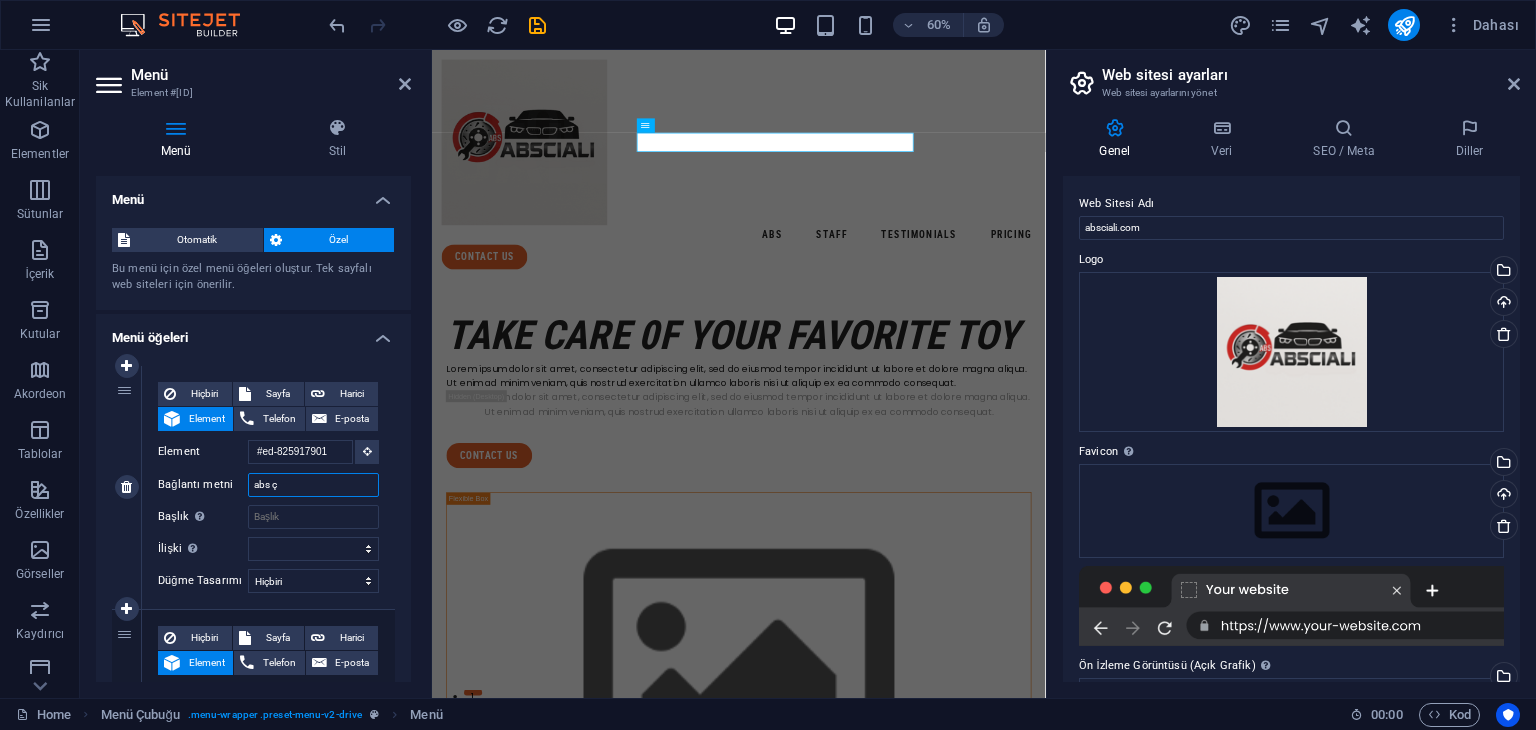 select 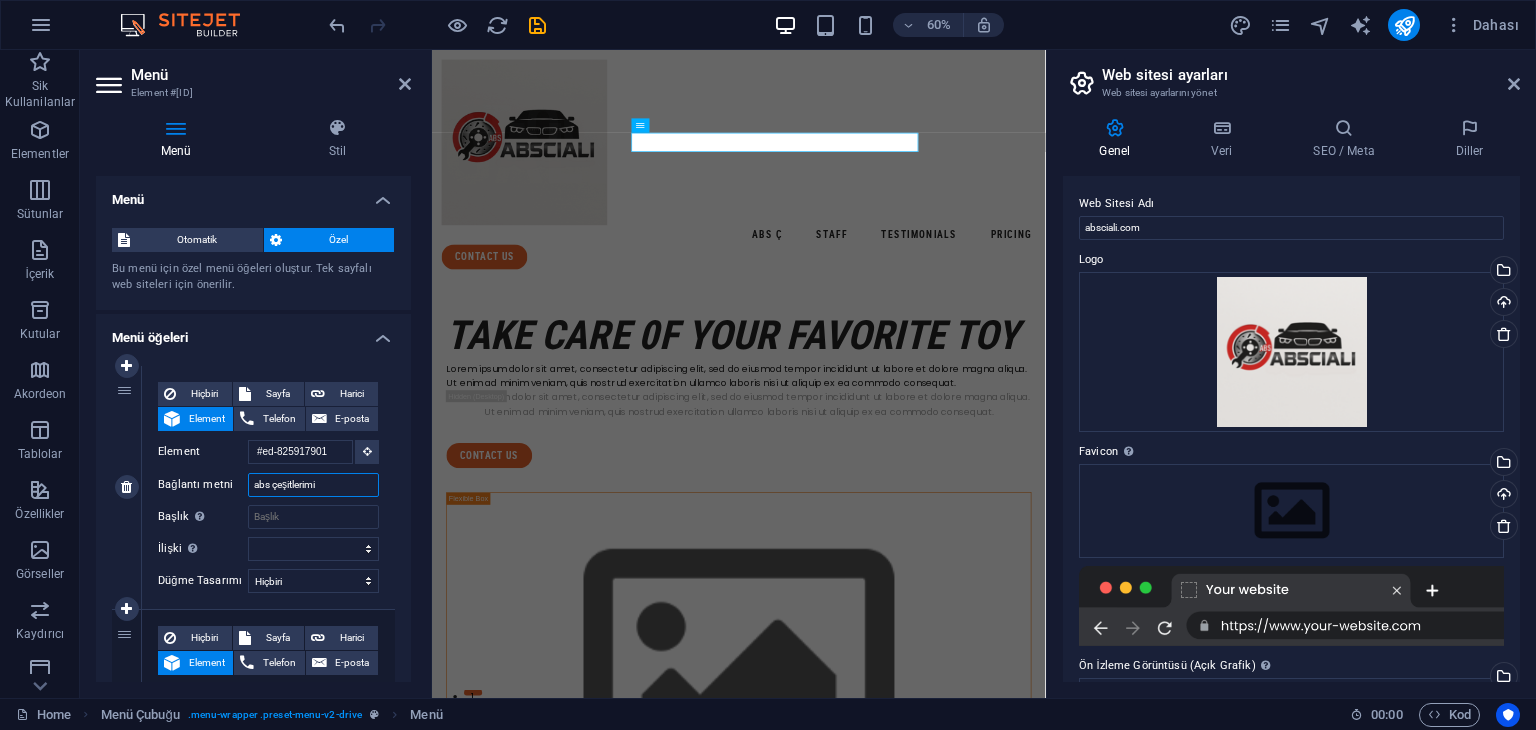type on "abs çeşitlerimiz" 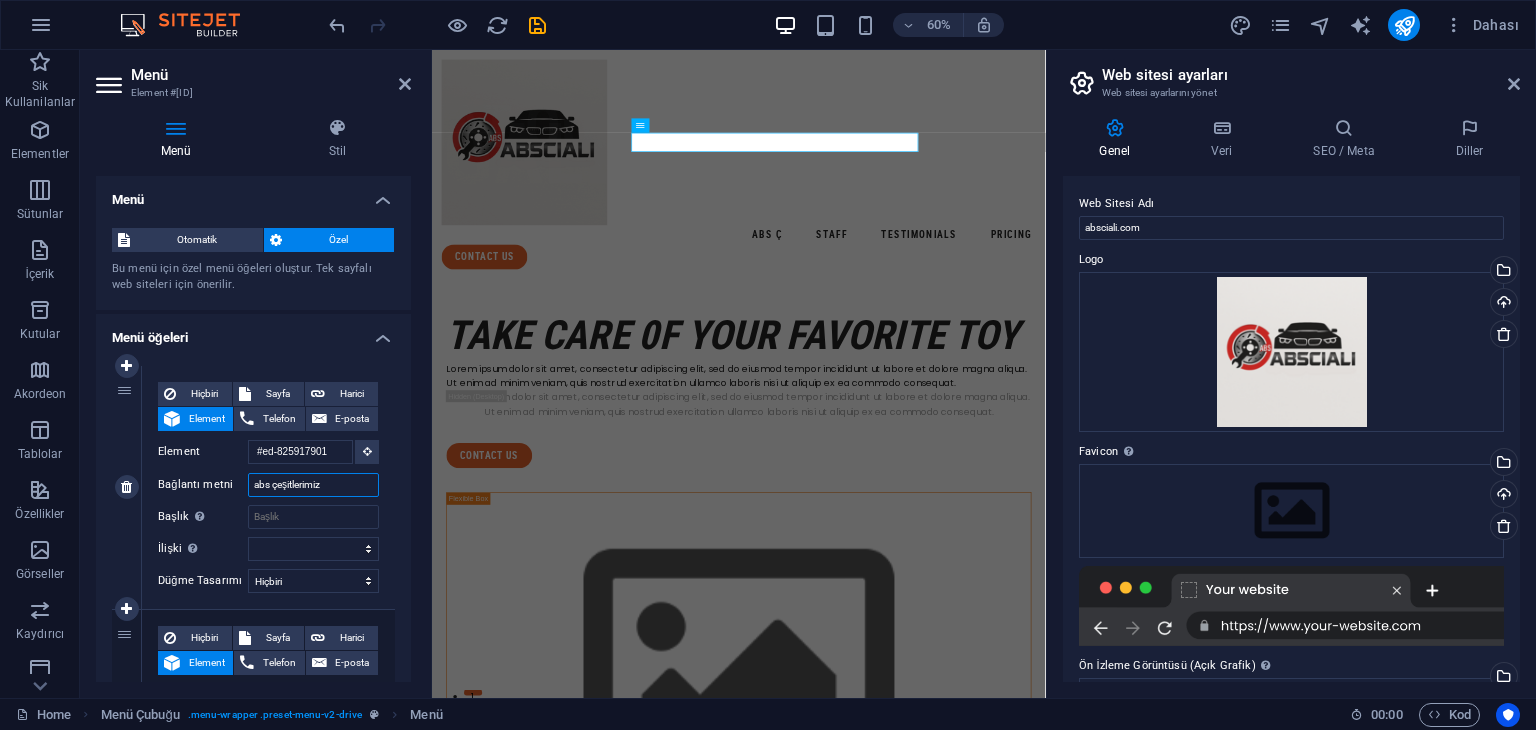 select 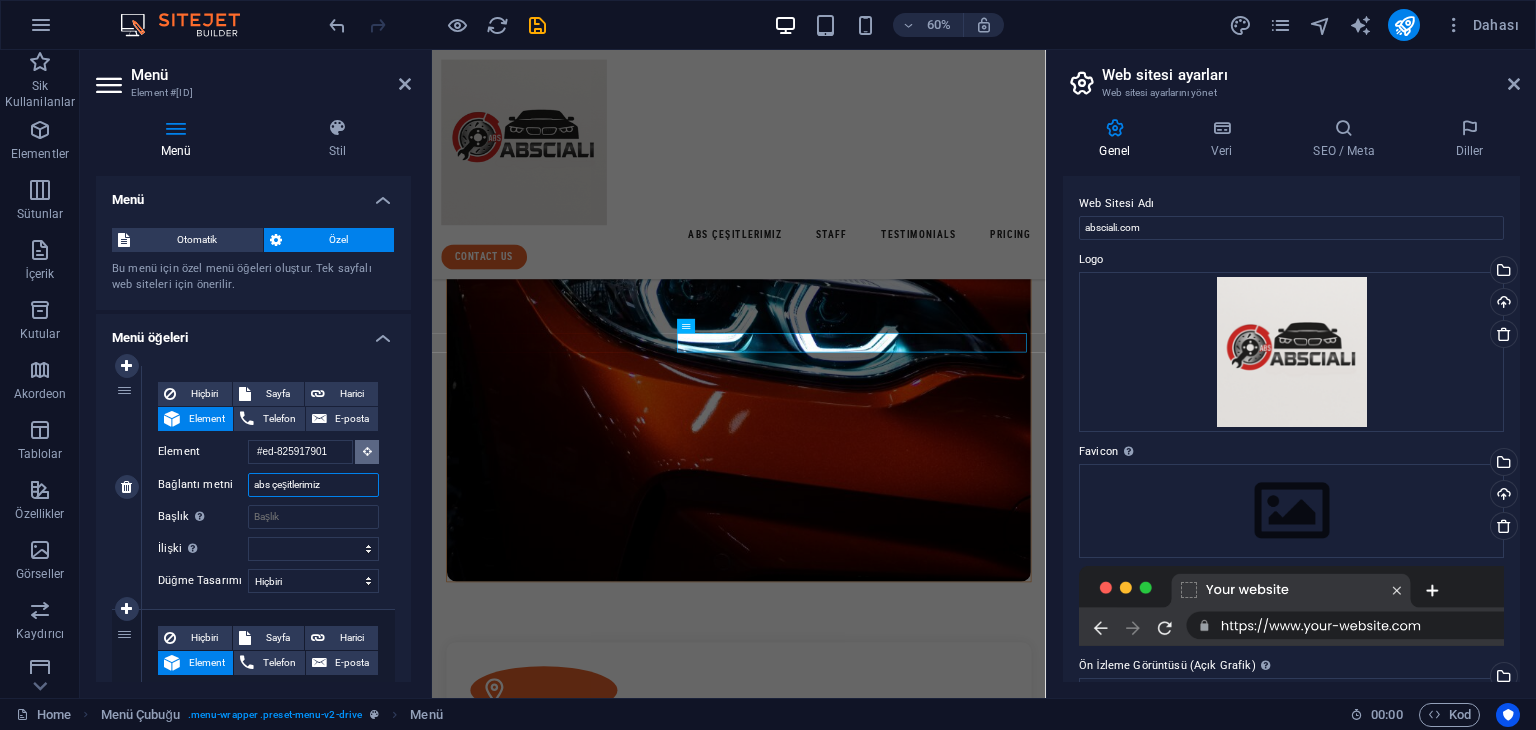 scroll, scrollTop: 0, scrollLeft: 0, axis: both 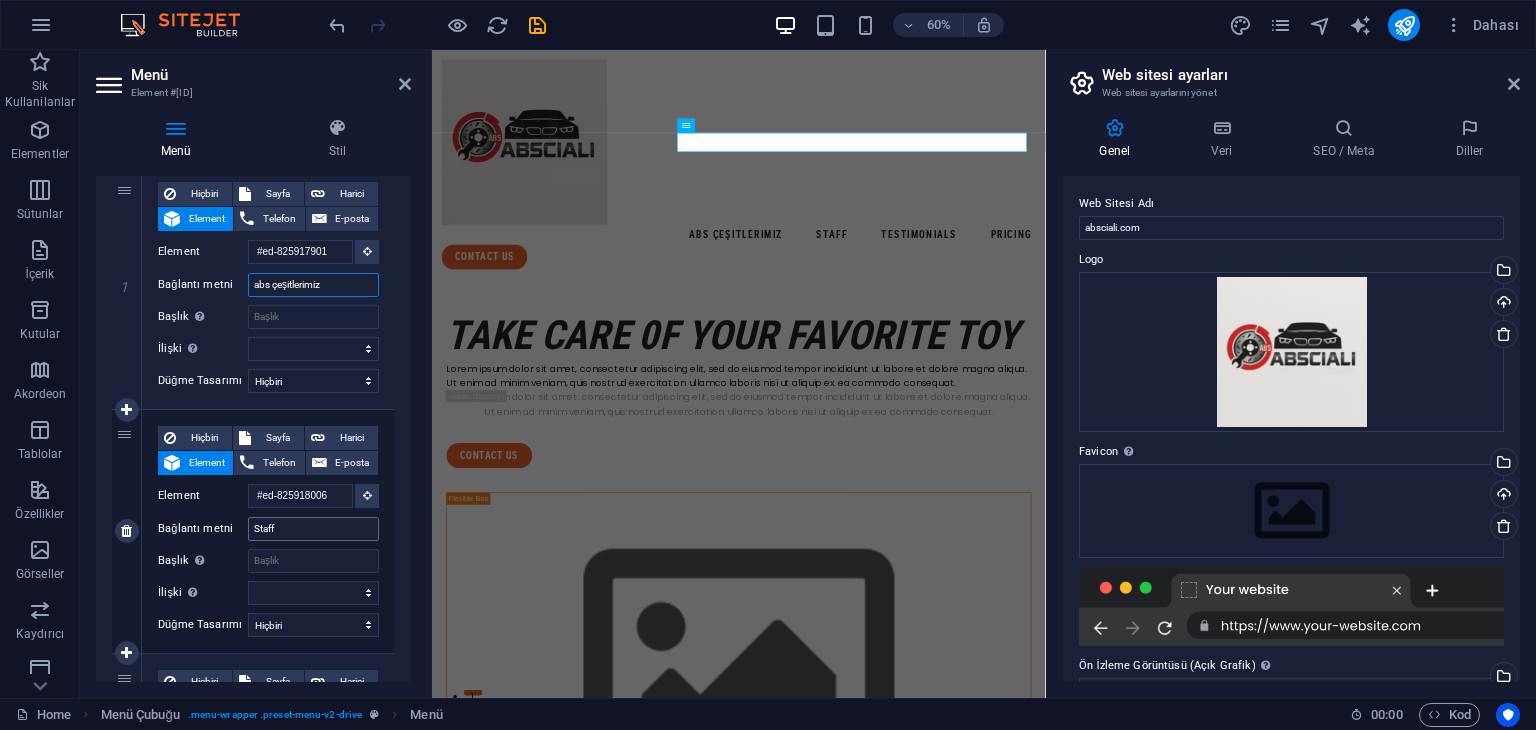 type on "abs çeşitlerimiz" 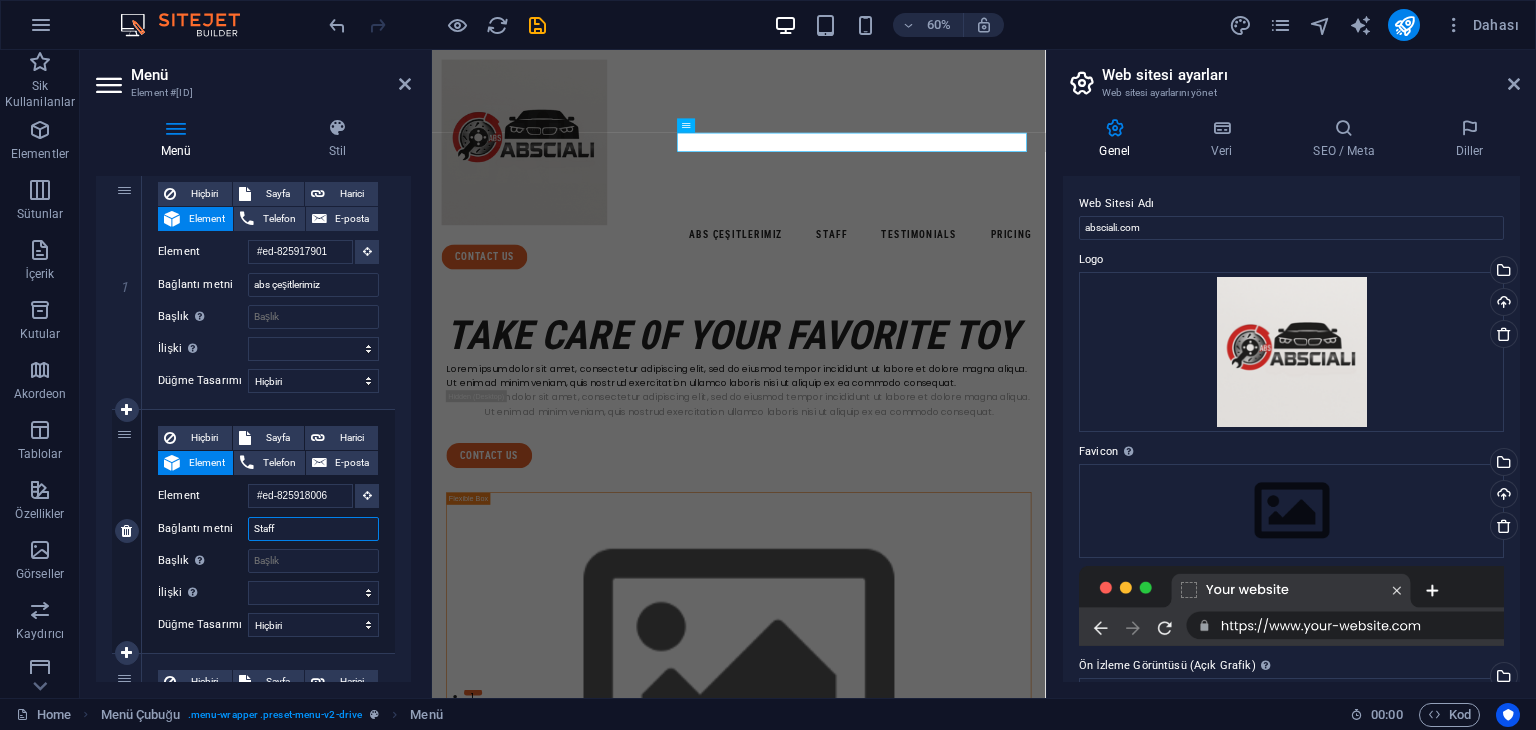 click on "Staff" at bounding box center [313, 529] 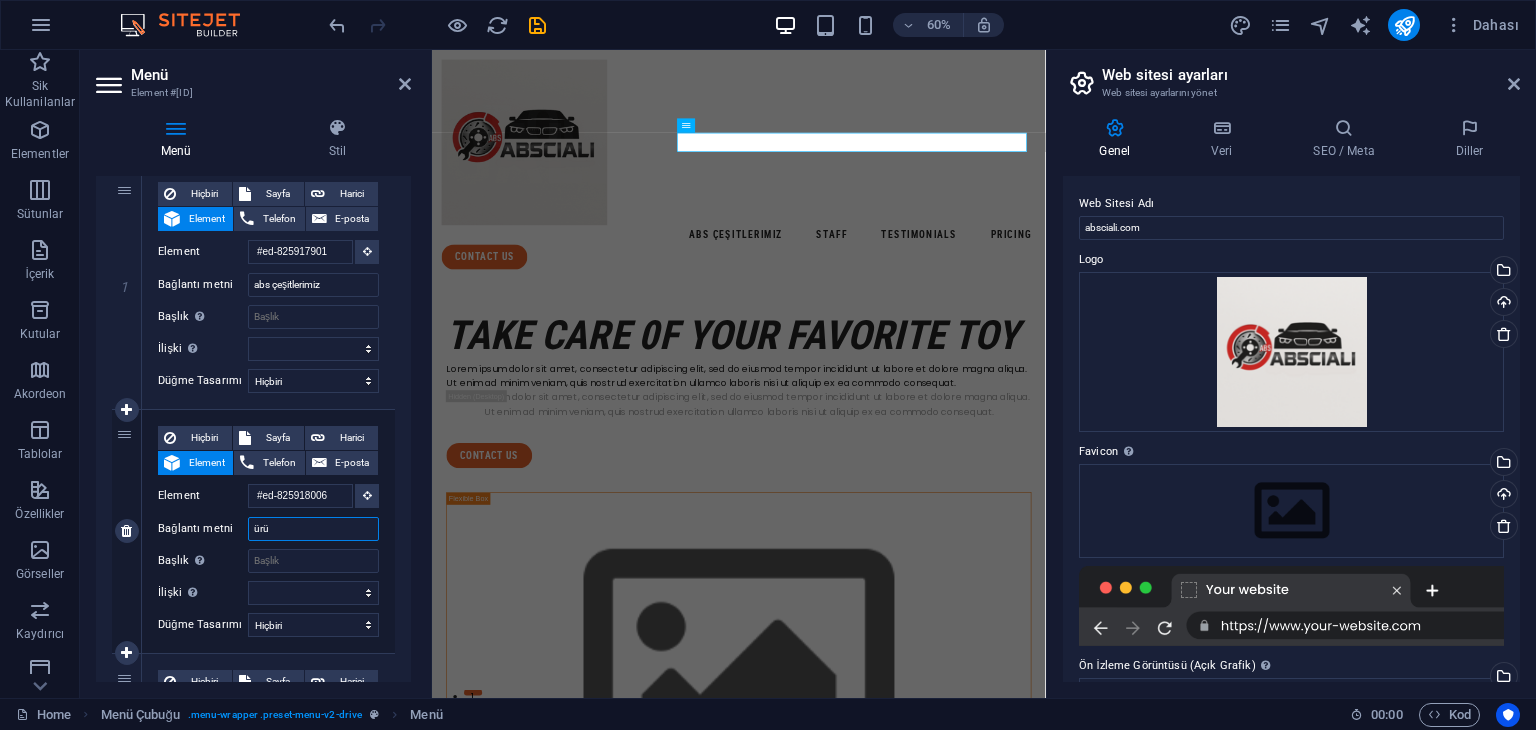 type on "ürün" 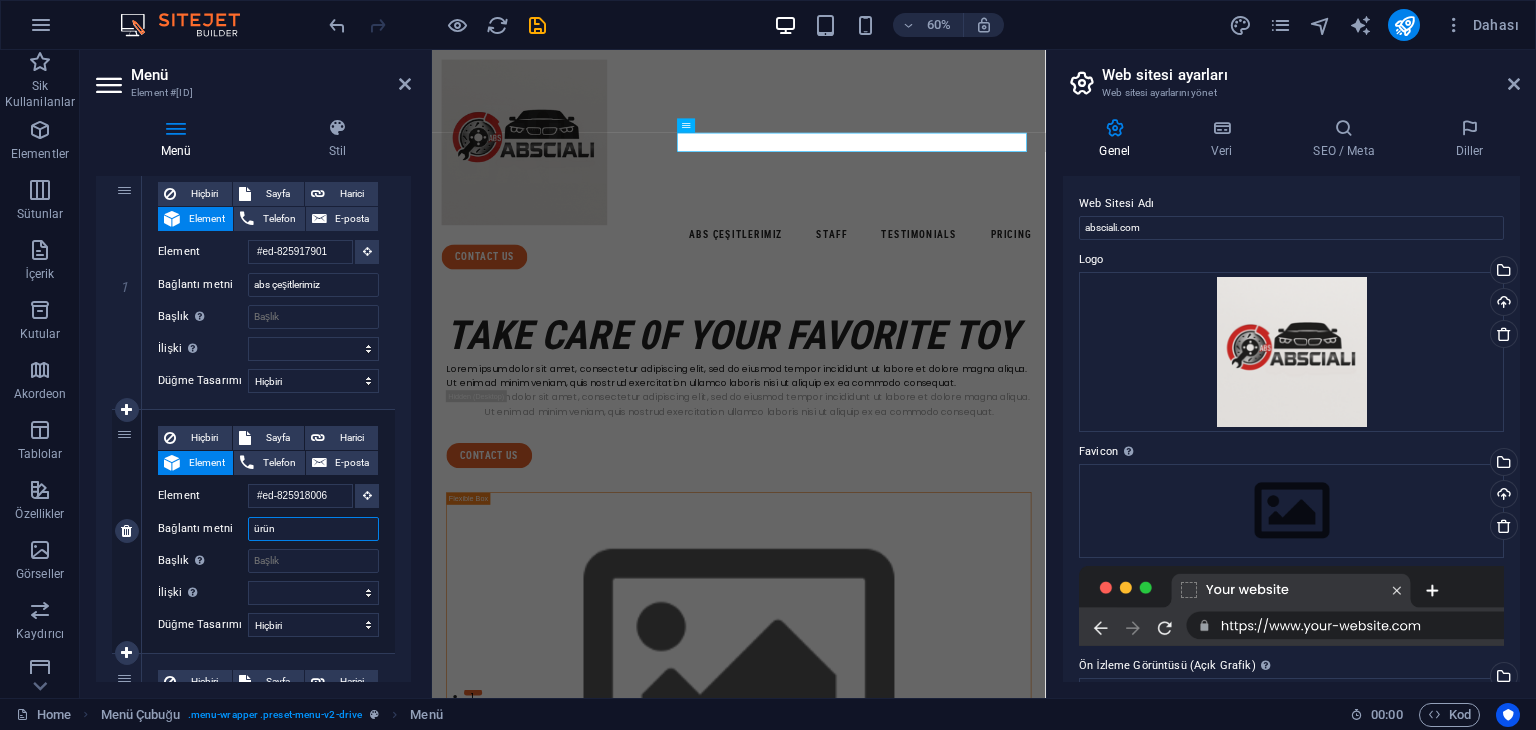 select 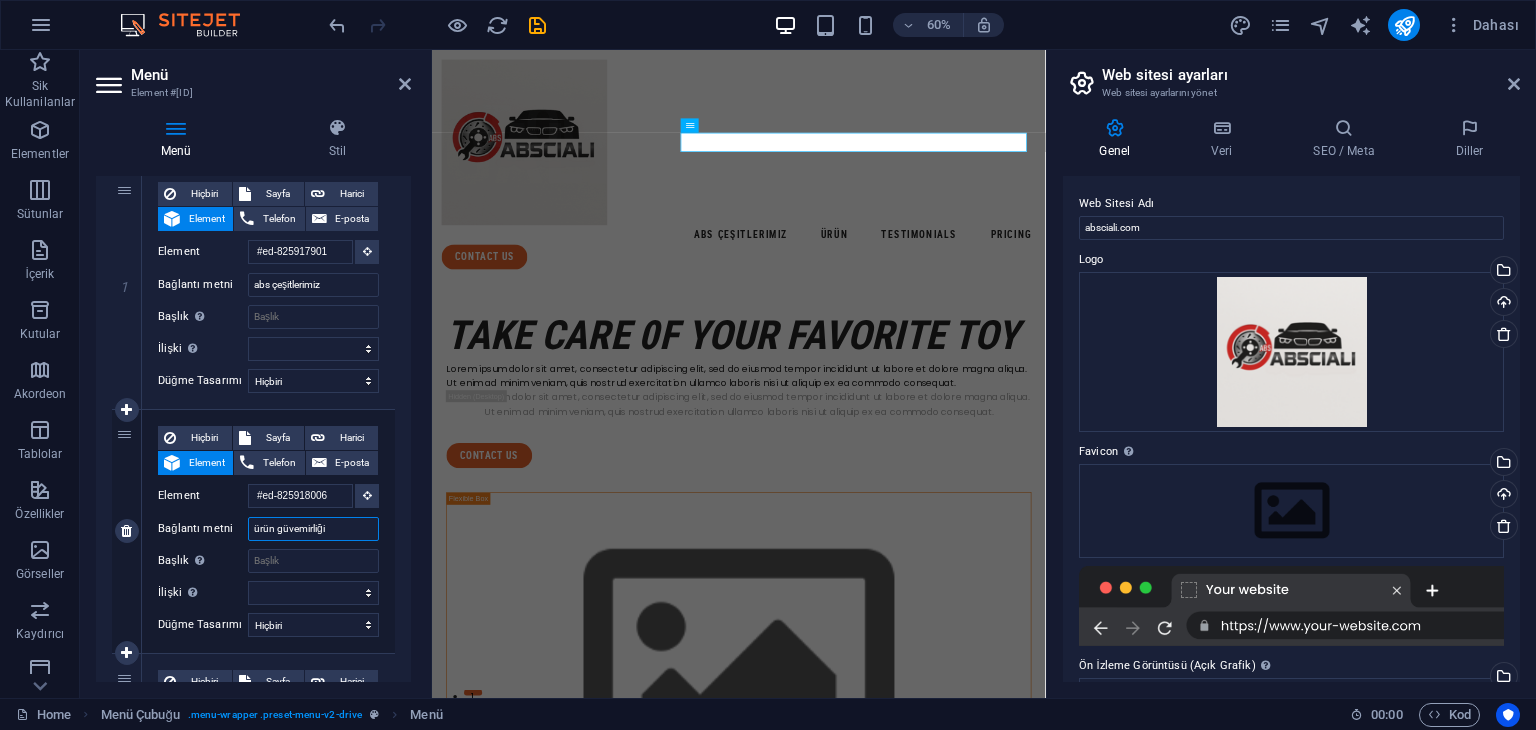 type on "ürün güvemirliği h" 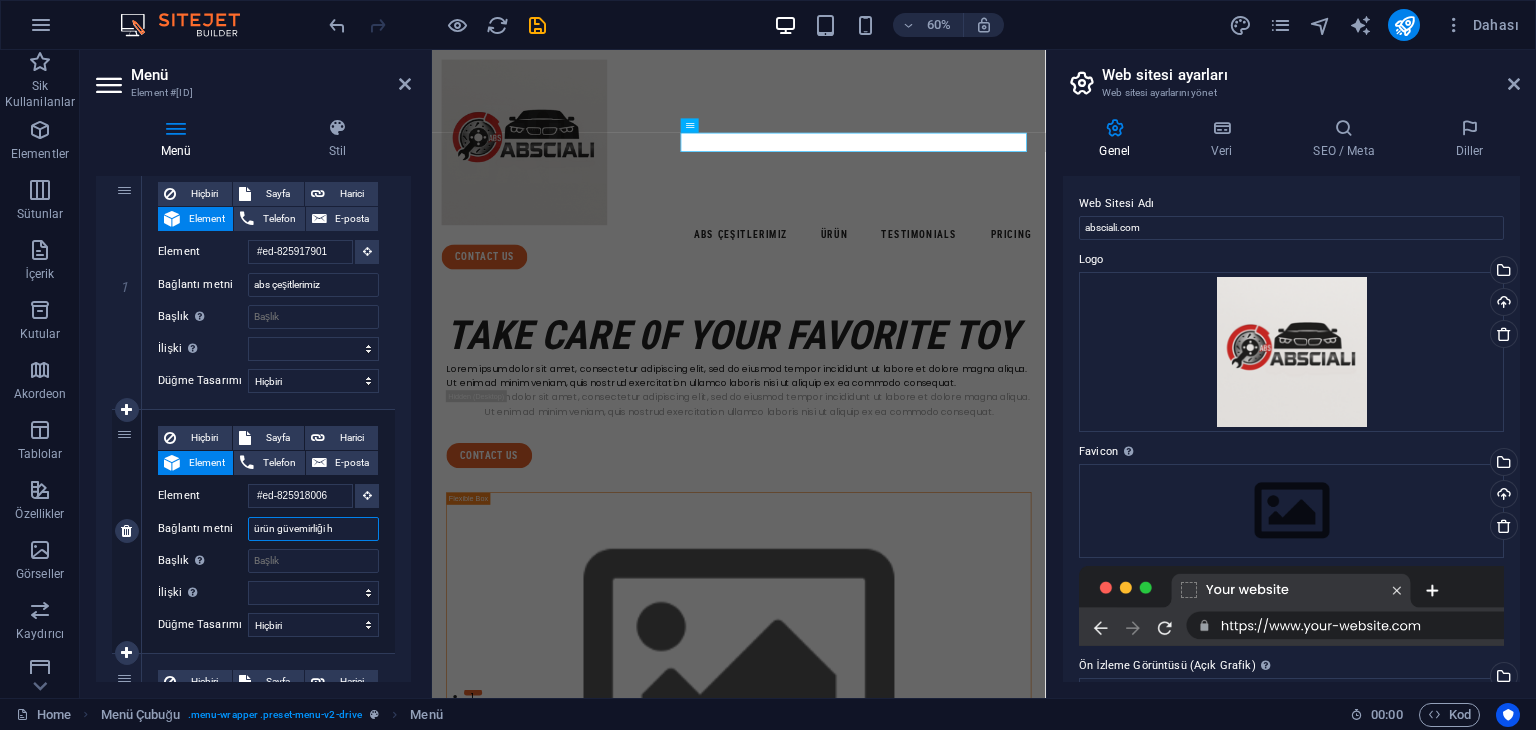 select 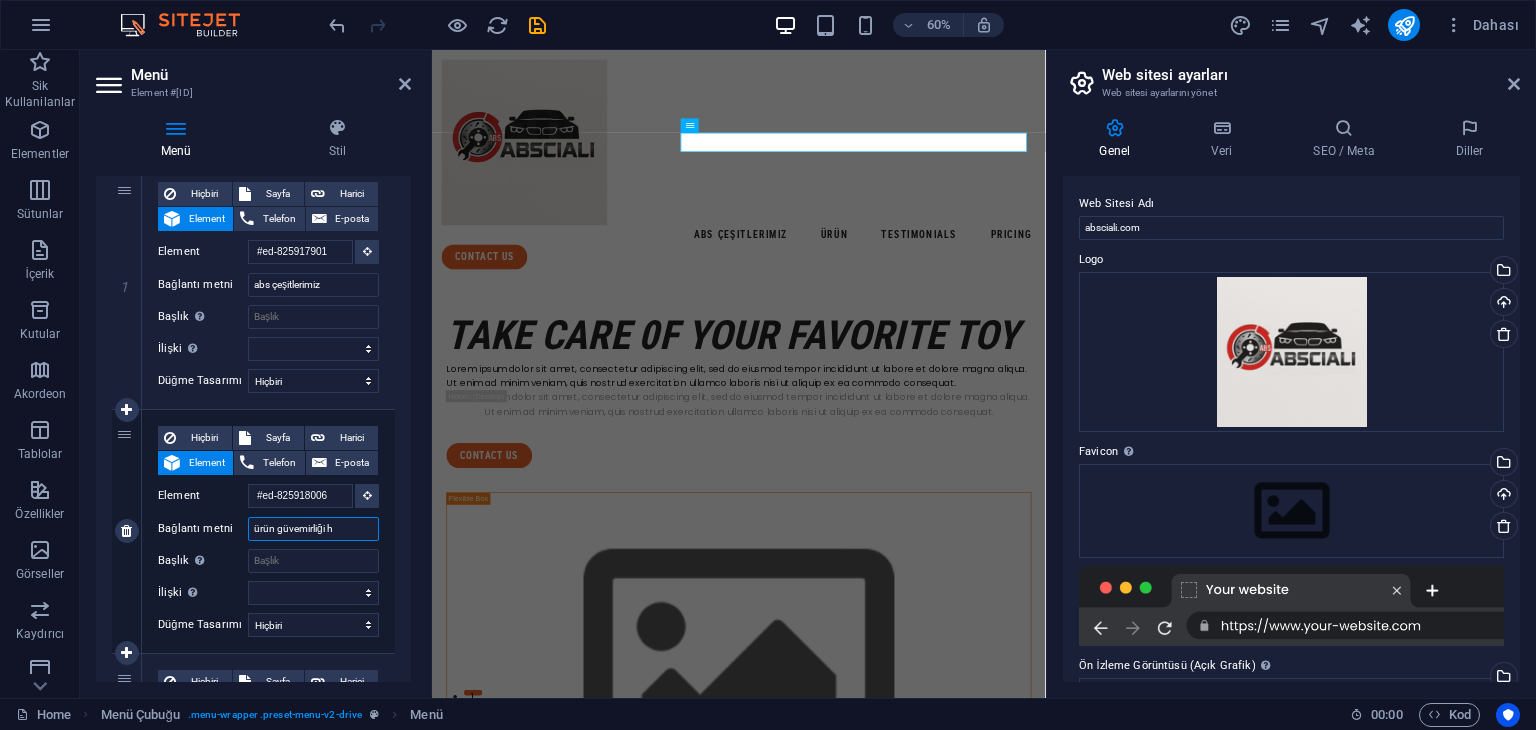 select 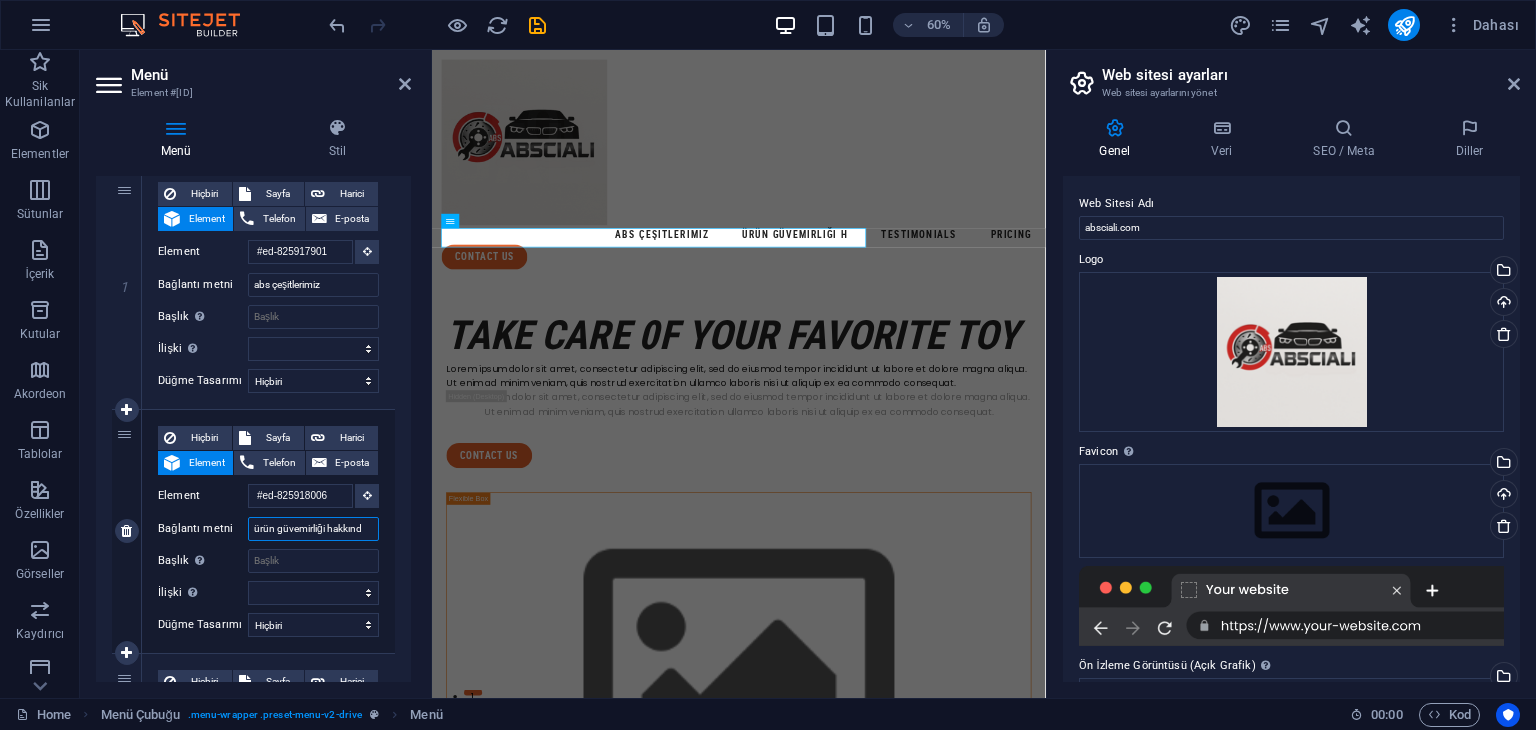 type on "ürün güvemirliği hakkında" 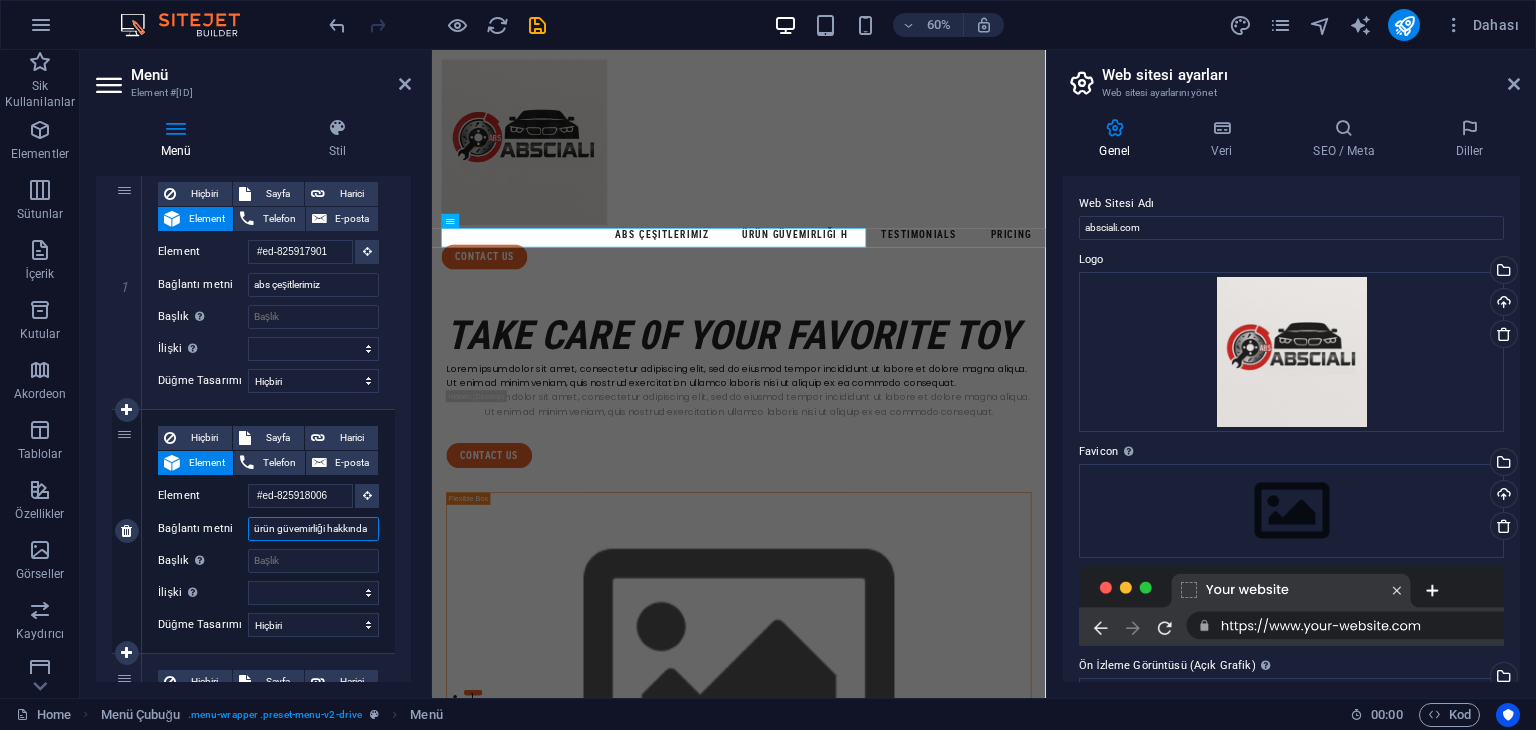 select 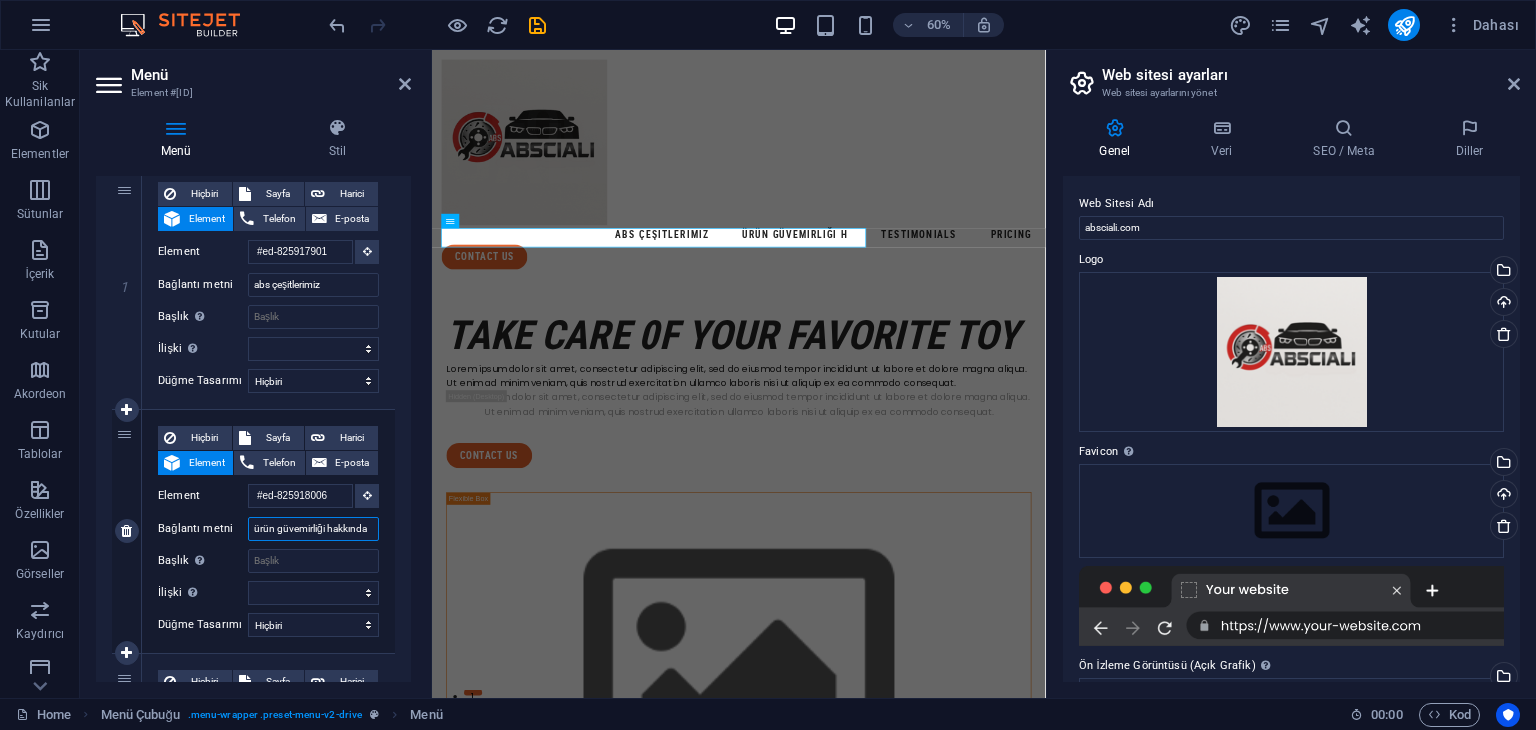select 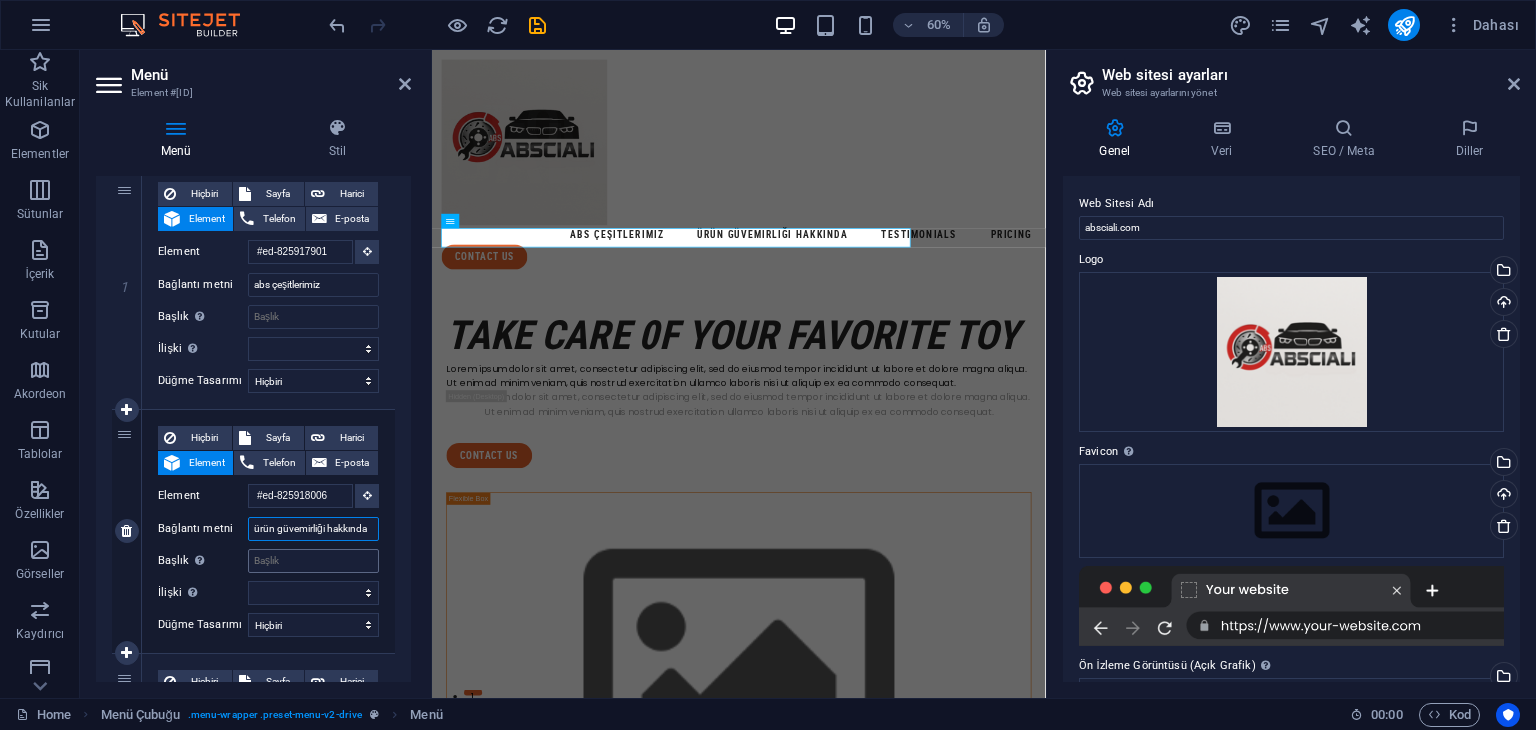 scroll, scrollTop: 0, scrollLeft: 0, axis: both 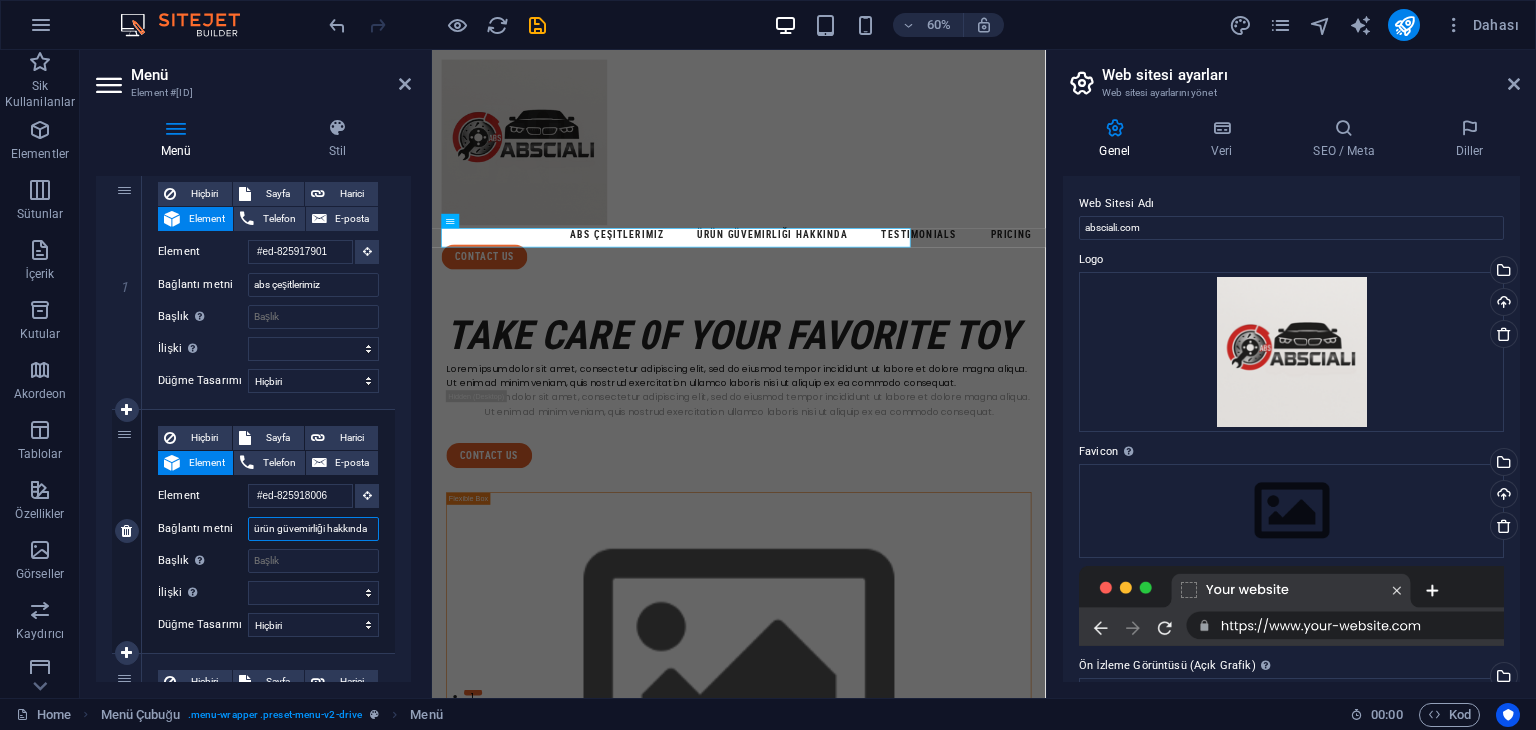 click on "ürün güvemirliği hakkında" at bounding box center [313, 529] 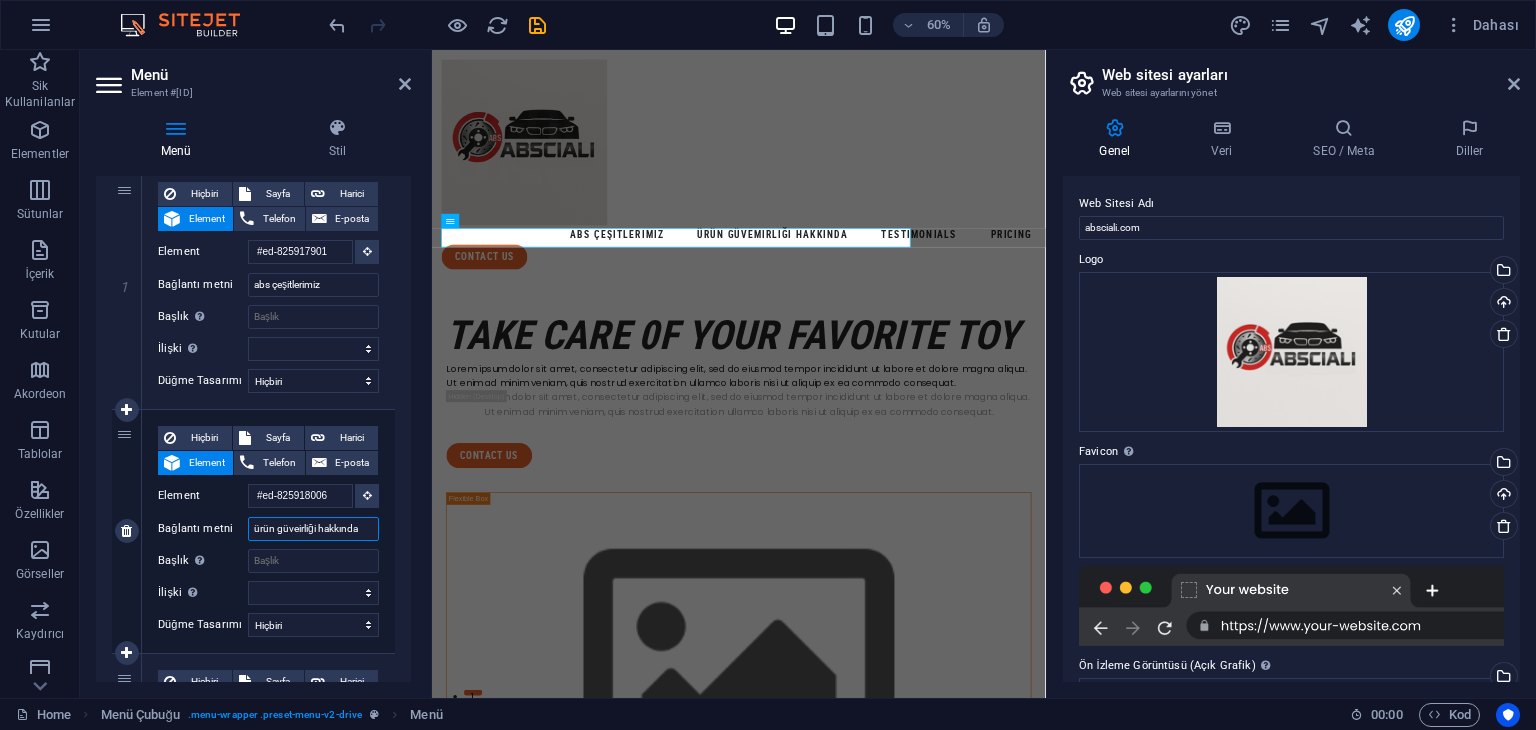 type on "ürün güvenirliği hakkında" 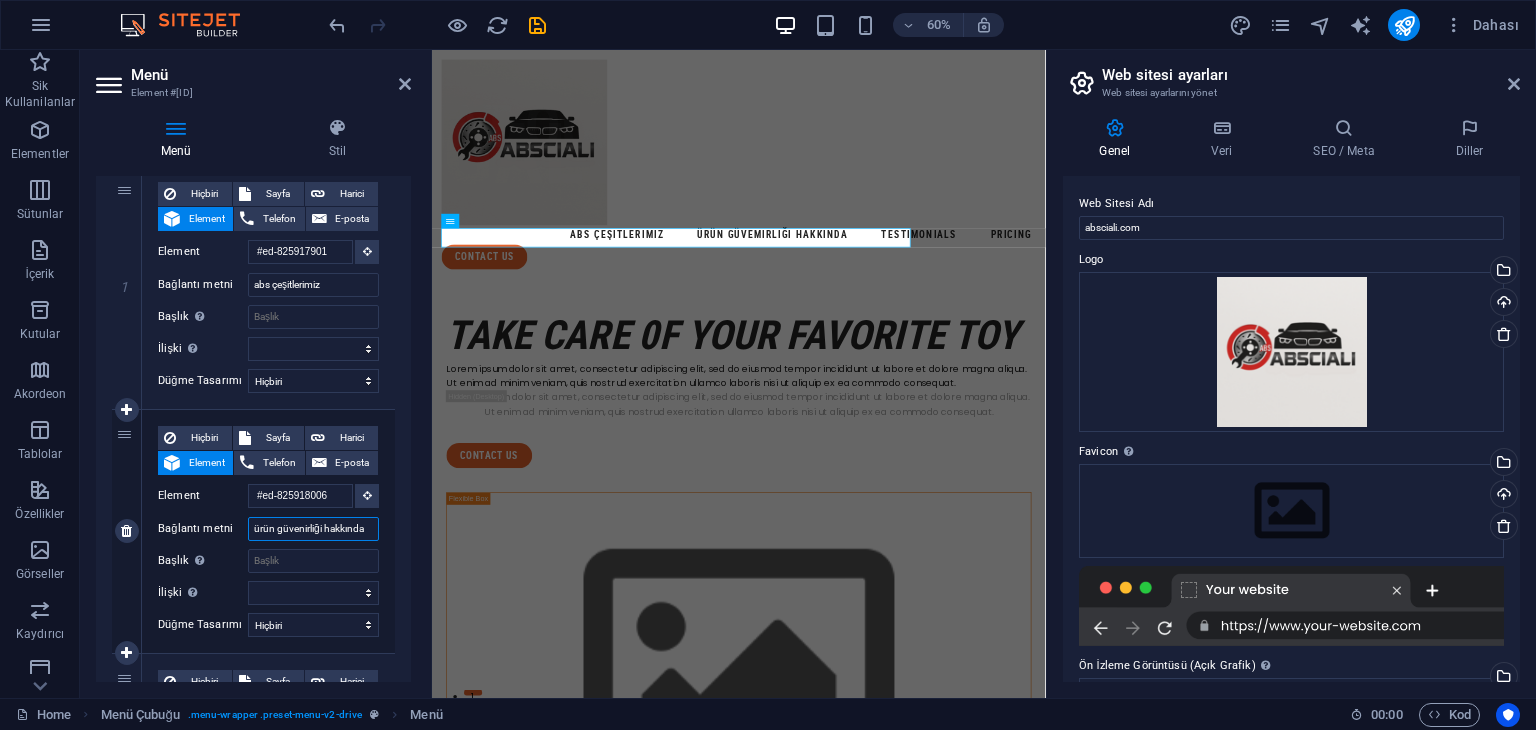select 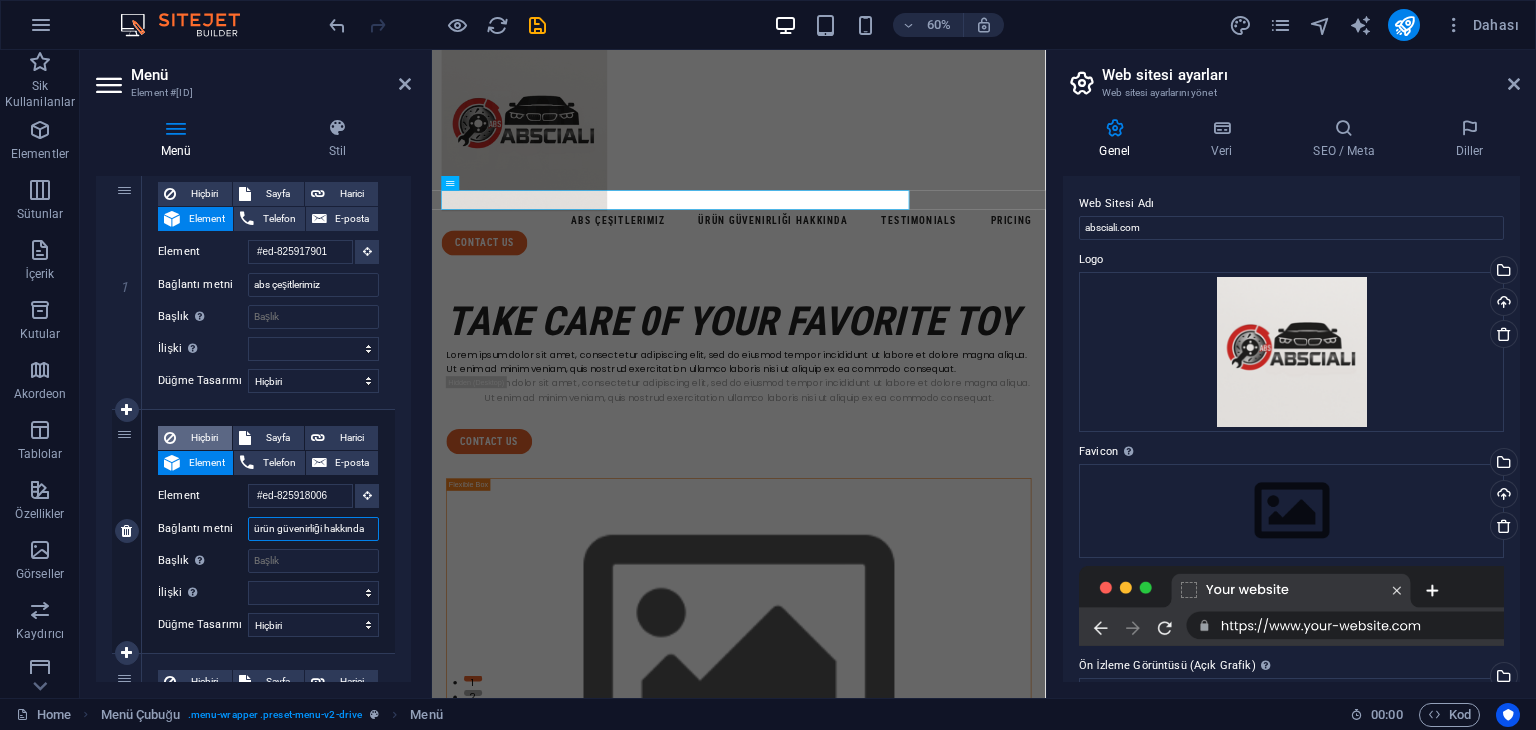 scroll, scrollTop: 0, scrollLeft: 0, axis: both 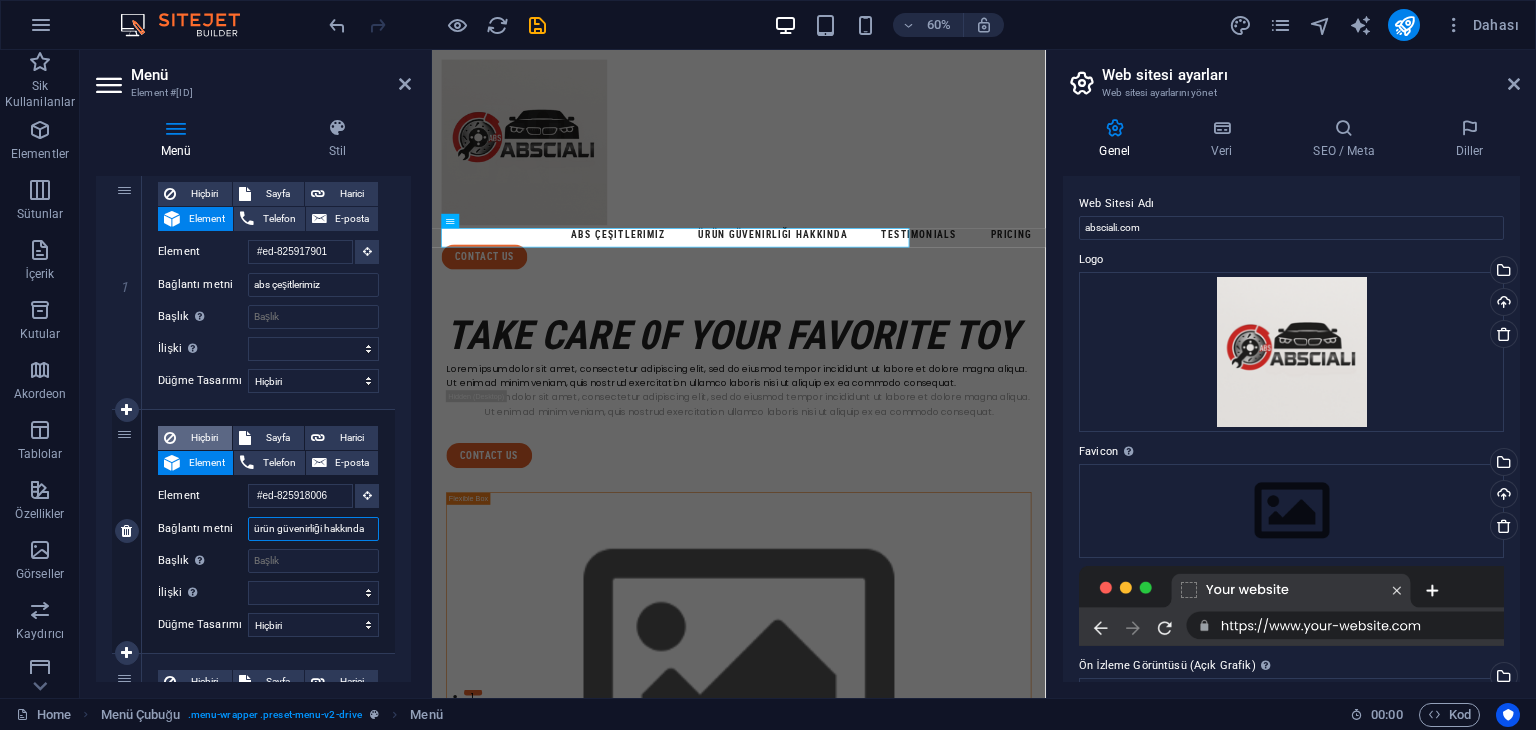 type on "ürün güvenirliği hakkında" 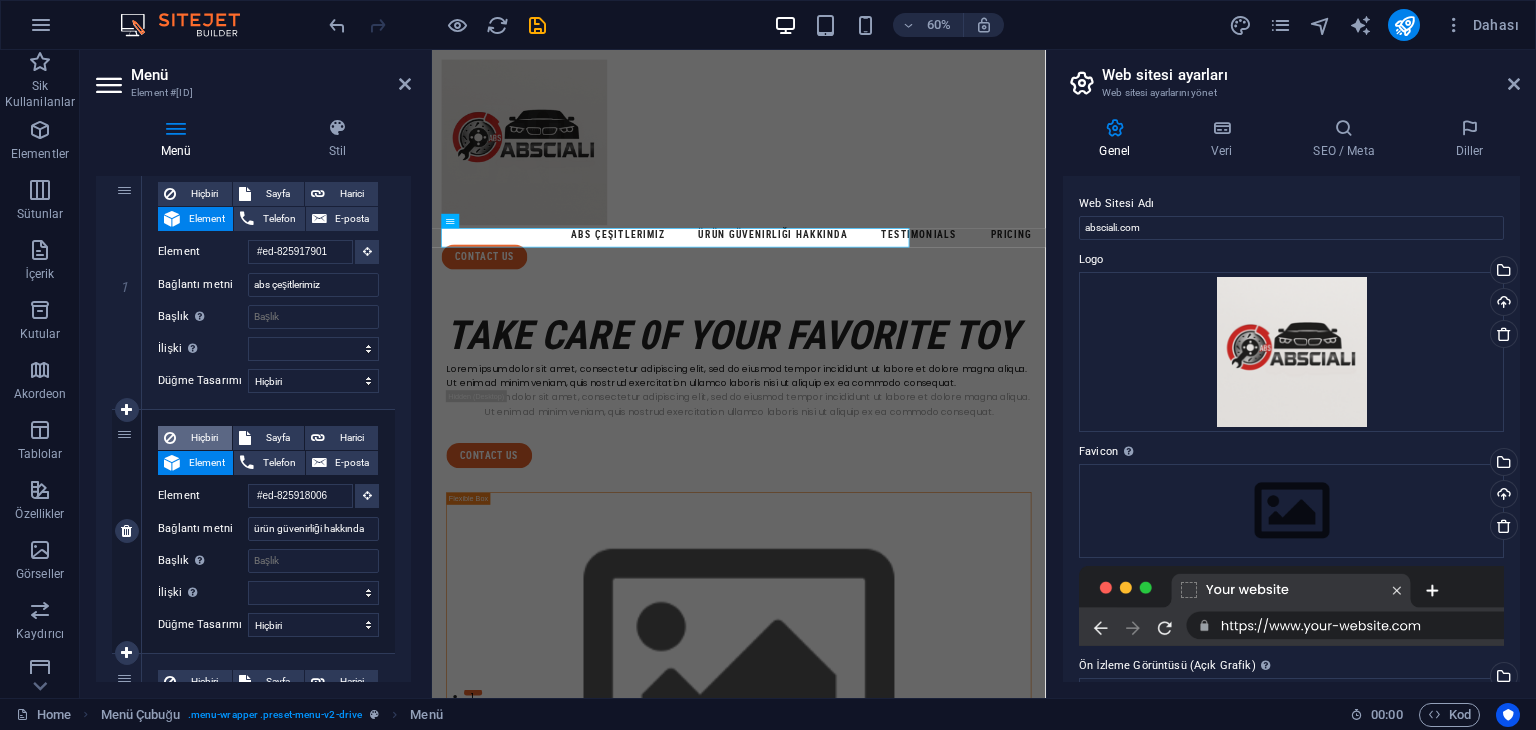 click on "Hiçbiri" at bounding box center [204, 438] 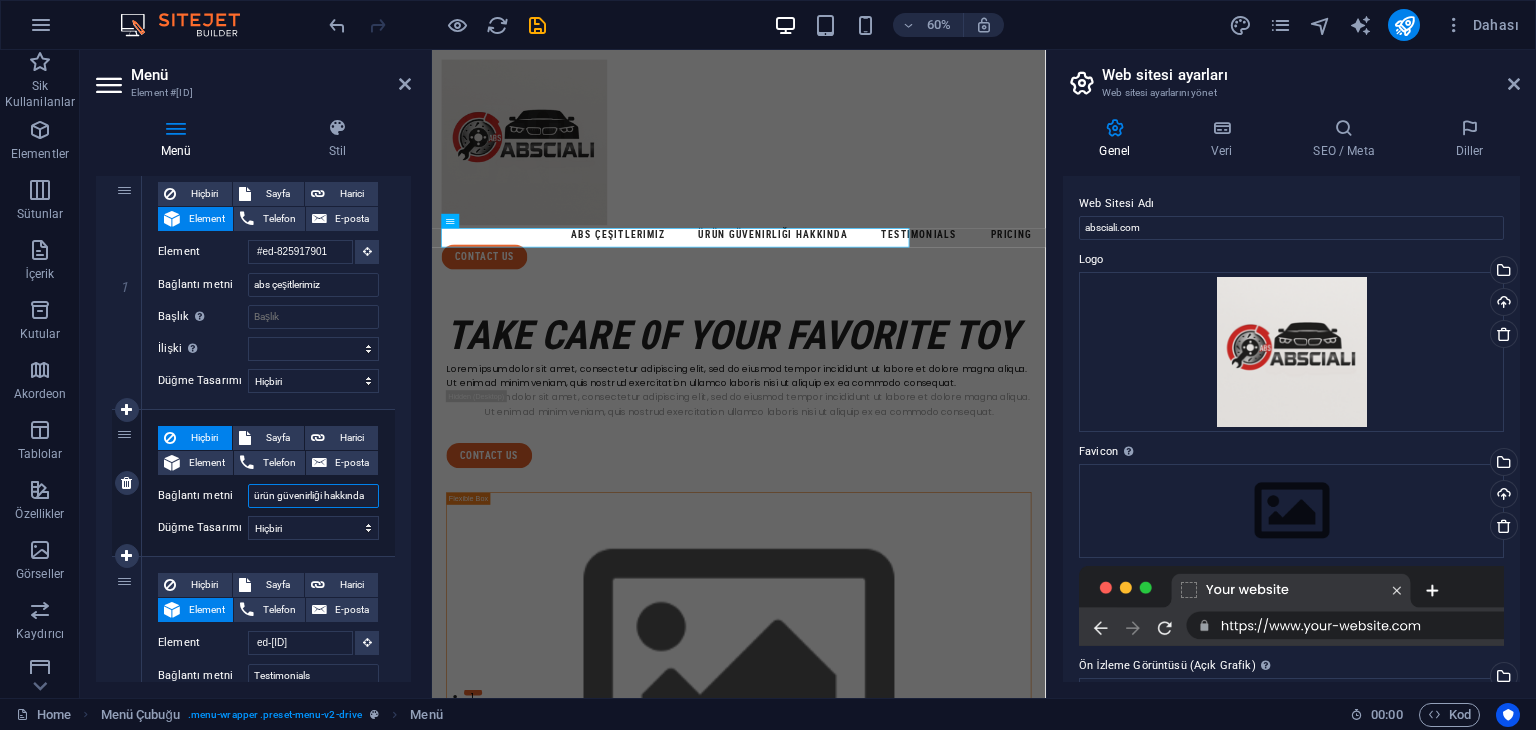 click on "ürün güvenirliği hakkında" at bounding box center (313, 496) 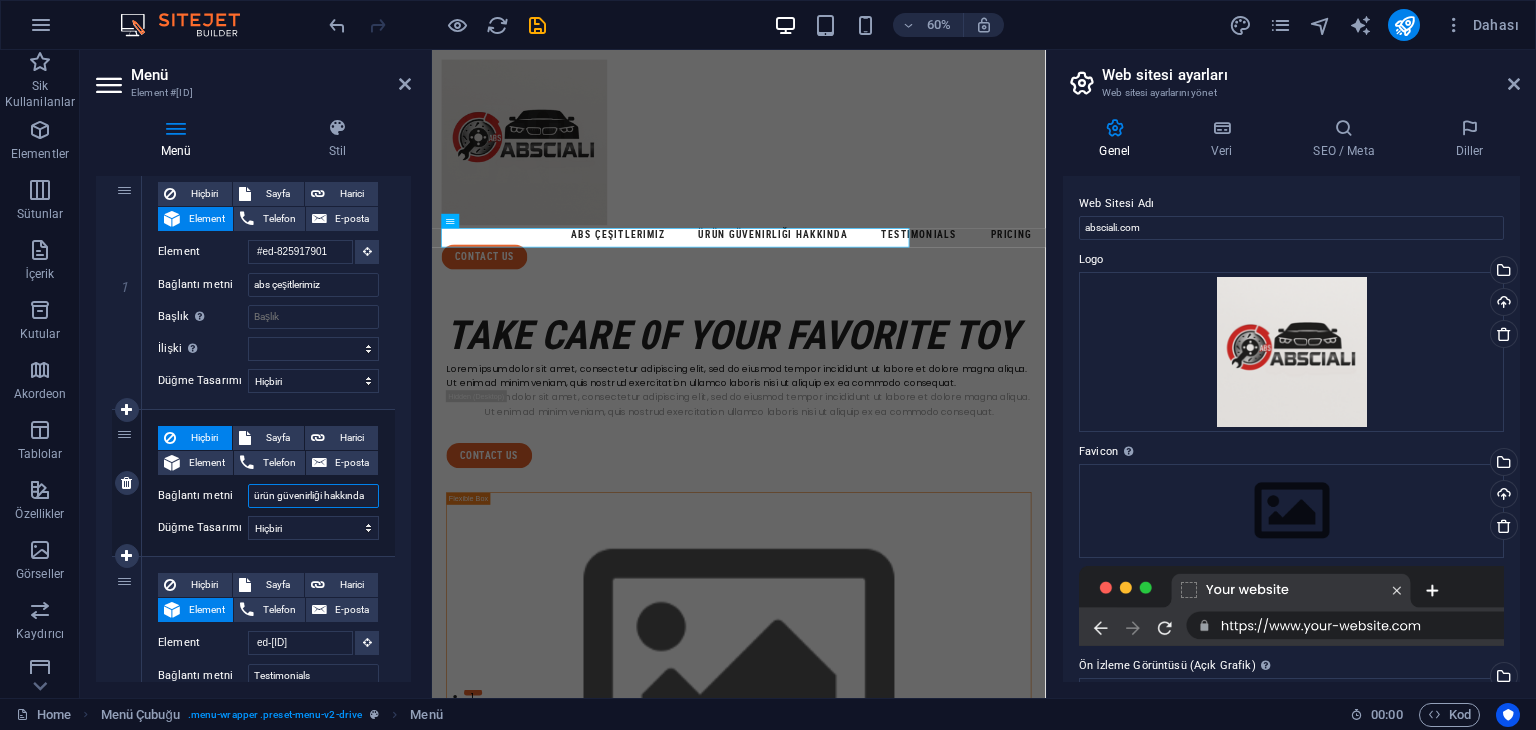 click on "ürün güvenirliği hakkında" at bounding box center [313, 496] 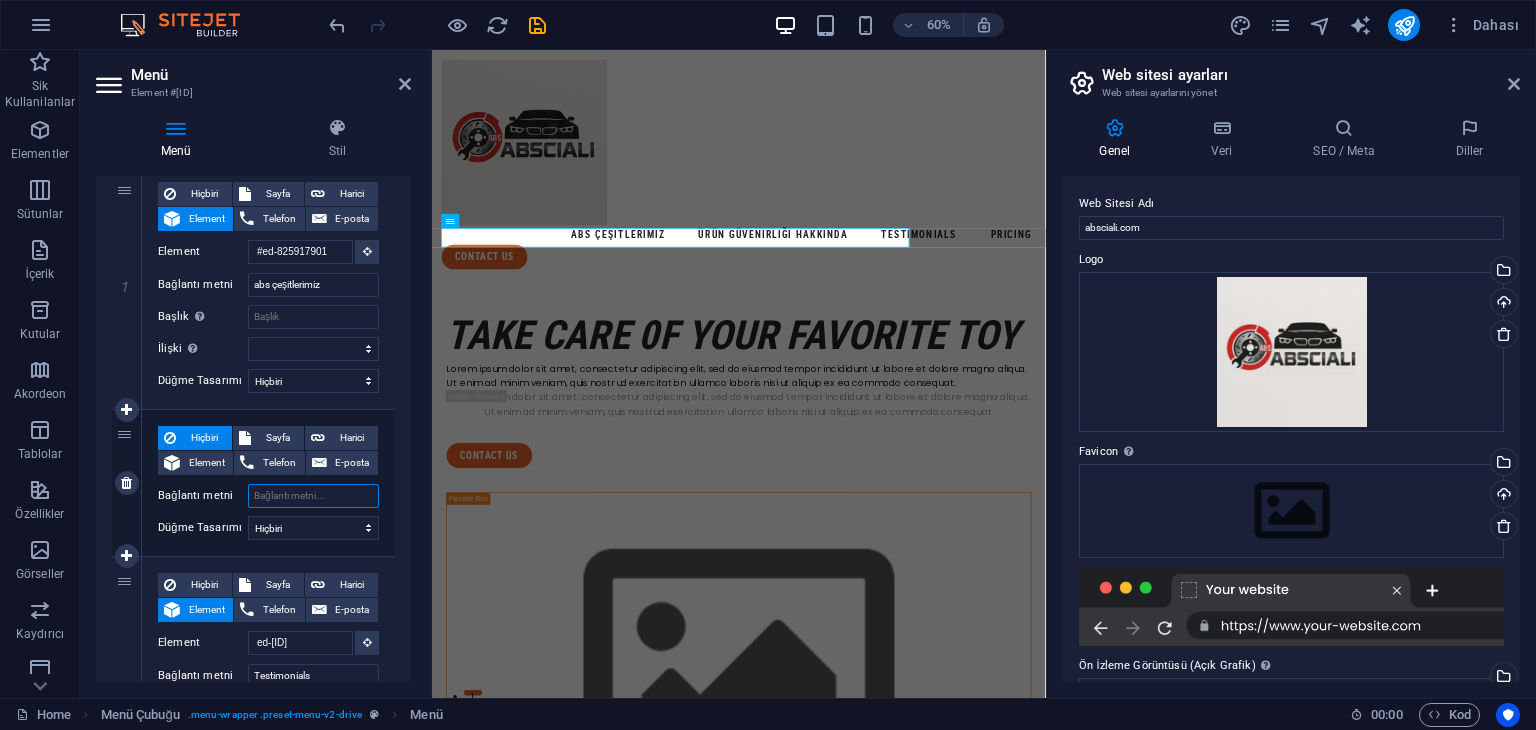 select 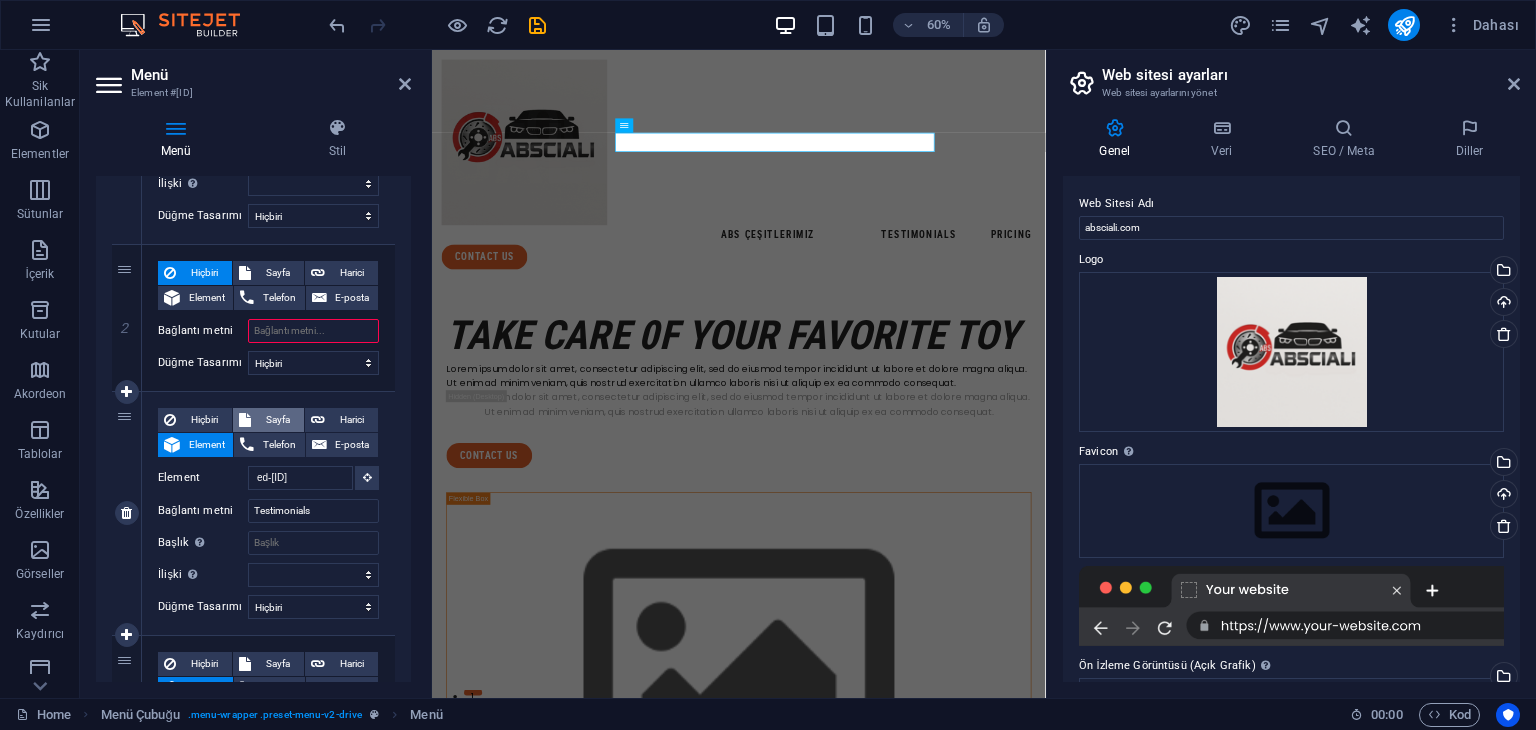 scroll, scrollTop: 400, scrollLeft: 0, axis: vertical 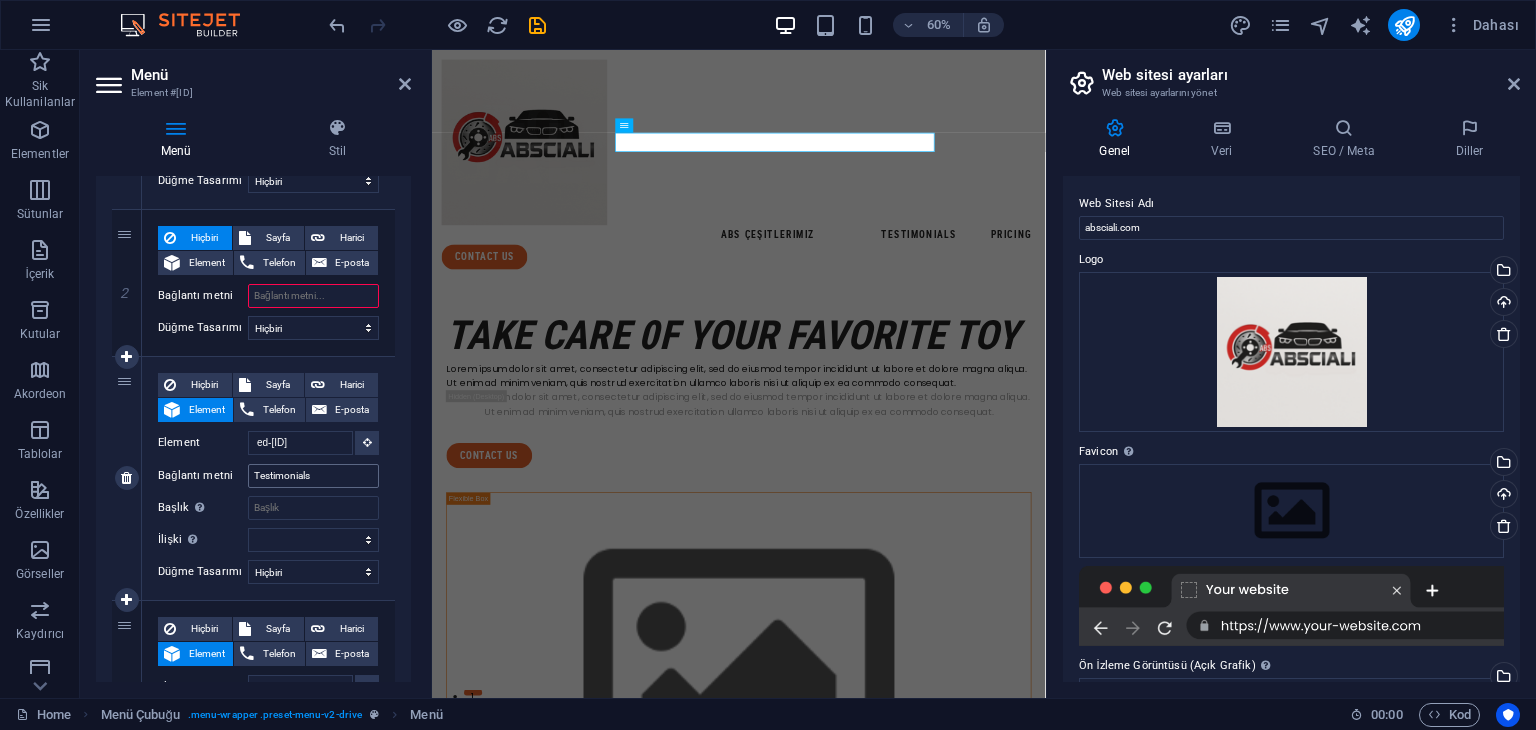 type 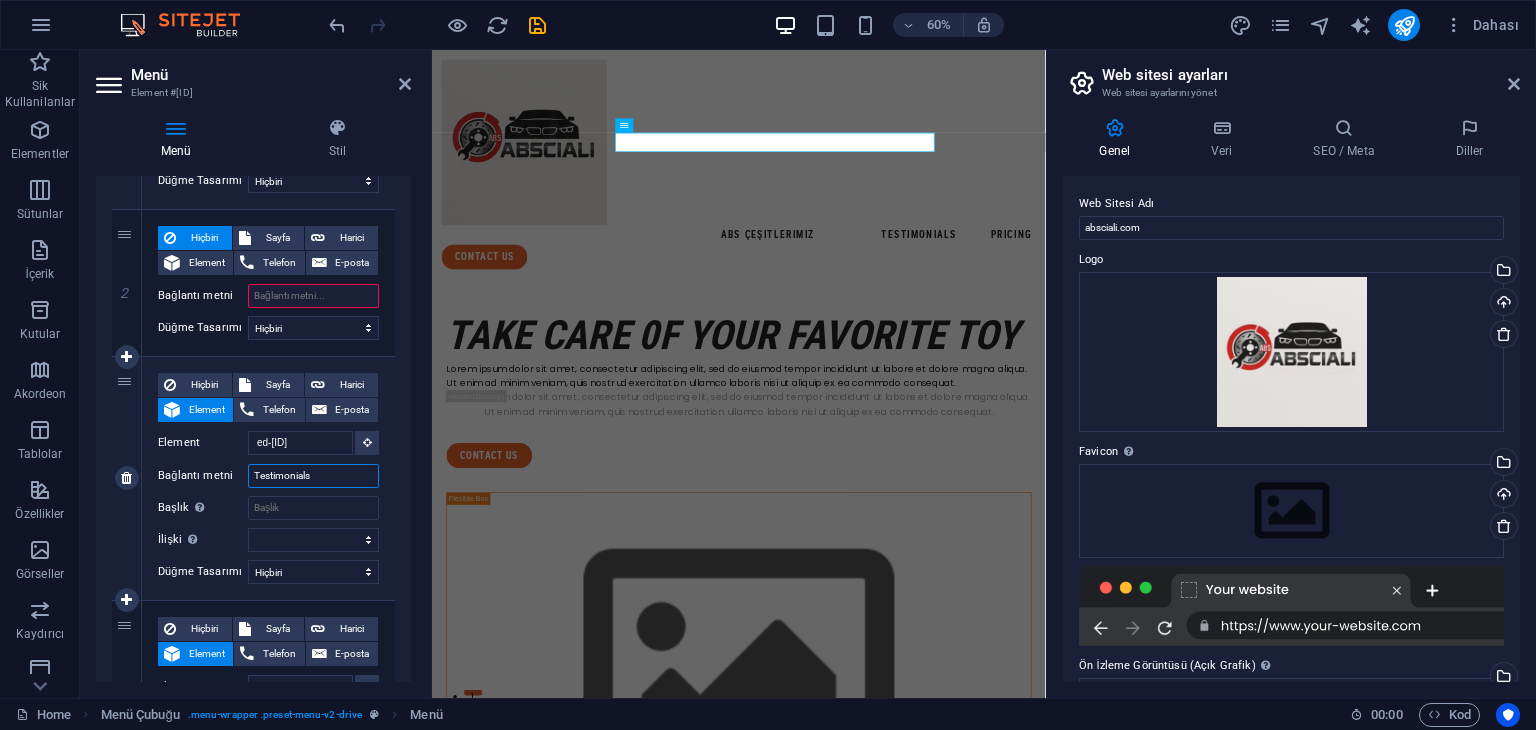 click on "Testimonials" at bounding box center [313, 476] 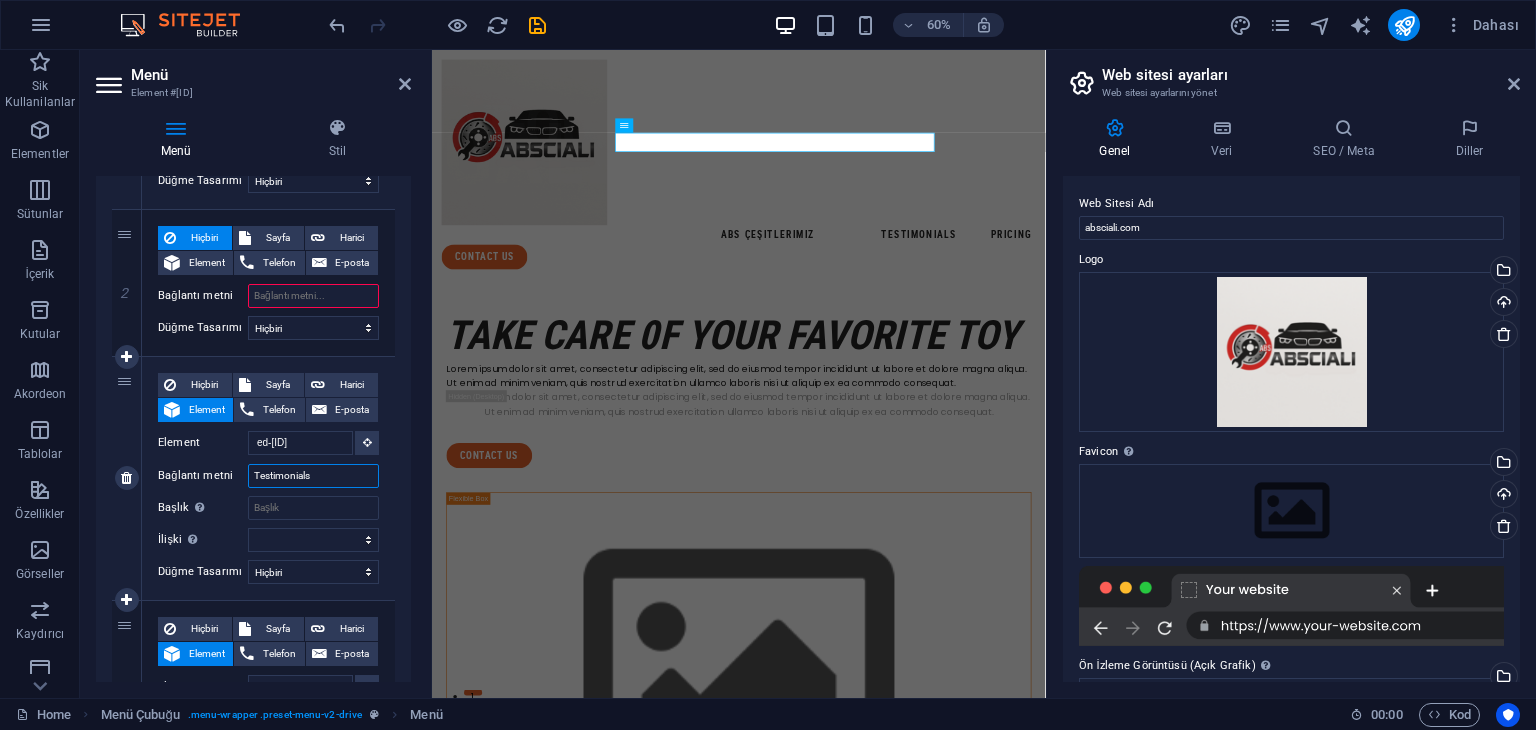 click on "Testimonials" at bounding box center [313, 476] 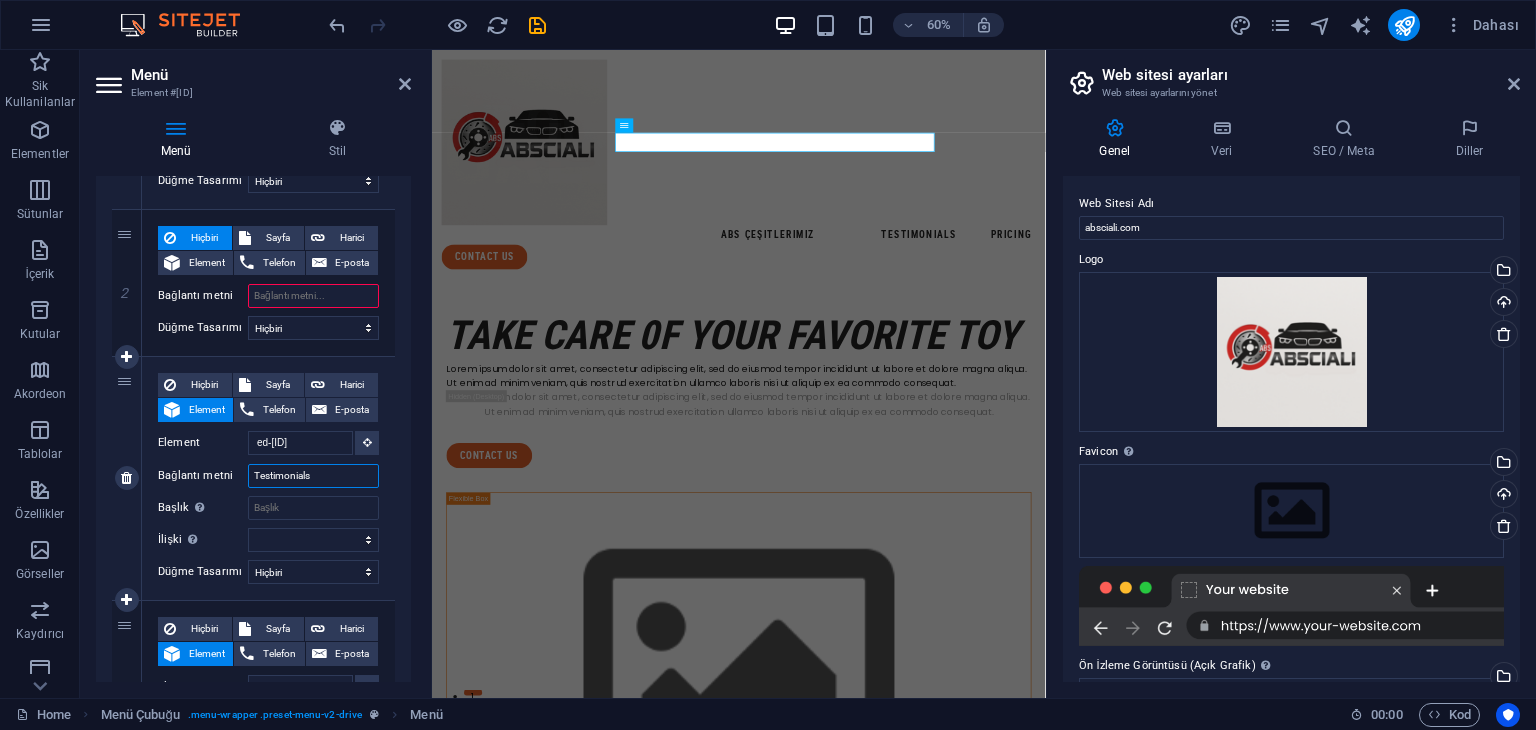 type 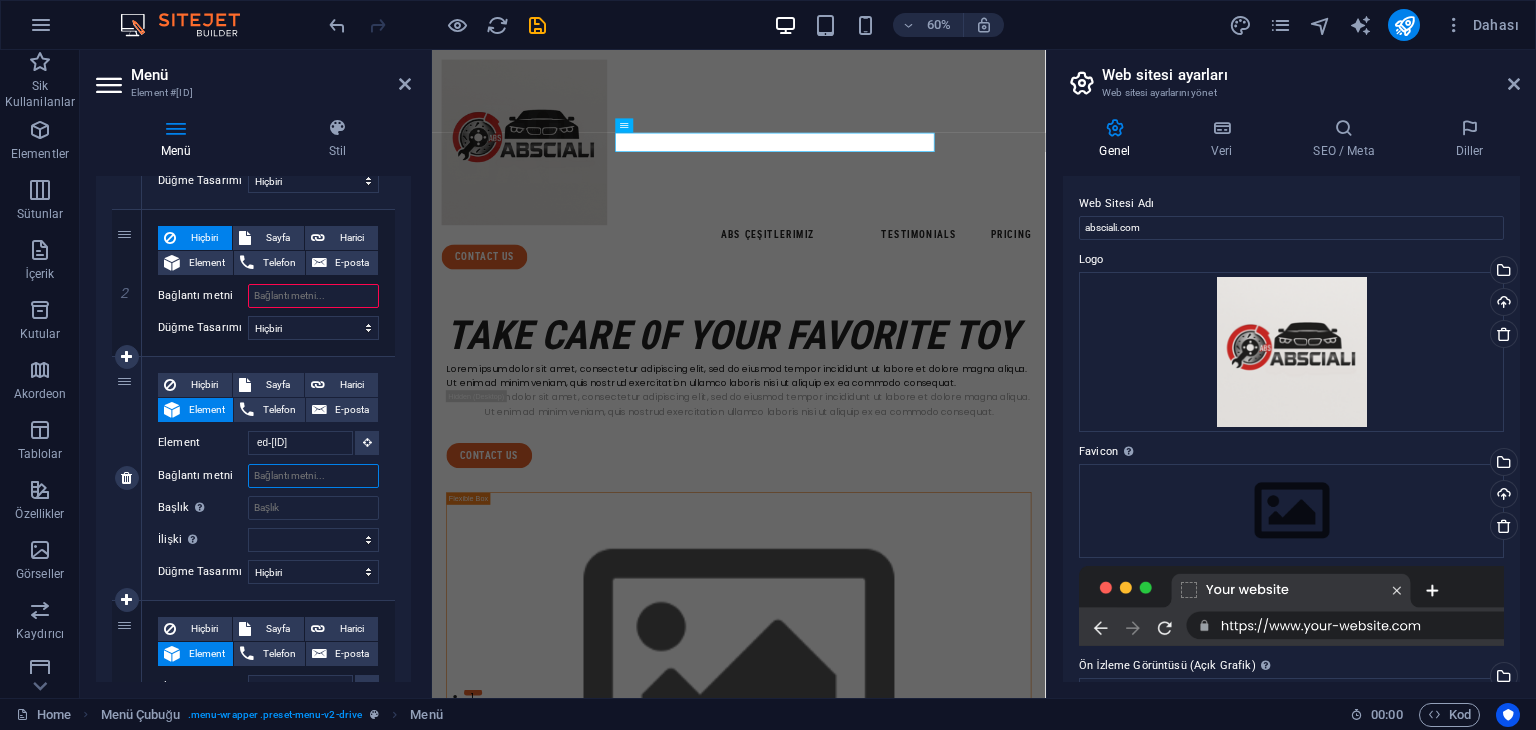 select 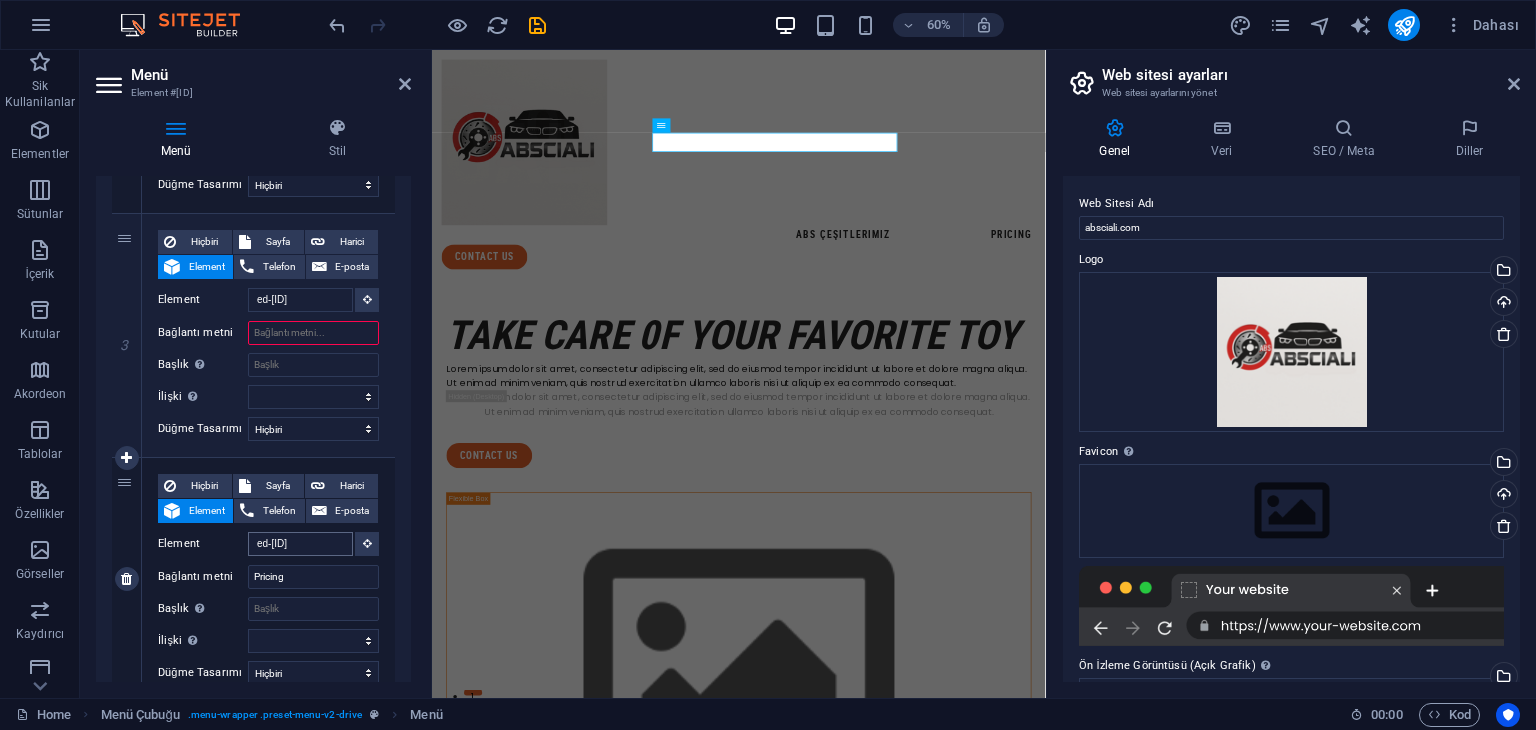 scroll, scrollTop: 33, scrollLeft: 0, axis: vertical 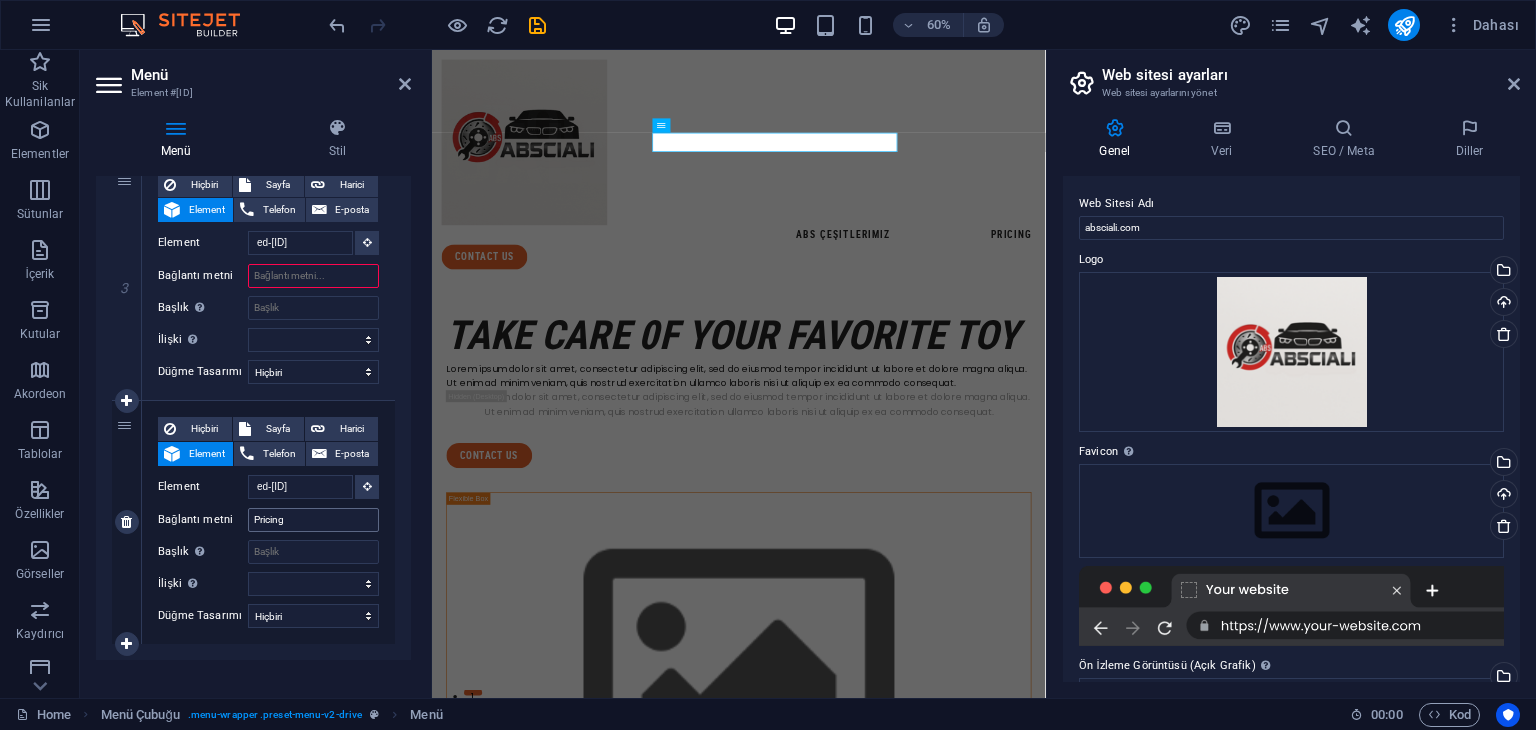 type 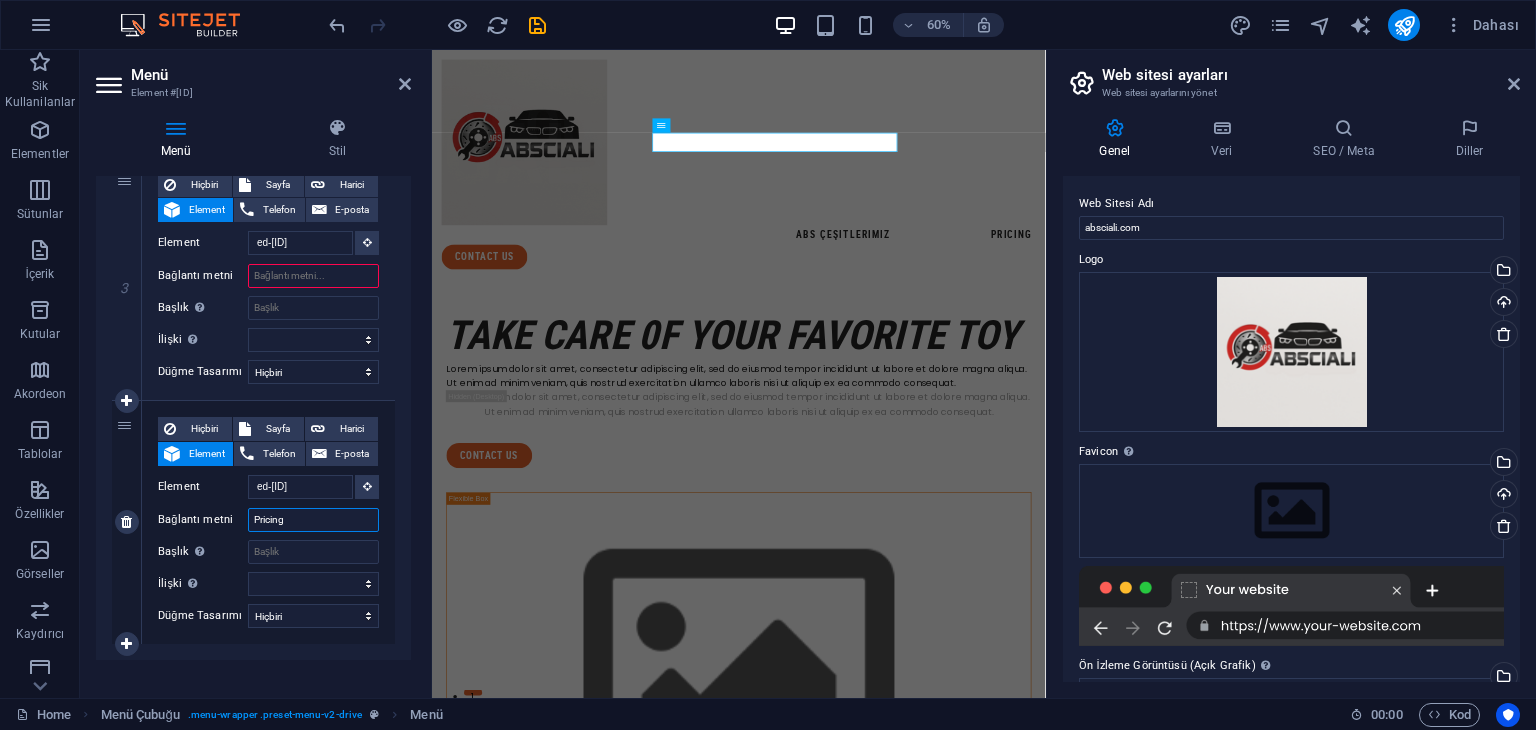 click on "Pricing" at bounding box center [313, 520] 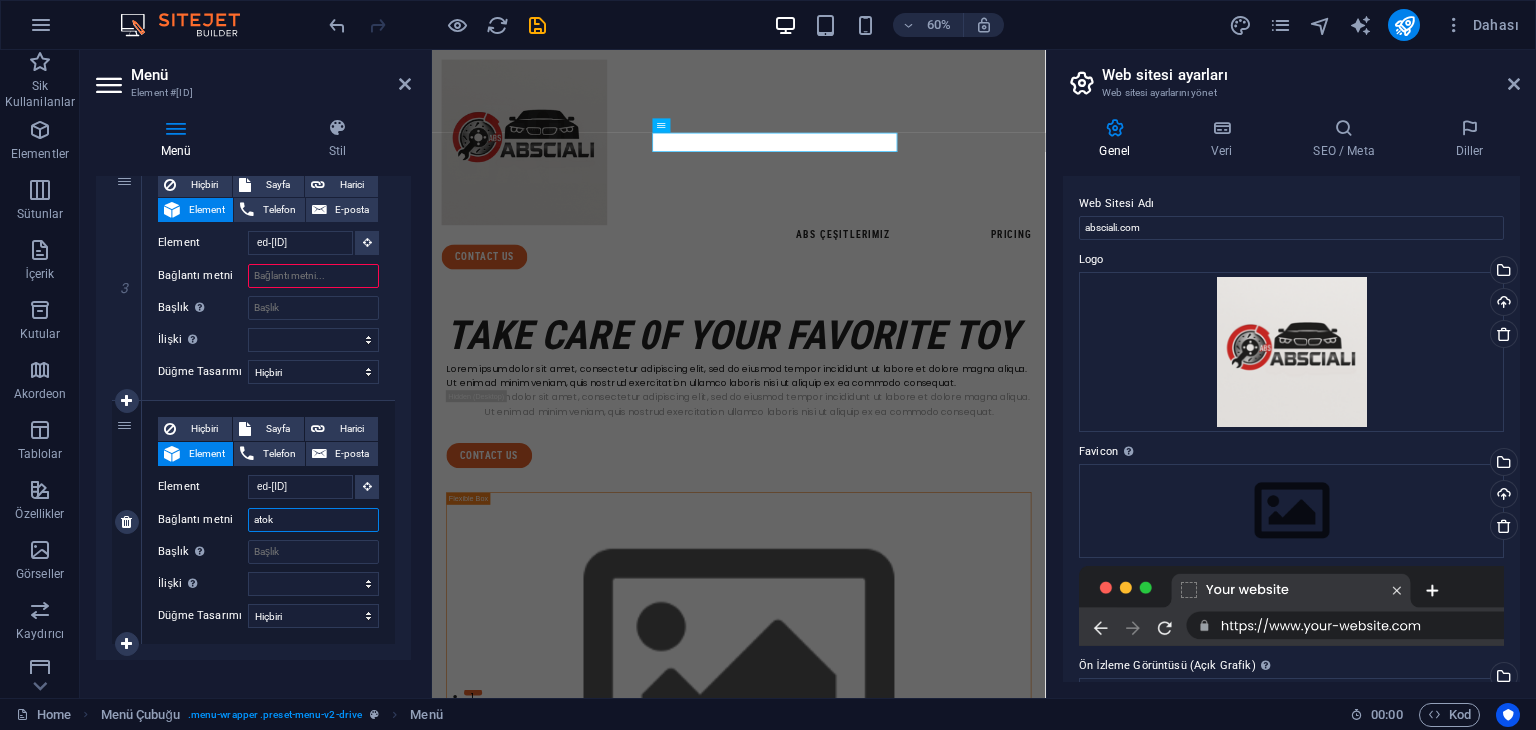 type on "atok b" 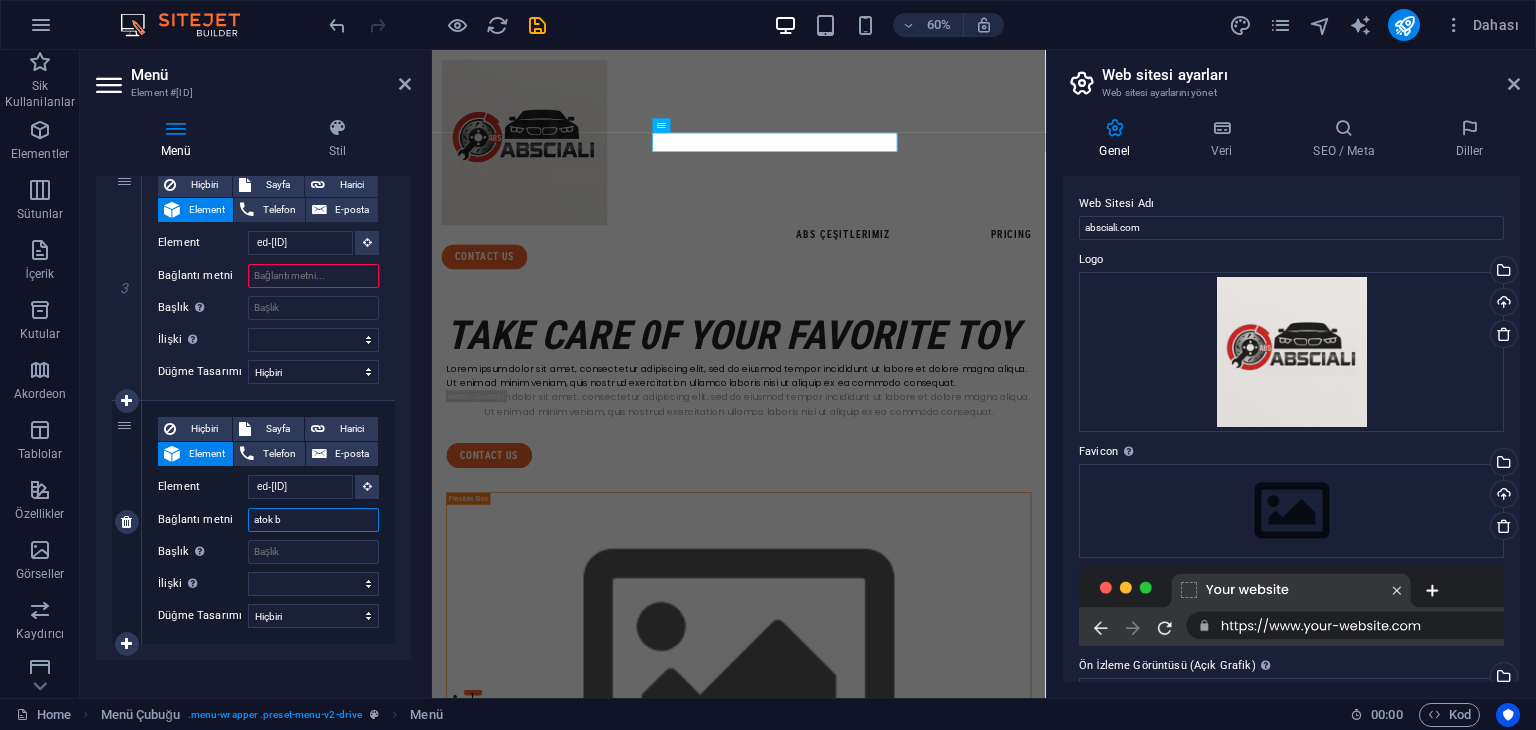 select 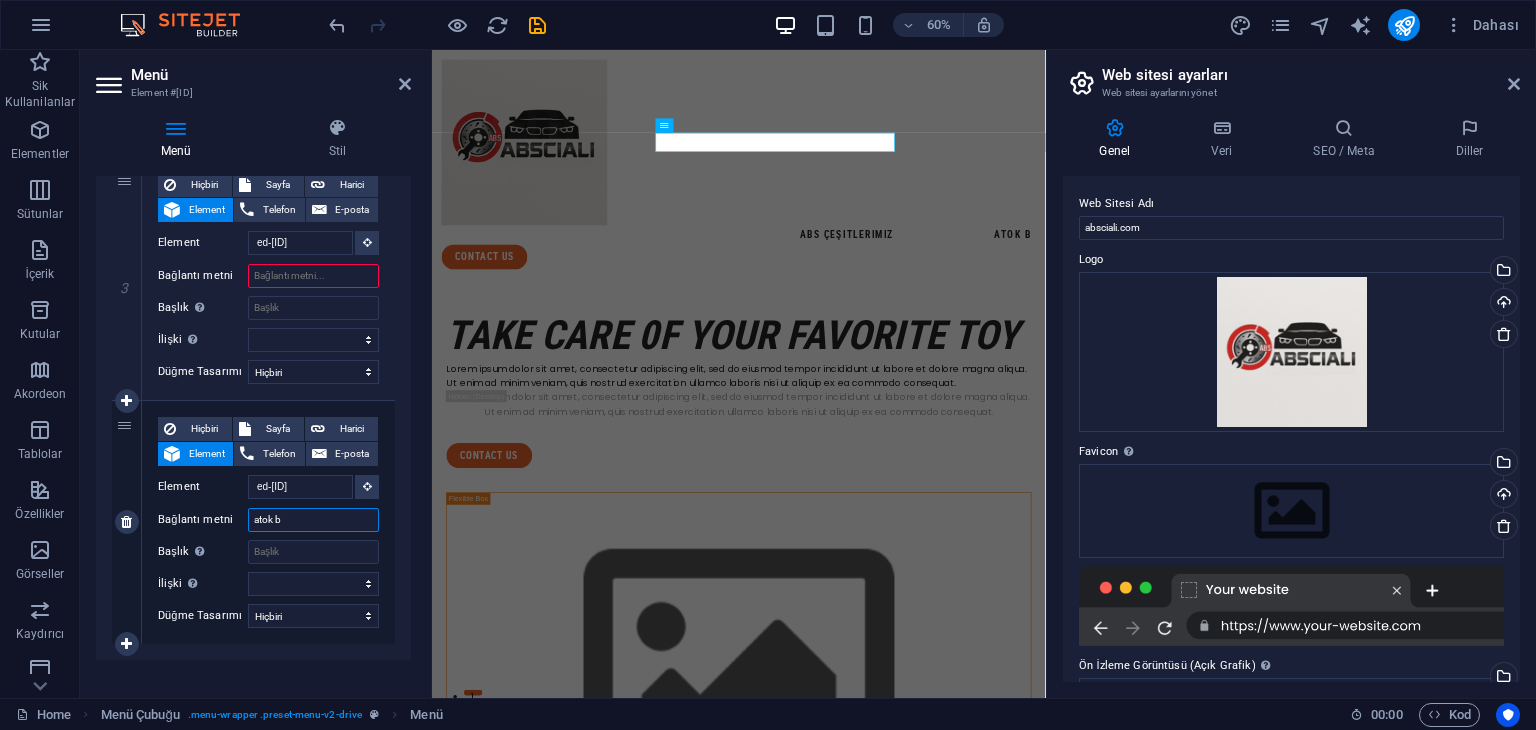 type on "atok bi" 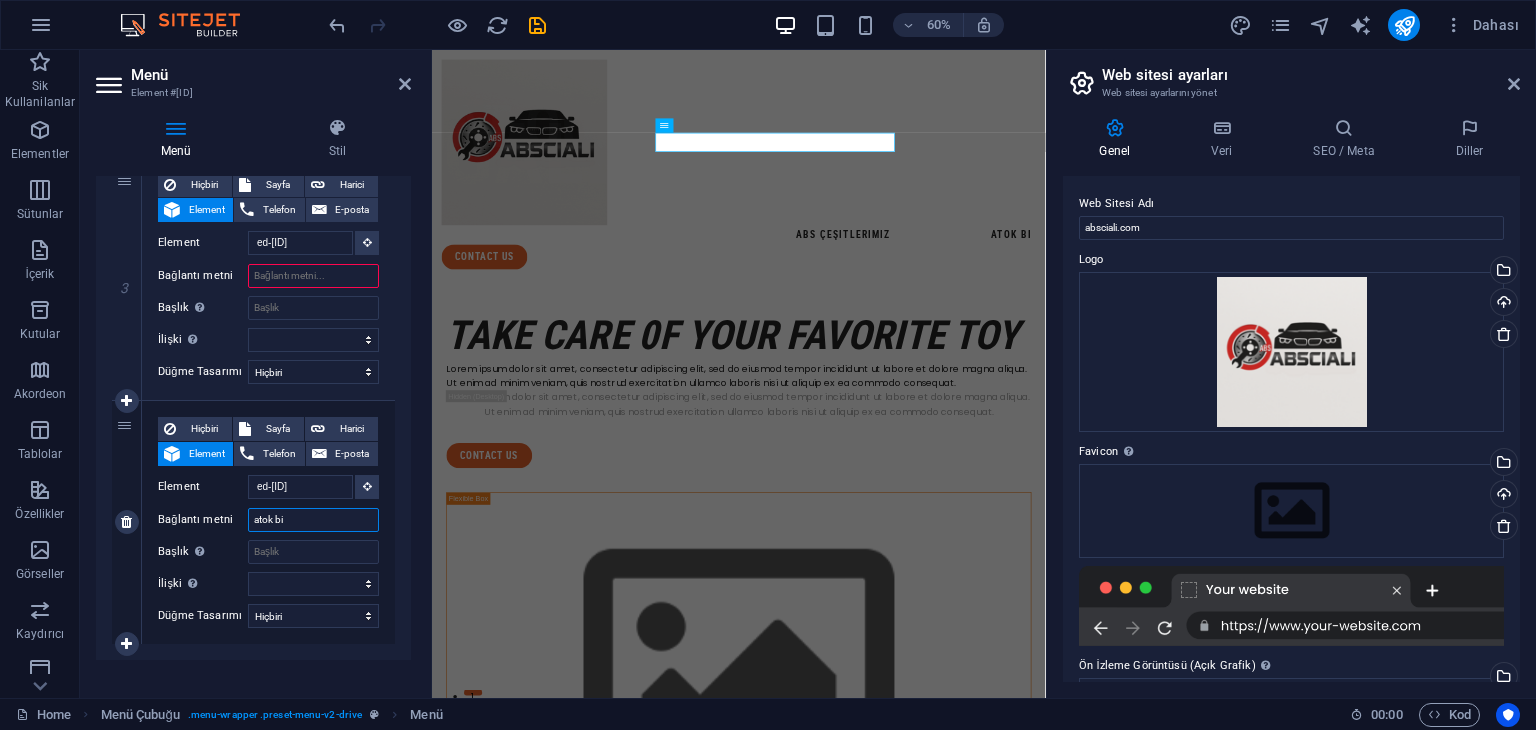 select 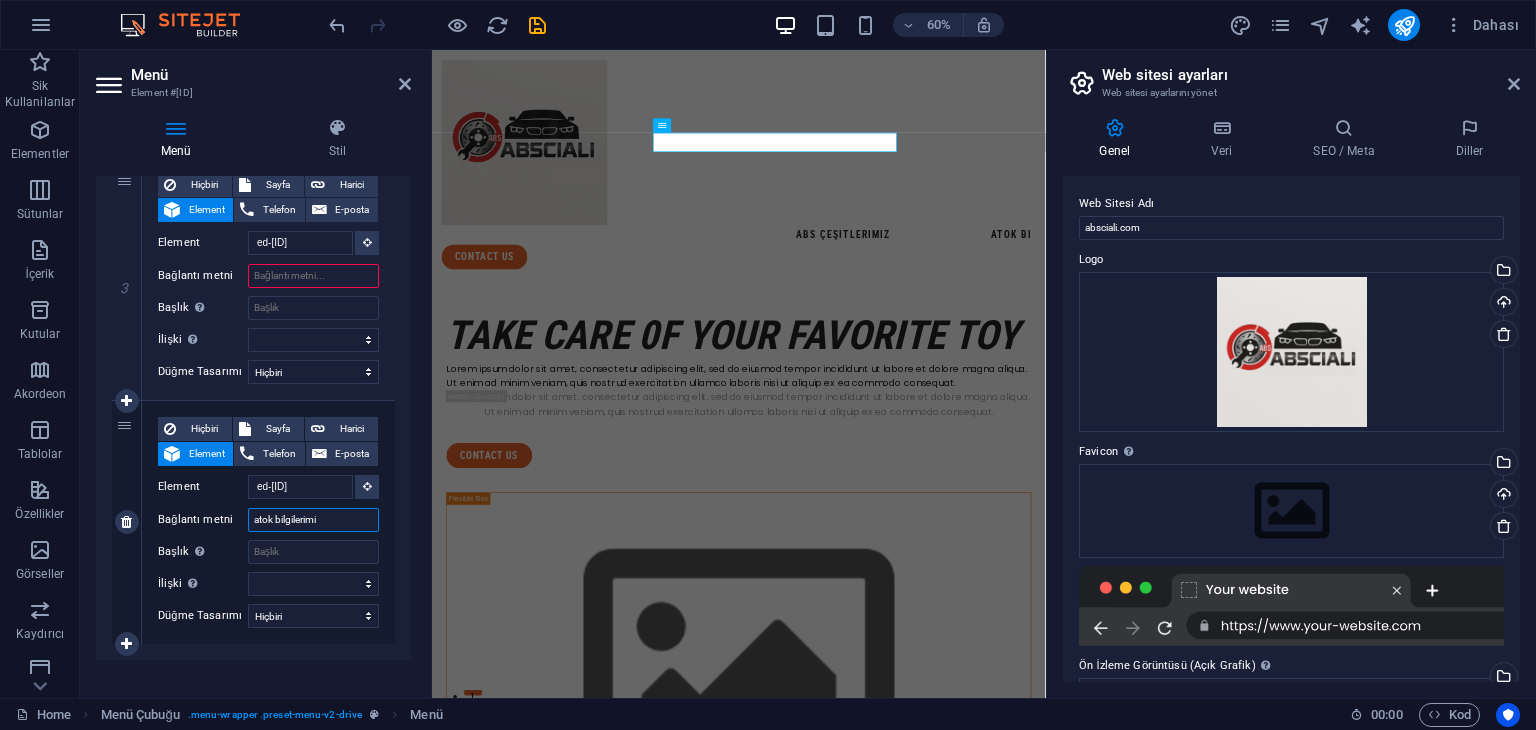 type on "atok bilgilerimiz" 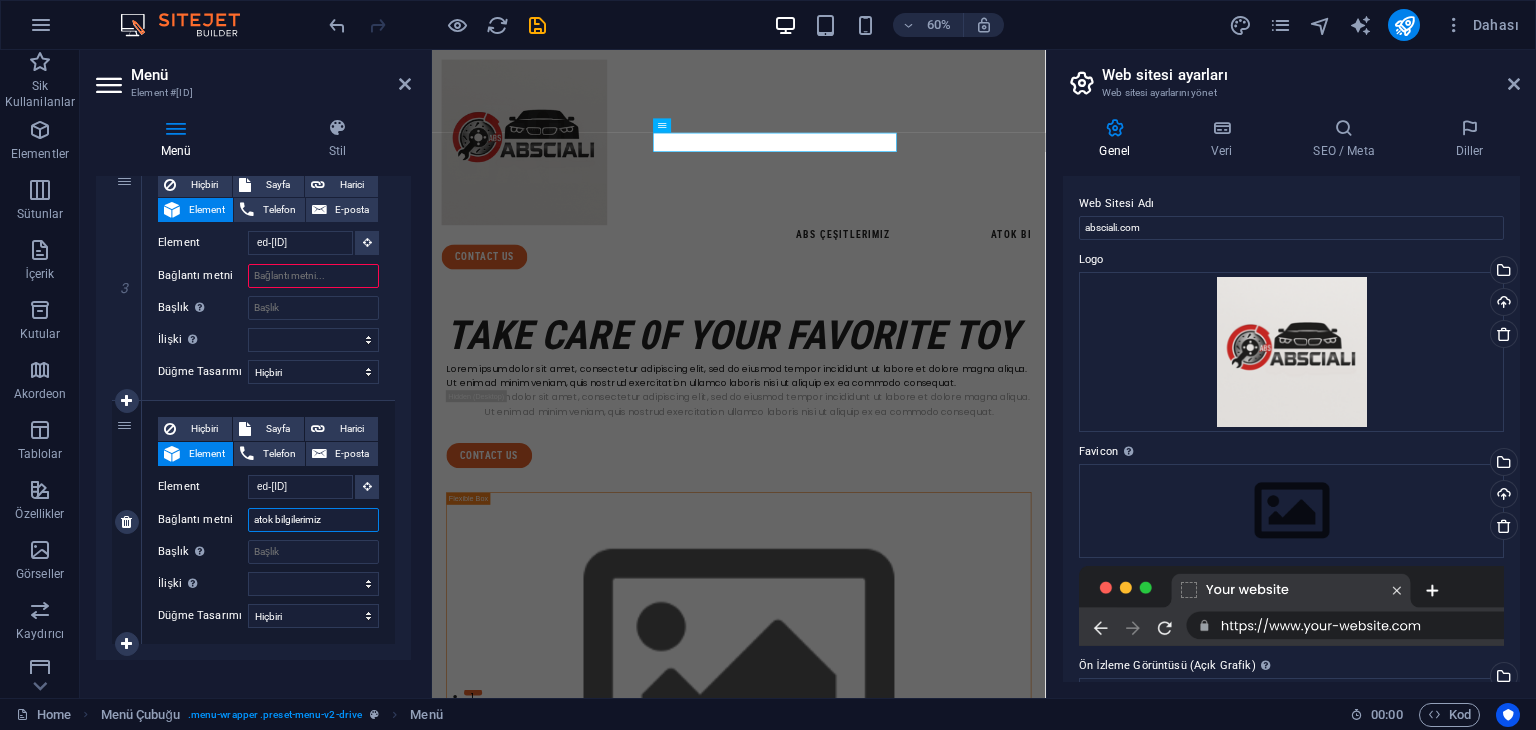select 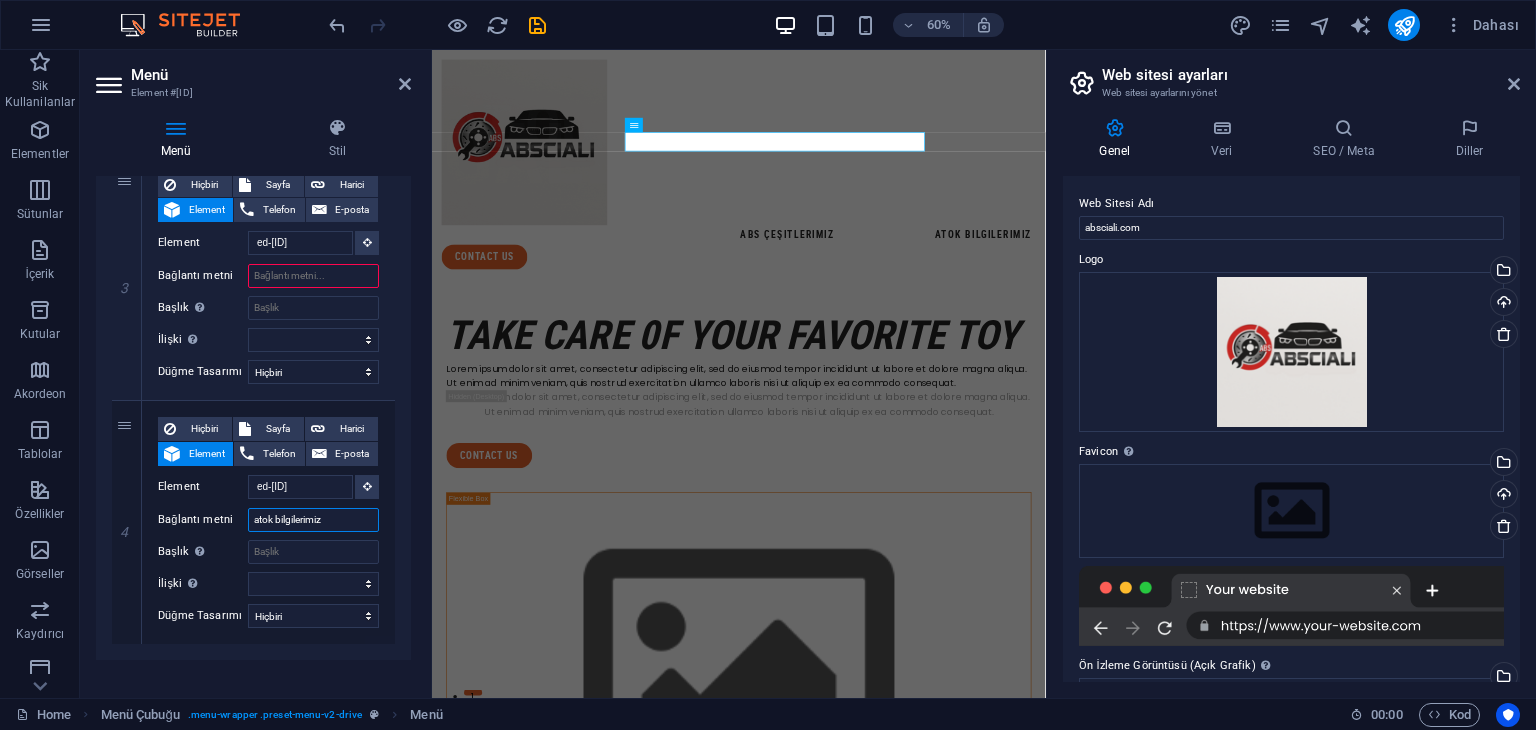 scroll, scrollTop: 0, scrollLeft: 0, axis: both 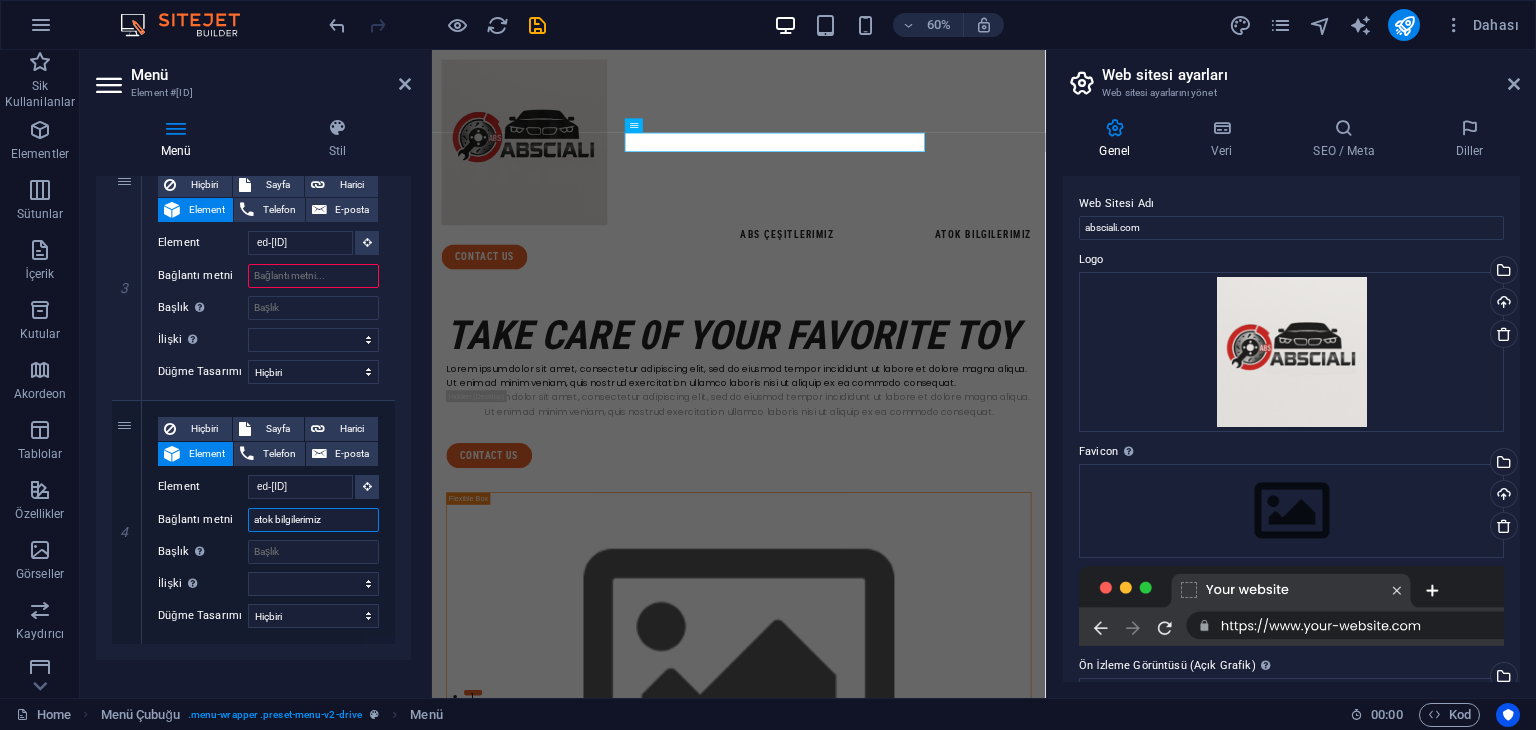 type on "atok bilgilerimiz" 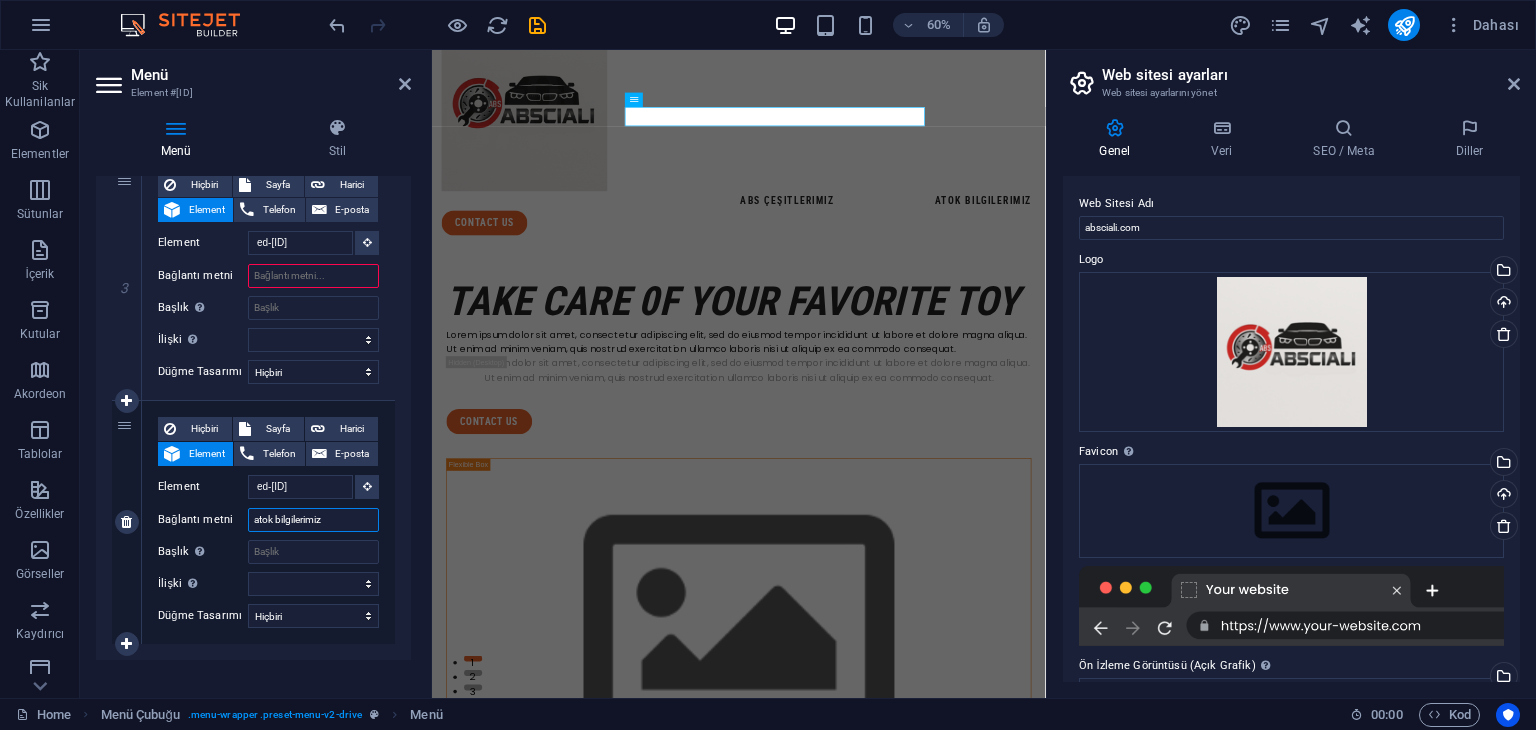 scroll, scrollTop: 0, scrollLeft: 0, axis: both 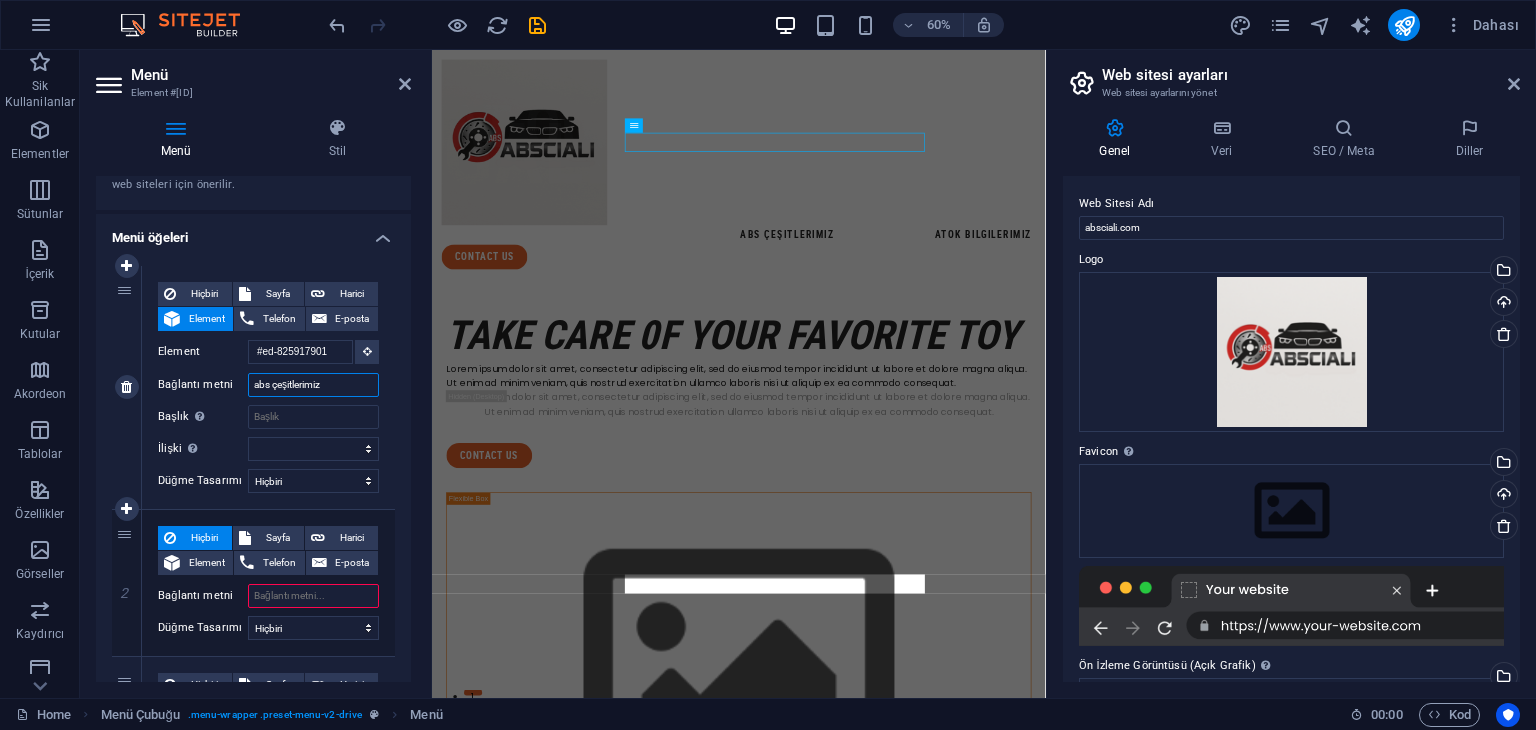 click on "abs çeşitlerimiz" at bounding box center [313, 385] 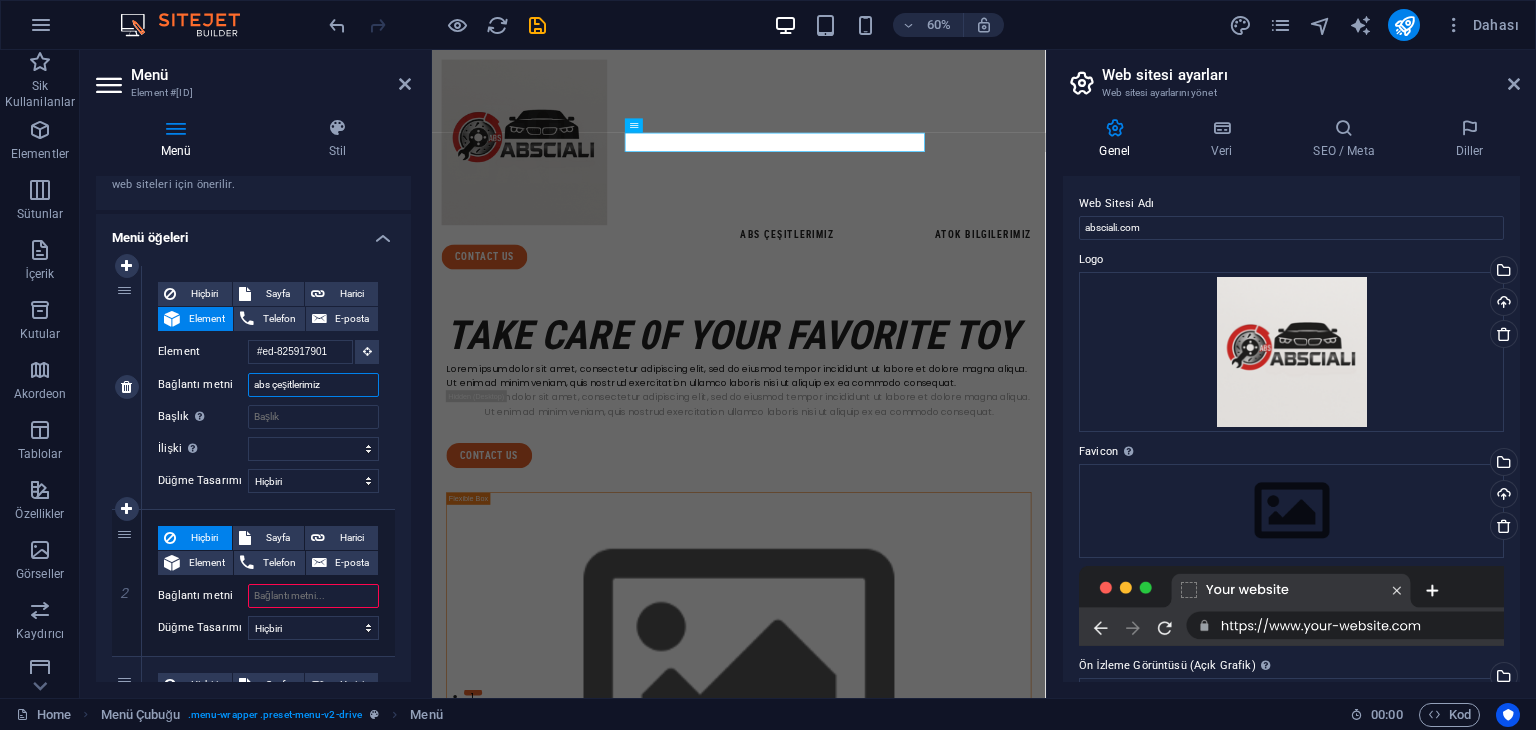 click on "abs çeşitlerimiz" at bounding box center [313, 385] 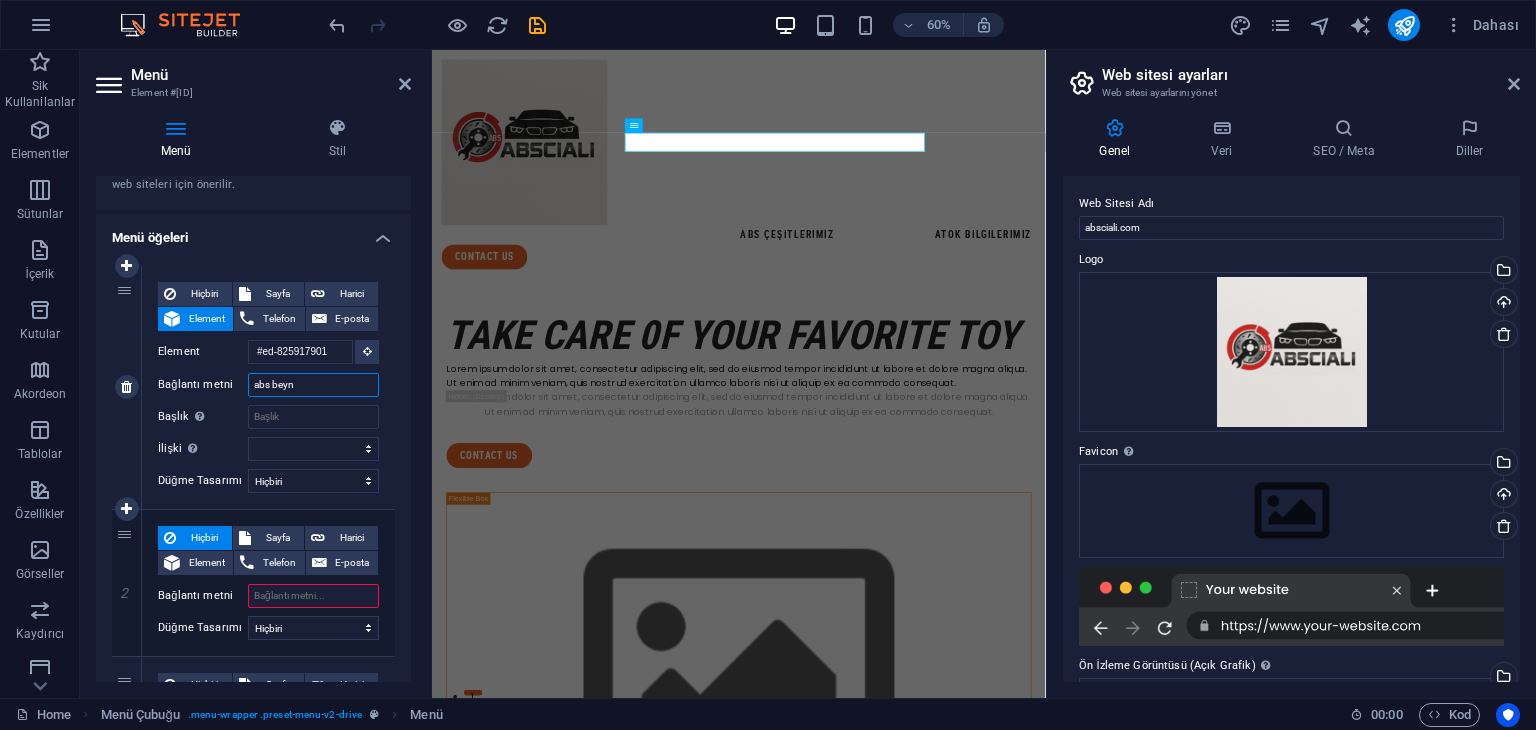 type on "abs beyni" 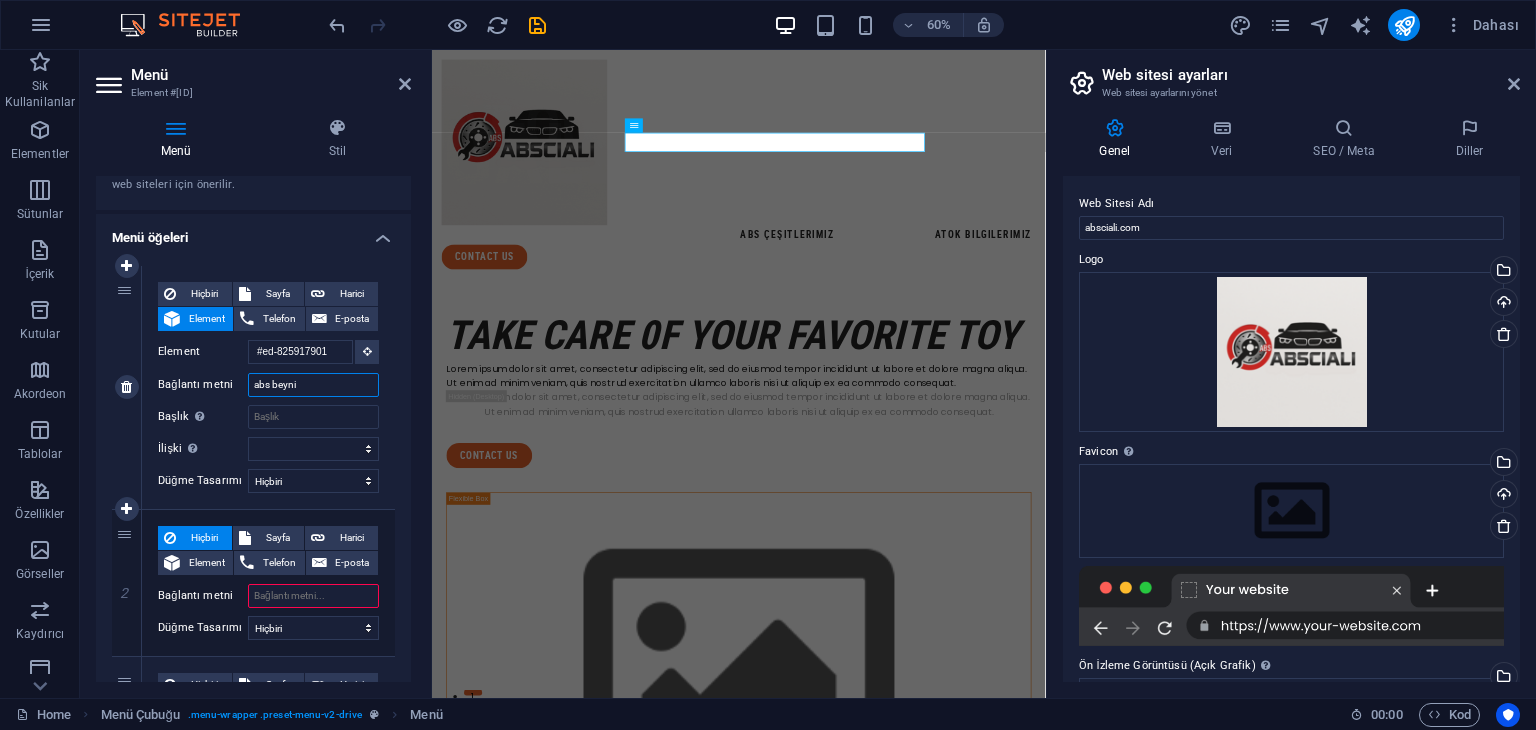 select 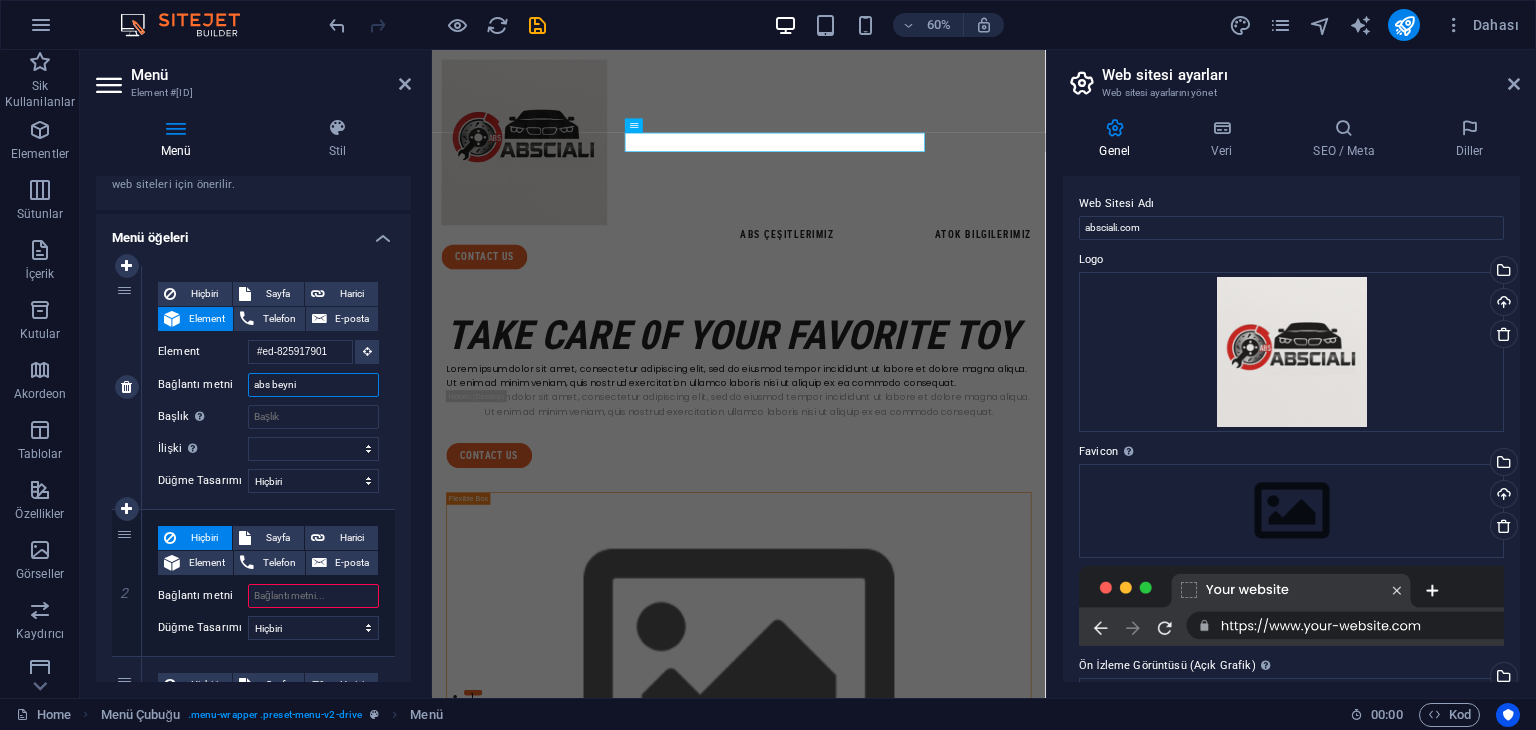 select 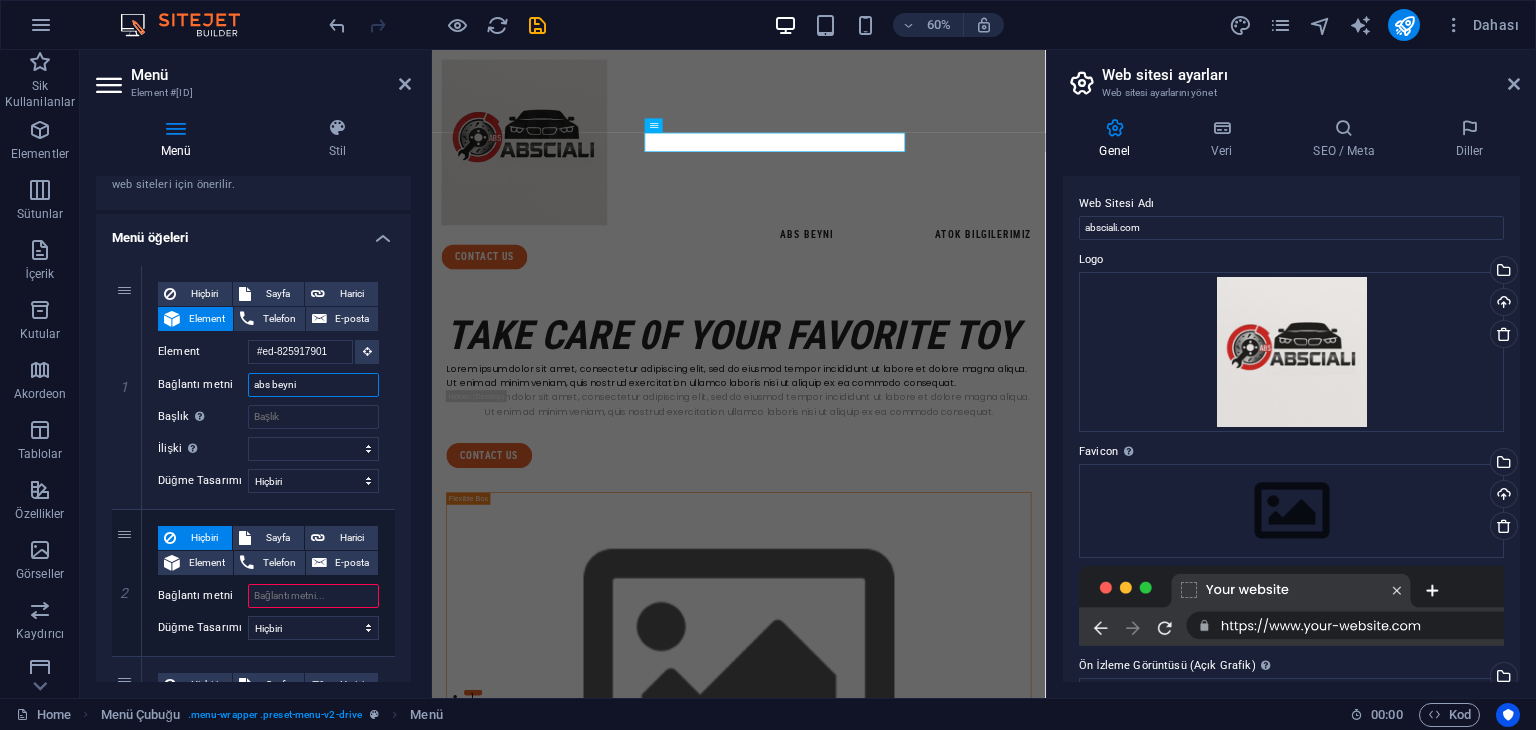 type on "abs beyni" 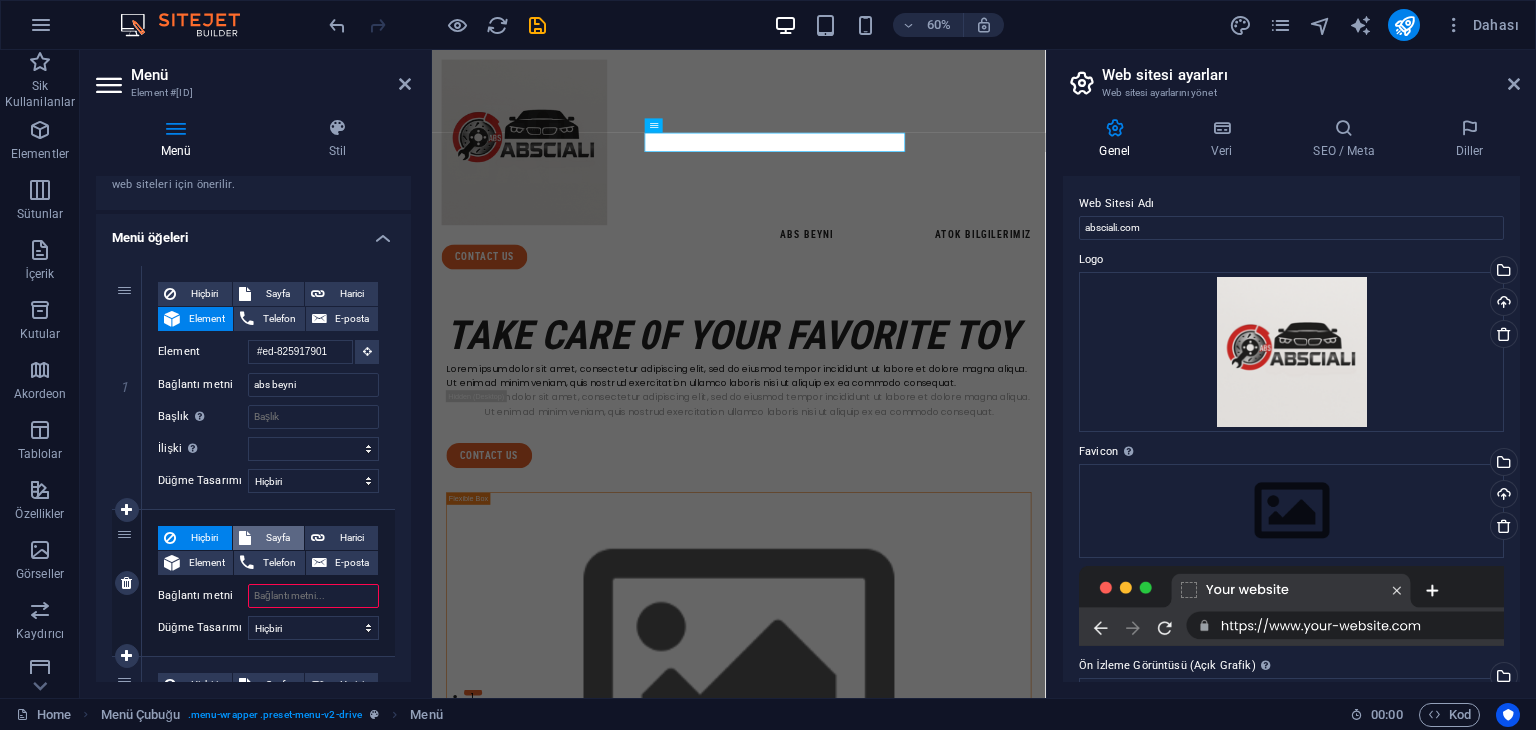 click on "Sayfa" at bounding box center (277, 538) 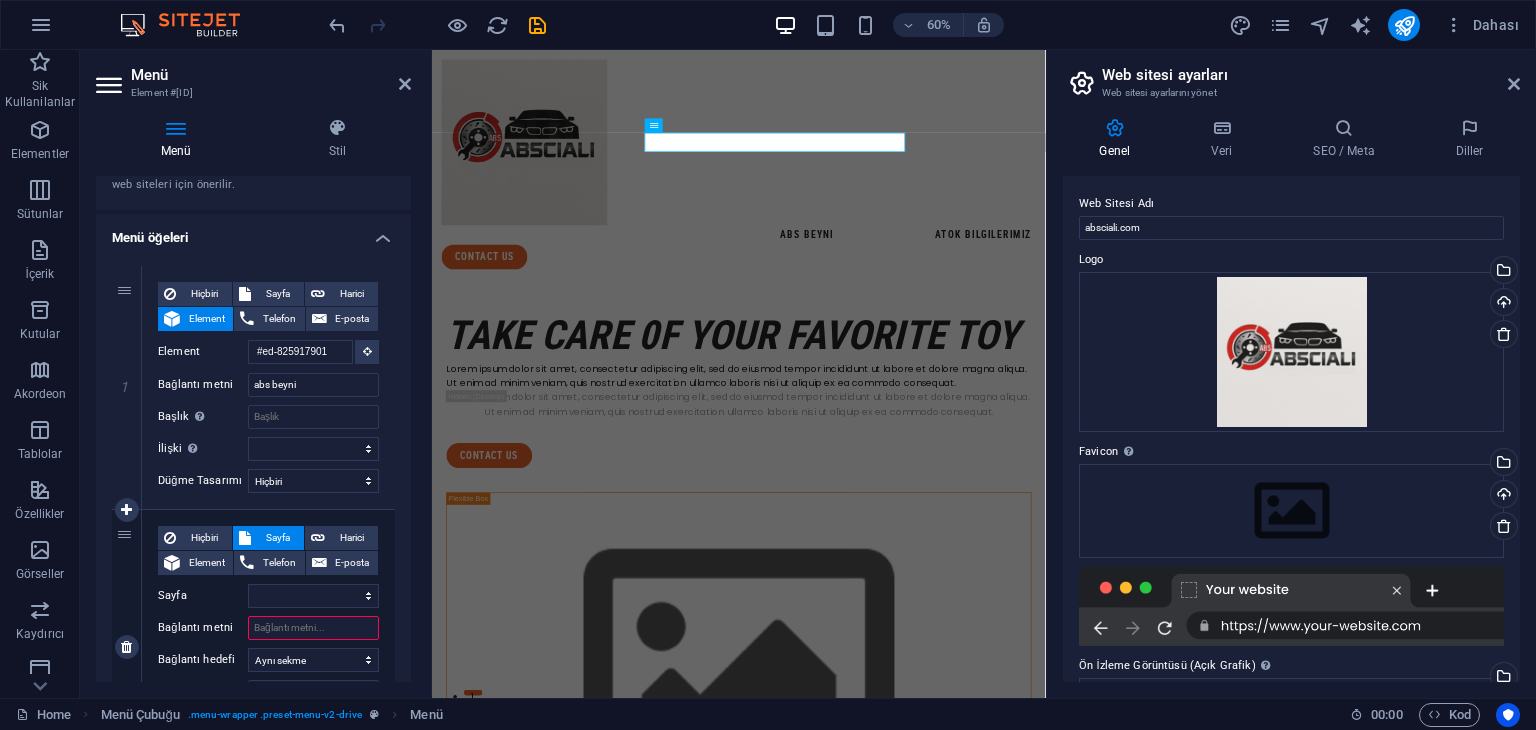 click on "Bağlantı metni" at bounding box center [313, 628] 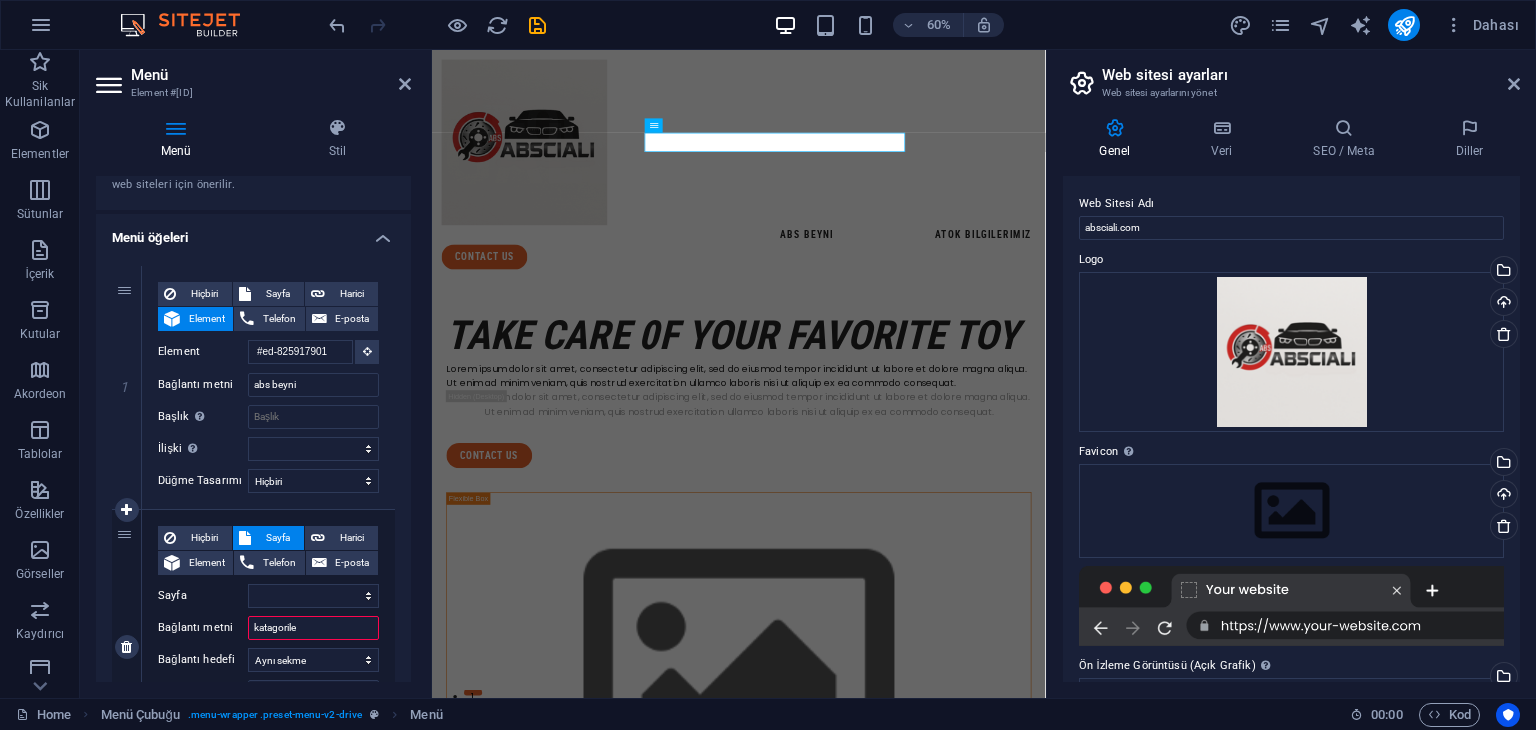 type on "katagoriler" 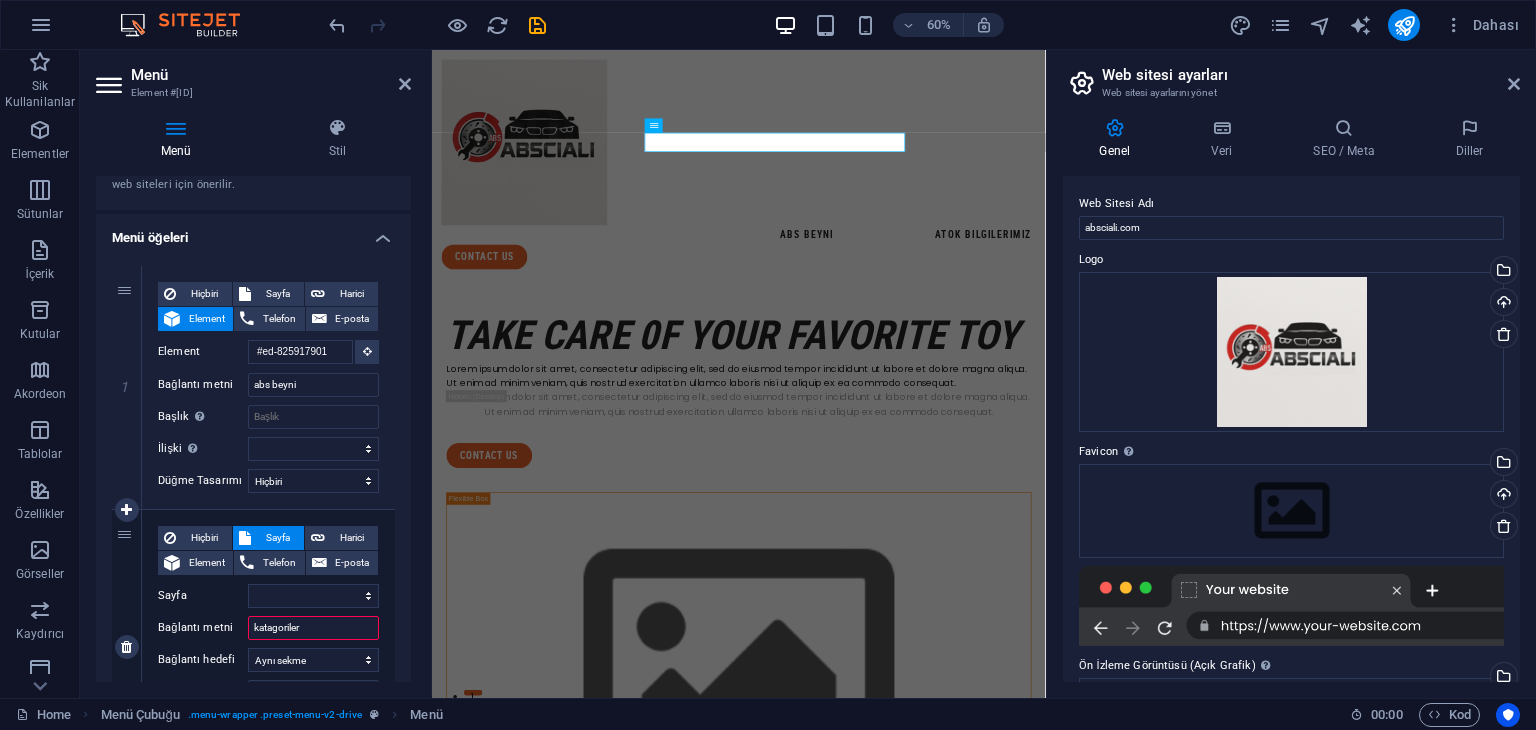 select 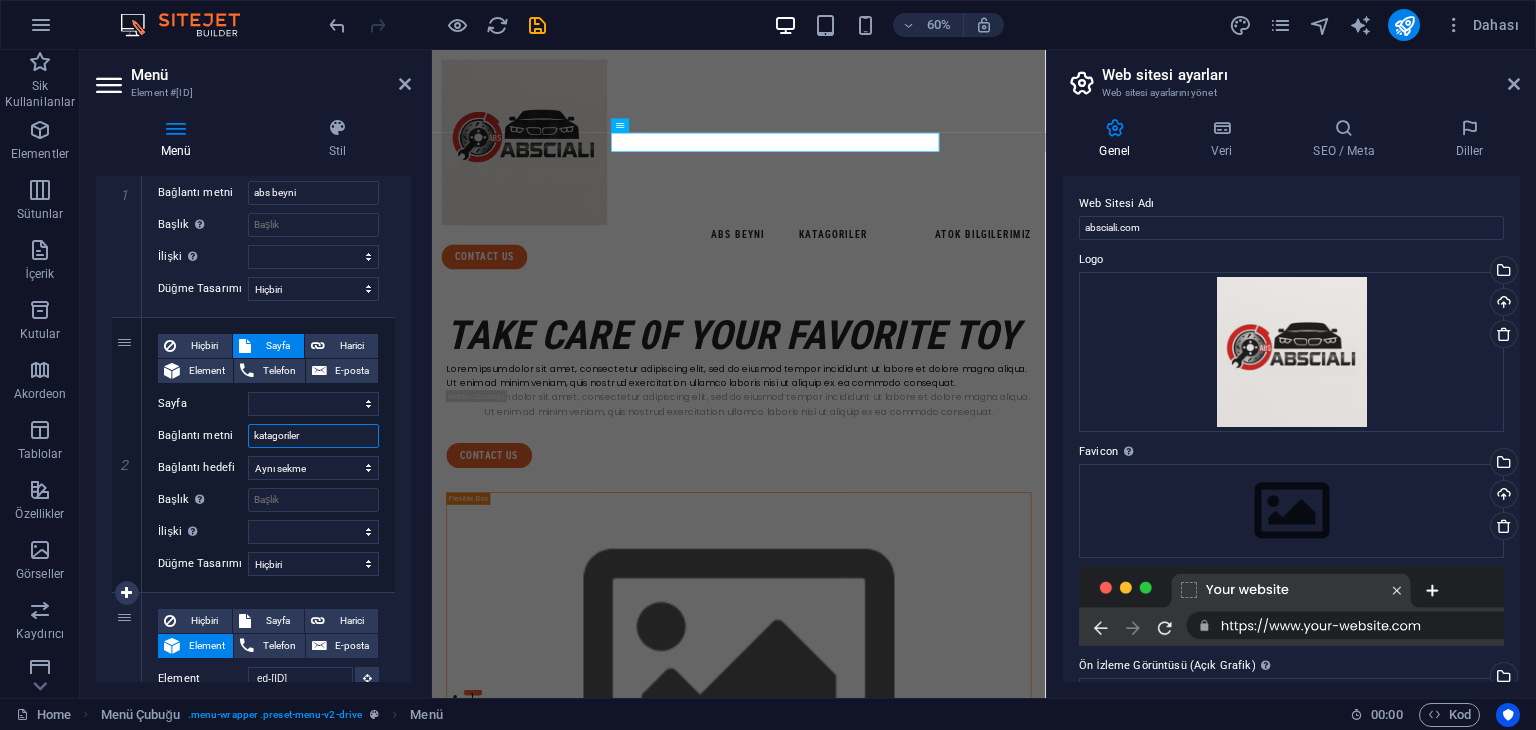 scroll, scrollTop: 300, scrollLeft: 0, axis: vertical 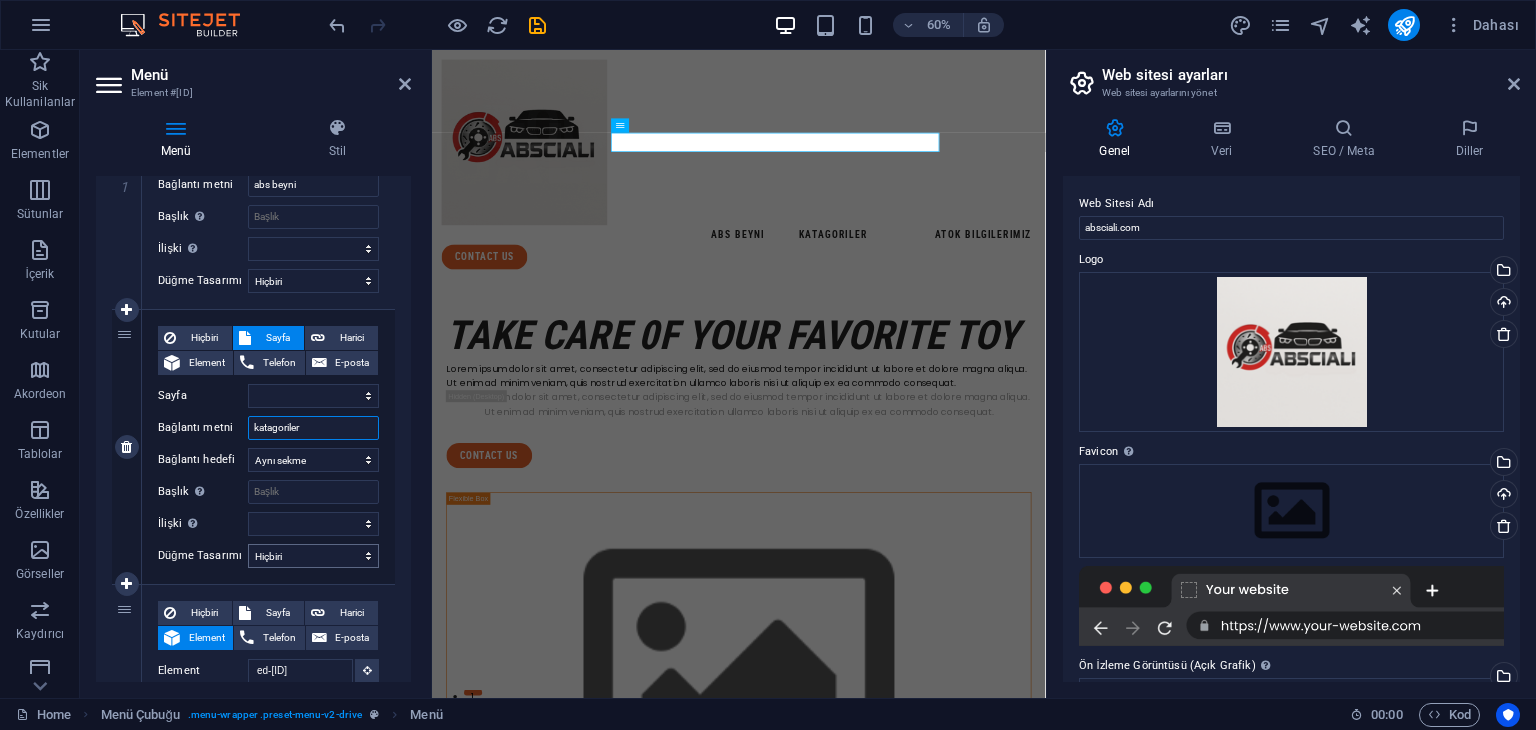 type on "katagoriler" 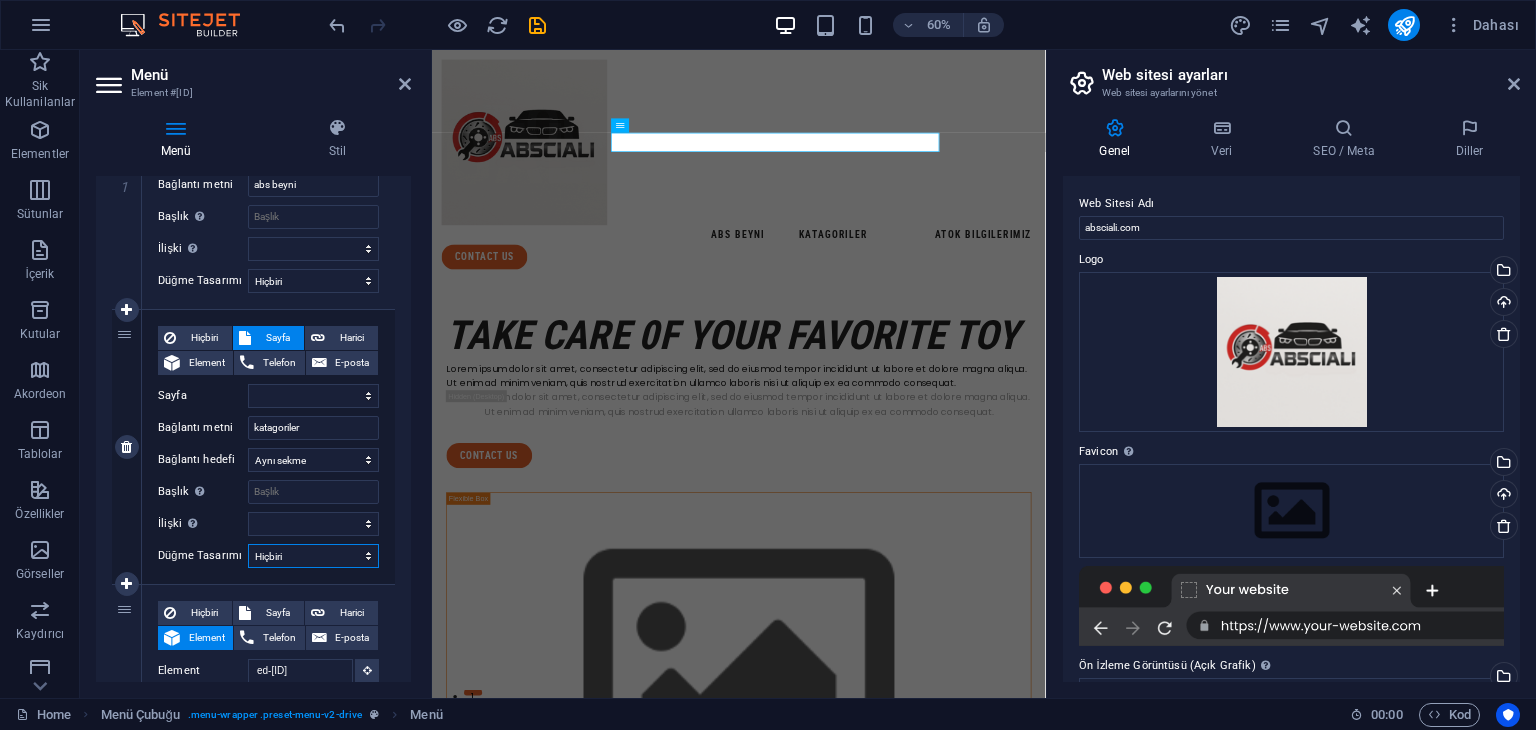 click on "Hiçbiri Varsayılan Birincil İkincil" at bounding box center (313, 556) 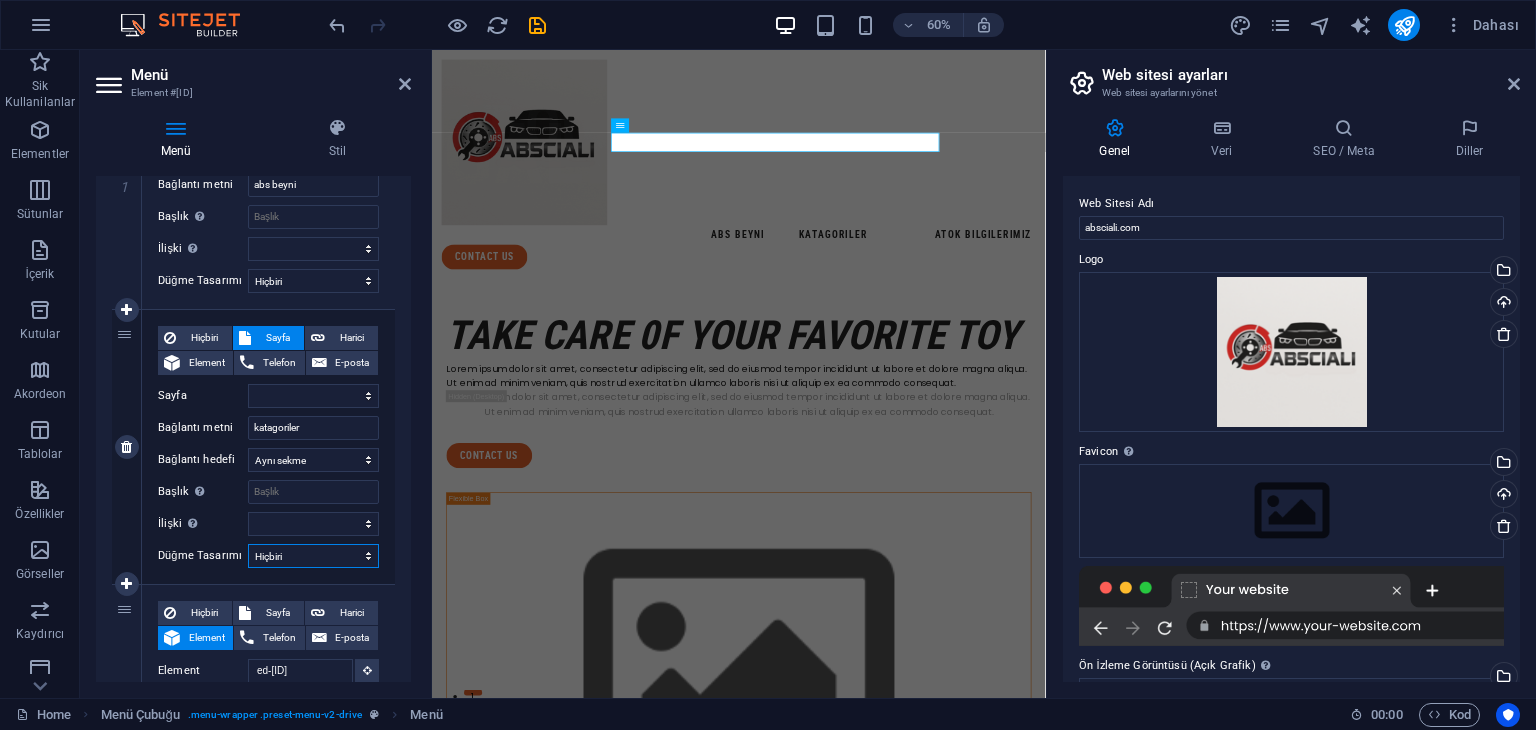 click on "Hiçbiri Varsayılan Birincil İkincil" at bounding box center [313, 556] 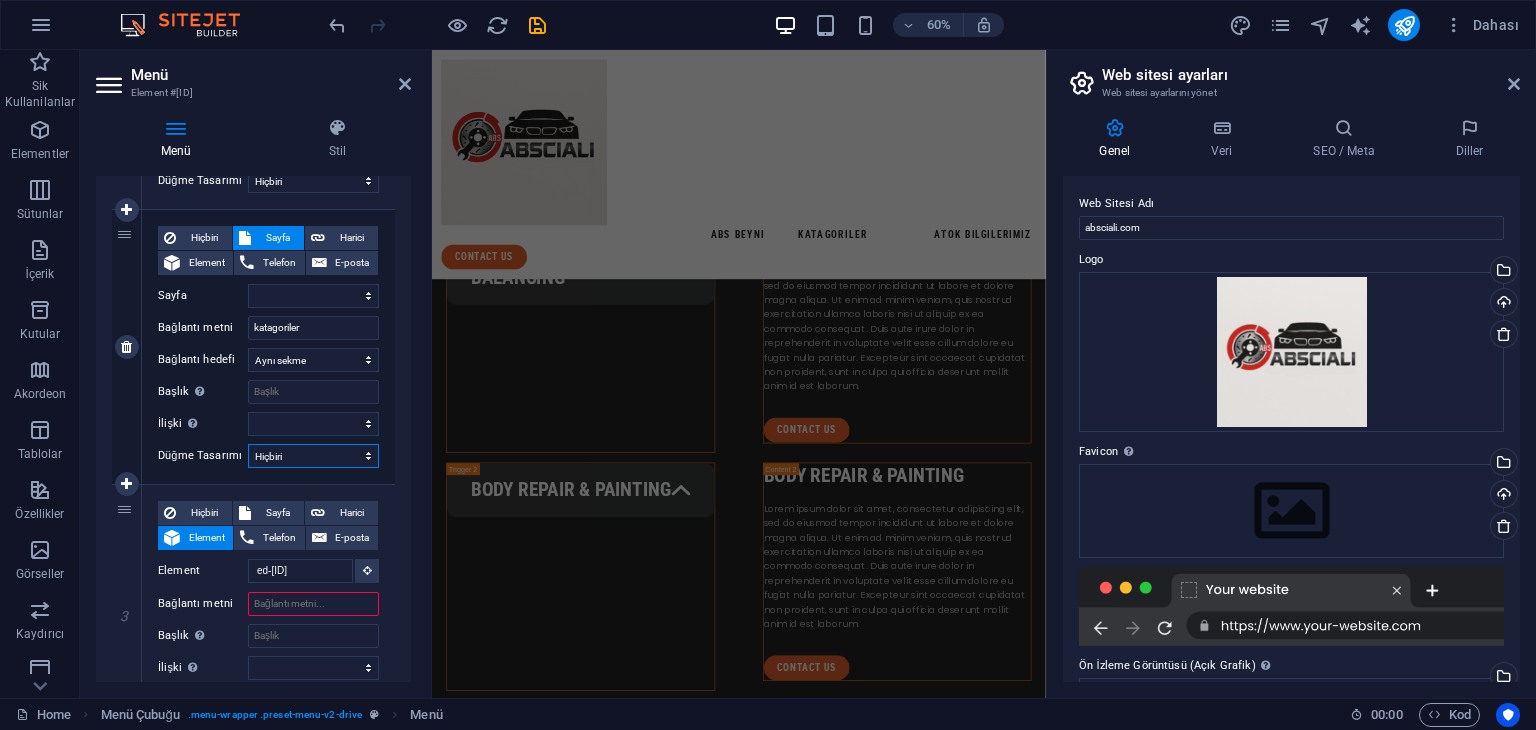 scroll, scrollTop: 4704, scrollLeft: 0, axis: vertical 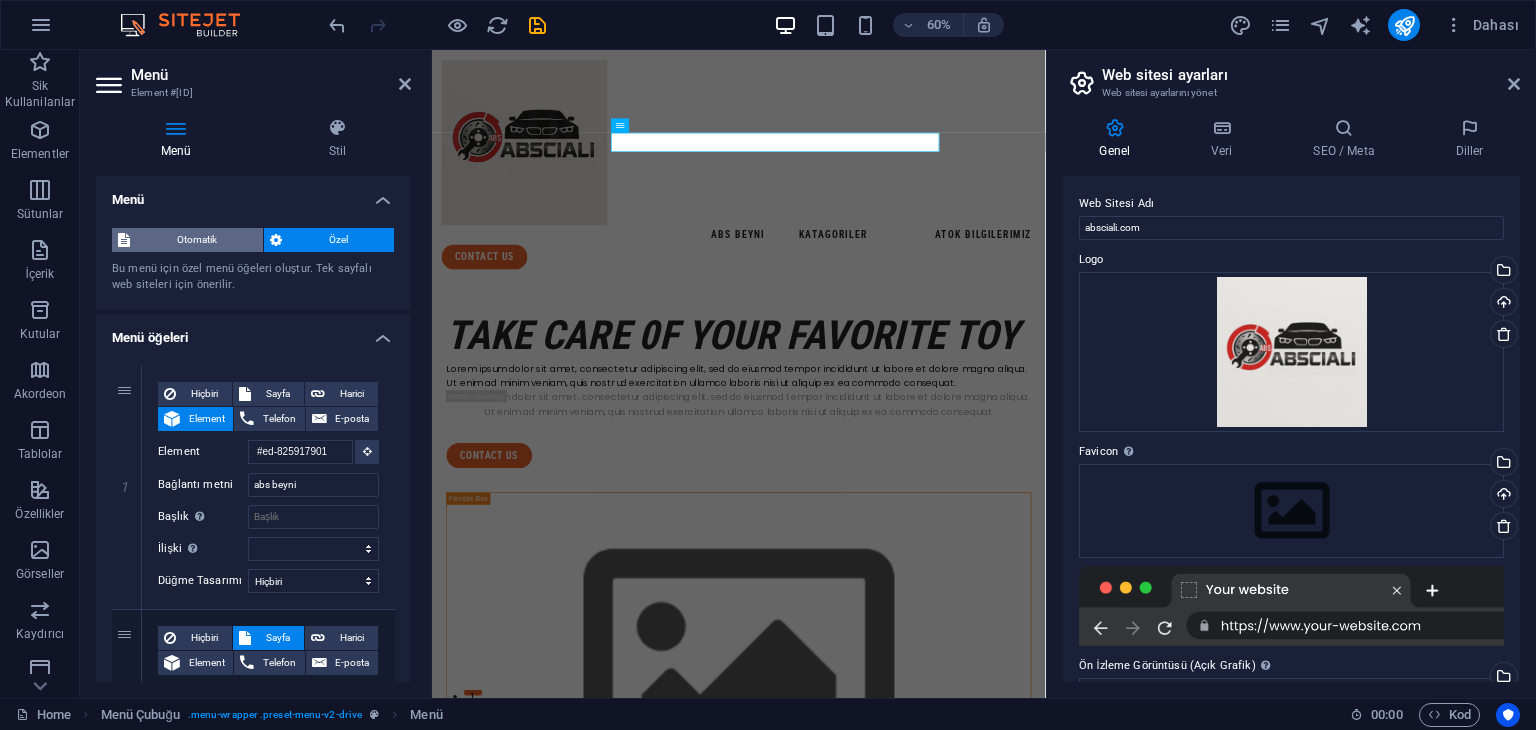 click on "Otomatik" at bounding box center (196, 240) 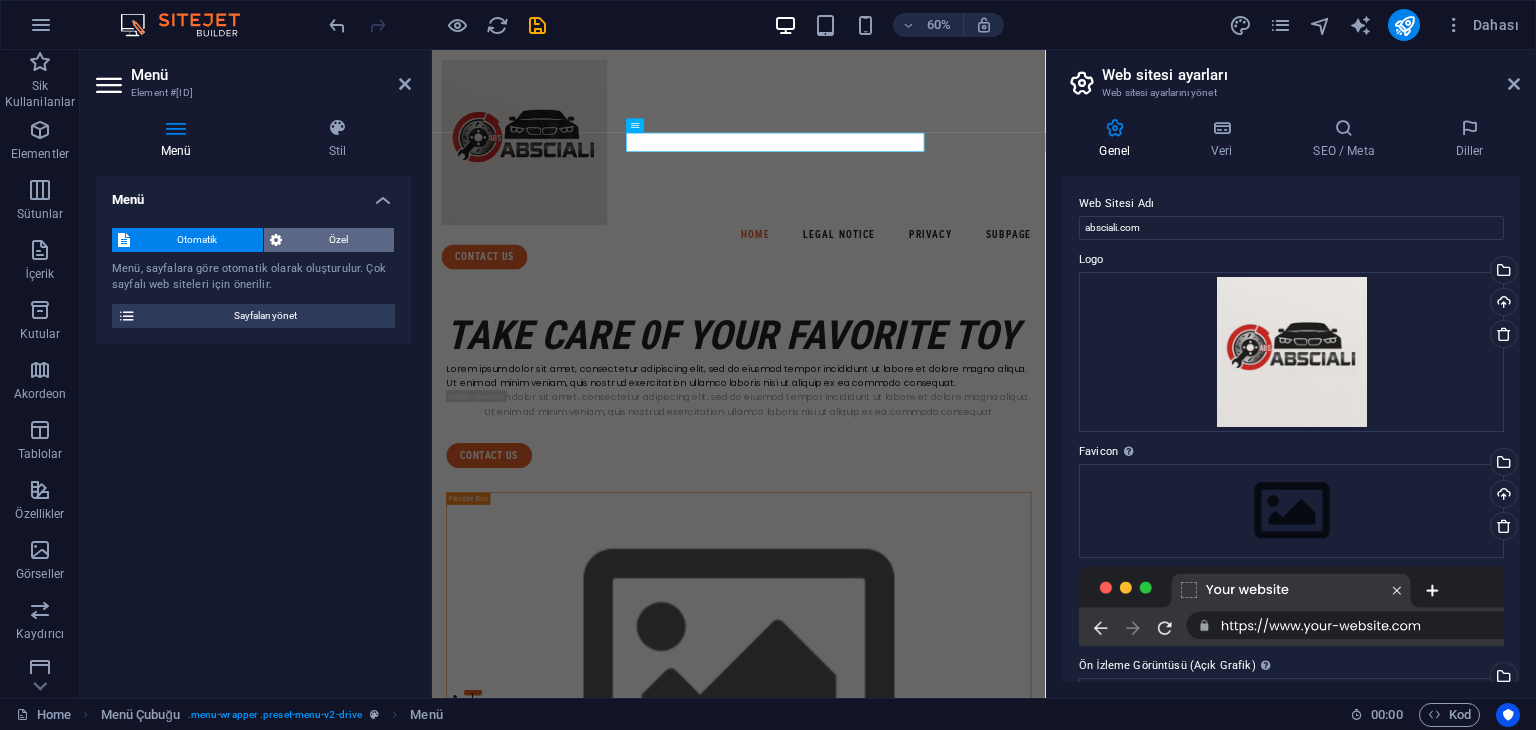 click on "Özel" at bounding box center (338, 240) 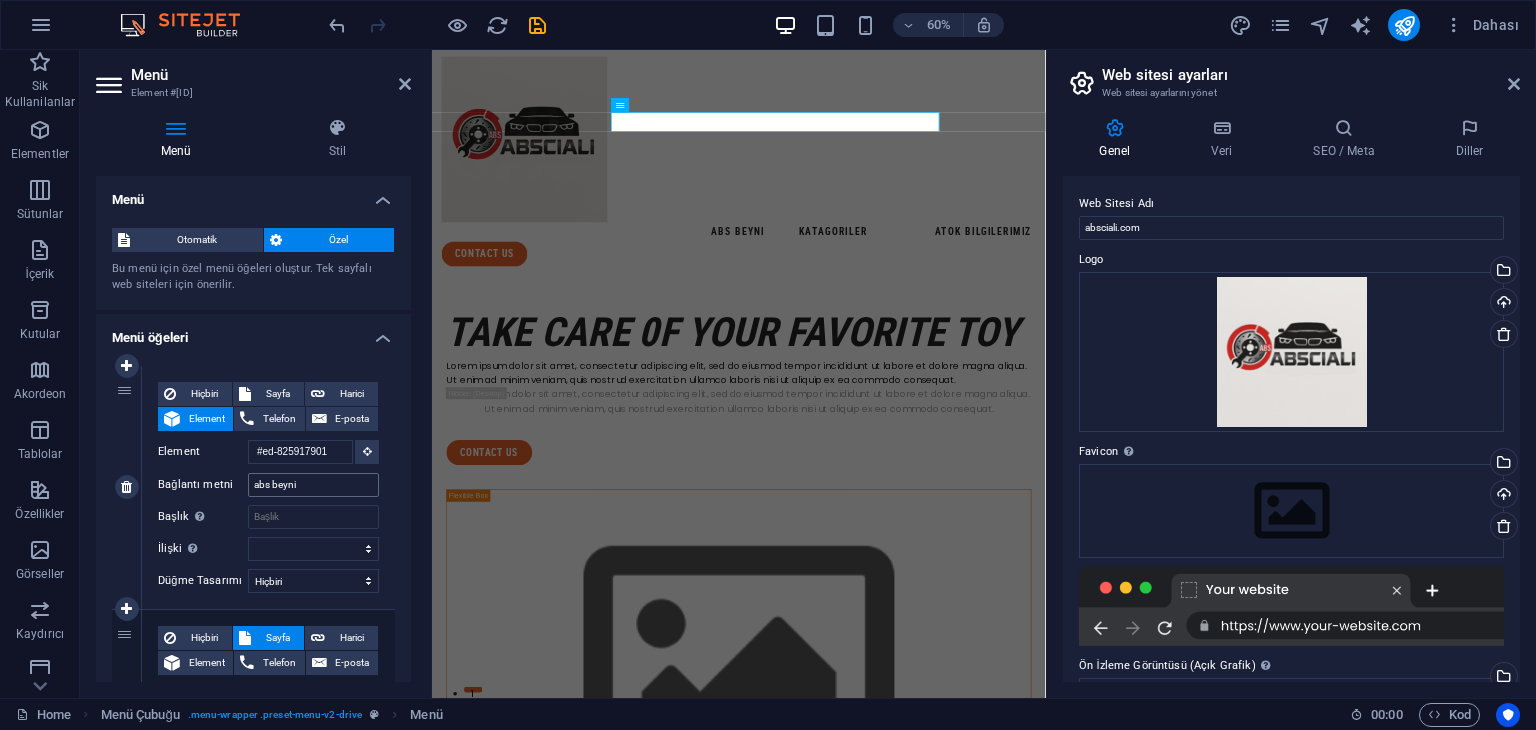 scroll, scrollTop: 0, scrollLeft: 0, axis: both 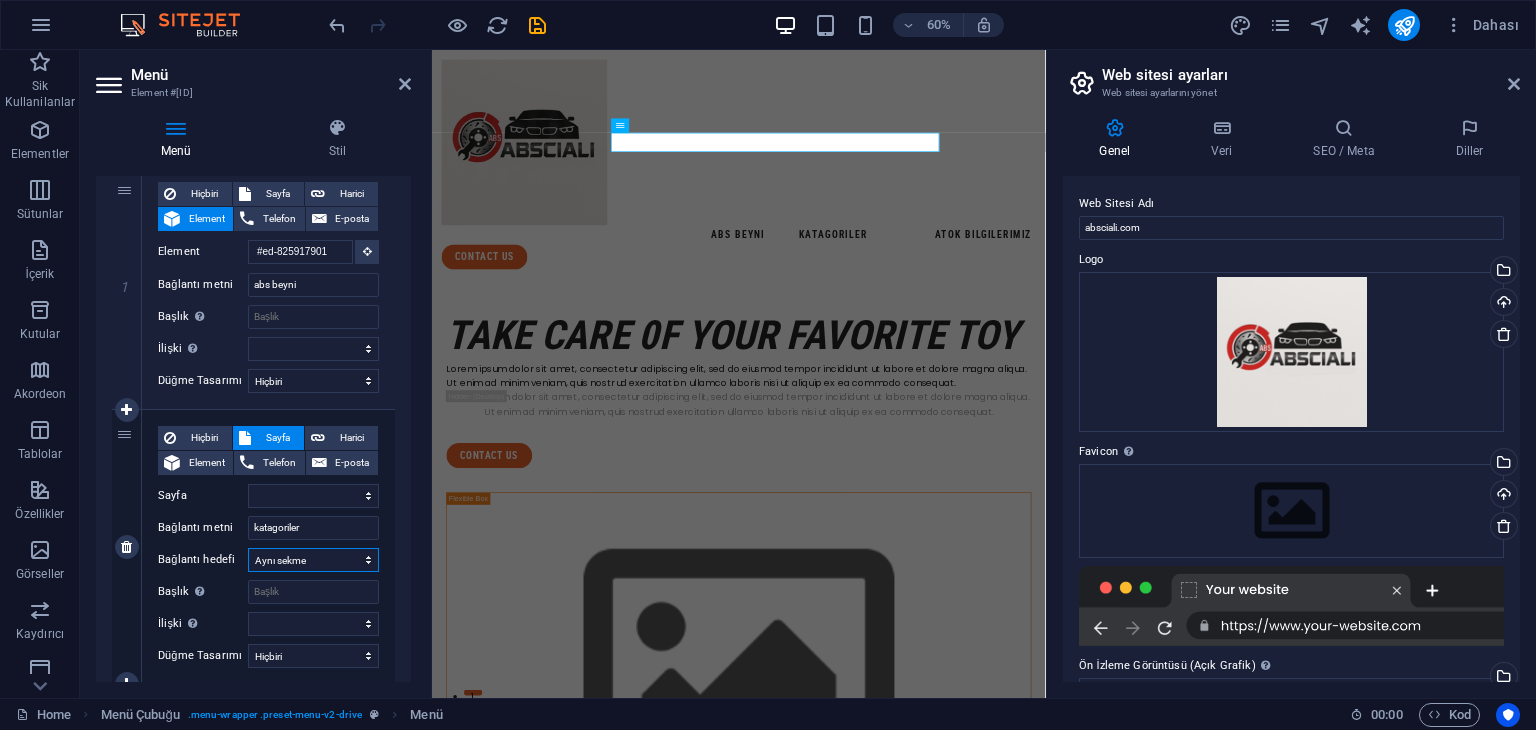 click on "Yeni sekme Aynı sekme Kaplama" at bounding box center [313, 560] 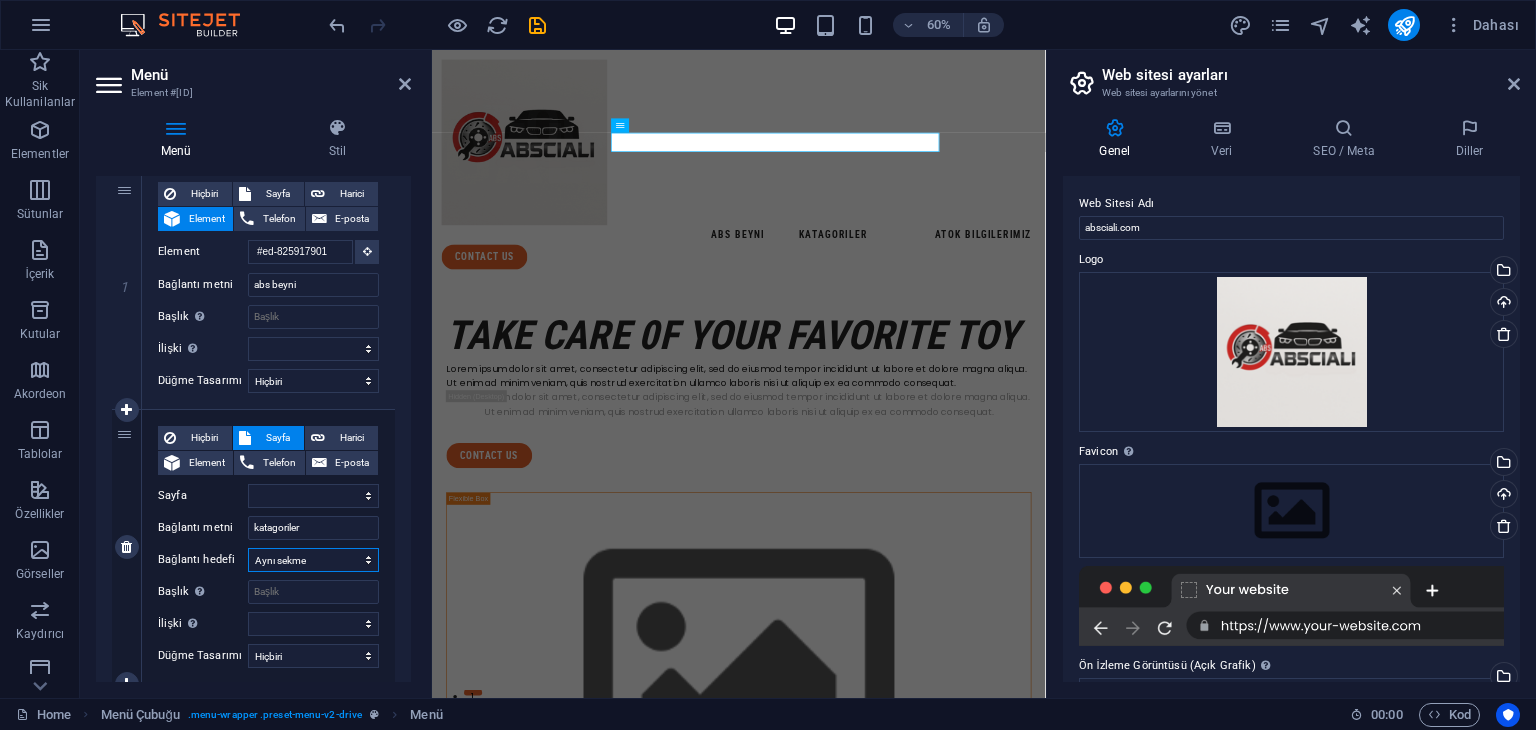 click on "Yeni sekme Aynı sekme Kaplama" at bounding box center (313, 560) 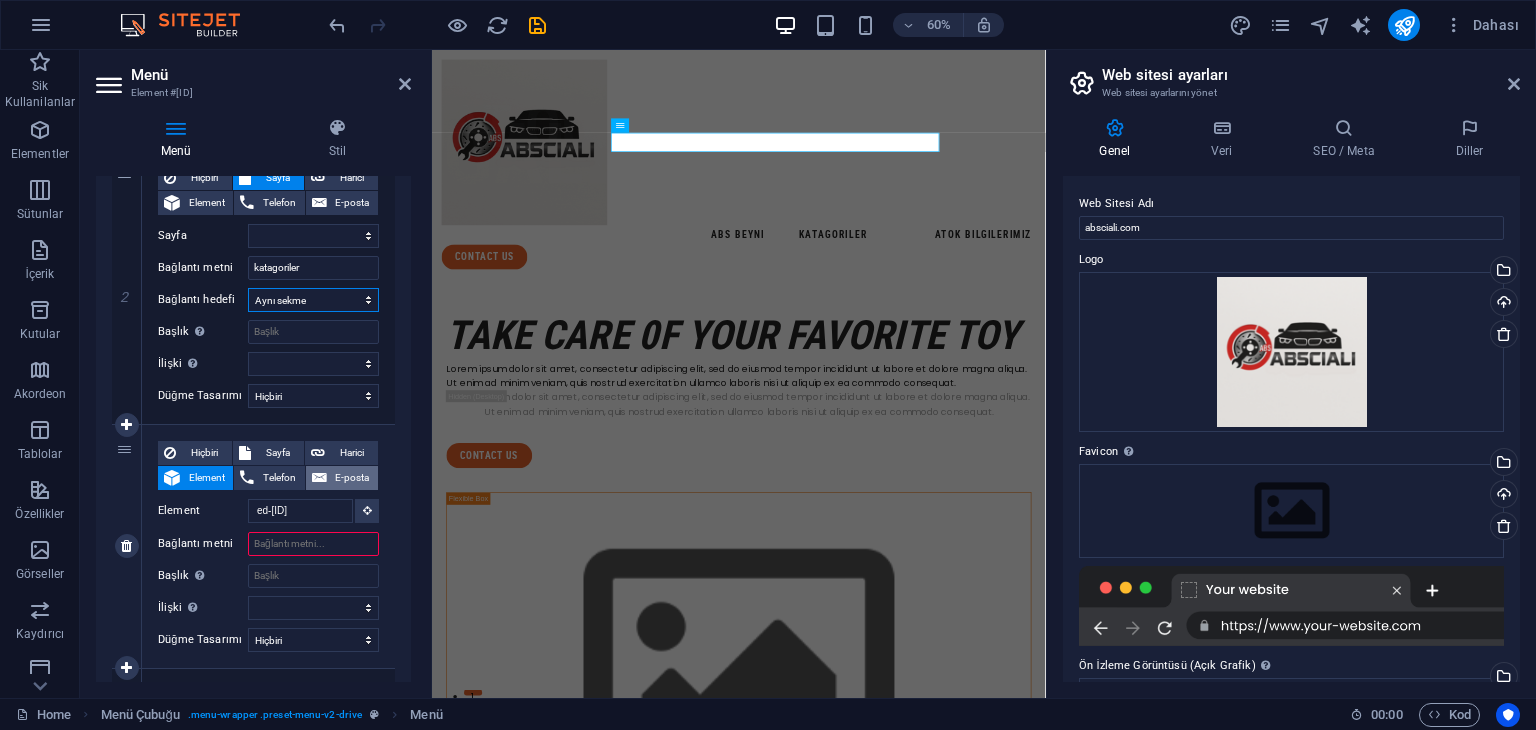 scroll, scrollTop: 500, scrollLeft: 0, axis: vertical 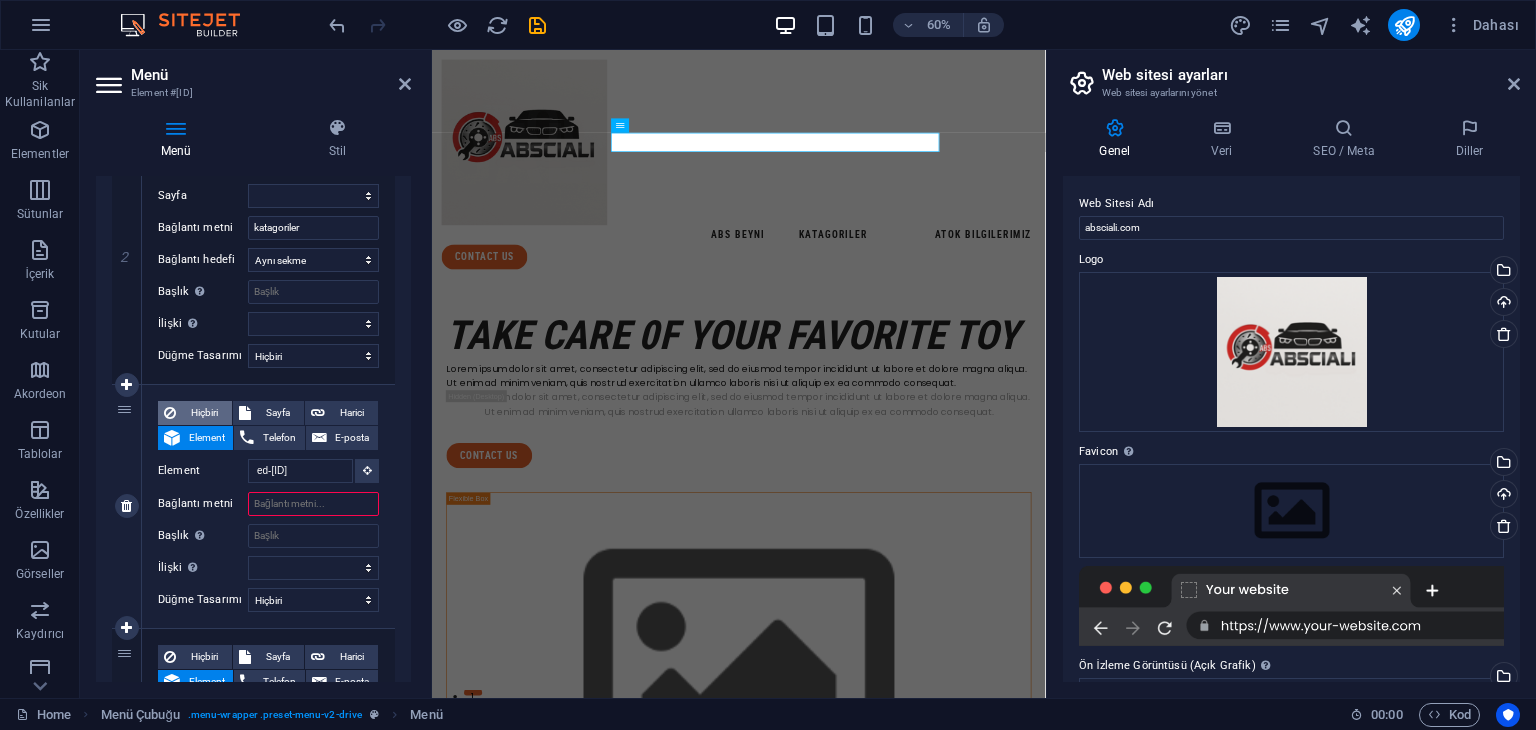 click on "Hiçbiri" at bounding box center [204, 413] 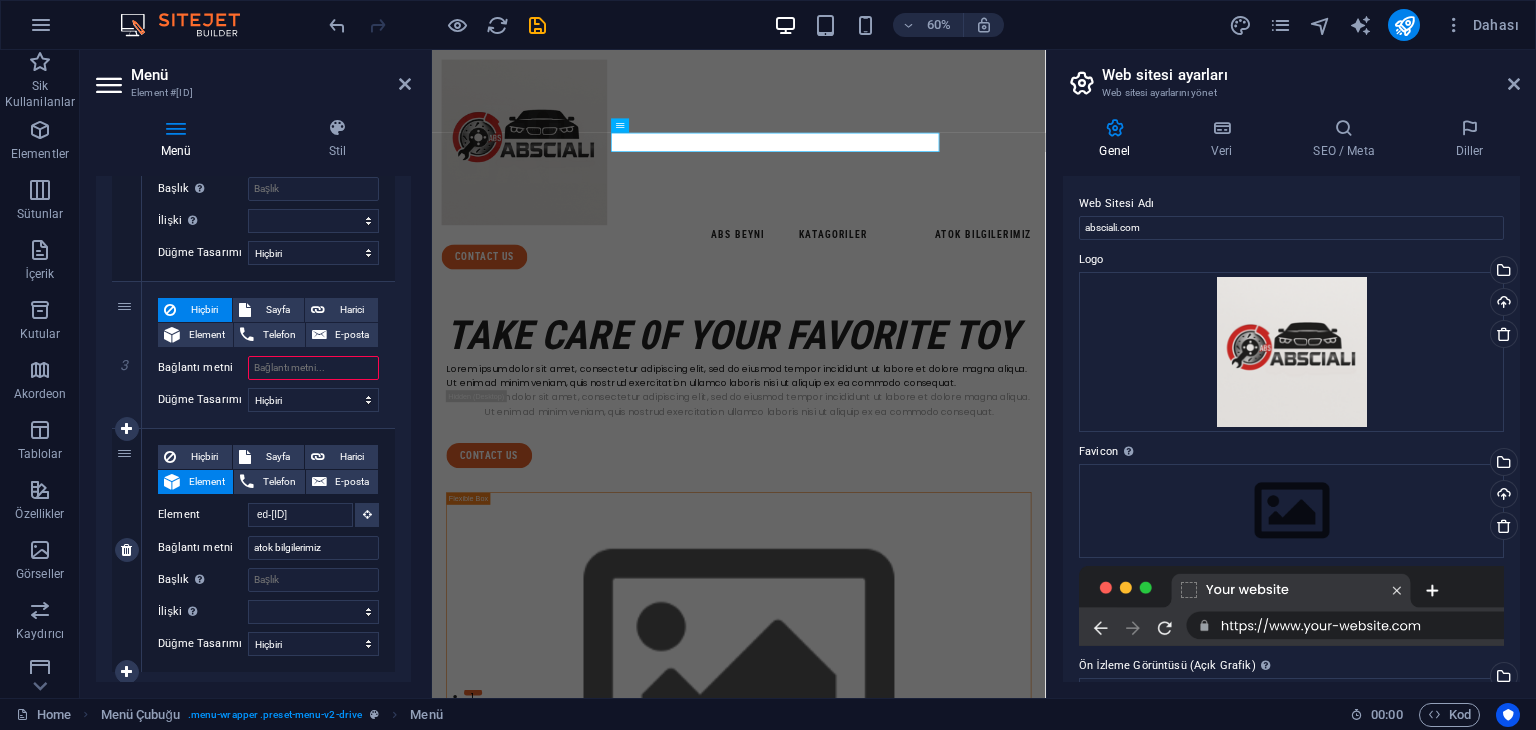scroll, scrollTop: 648, scrollLeft: 0, axis: vertical 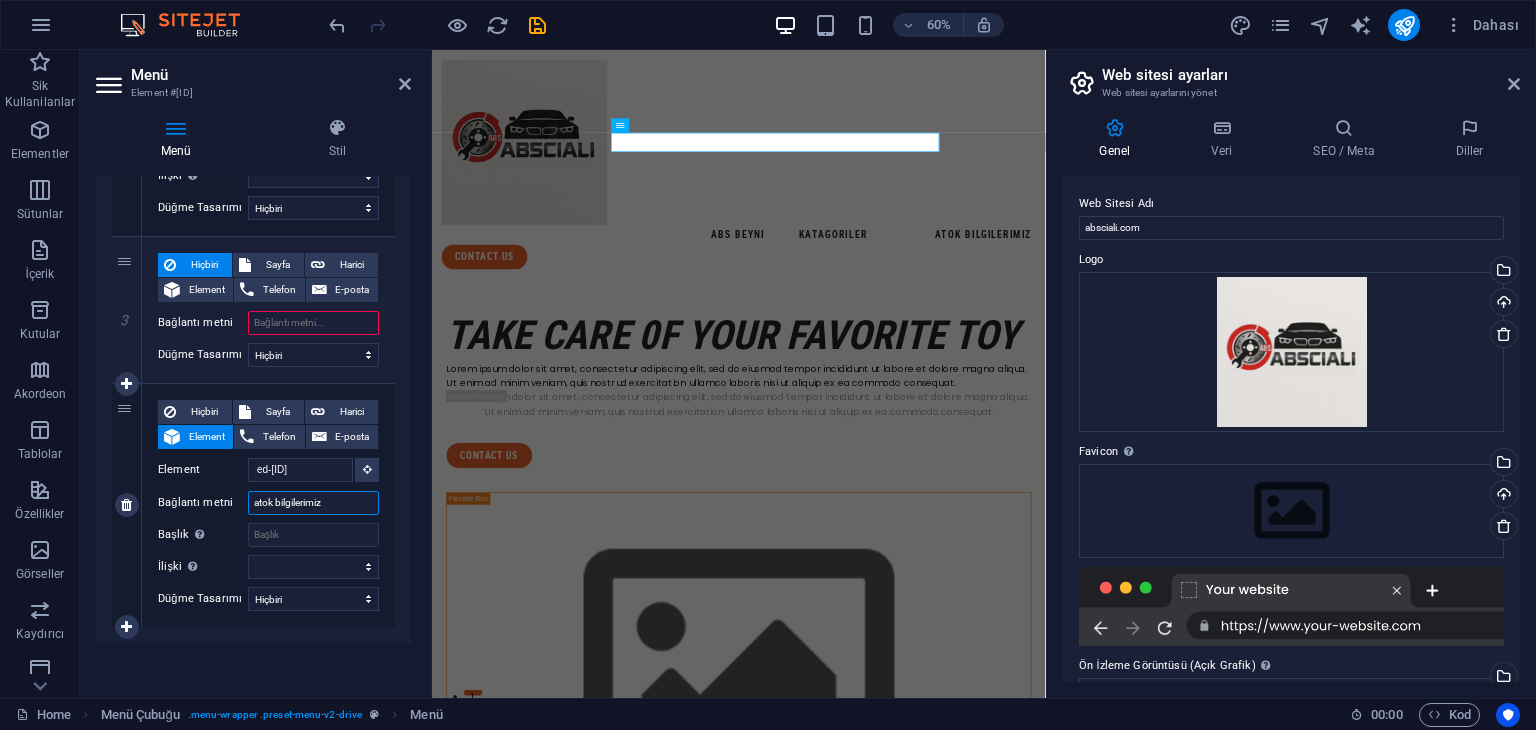 click on "atok bilgilerimiz" at bounding box center [313, 503] 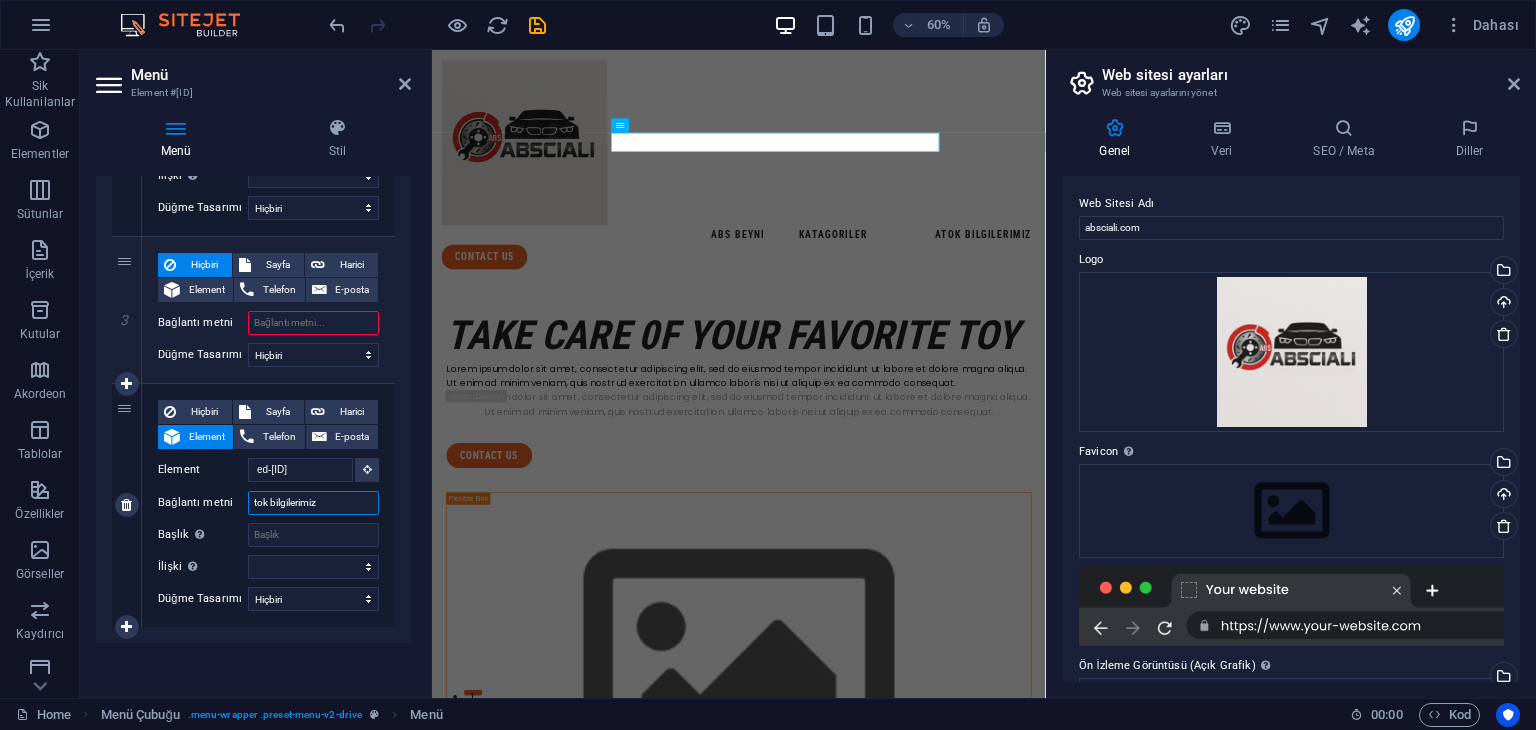 type on "stok bilgilerimiz" 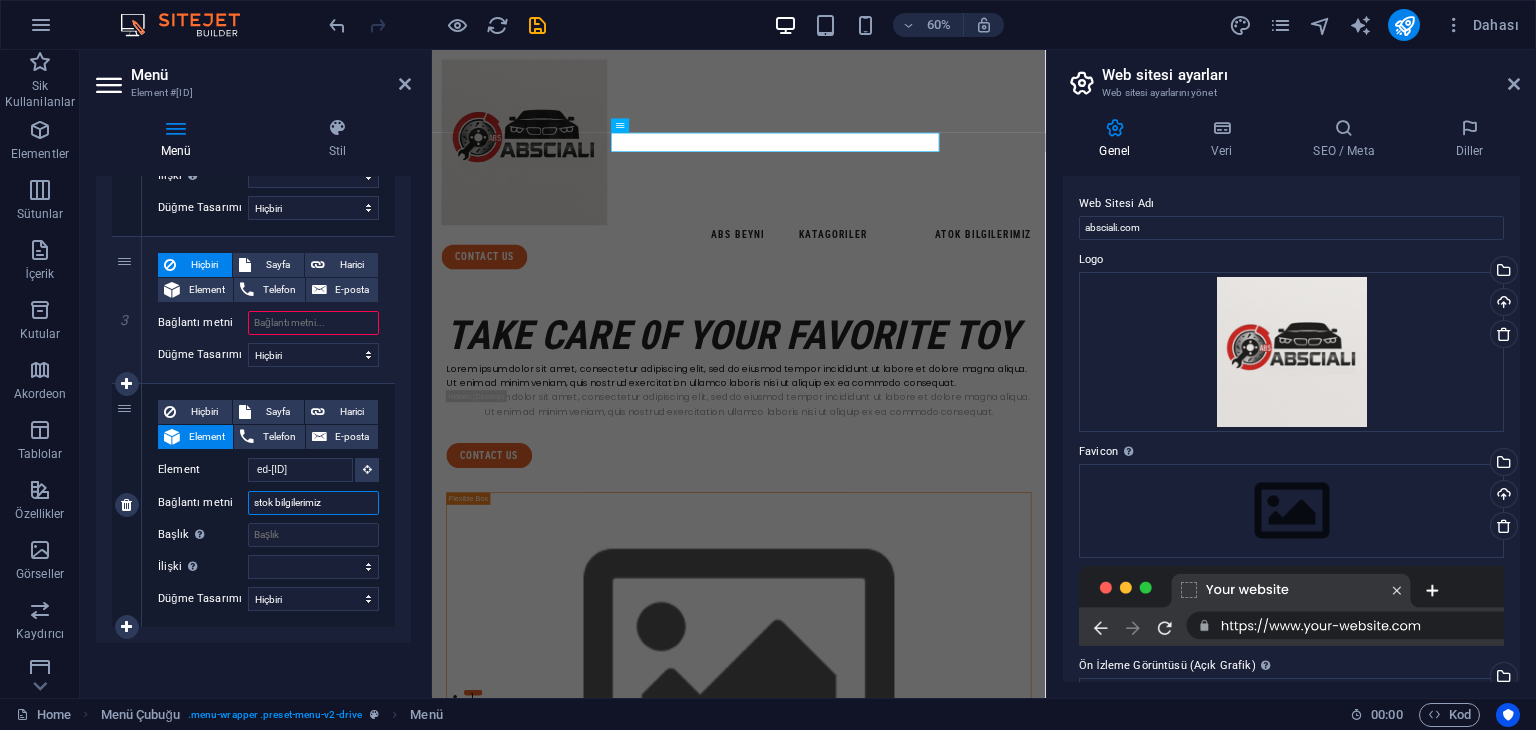 select 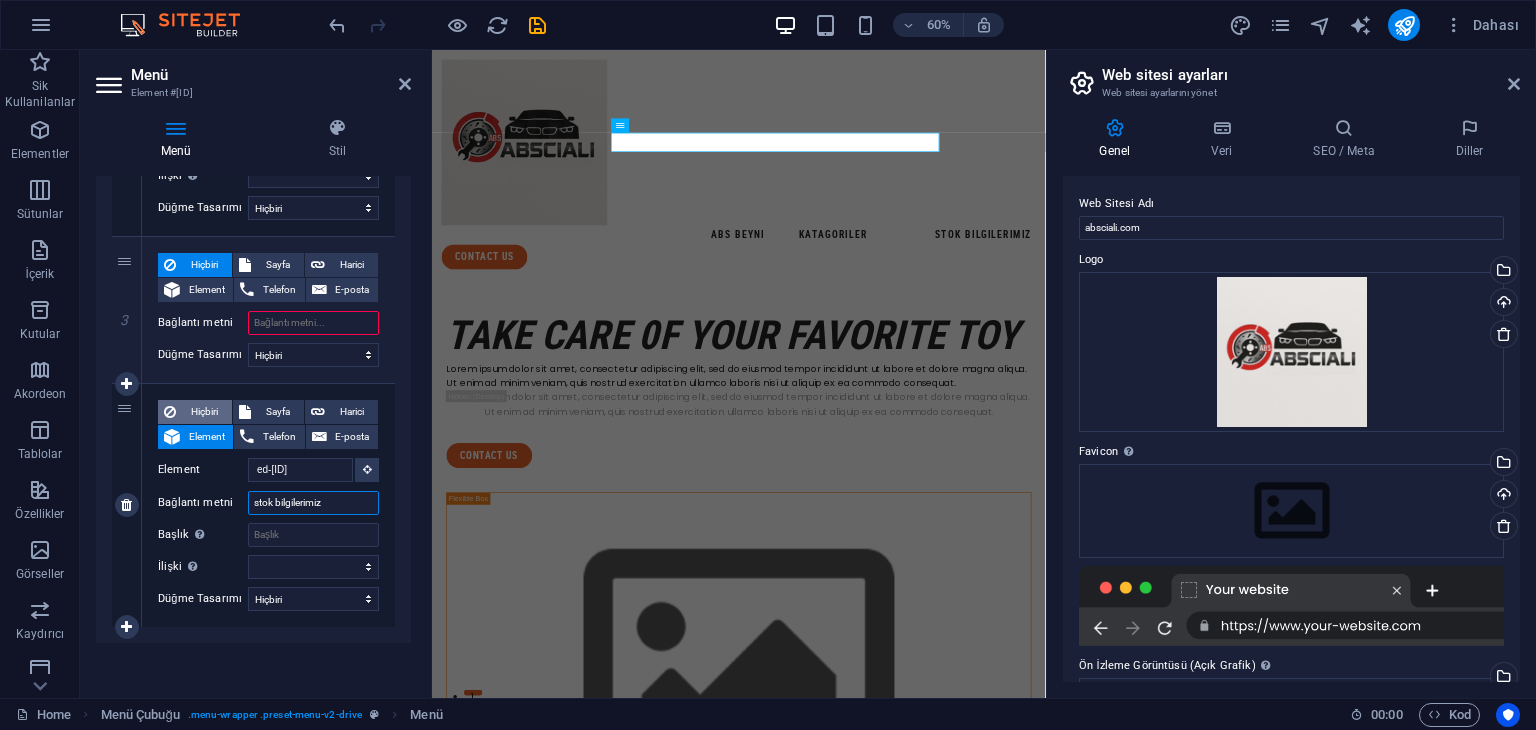 type on "stok bilgilerimiz" 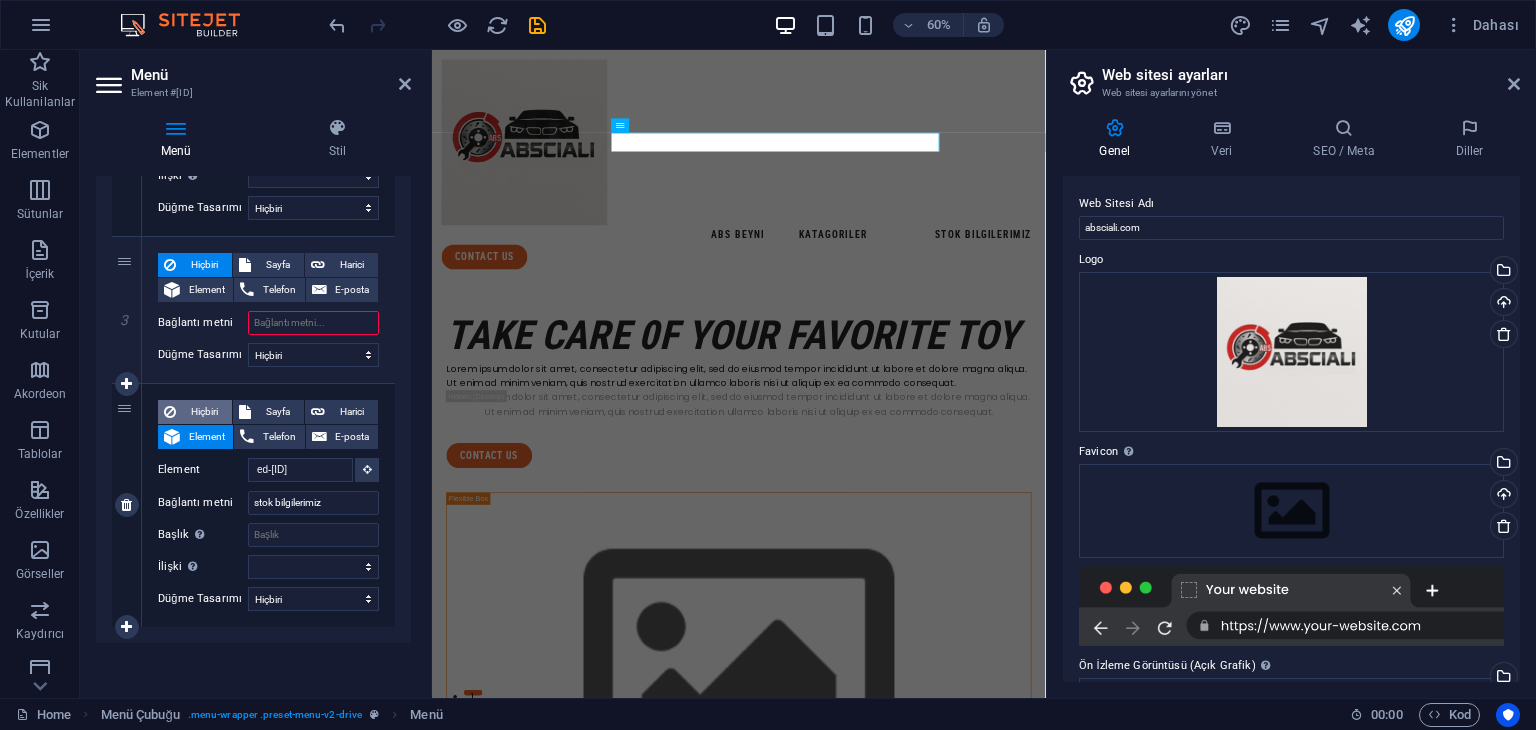 click on "Hiçbiri" at bounding box center [204, 412] 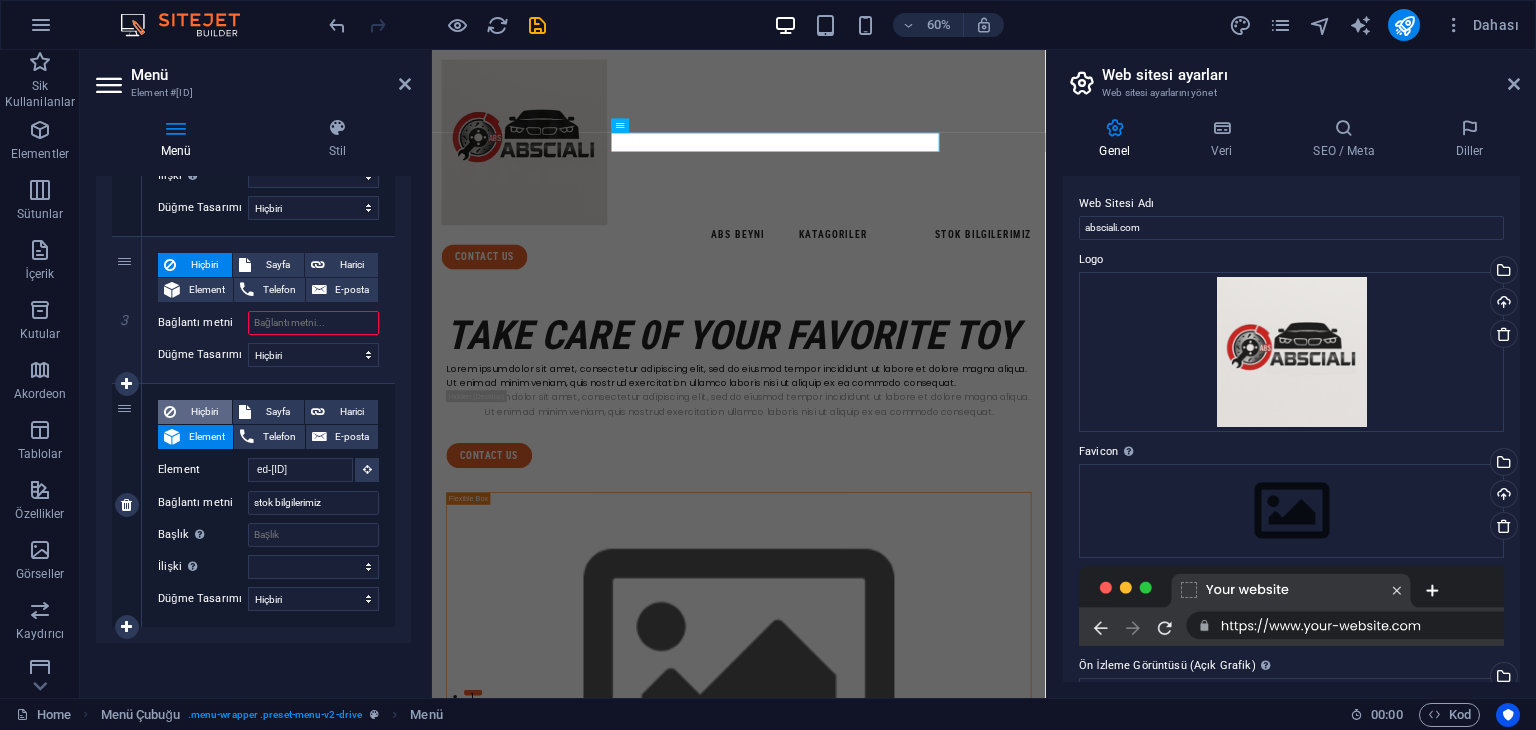 scroll, scrollTop: 511, scrollLeft: 0, axis: vertical 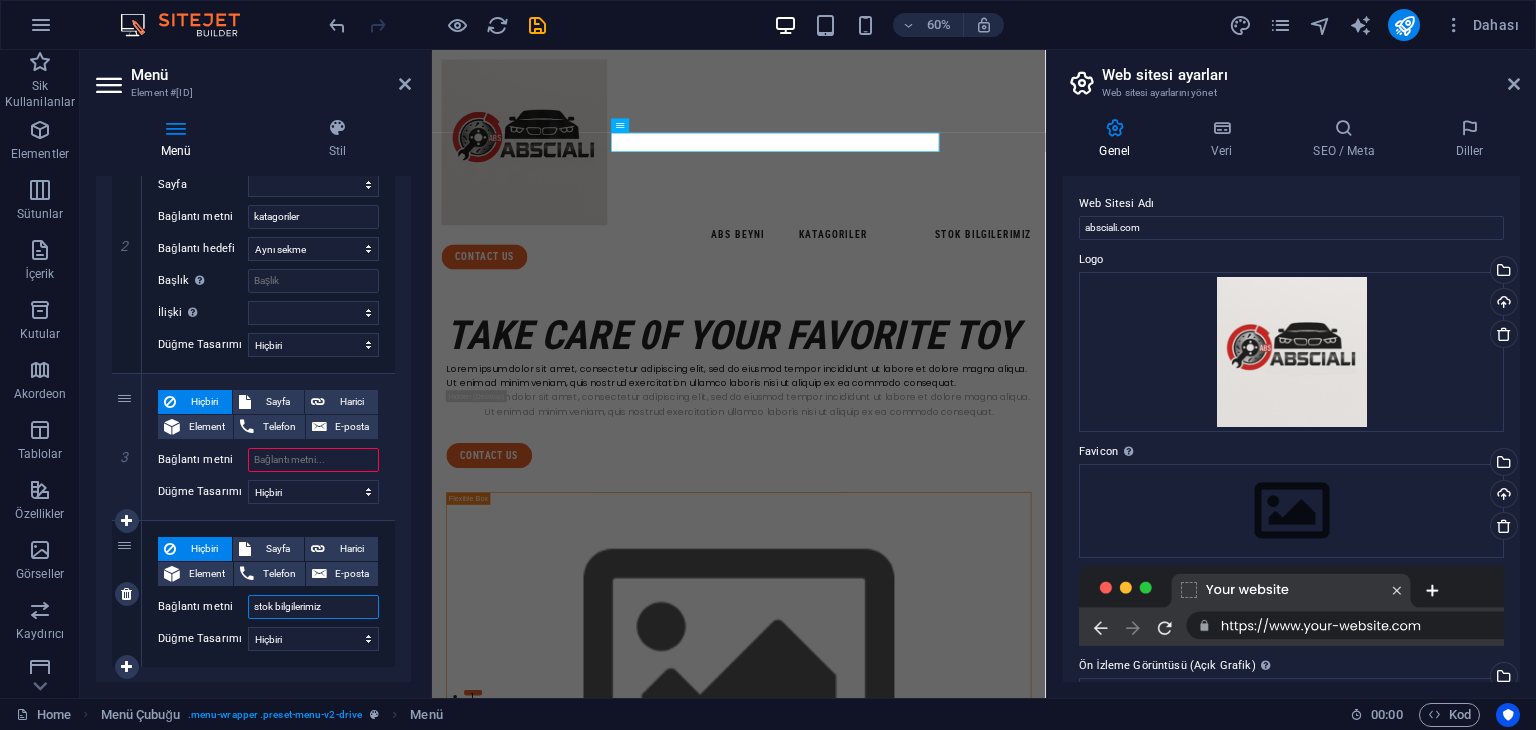 click on "stok bilgilerimiz" at bounding box center (313, 607) 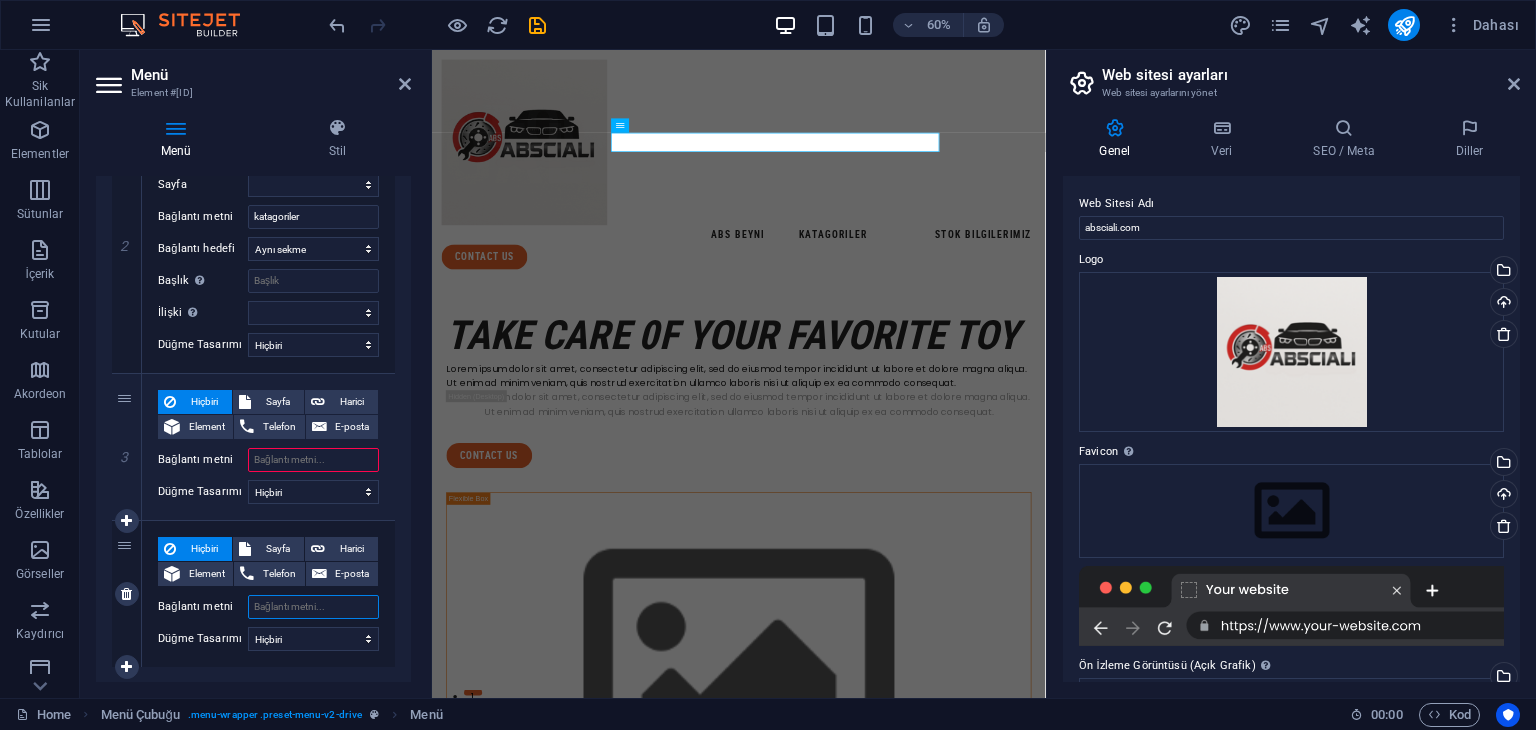 select 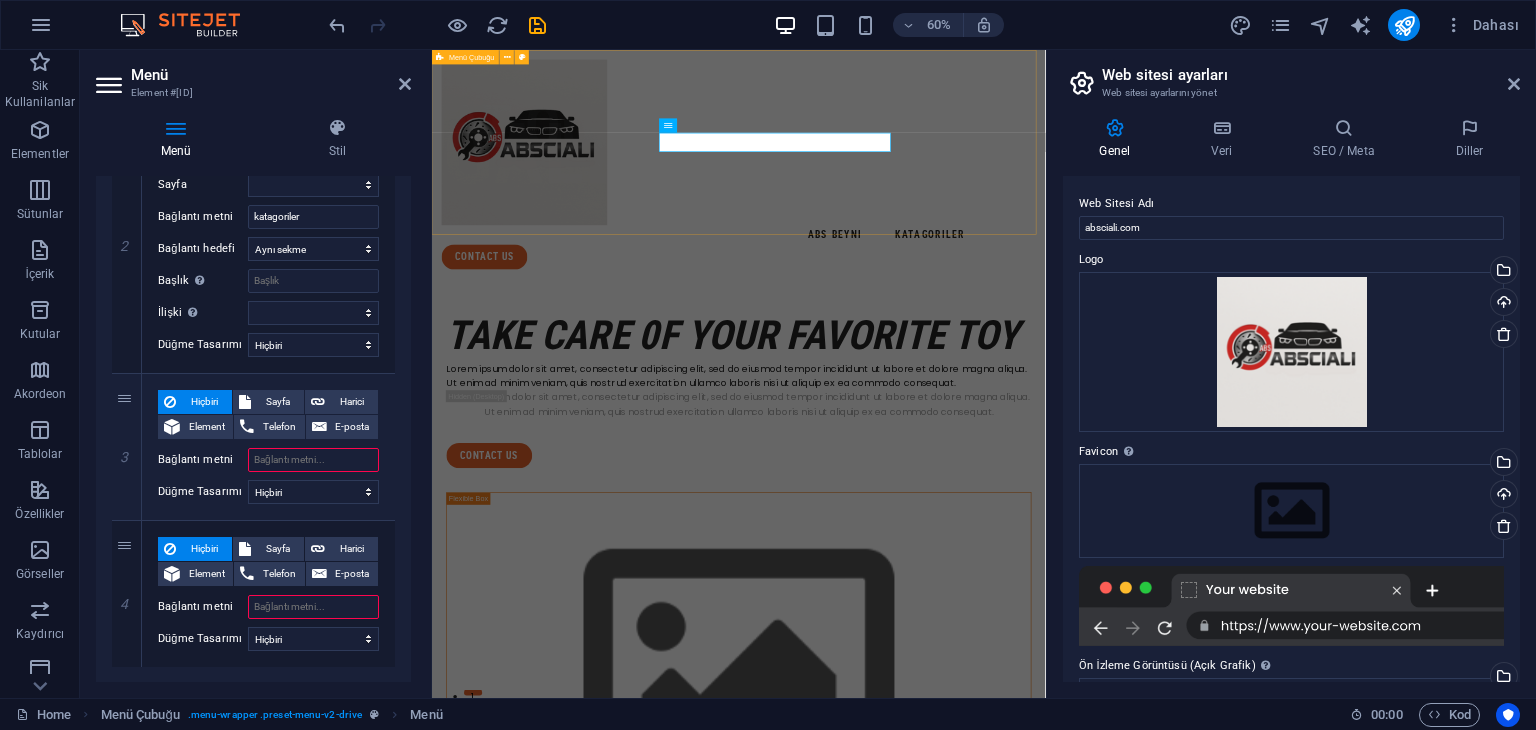 type 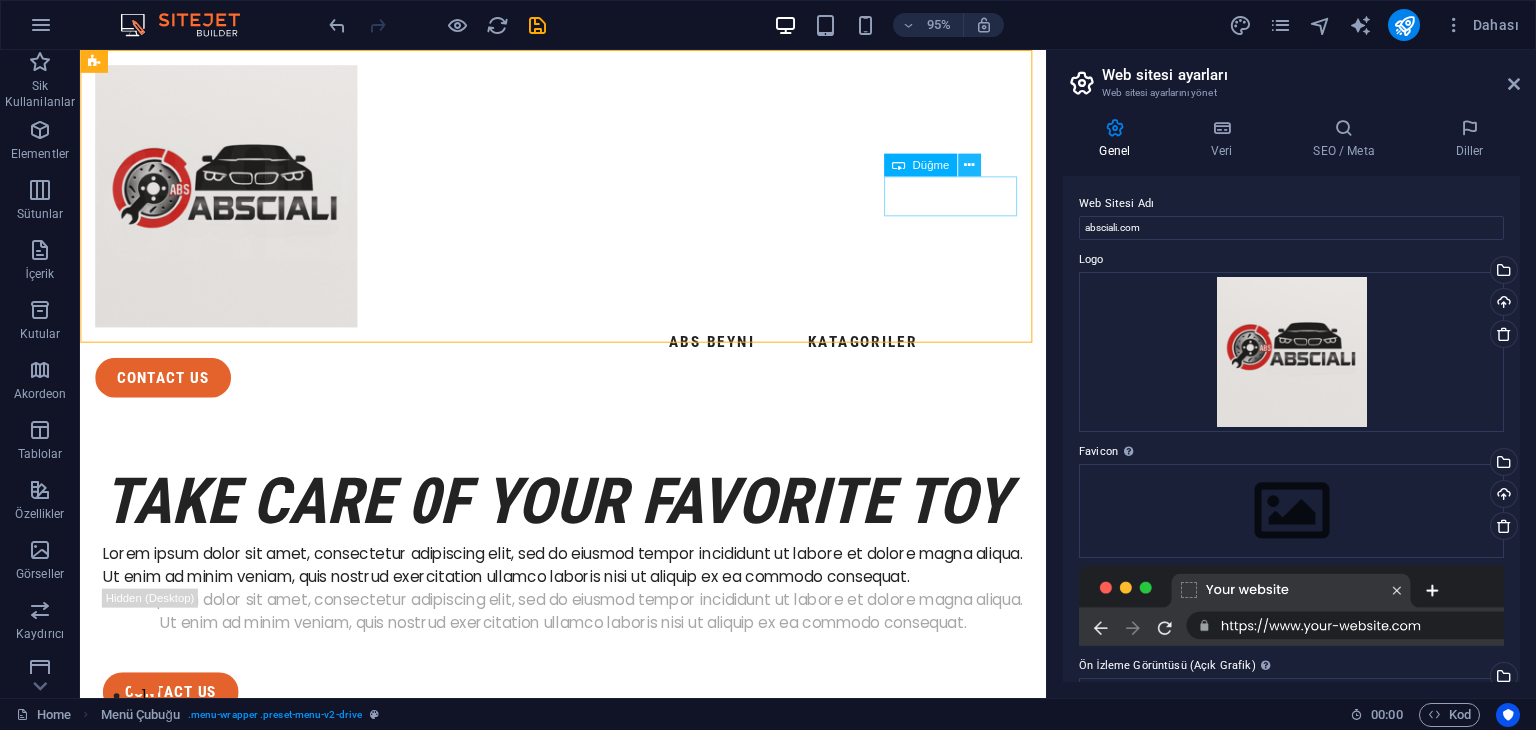 click at bounding box center (969, 165) 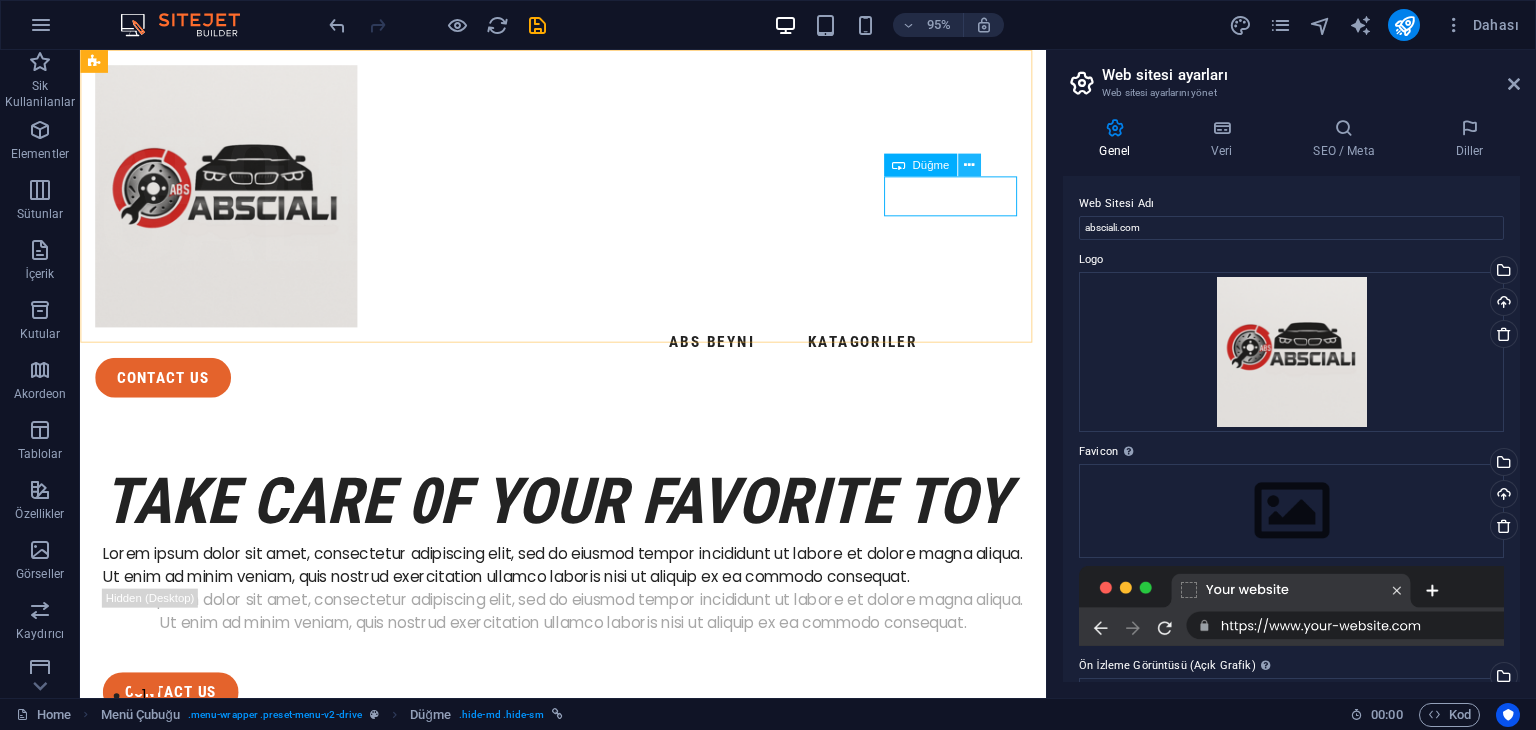click at bounding box center (969, 165) 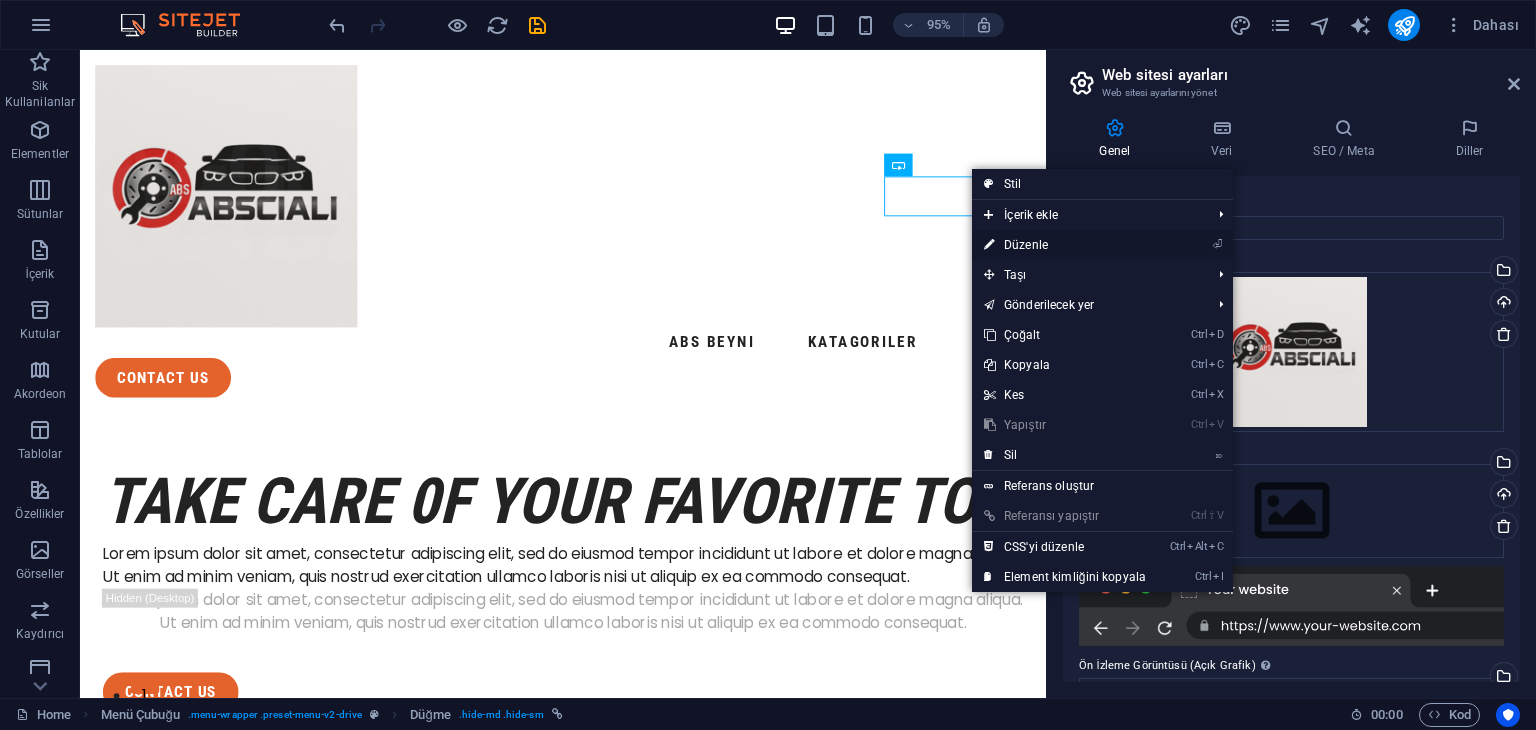 click on "⏎  Düzenle" at bounding box center [1065, 245] 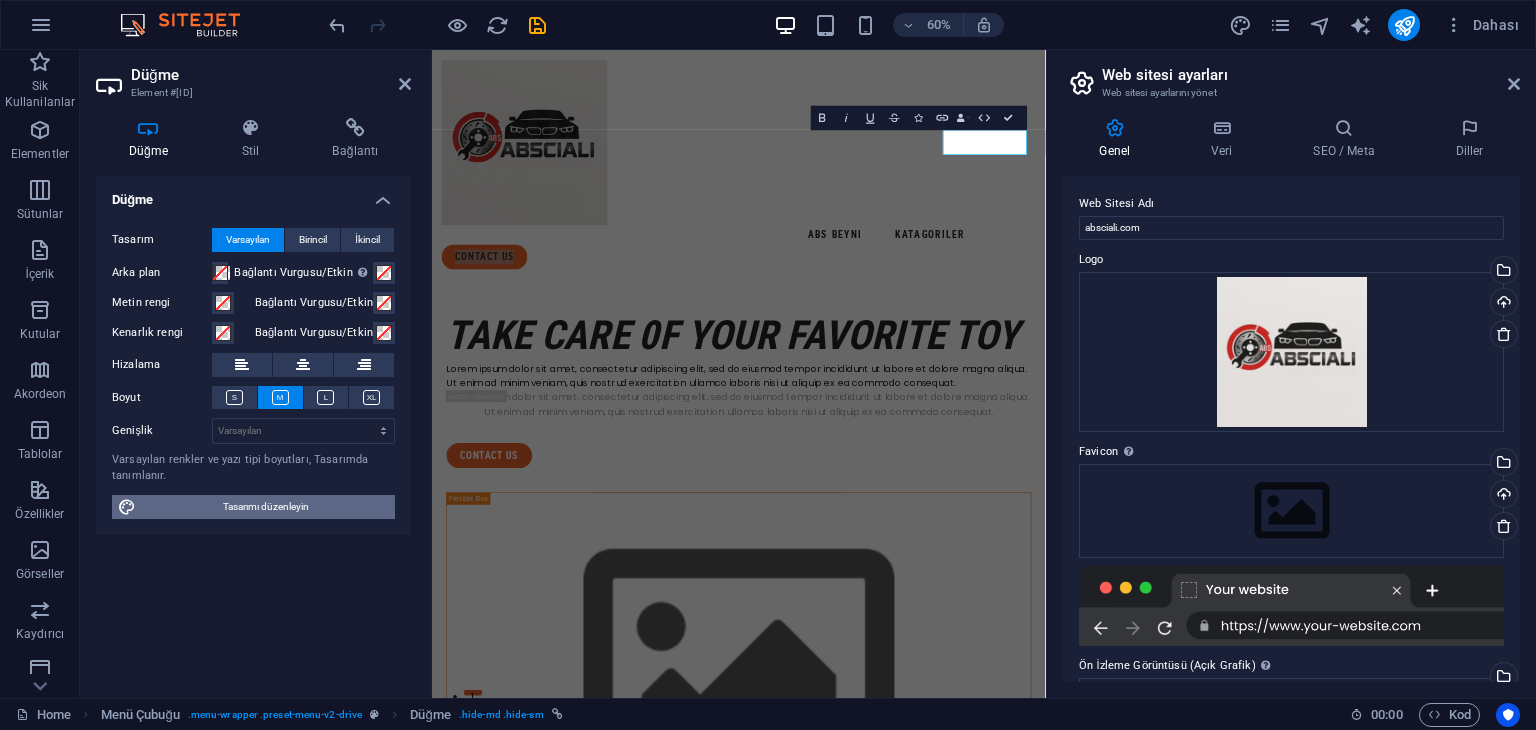 click on "Tasarımı düzenleyin" at bounding box center [265, 507] 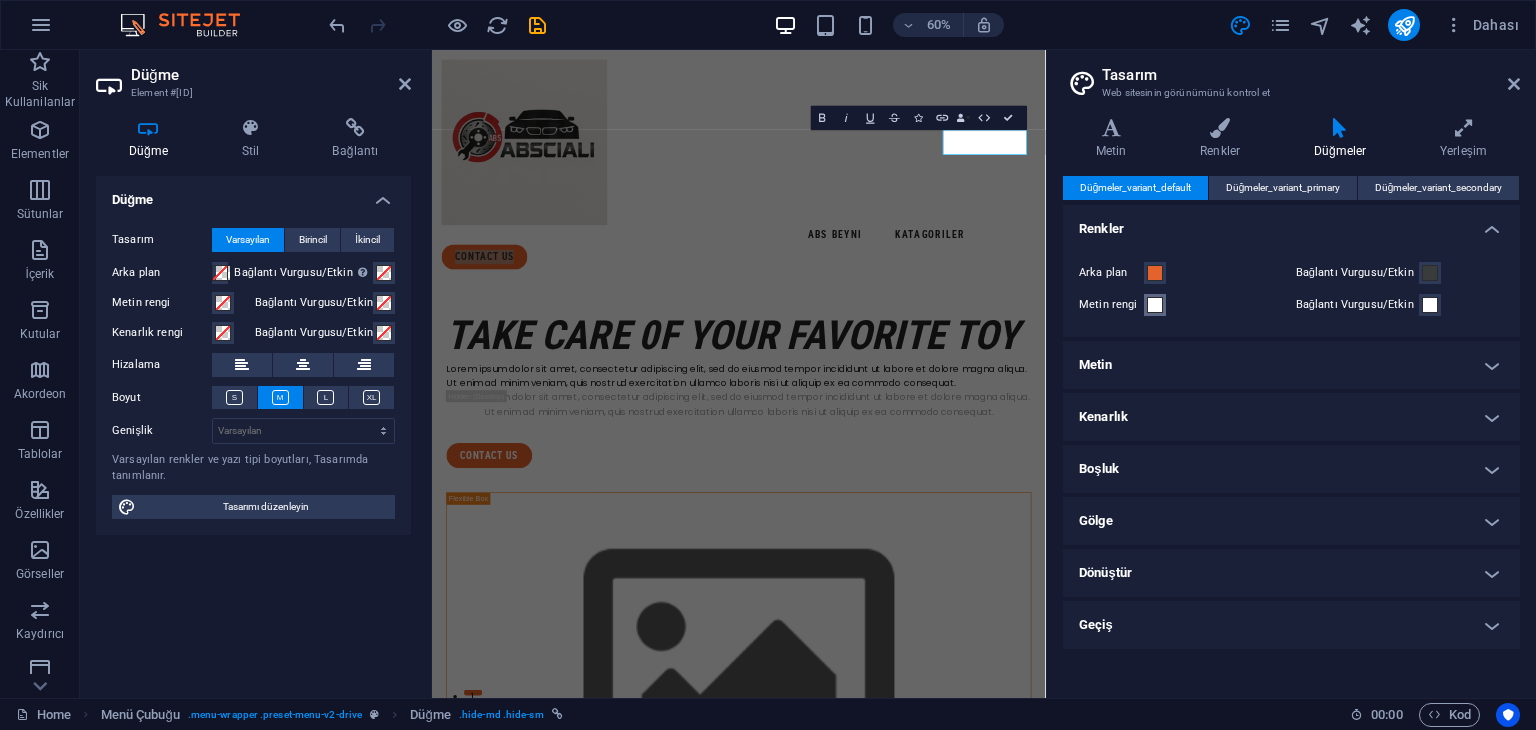 click at bounding box center [1155, 305] 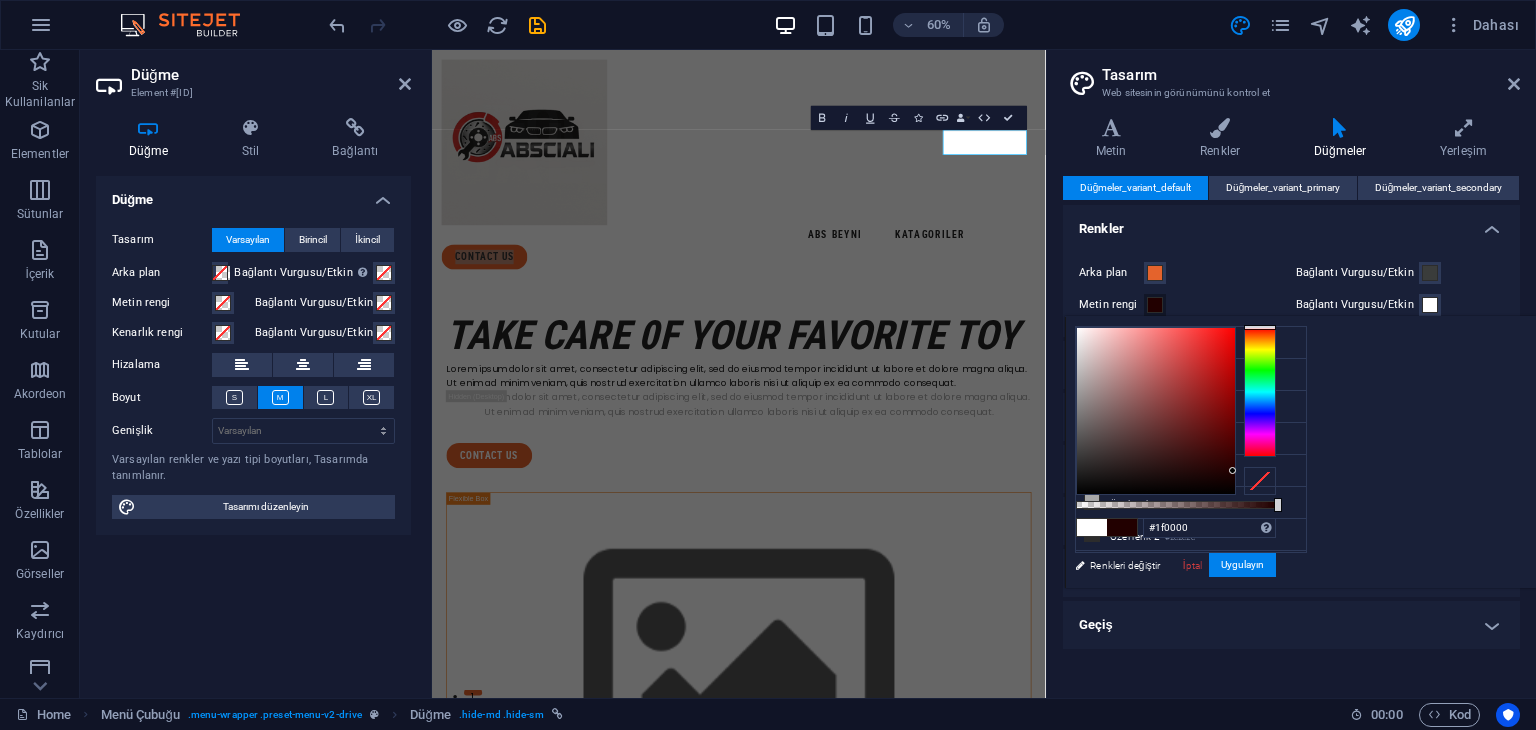 drag, startPoint x: 1459, startPoint y: 448, endPoint x: 1485, endPoint y: 473, distance: 36.069378 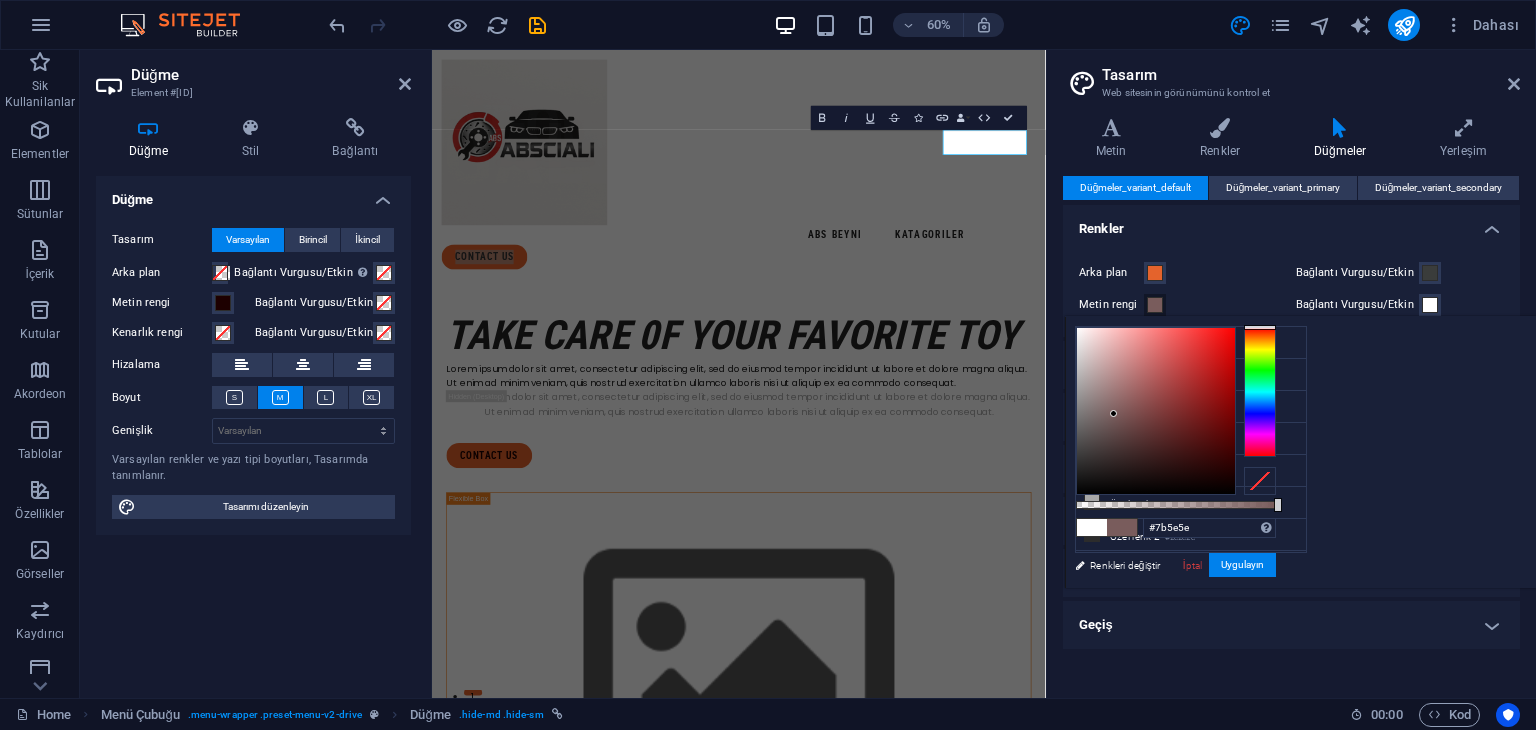 drag, startPoint x: 1476, startPoint y: 467, endPoint x: 1363, endPoint y: 412, distance: 125.67418 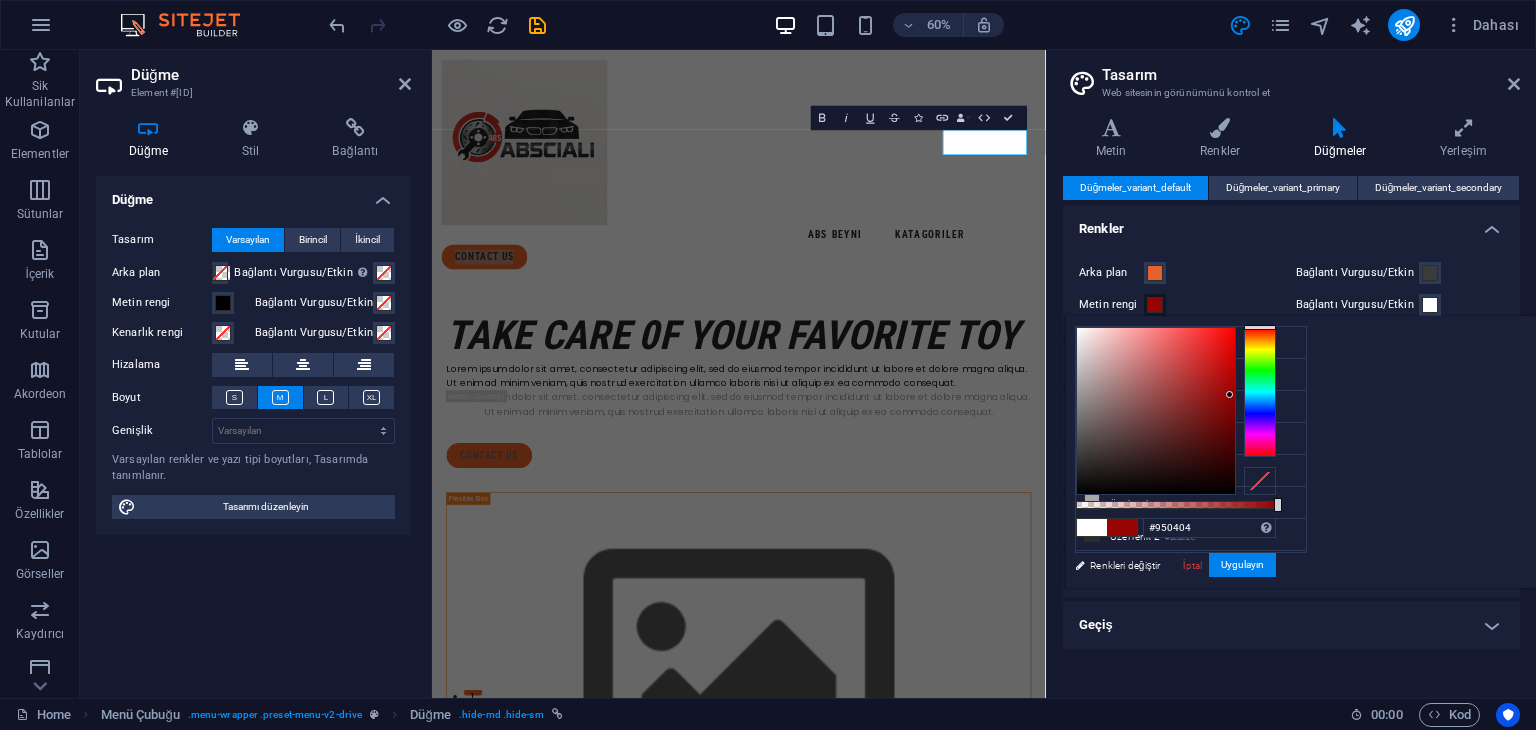 drag, startPoint x: 1363, startPoint y: 412, endPoint x: 1480, endPoint y: 395, distance: 118.22859 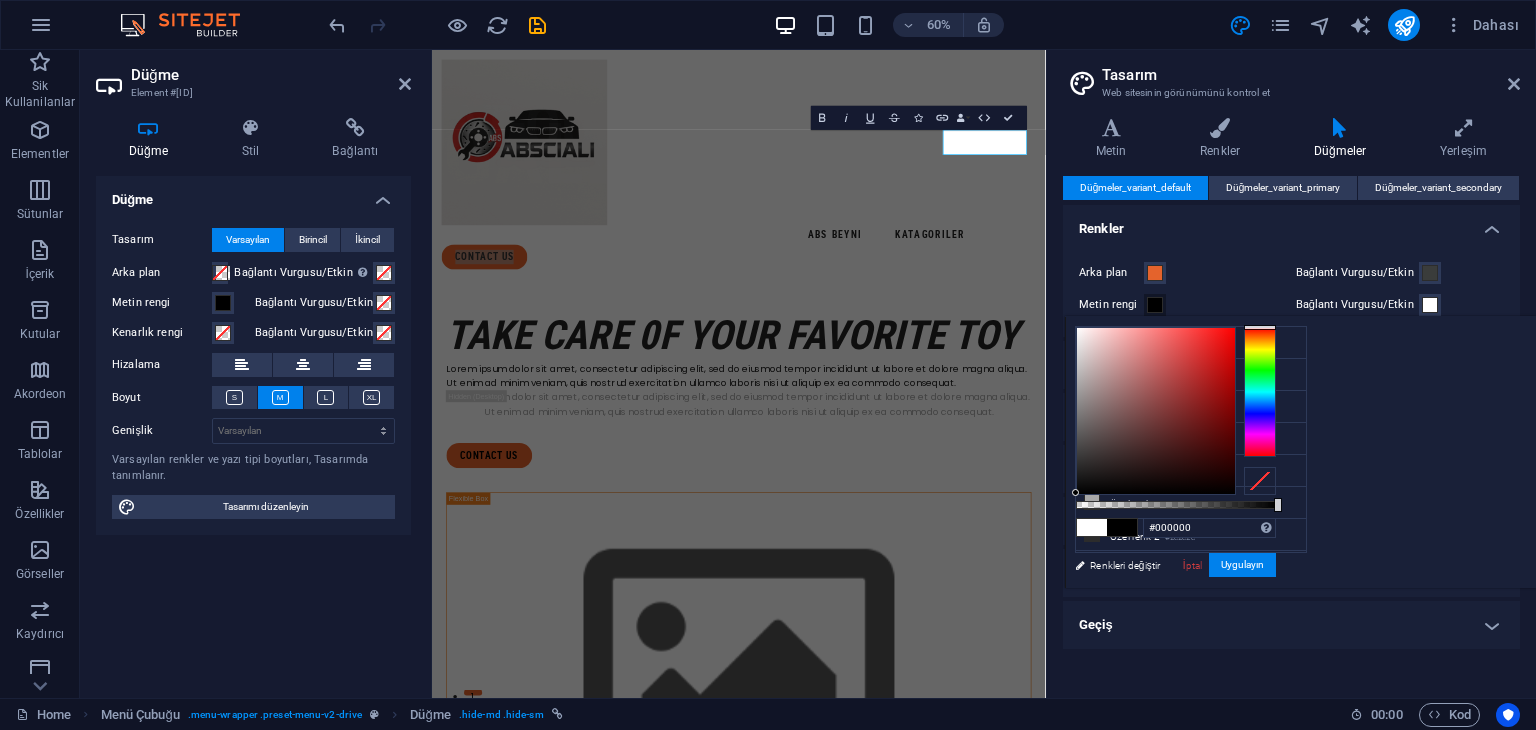 click at bounding box center [1260, 392] 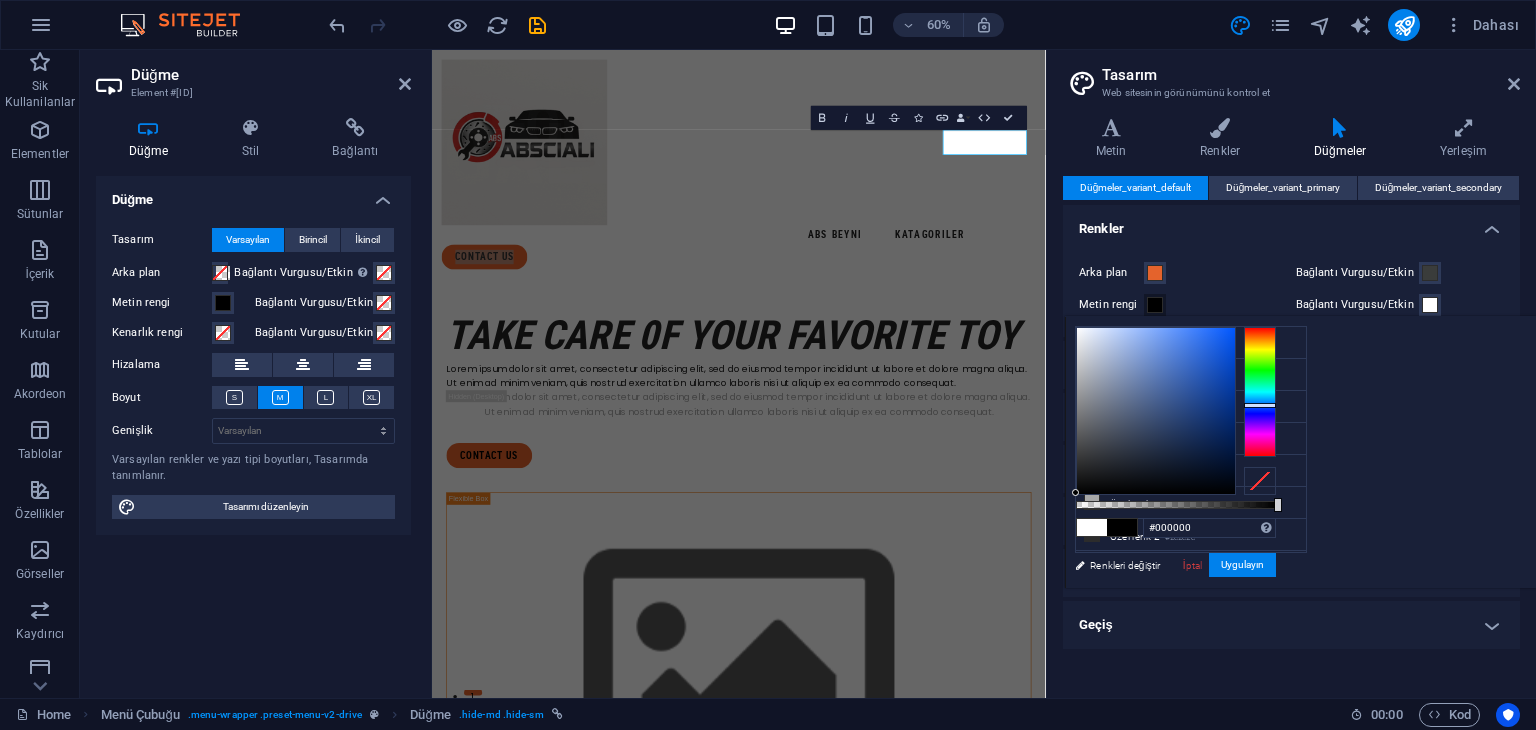 click at bounding box center [1156, 411] 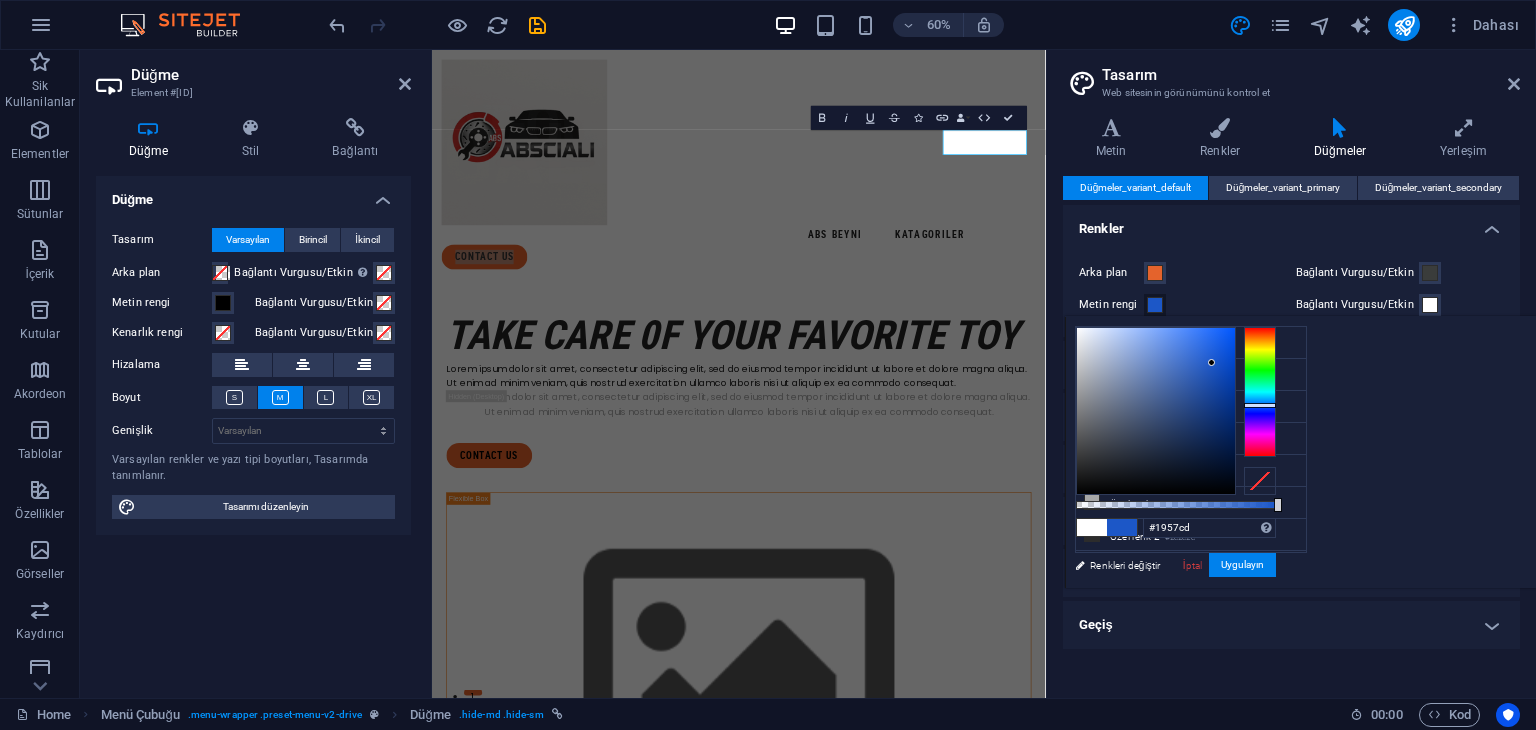 click at bounding box center (1156, 411) 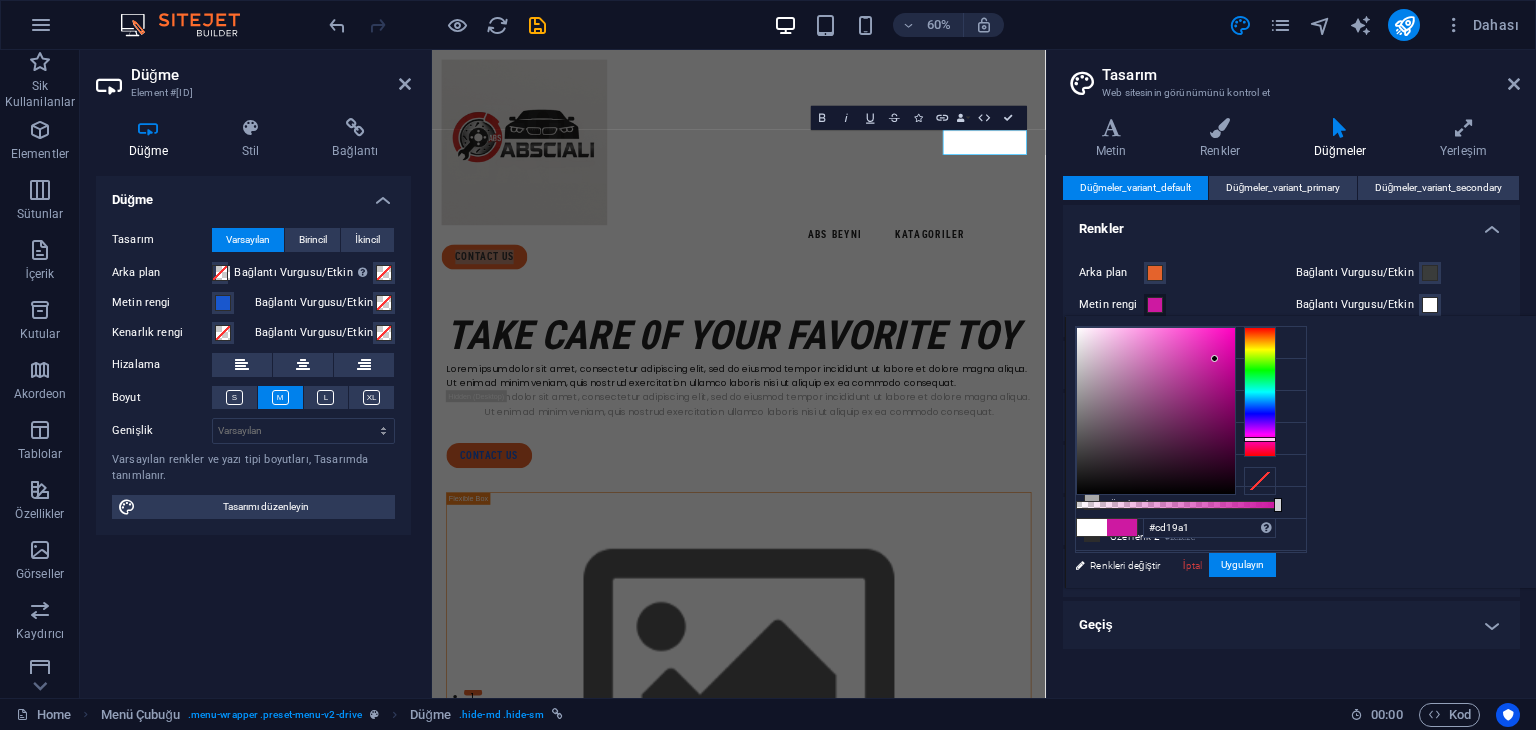 click at bounding box center (1260, 392) 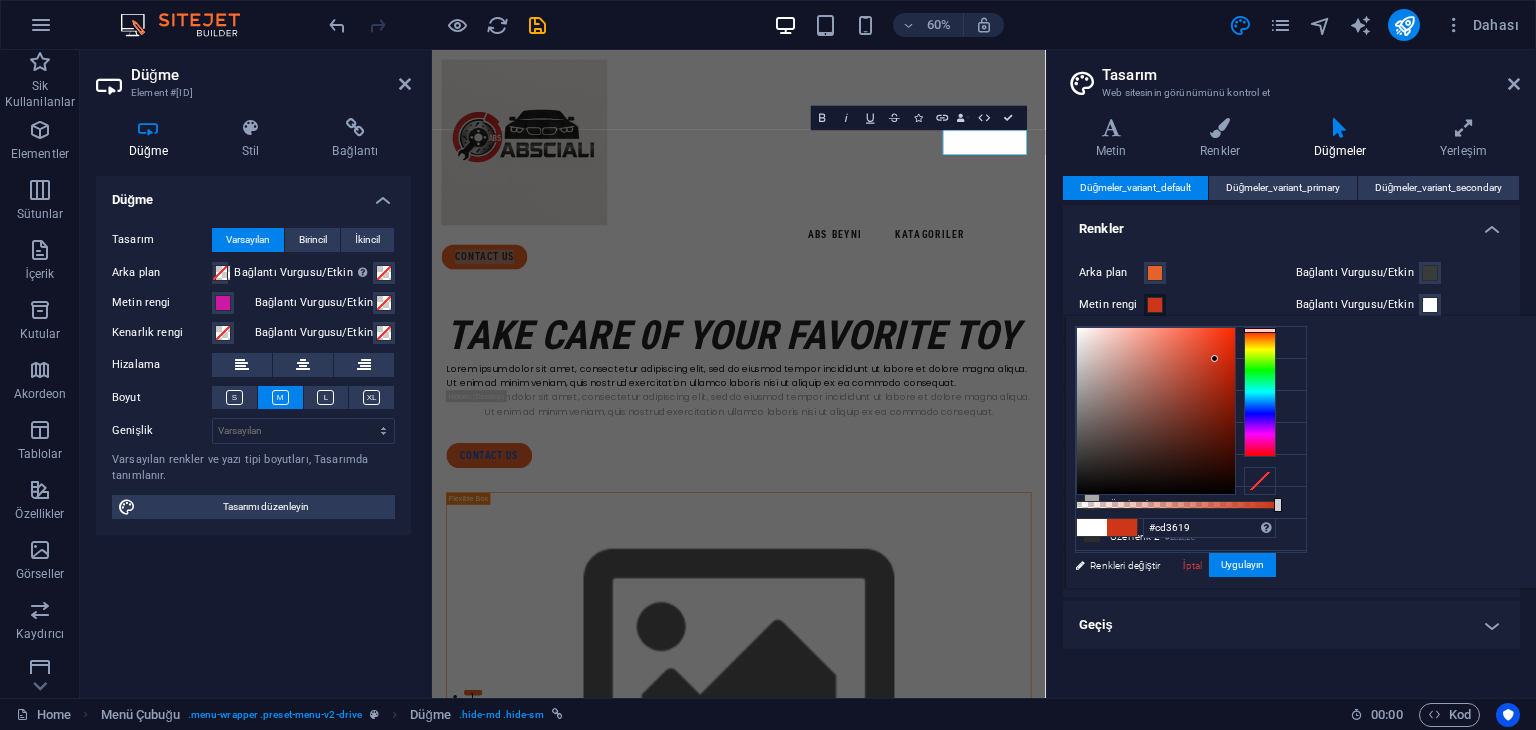 click at bounding box center (1260, 392) 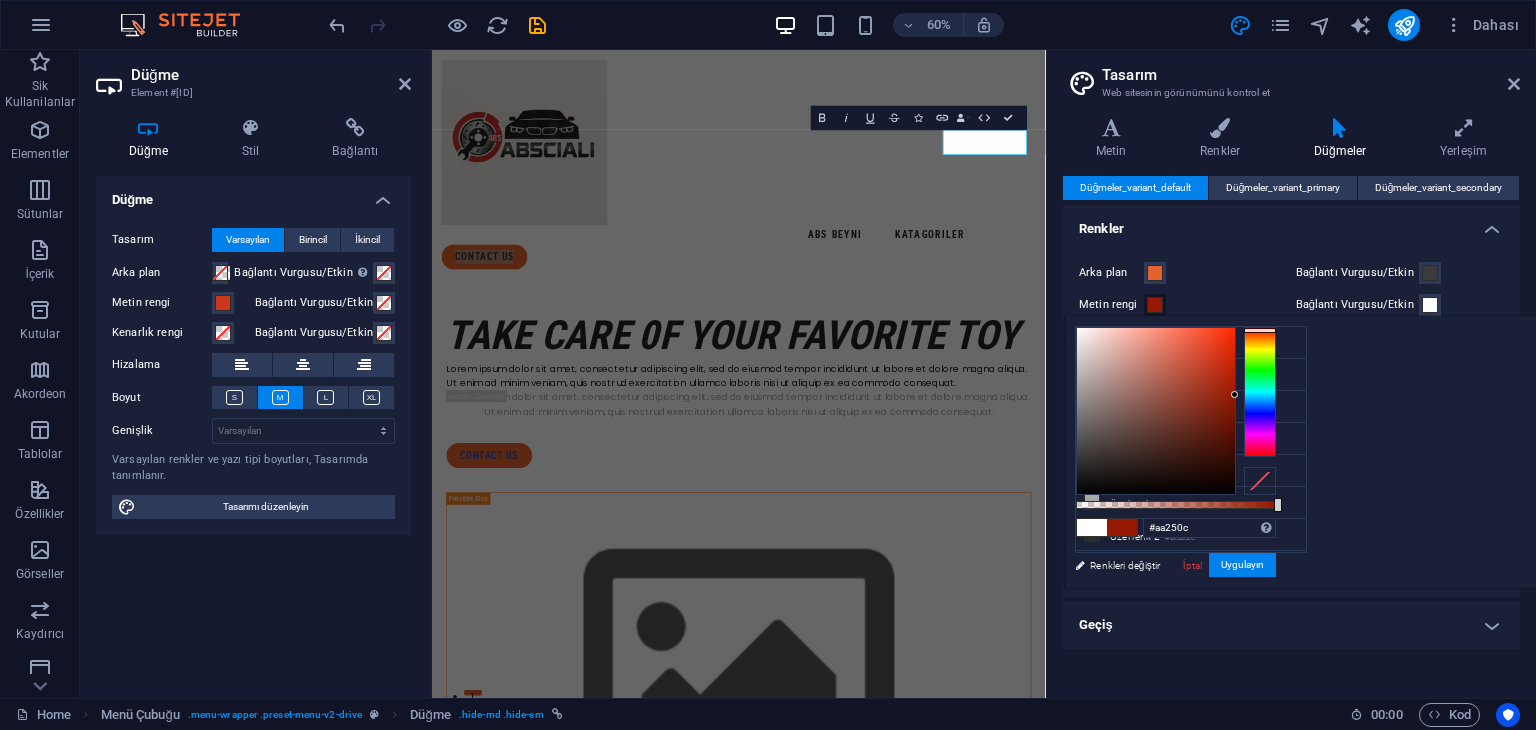 type on "#961800" 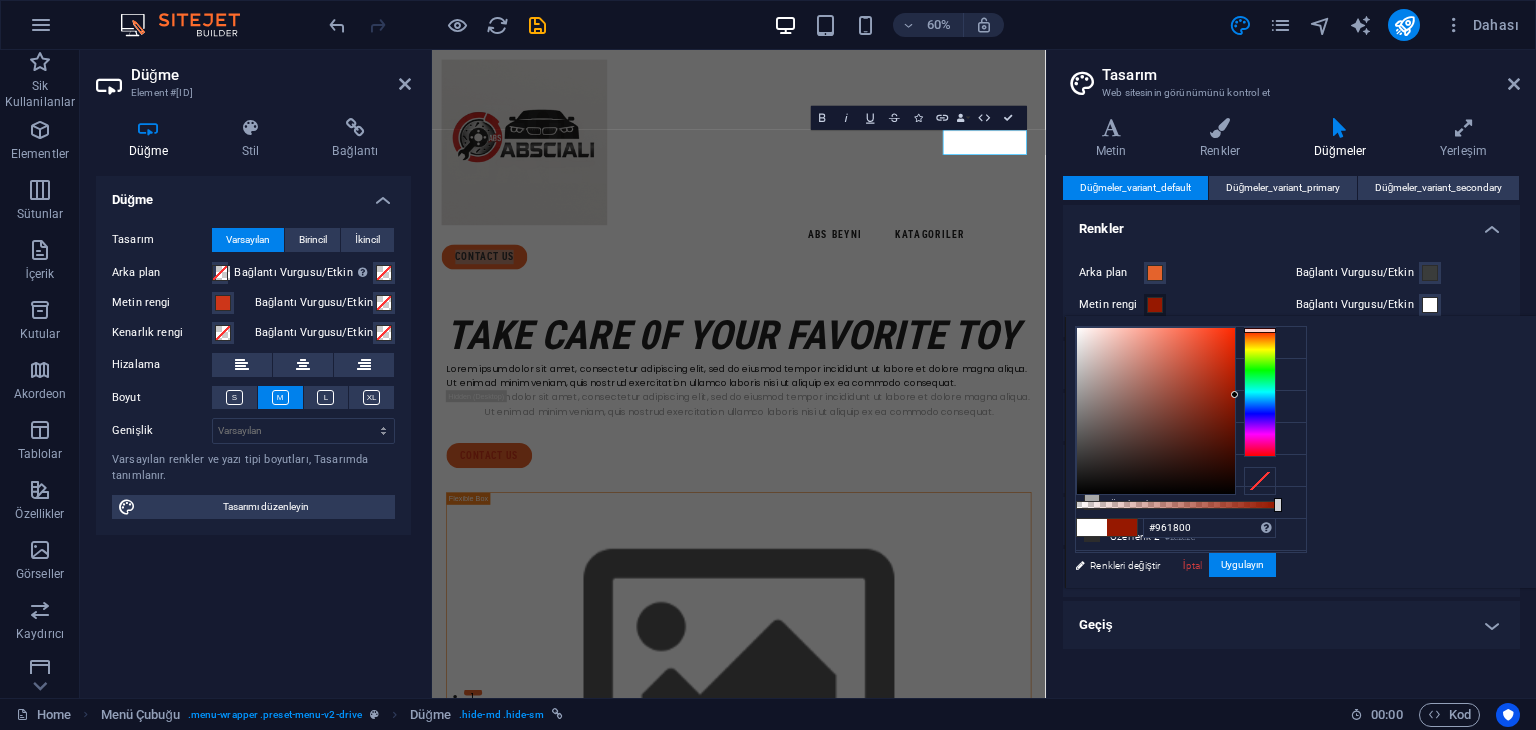 drag, startPoint x: 1470, startPoint y: 369, endPoint x: 1488, endPoint y: 394, distance: 30.805843 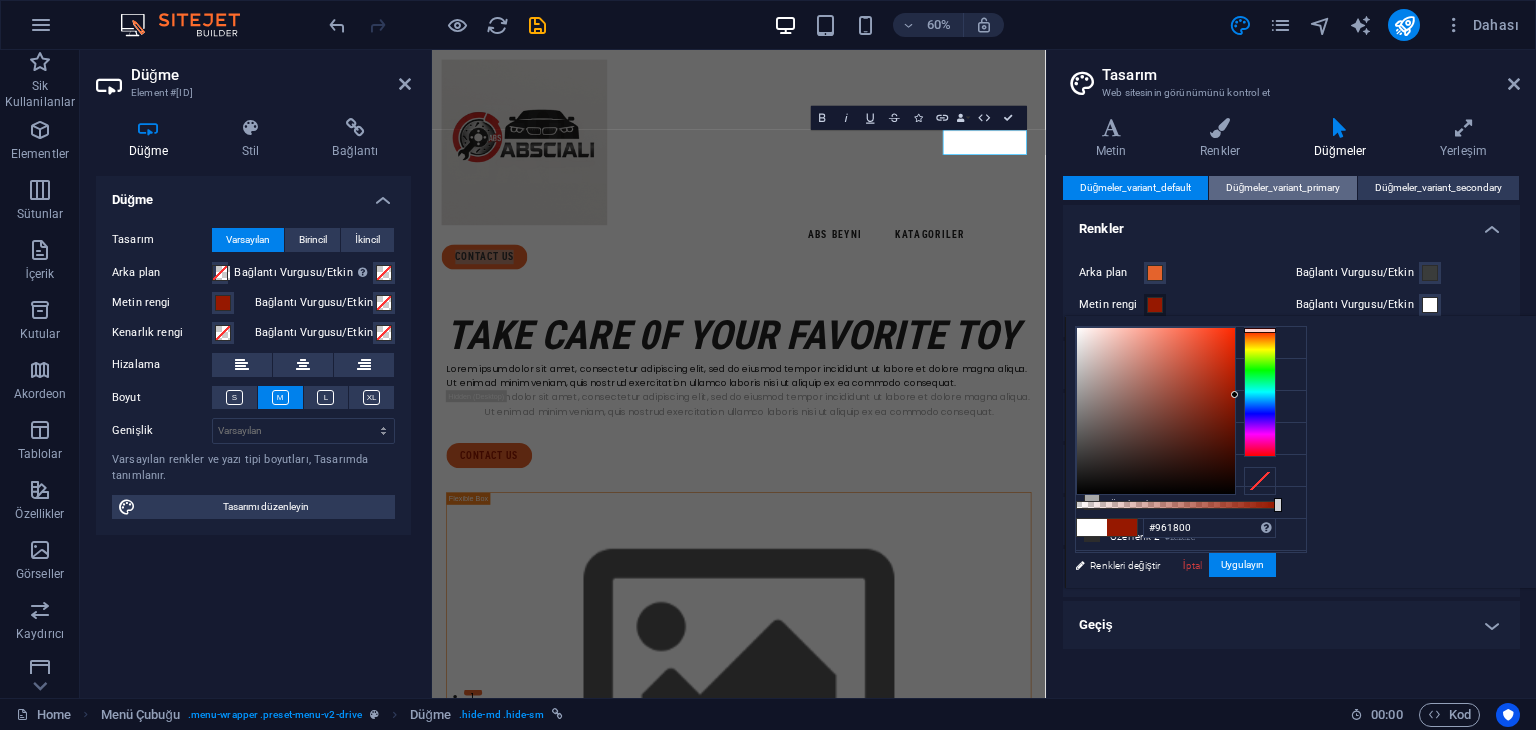 click on "Düğmeler_variant_primary" at bounding box center (1283, 188) 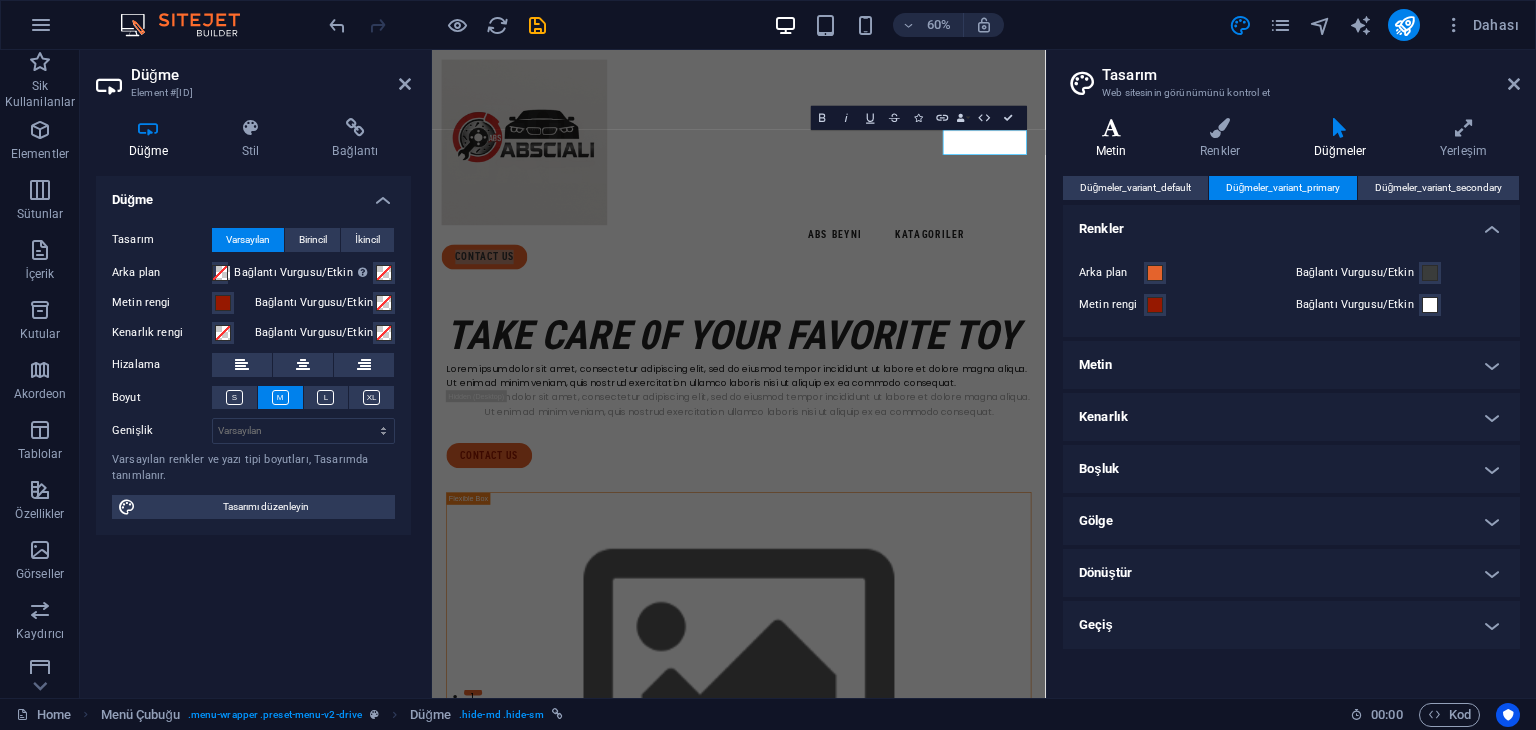 click on "Metin" at bounding box center (1115, 139) 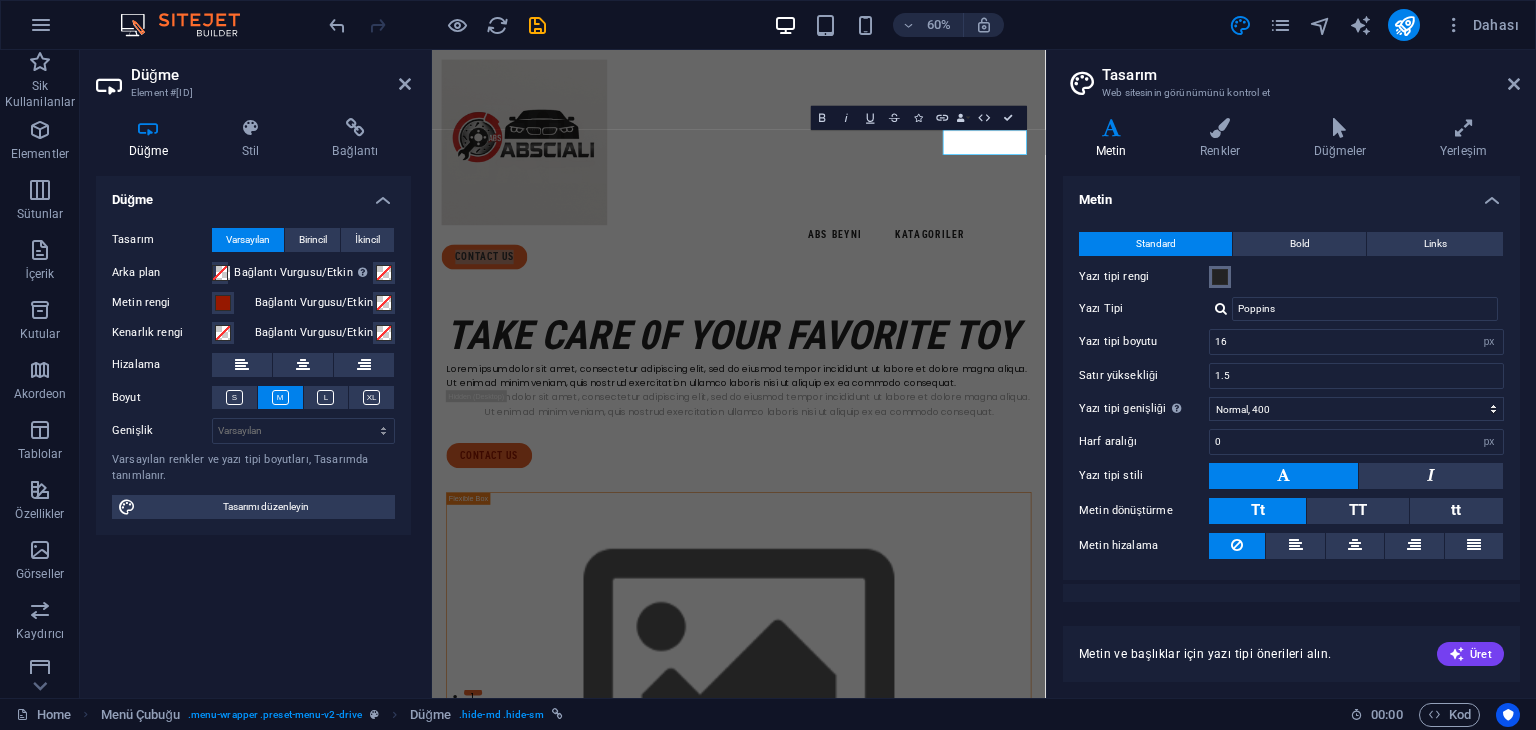 click at bounding box center [1220, 277] 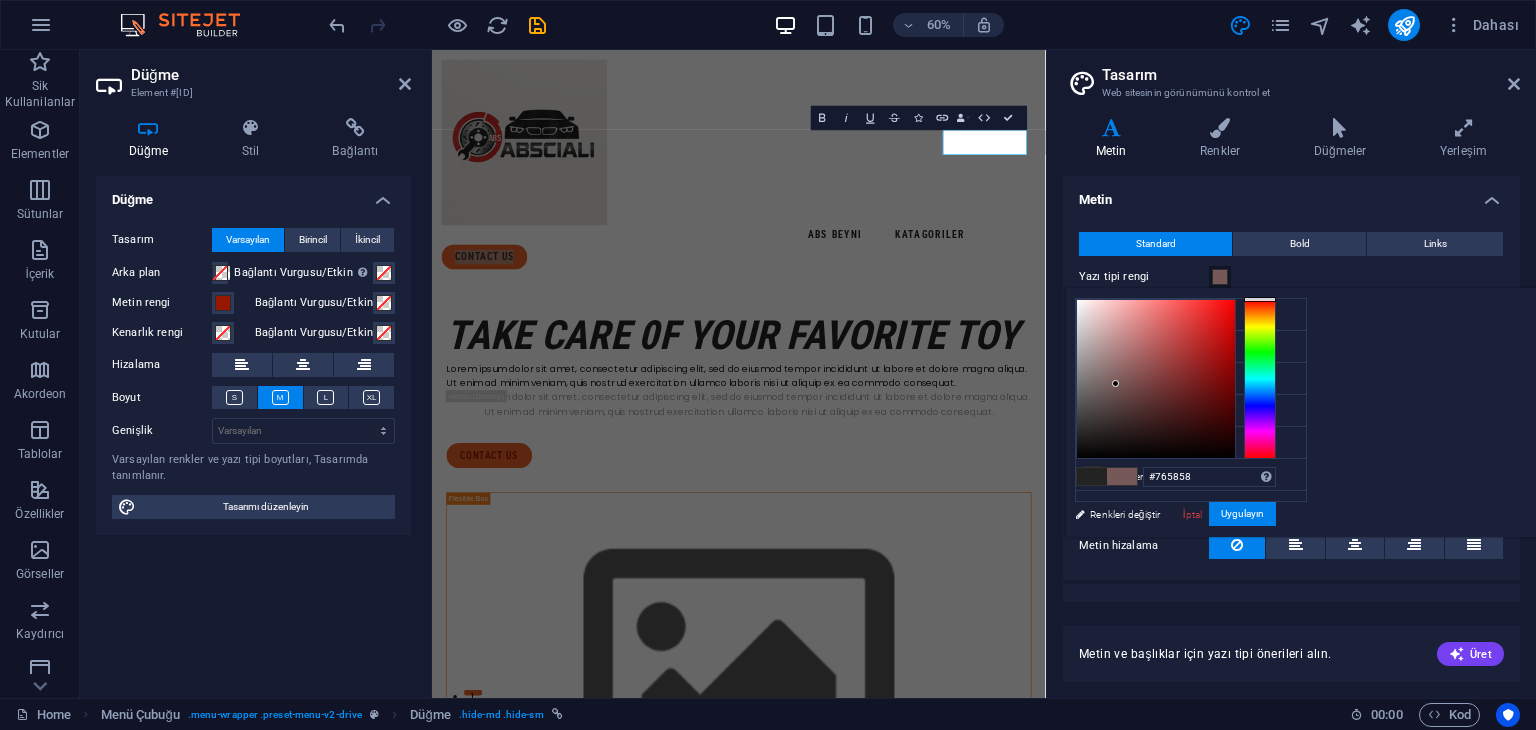 drag, startPoint x: 1365, startPoint y: 383, endPoint x: 1380, endPoint y: 372, distance: 18.601076 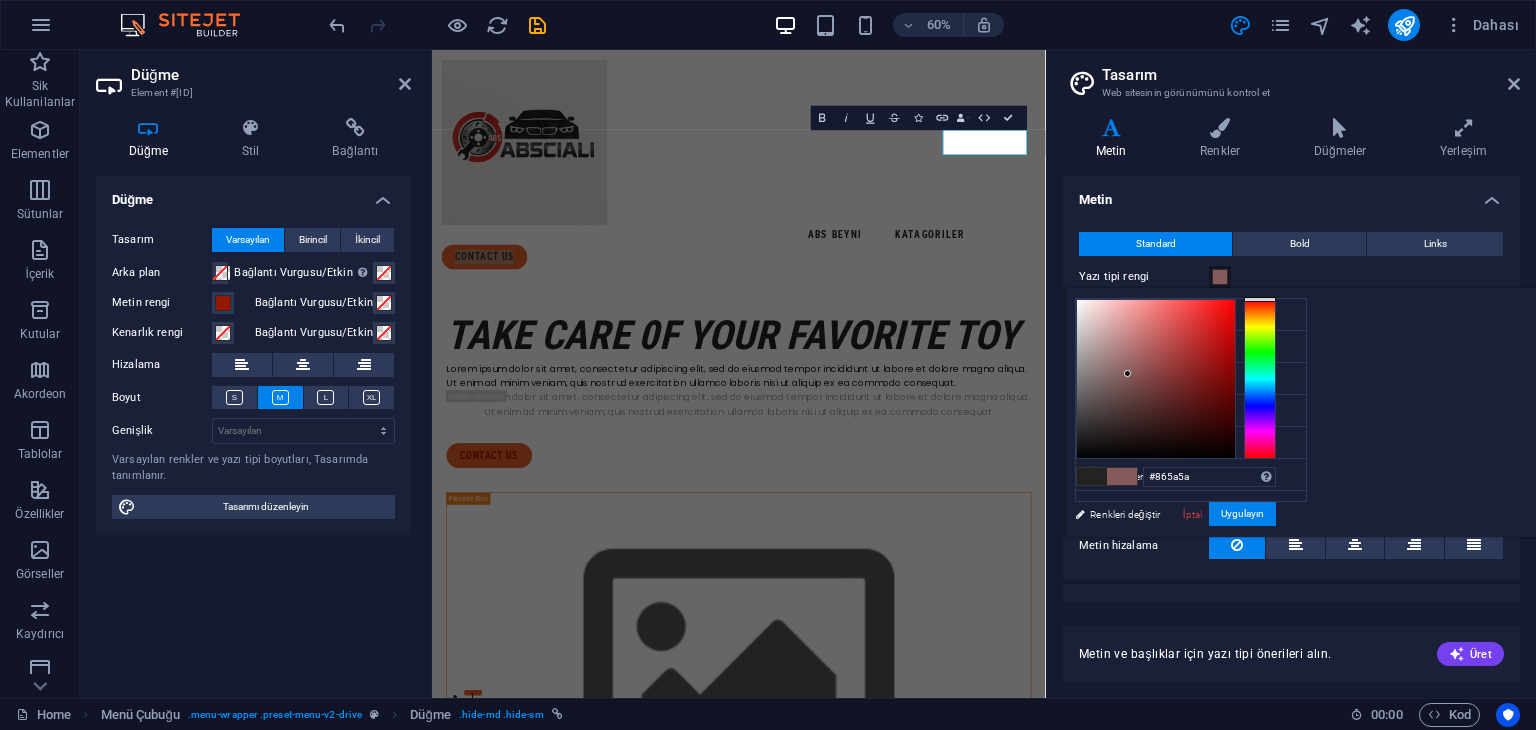 click at bounding box center (1156, 379) 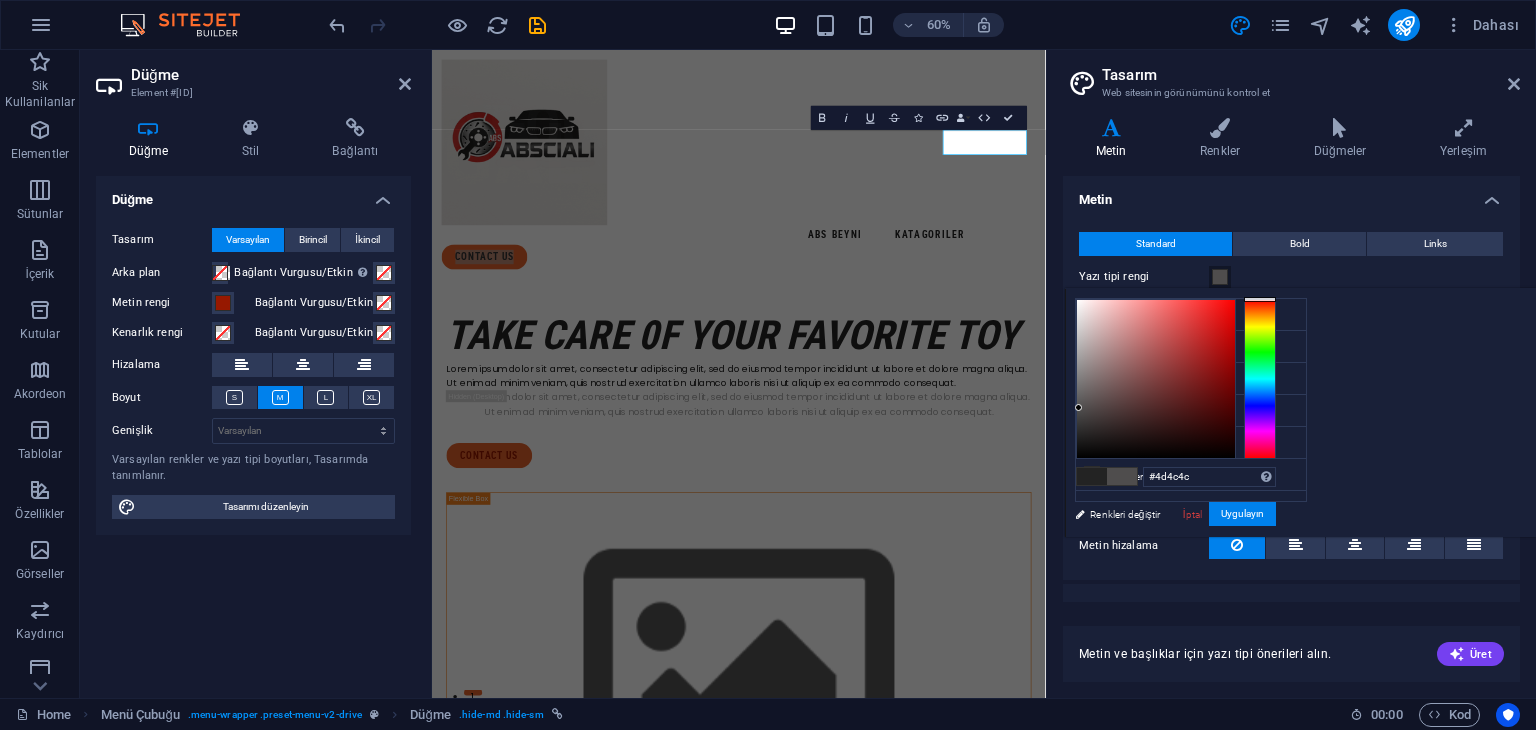 drag, startPoint x: 1357, startPoint y: 389, endPoint x: 1328, endPoint y: 408, distance: 34.669872 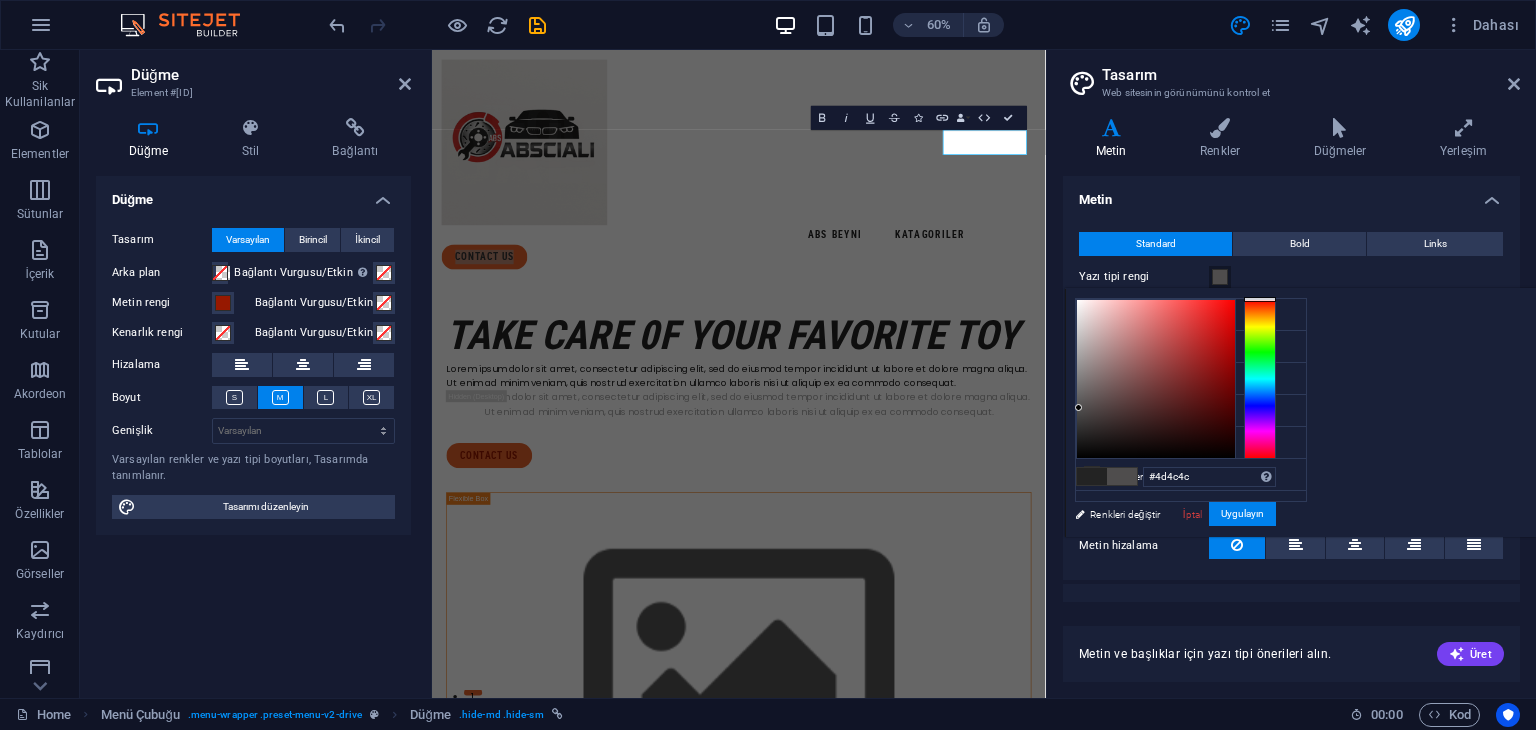 click at bounding box center [1156, 379] 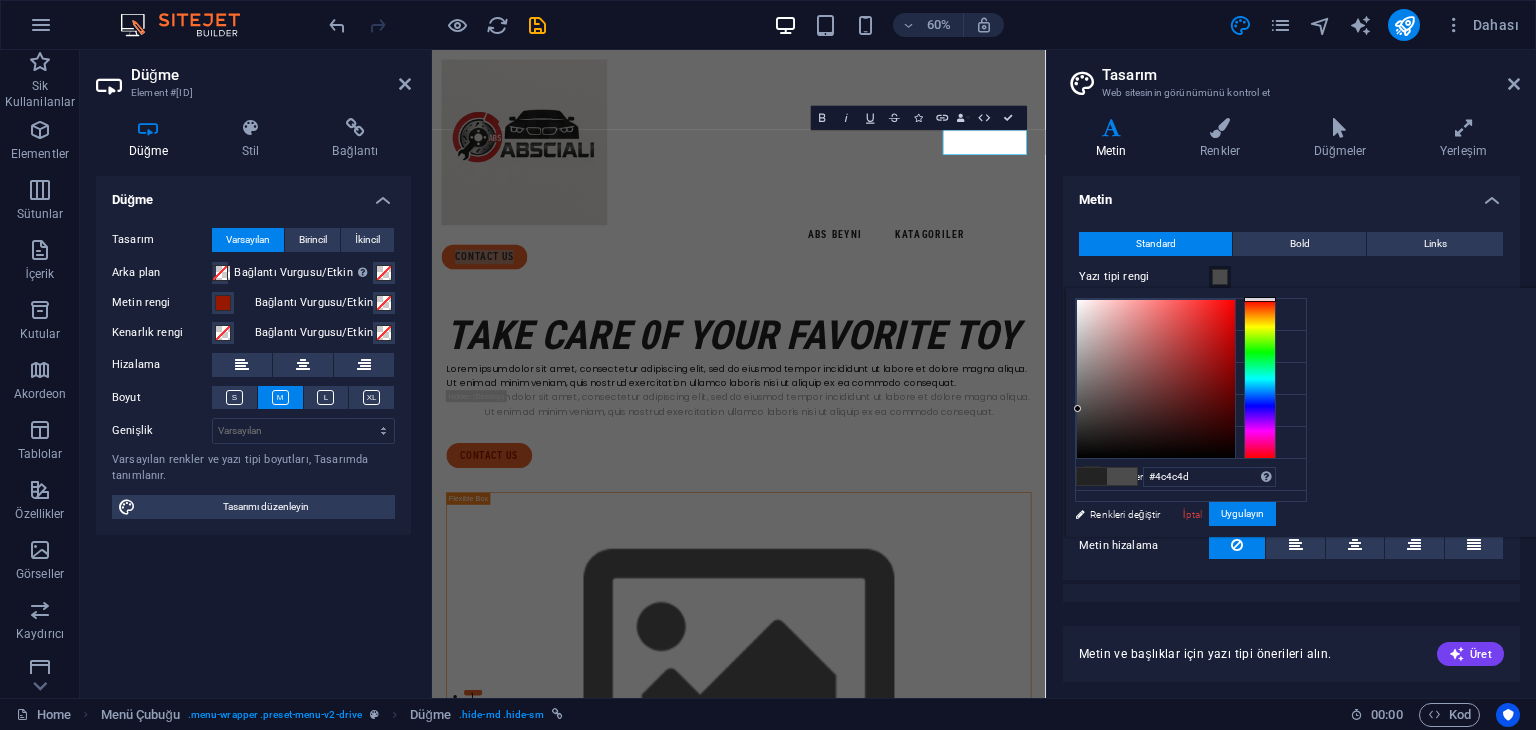 click at bounding box center [1260, 379] 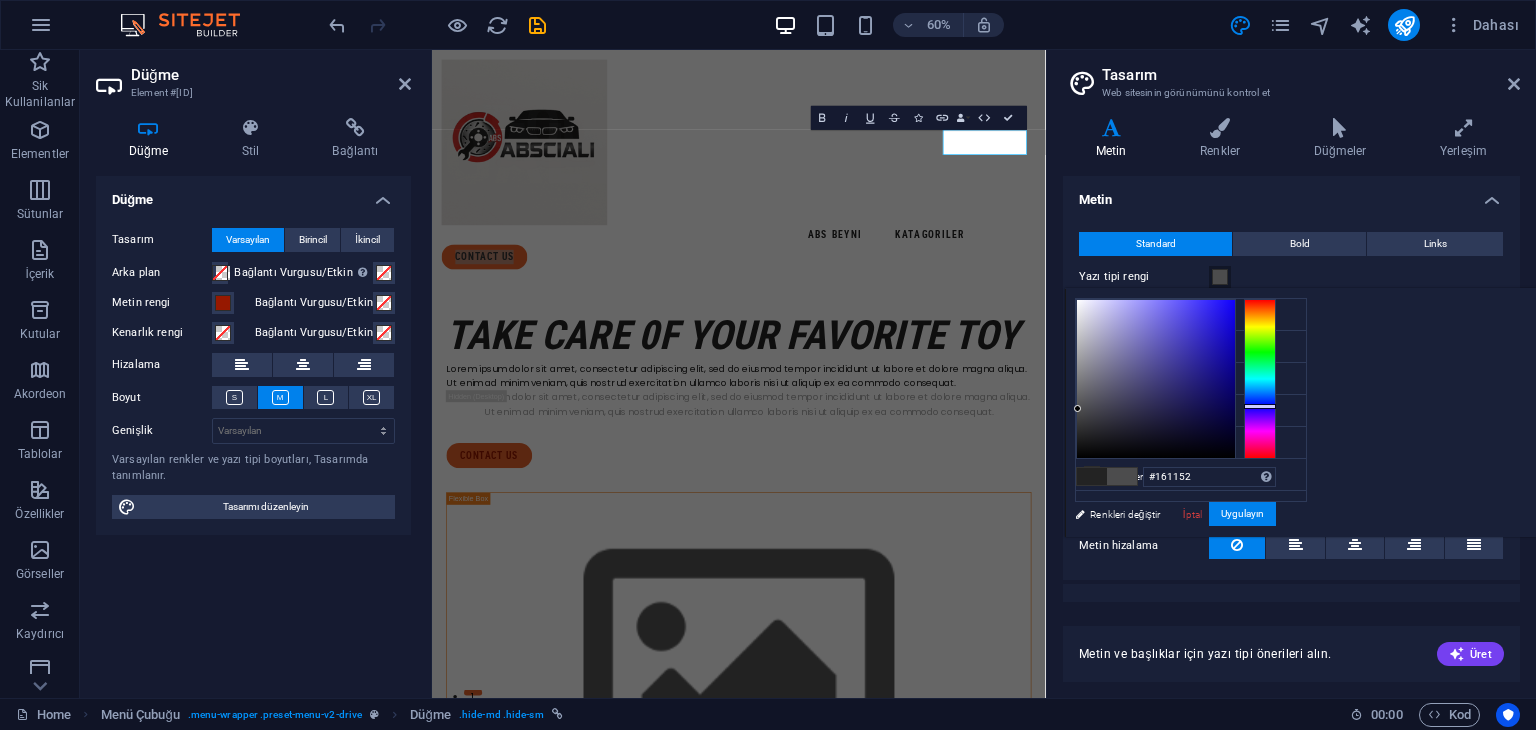 click at bounding box center [1156, 379] 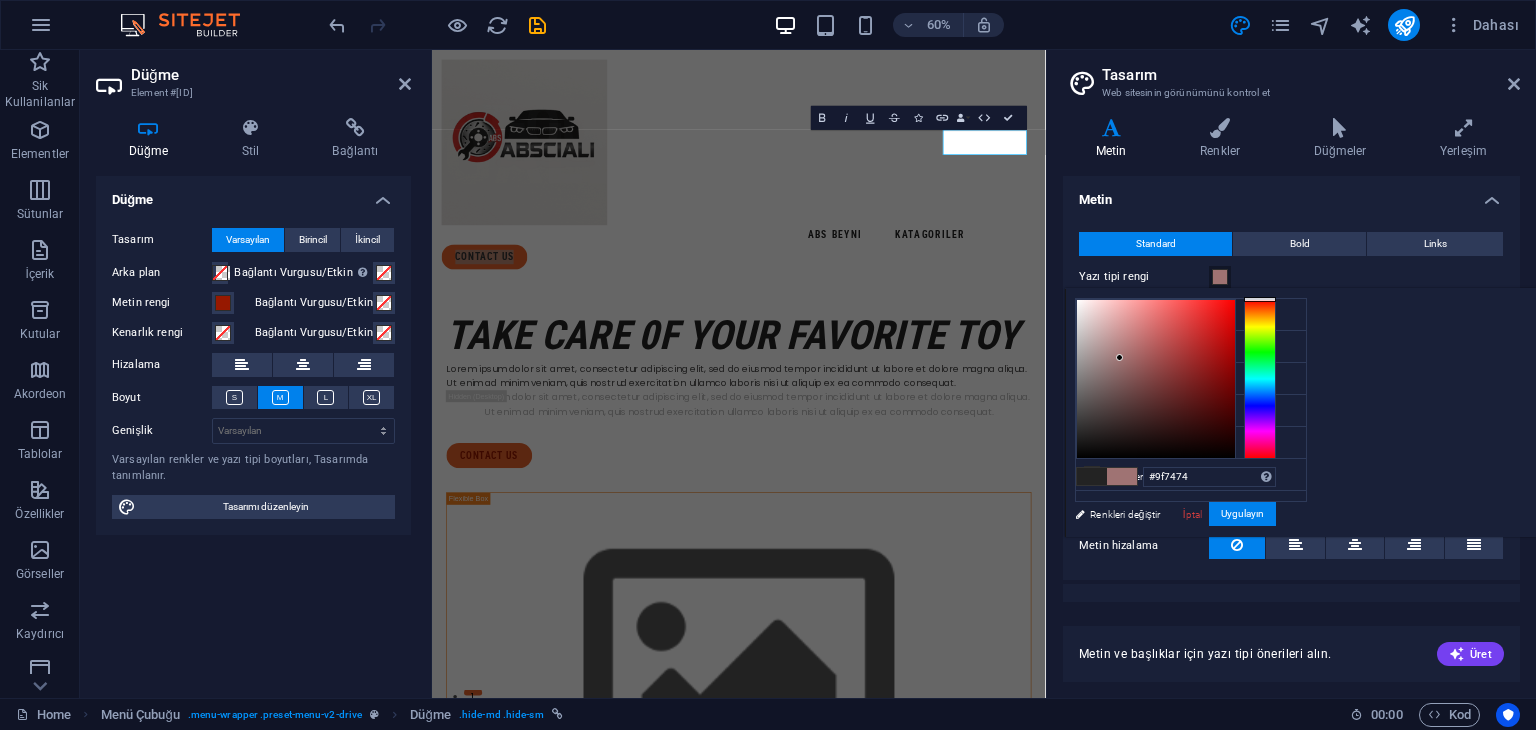 drag, startPoint x: 1417, startPoint y: 347, endPoint x: 1364, endPoint y: 361, distance: 54.81788 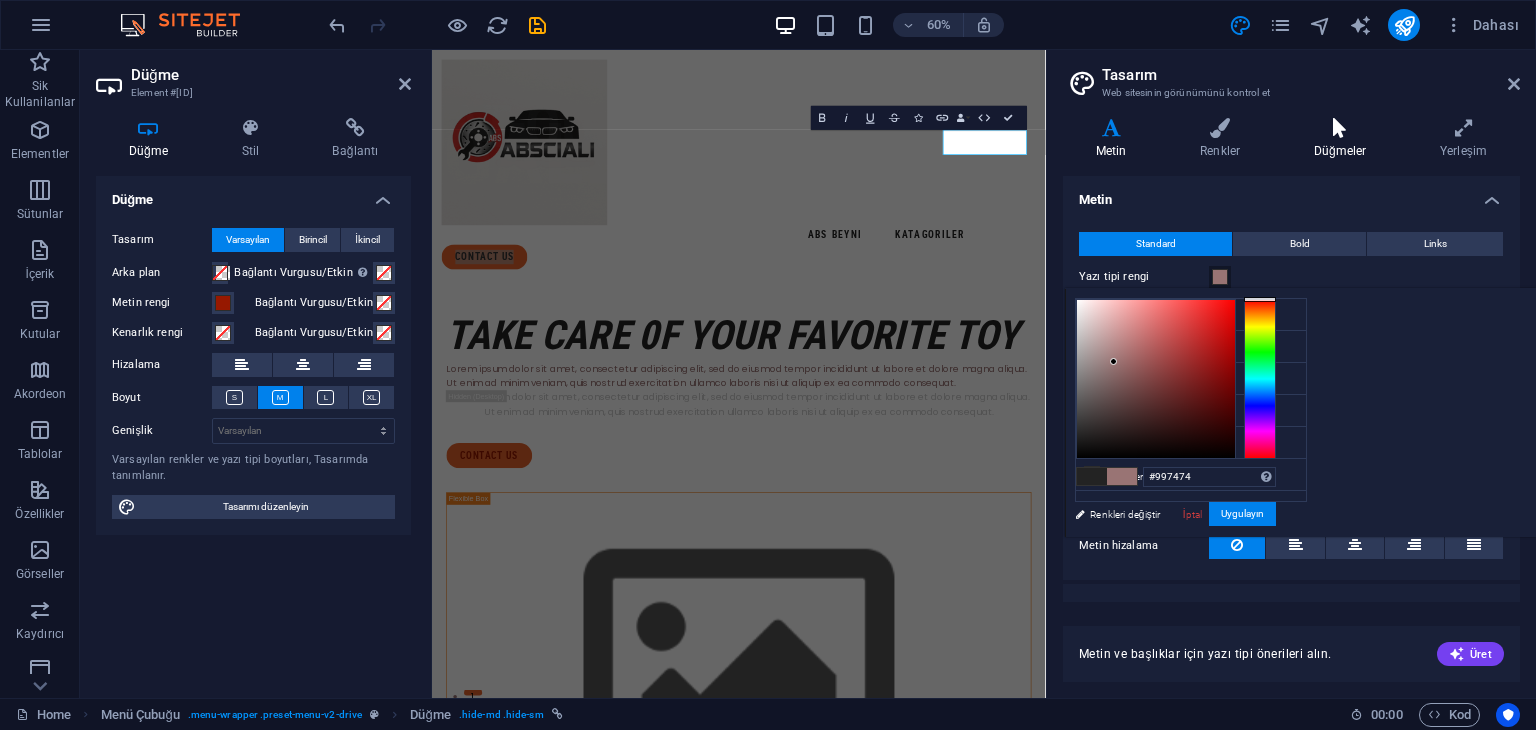 click on "Düğmeler" at bounding box center [1344, 139] 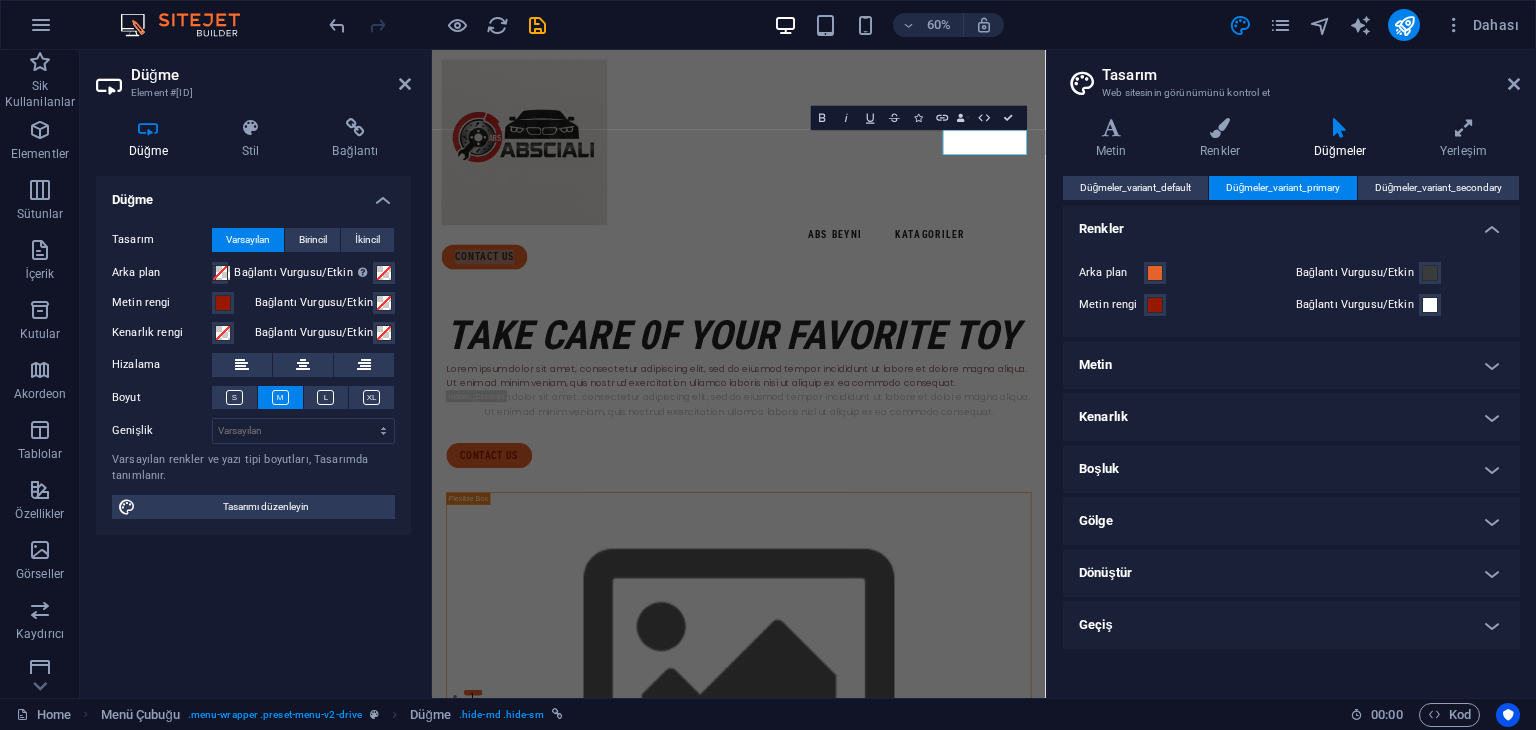 click on "Metin" at bounding box center (1291, 365) 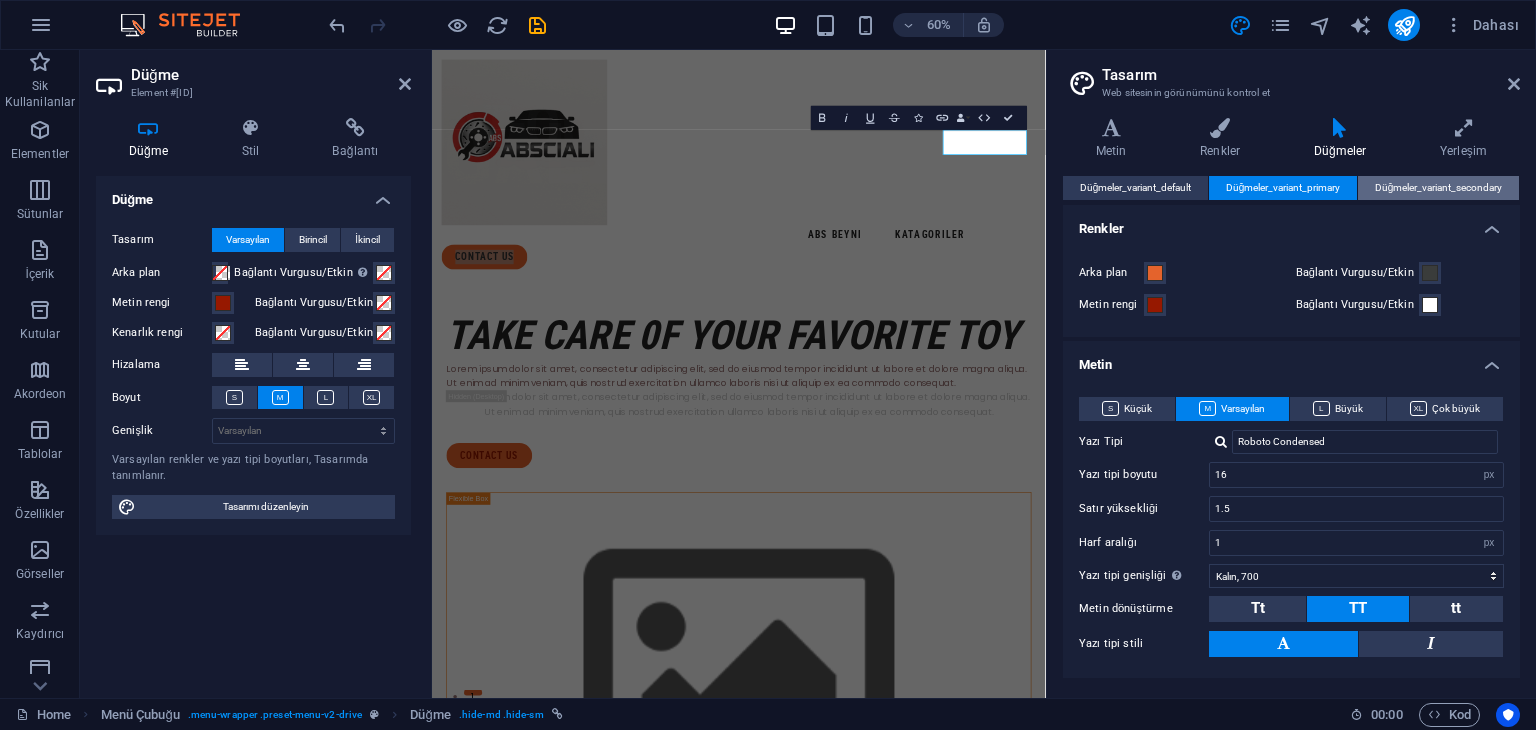 click on "Düğmeler_variant_secondary" at bounding box center [1439, 188] 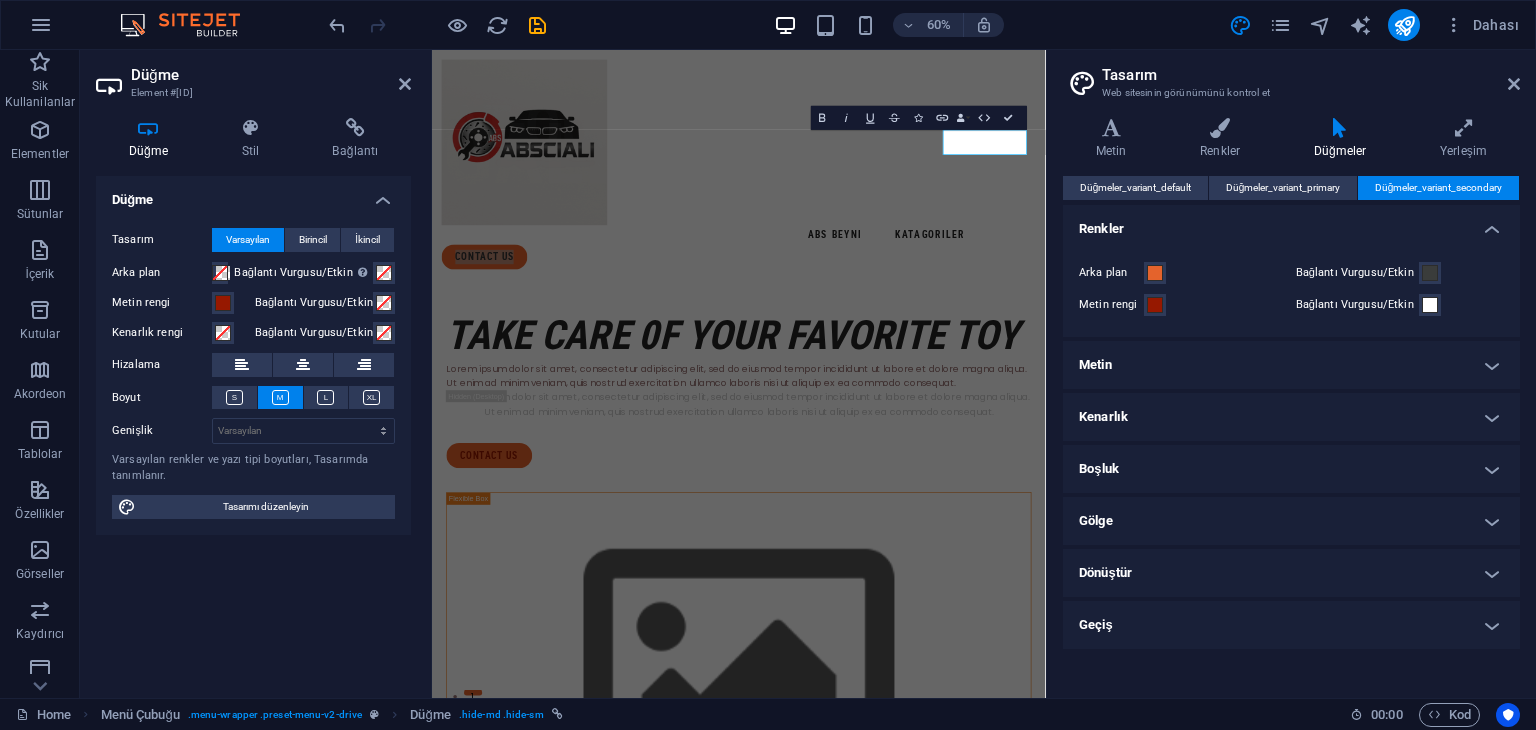 click on "Metin" at bounding box center [1291, 365] 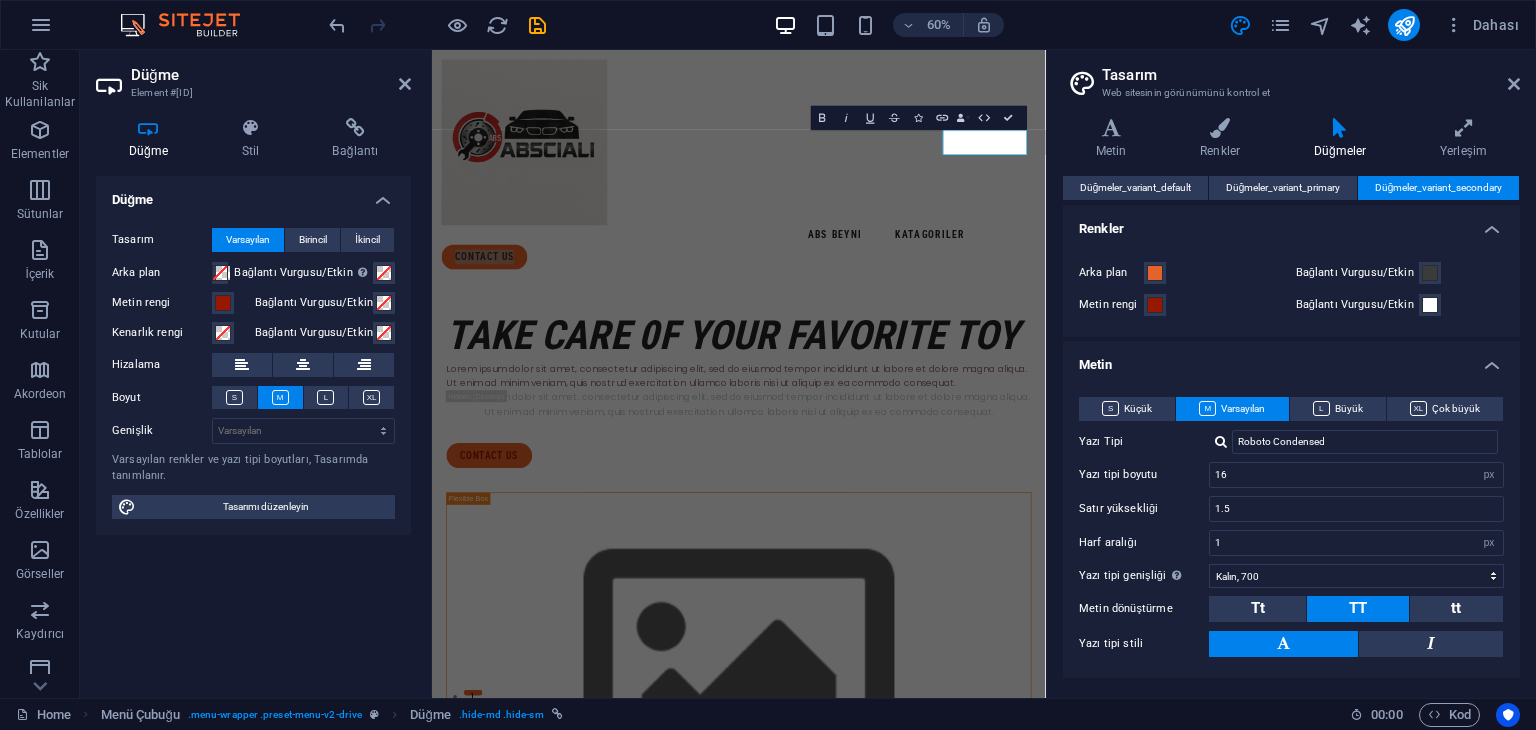 click on "Metin" at bounding box center [1291, 359] 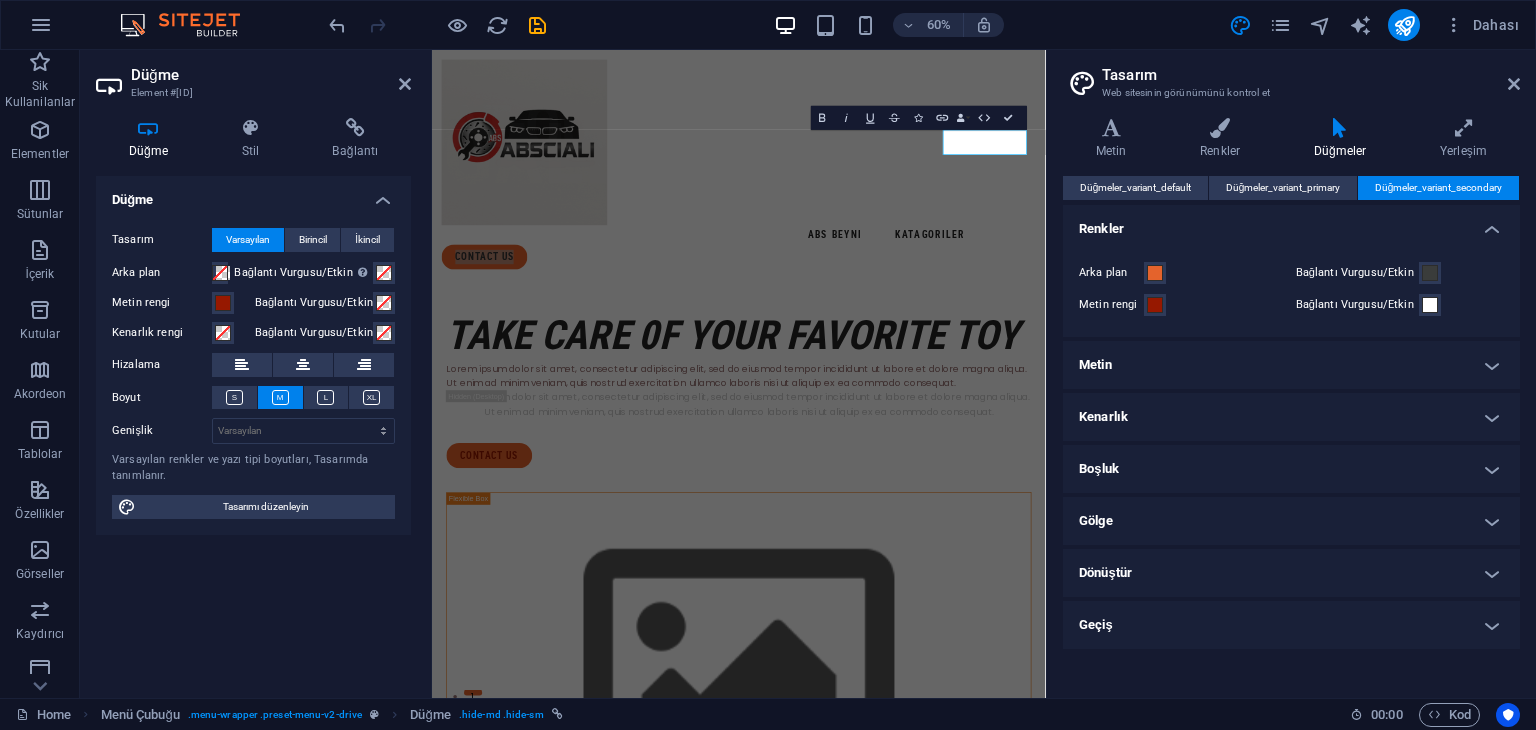 click on "Kenarlık" at bounding box center [1291, 417] 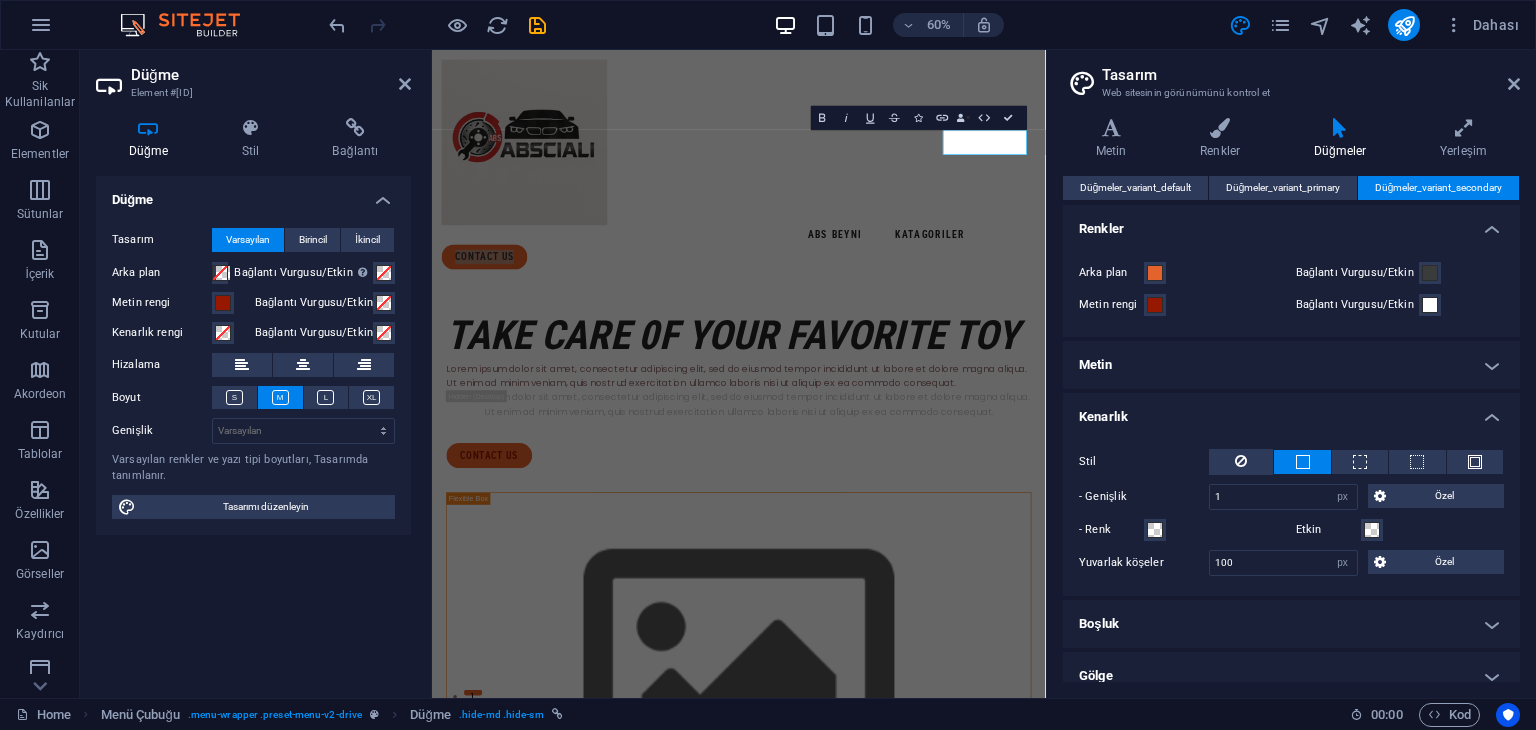 click on "Kenarlık" at bounding box center [1291, 411] 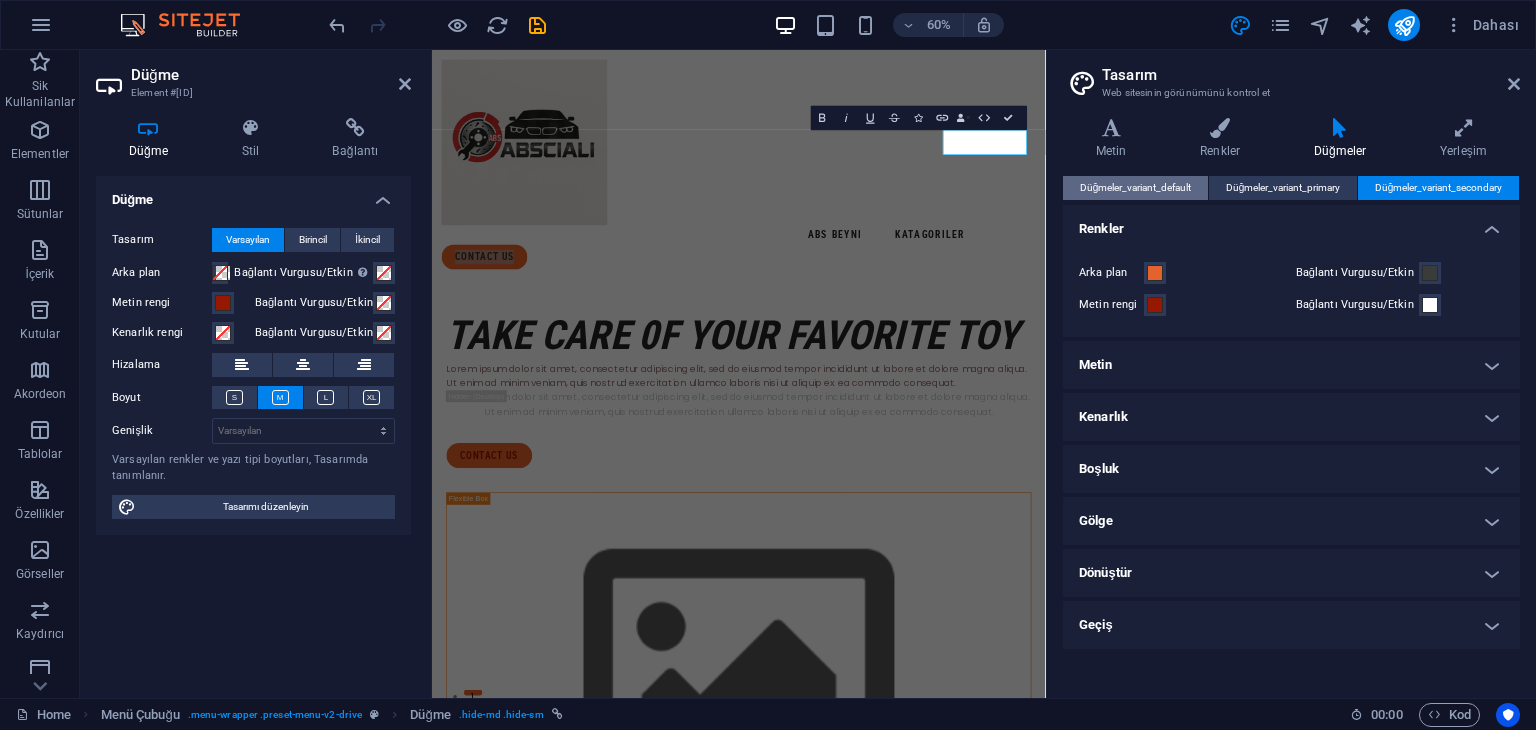 click on "Düğmeler_variant_default" at bounding box center (1136, 188) 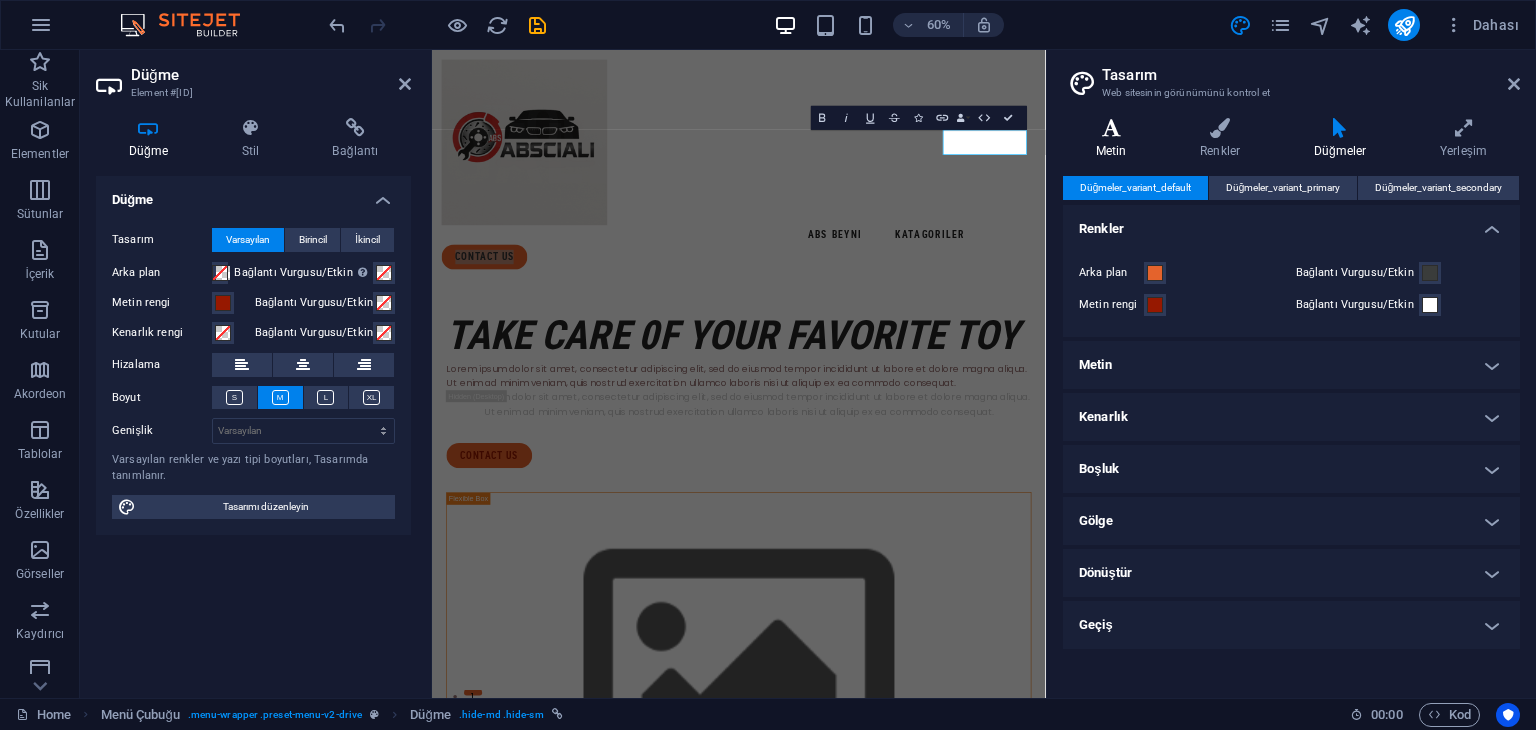 click on "Metin" at bounding box center [1115, 139] 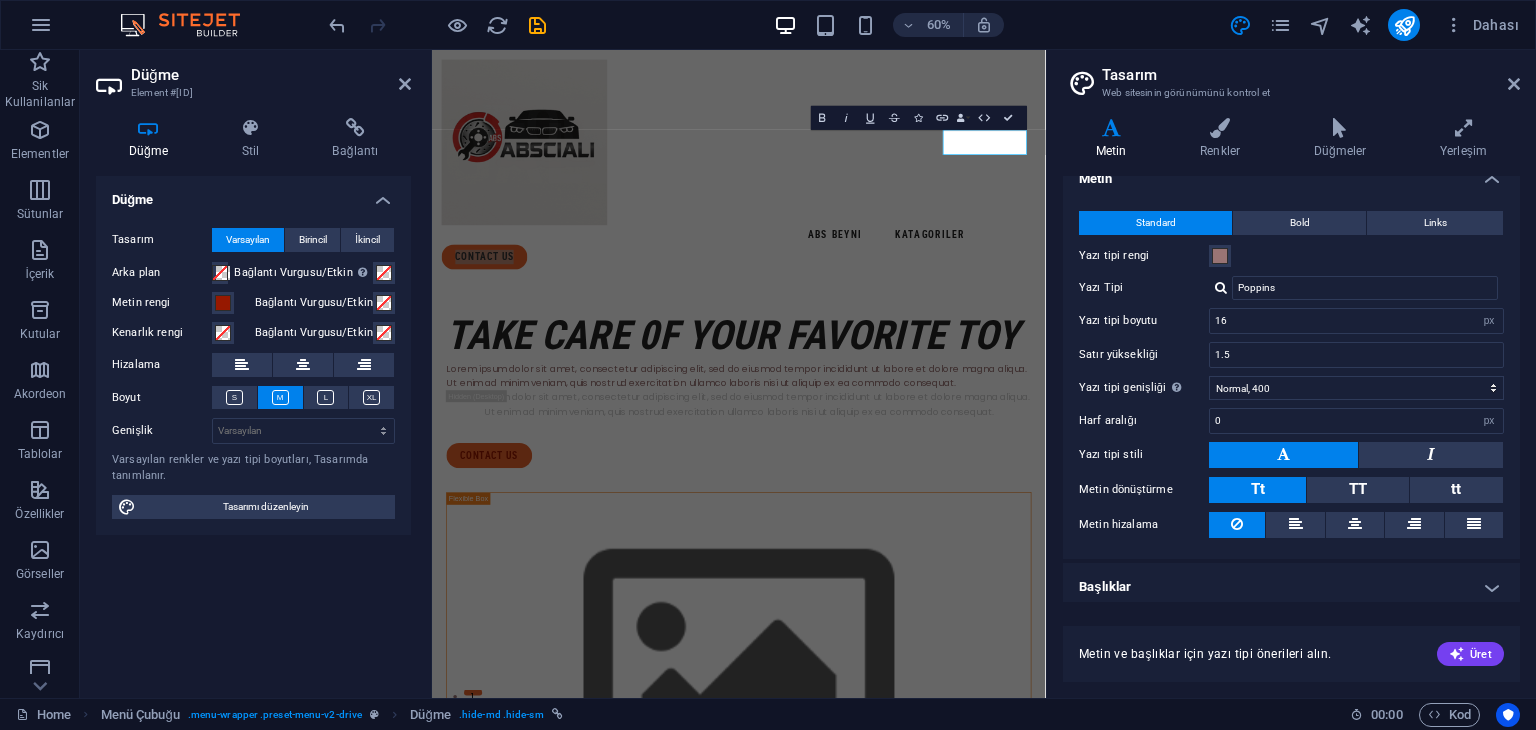 scroll, scrollTop: 27, scrollLeft: 0, axis: vertical 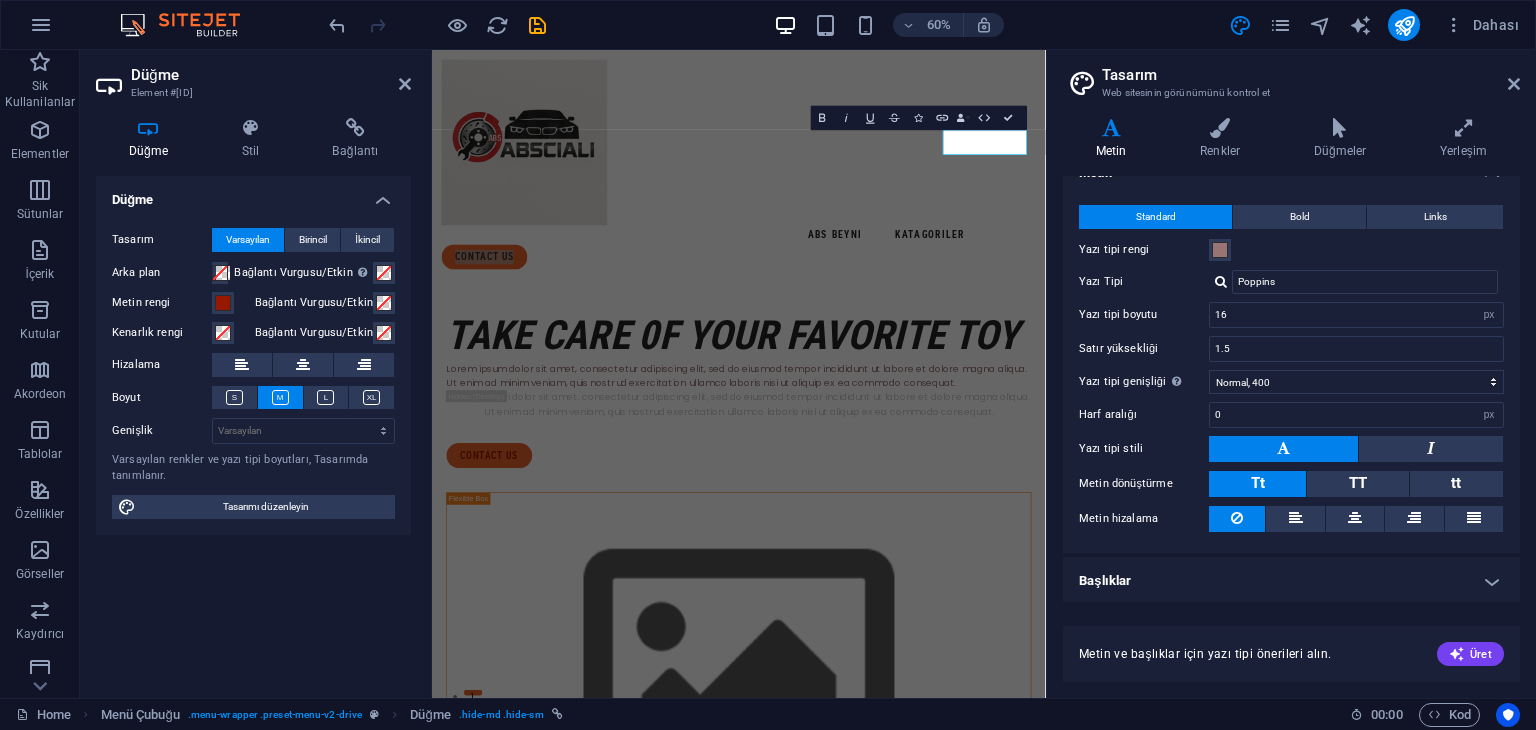 click on "Başlıklar" at bounding box center [1291, 581] 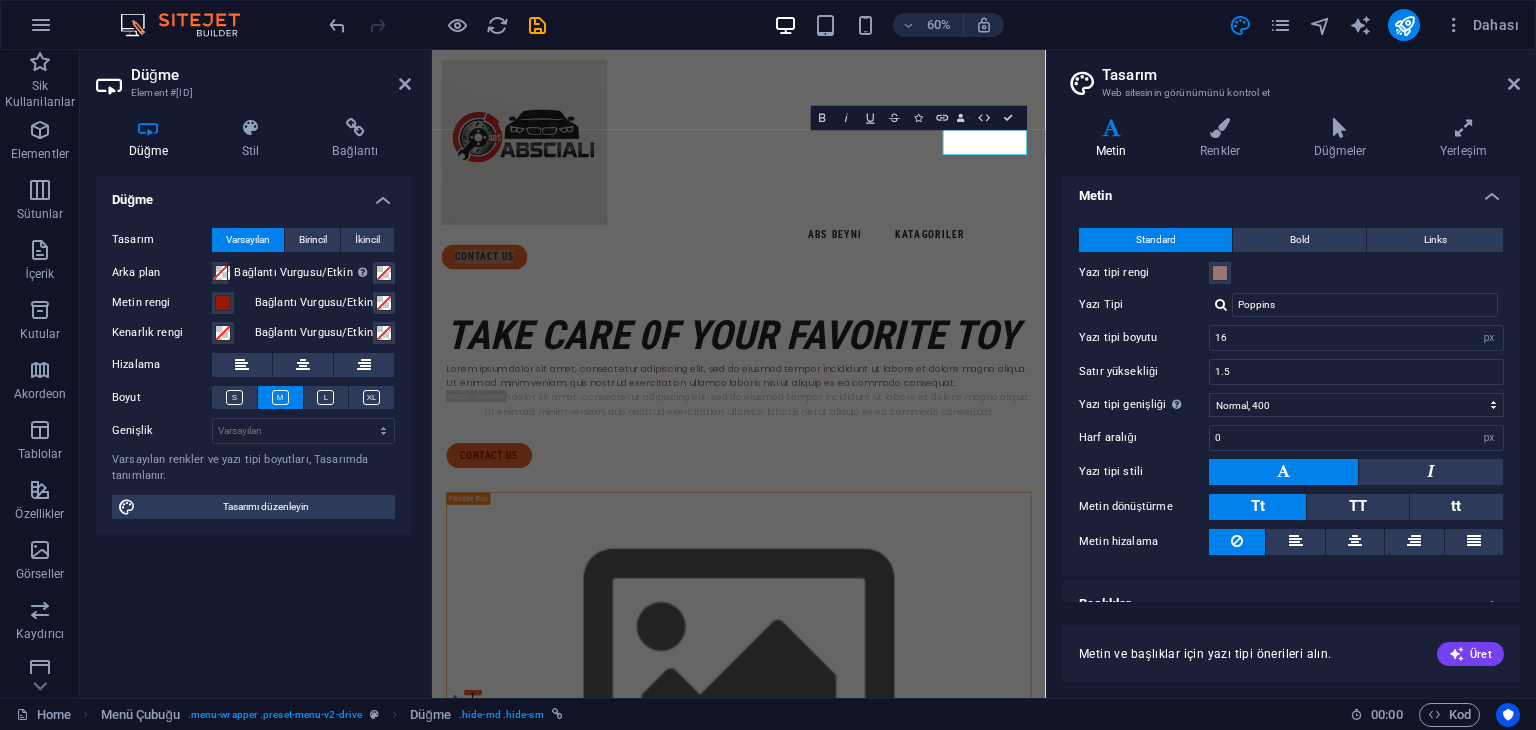 scroll, scrollTop: 0, scrollLeft: 0, axis: both 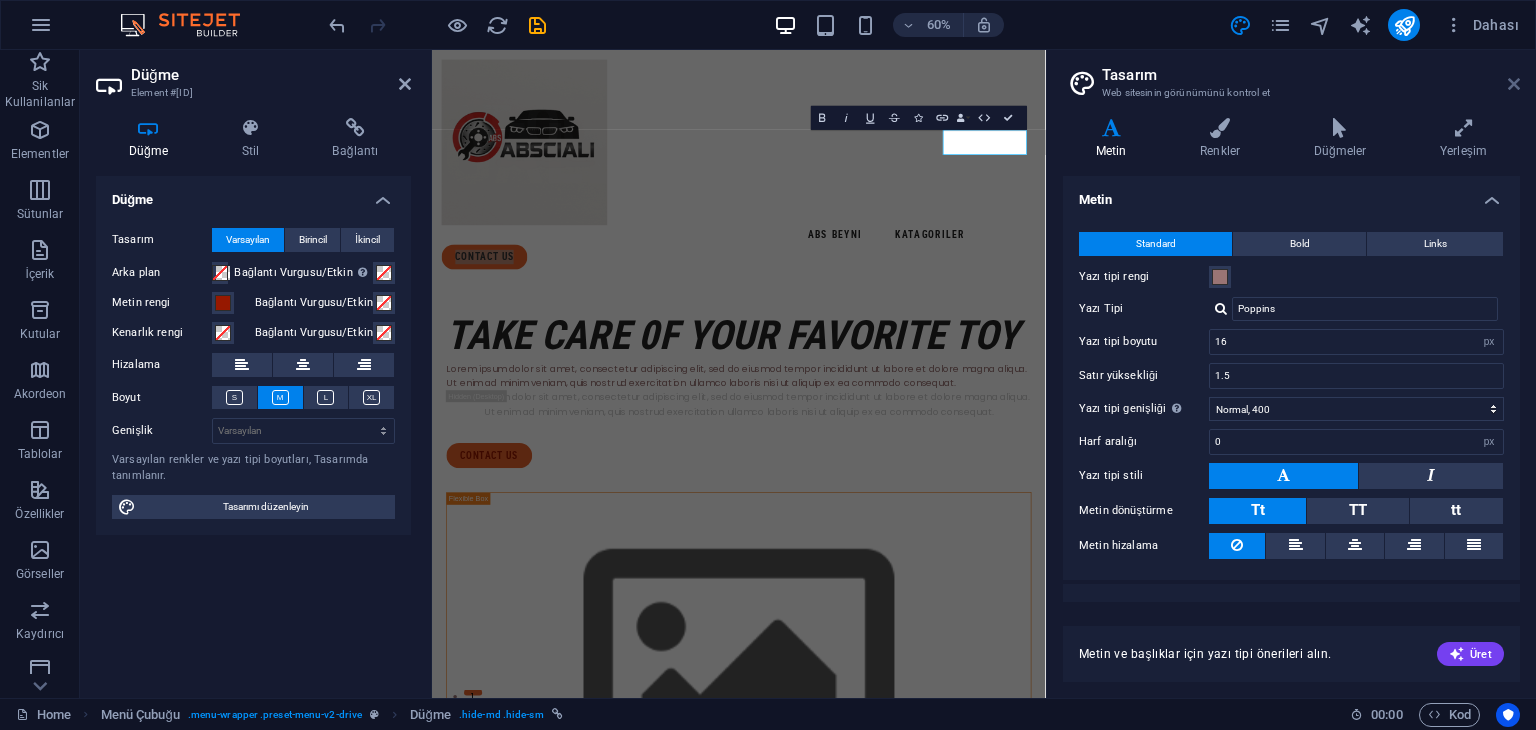 click at bounding box center (1514, 84) 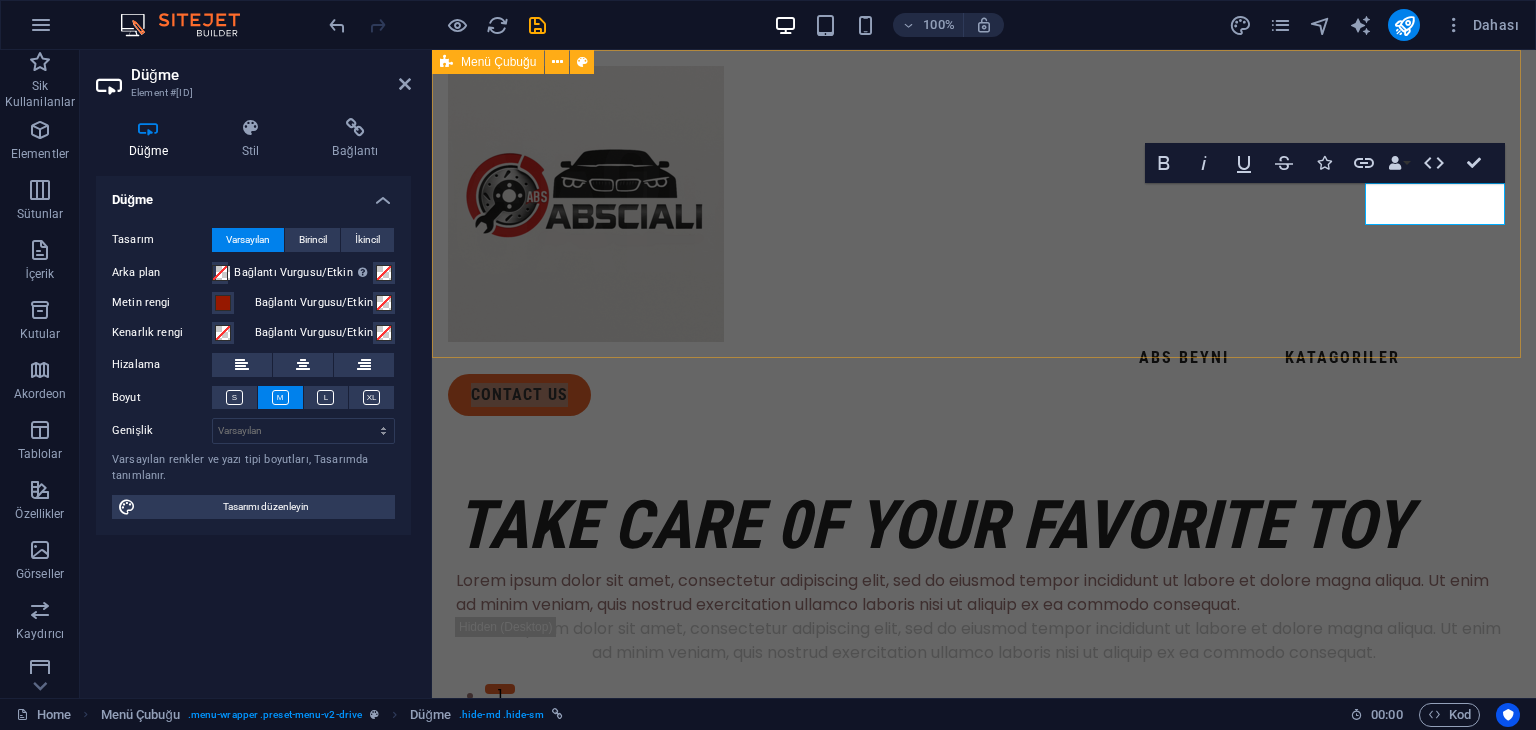 click on "abs beyni katagoriler contact us" at bounding box center (984, 241) 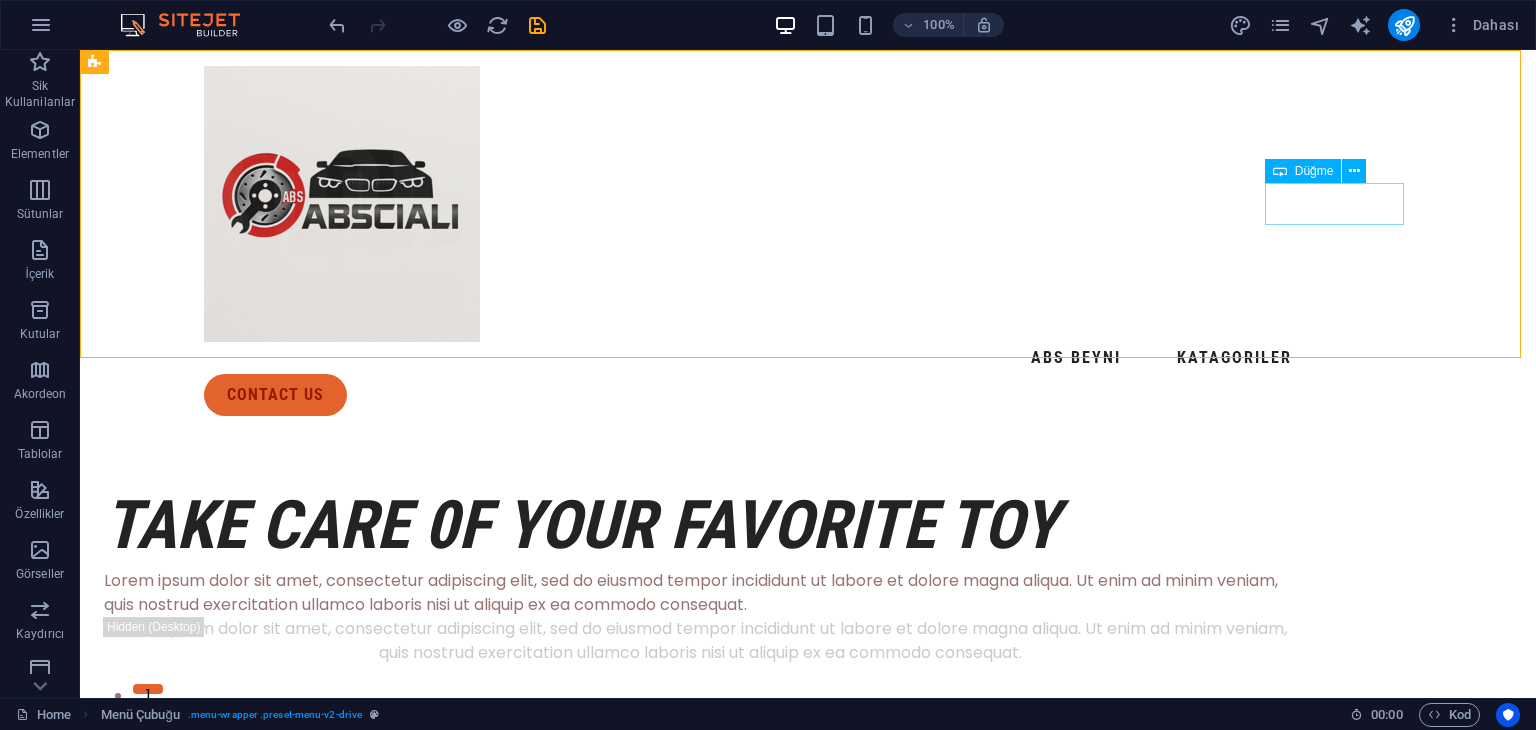 click on "Düğme" at bounding box center (1314, 171) 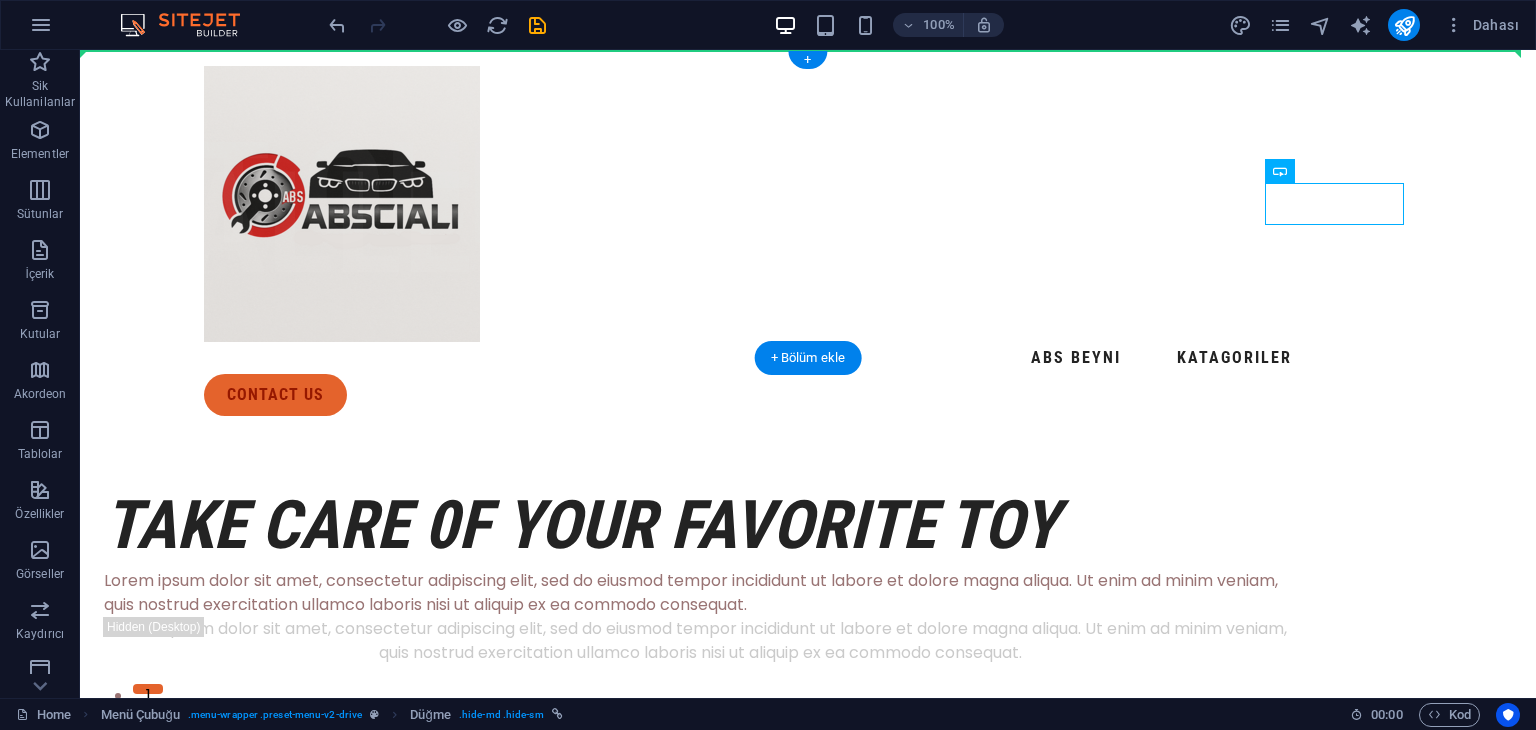 drag, startPoint x: 1296, startPoint y: 198, endPoint x: 1255, endPoint y: 203, distance: 41.303753 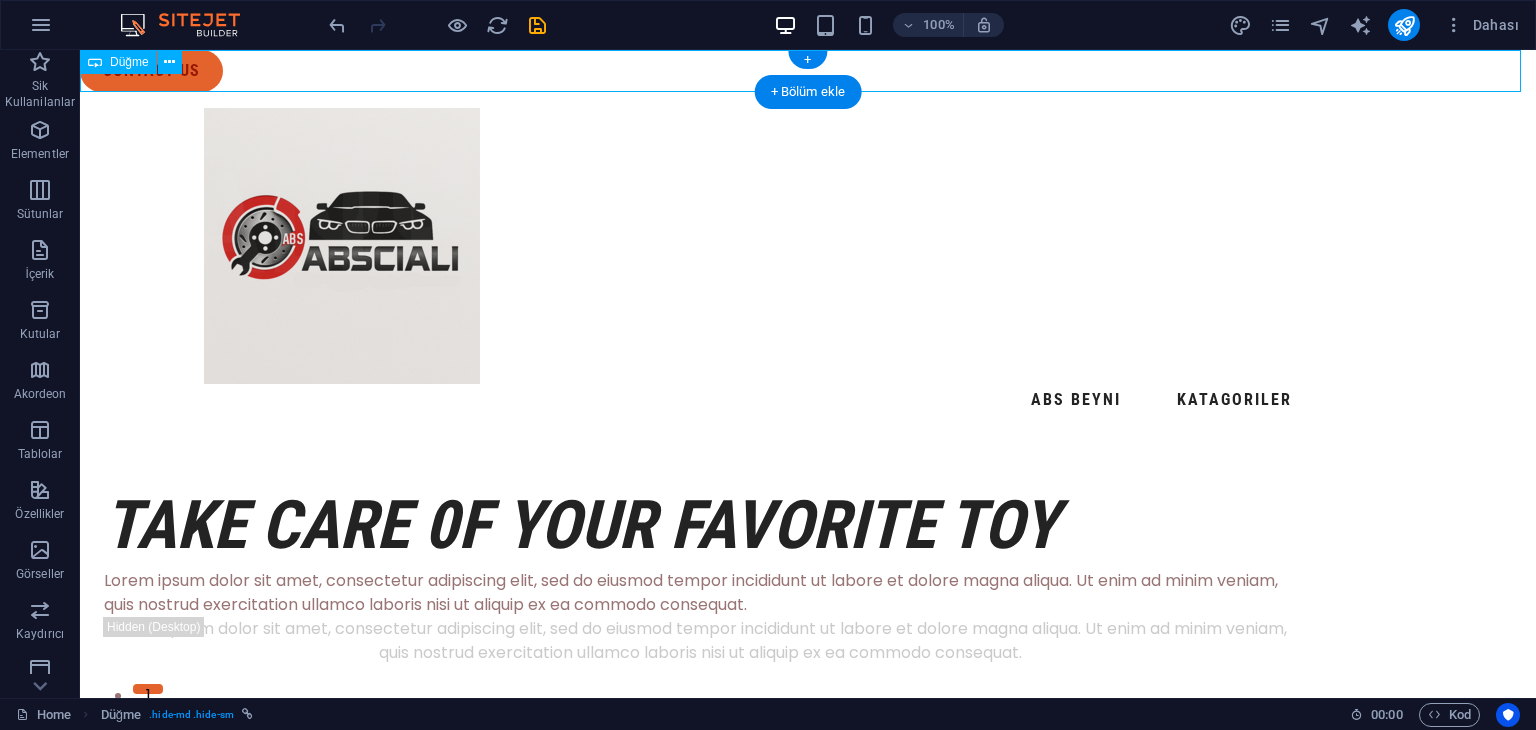 click on "contact us" at bounding box center (808, 71) 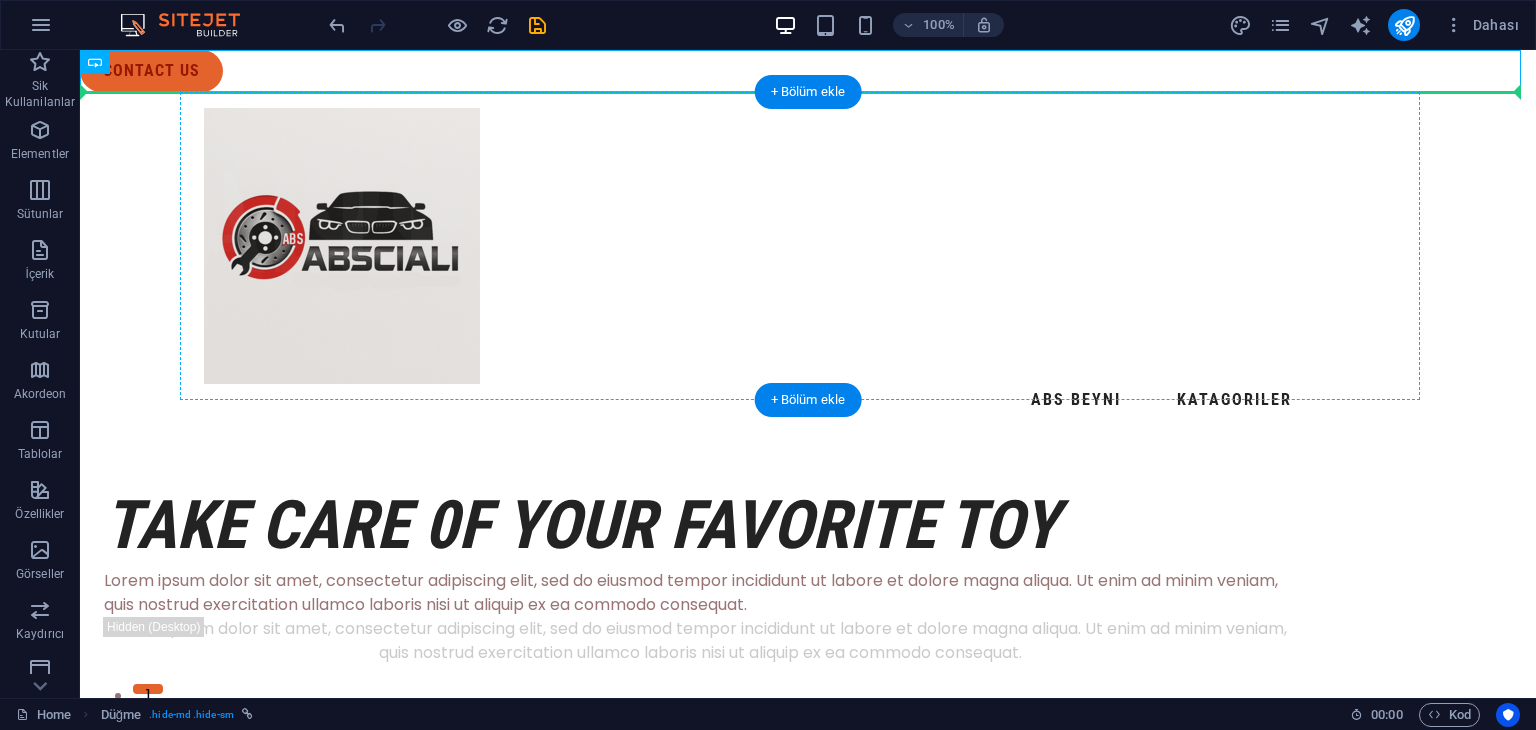 drag, startPoint x: 206, startPoint y: 119, endPoint x: 1343, endPoint y: 241, distance: 1143.5266 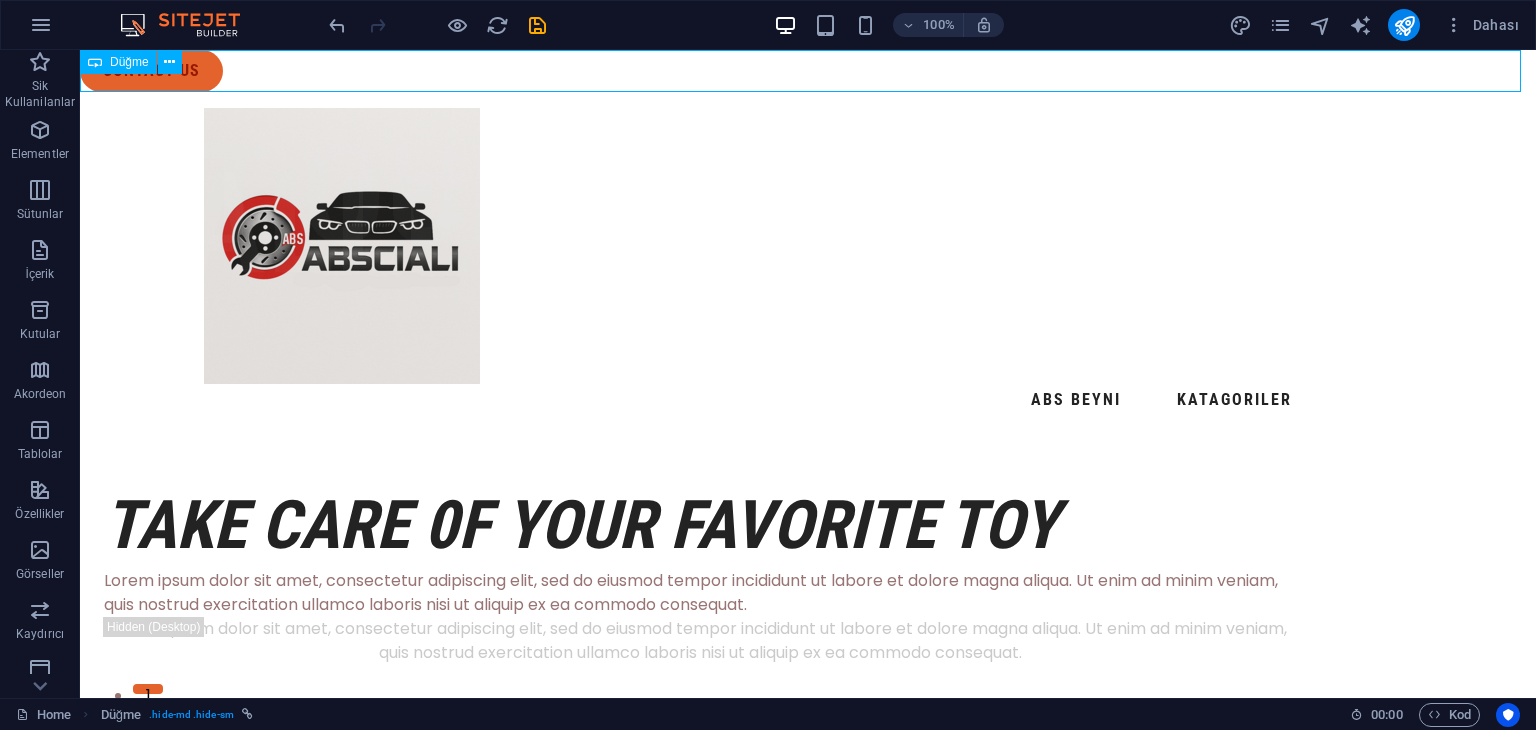 click on "Düğme" at bounding box center (129, 62) 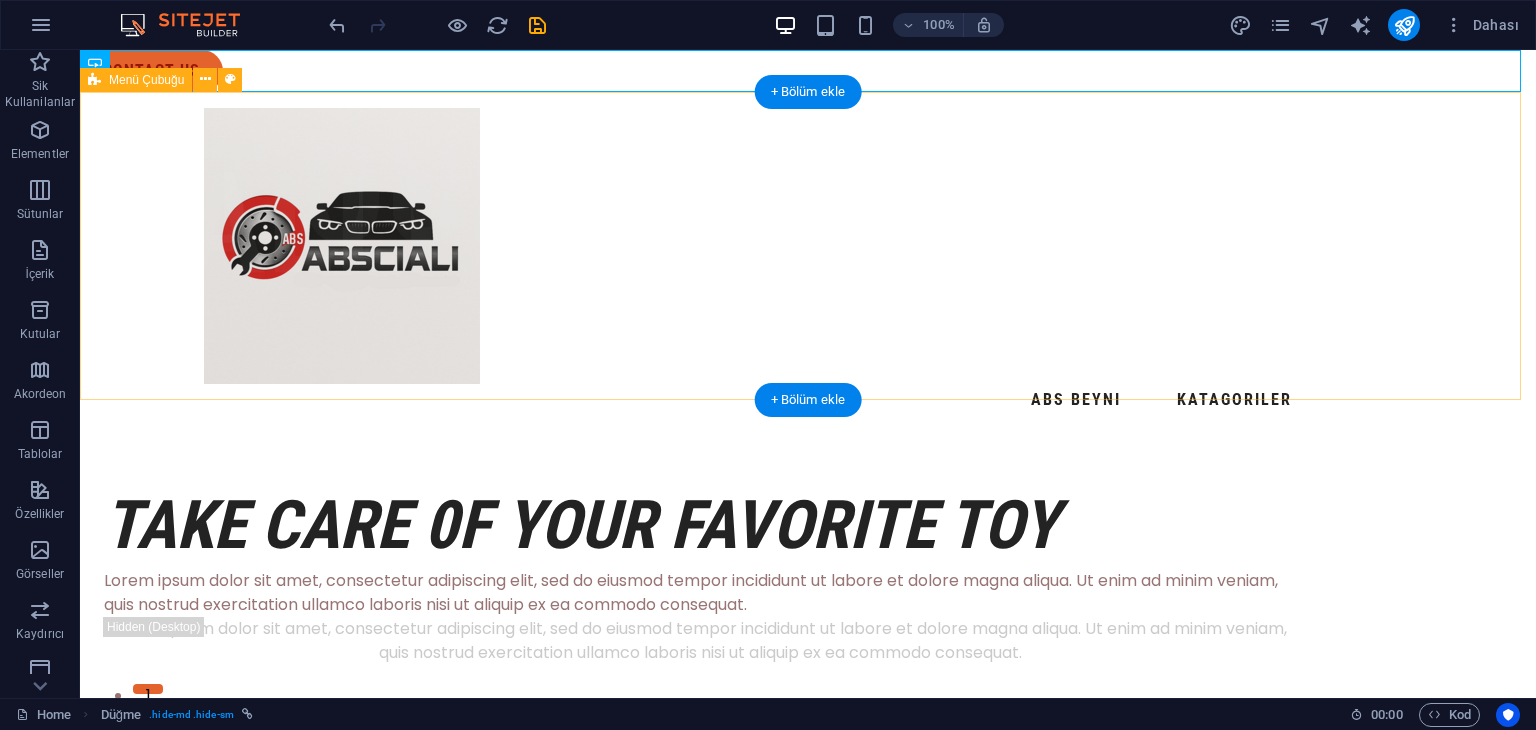 click on "abs beyni katagoriler" at bounding box center [808, 262] 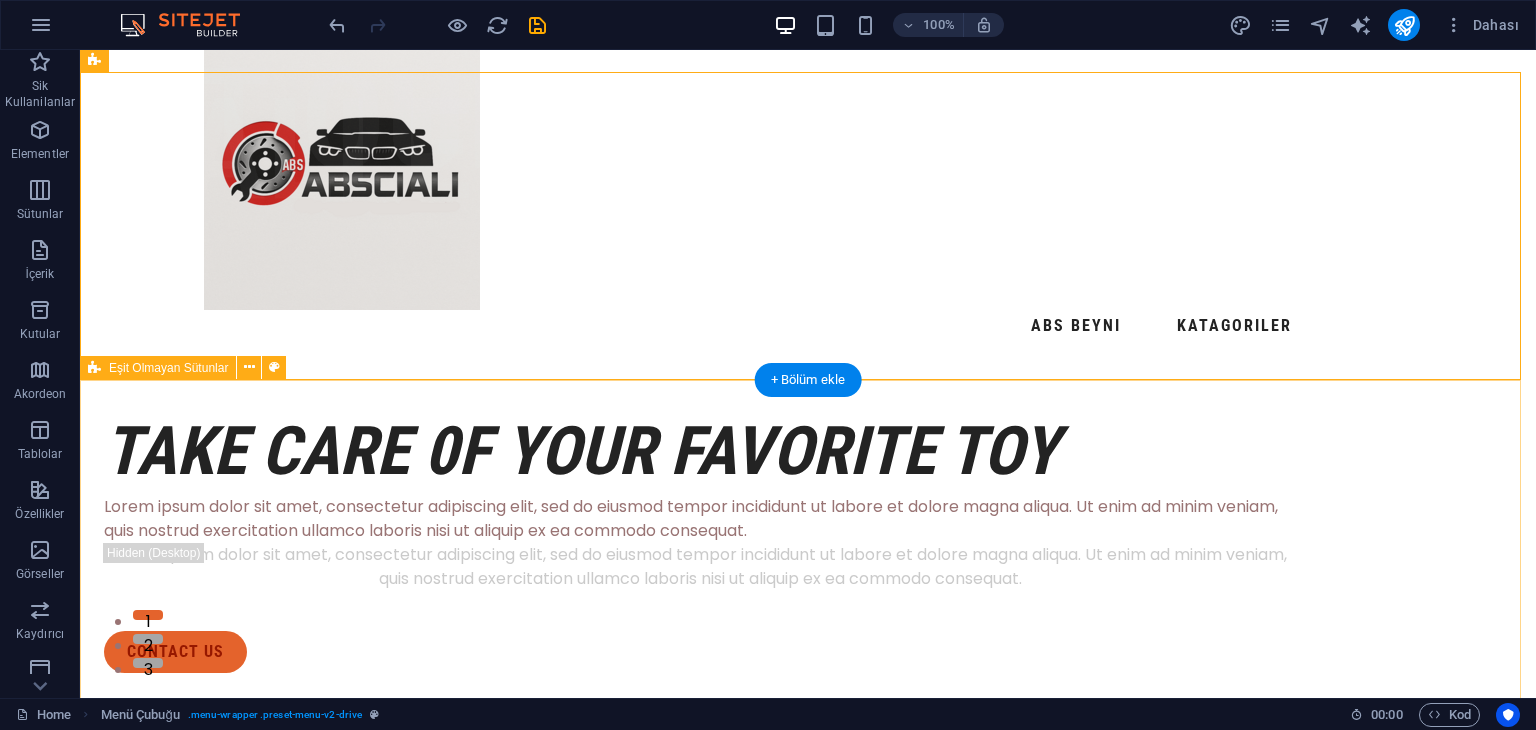 scroll, scrollTop: 0, scrollLeft: 0, axis: both 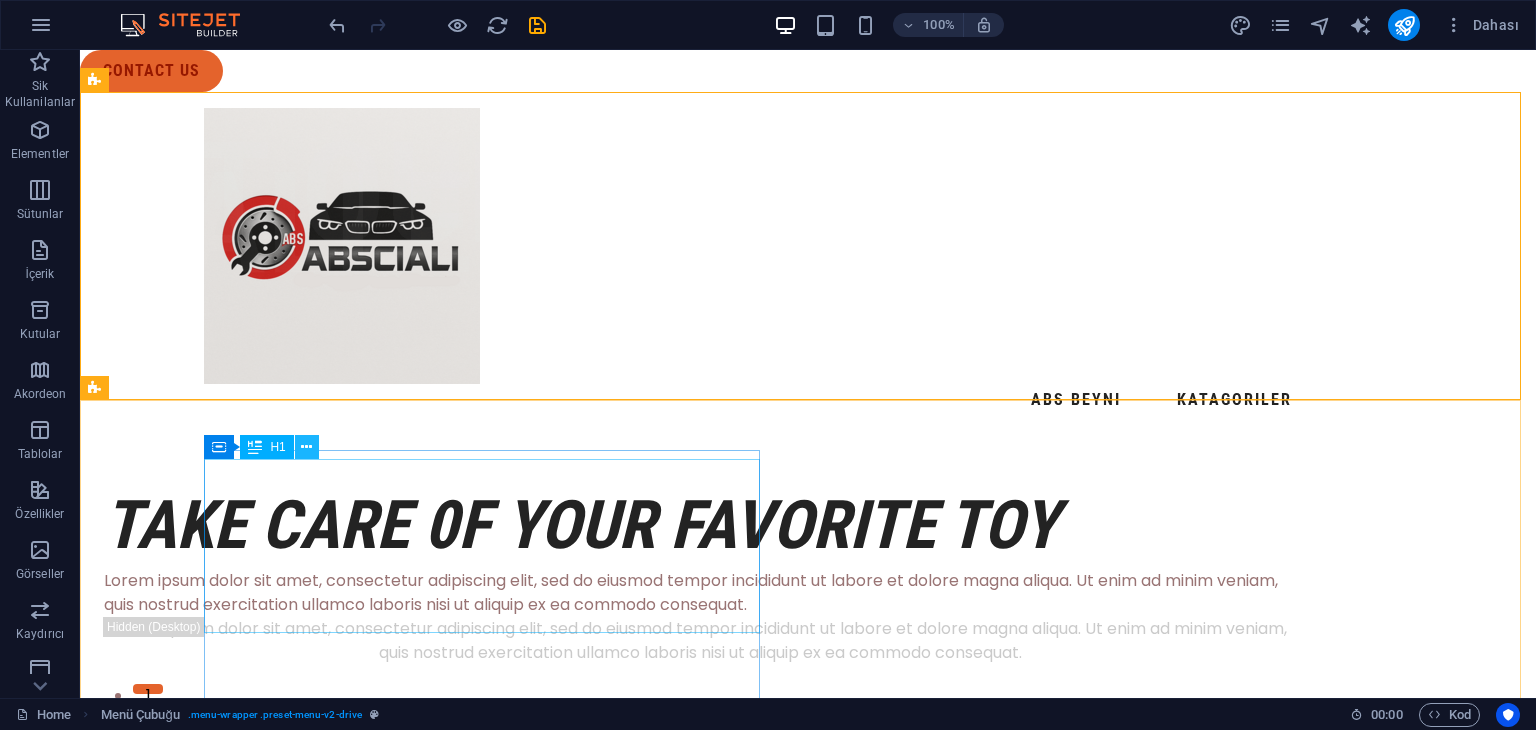 click at bounding box center [306, 447] 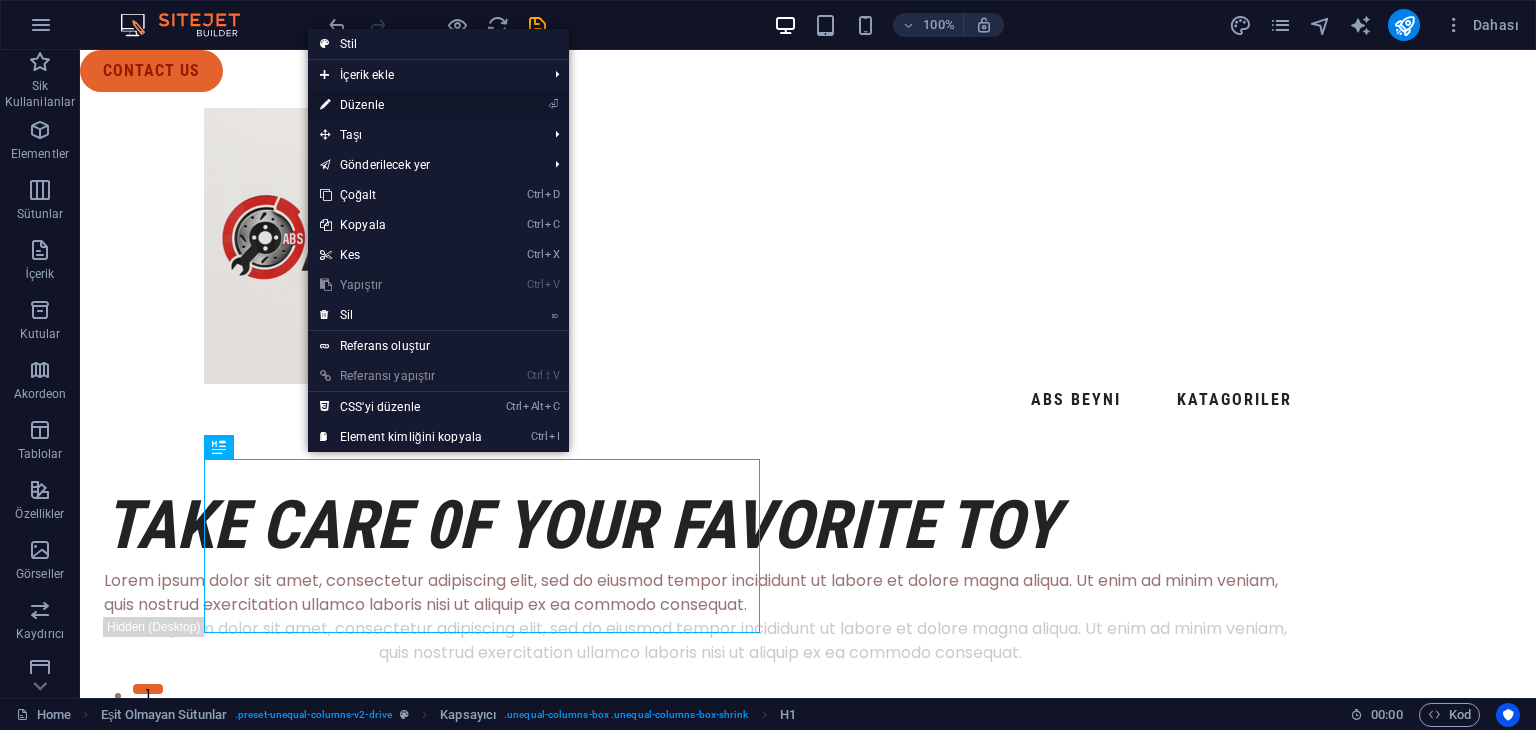 click on "⏎  Düzenle" at bounding box center (401, 105) 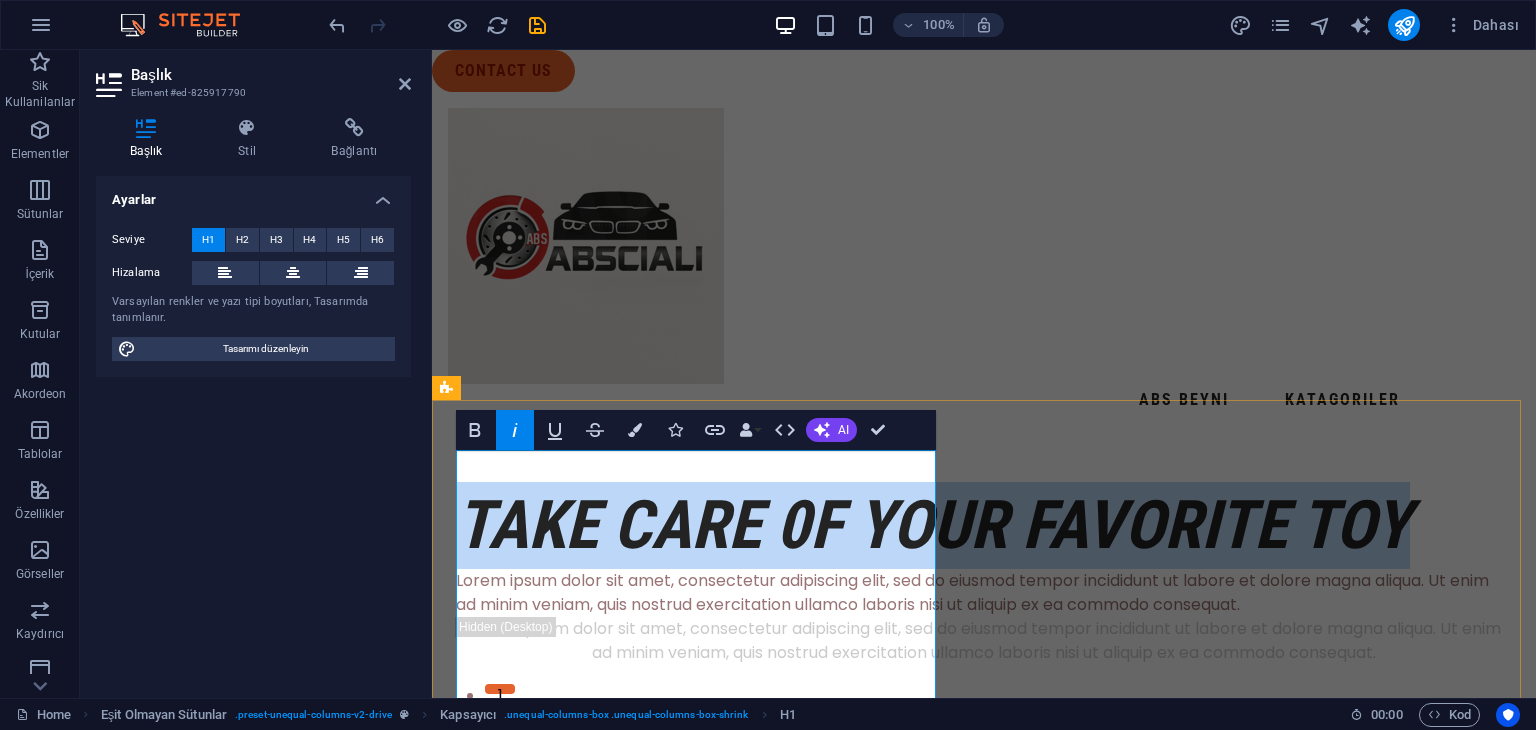 type 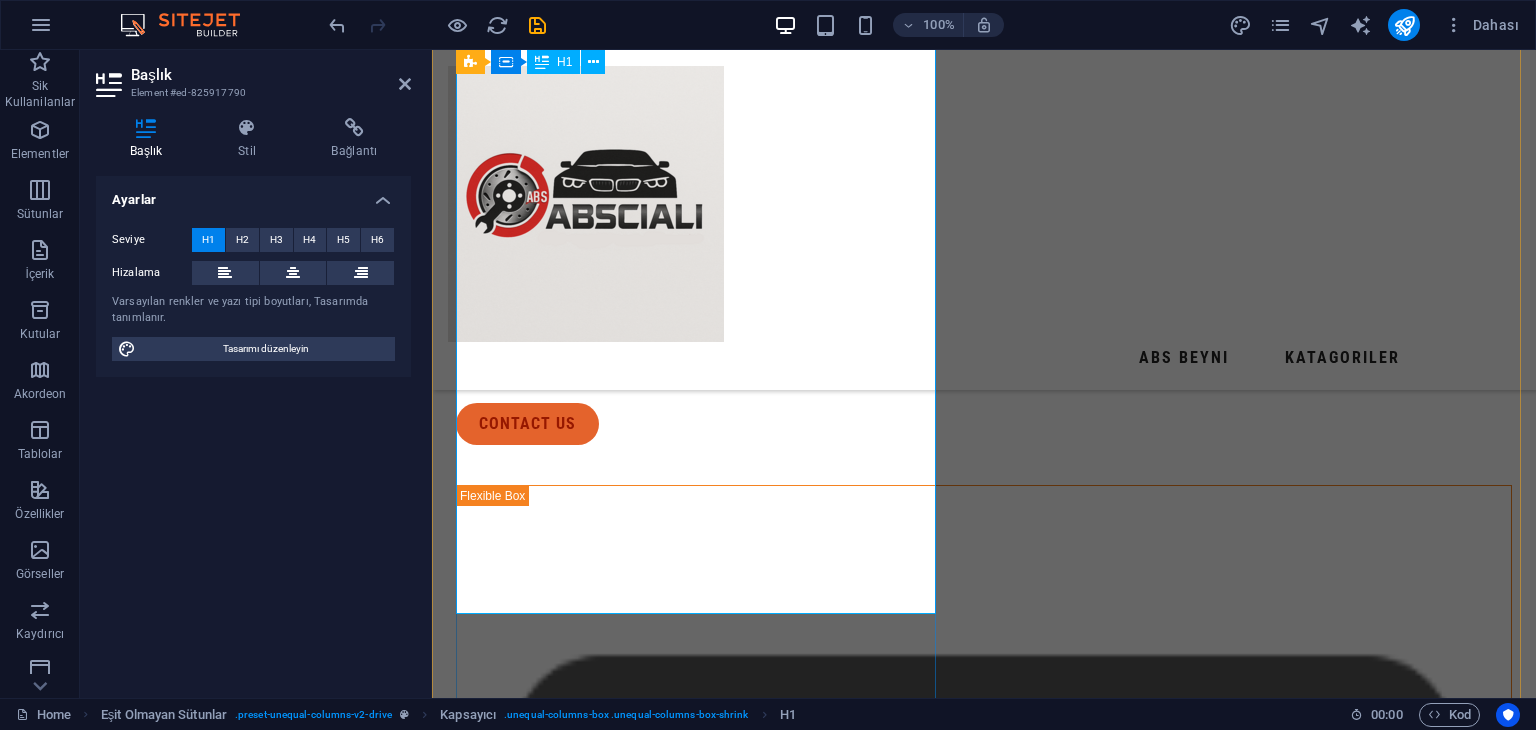 scroll, scrollTop: 532, scrollLeft: 0, axis: vertical 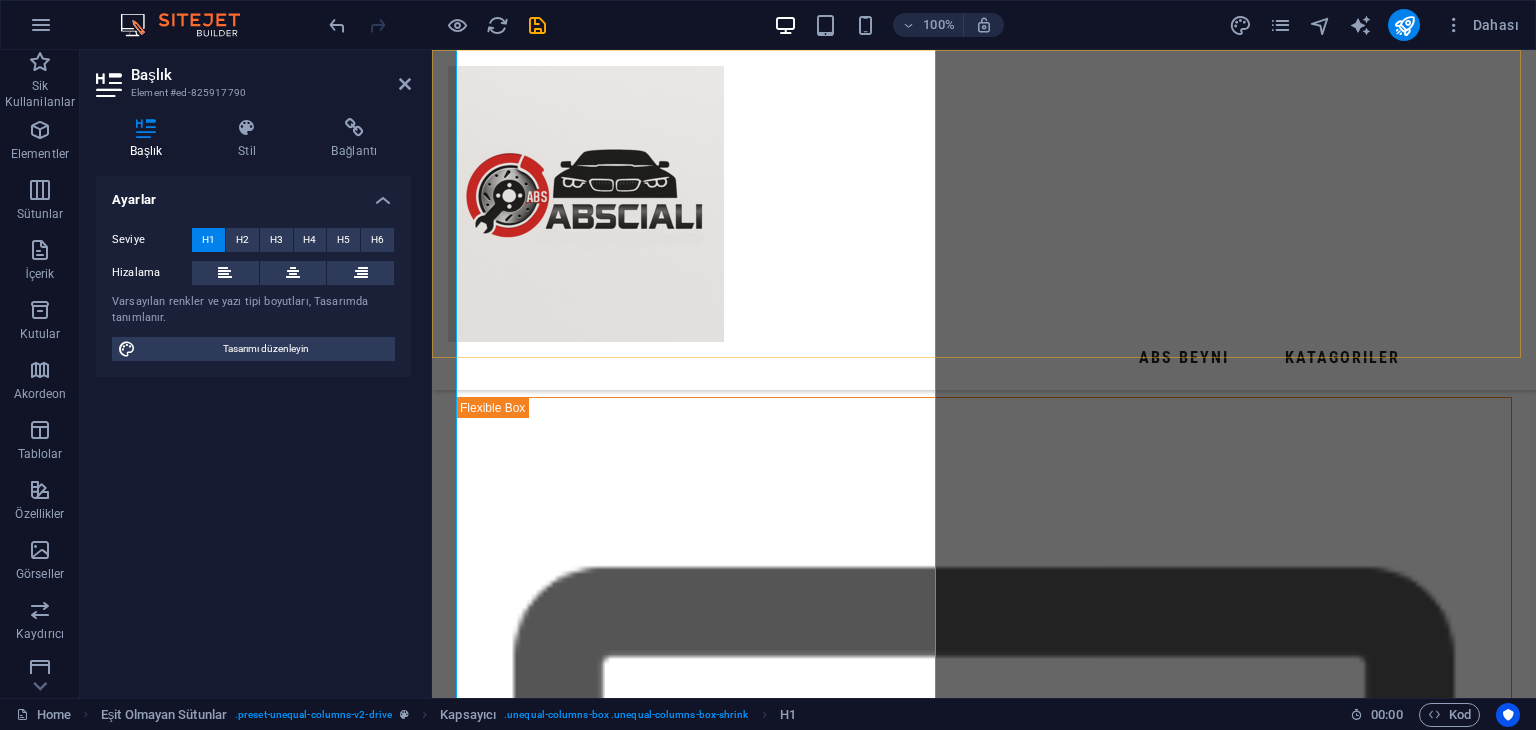 click on "abs beyni katagoriler" at bounding box center (984, 220) 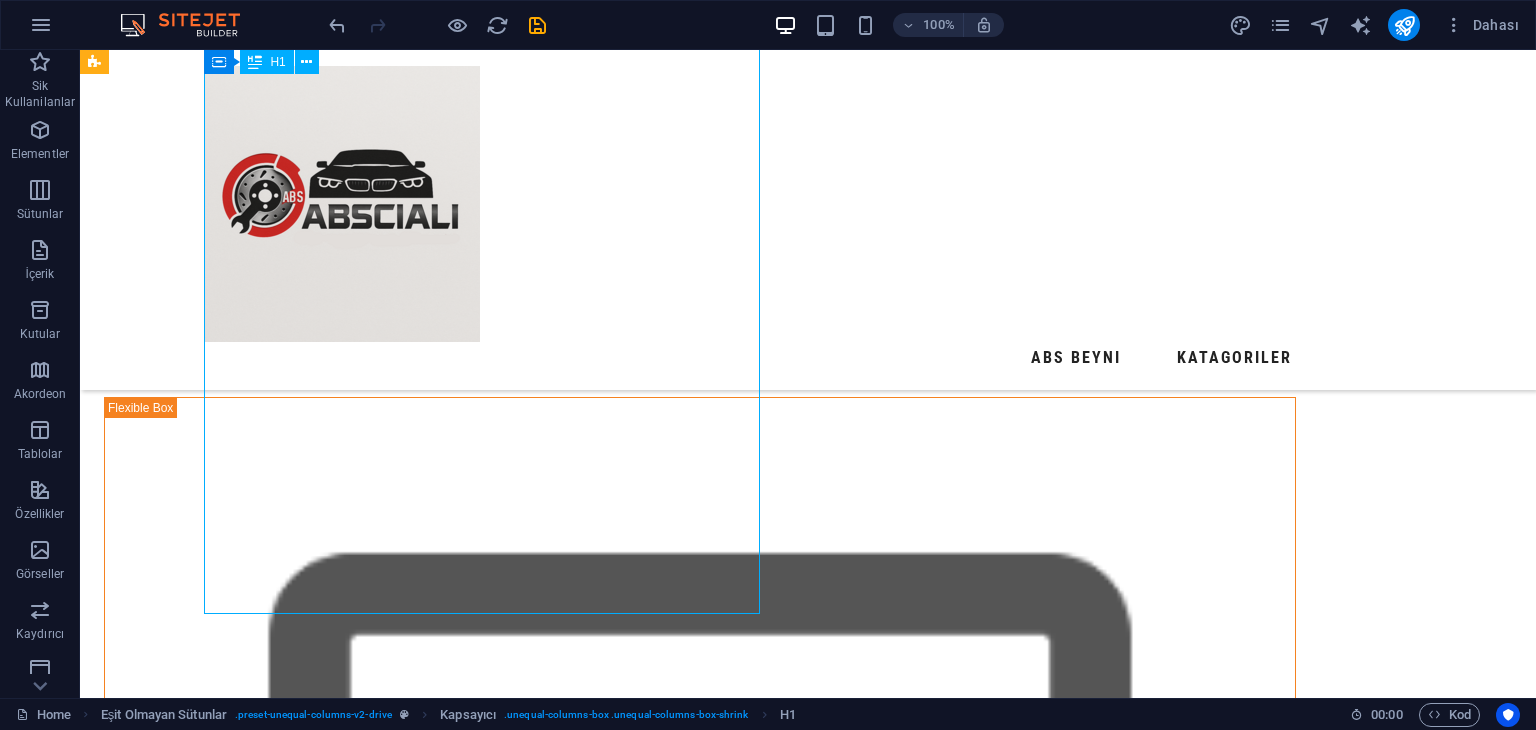 drag, startPoint x: 436, startPoint y: 445, endPoint x: 428, endPoint y: 464, distance: 20.615528 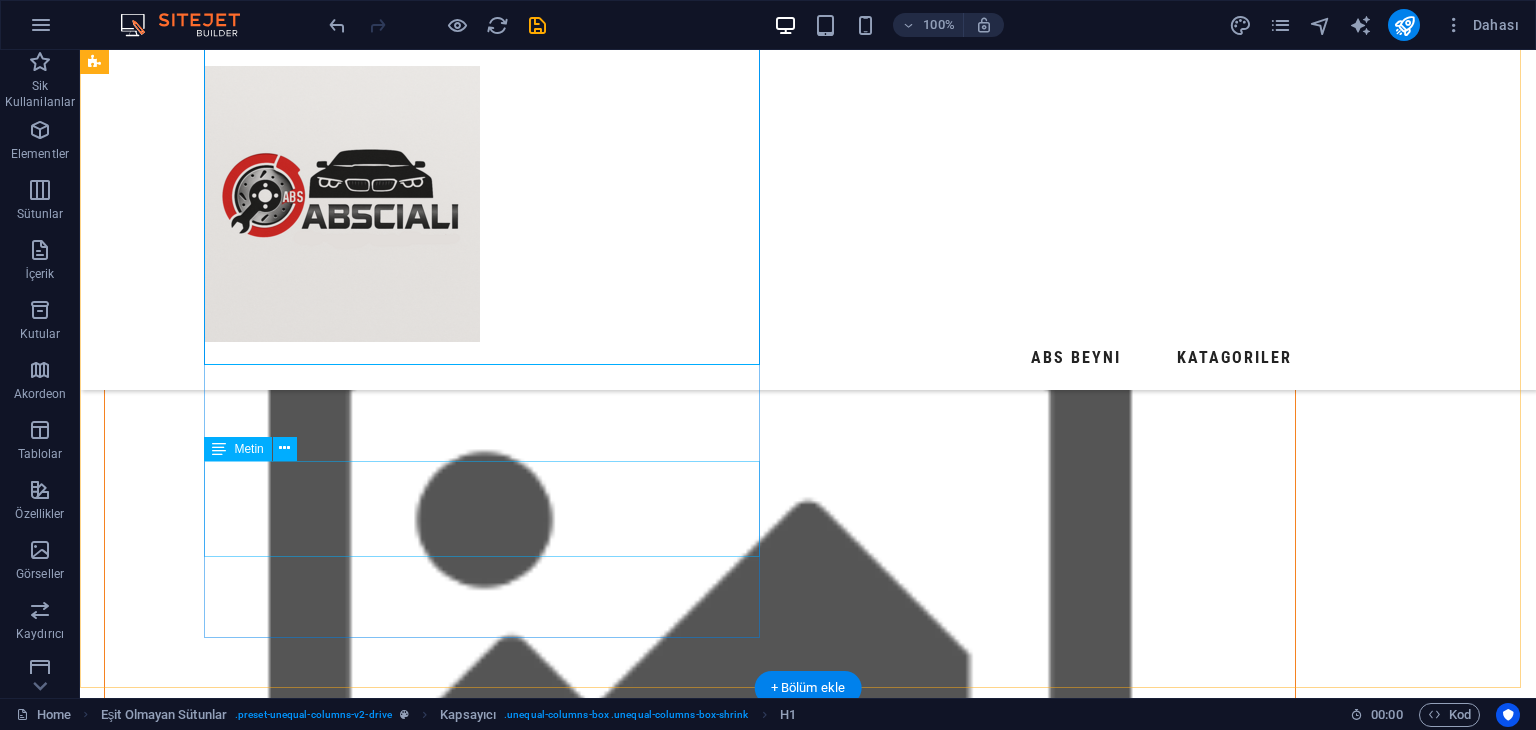 scroll, scrollTop: 832, scrollLeft: 0, axis: vertical 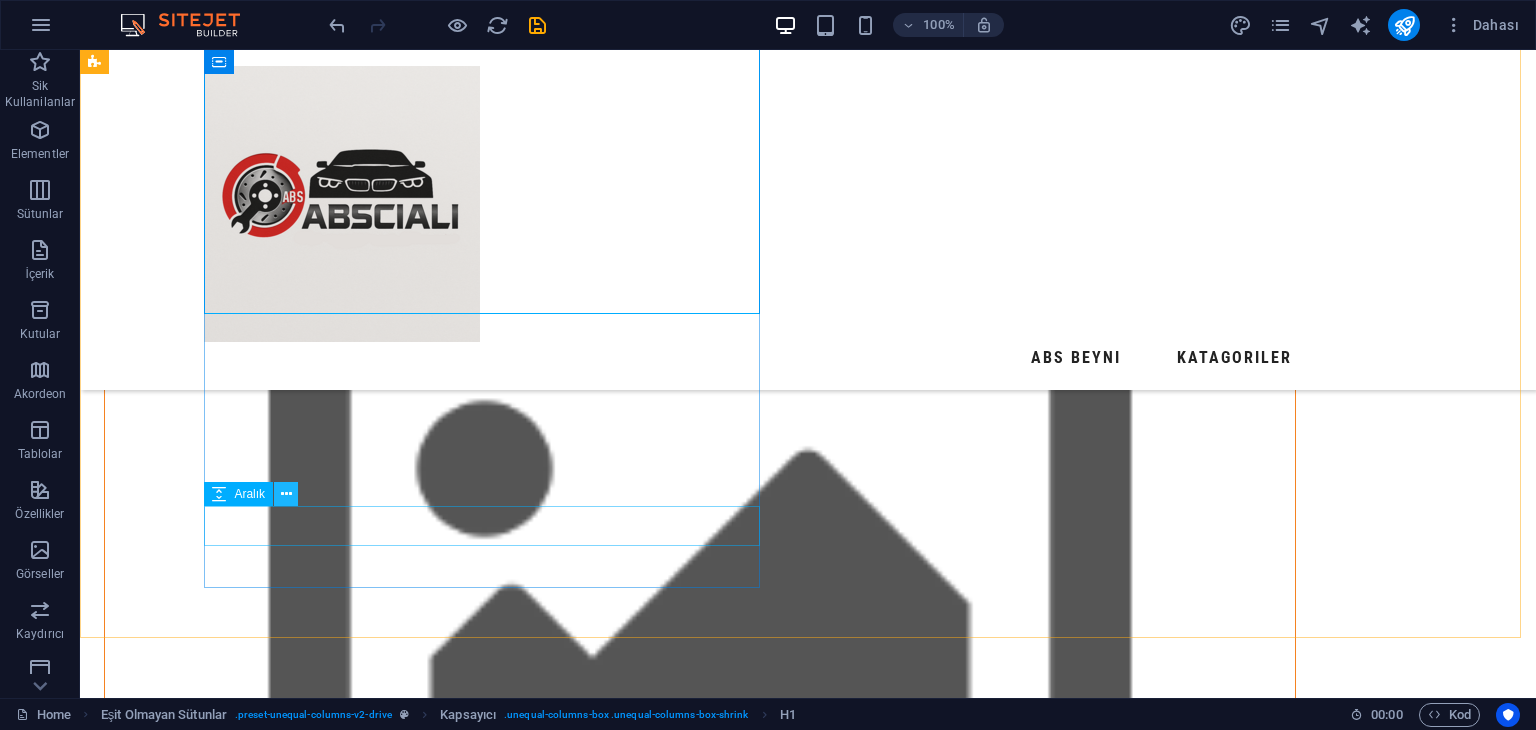 click at bounding box center (286, 494) 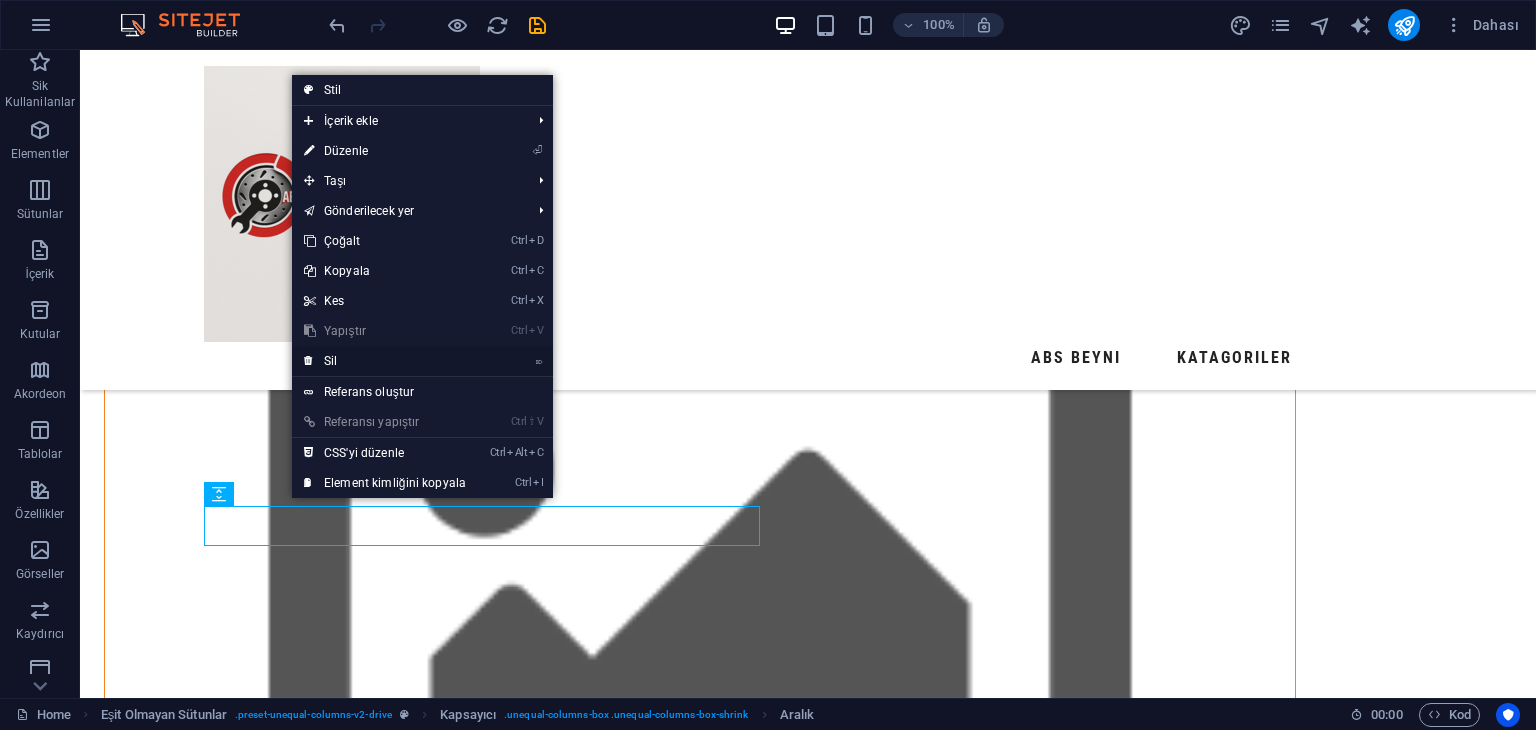 click on "⌦  Sil" at bounding box center [385, 361] 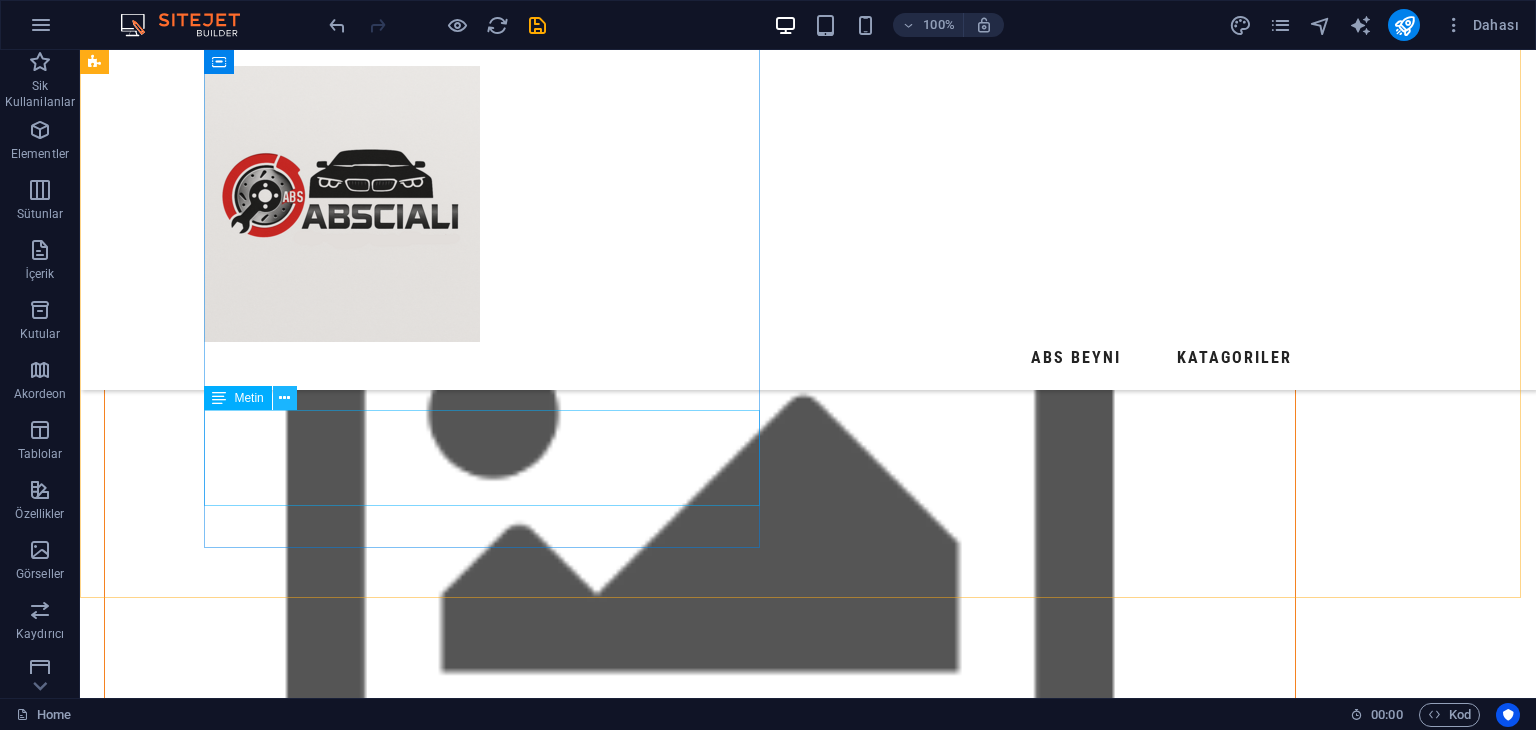 click at bounding box center (284, 398) 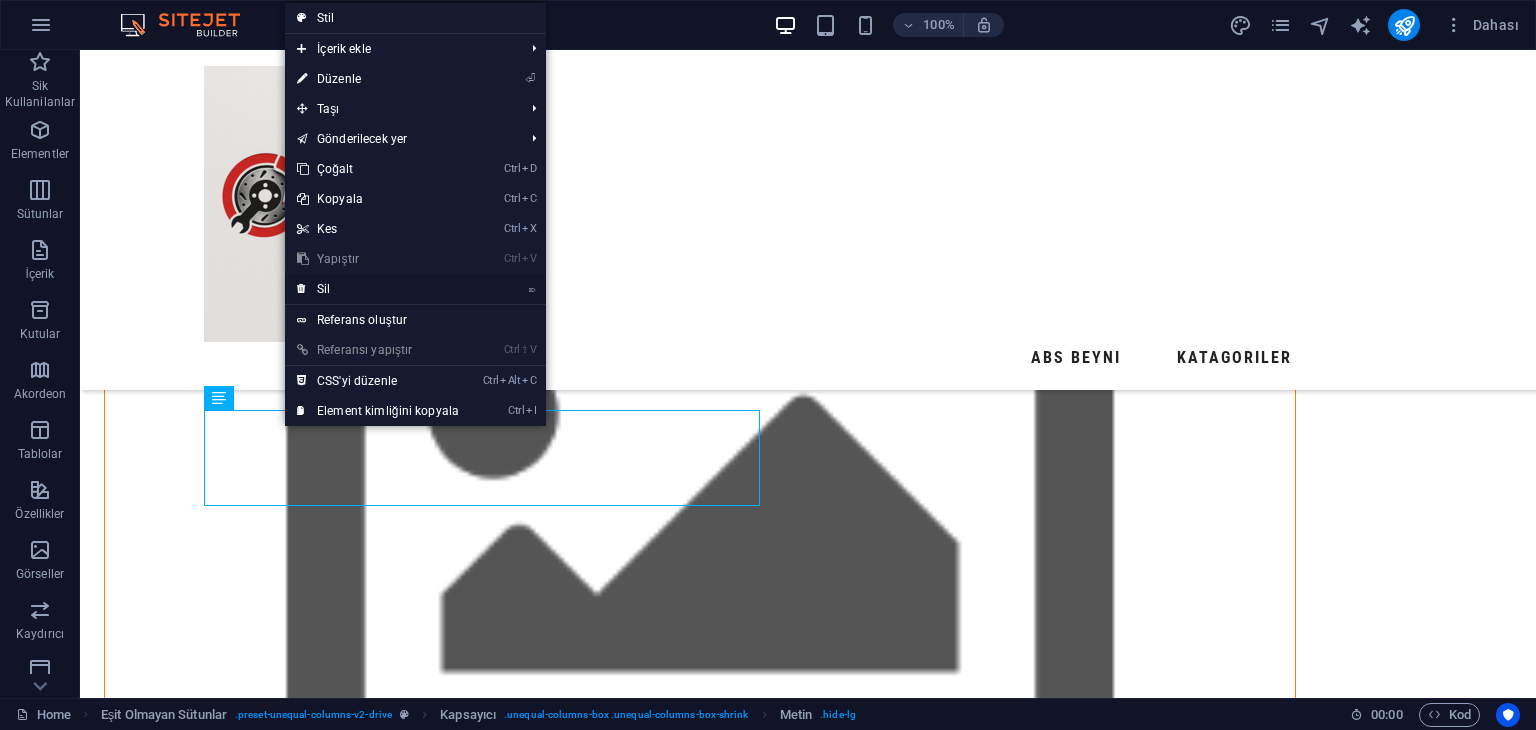 click on "⌦  Sil" at bounding box center (378, 289) 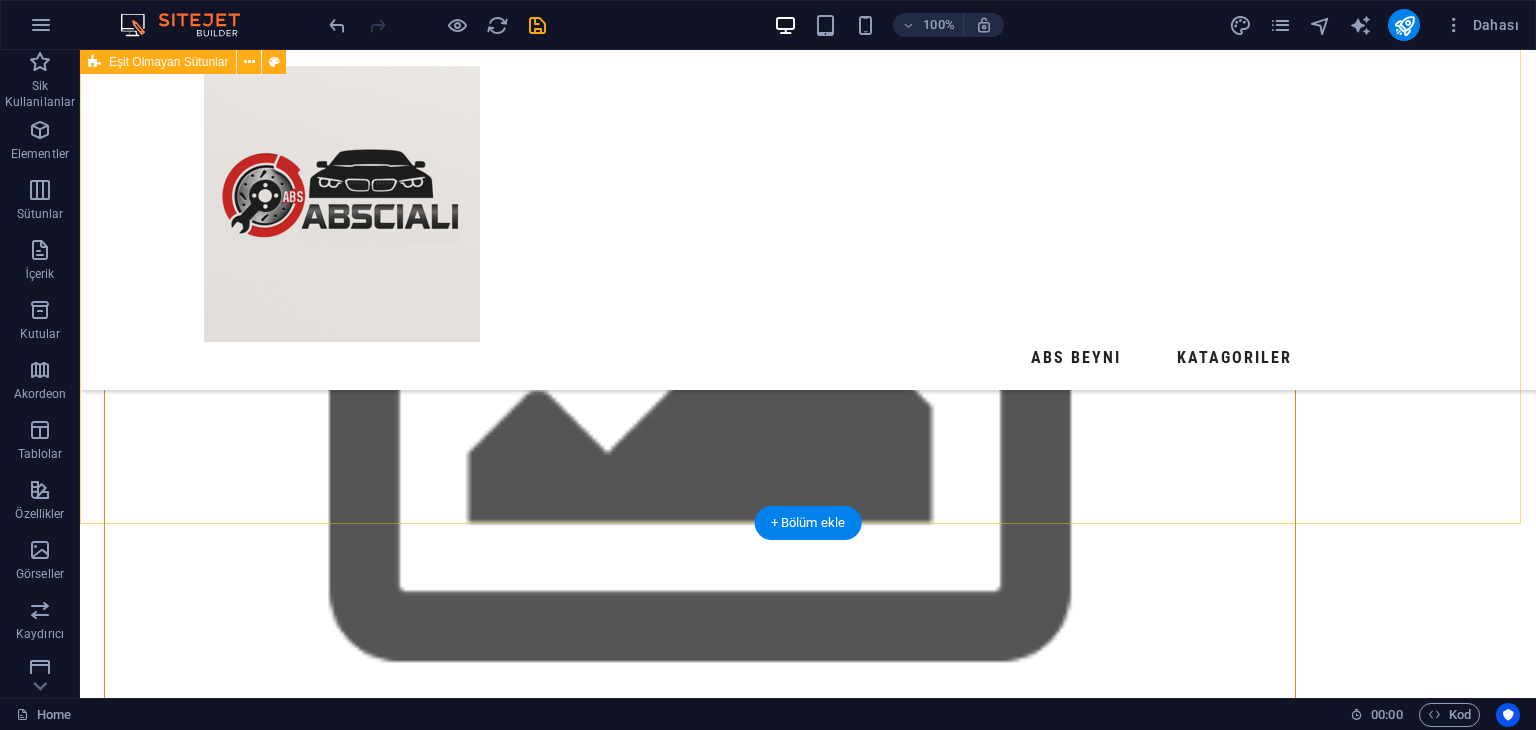 scroll, scrollTop: 1132, scrollLeft: 0, axis: vertical 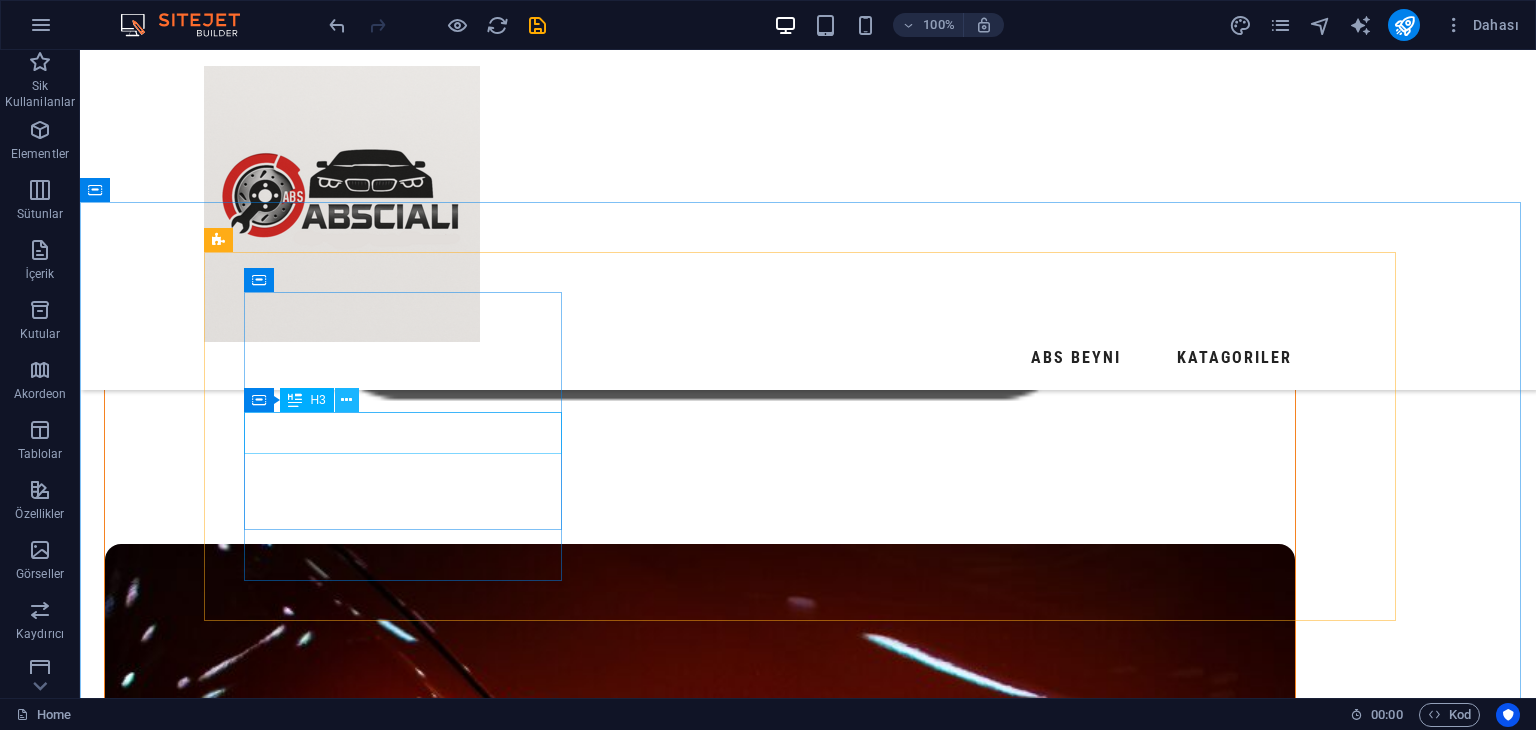 click at bounding box center [347, 400] 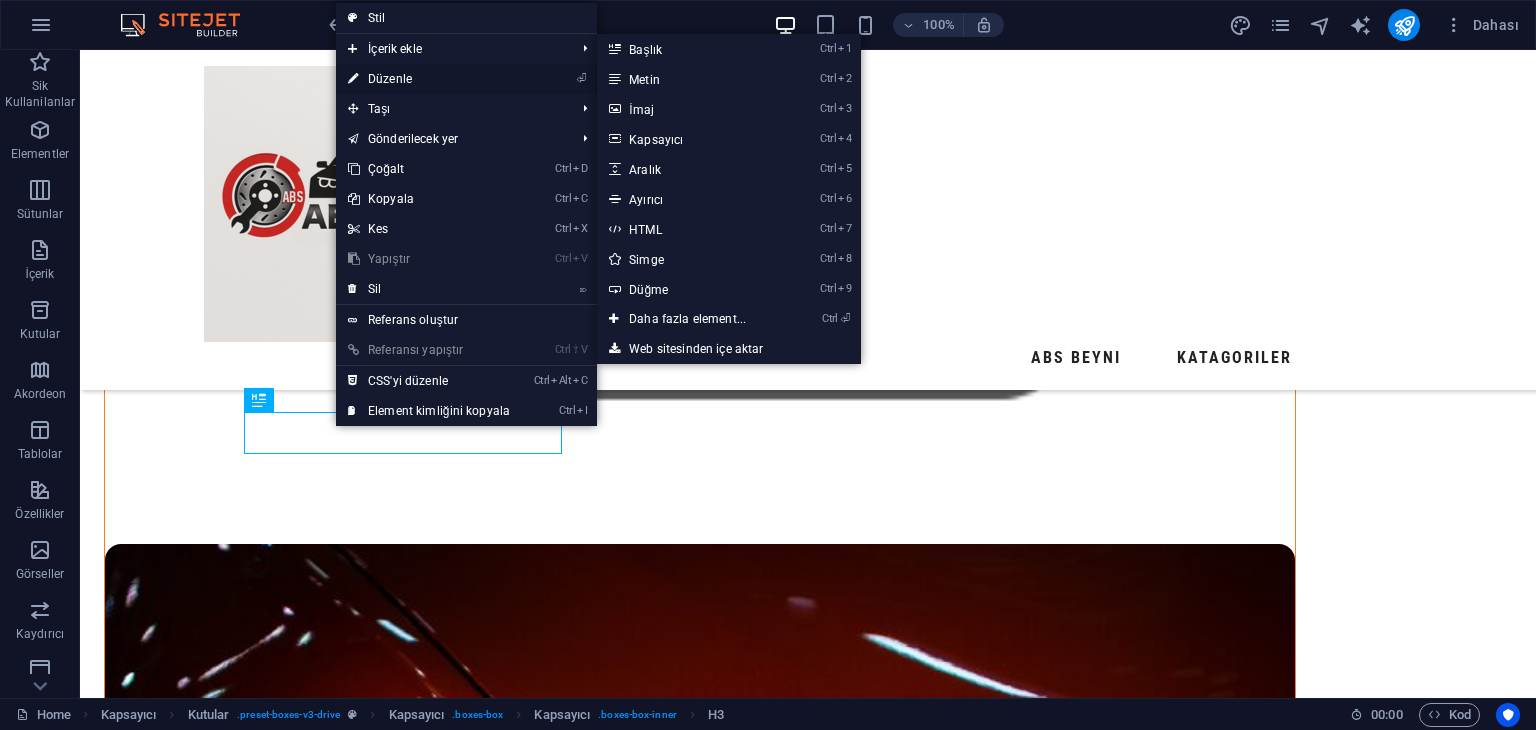 click on "⏎  Düzenle" at bounding box center (429, 79) 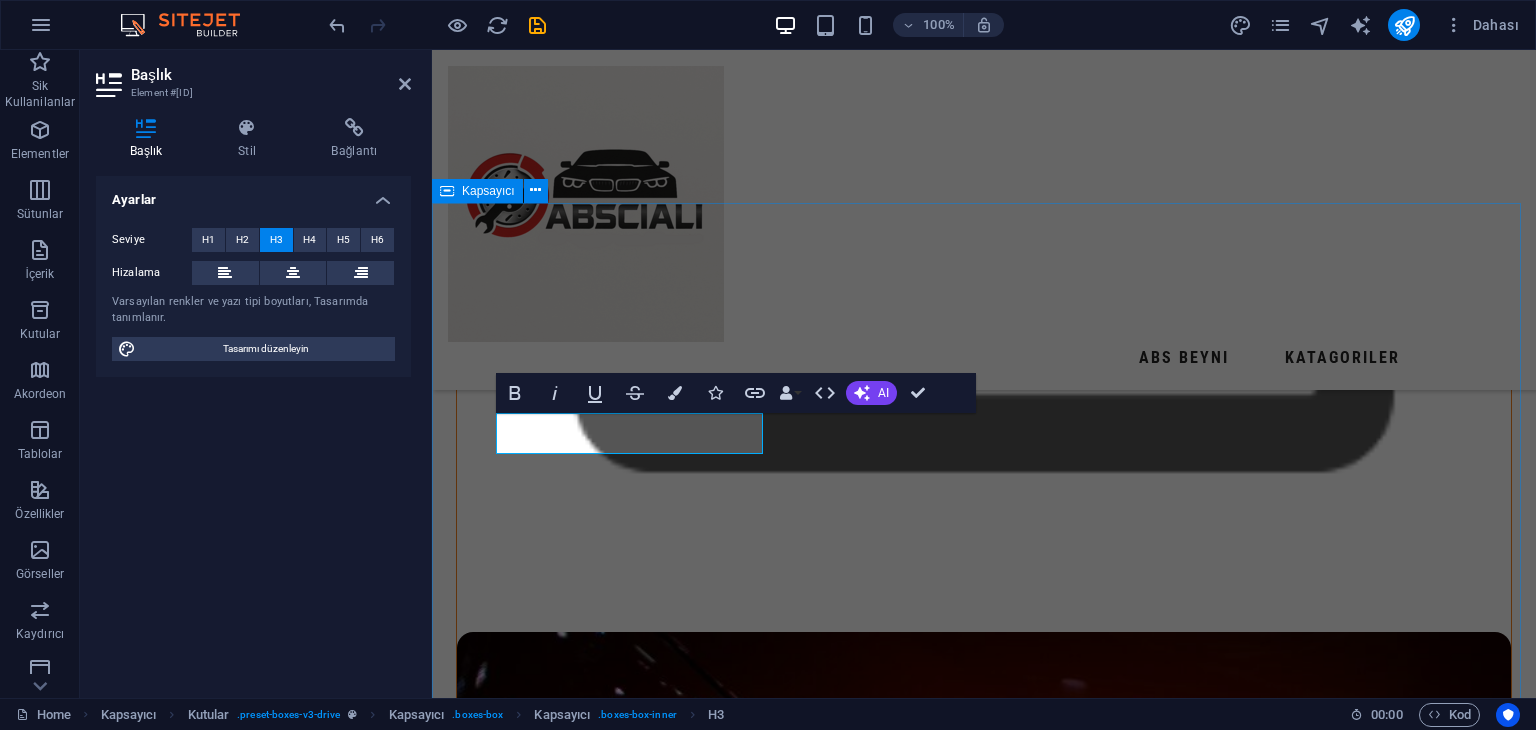 scroll, scrollTop: 1218, scrollLeft: 0, axis: vertical 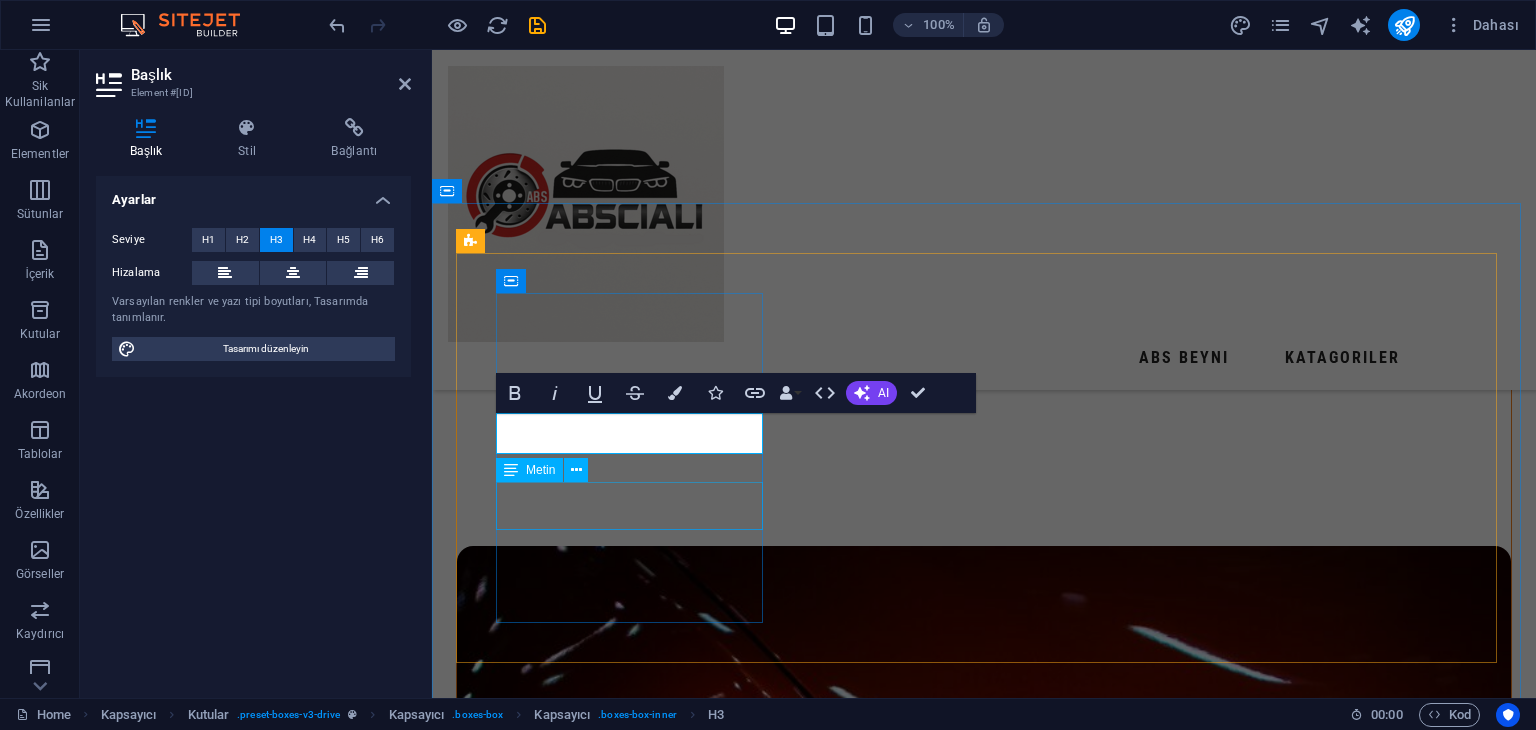 type 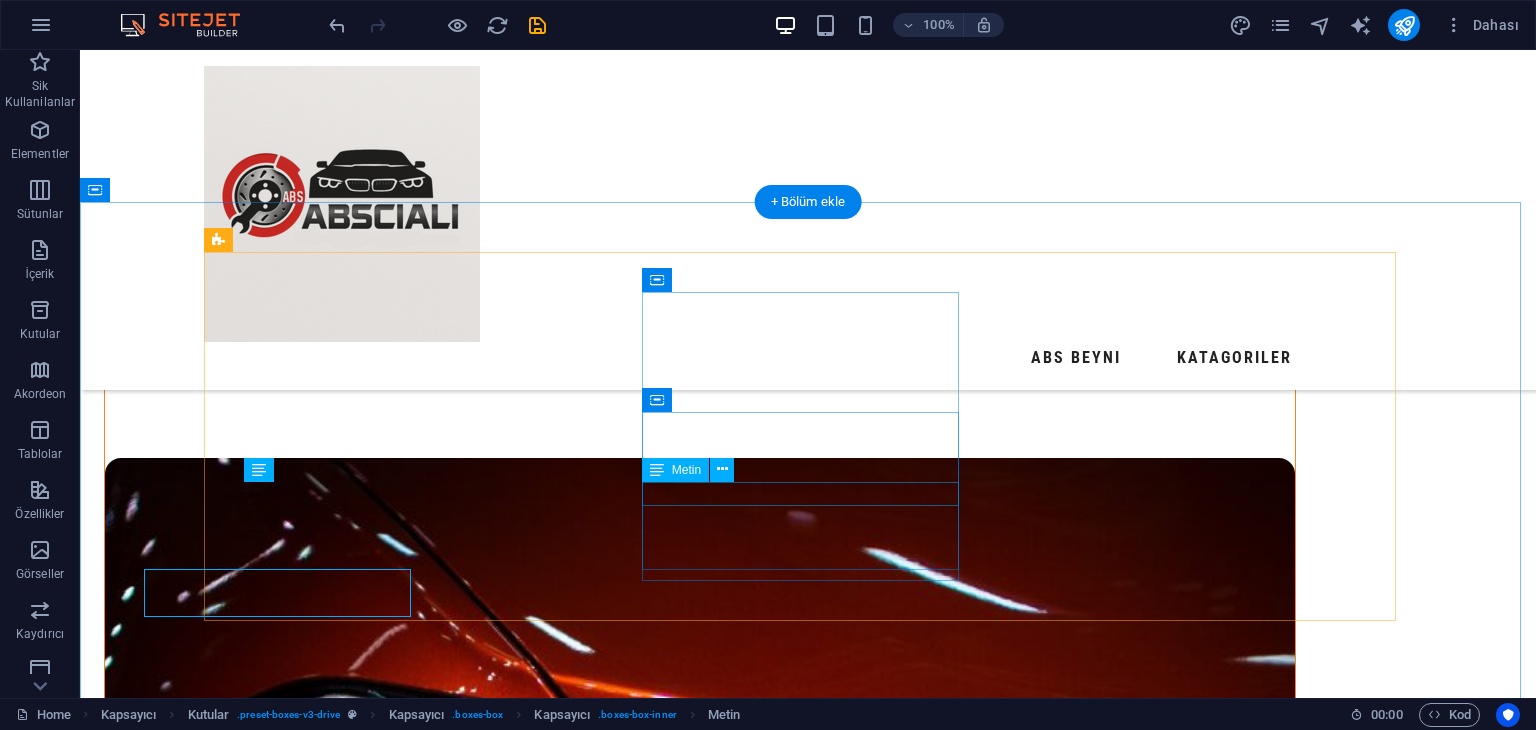 scroll, scrollTop: 1132, scrollLeft: 0, axis: vertical 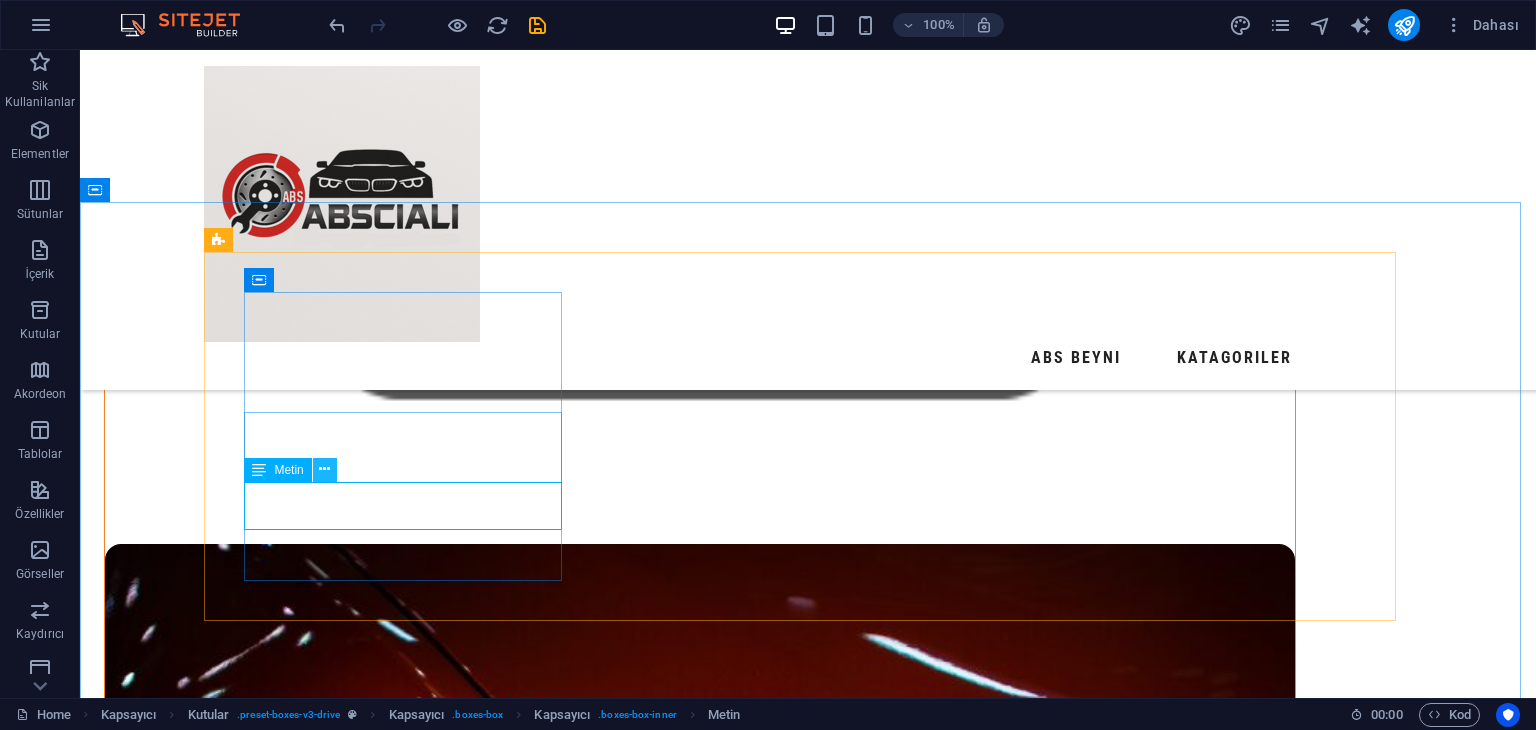 click at bounding box center [324, 469] 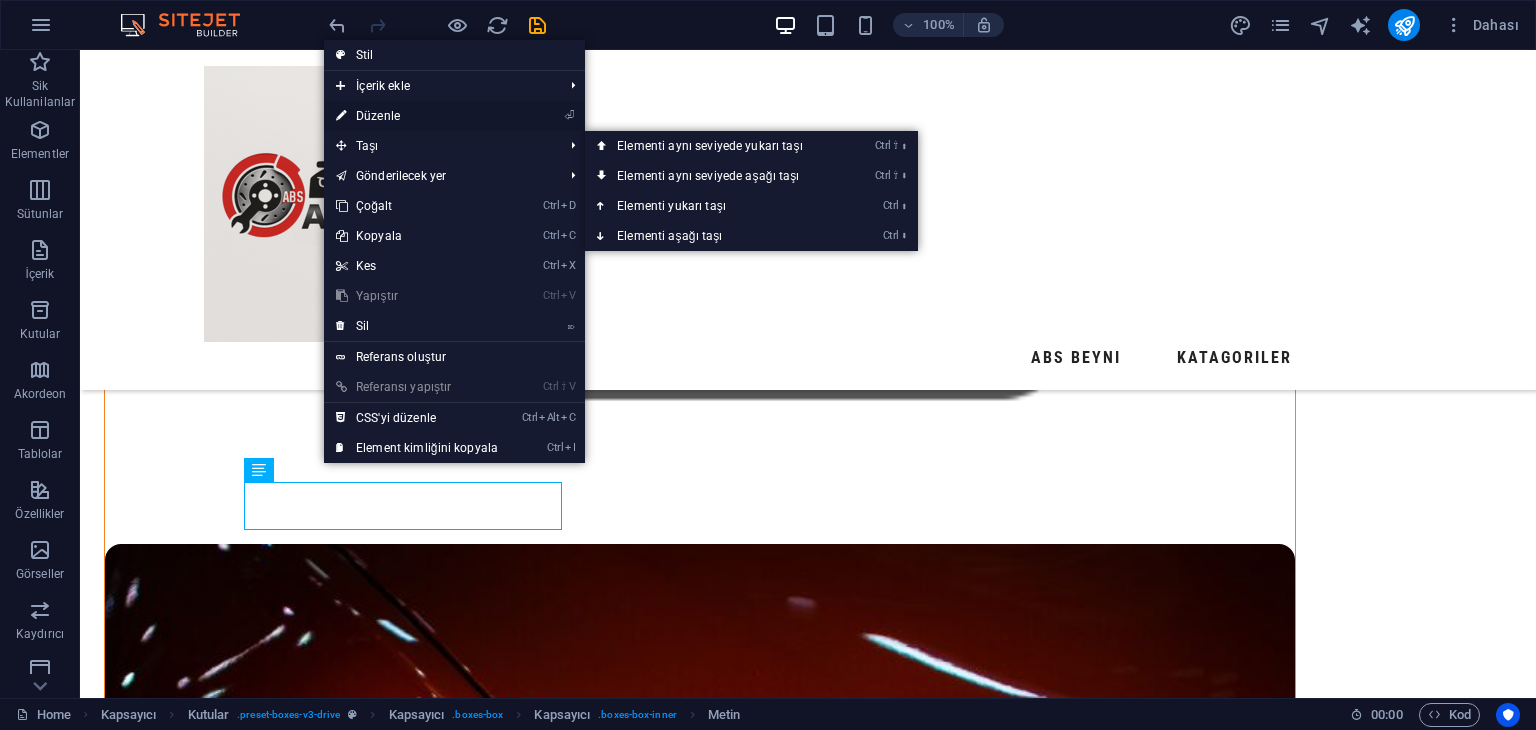 click on "⏎  Düzenle" at bounding box center (417, 116) 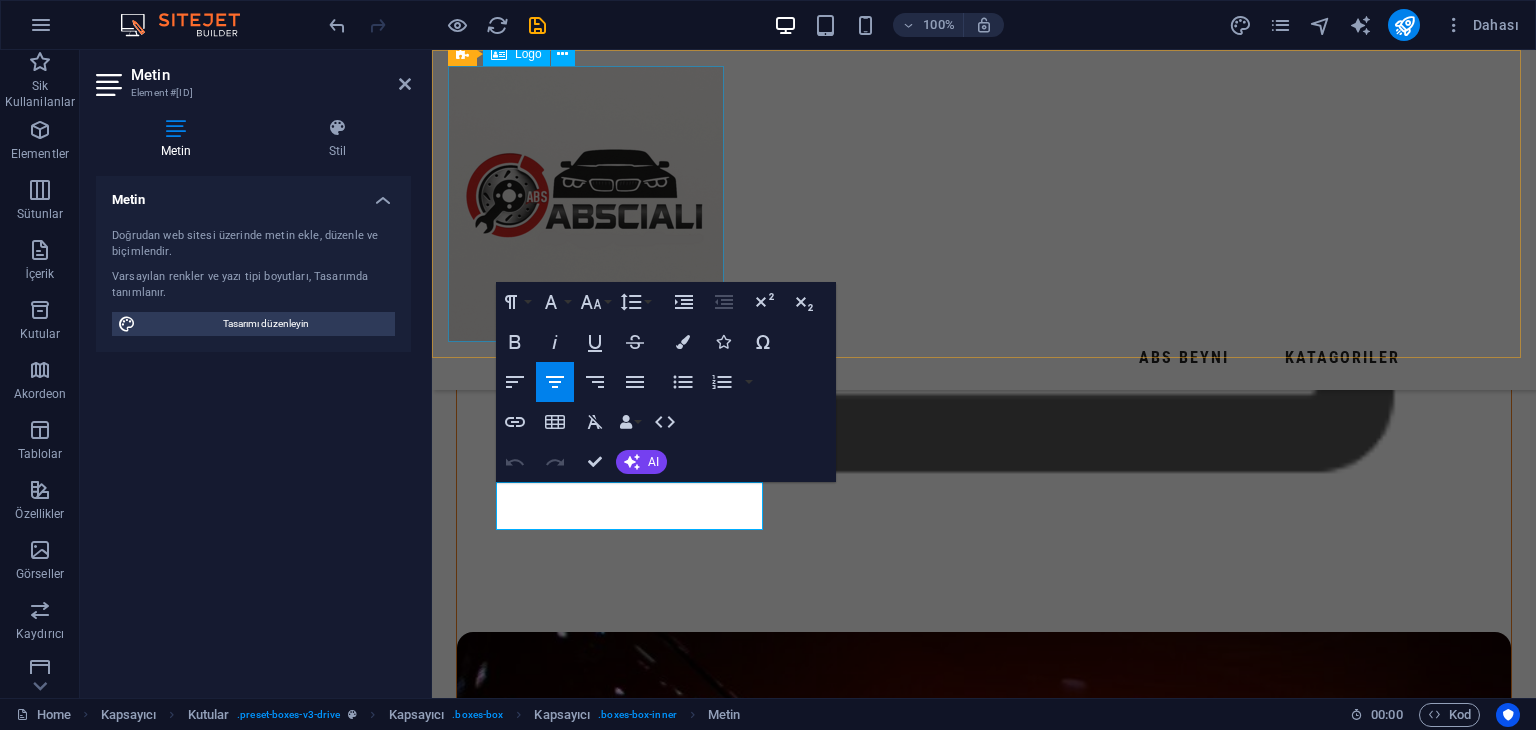 scroll, scrollTop: 1218, scrollLeft: 0, axis: vertical 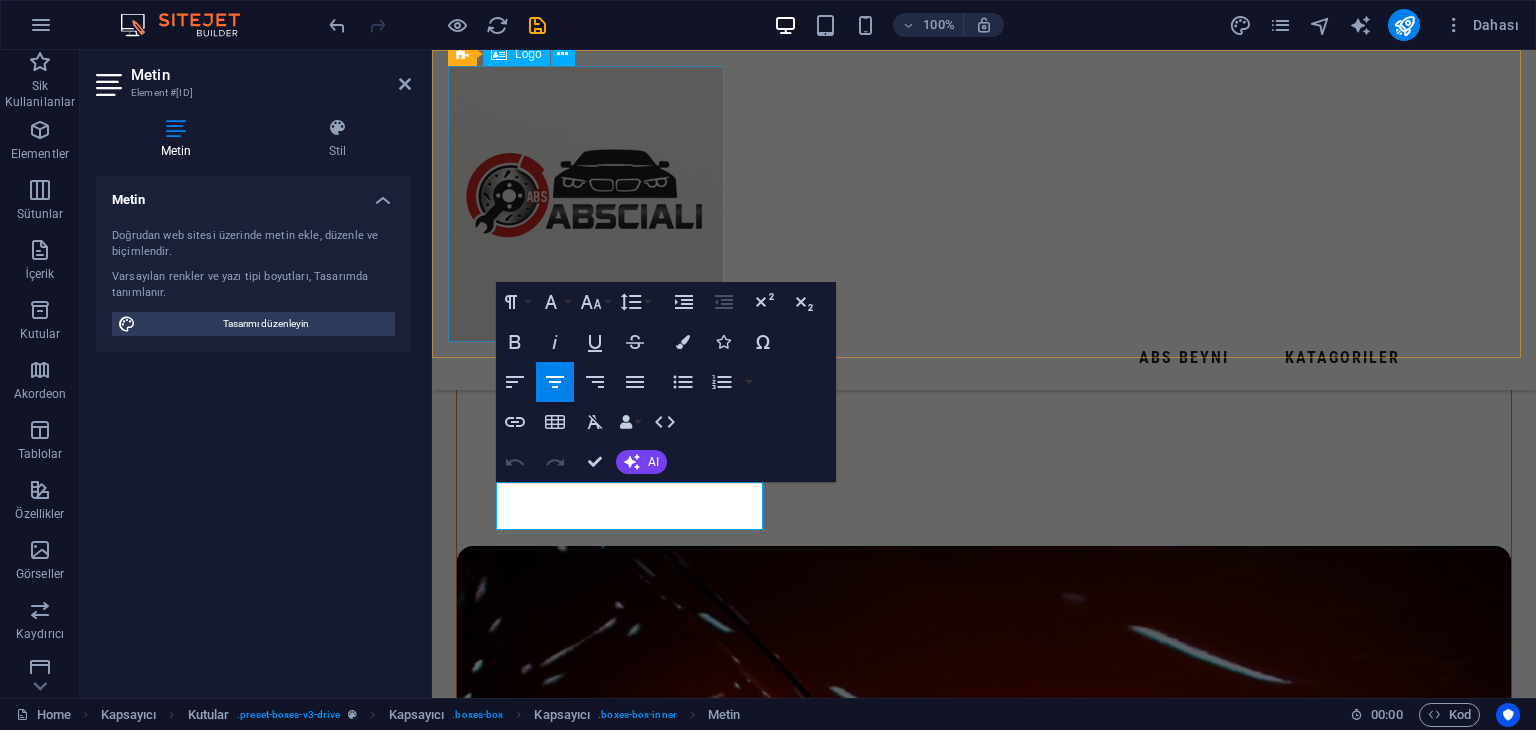 type 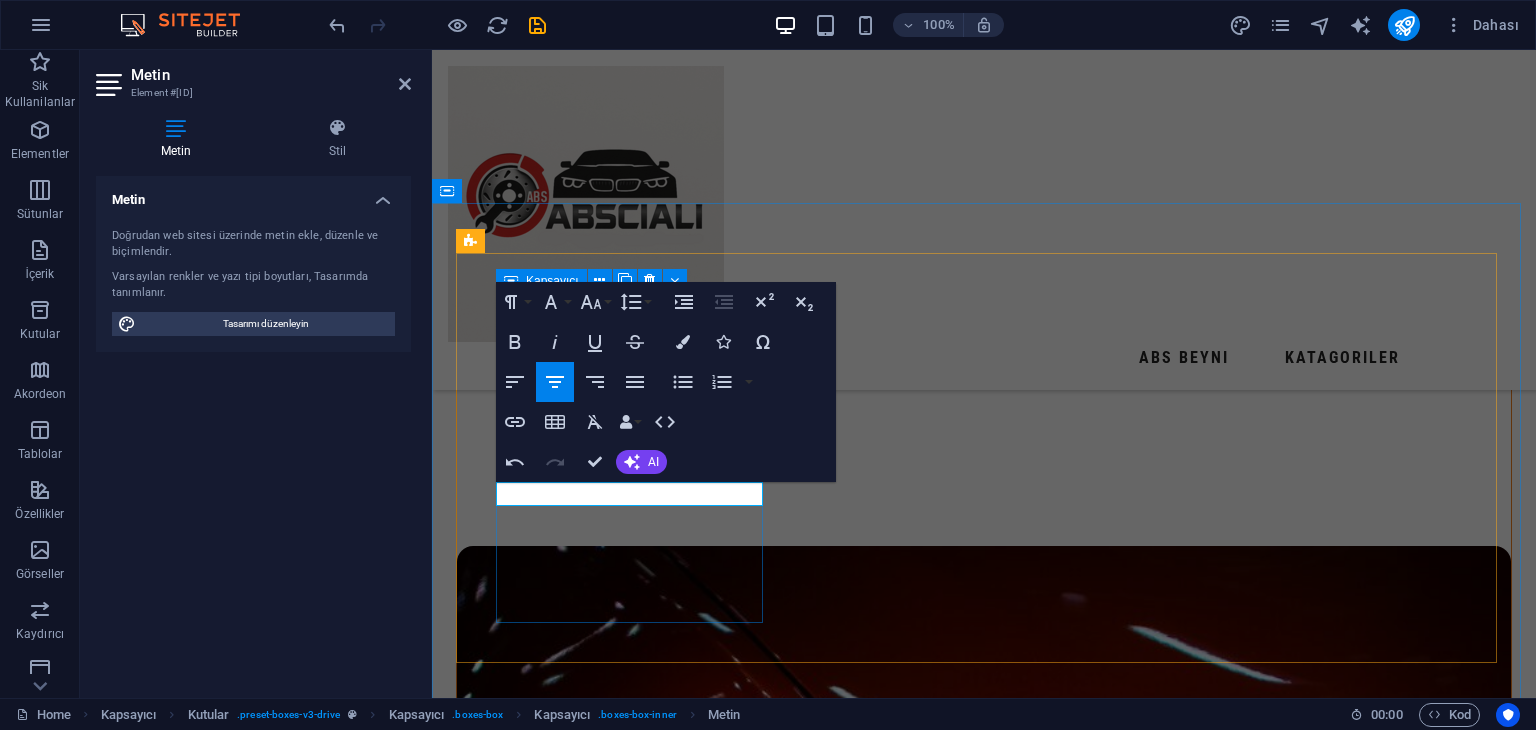 click on "MERSİN MEZİTLİ SANAYİ SİTESİ" at bounding box center (632, 1679) 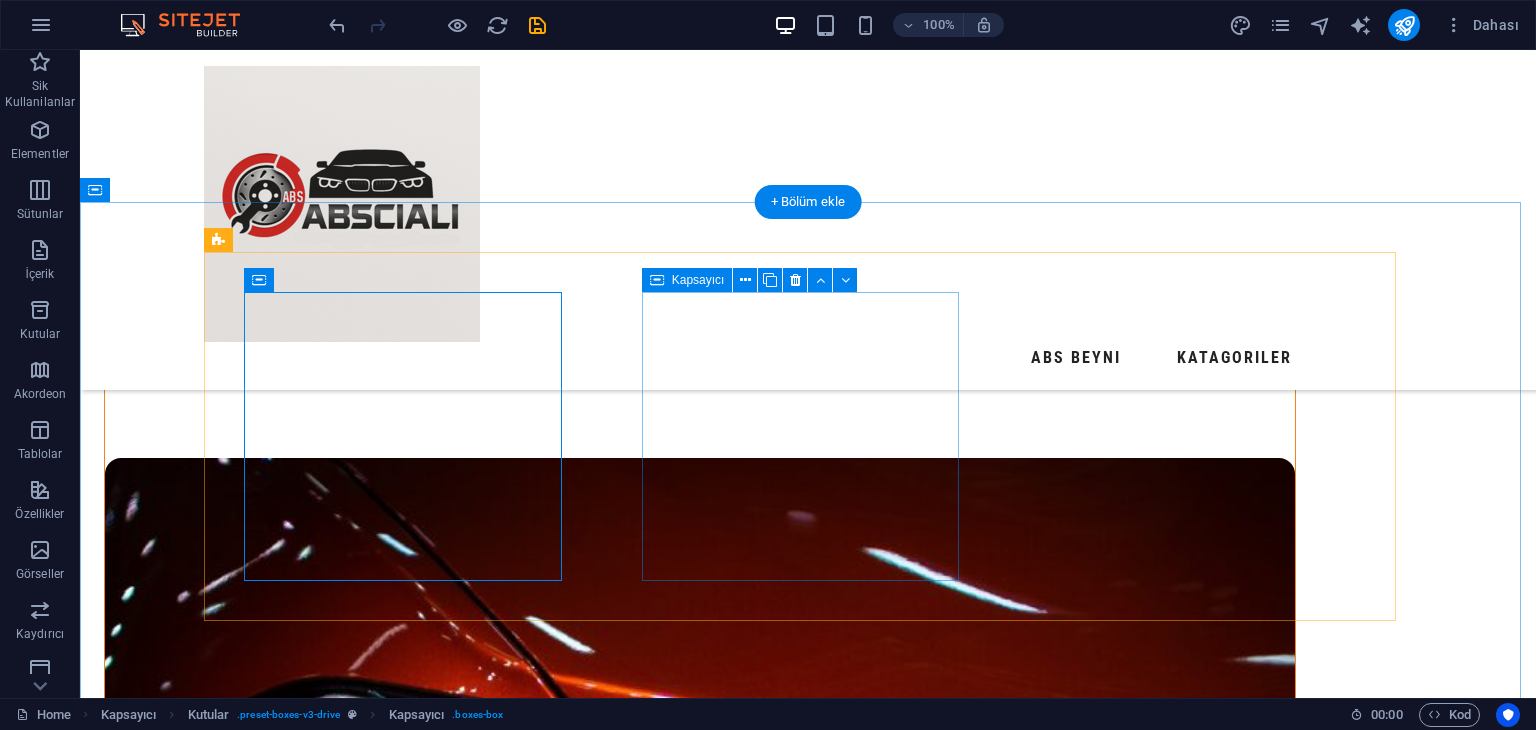 click on "Working hours Weekdays: 06:00 - 22:00h Saturday: 06:00 - 22:00h Sunday: 10:00 - 18:00h" at bounding box center [410, 1991] 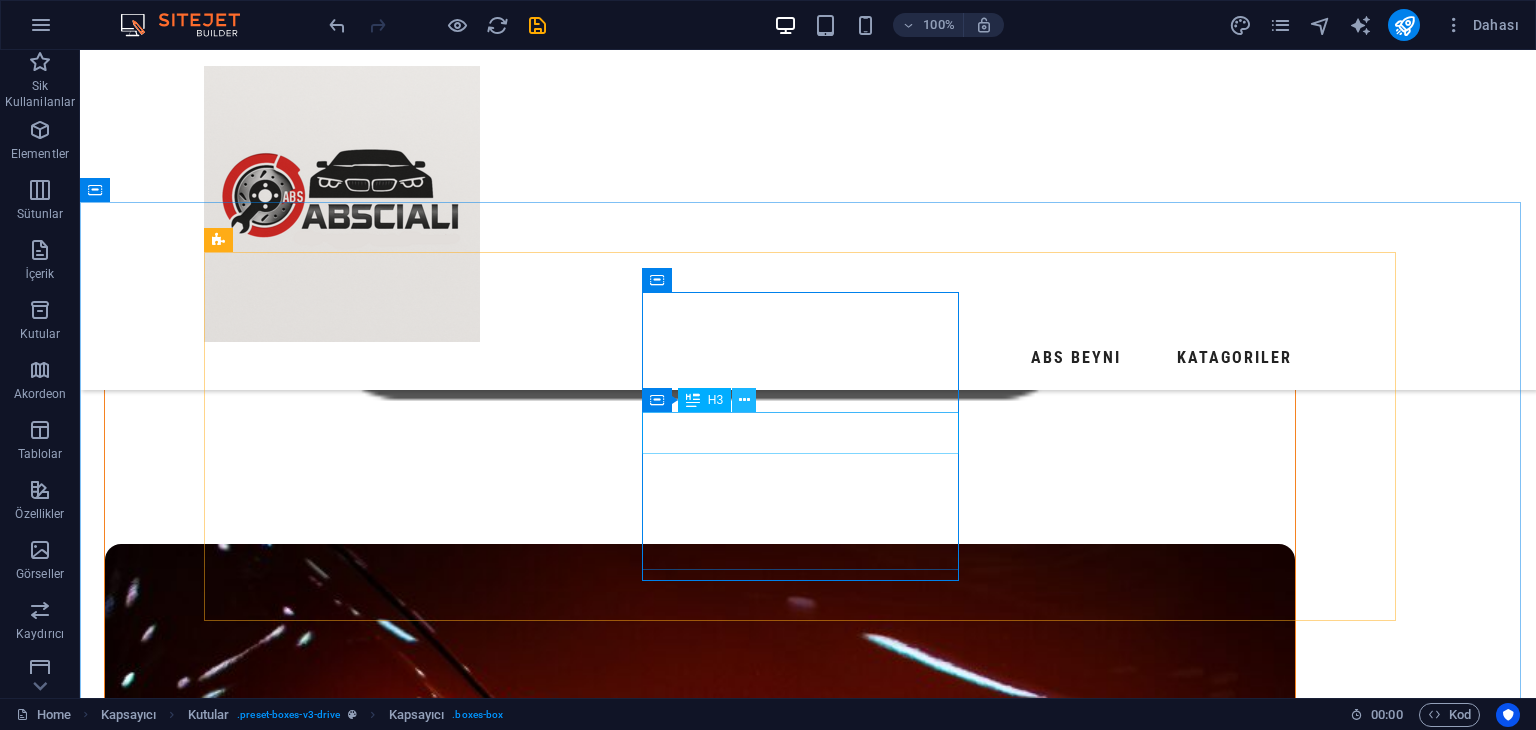 click at bounding box center (744, 400) 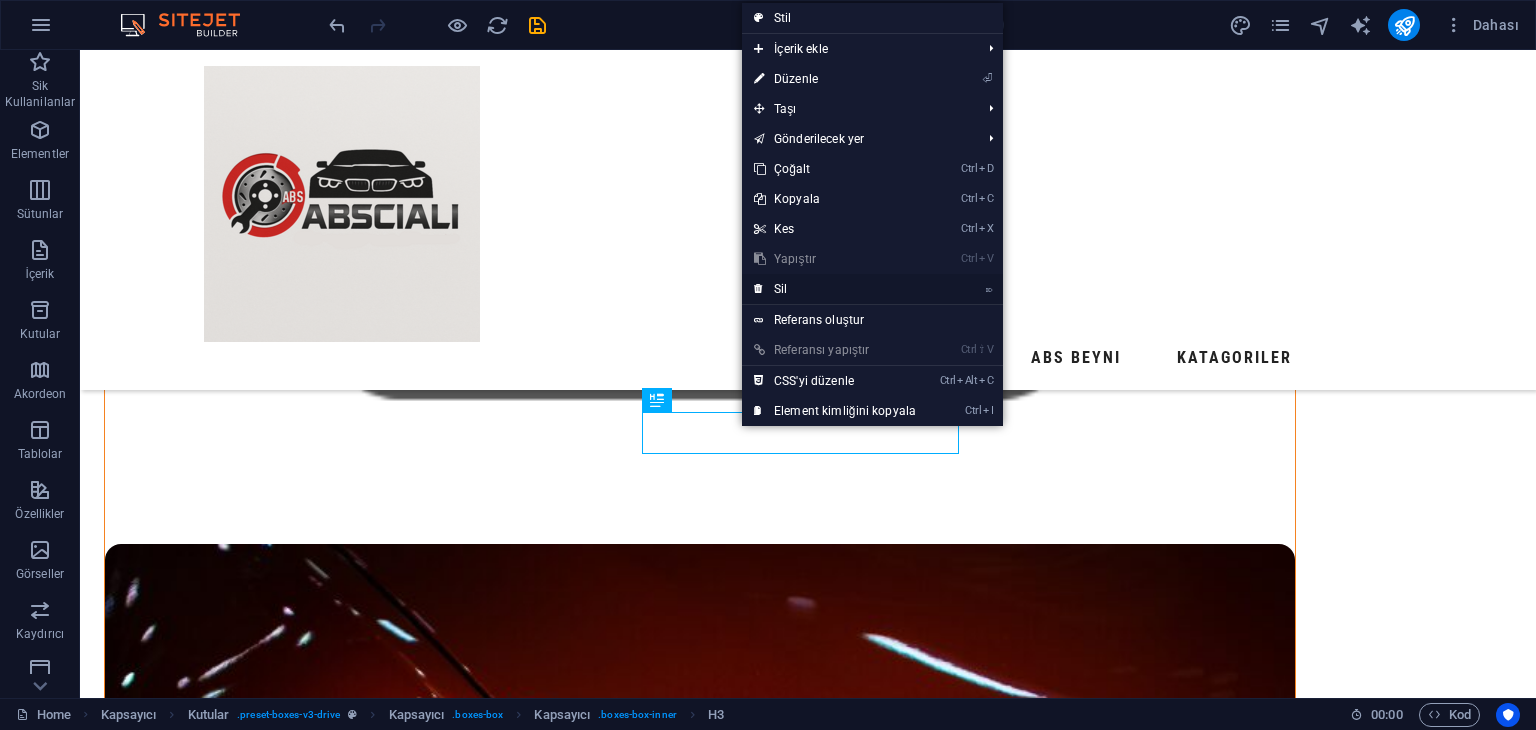 click on "⌦  Sil" at bounding box center (835, 289) 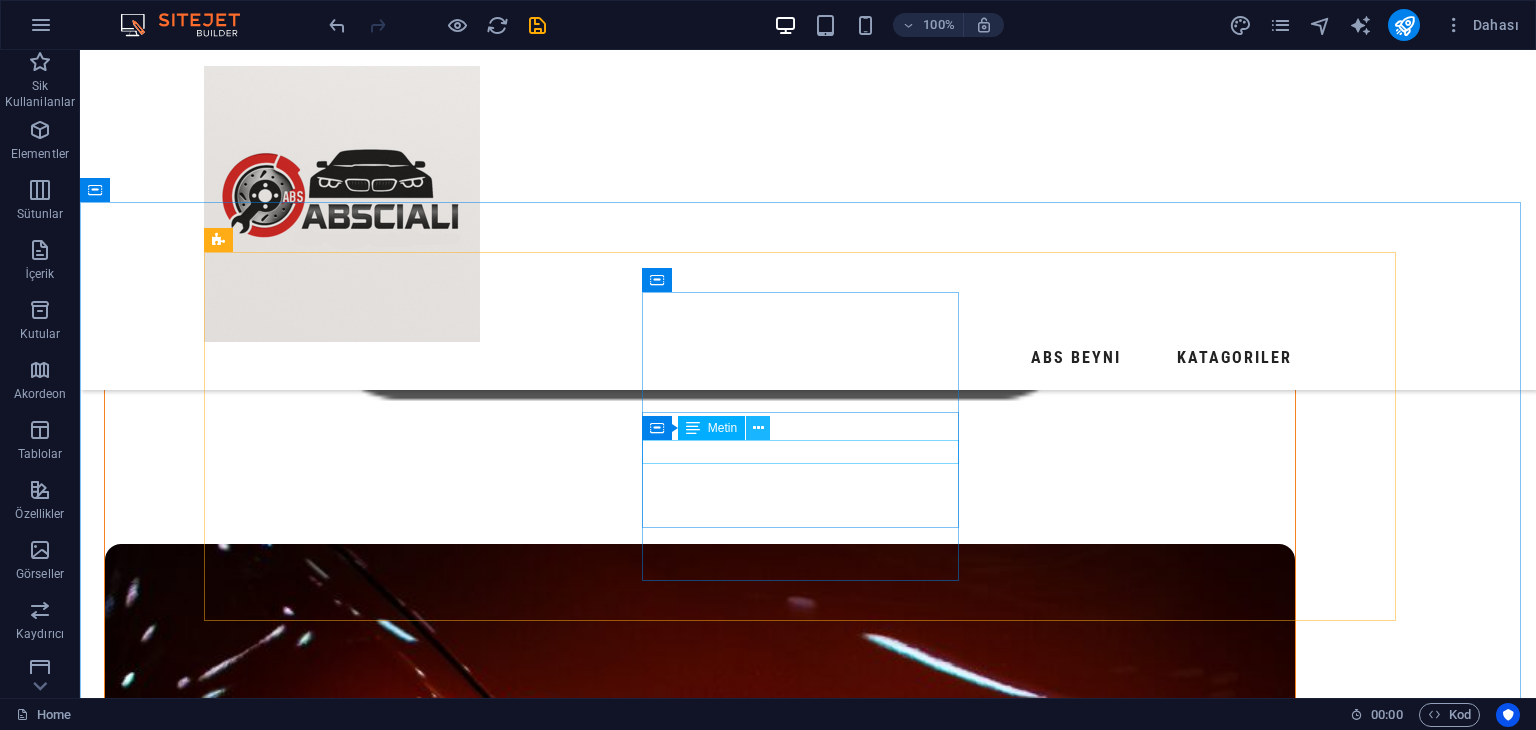 click at bounding box center [758, 428] 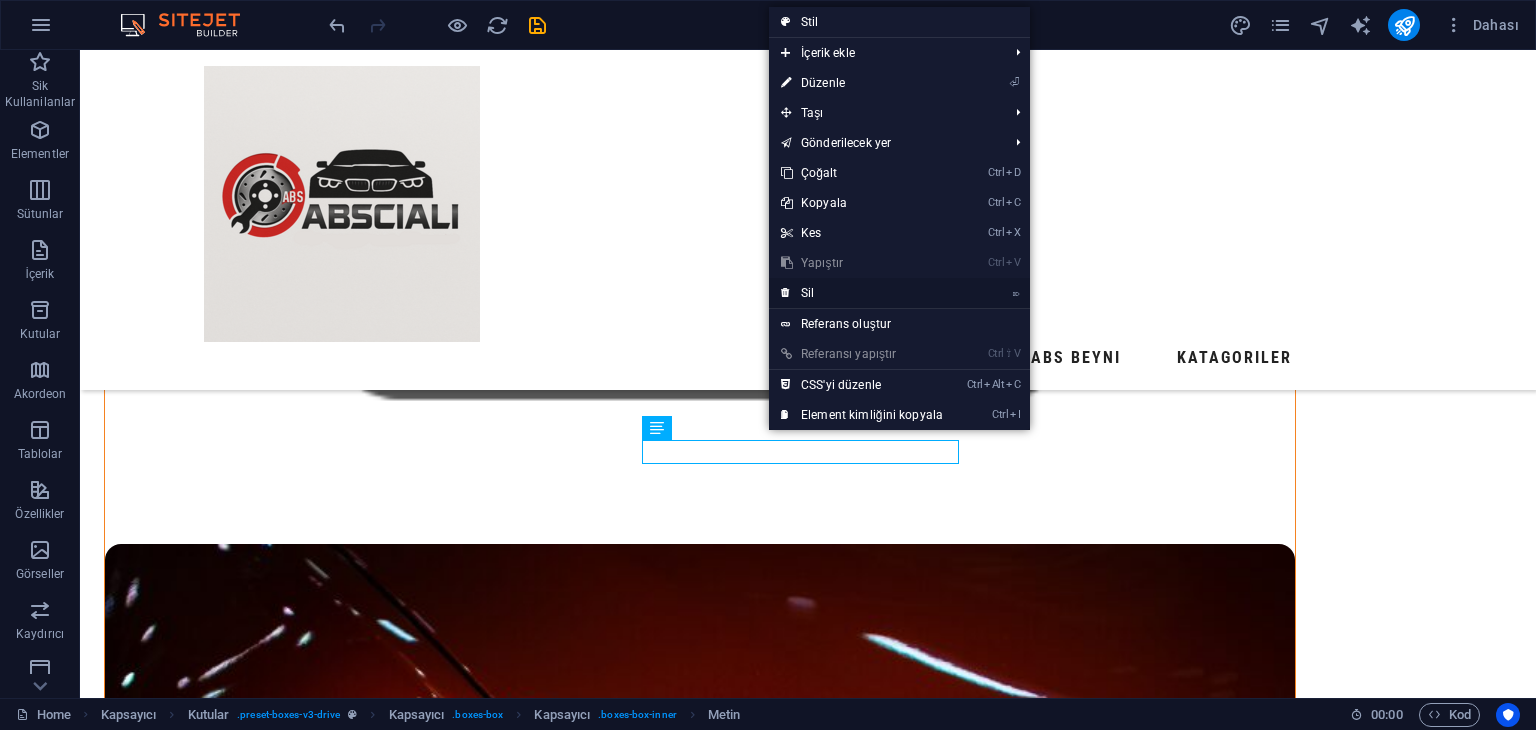 click on "⌦  Sil" at bounding box center (862, 293) 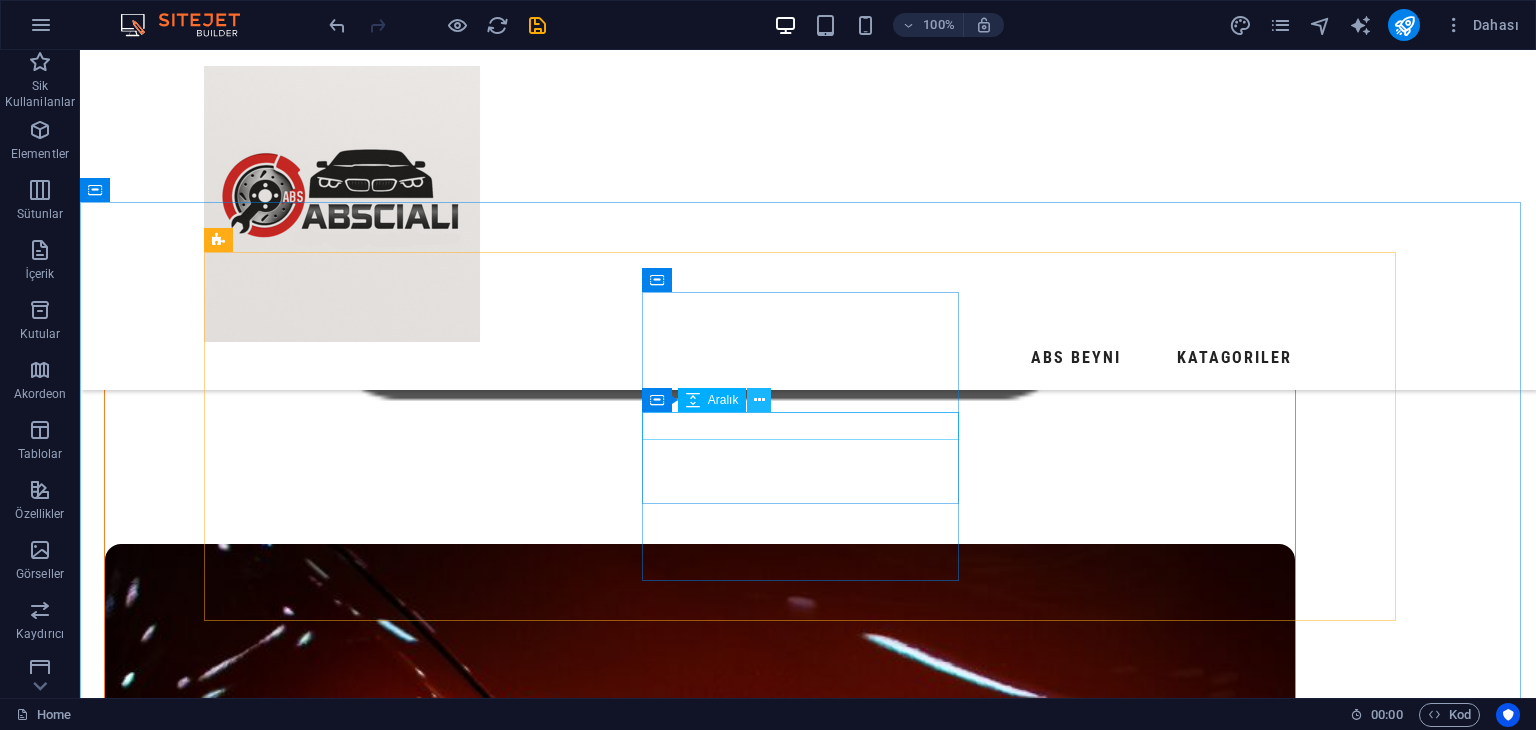 click at bounding box center [759, 400] 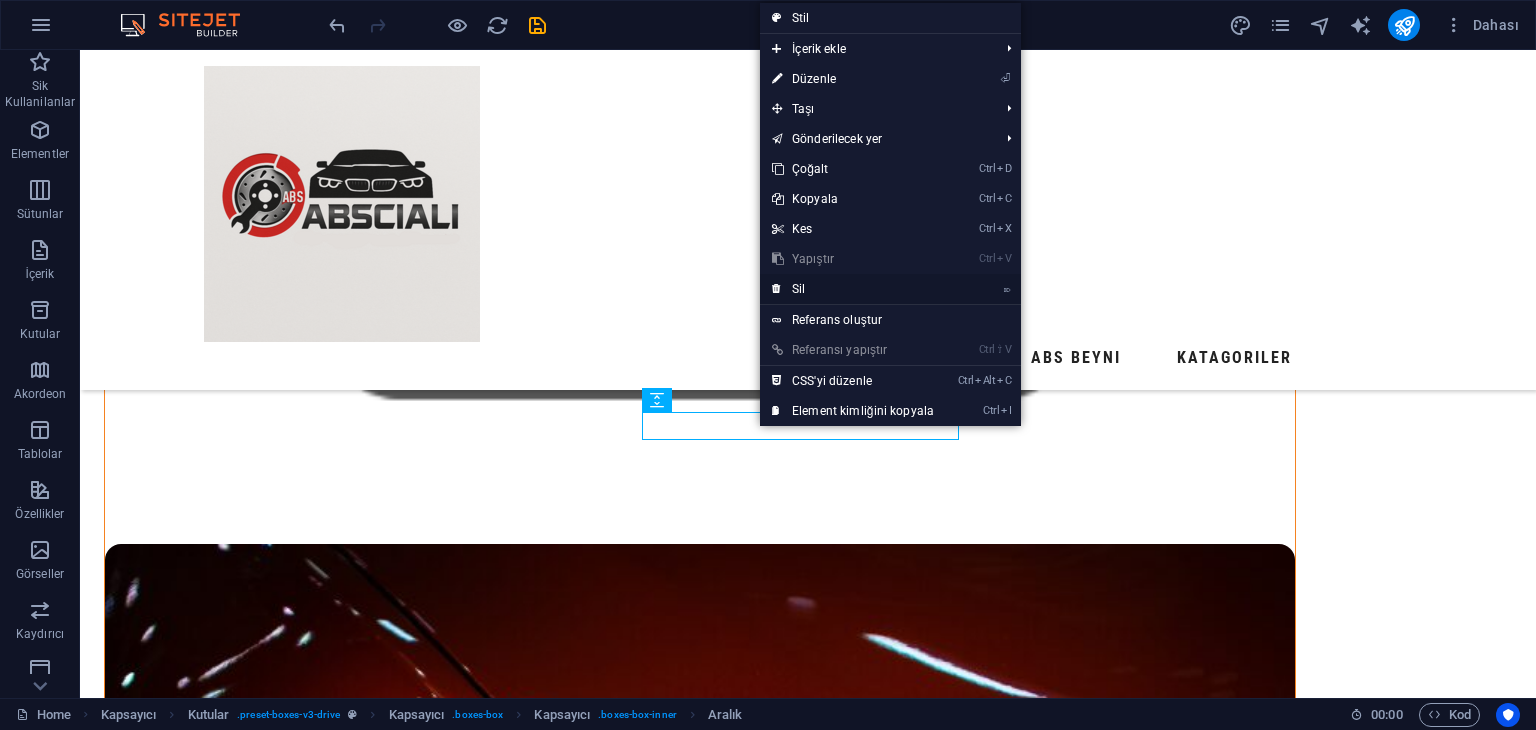 click on "⌦  Sil" at bounding box center [853, 289] 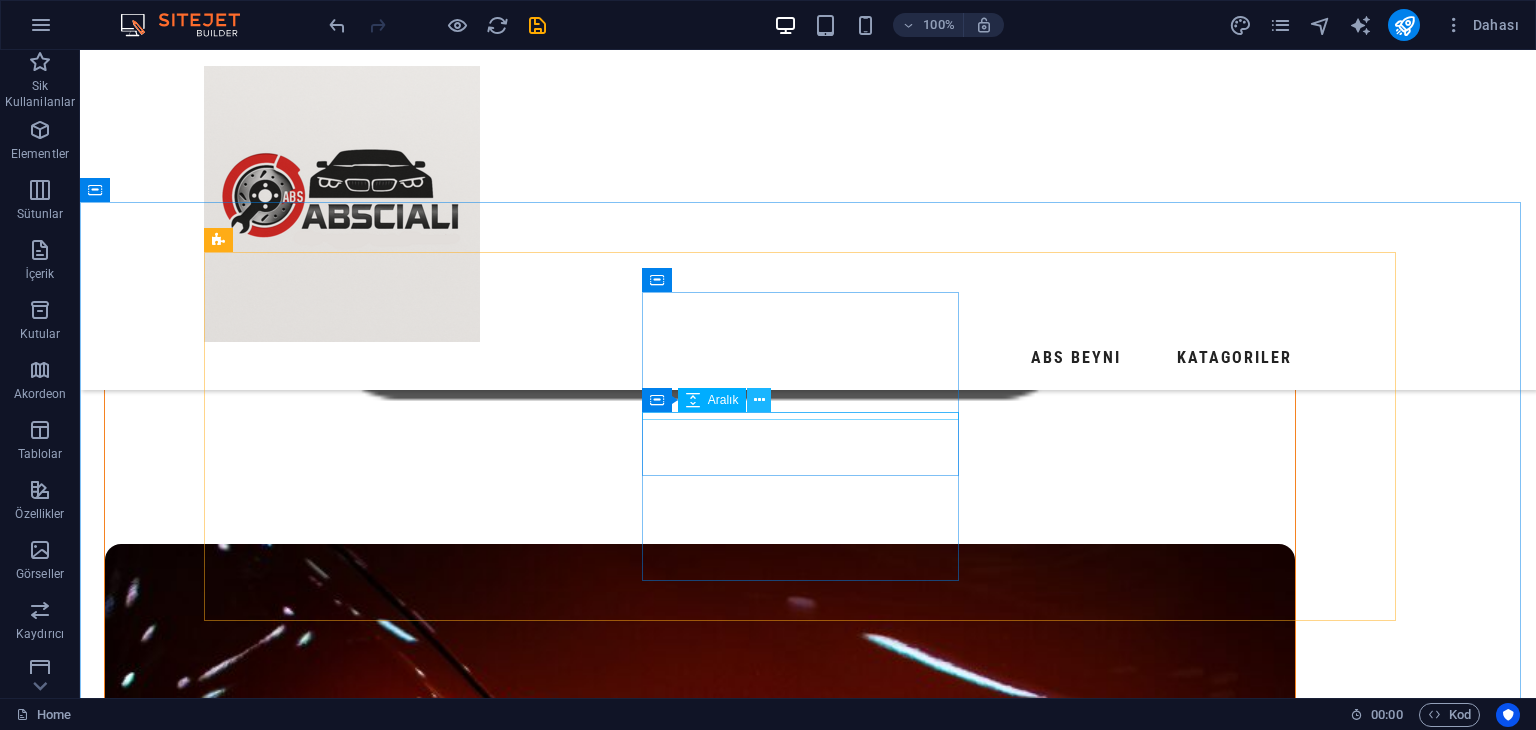 click at bounding box center [759, 400] 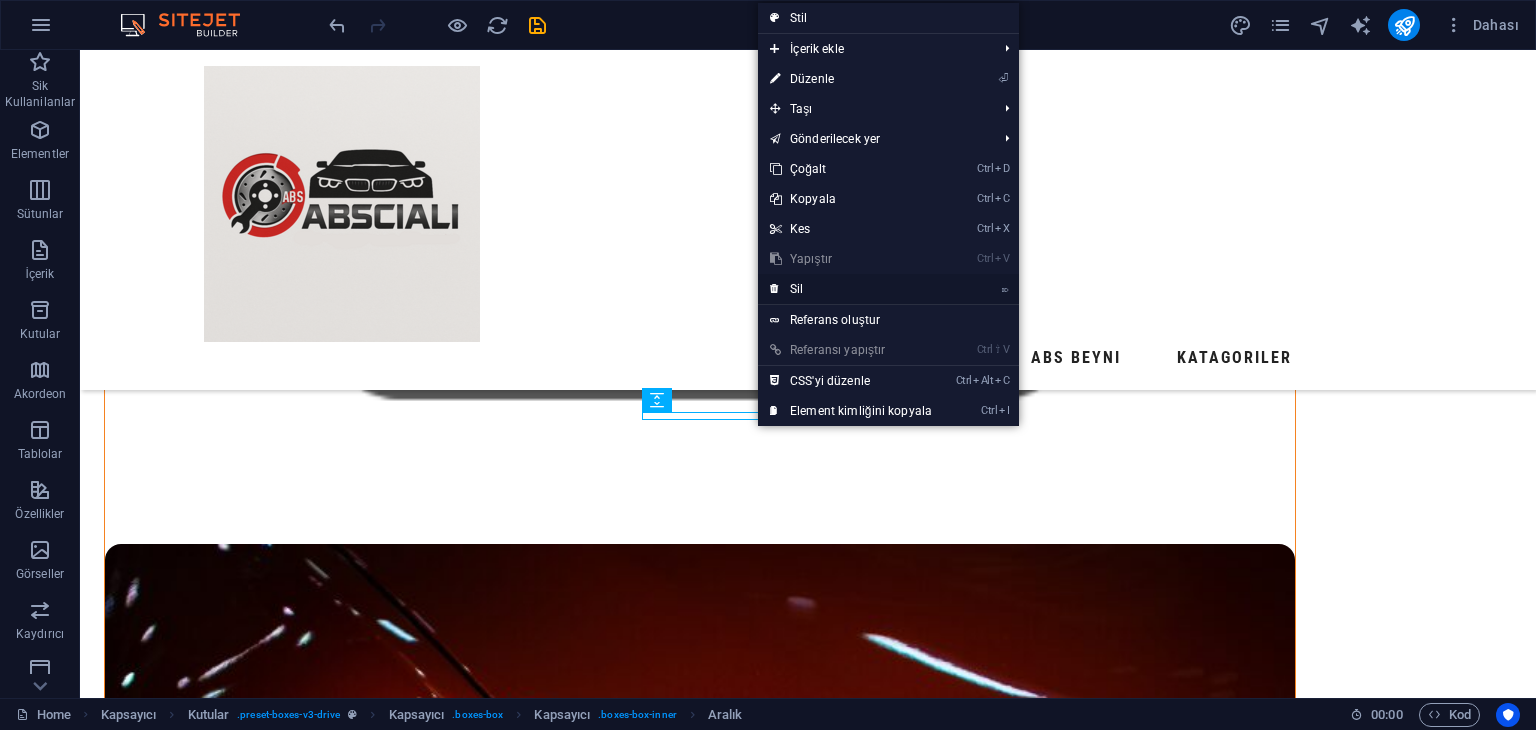 click on "⌦  Sil" at bounding box center [851, 289] 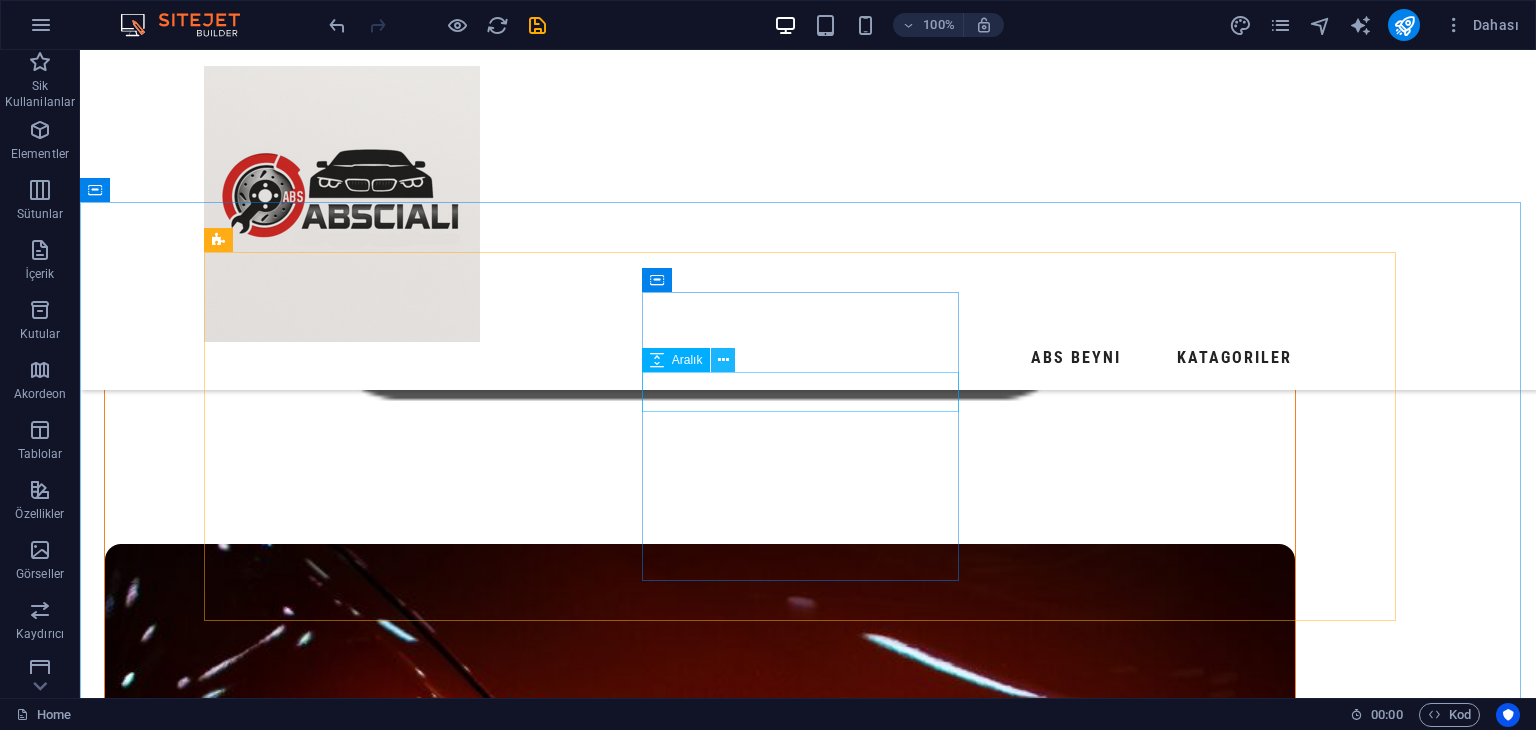 click at bounding box center [723, 360] 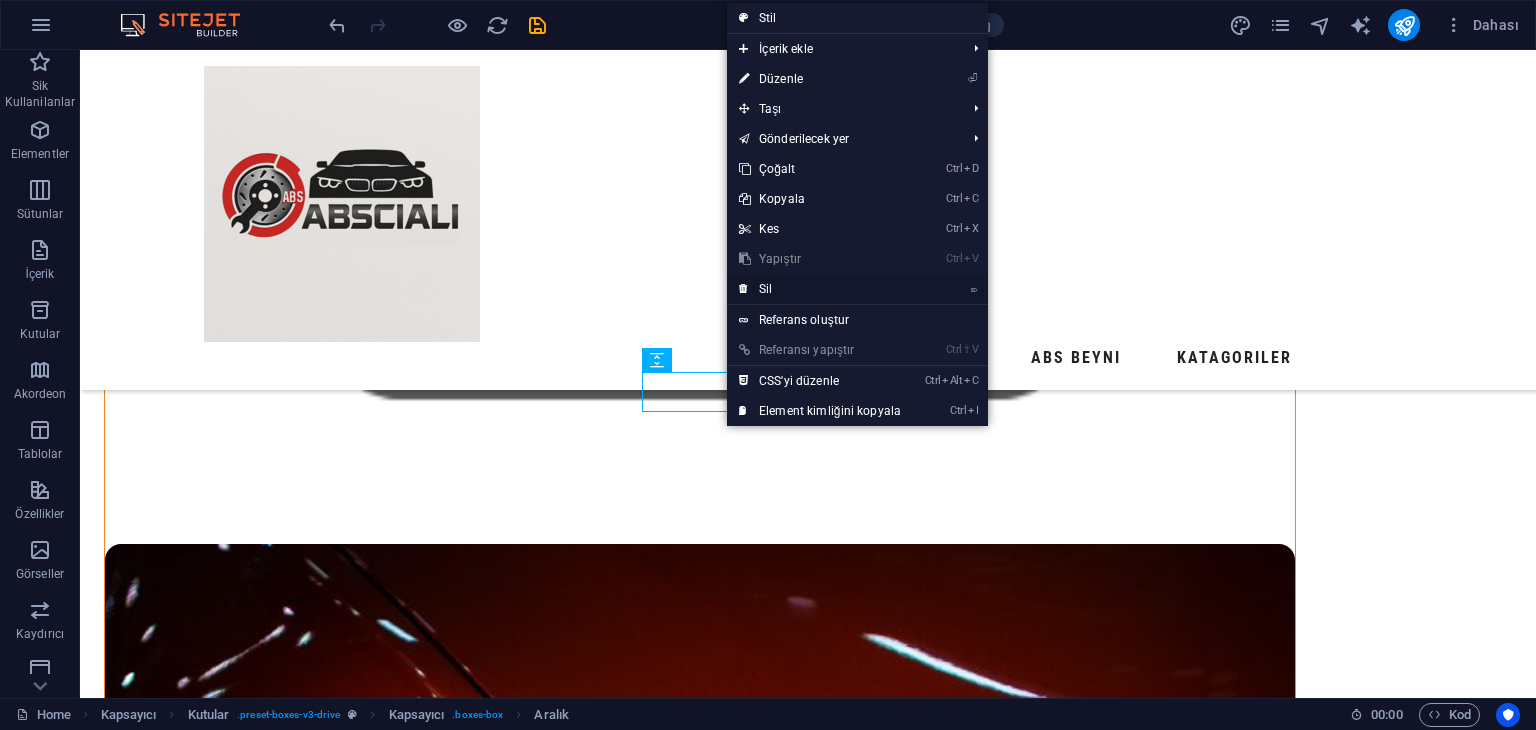 click on "⌦  Sil" at bounding box center [820, 289] 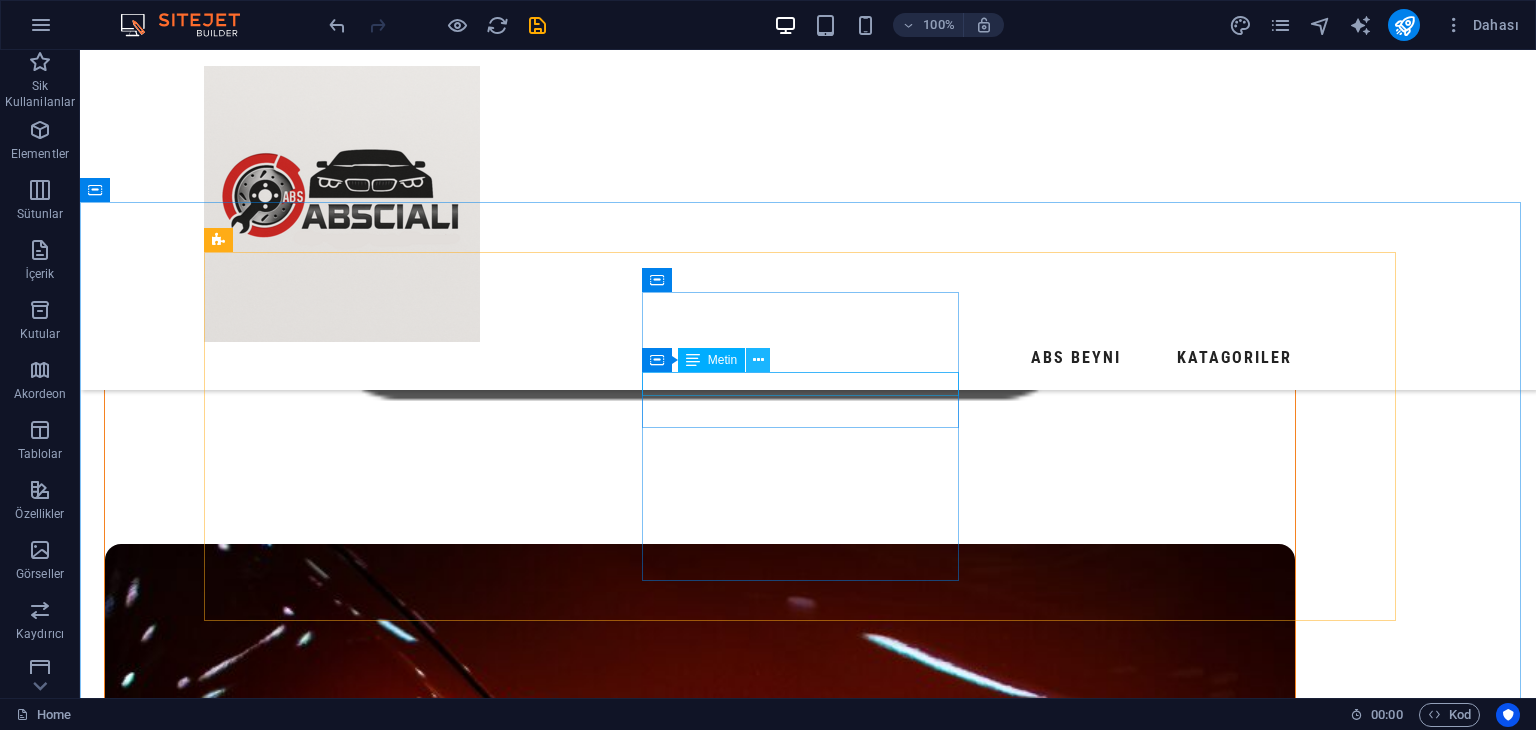click at bounding box center (758, 360) 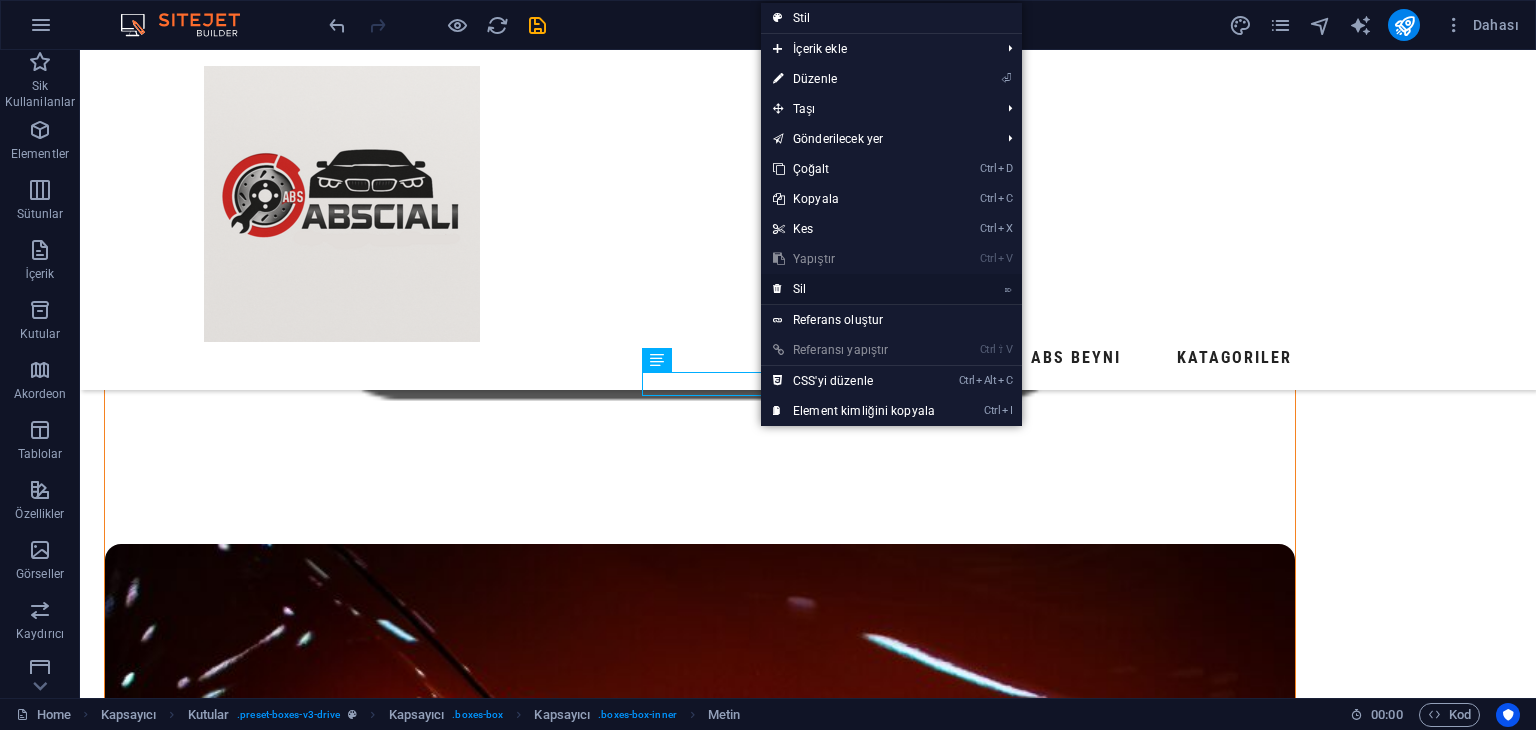 click on "⌦  Sil" at bounding box center (854, 289) 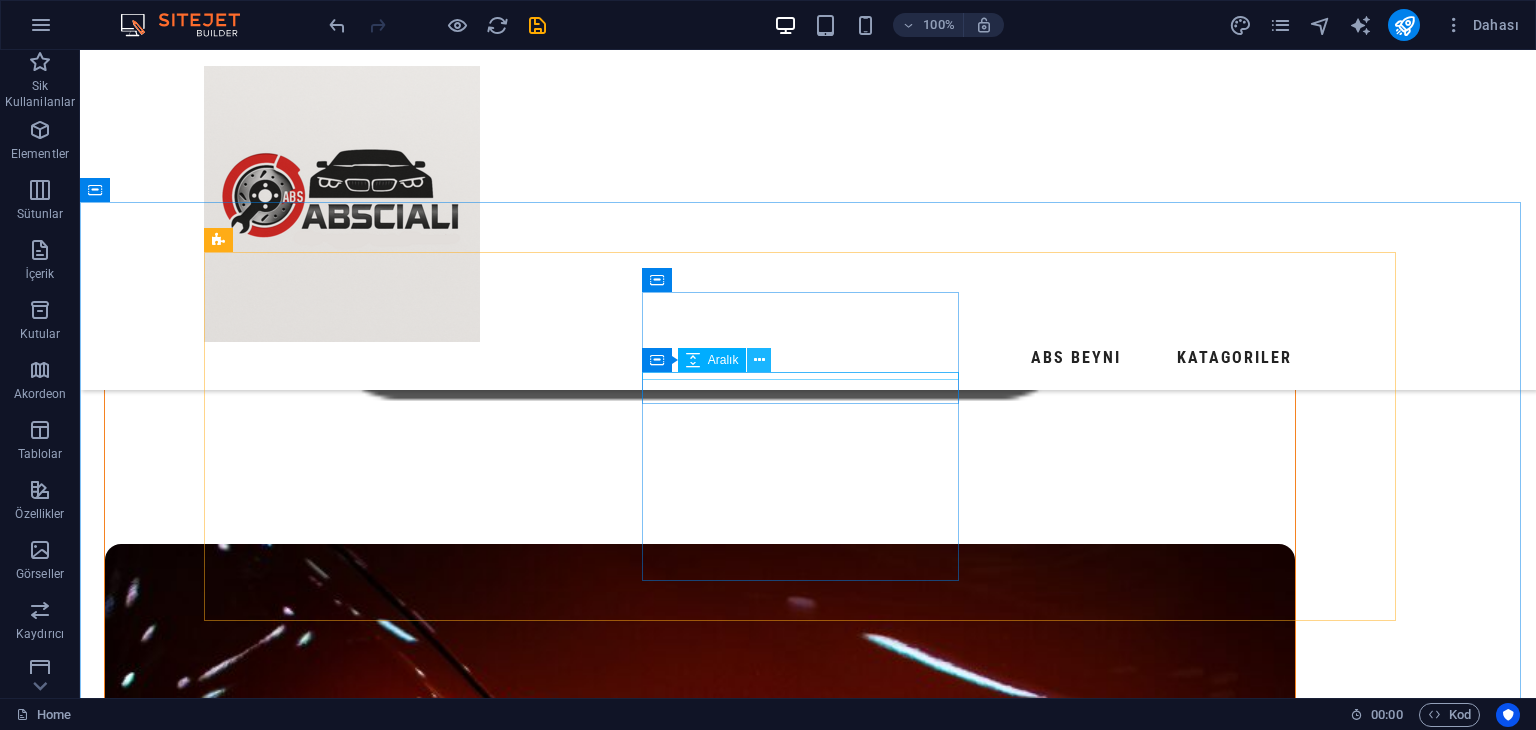 click at bounding box center [759, 360] 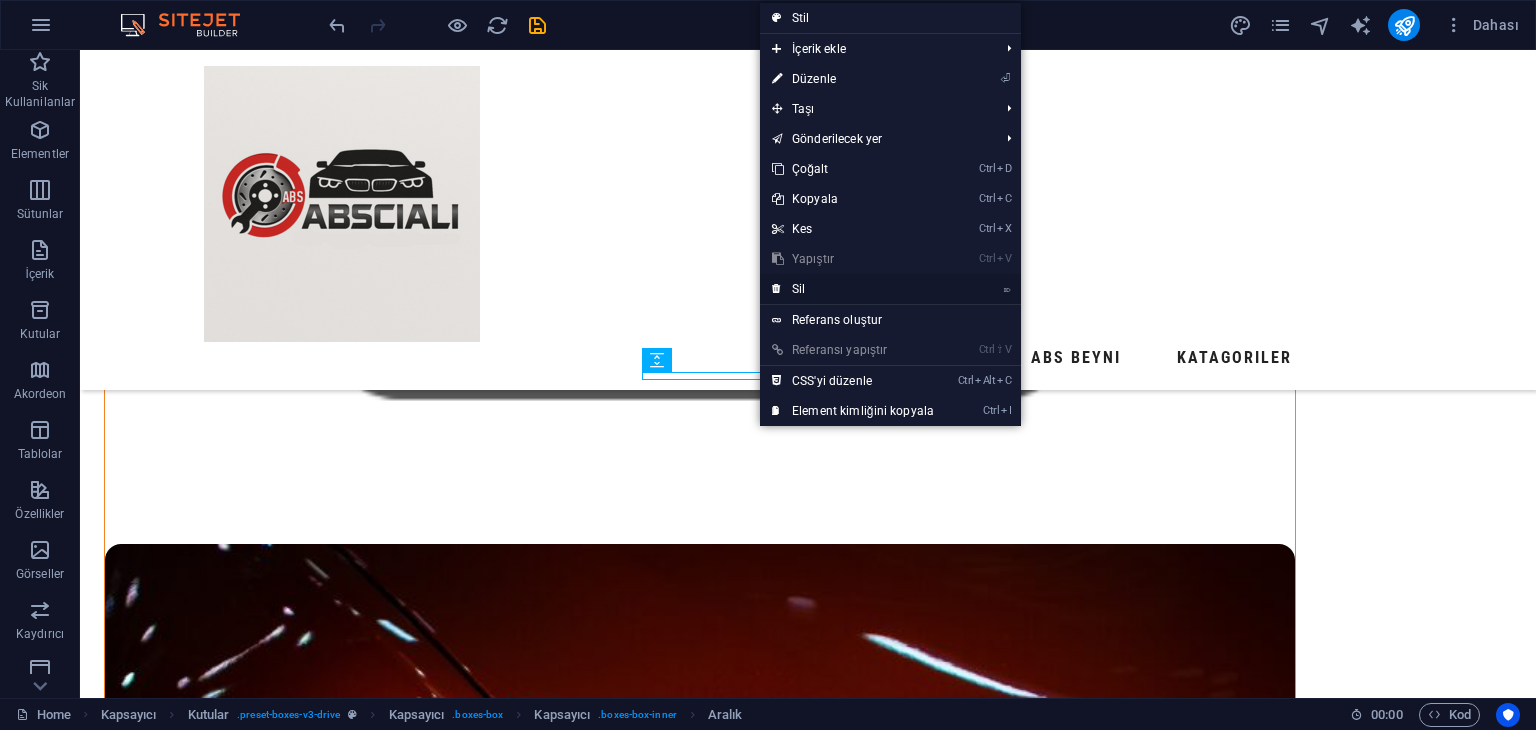 click on "⌦  Sil" at bounding box center (853, 289) 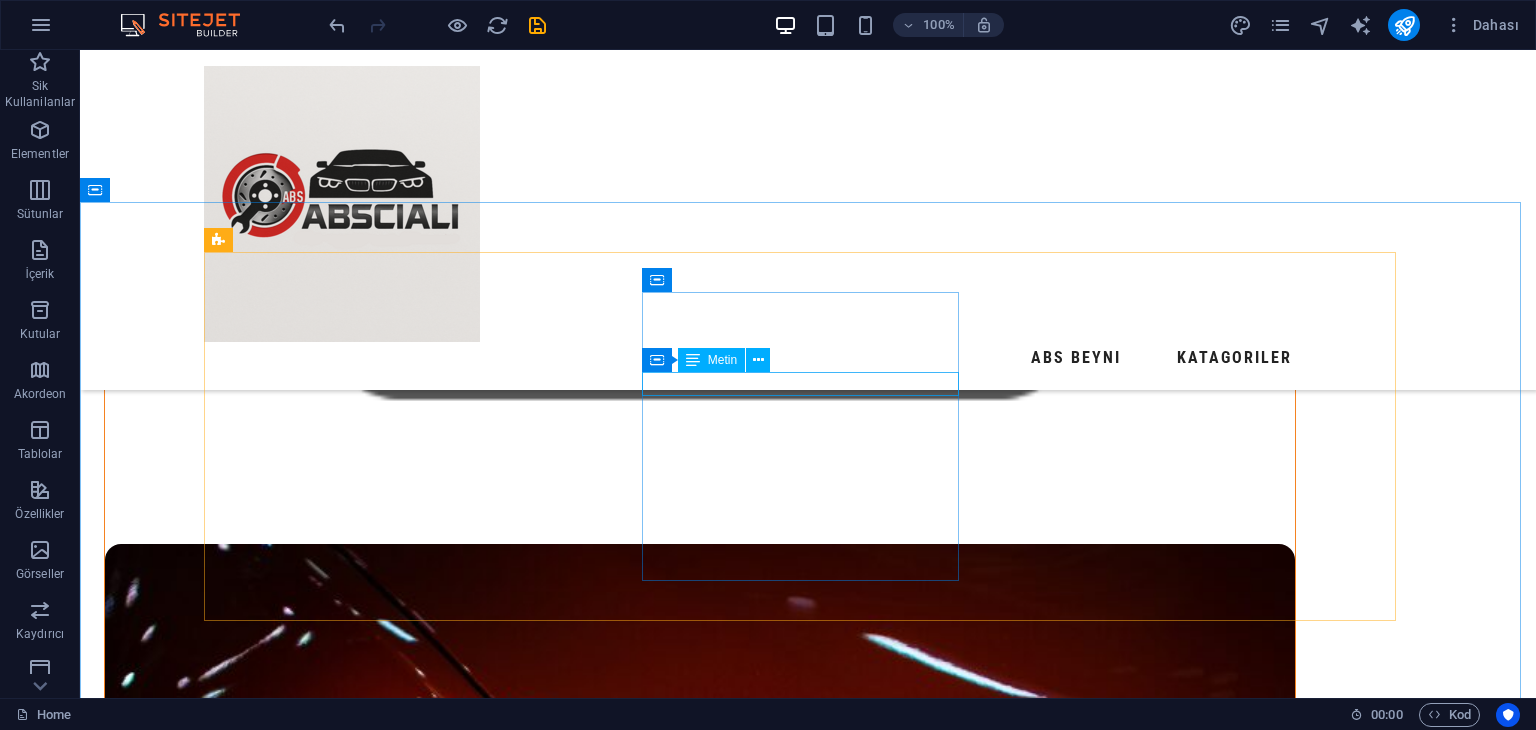click on "Kapsayıcı   Metin" at bounding box center (712, 360) 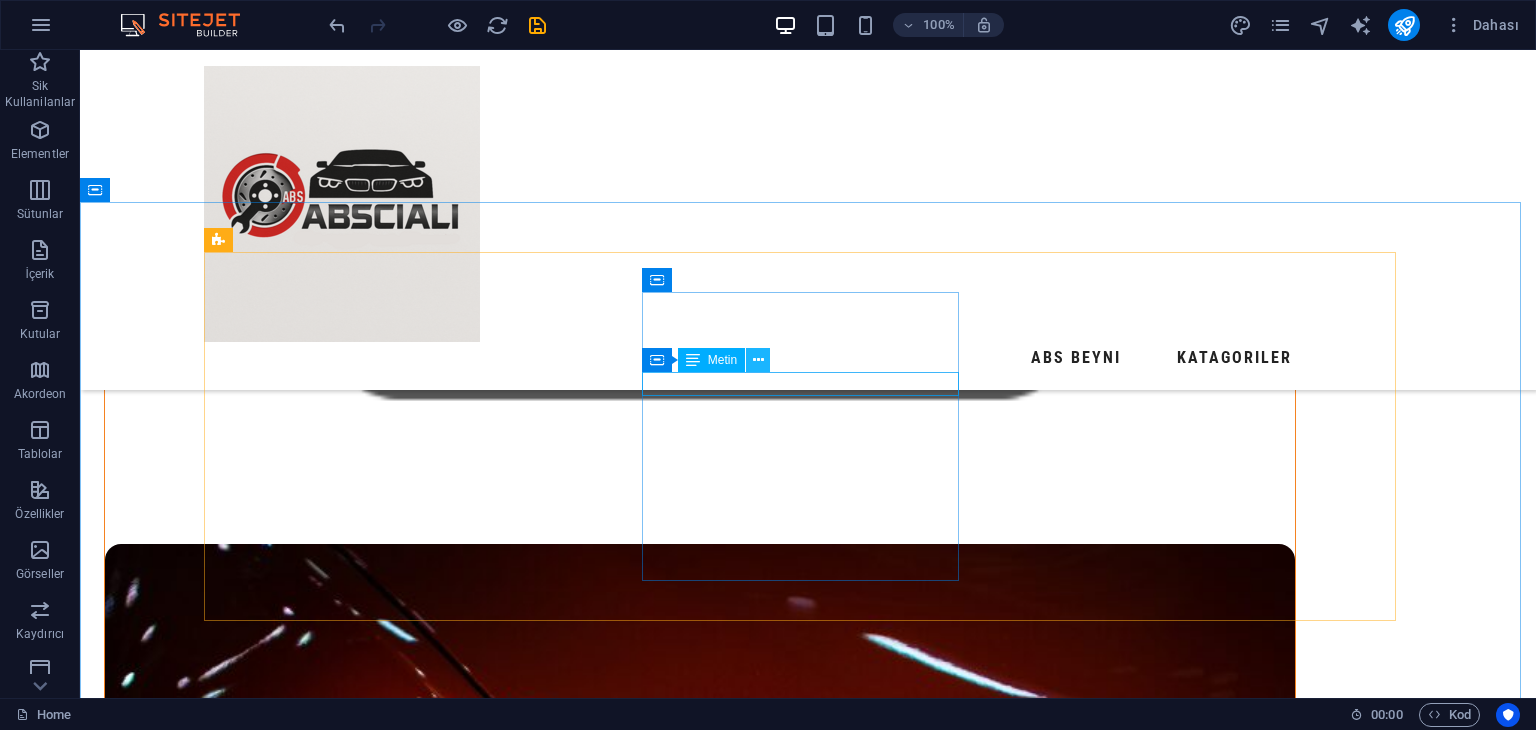 click at bounding box center (758, 360) 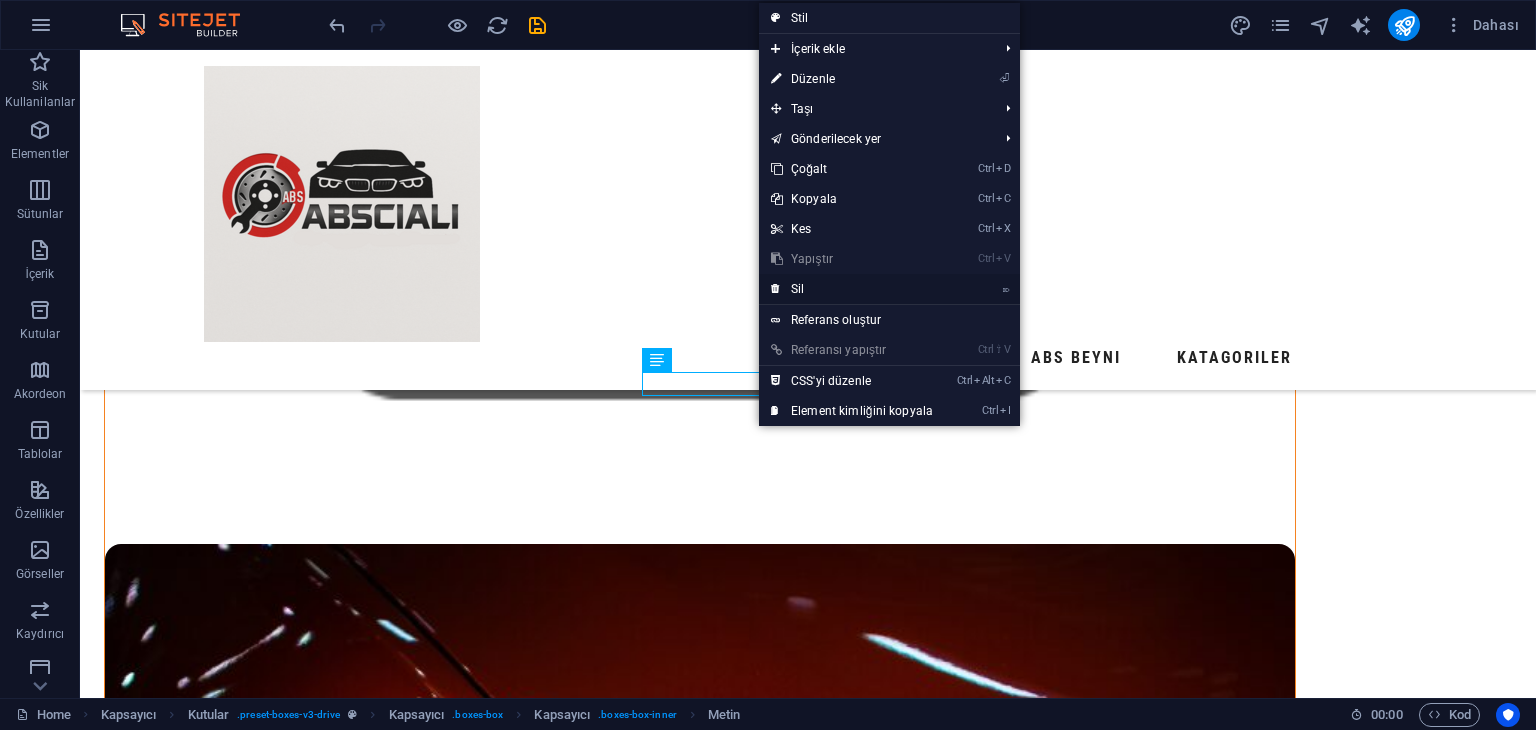 click on "⌦  Sil" at bounding box center (852, 289) 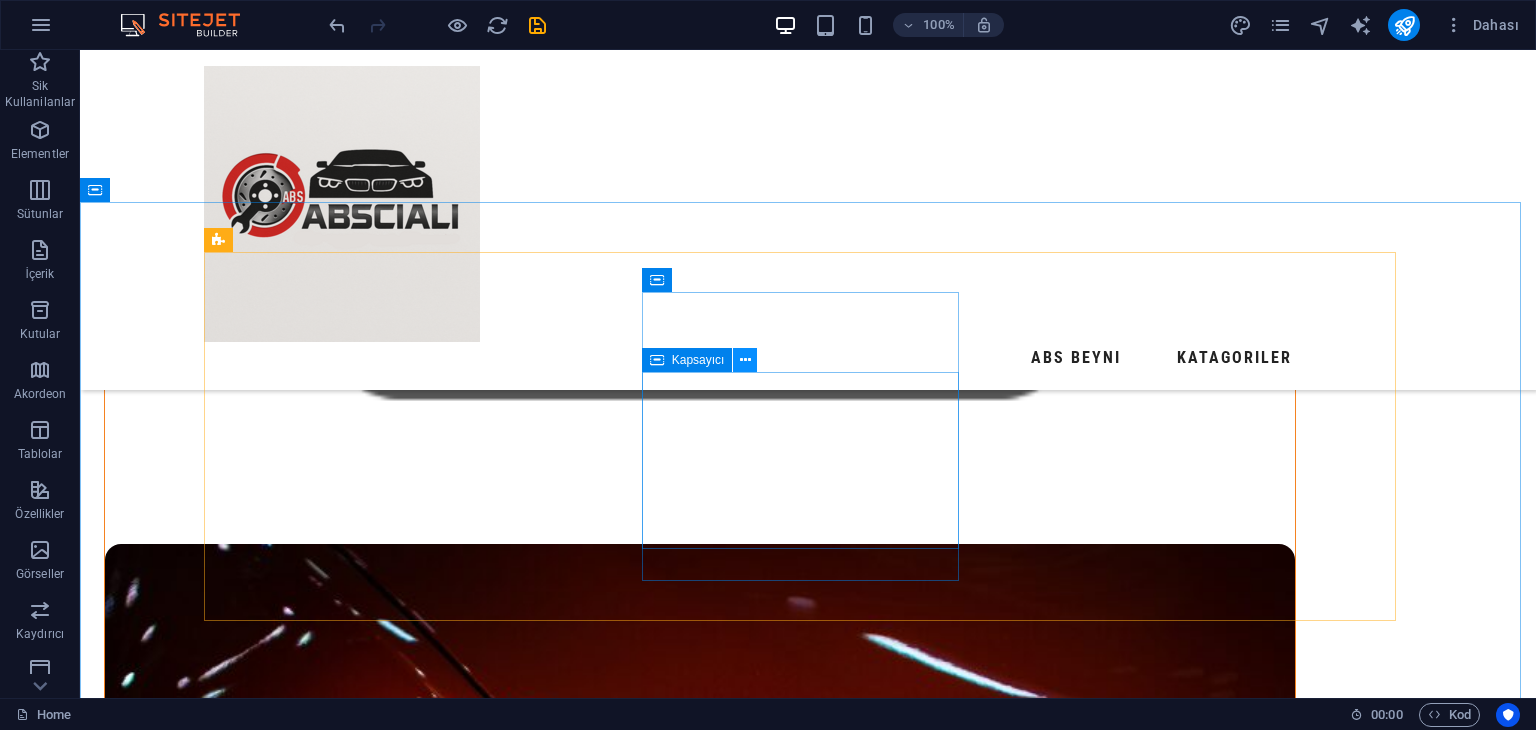 click at bounding box center (745, 360) 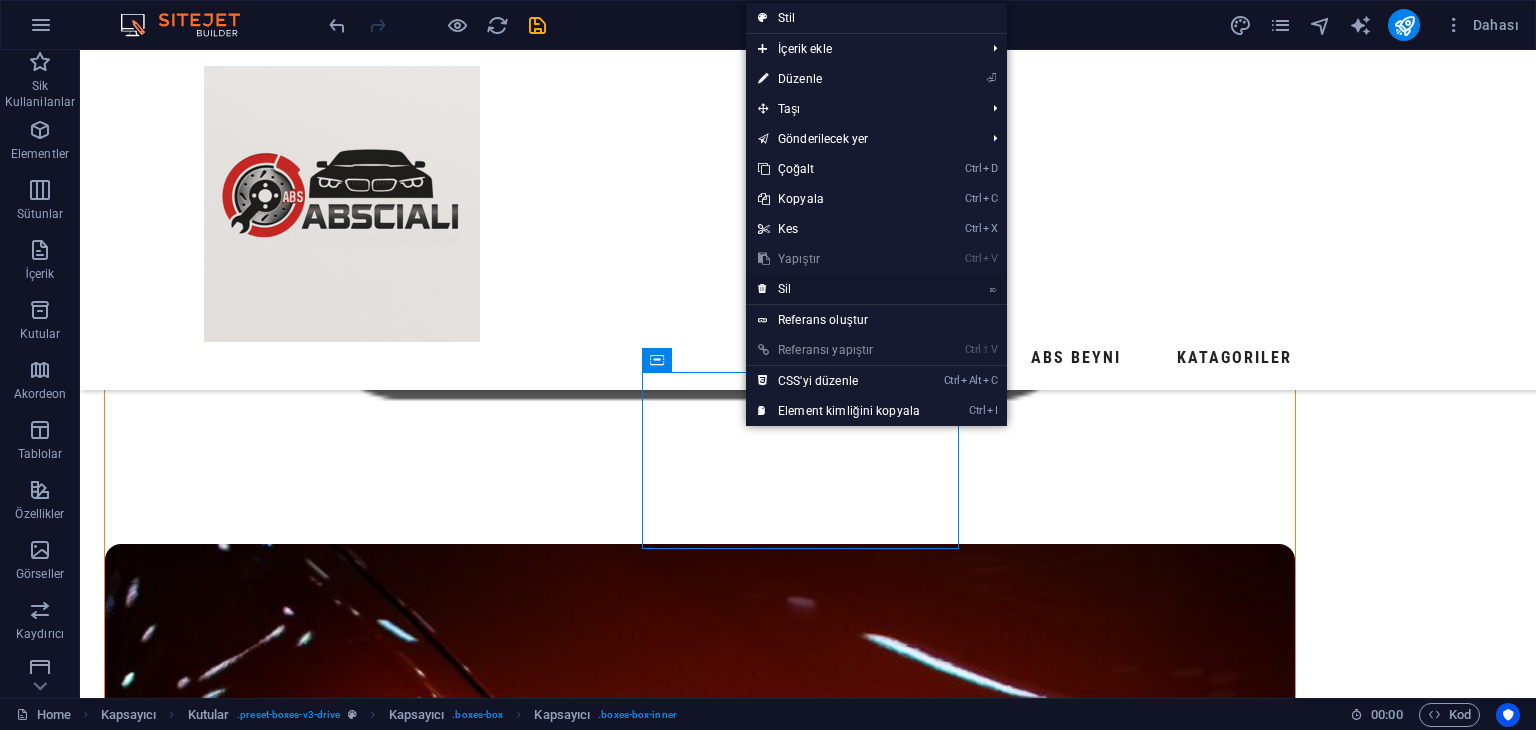 click on "⌦  Sil" at bounding box center [839, 289] 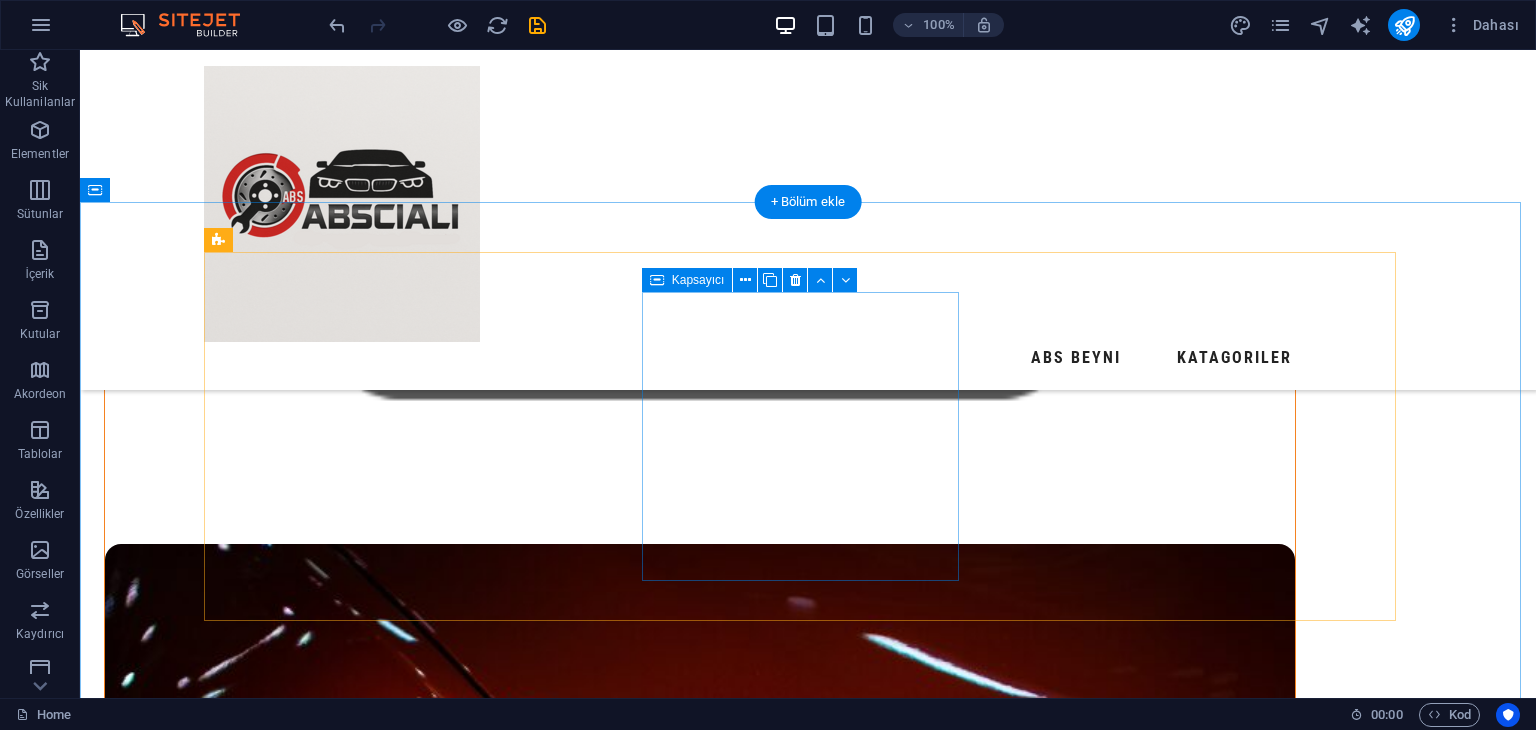 click at bounding box center (410, 1978) 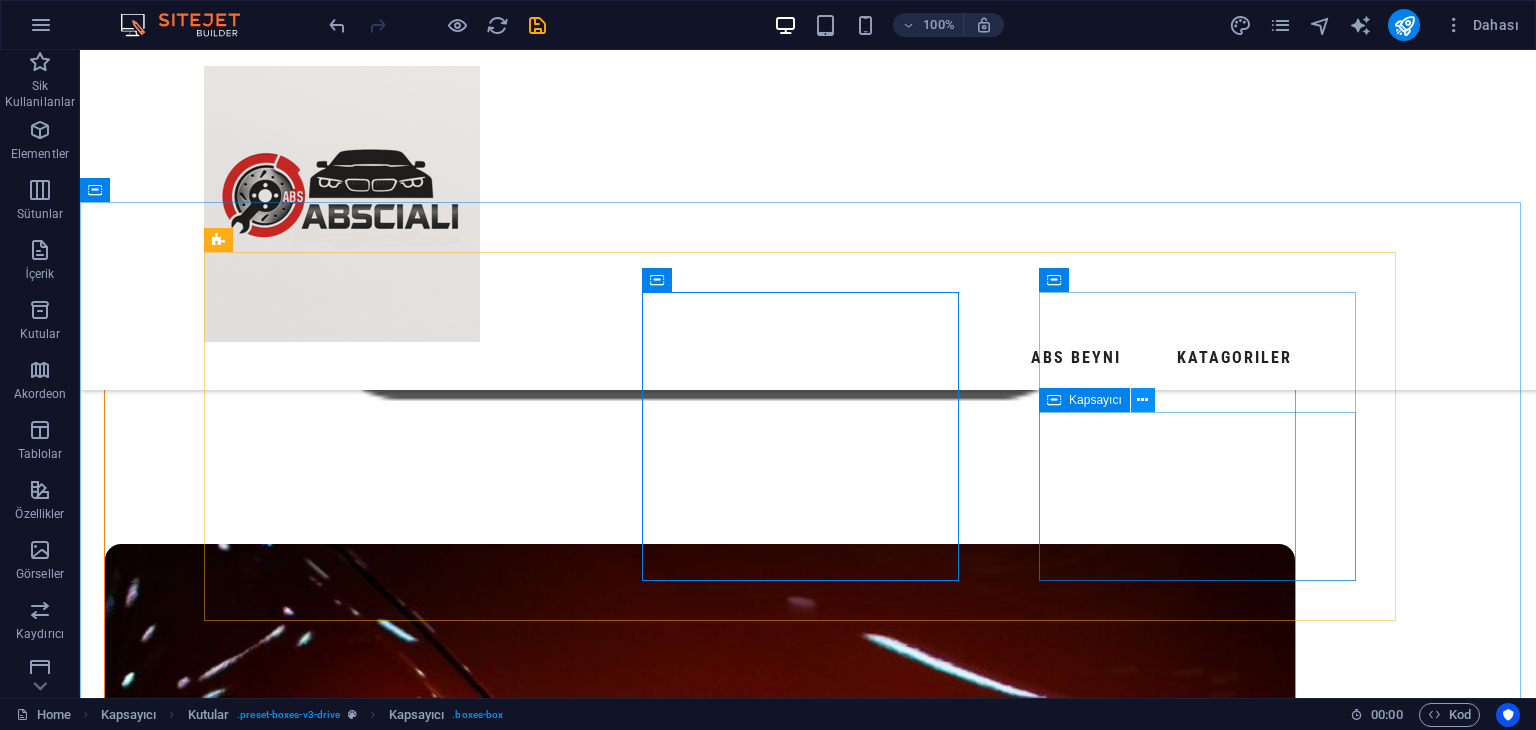 click at bounding box center [1142, 400] 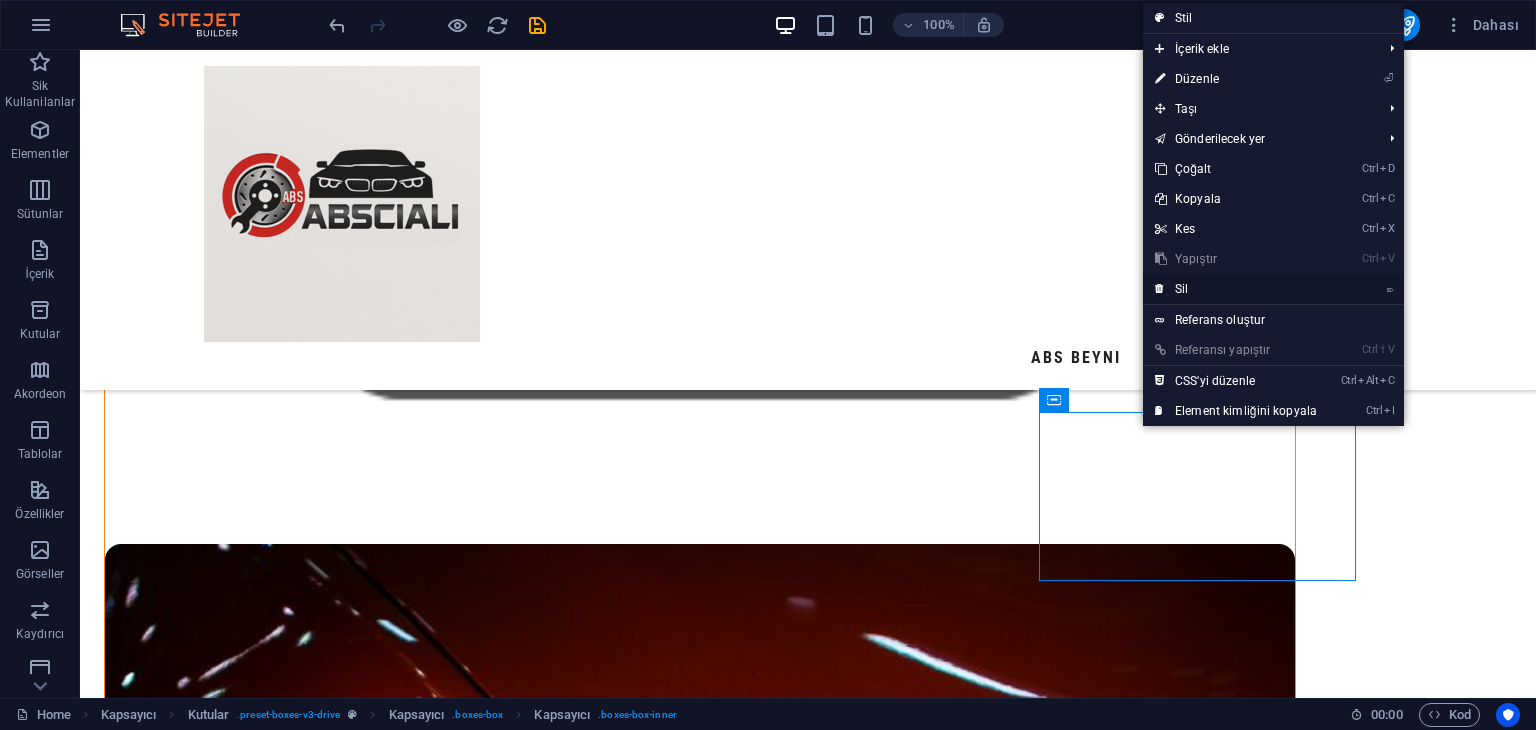 click on "⌦  Sil" at bounding box center [1236, 289] 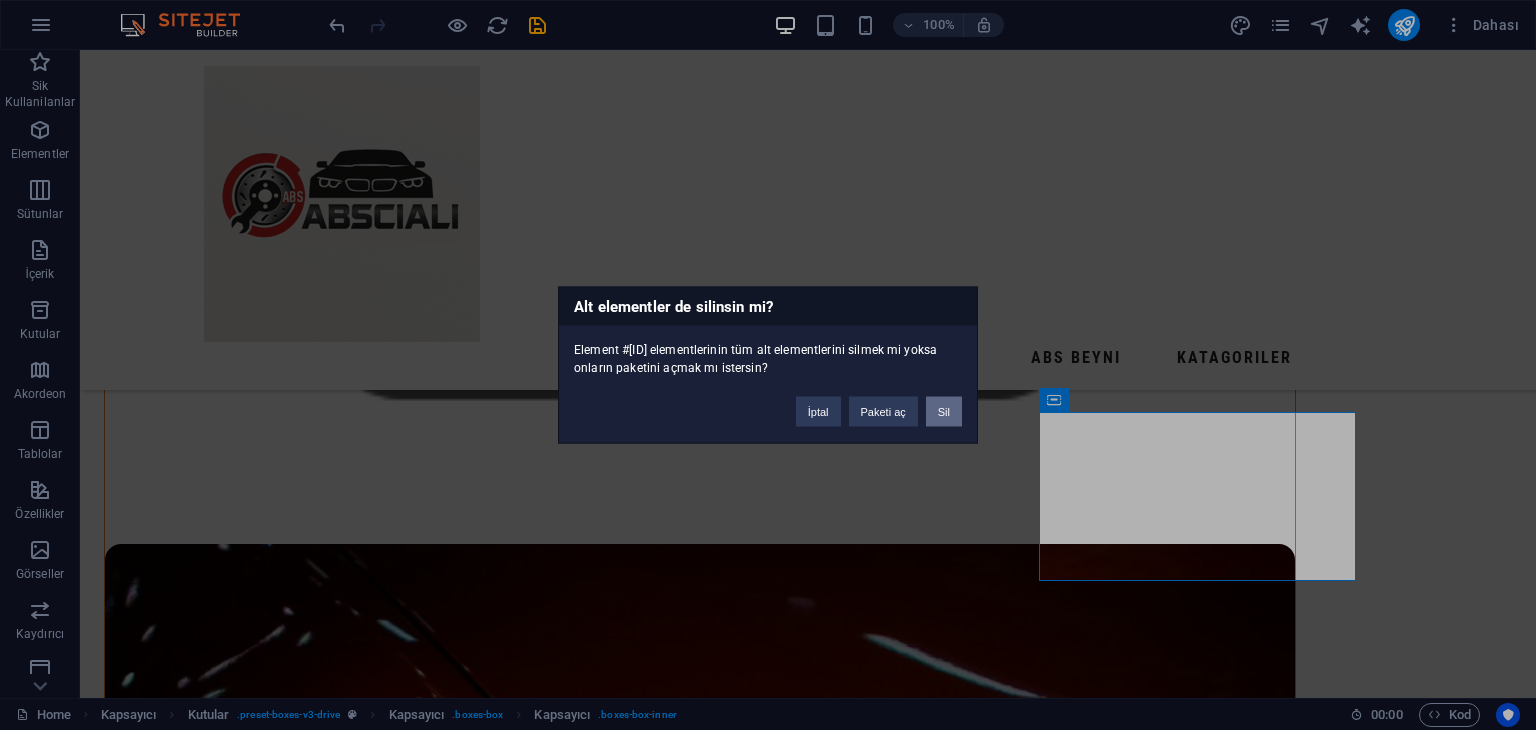 click on "Sil" at bounding box center [944, 412] 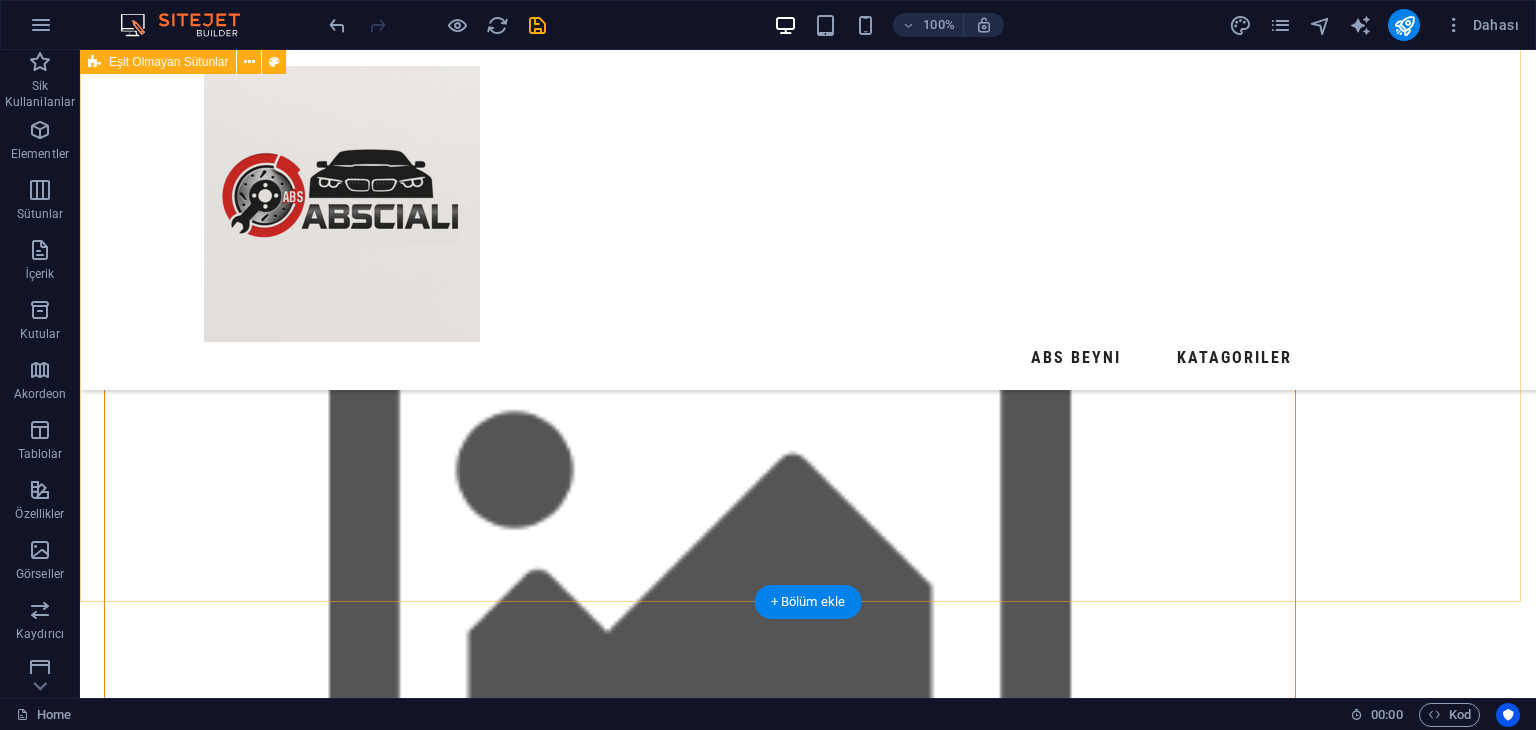 scroll, scrollTop: 732, scrollLeft: 0, axis: vertical 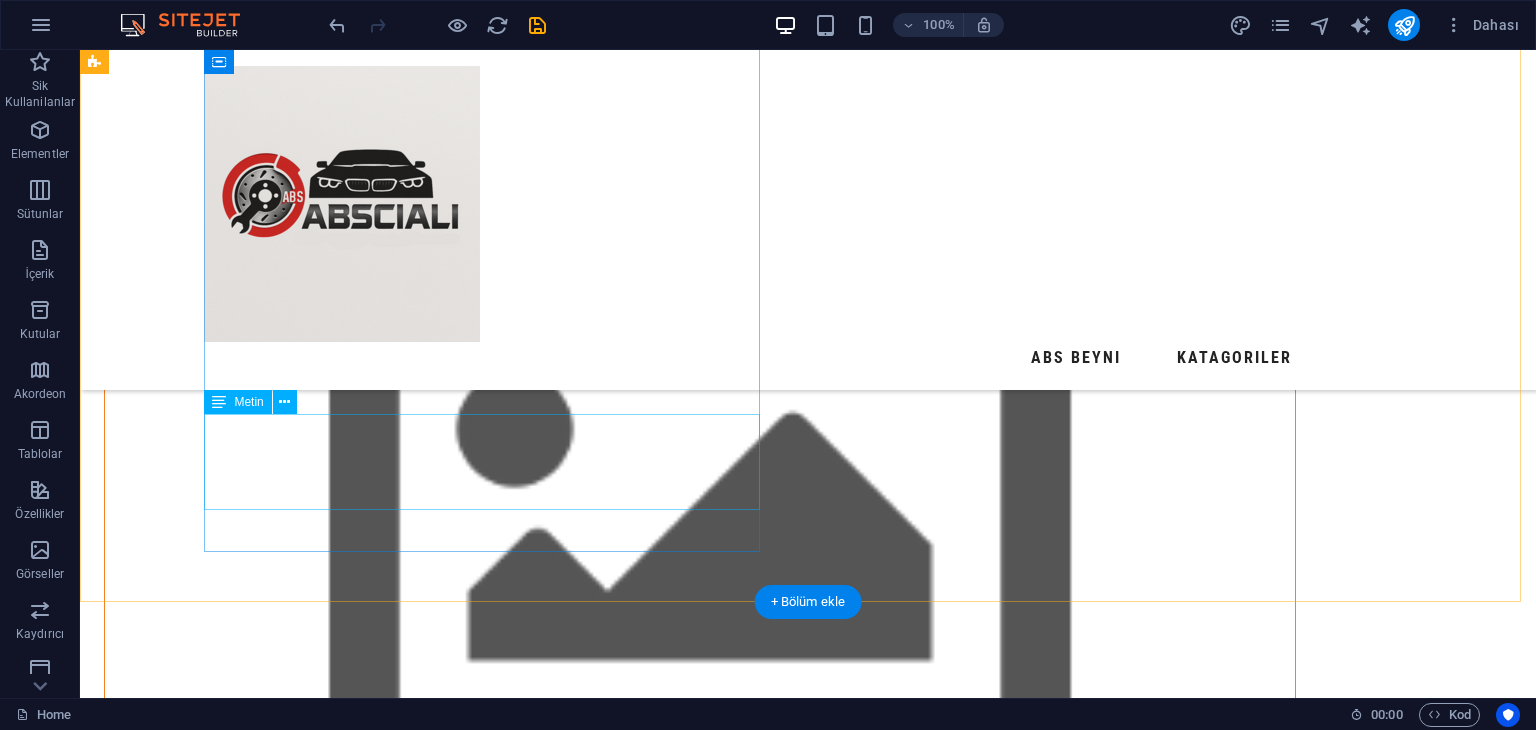 click on "Lorem ipsum dolor sit amet, consectetur adipiscing elit, sed do eiusmod tempor incididunt ut labore et dolore magna aliqua. Ut enim ad minim veniam, quis nostrud exercitation ullamco laboris nisi ut aliquip ex ea commodo consequat." at bounding box center (700, 3) 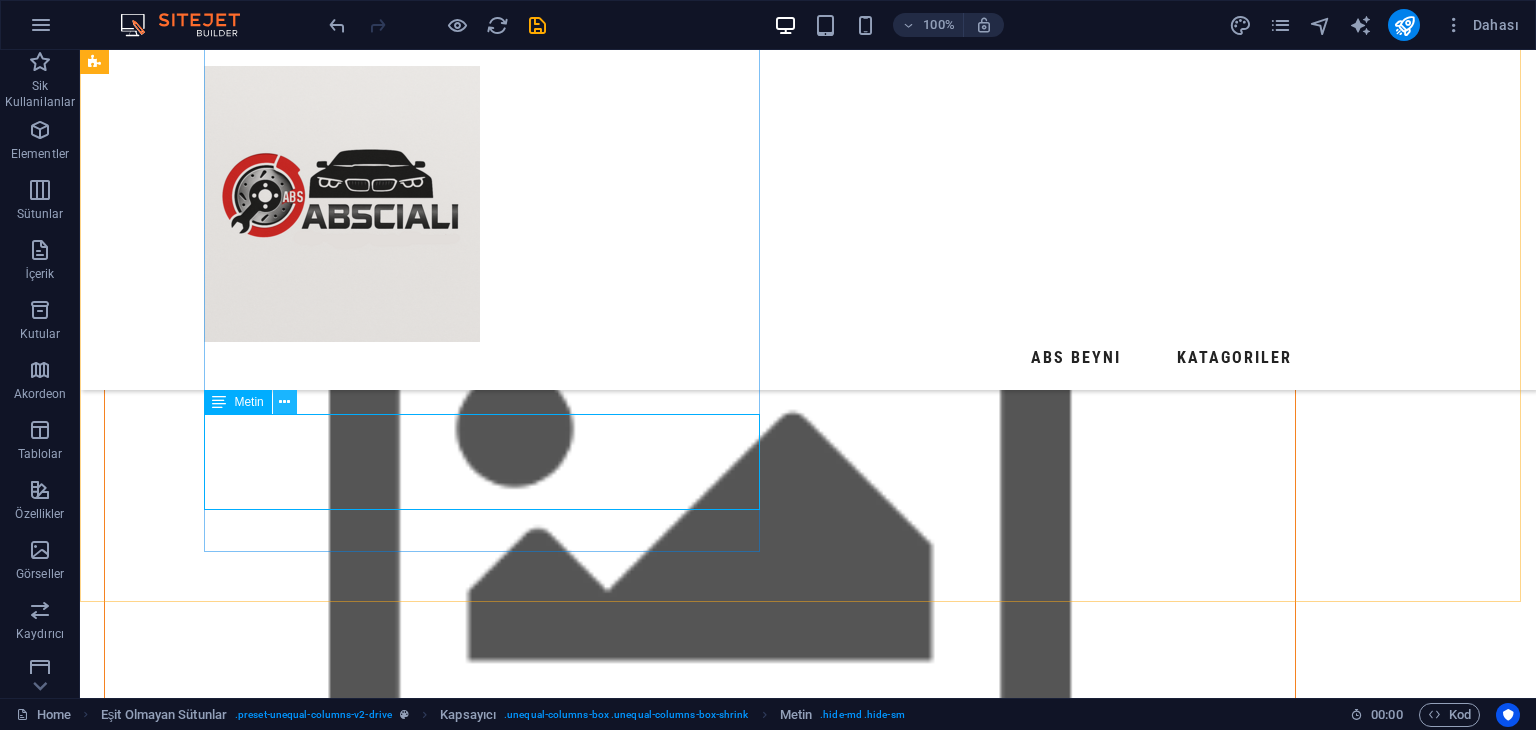 click at bounding box center [284, 402] 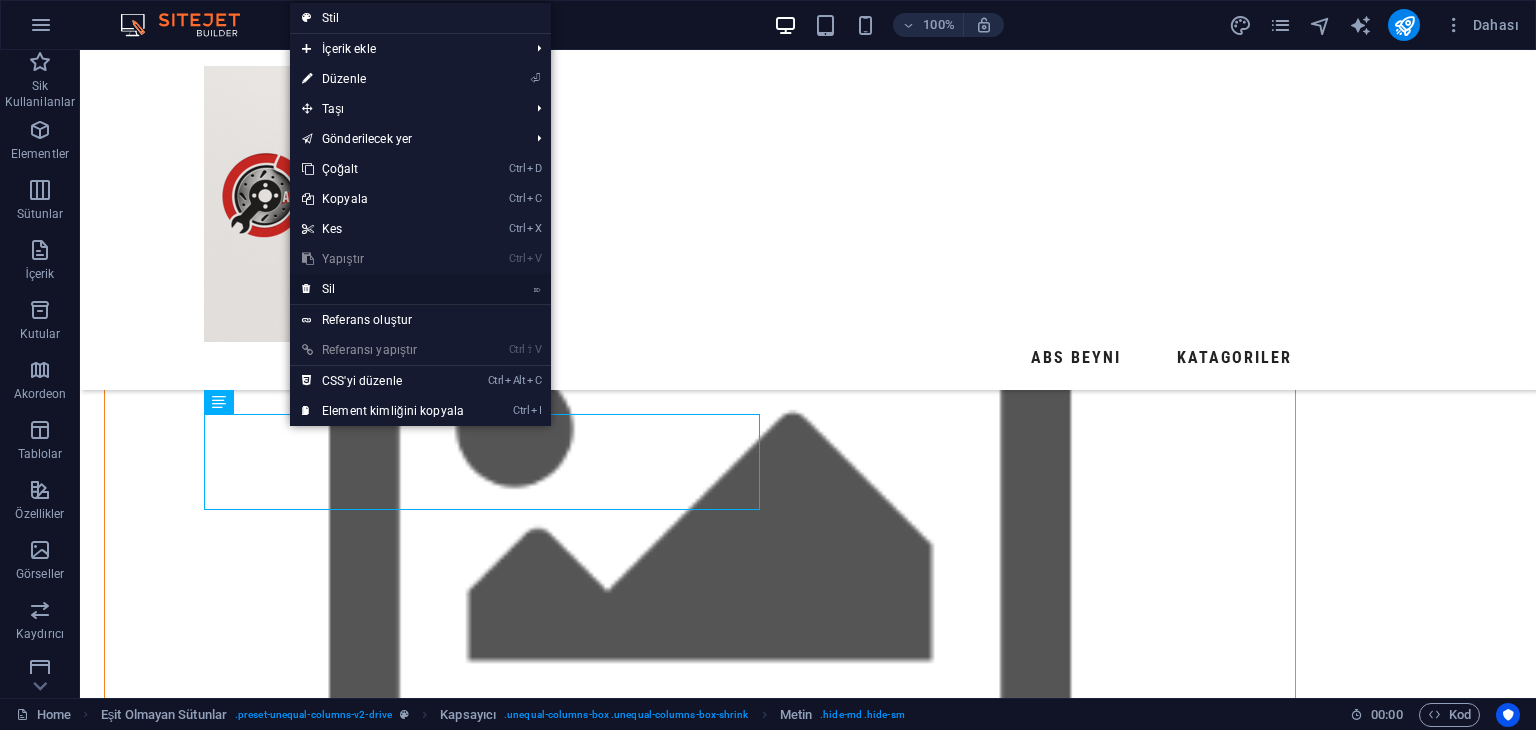 click on "⌦  Sil" at bounding box center [383, 289] 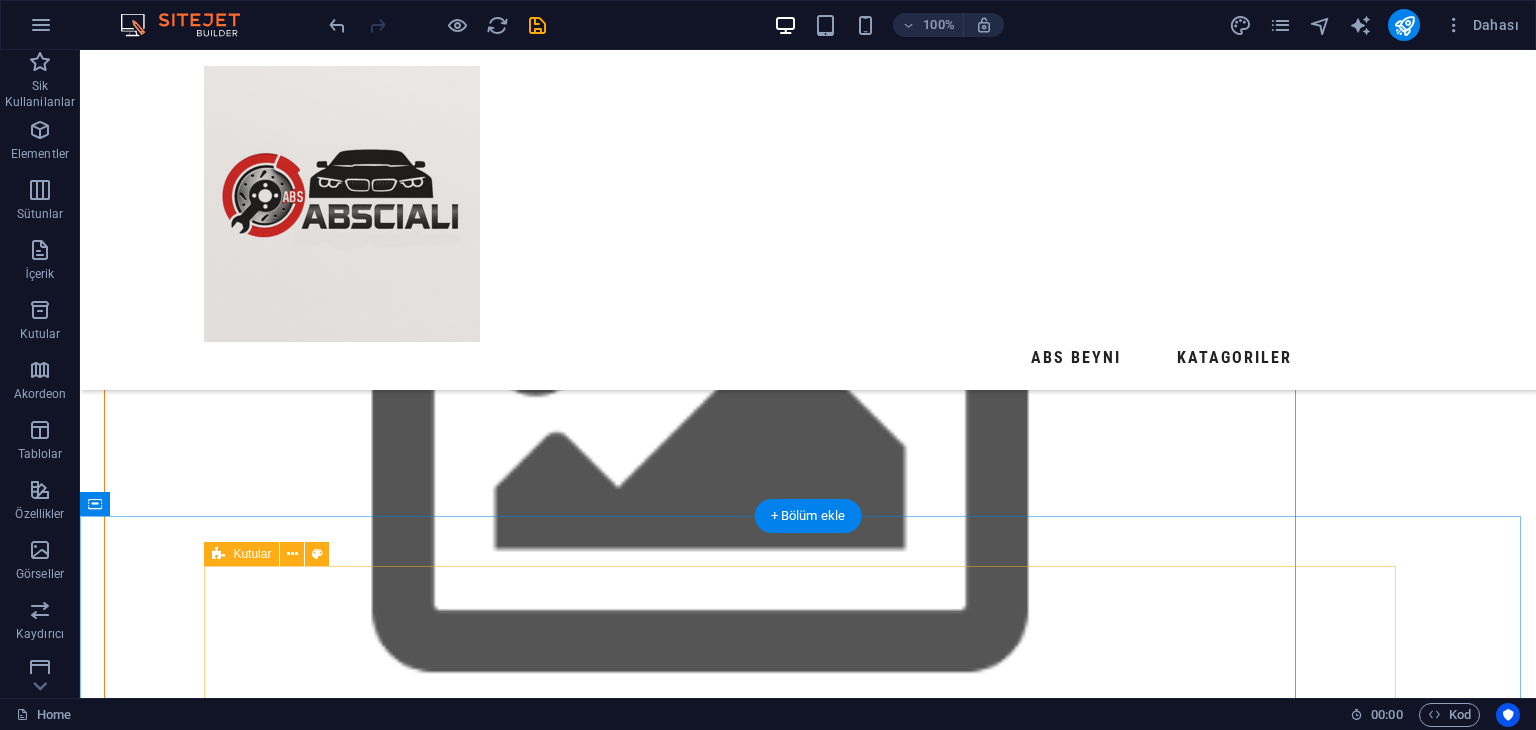scroll, scrollTop: 532, scrollLeft: 0, axis: vertical 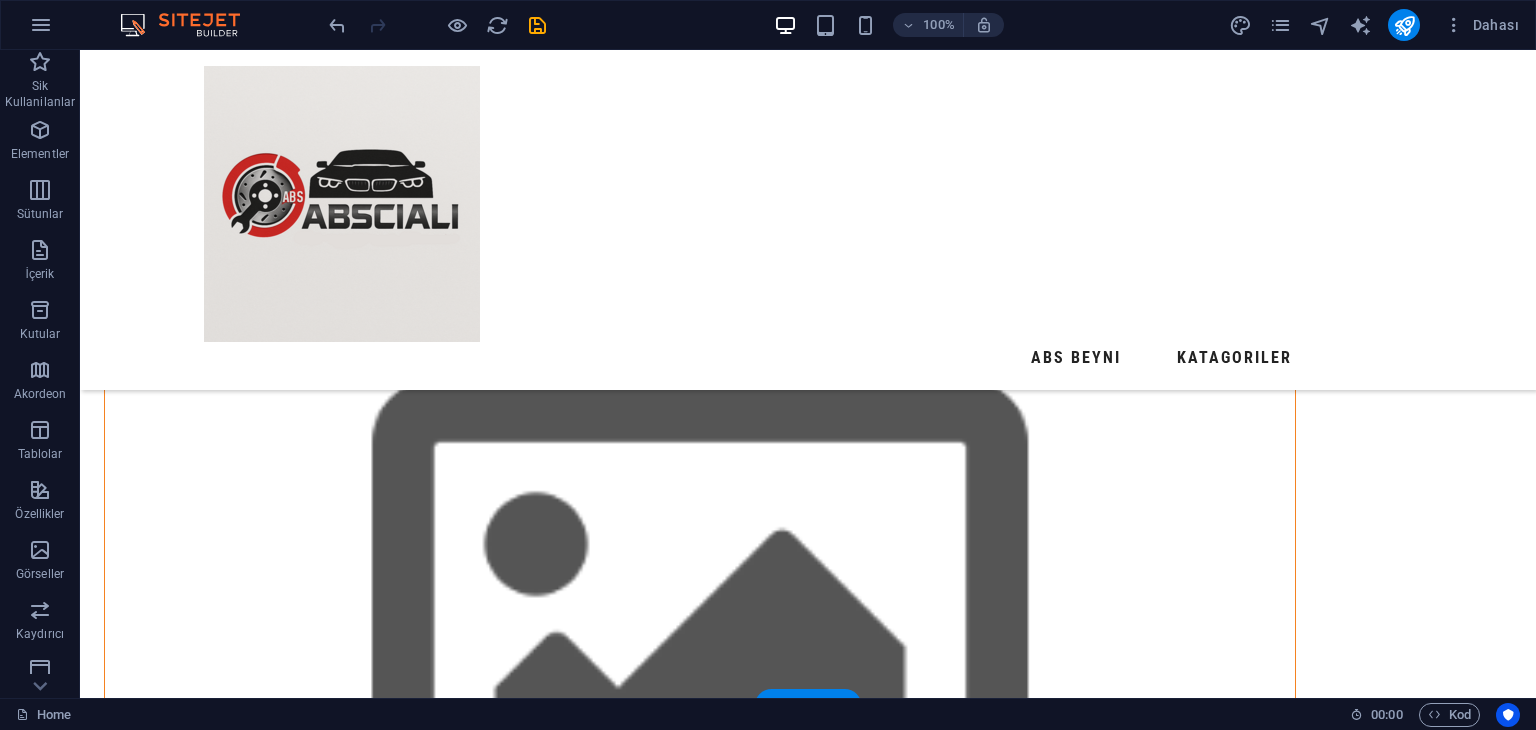 click at bounding box center [700, 631] 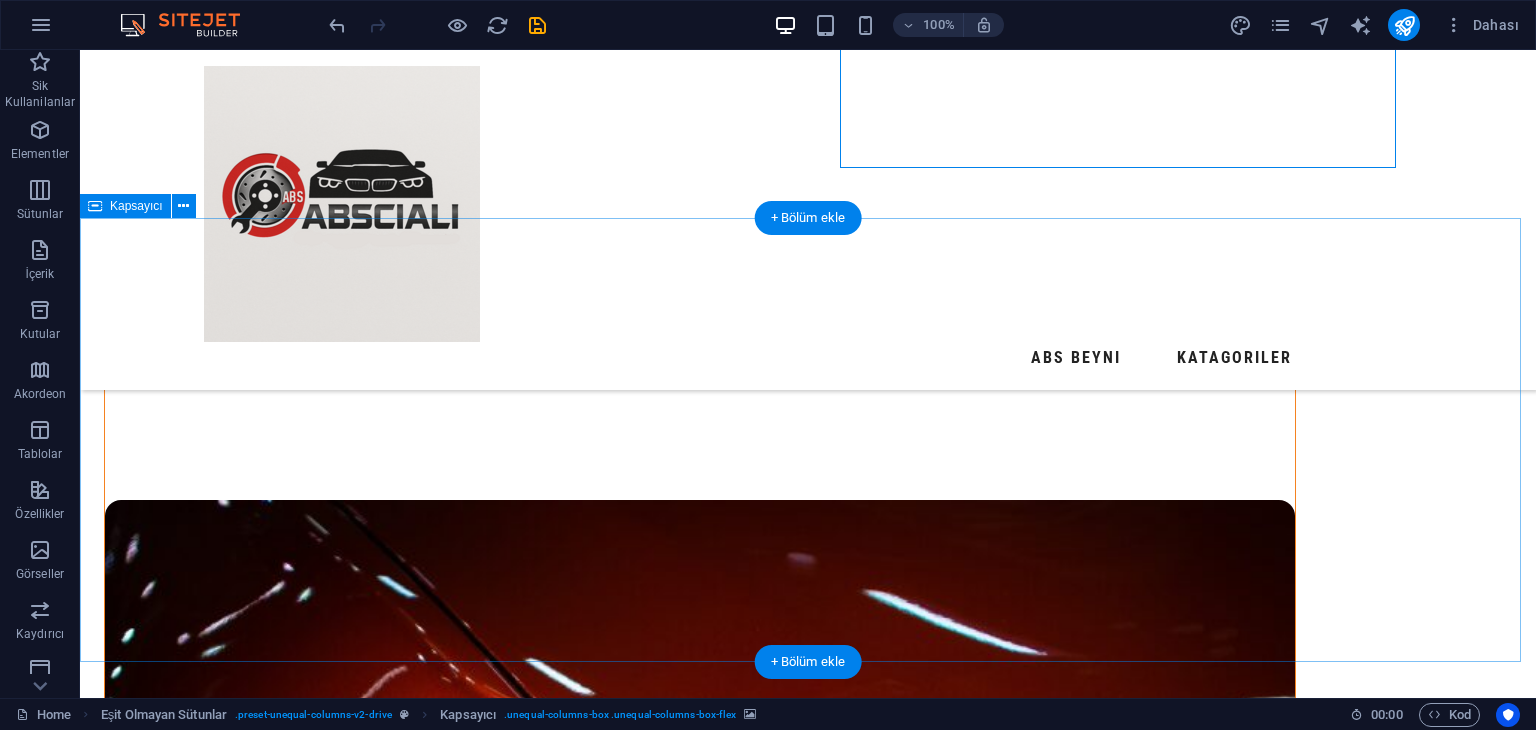 scroll, scrollTop: 832, scrollLeft: 0, axis: vertical 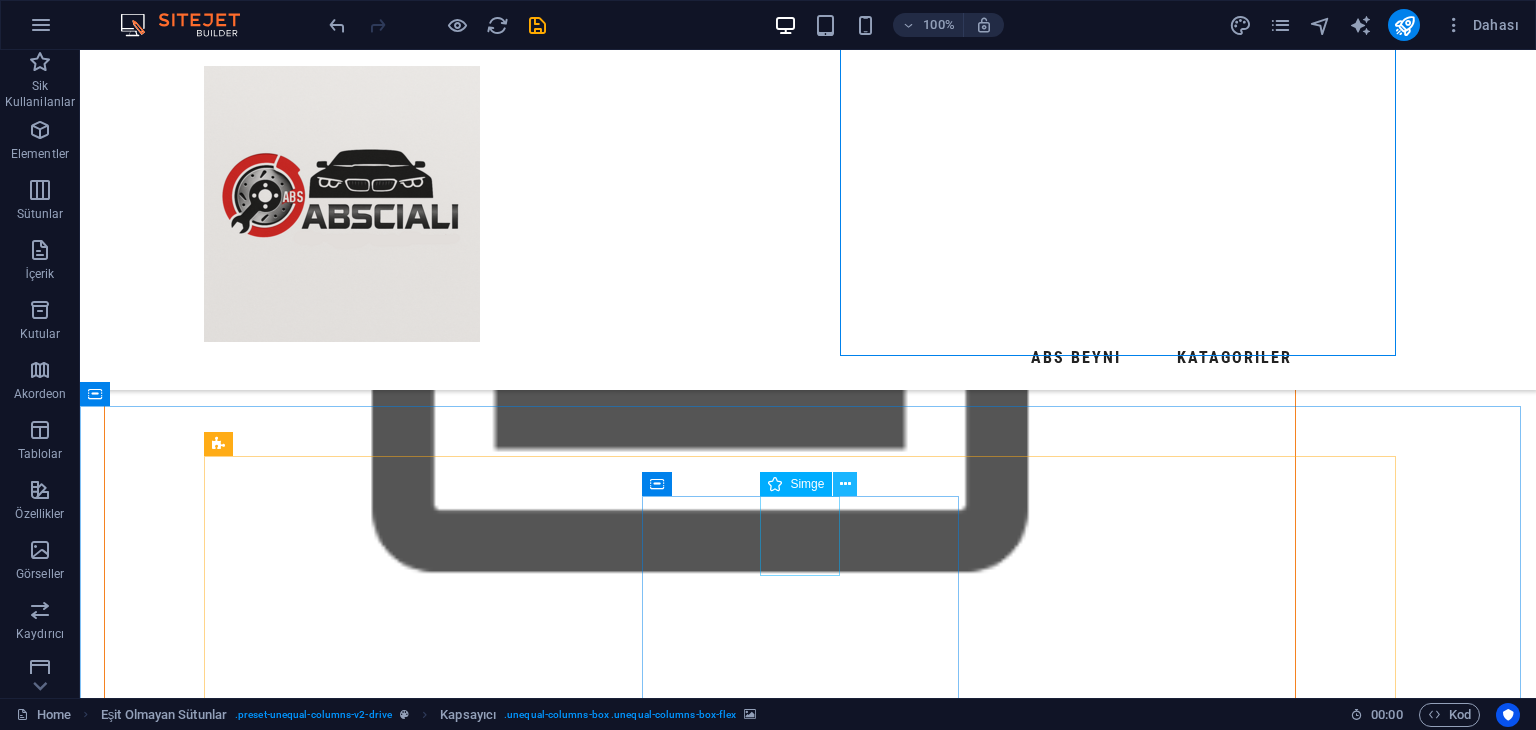click at bounding box center [845, 484] 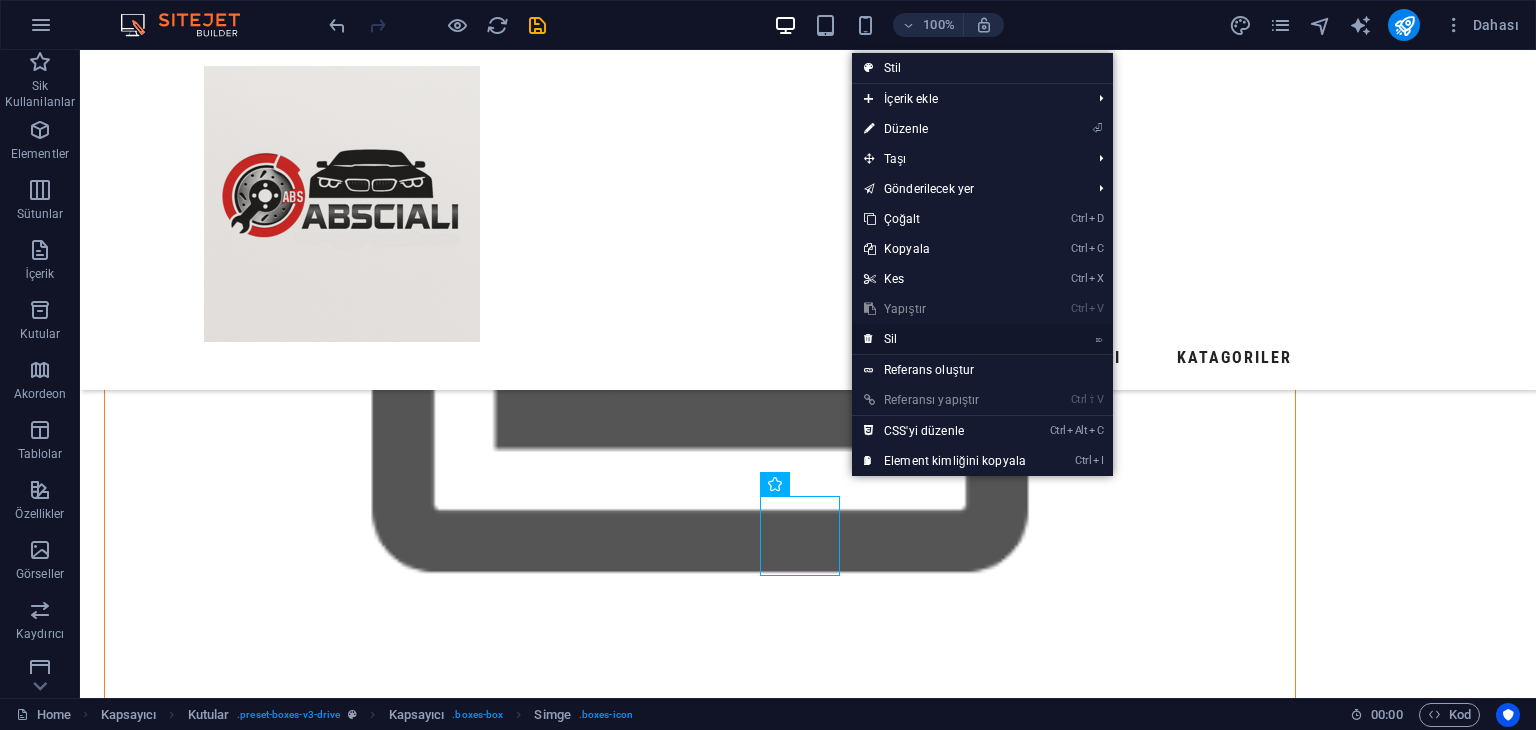 click on "⌦  Sil" at bounding box center [945, 339] 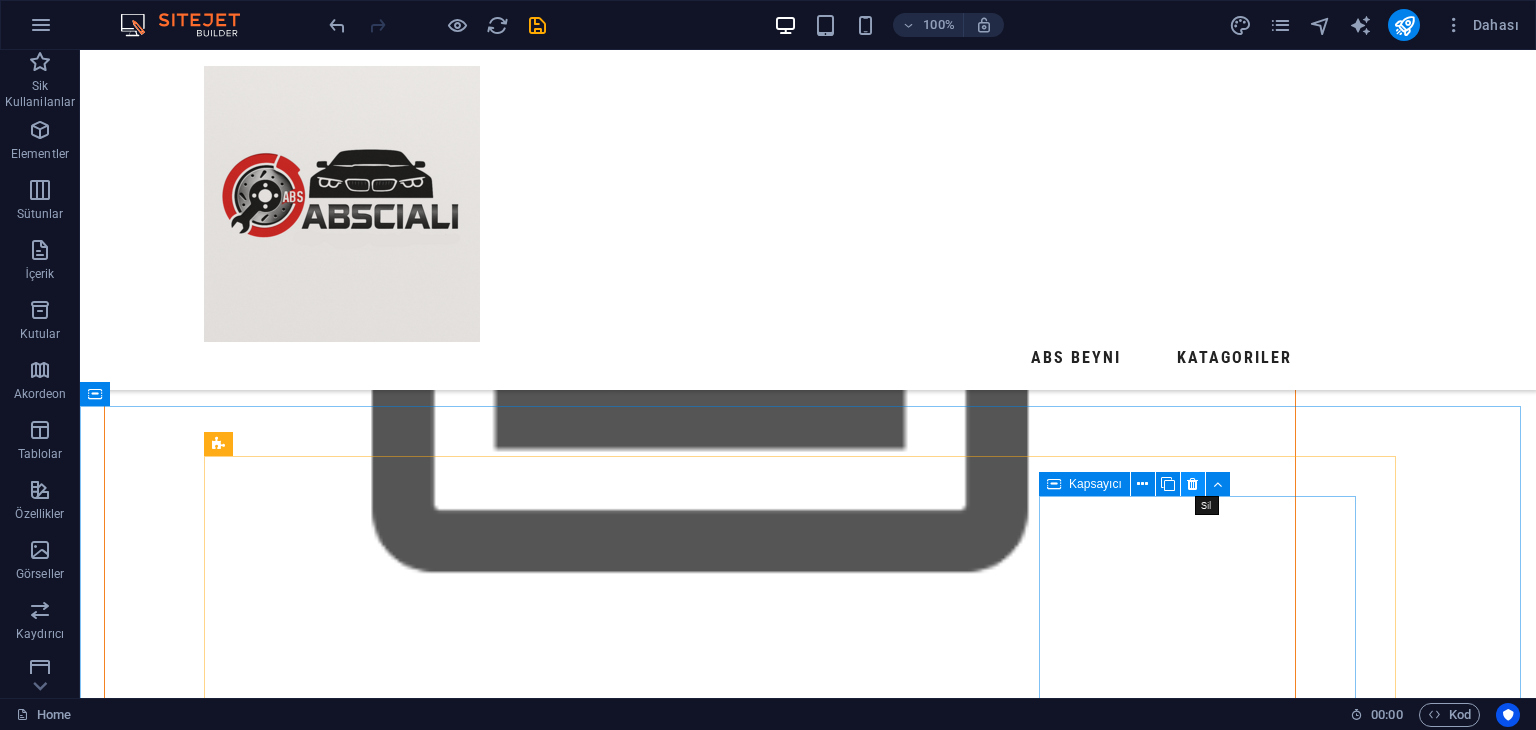 drag, startPoint x: 1192, startPoint y: 485, endPoint x: 1112, endPoint y: 434, distance: 94.873604 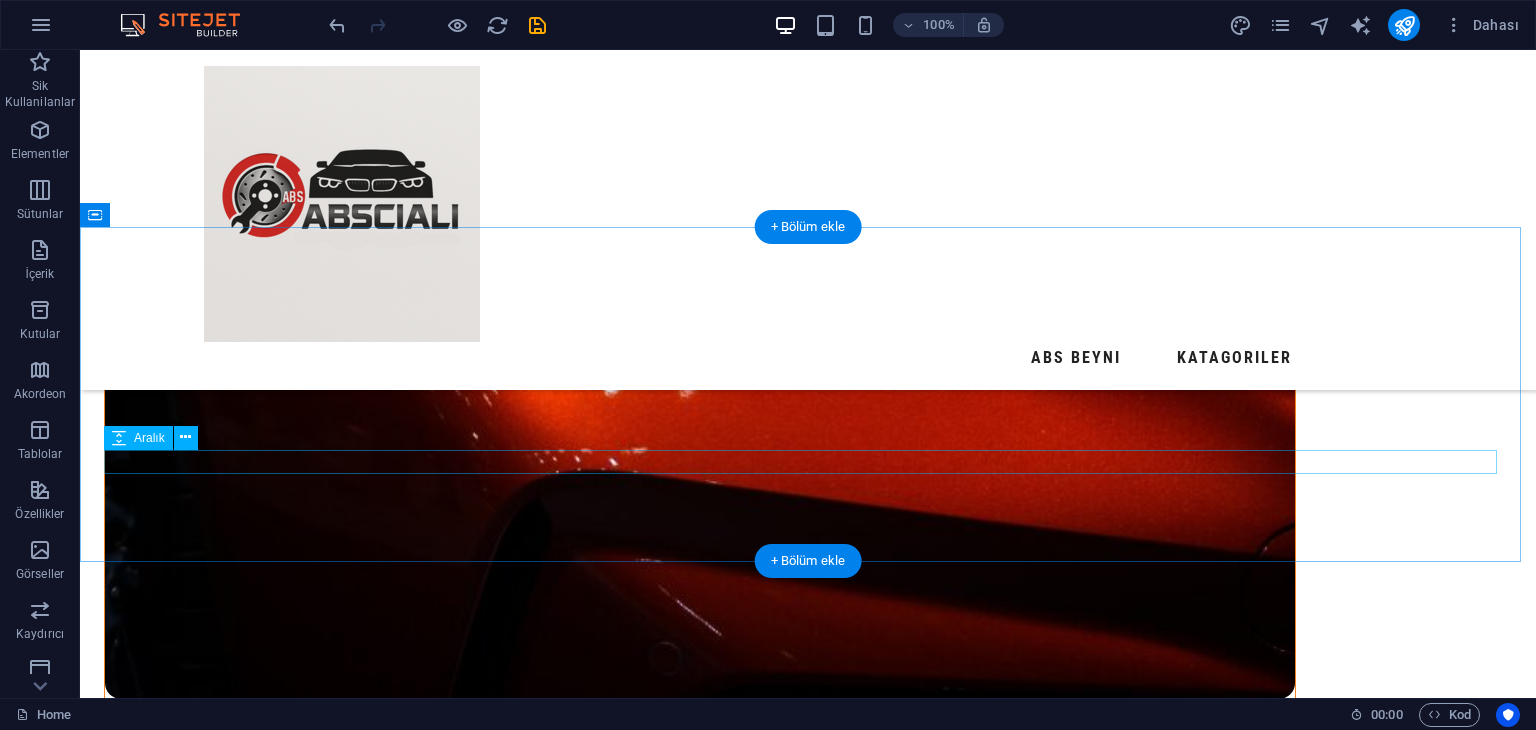 scroll, scrollTop: 1432, scrollLeft: 0, axis: vertical 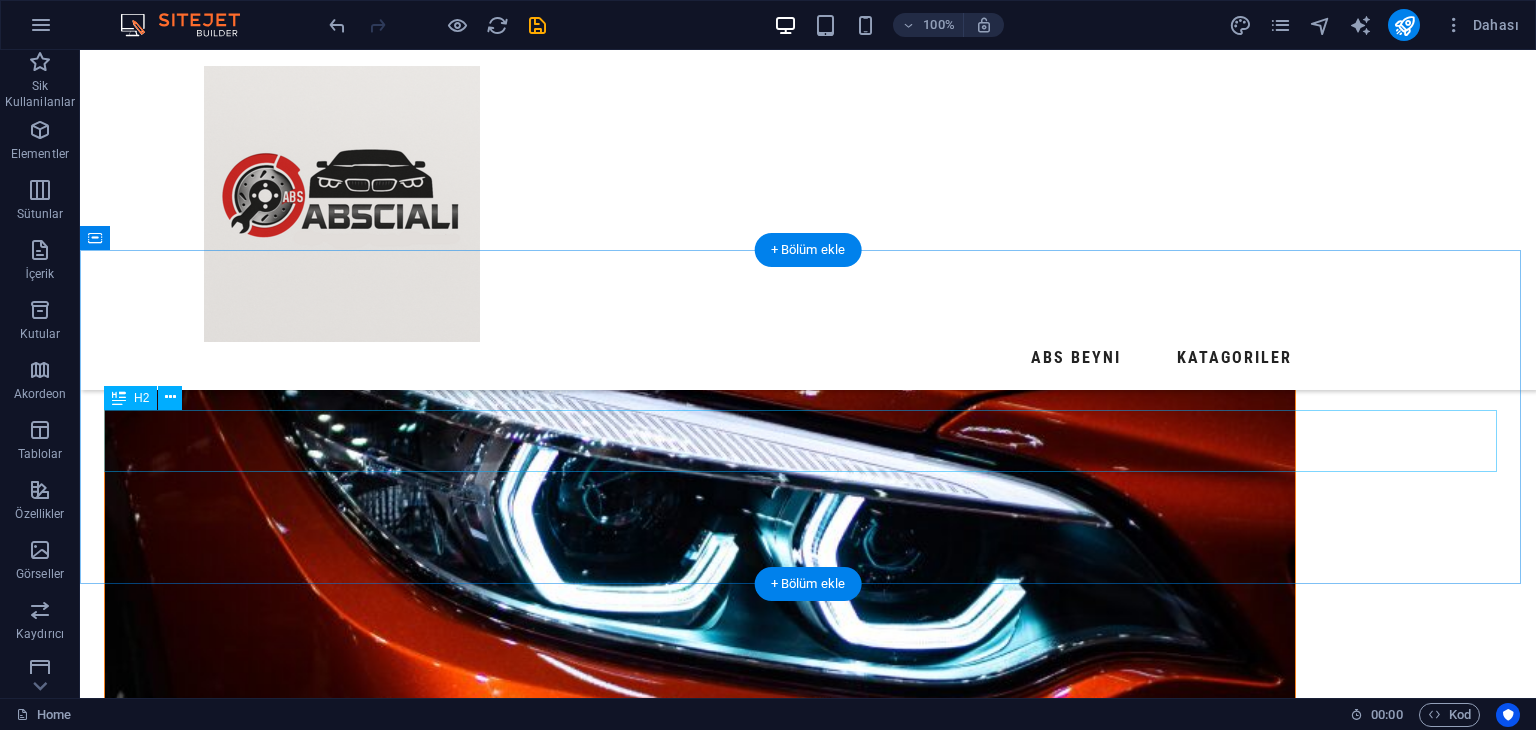 click on "our services" at bounding box center [808, 1967] 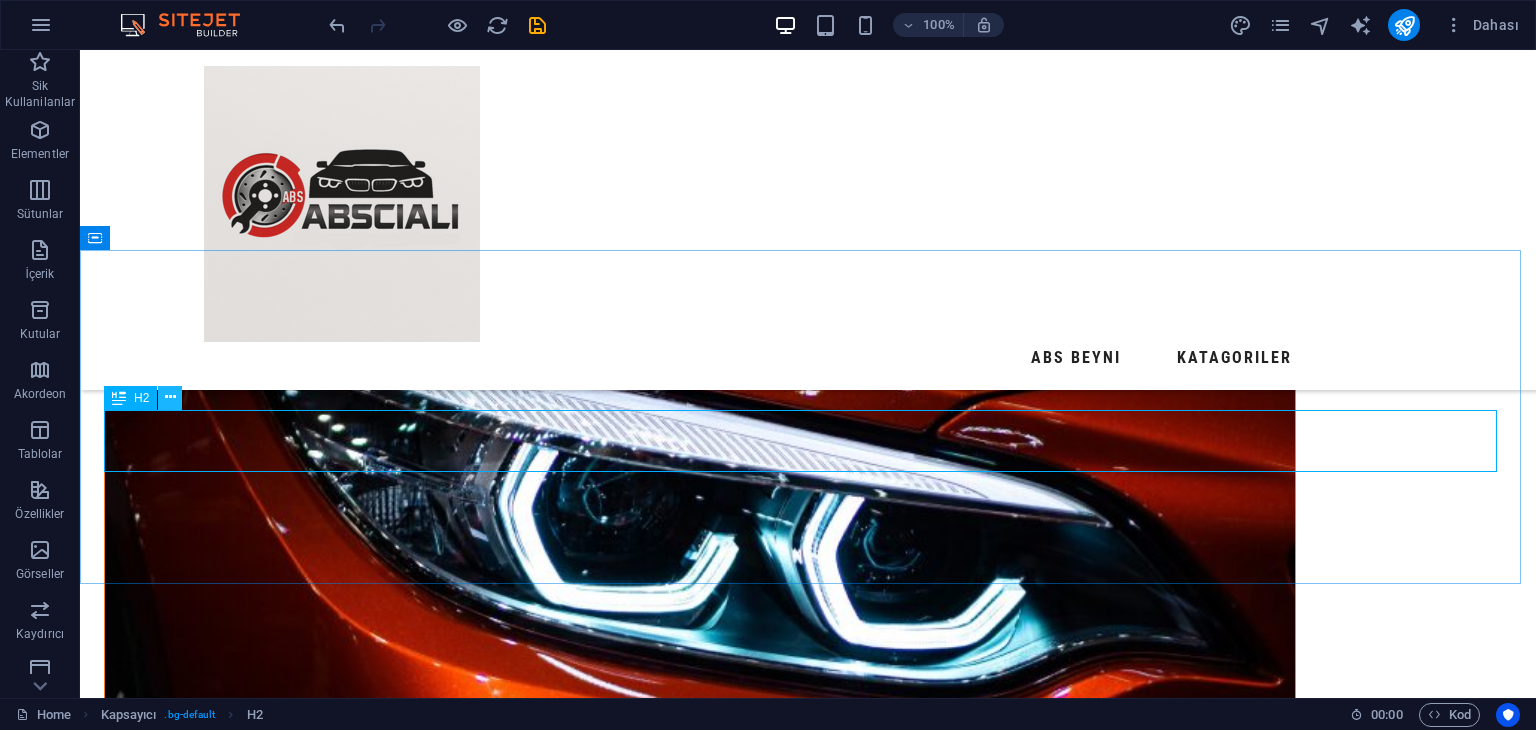 click at bounding box center (170, 397) 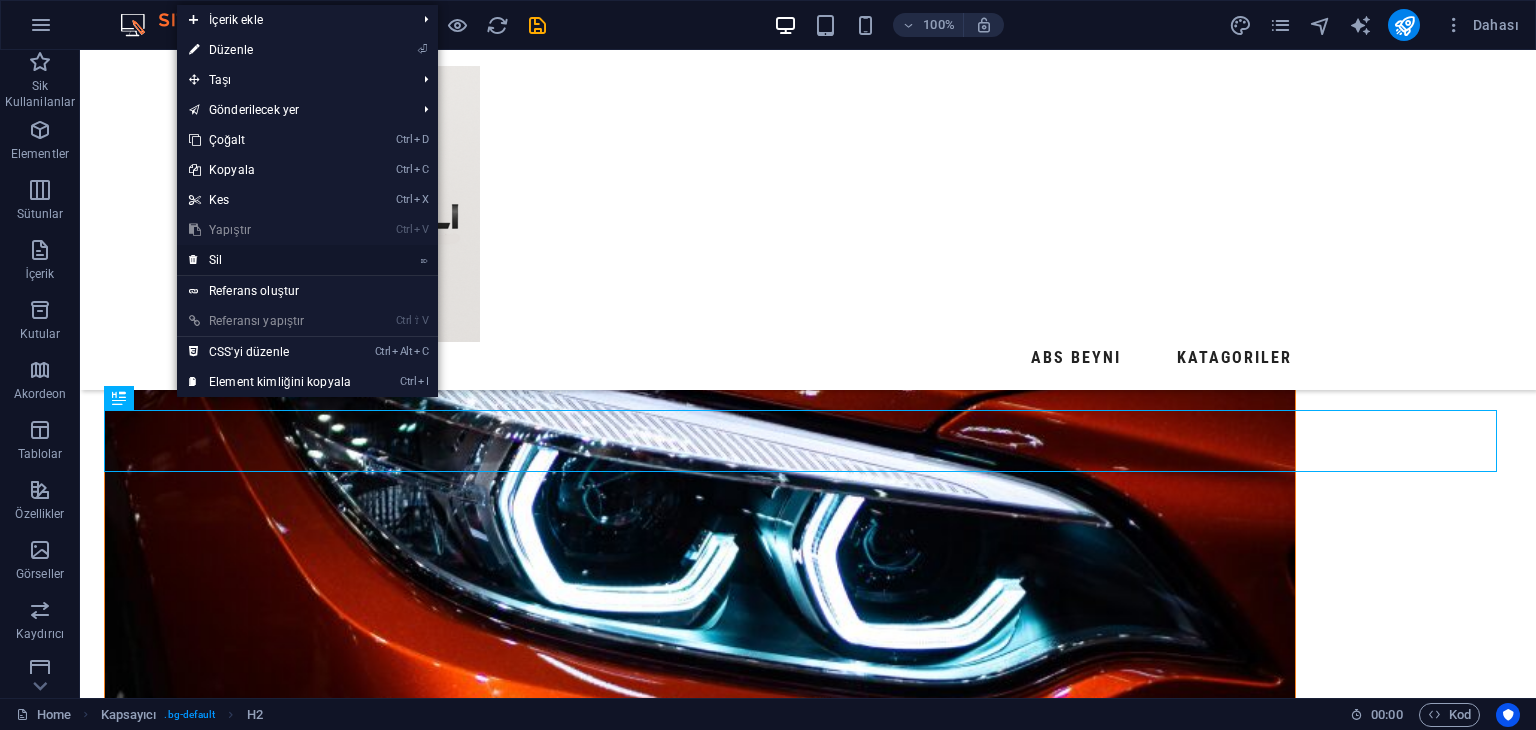 click on "⌦  Sil" at bounding box center (270, 260) 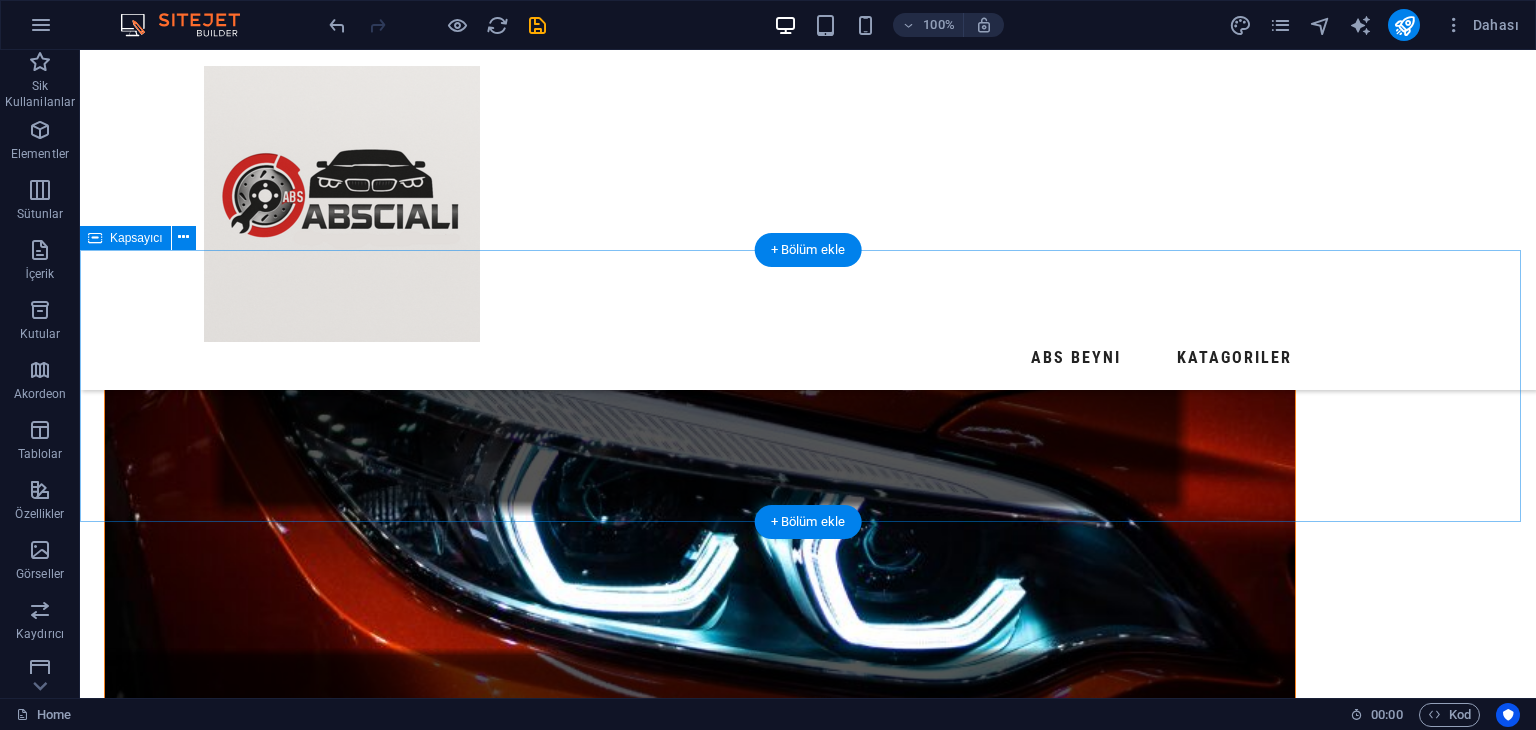 click on "Lorem ipsum dolor sit amet, consectetur adipiscing elit, sed do eiusmod tempor incididunt ut labore et dolore magna aliqua. Ut enim ad minim veniam, quis nostrud exercitation." at bounding box center (808, 1900) 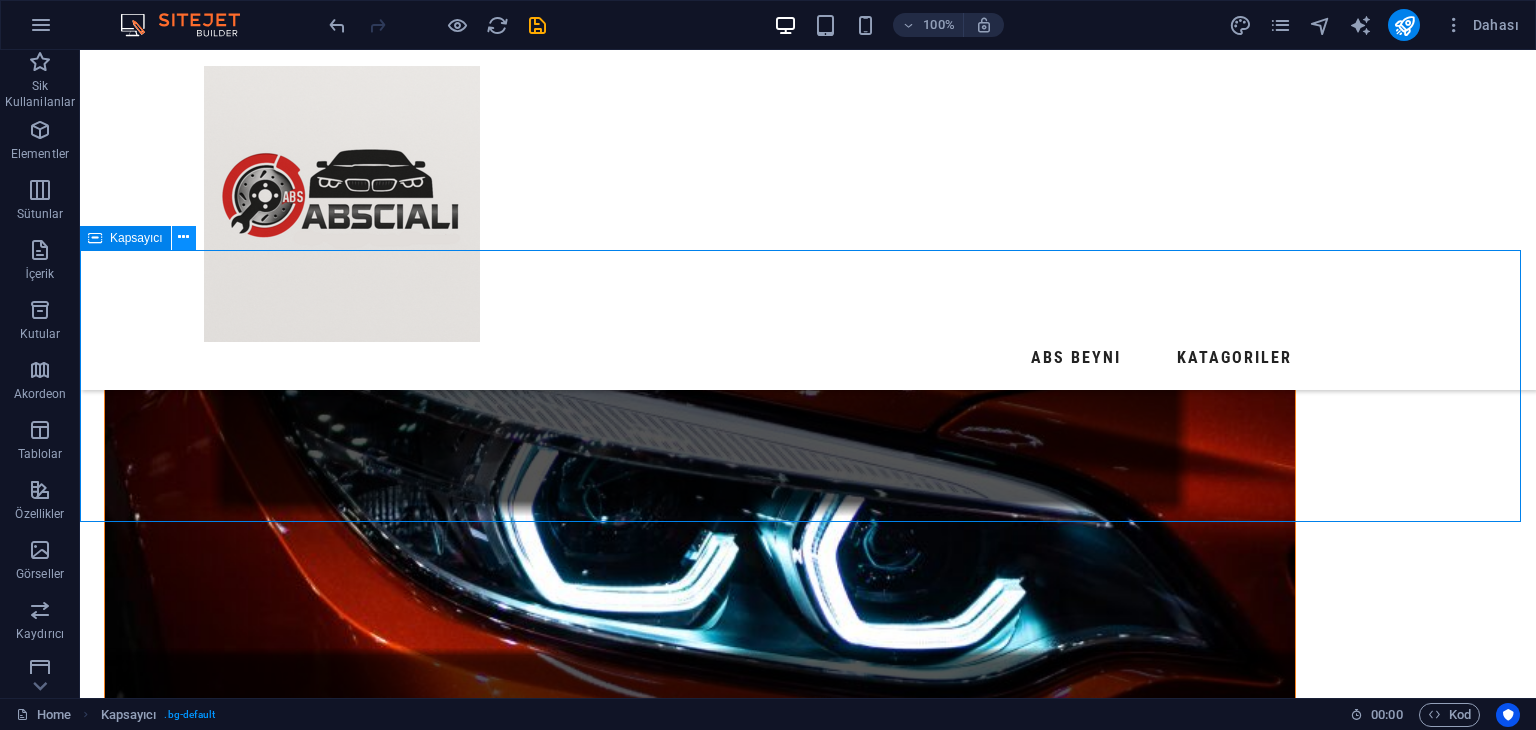 click at bounding box center (183, 237) 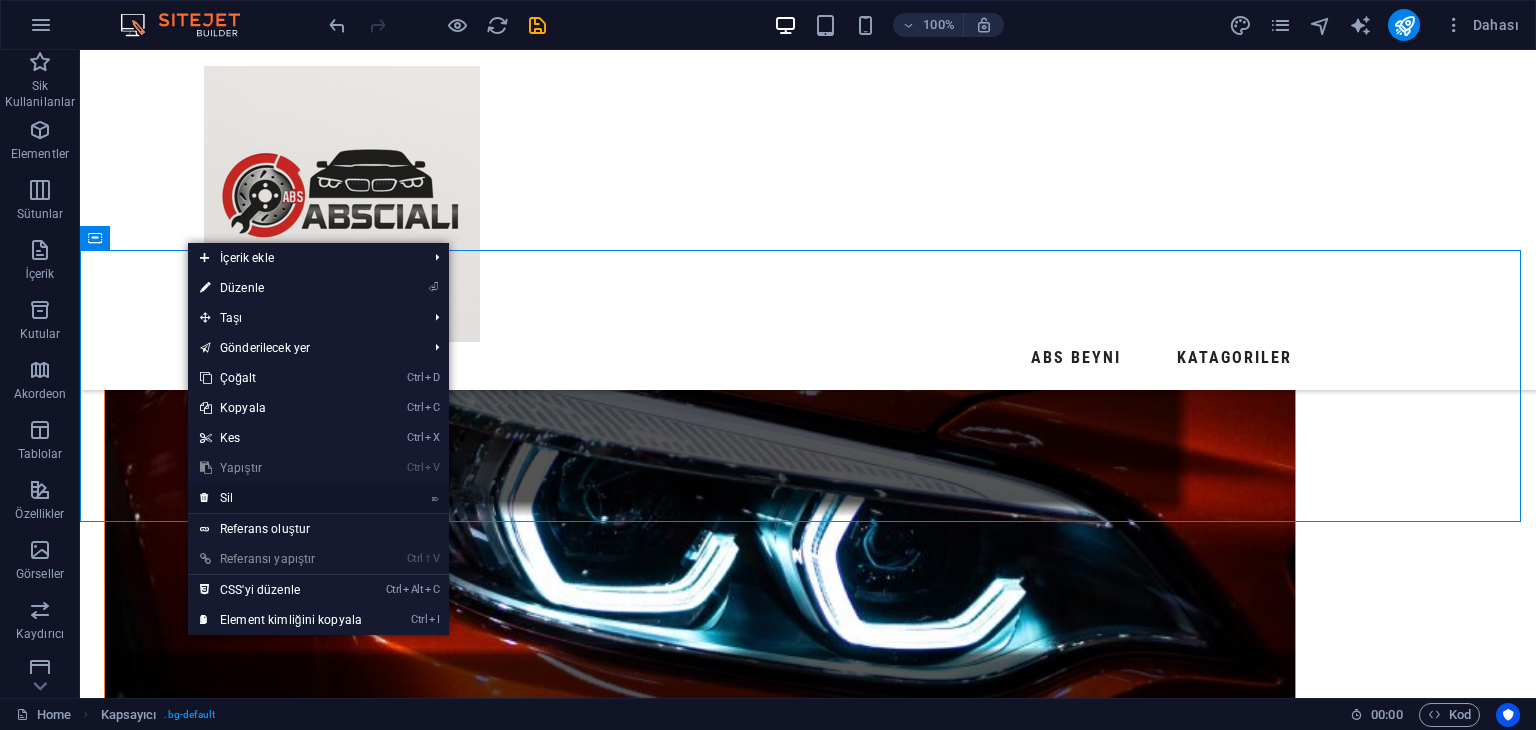 click on "⌦  Sil" at bounding box center [281, 498] 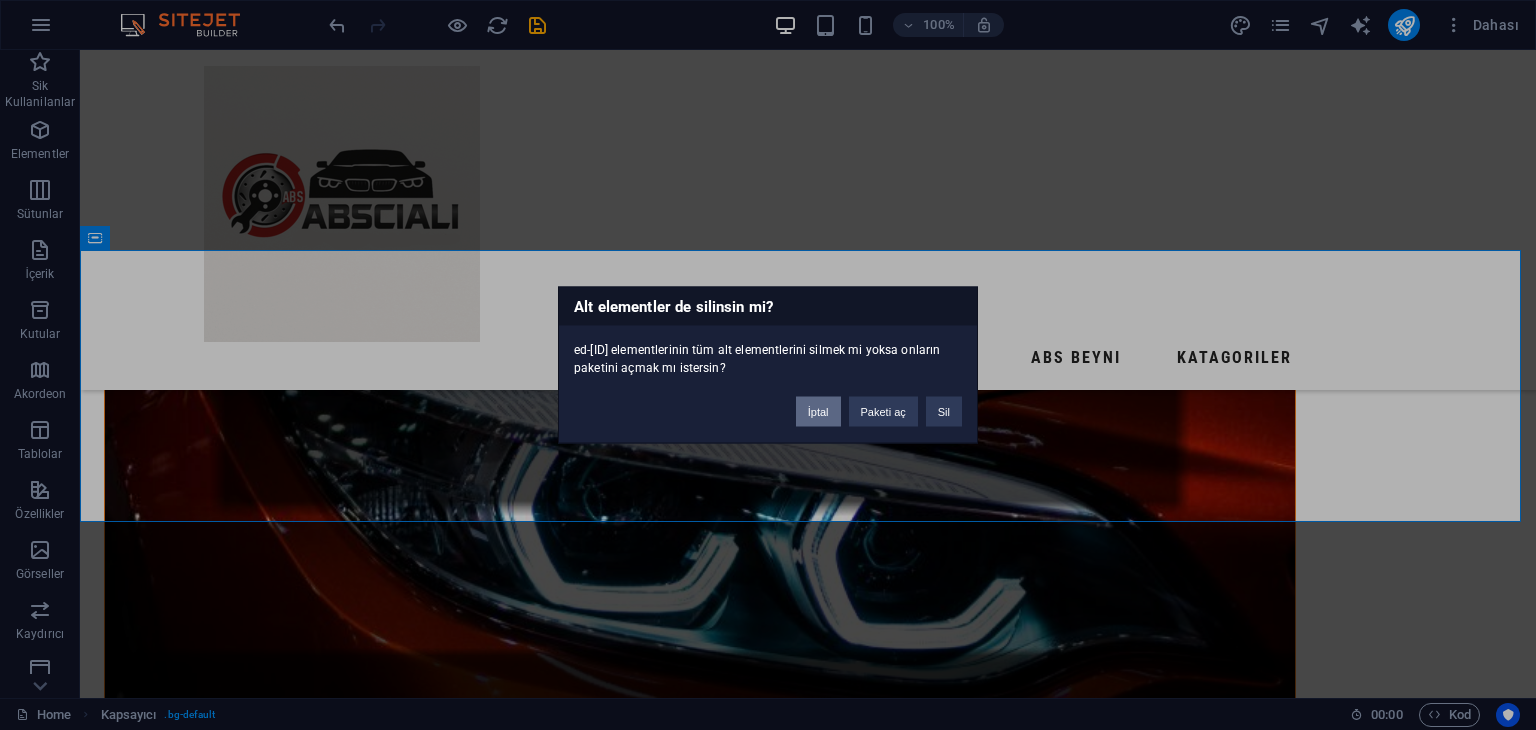click on "İptal" at bounding box center [818, 412] 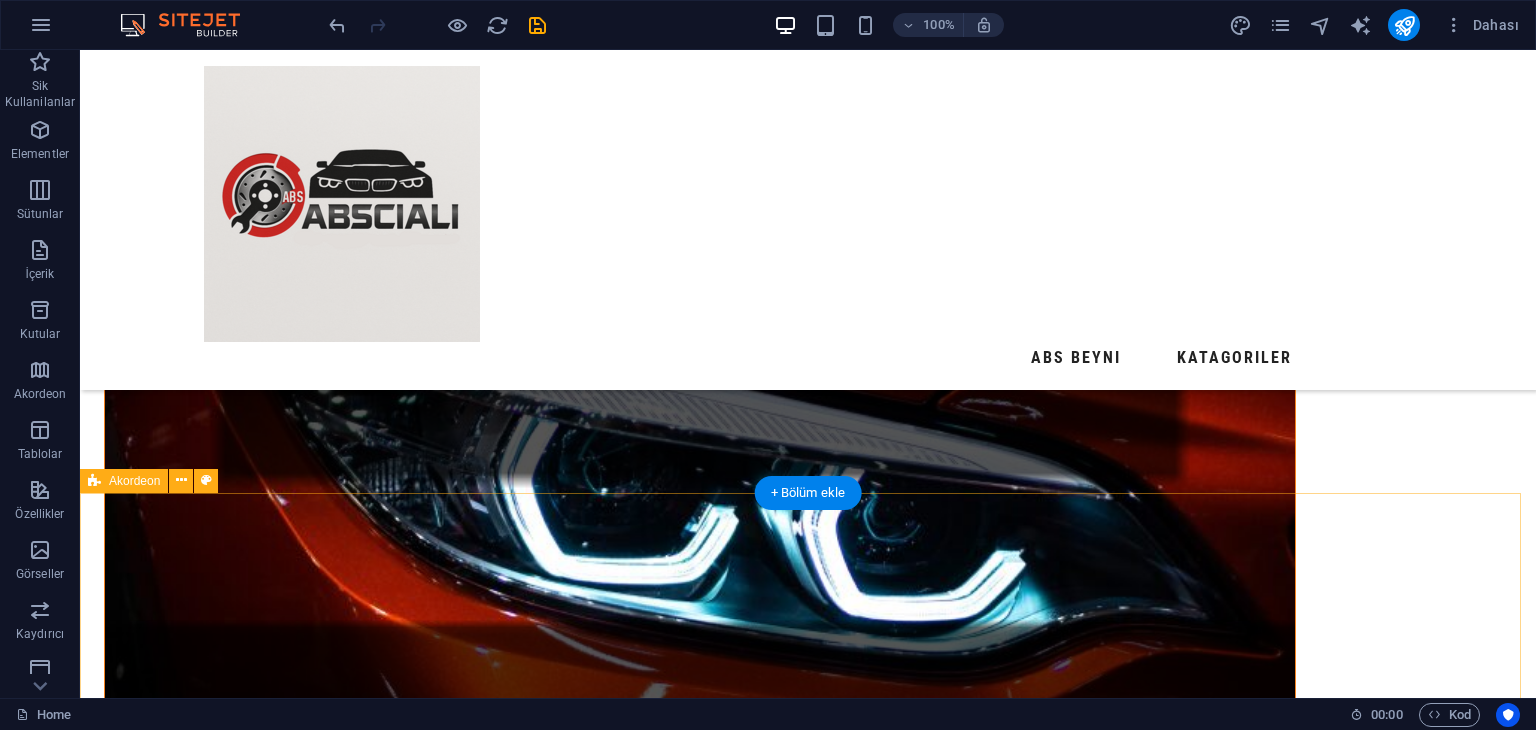 scroll, scrollTop: 1432, scrollLeft: 0, axis: vertical 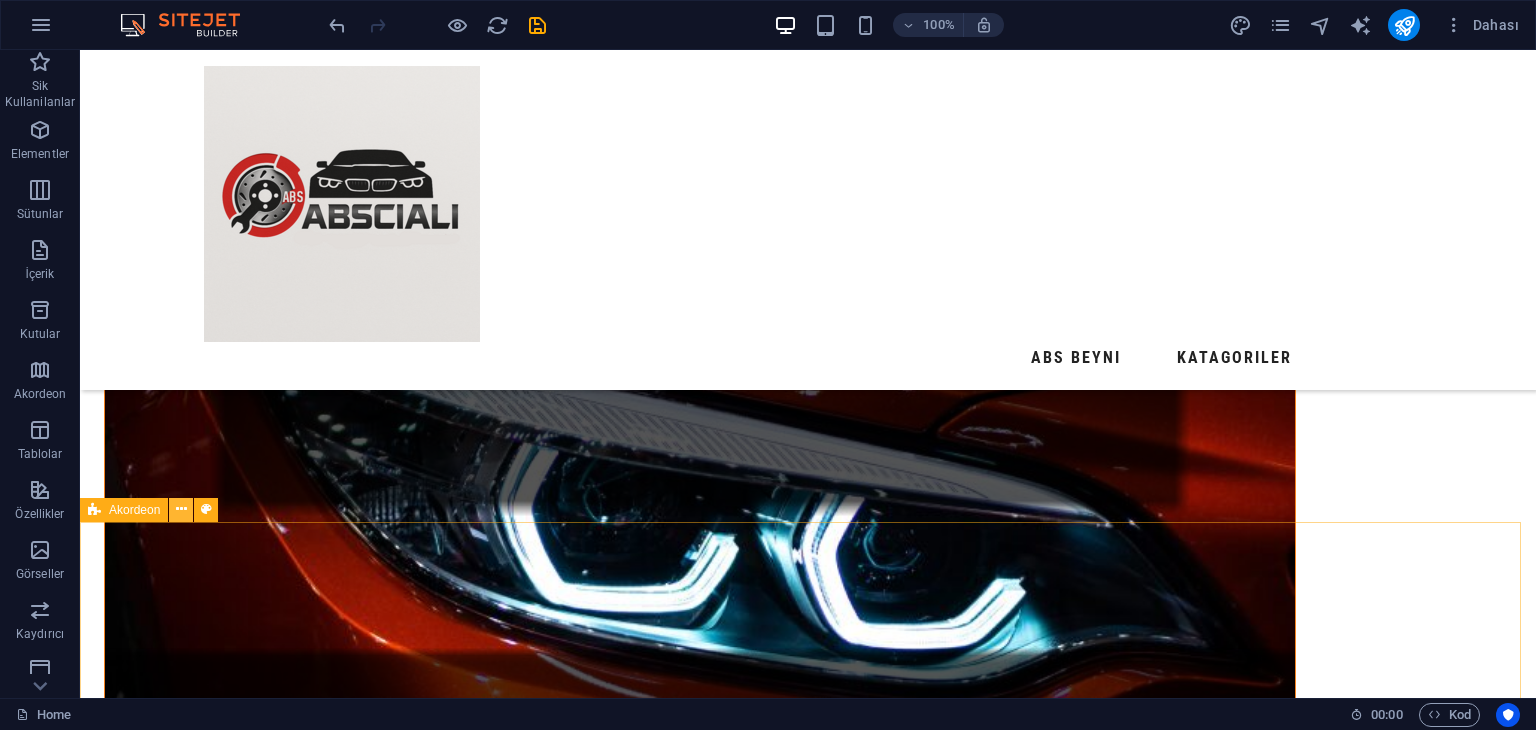 click at bounding box center (181, 509) 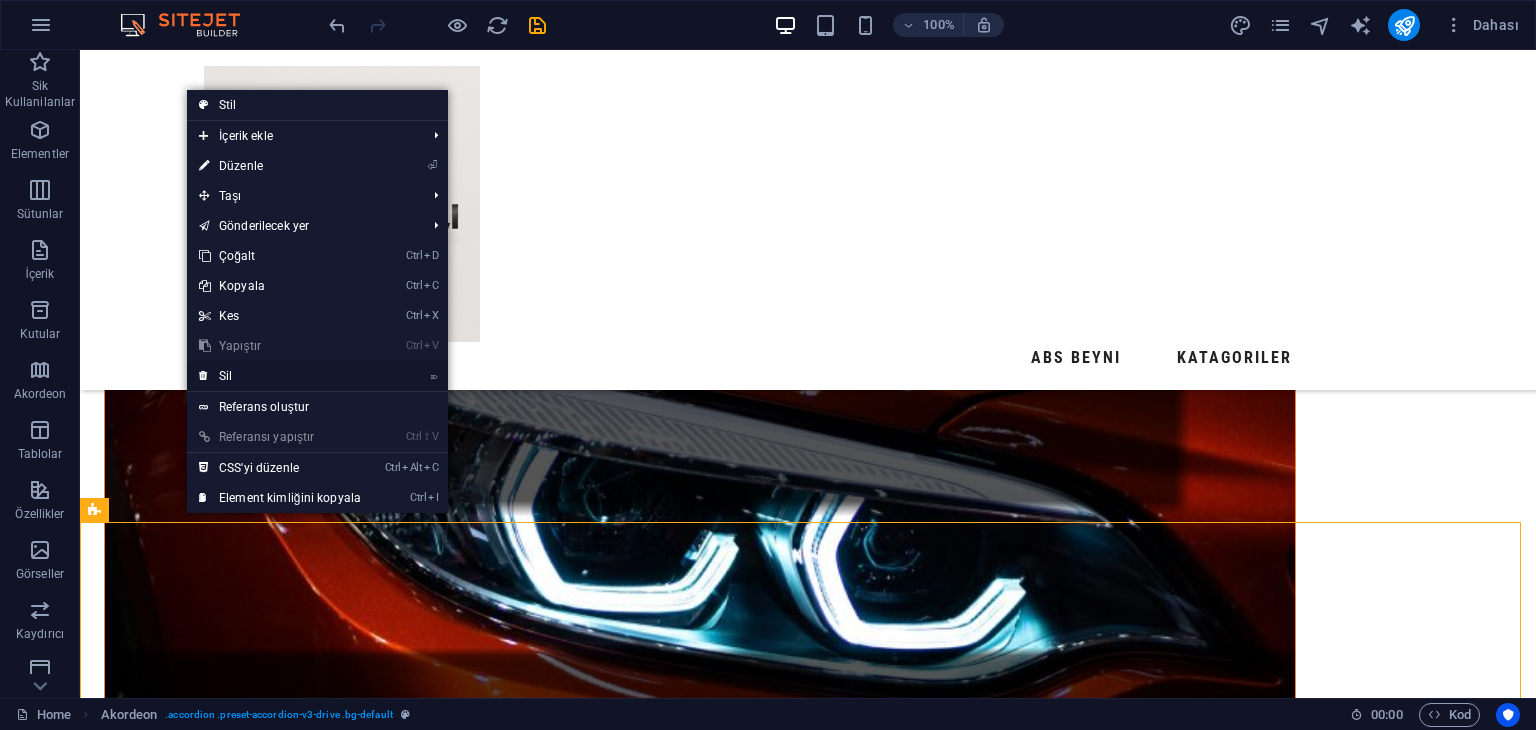 click on "⌦  Sil" at bounding box center (280, 376) 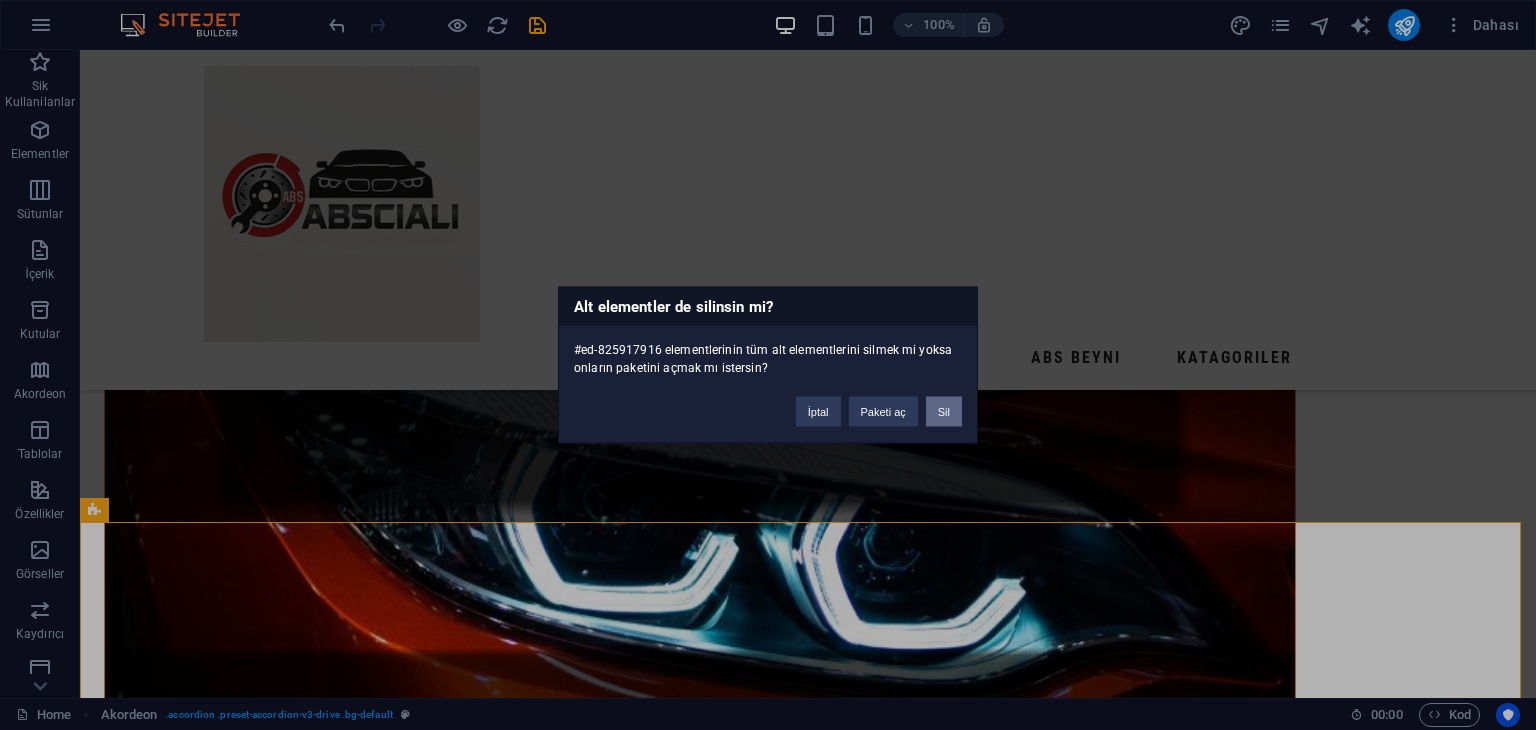 click on "Sil" at bounding box center (944, 412) 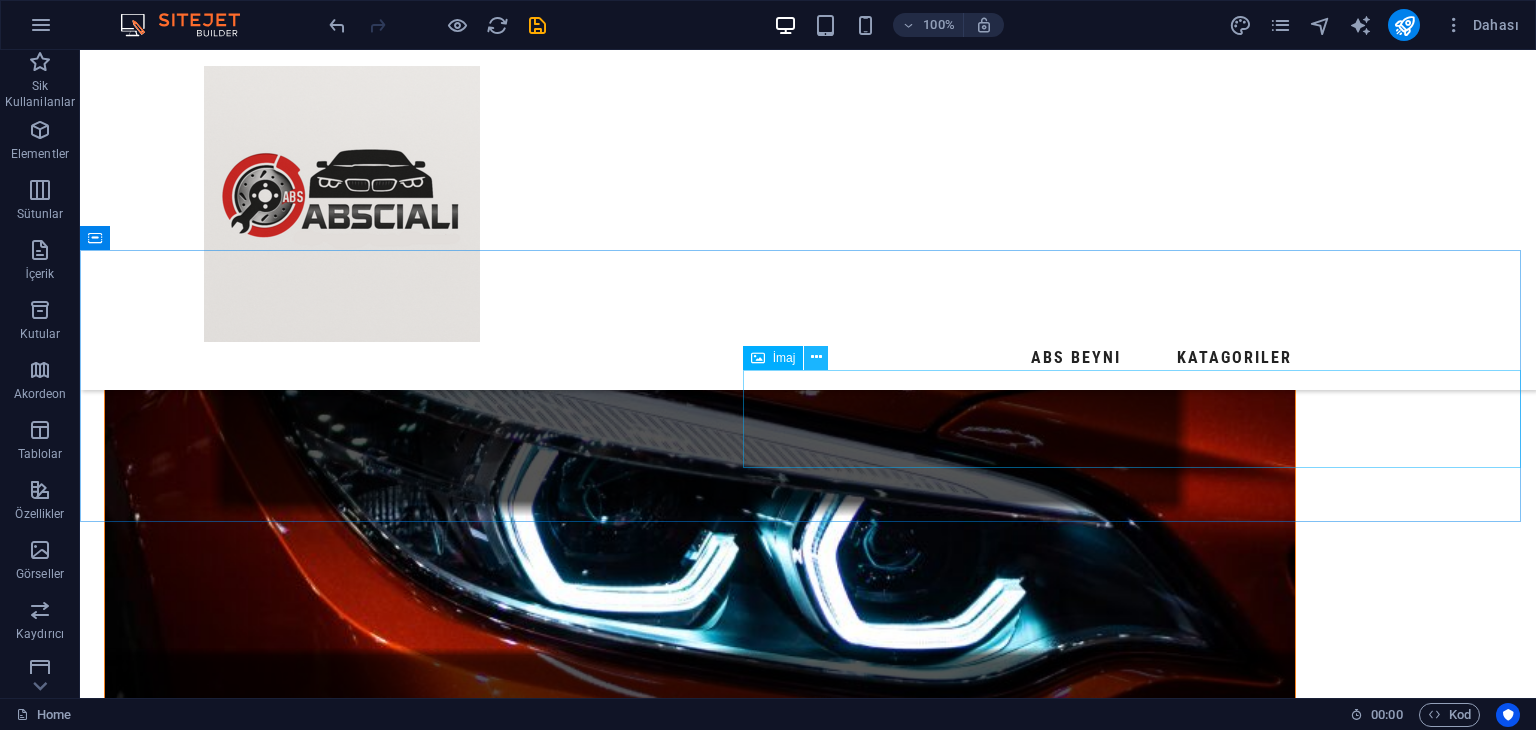 click at bounding box center [816, 357] 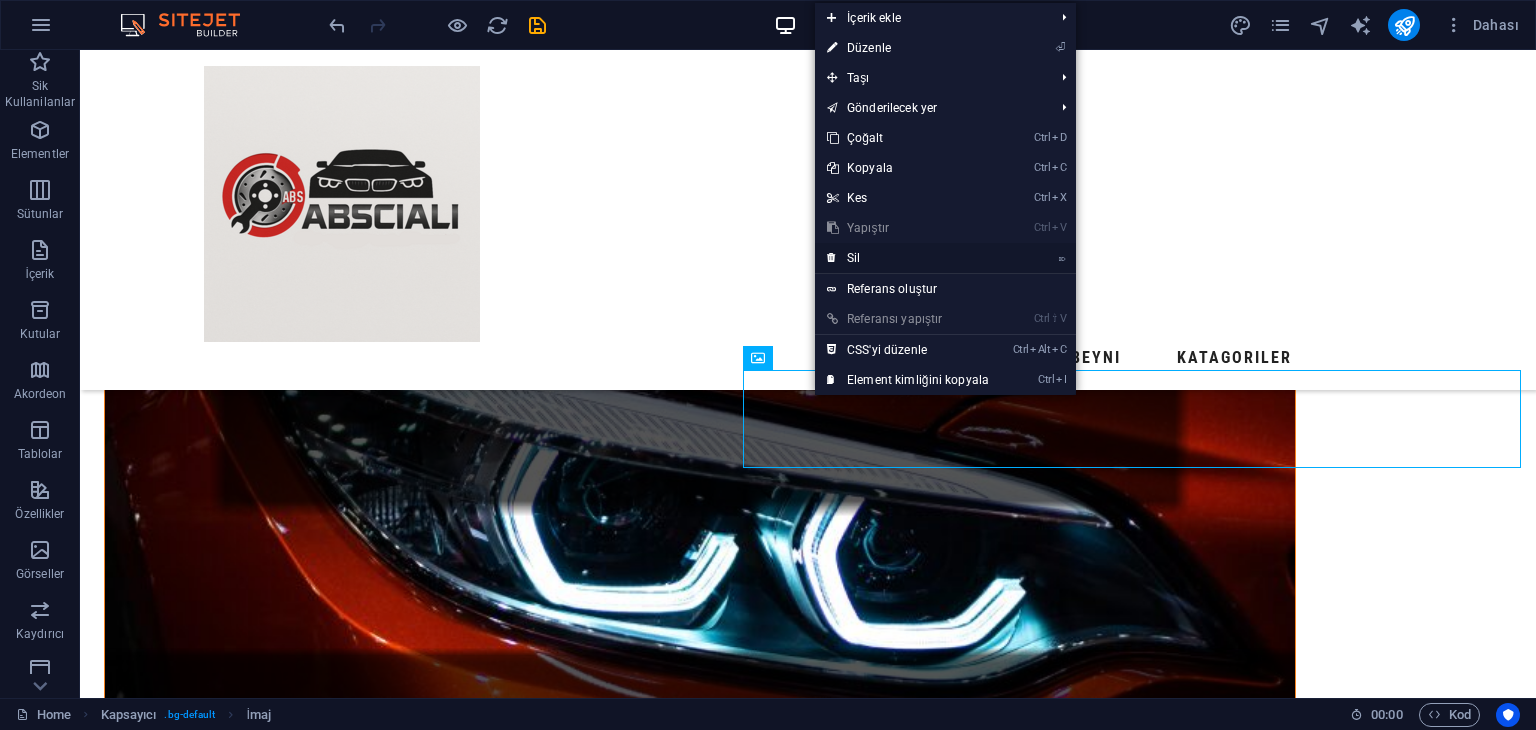 click on "⌦  Sil" at bounding box center [908, 258] 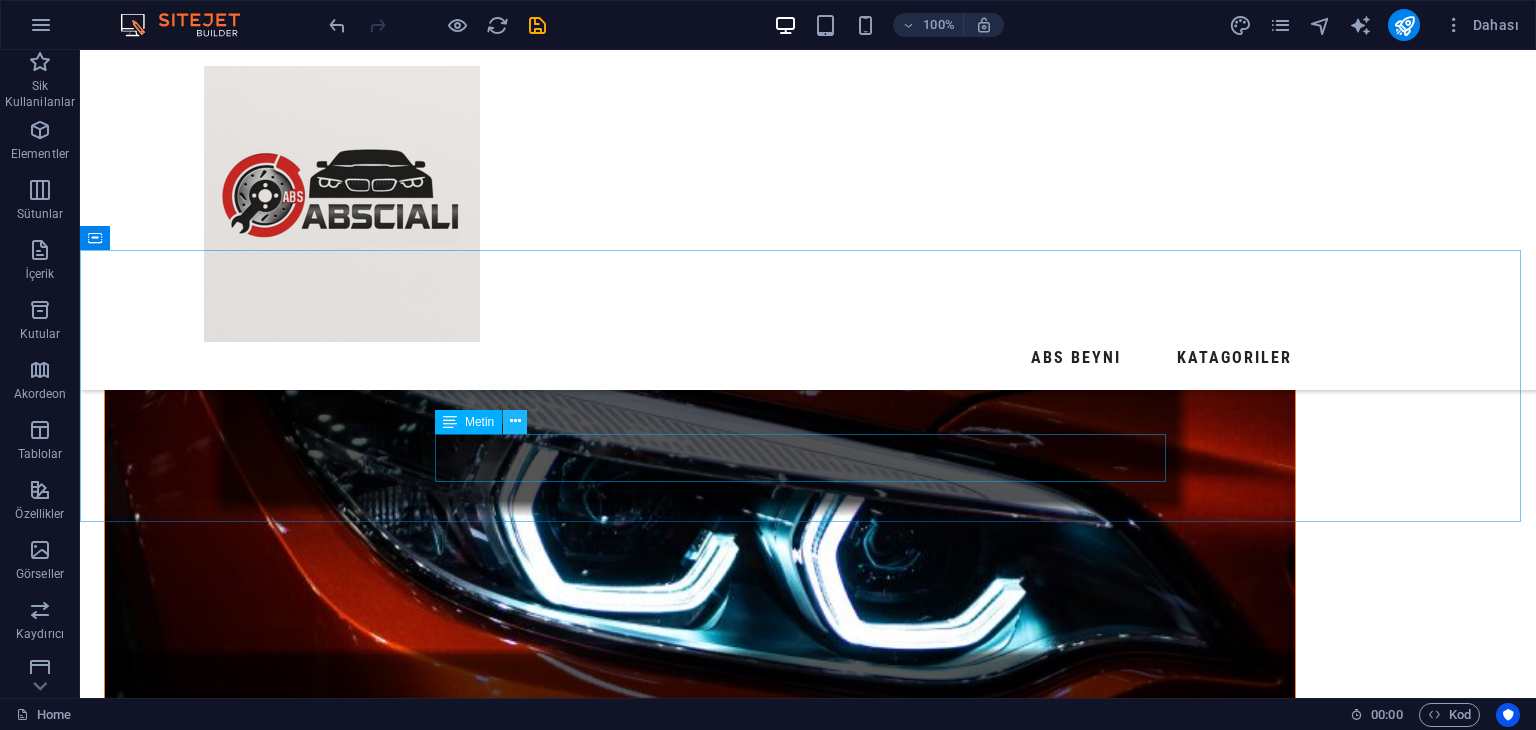 click at bounding box center [515, 421] 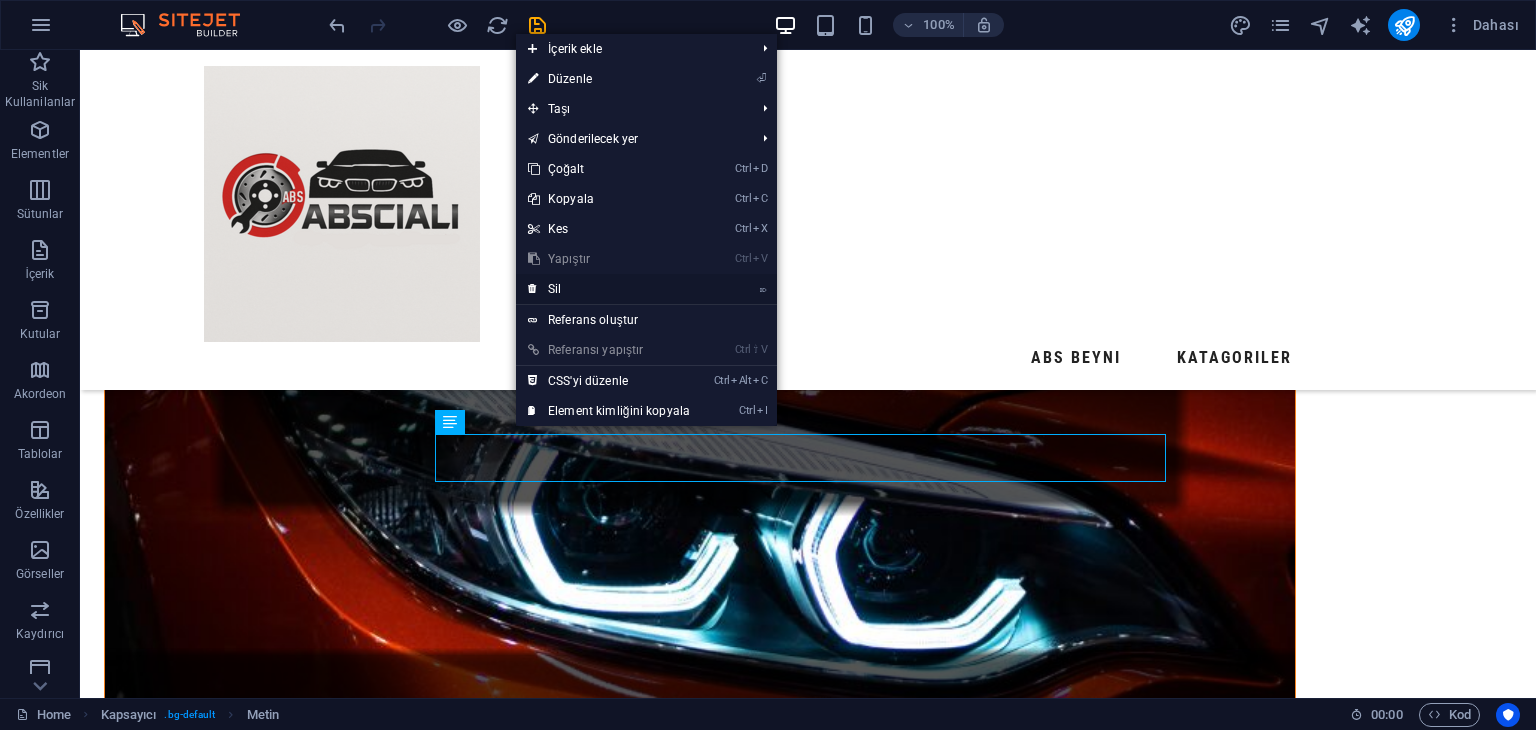 click on "⌦  Sil" at bounding box center [609, 289] 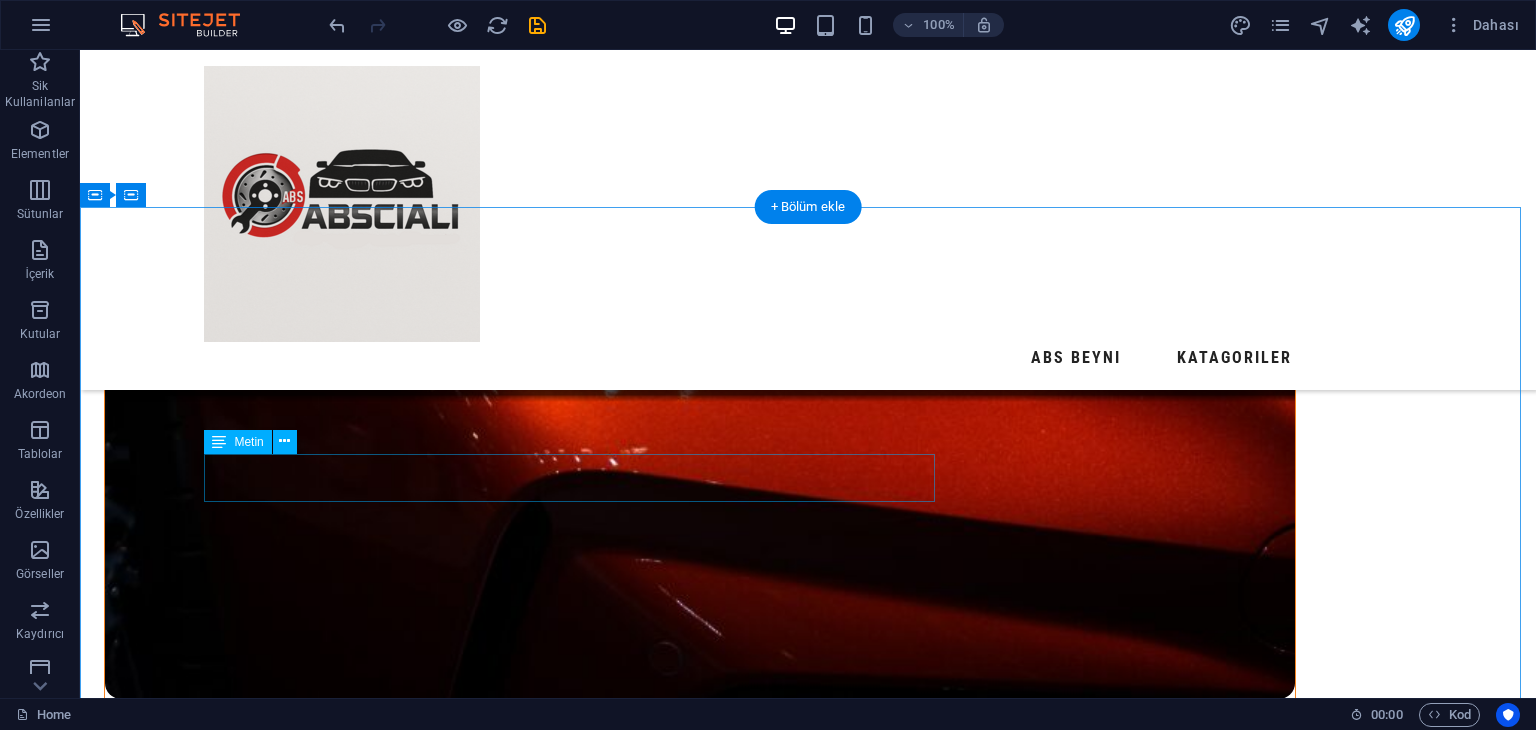 scroll, scrollTop: 1632, scrollLeft: 0, axis: vertical 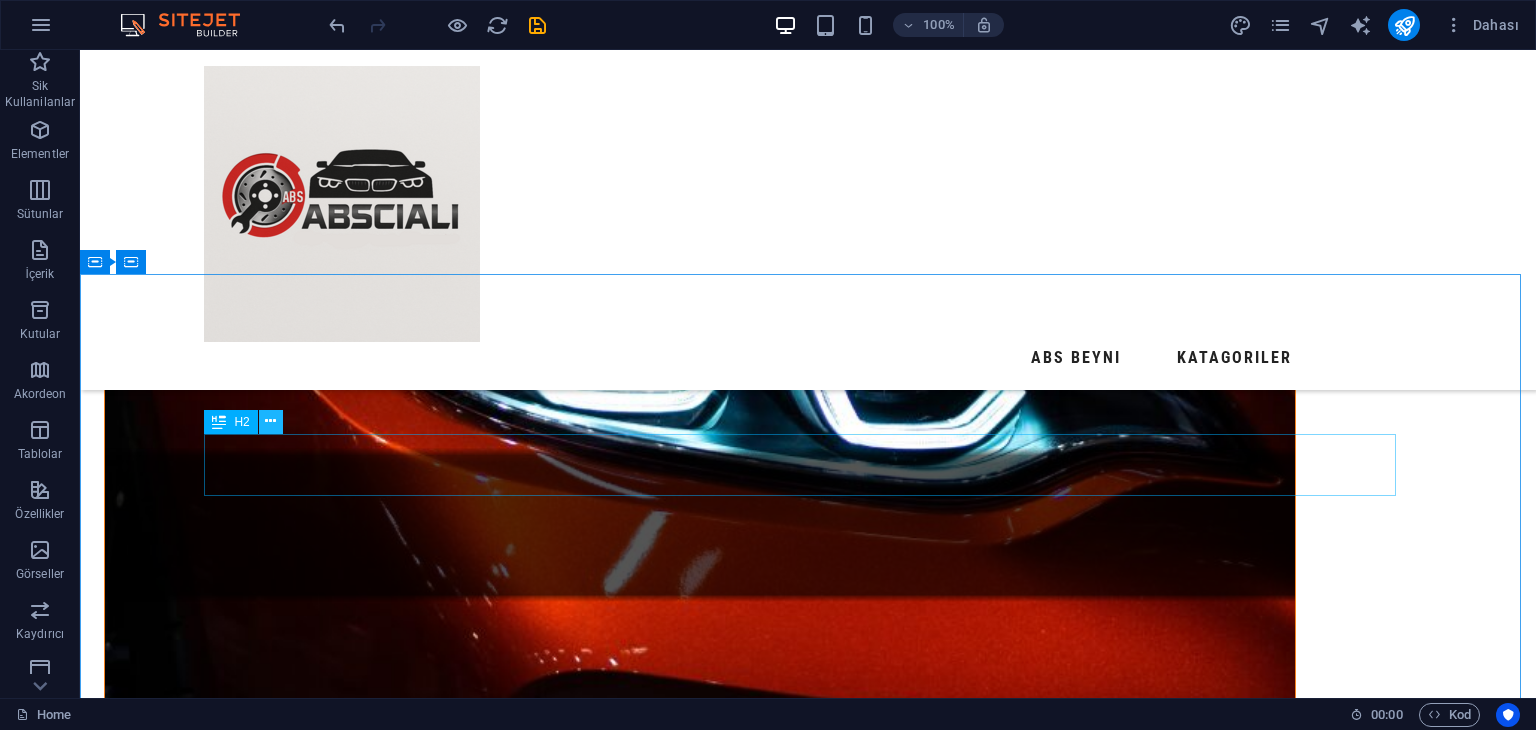 click at bounding box center [270, 421] 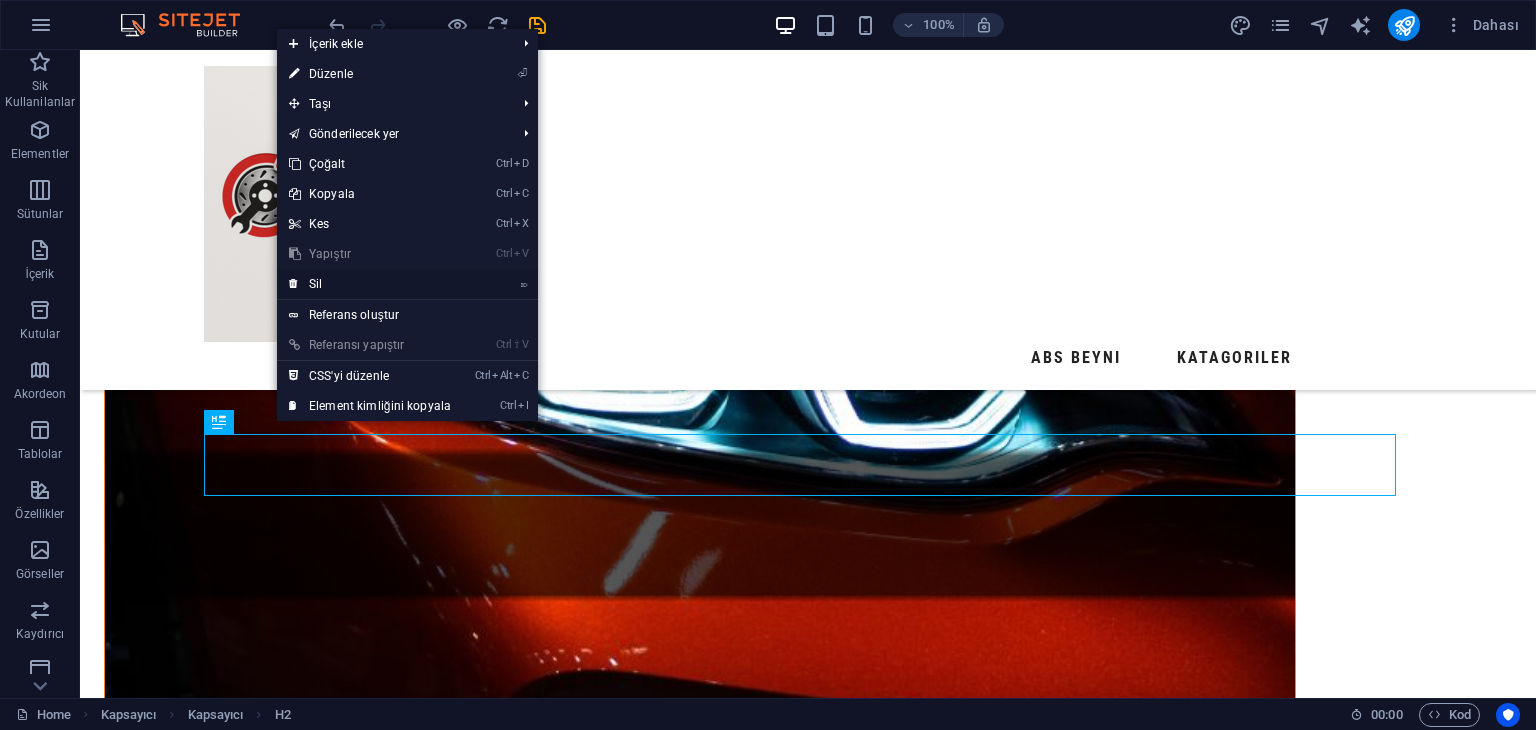 click on "⌦  Sil" at bounding box center [370, 284] 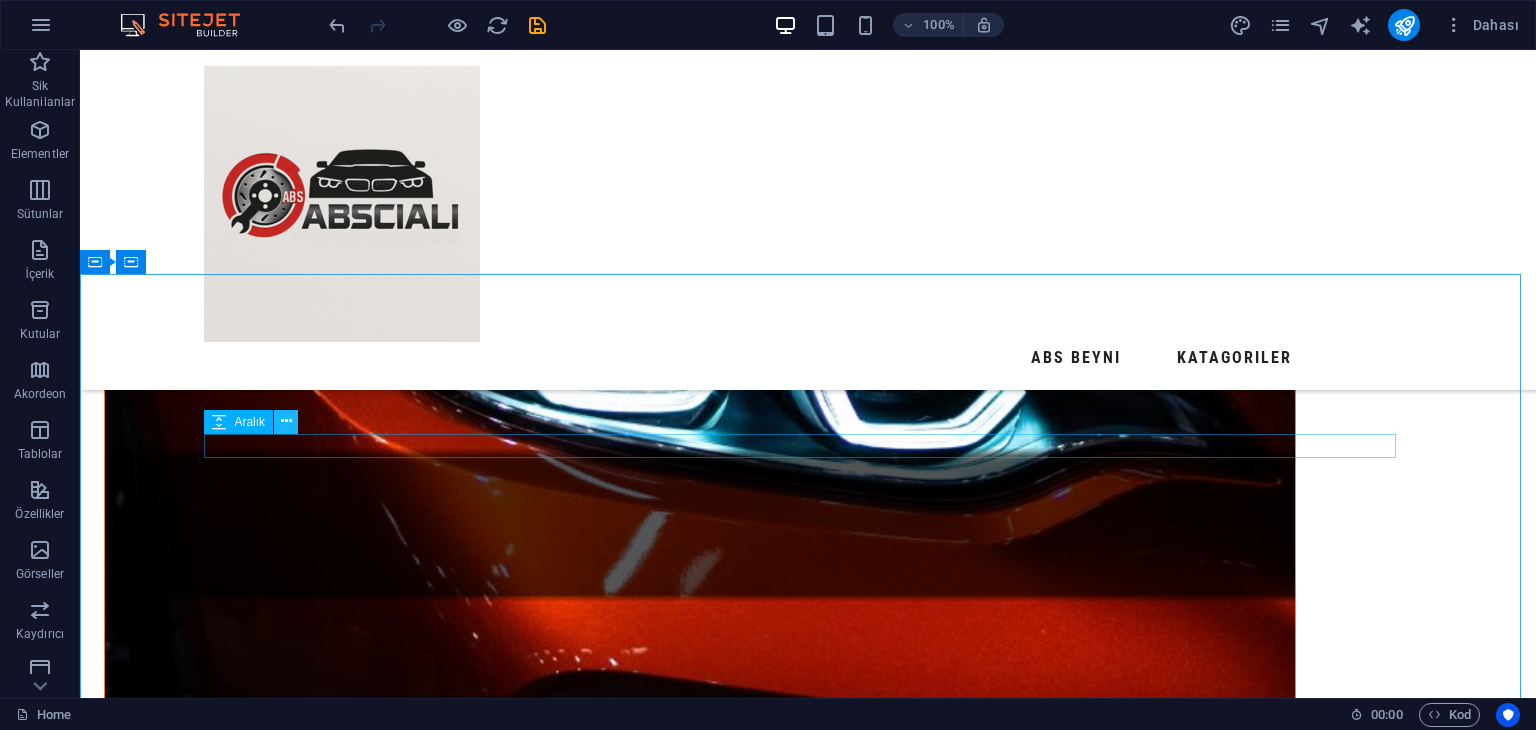 click at bounding box center [286, 421] 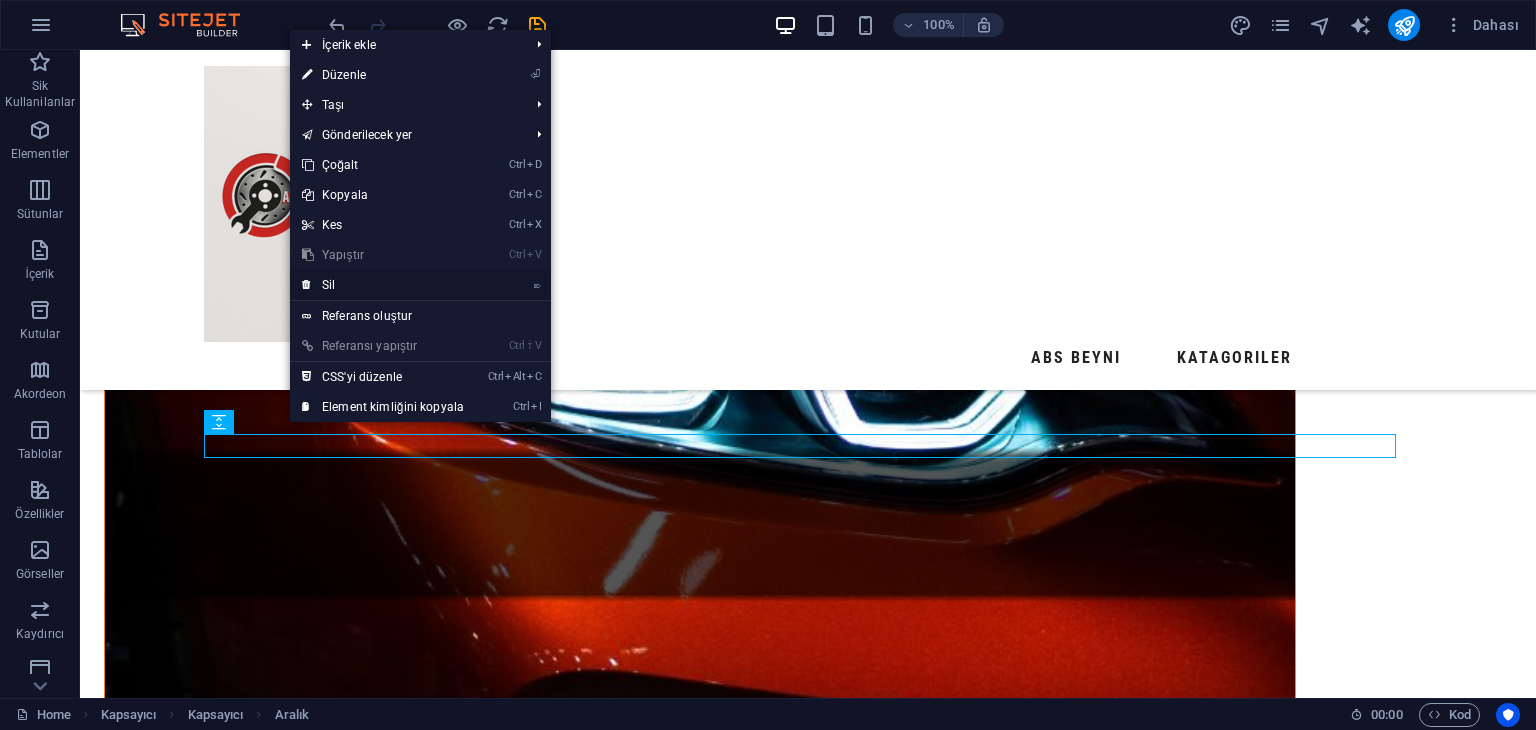 click on "⌦  Sil" at bounding box center (383, 285) 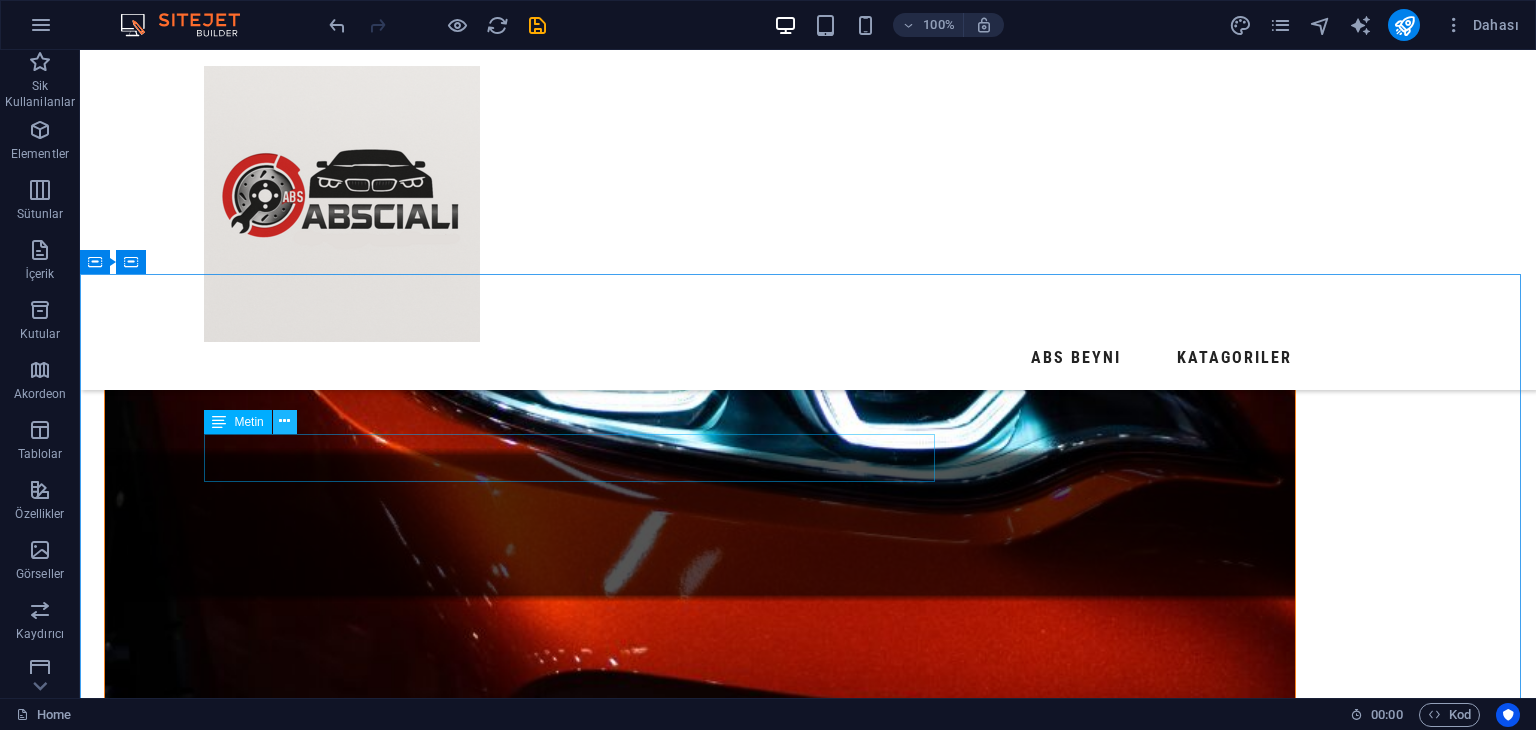 click at bounding box center (284, 421) 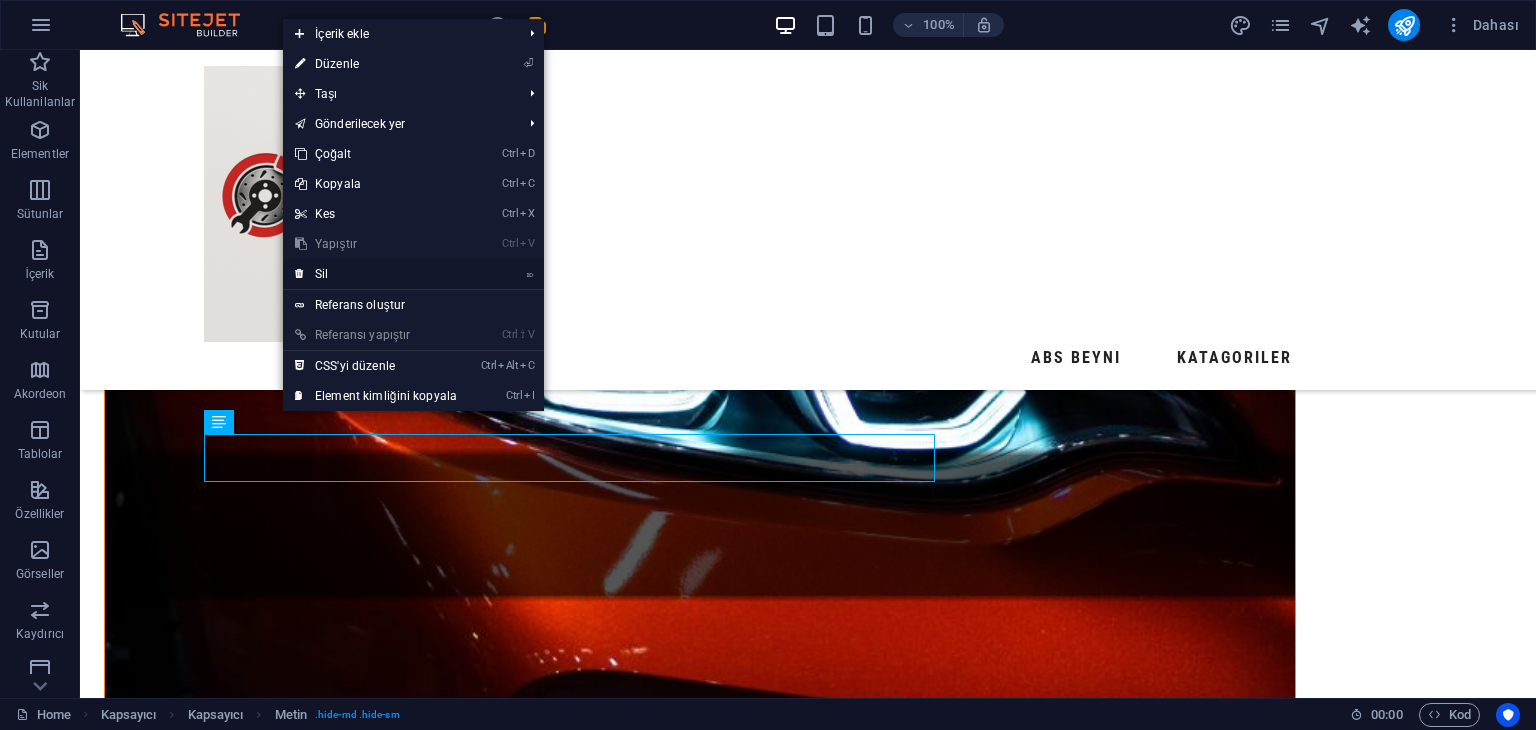 click on "⌦  Sil" at bounding box center [376, 274] 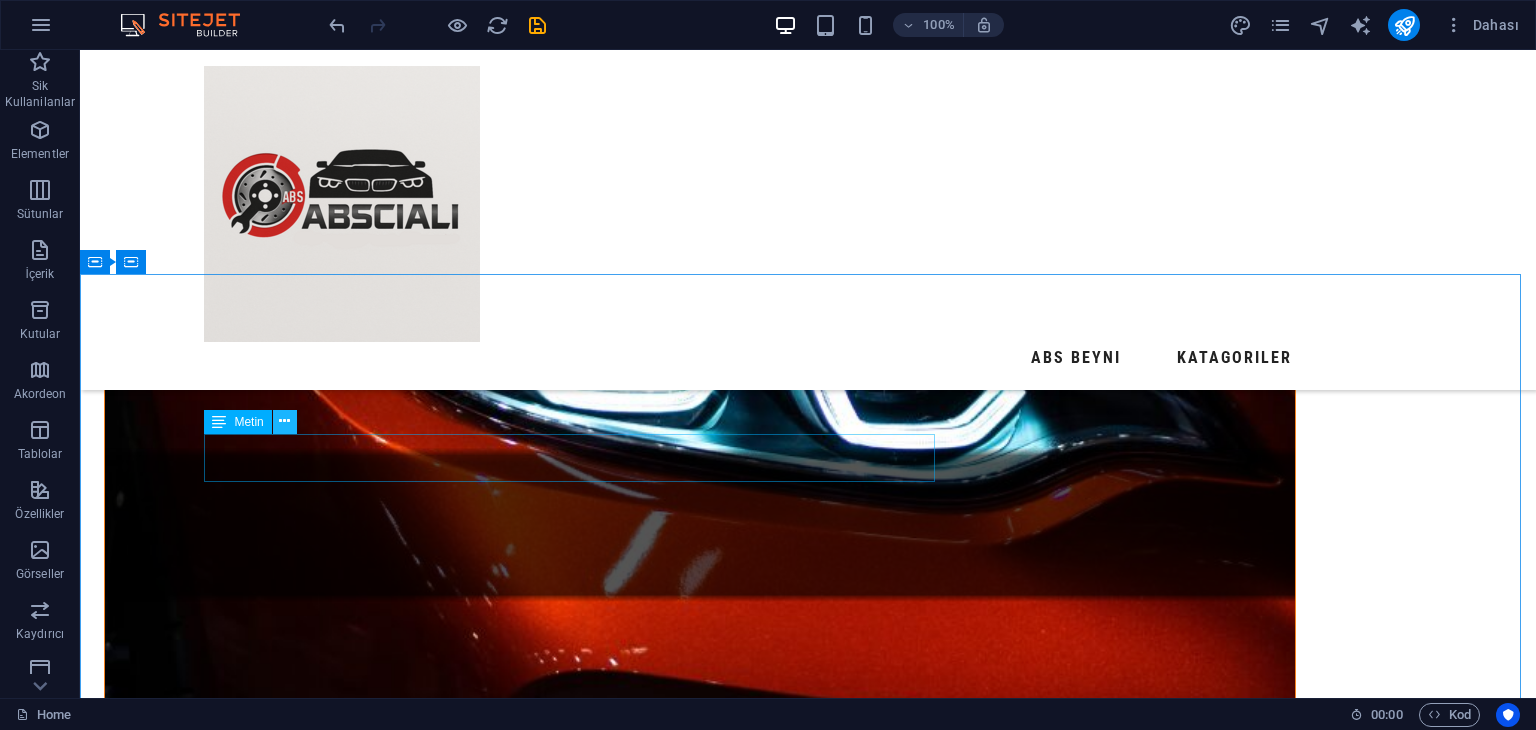 click at bounding box center (285, 422) 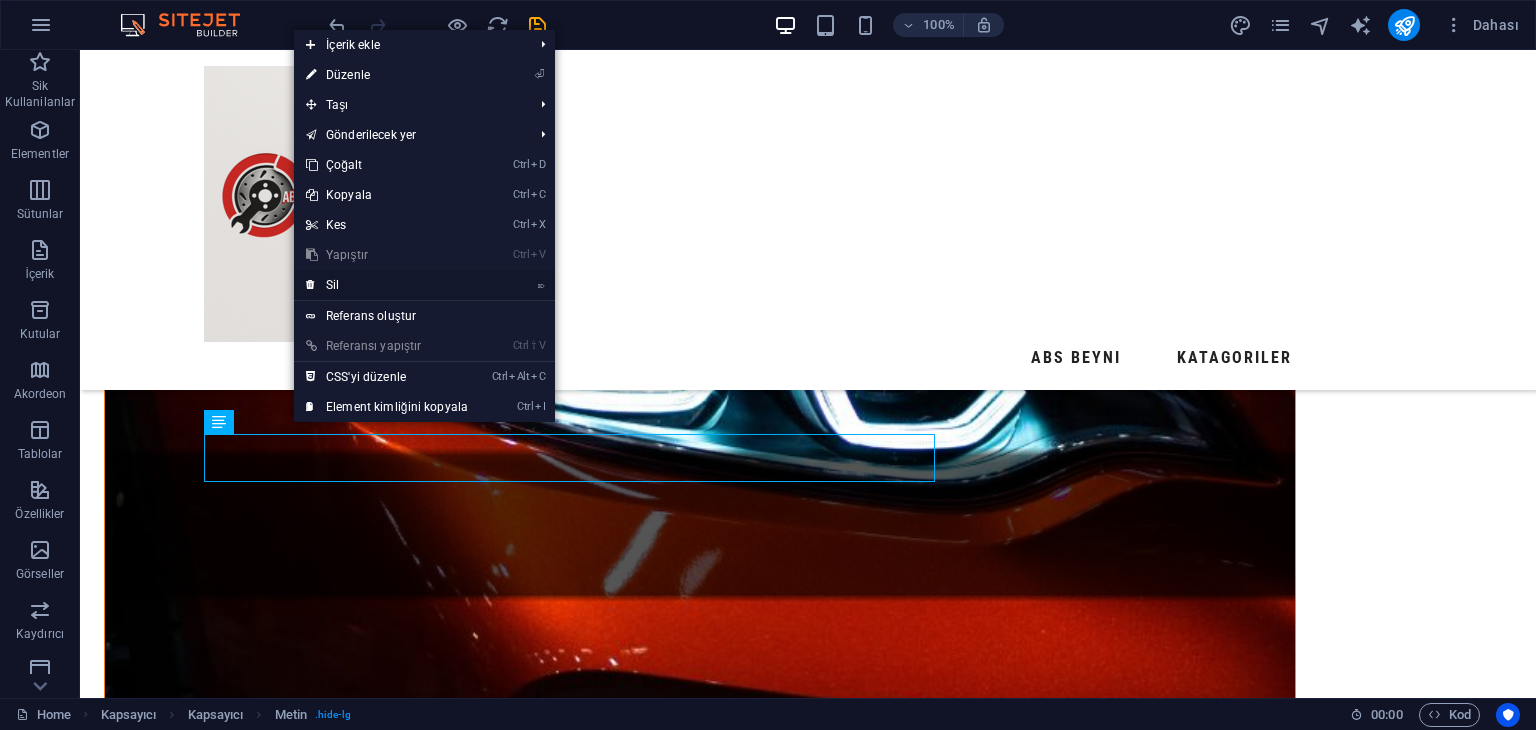 click on "⌦  Sil" at bounding box center (387, 285) 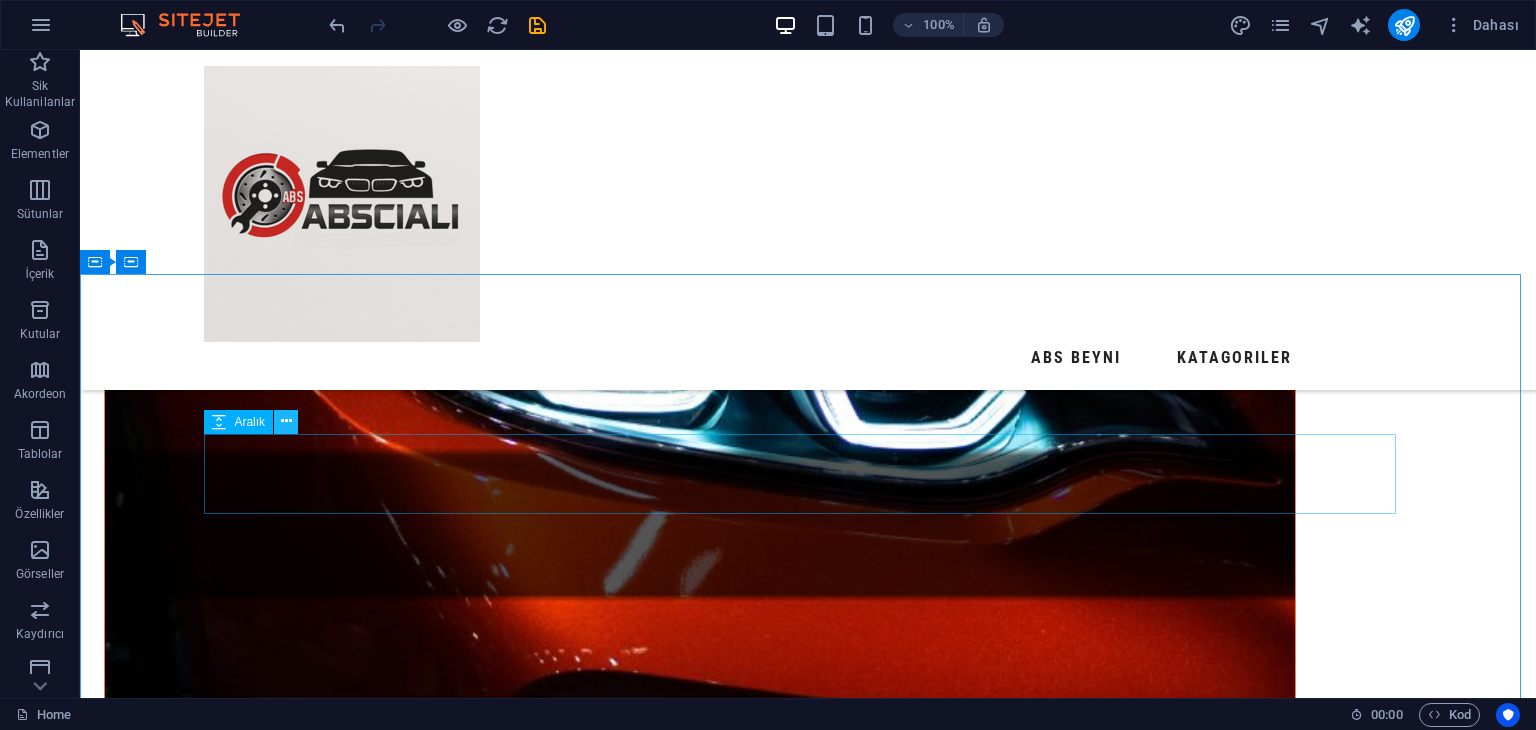 click at bounding box center [286, 422] 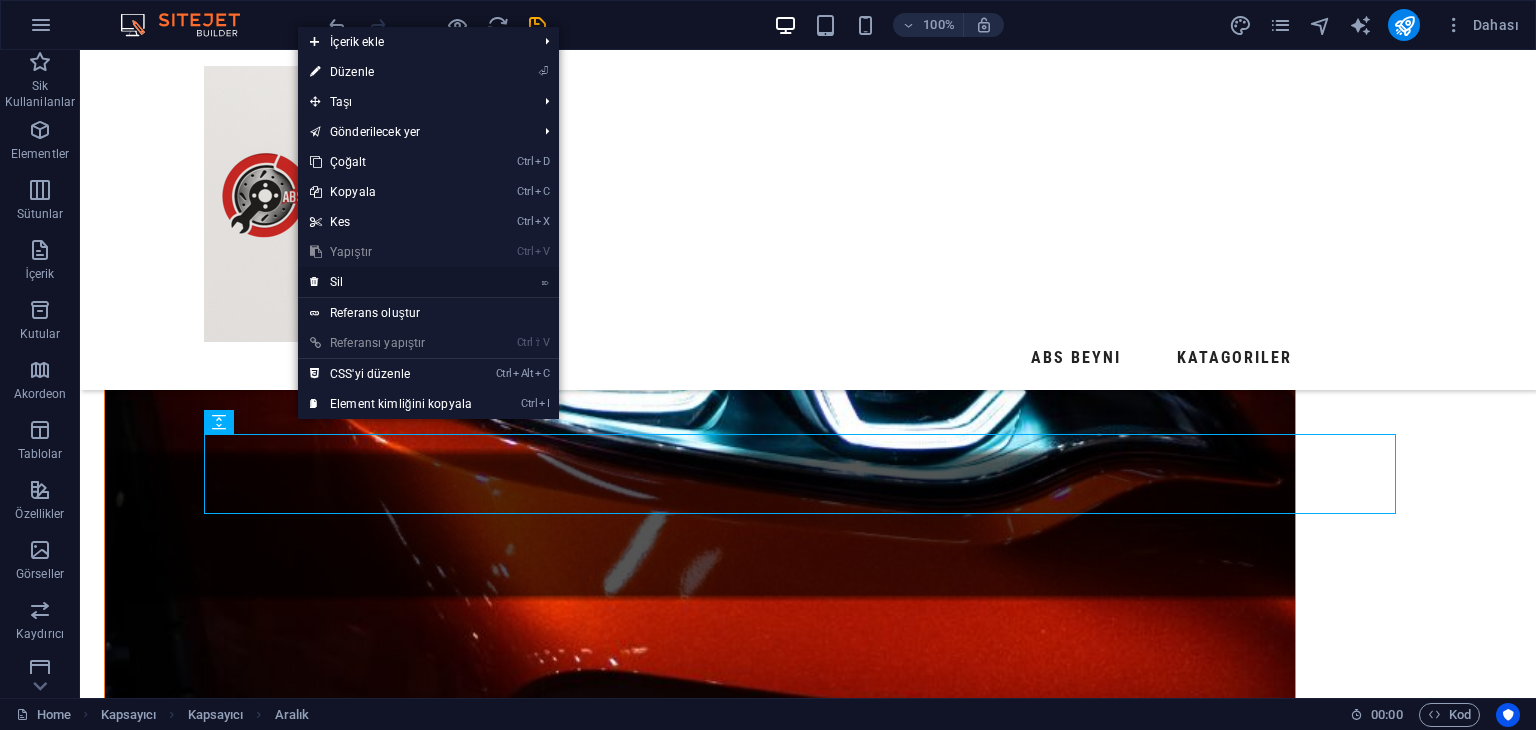 click on "⌦  Sil" at bounding box center (391, 282) 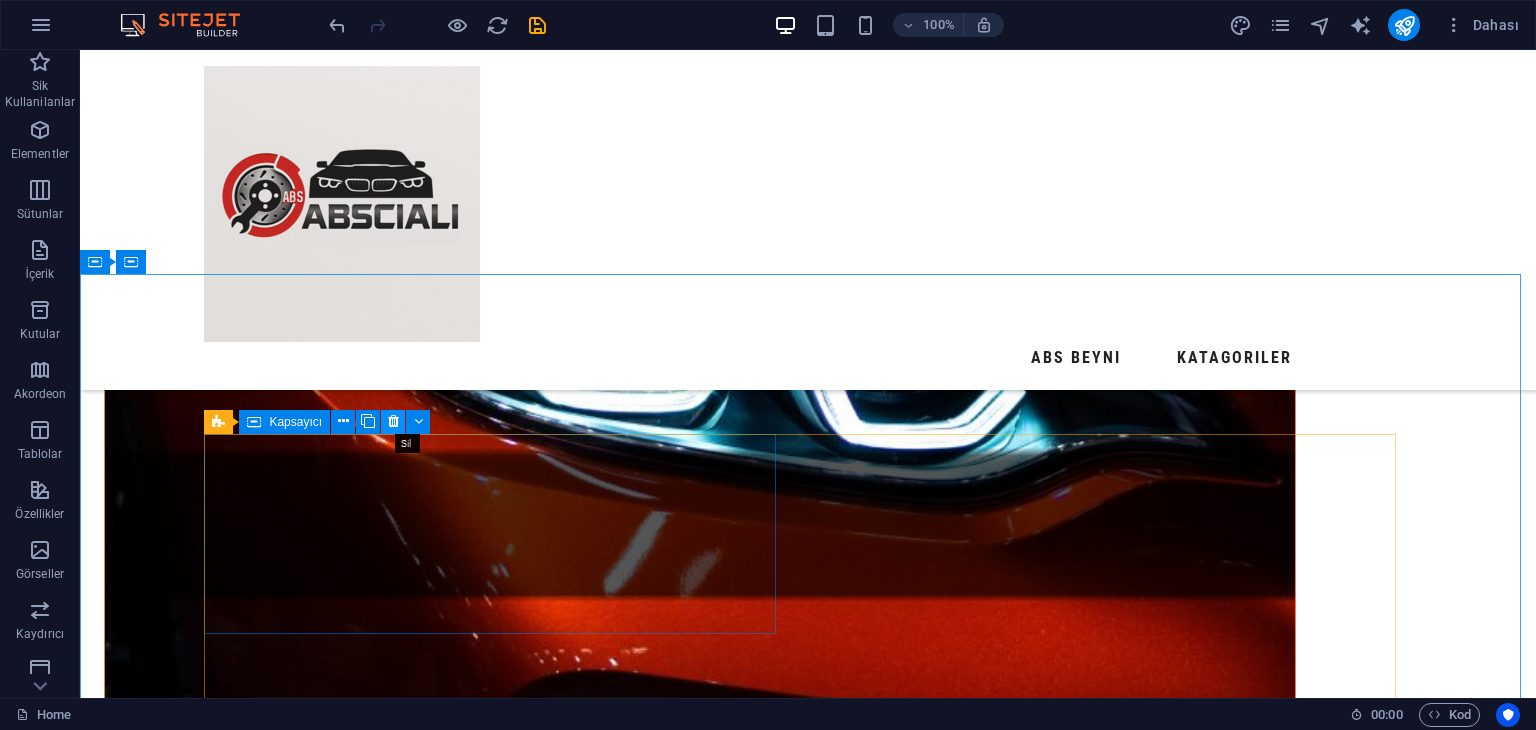 click at bounding box center [393, 421] 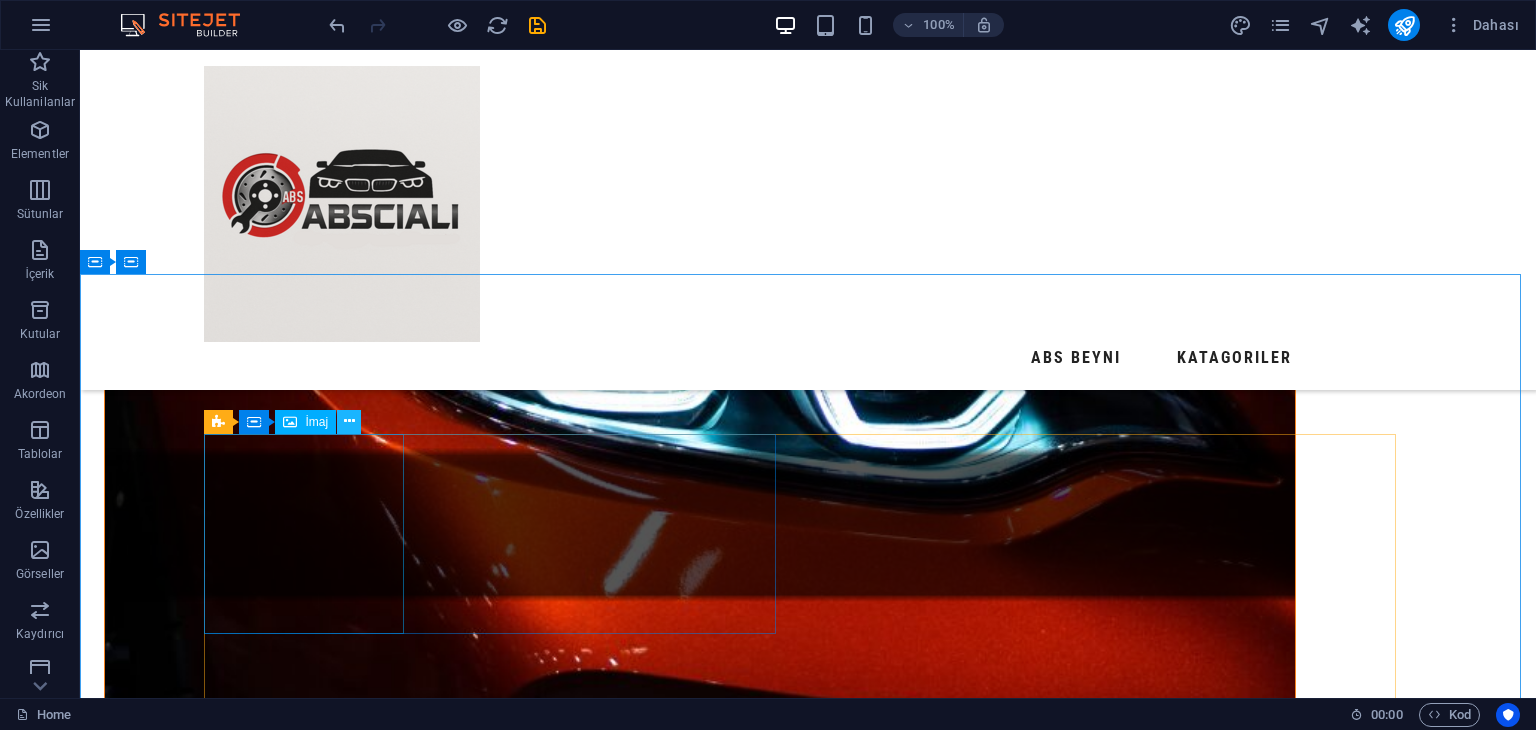 click at bounding box center [349, 422] 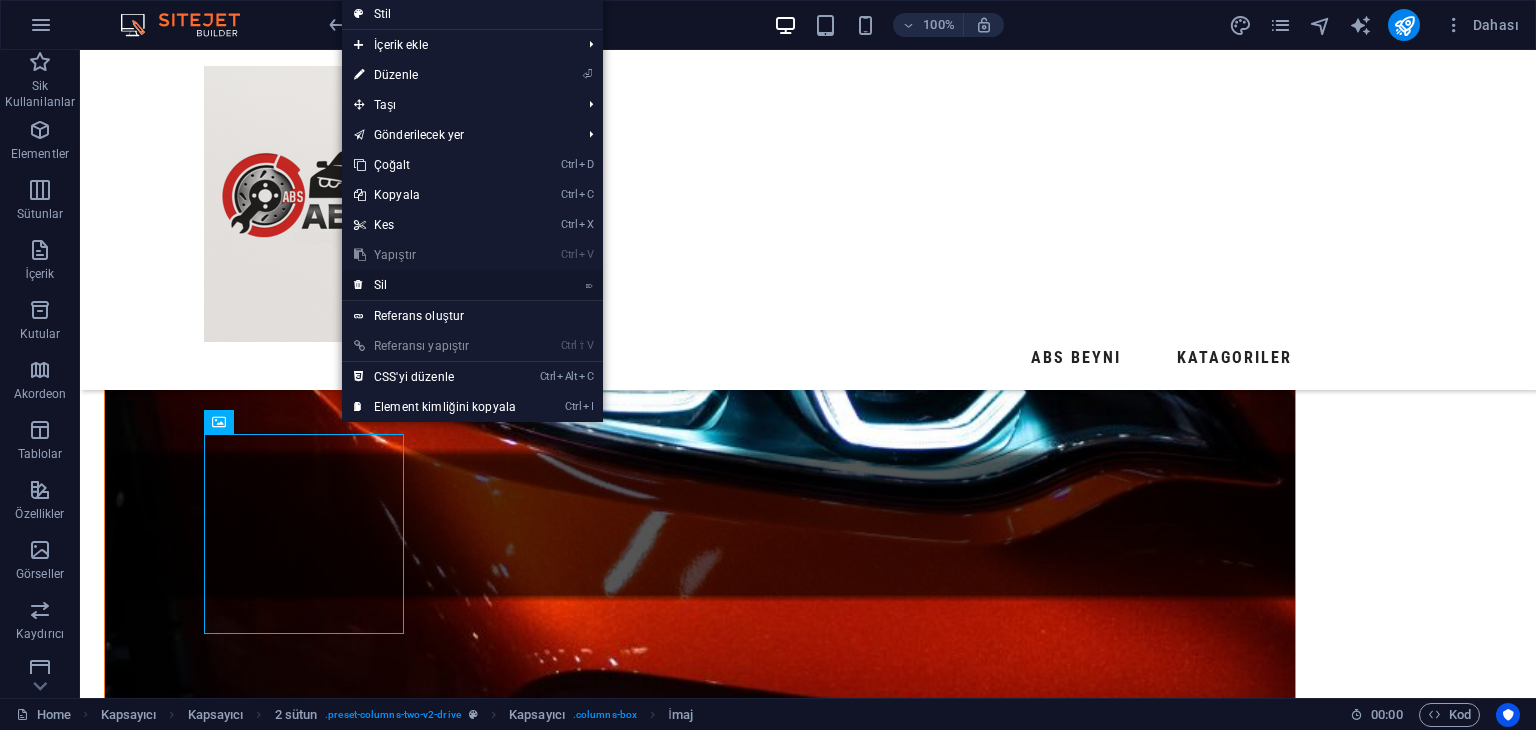 click on "⌦  Sil" at bounding box center [435, 285] 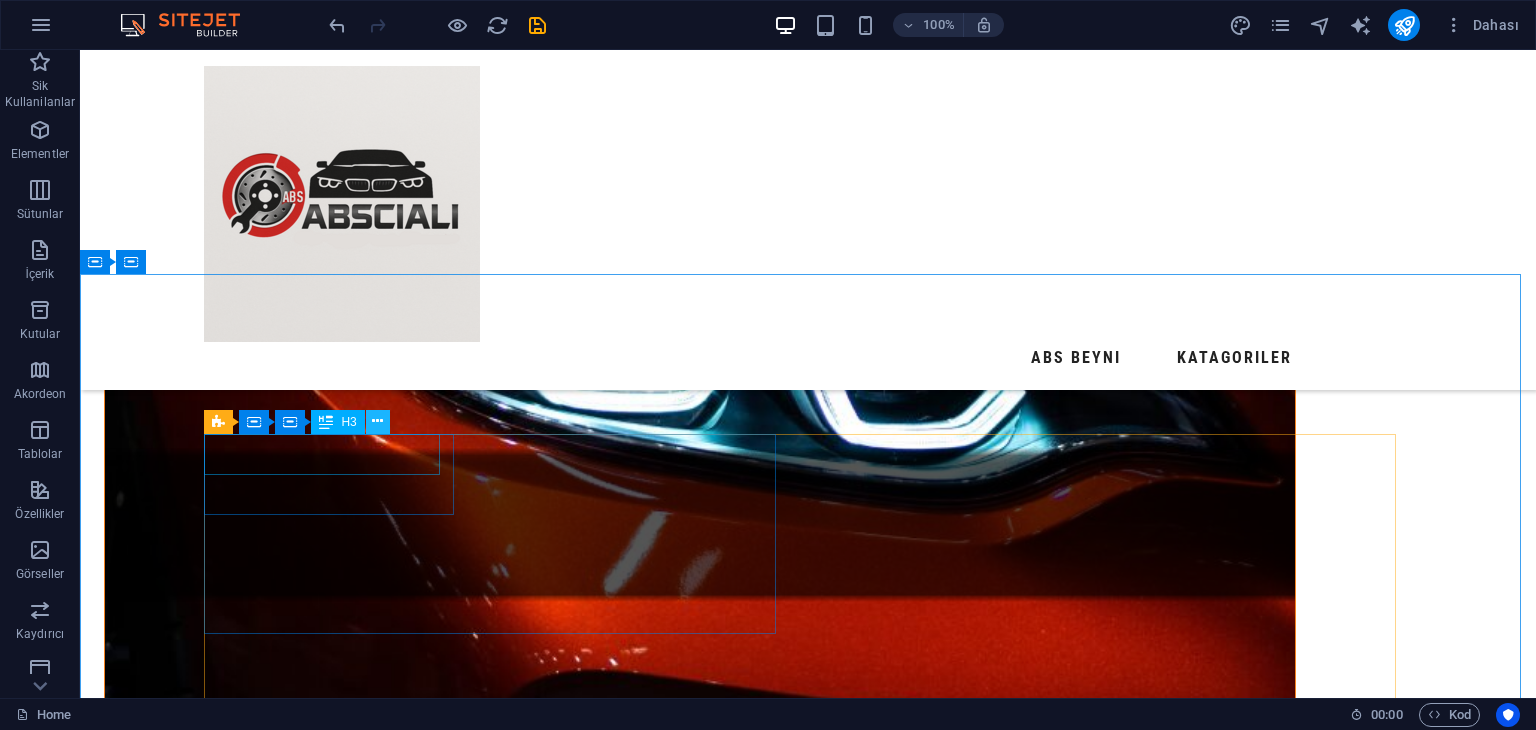 click at bounding box center [377, 421] 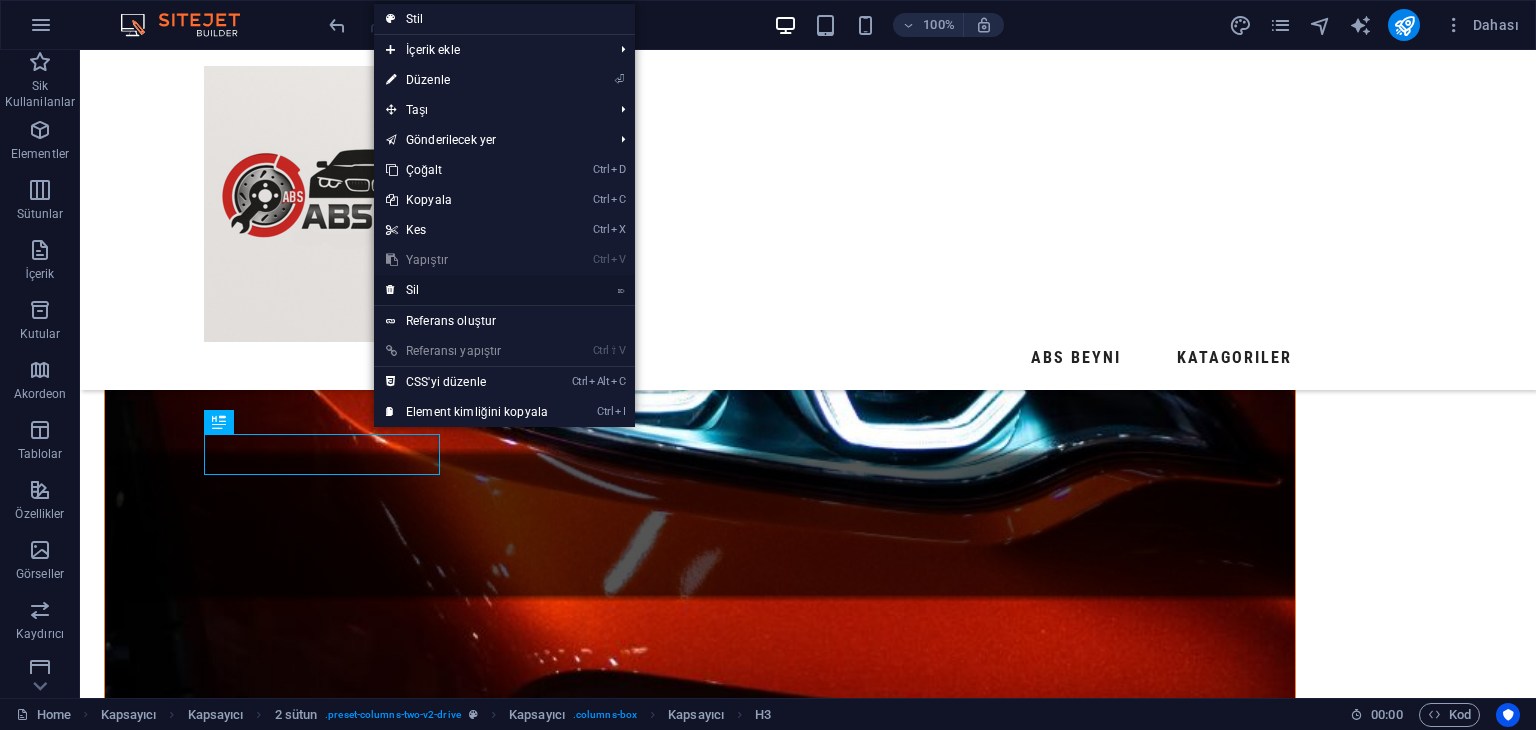 click on "⌦  Sil" at bounding box center [467, 290] 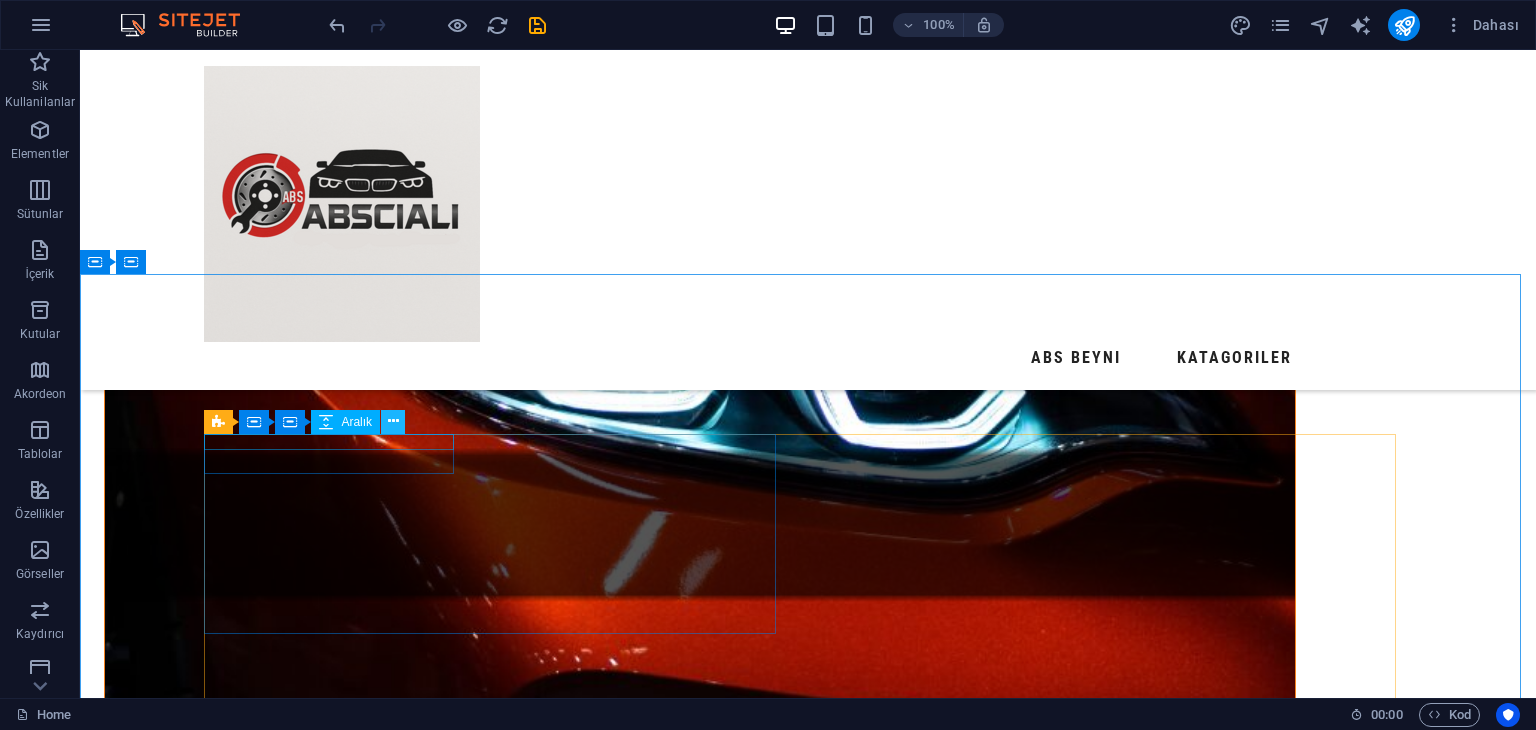 click at bounding box center [393, 421] 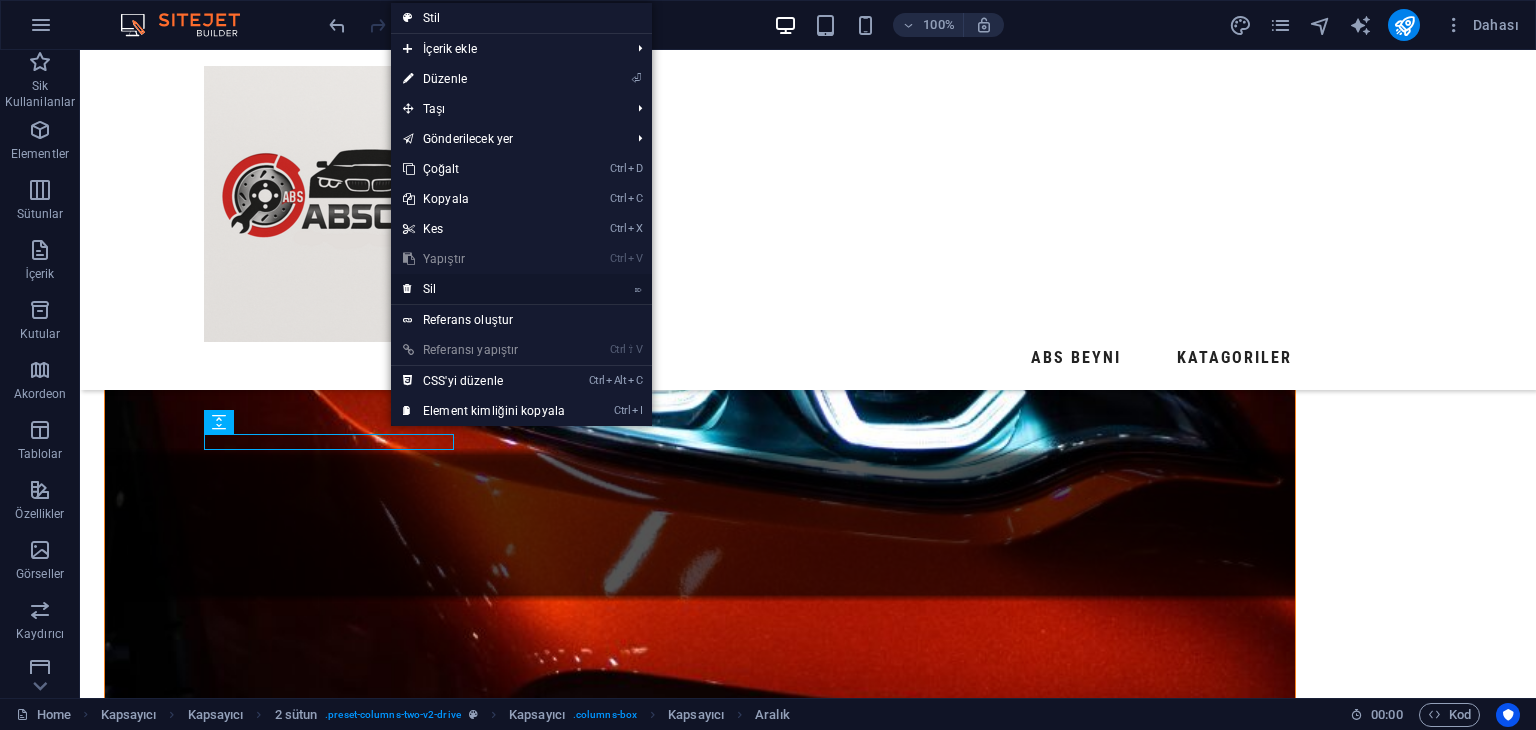 click on "⌦  Sil" at bounding box center [484, 289] 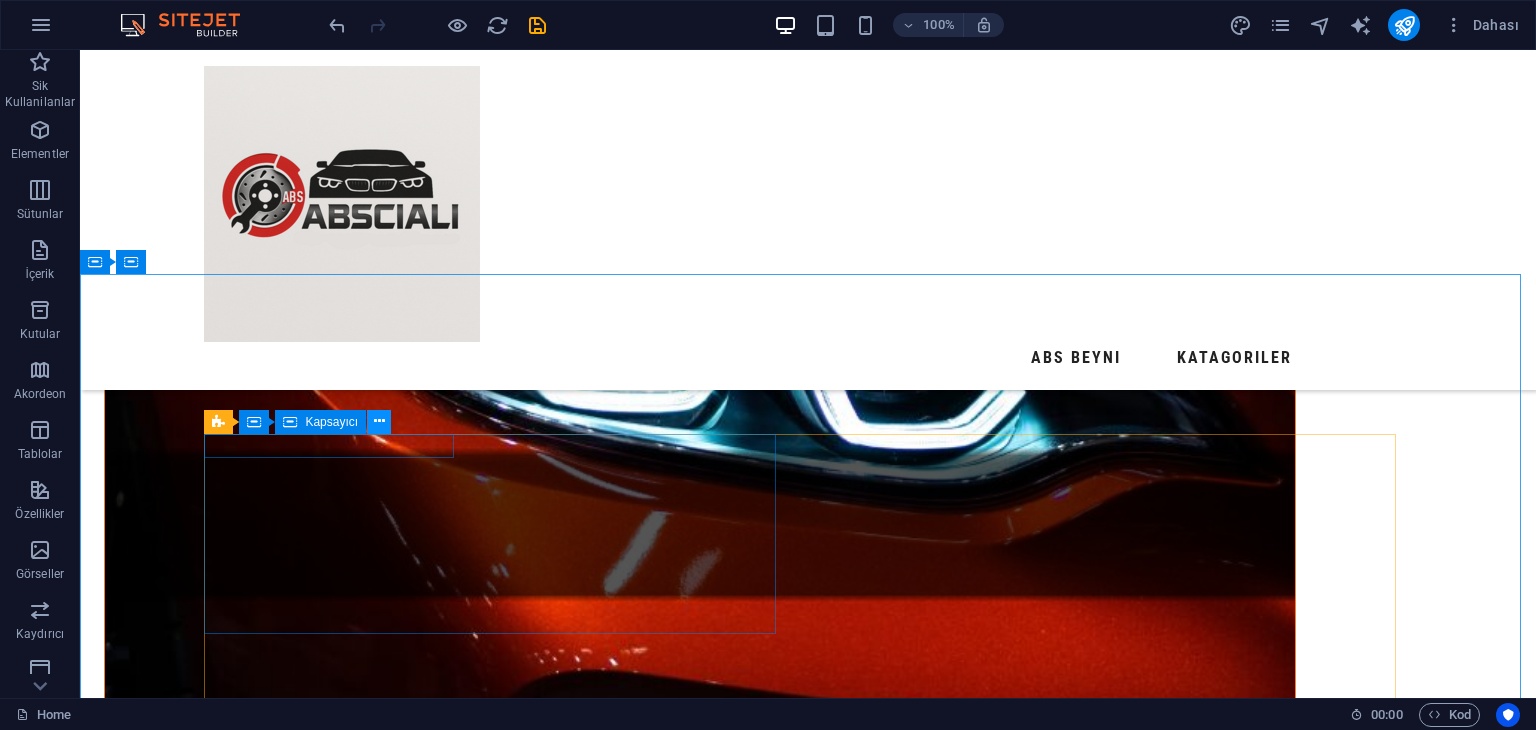 click at bounding box center [379, 421] 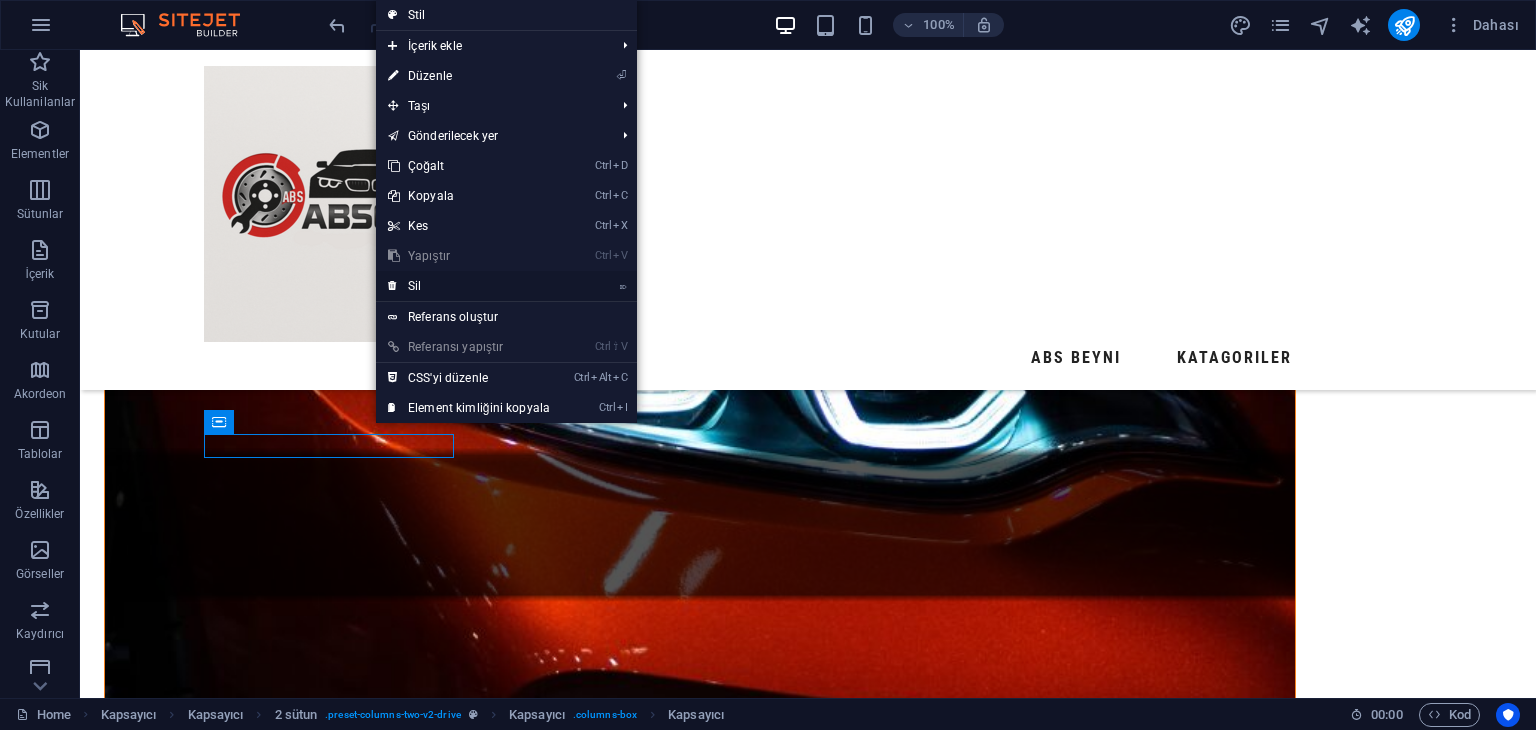 click on "⌦  Sil" at bounding box center [469, 286] 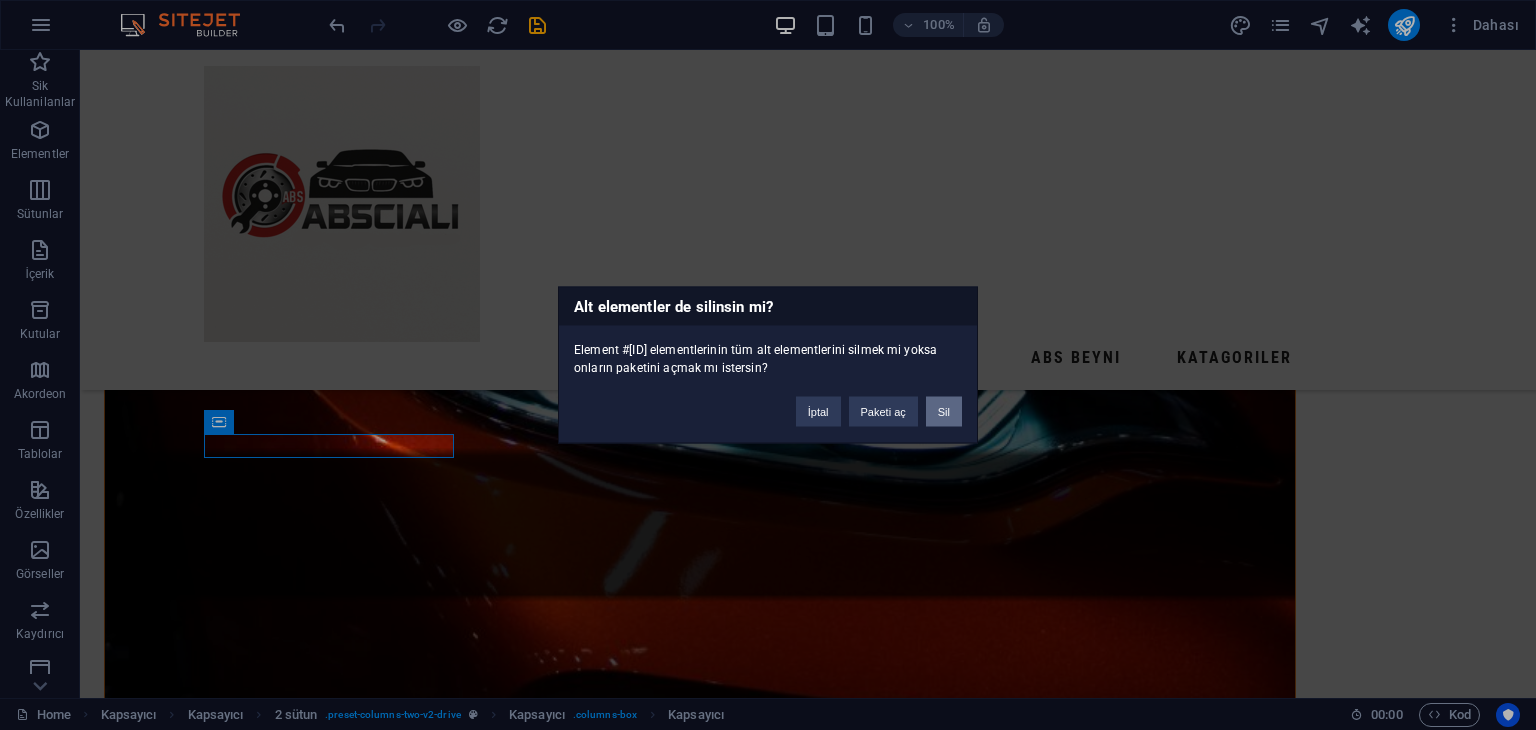 drag, startPoint x: 935, startPoint y: 401, endPoint x: 855, endPoint y: 352, distance: 93.813644 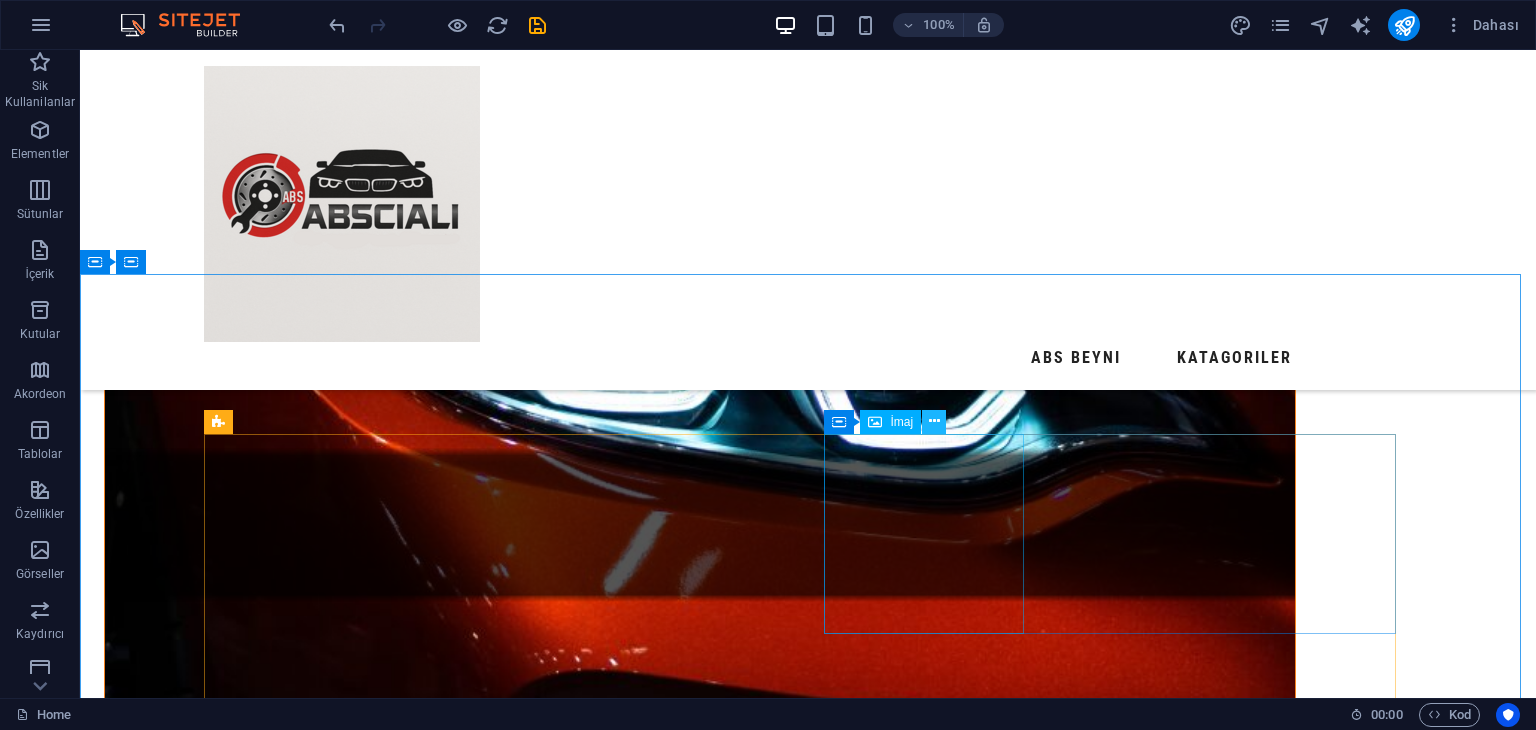click at bounding box center [934, 421] 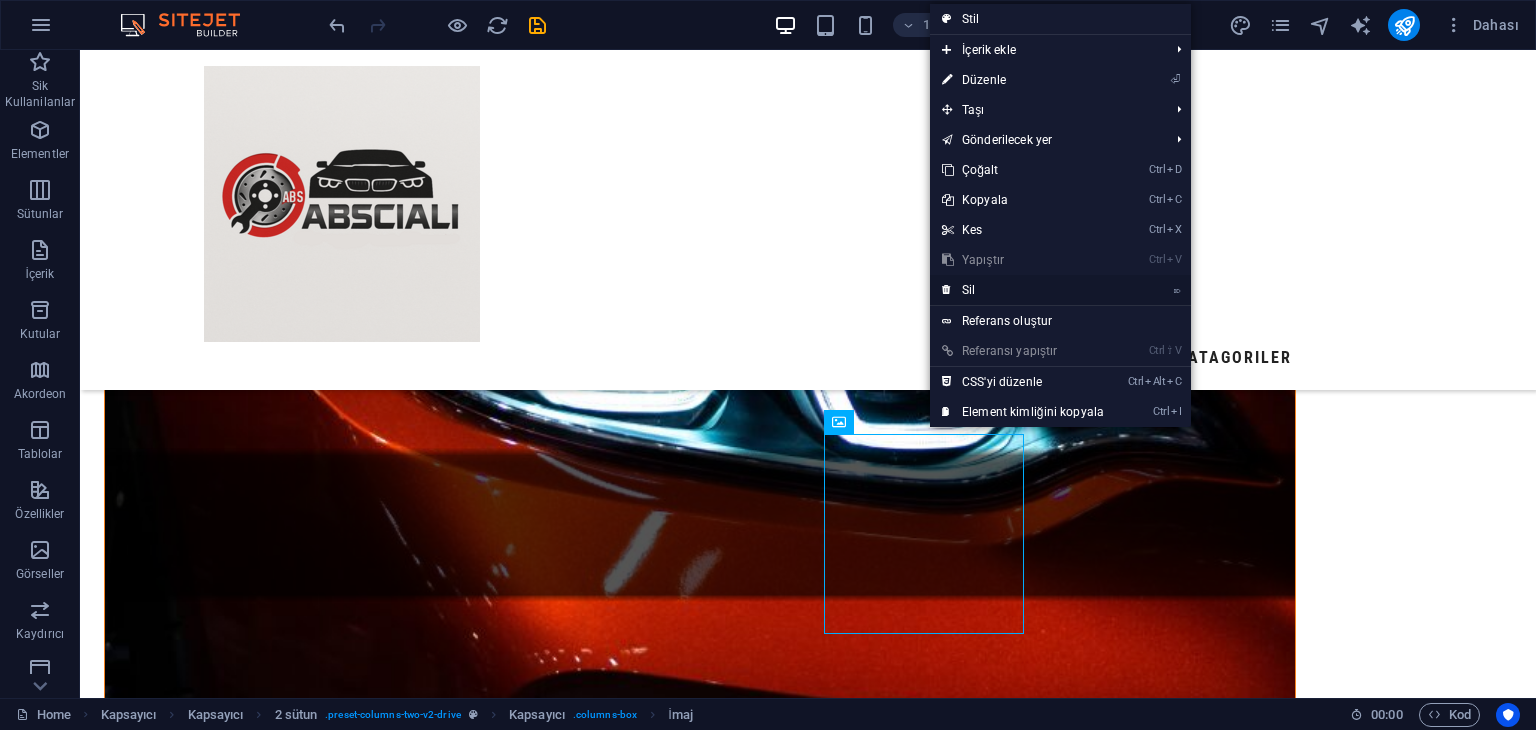 click on "⌦  Sil" at bounding box center [1023, 290] 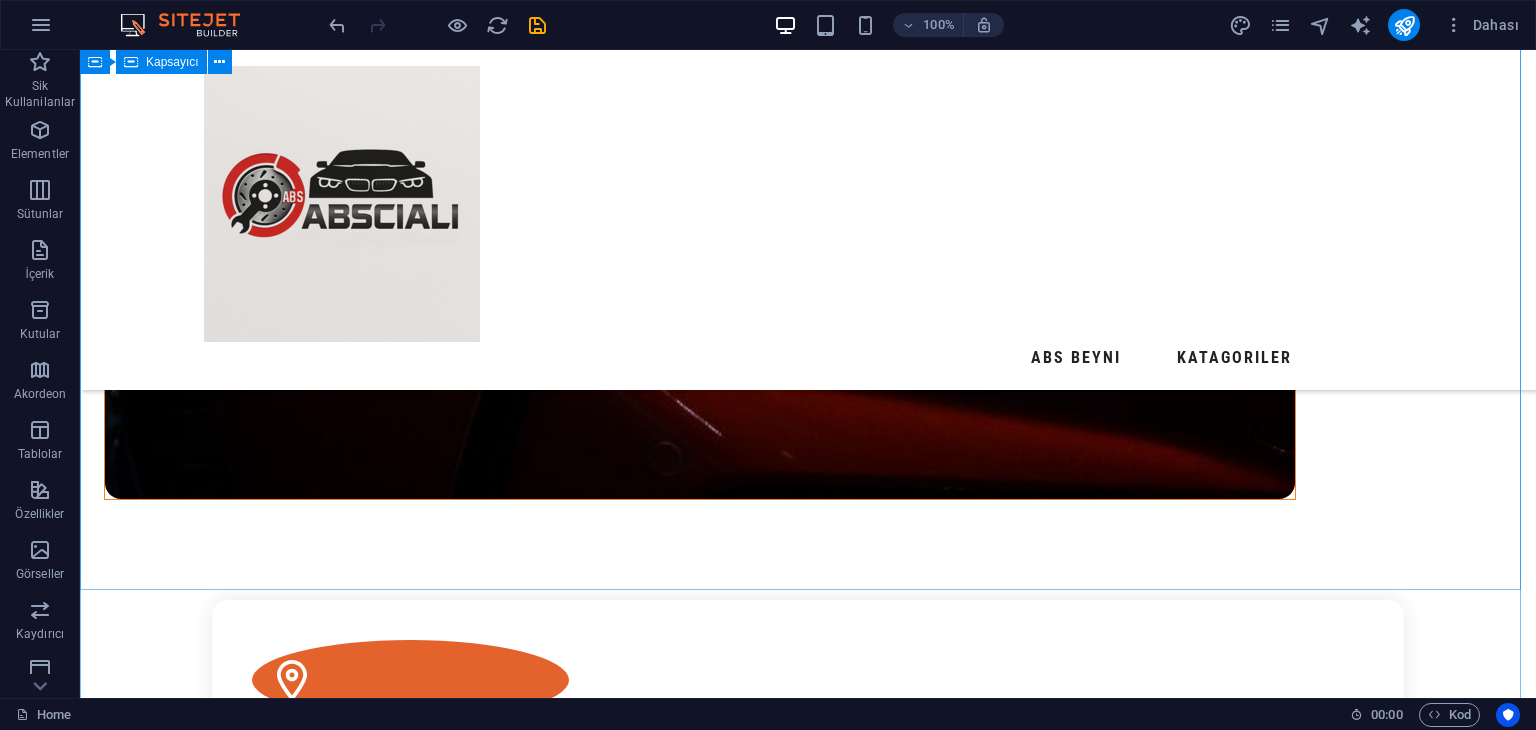 scroll, scrollTop: 1832, scrollLeft: 0, axis: vertical 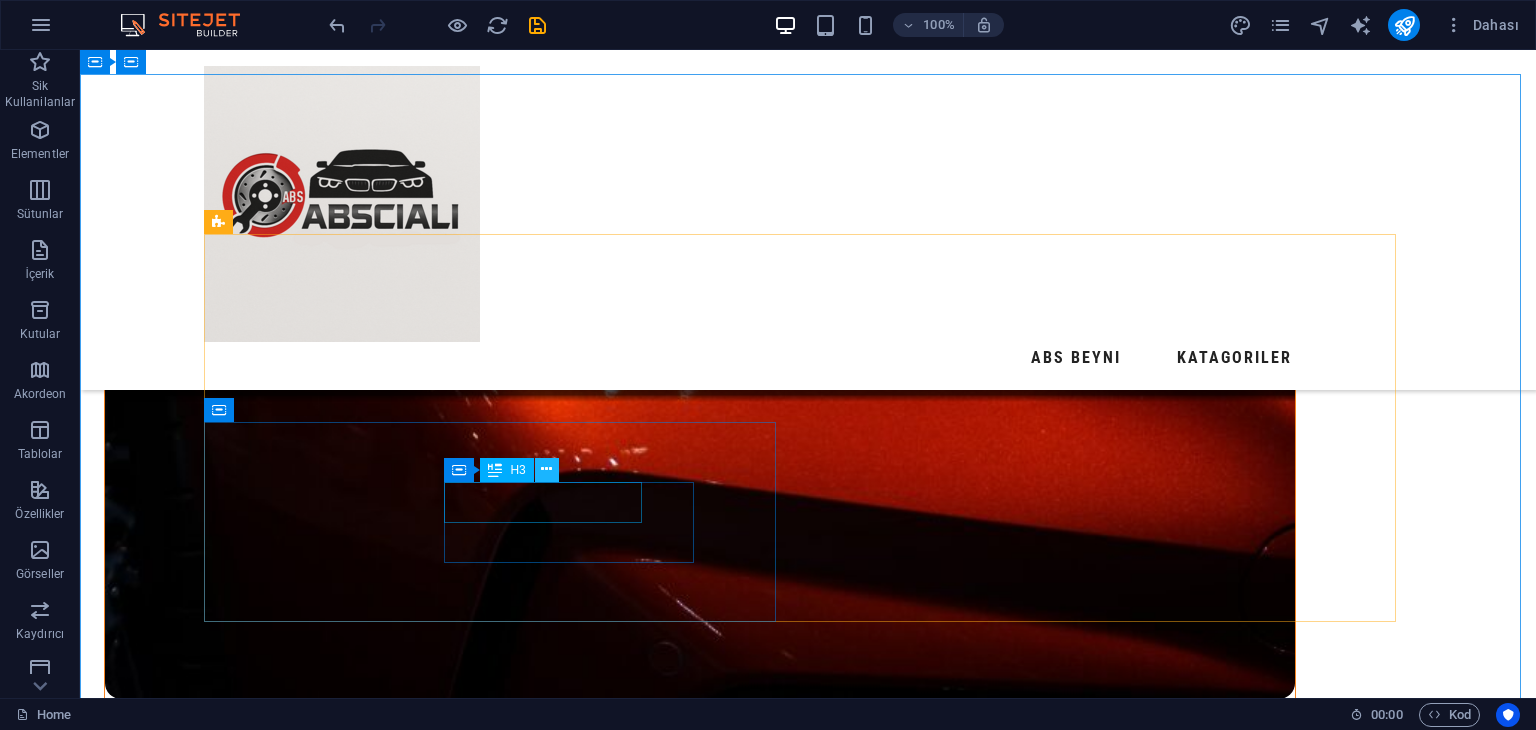click at bounding box center (546, 469) 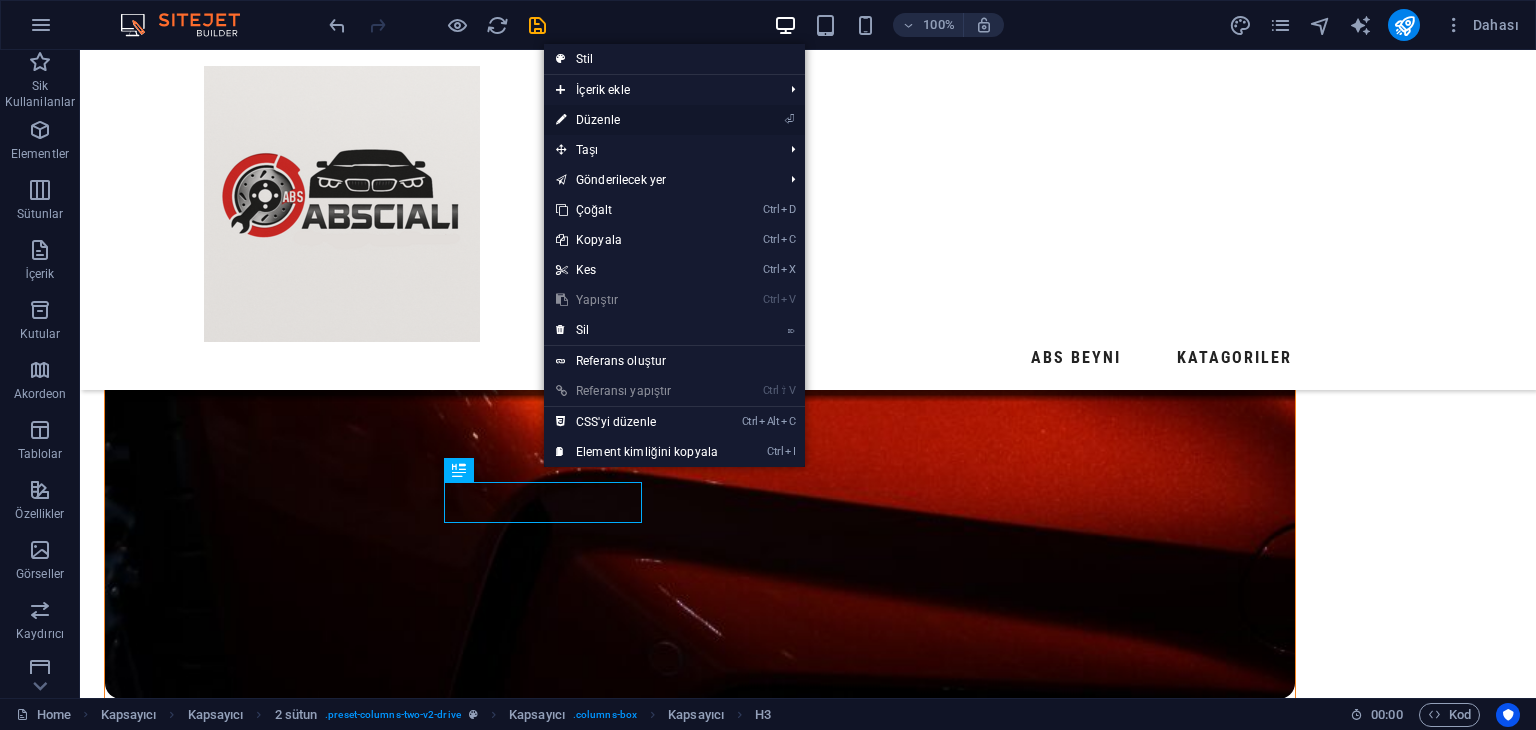 click on "⏎  Düzenle" at bounding box center [637, 120] 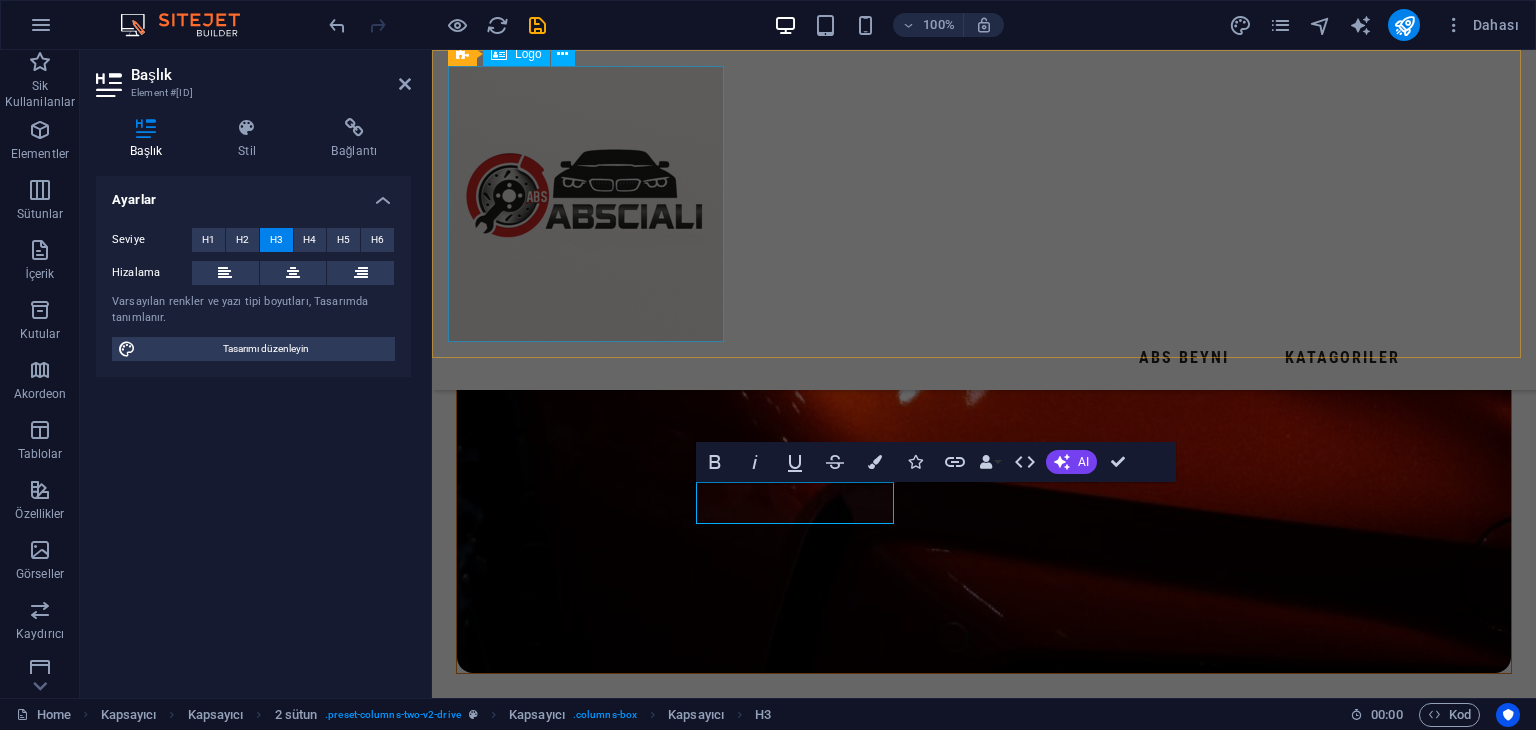 scroll, scrollTop: 1918, scrollLeft: 0, axis: vertical 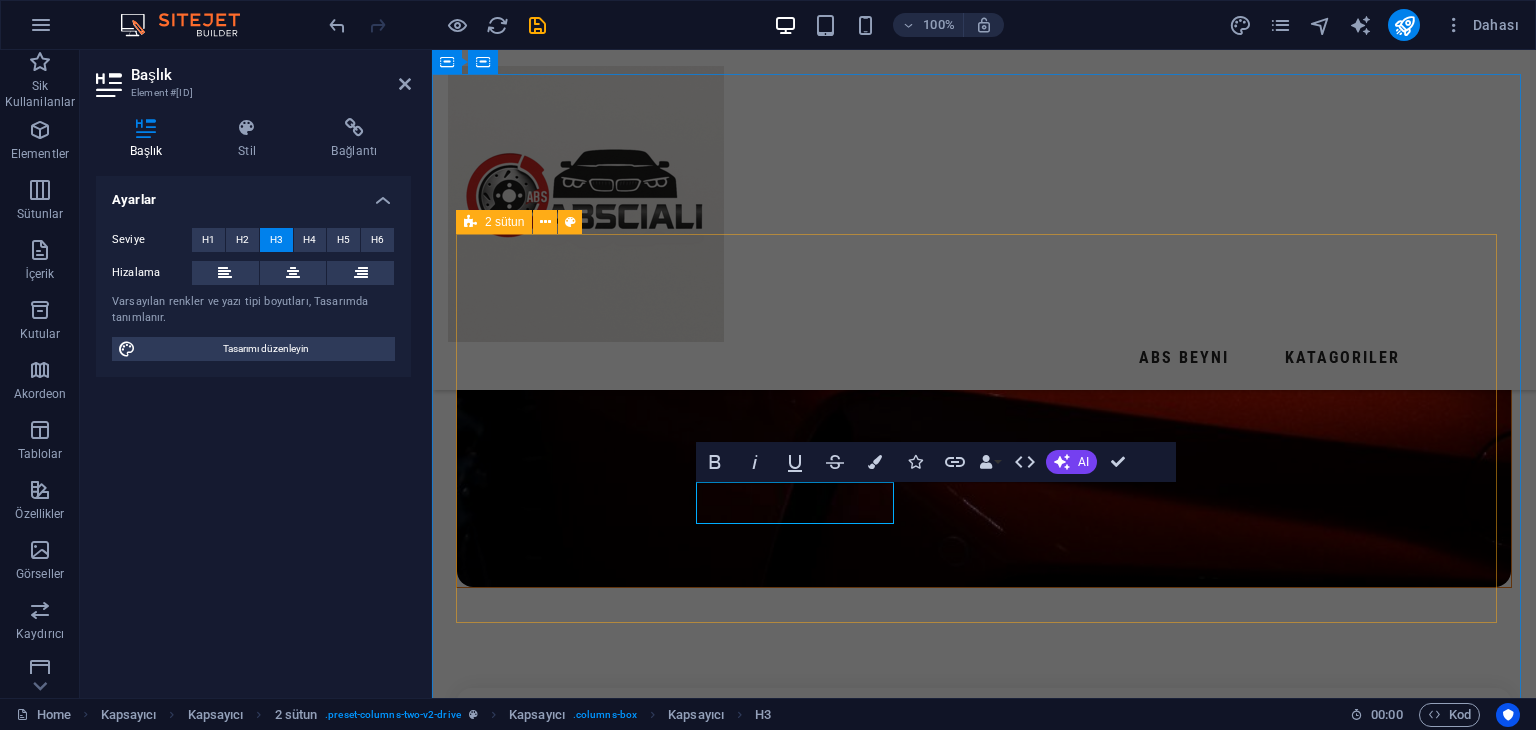 click on "İçeriği buraya bırak veya  Element ekle  Panoyu yapıştır JOHN MAYERS Car Mechanic LEVIS MARCUS Car Mechanic Assistant" at bounding box center (984, 2092) 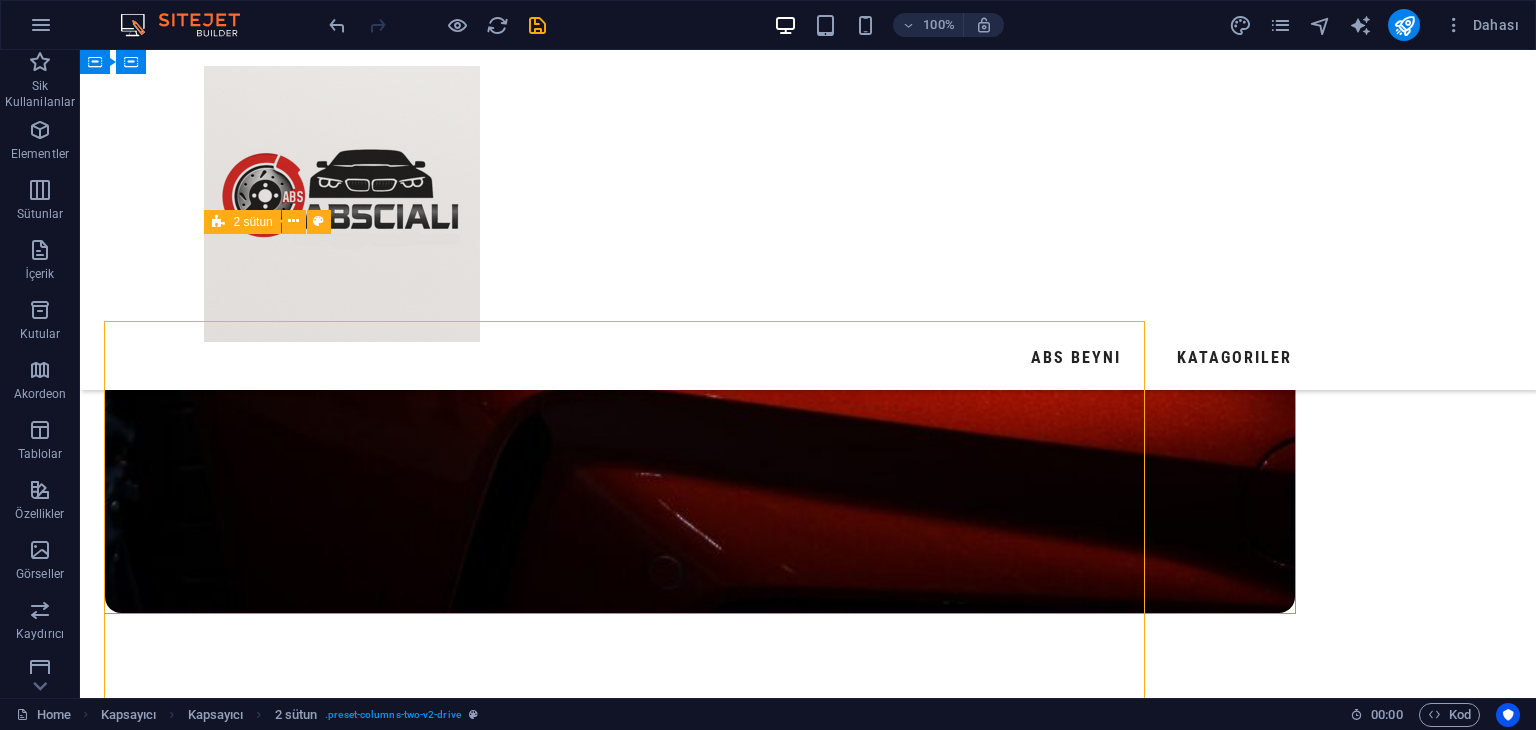 scroll, scrollTop: 1832, scrollLeft: 0, axis: vertical 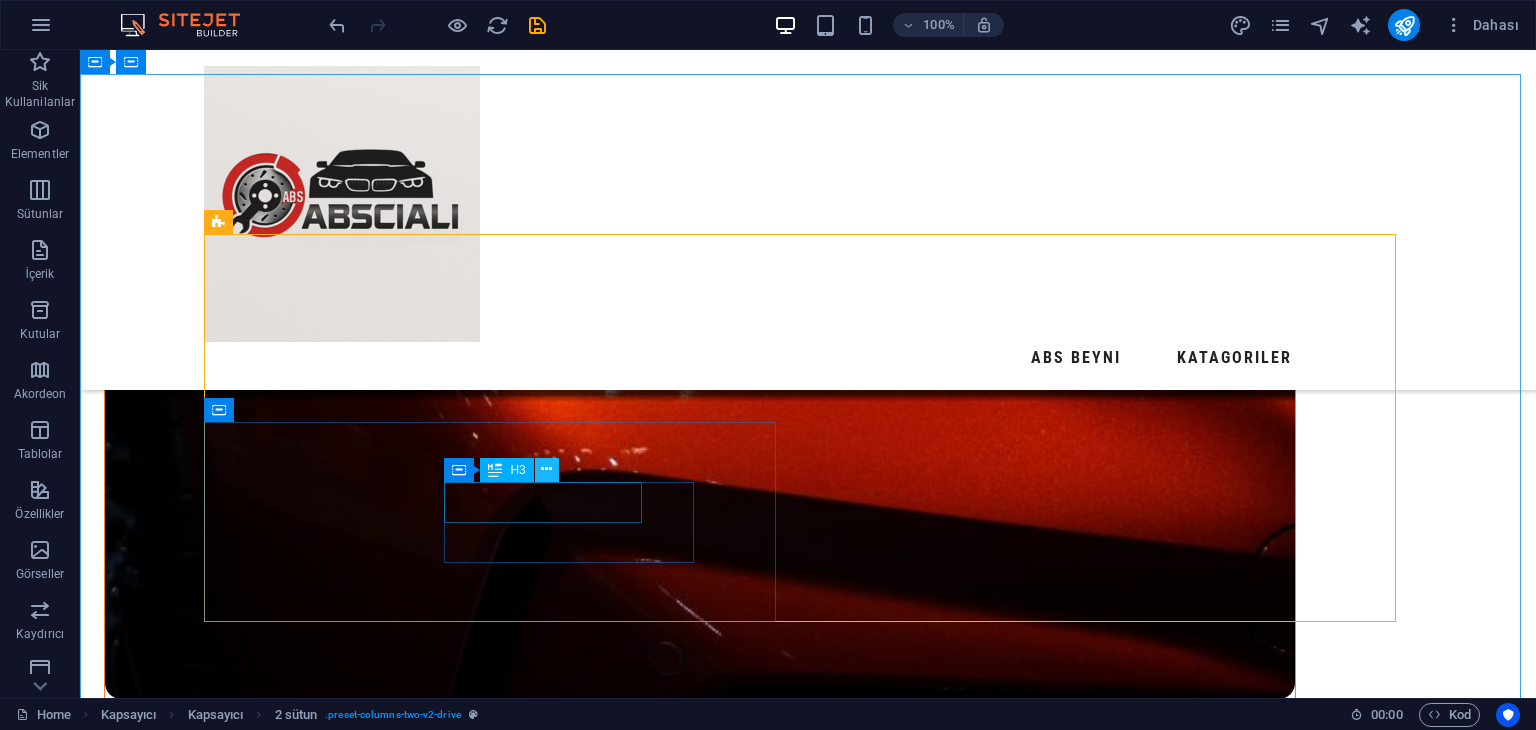 click at bounding box center (546, 469) 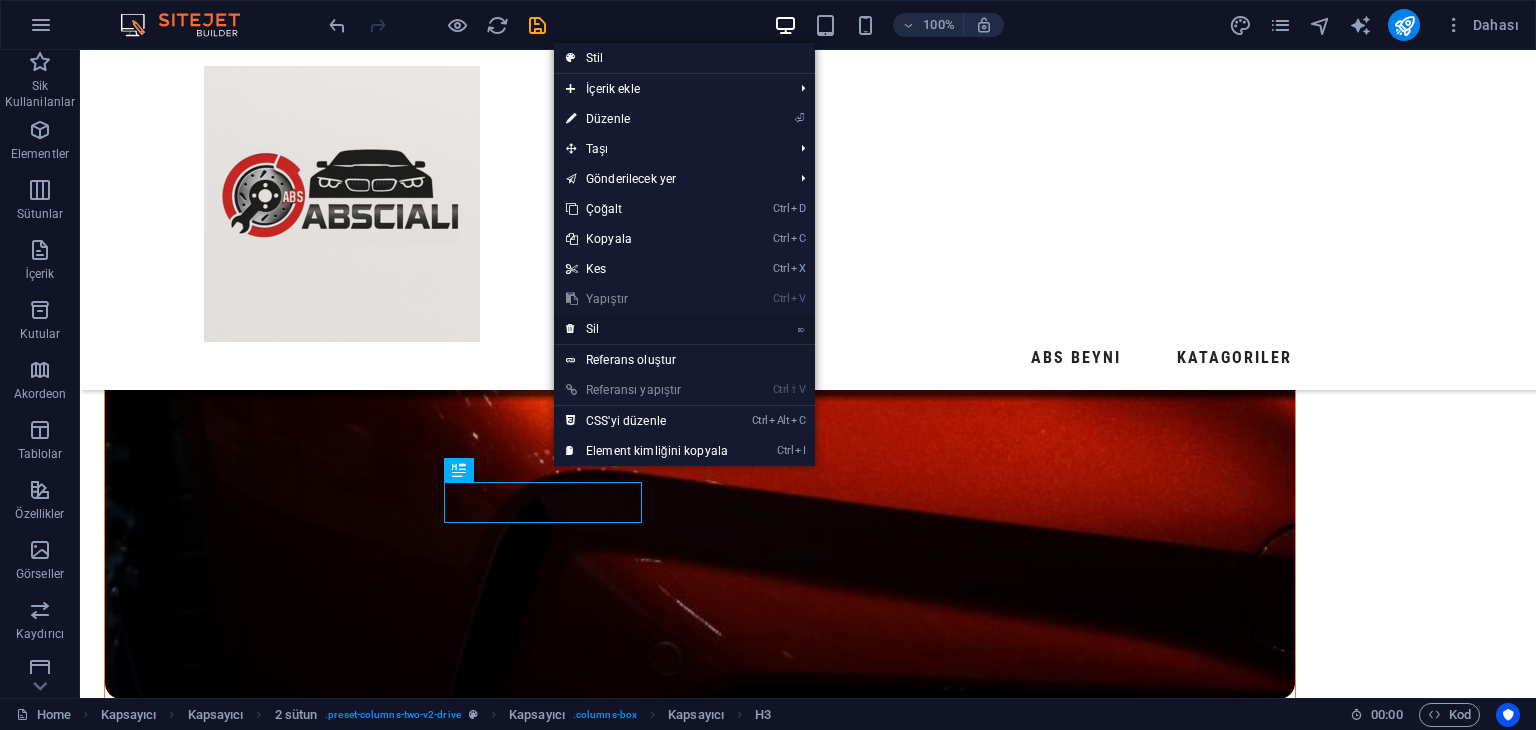 click on "⌦  Sil" at bounding box center (647, 329) 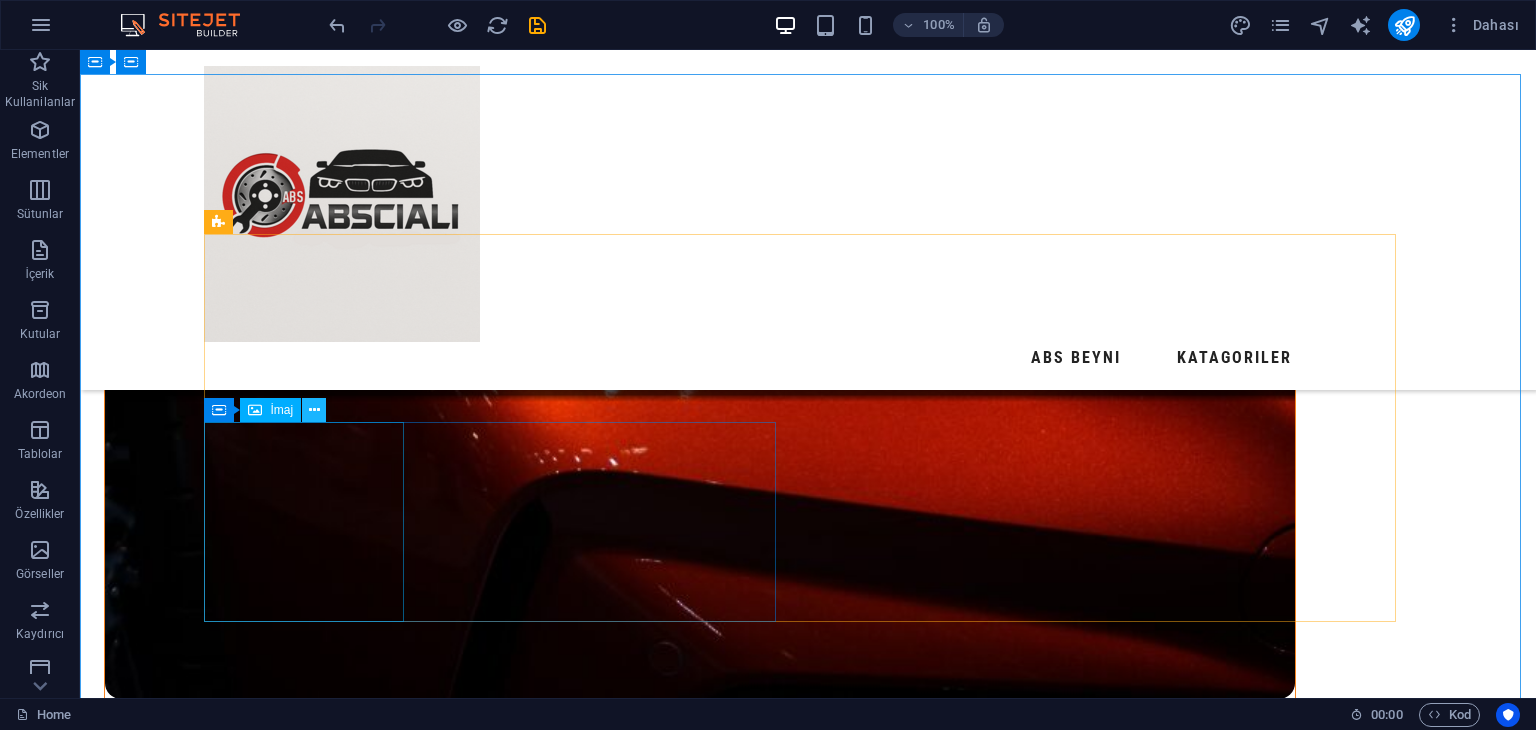 click at bounding box center (314, 410) 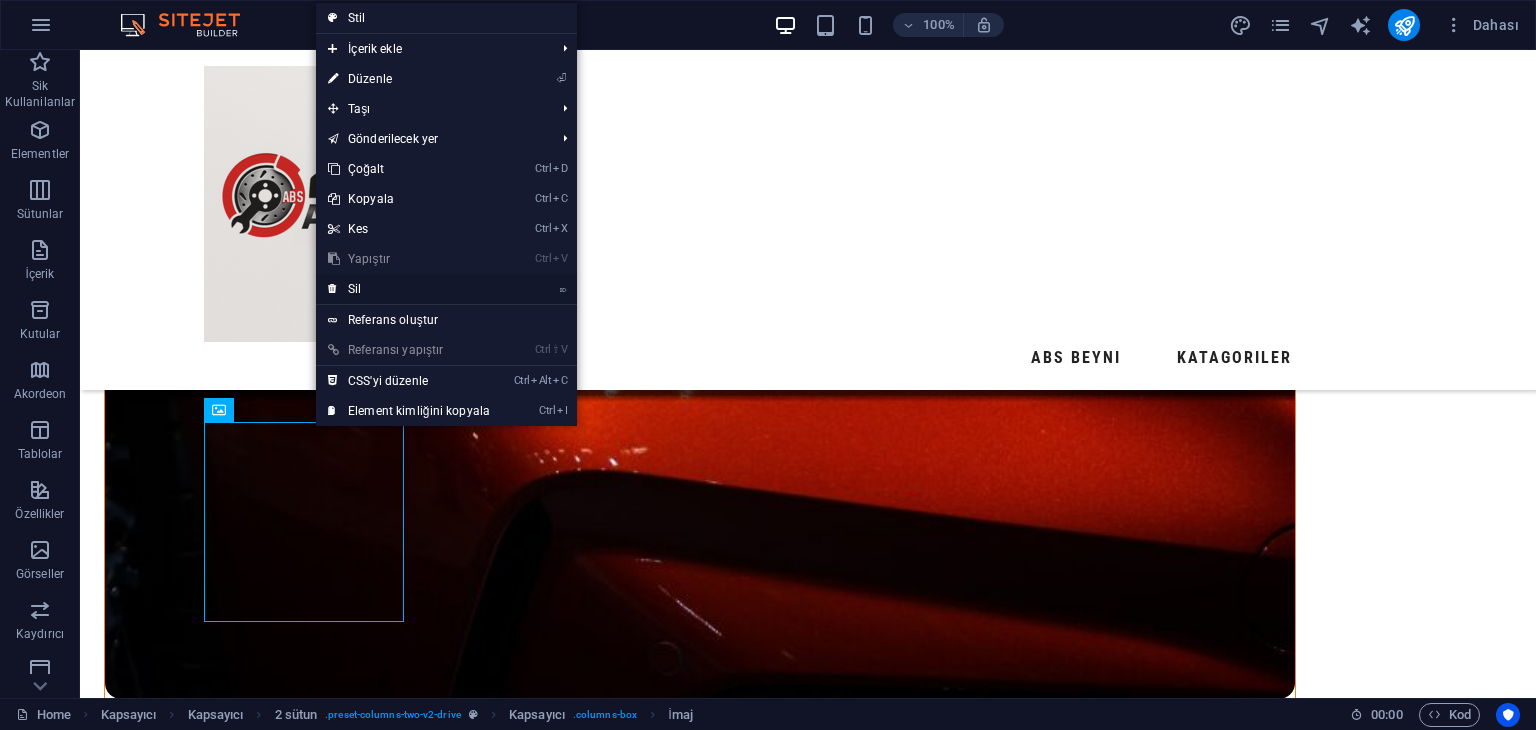 click on "⌦  Sil" at bounding box center (409, 289) 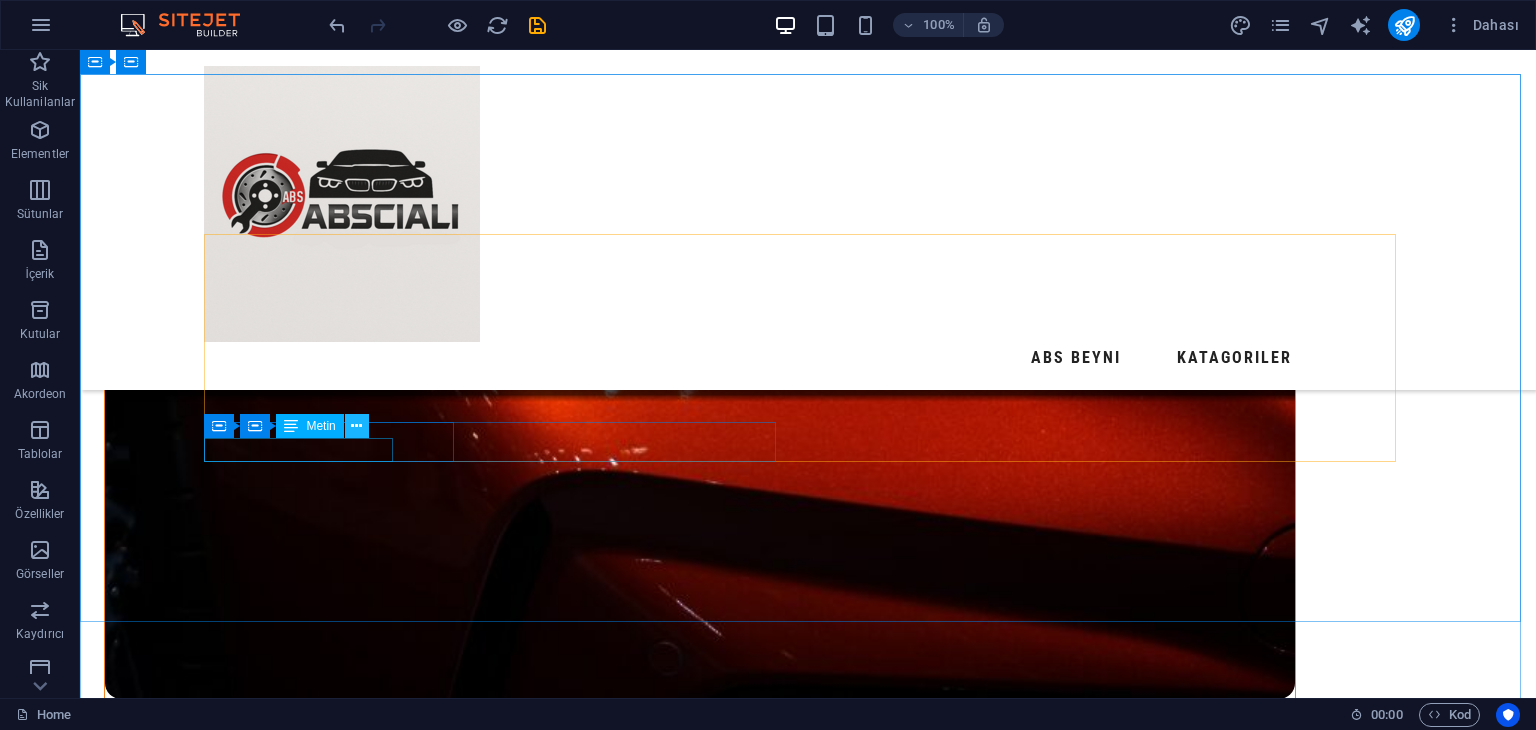 click at bounding box center [357, 426] 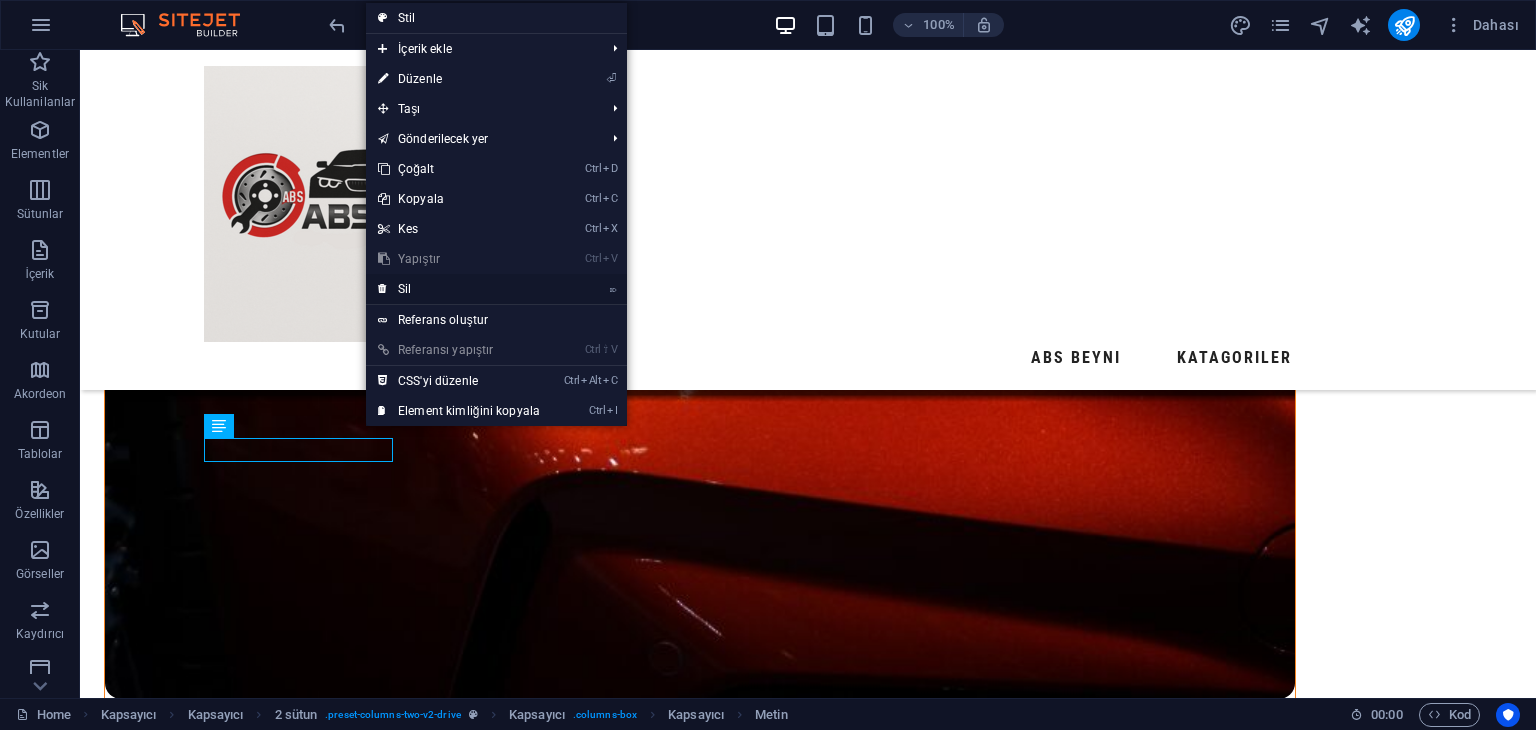 click on "⌦  Sil" at bounding box center [459, 289] 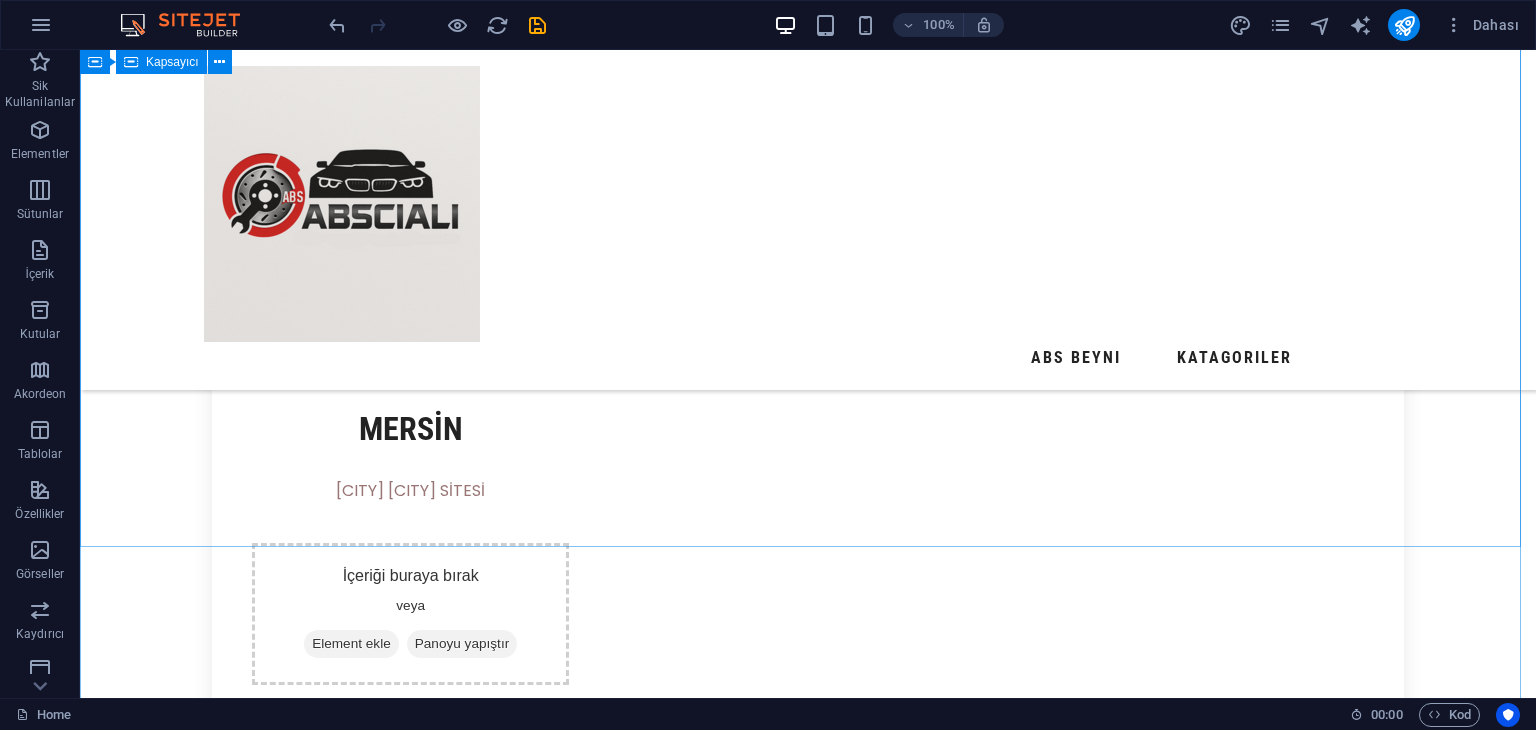 scroll, scrollTop: 1883, scrollLeft: 0, axis: vertical 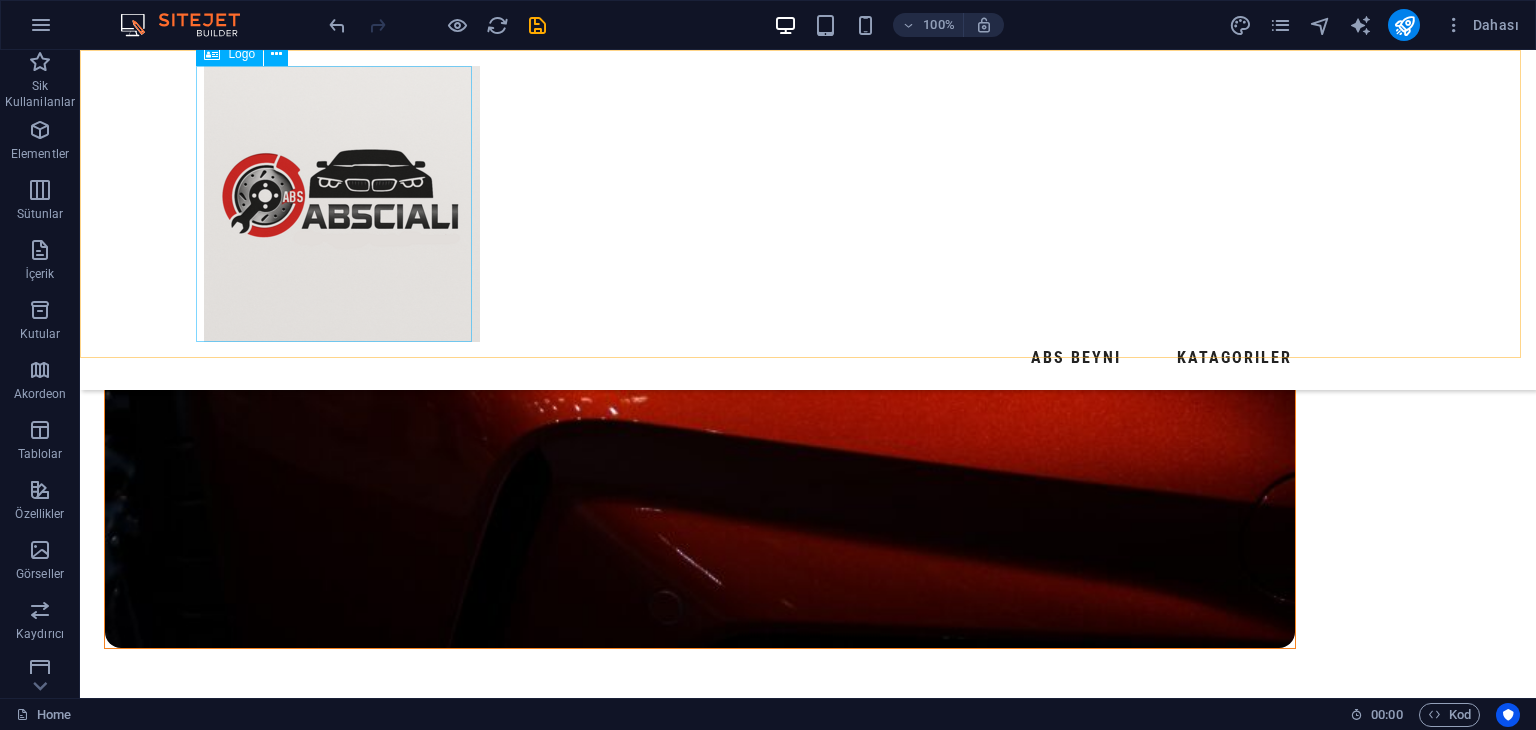 click at bounding box center [808, 204] 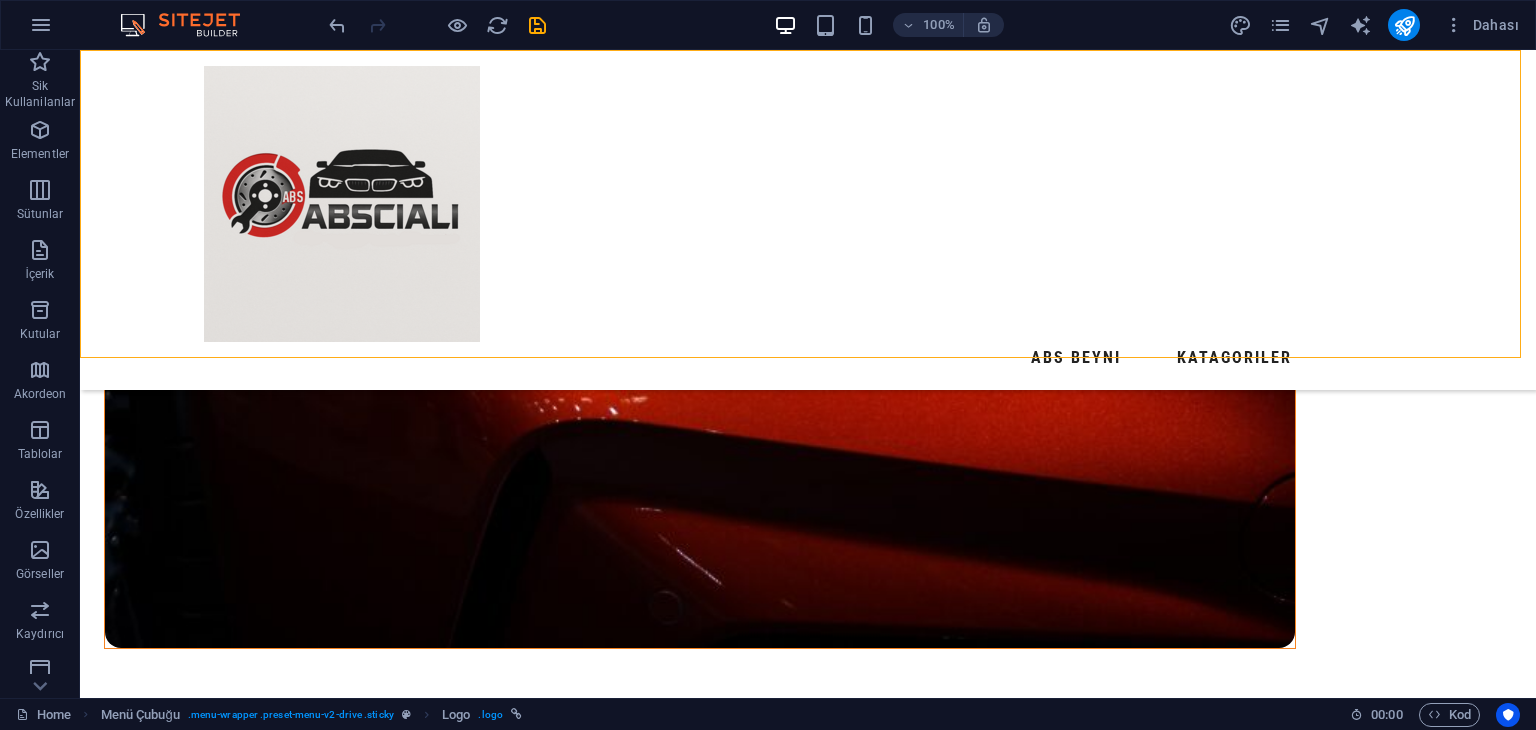 drag, startPoint x: 472, startPoint y: 277, endPoint x: 483, endPoint y: 274, distance: 11.401754 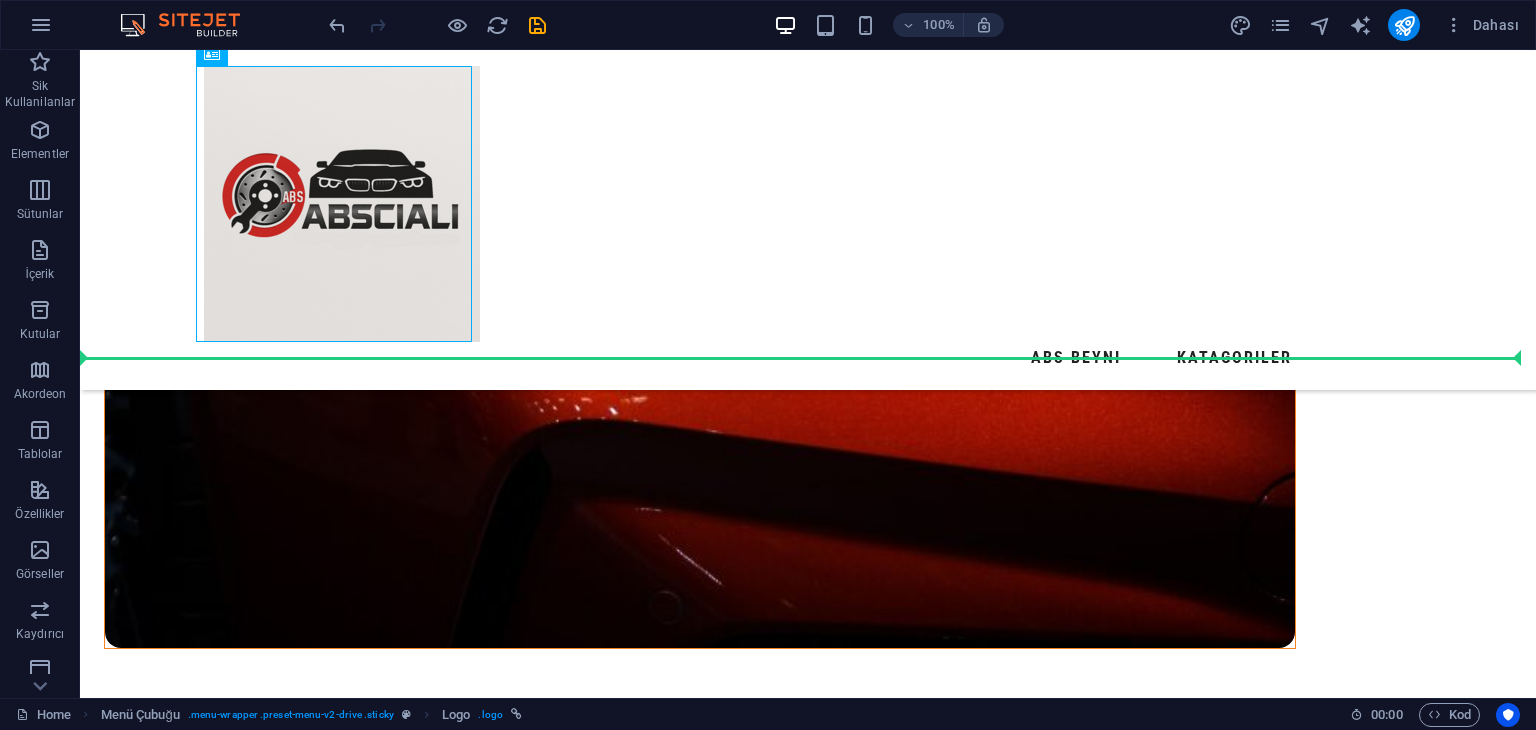 drag, startPoint x: 466, startPoint y: 277, endPoint x: 528, endPoint y: 274, distance: 62.072536 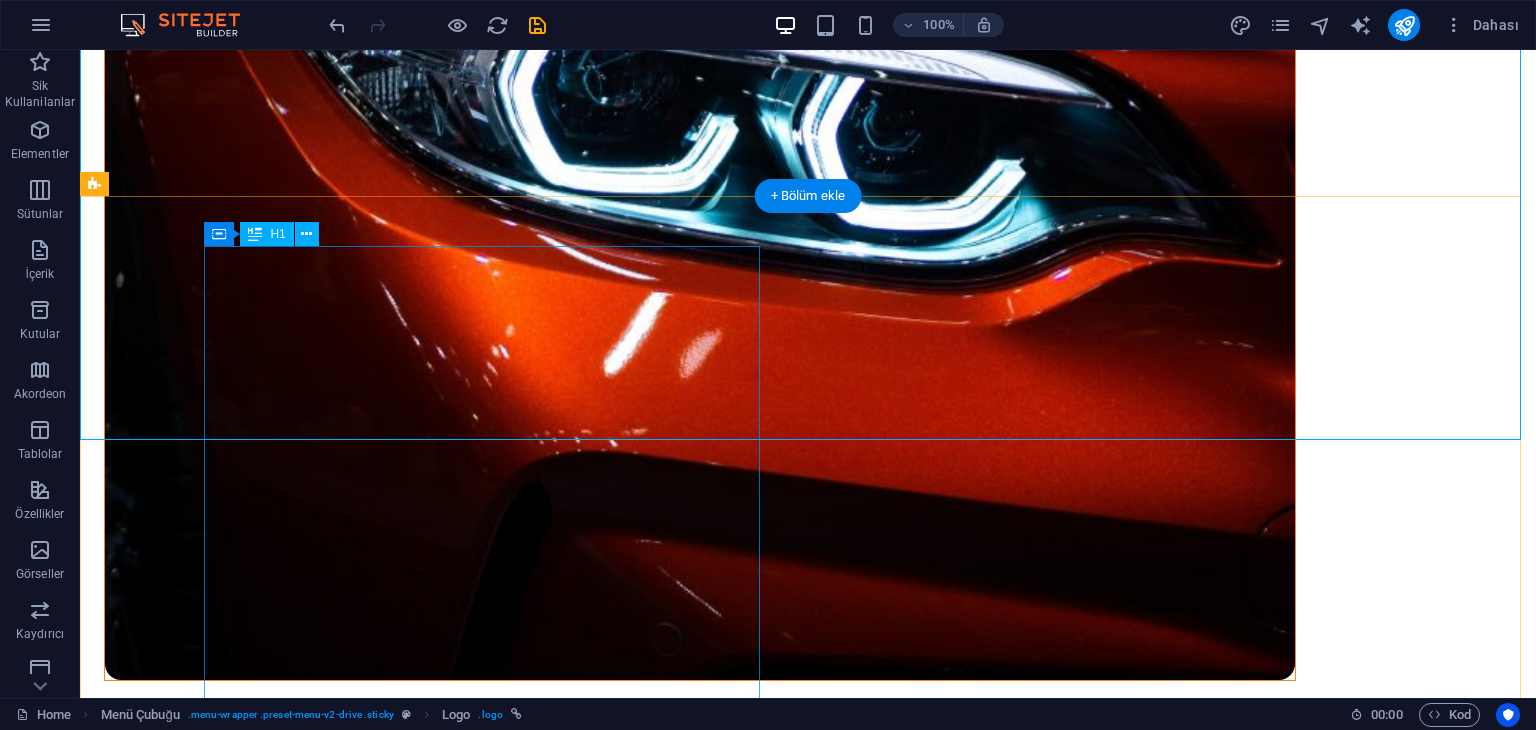 scroll, scrollTop: 0, scrollLeft: 0, axis: both 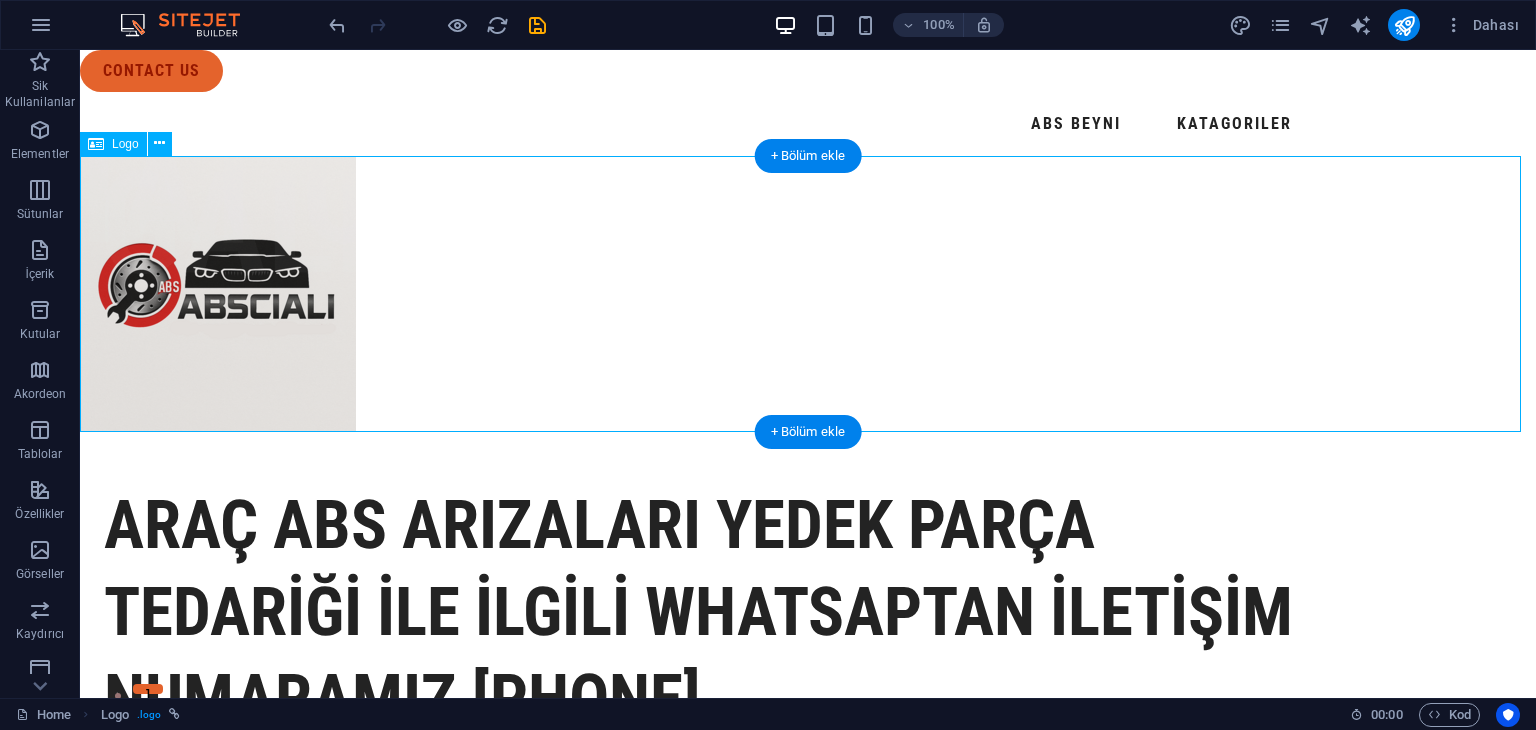 drag, startPoint x: 380, startPoint y: 261, endPoint x: 359, endPoint y: 265, distance: 21.377558 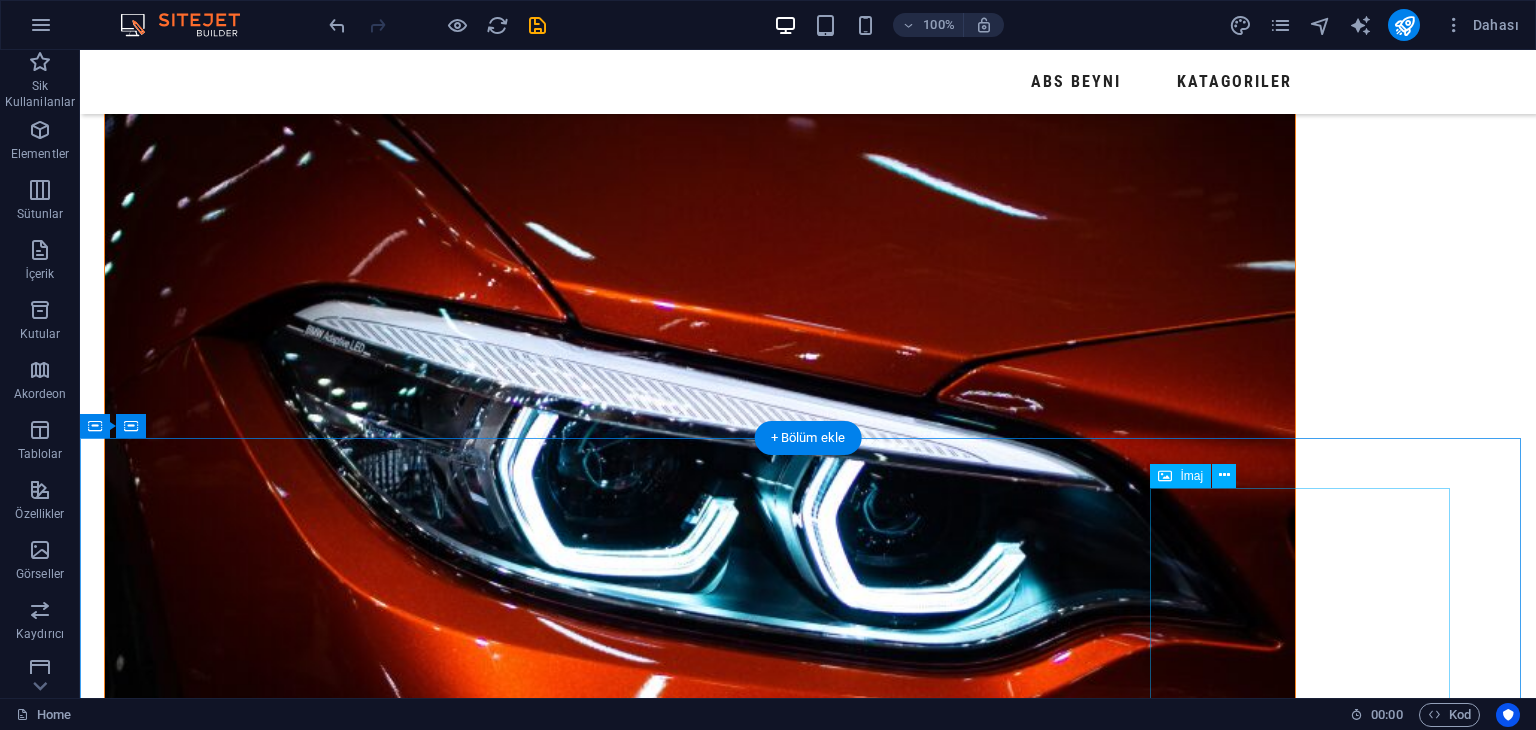 scroll, scrollTop: 1300, scrollLeft: 0, axis: vertical 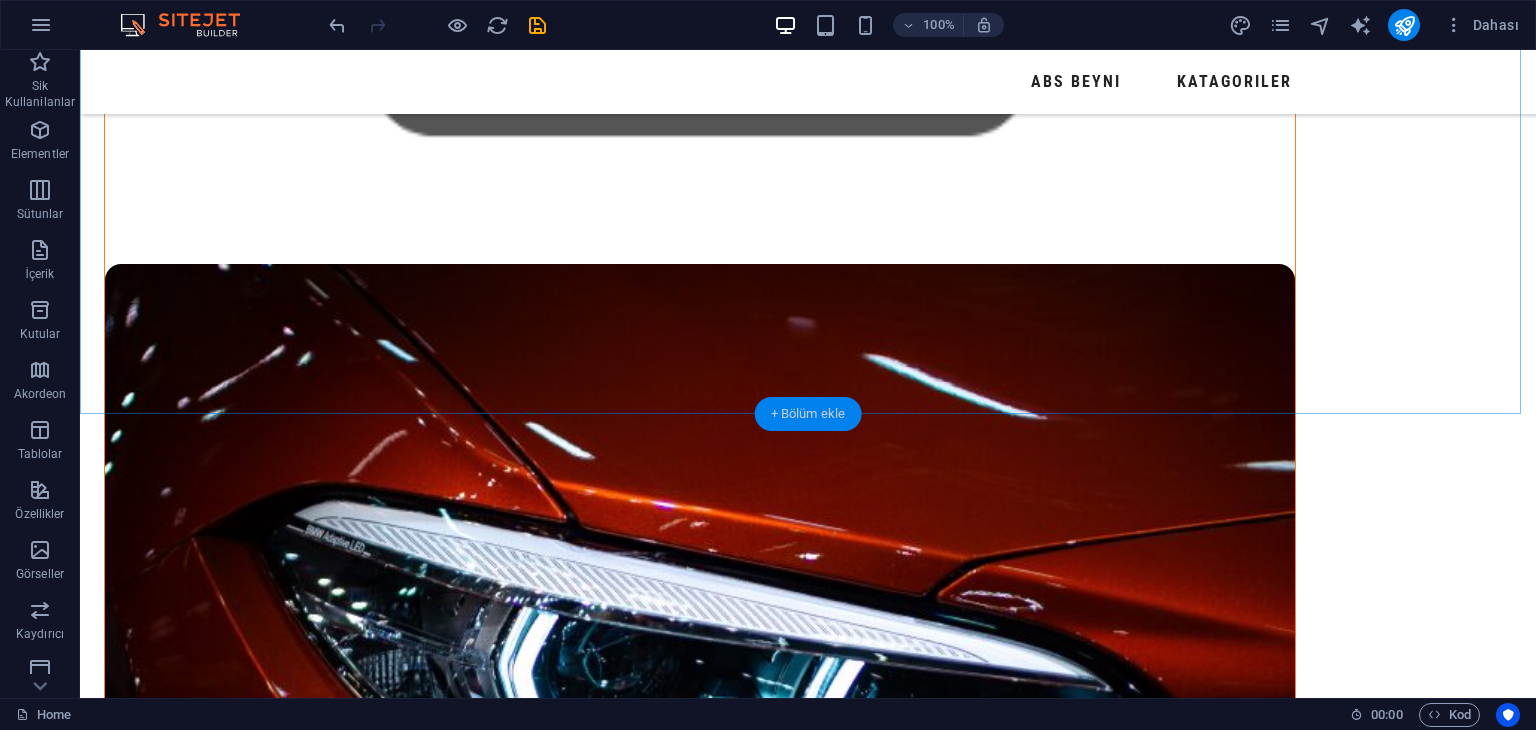 click on "+ Bölüm ekle" at bounding box center [808, 414] 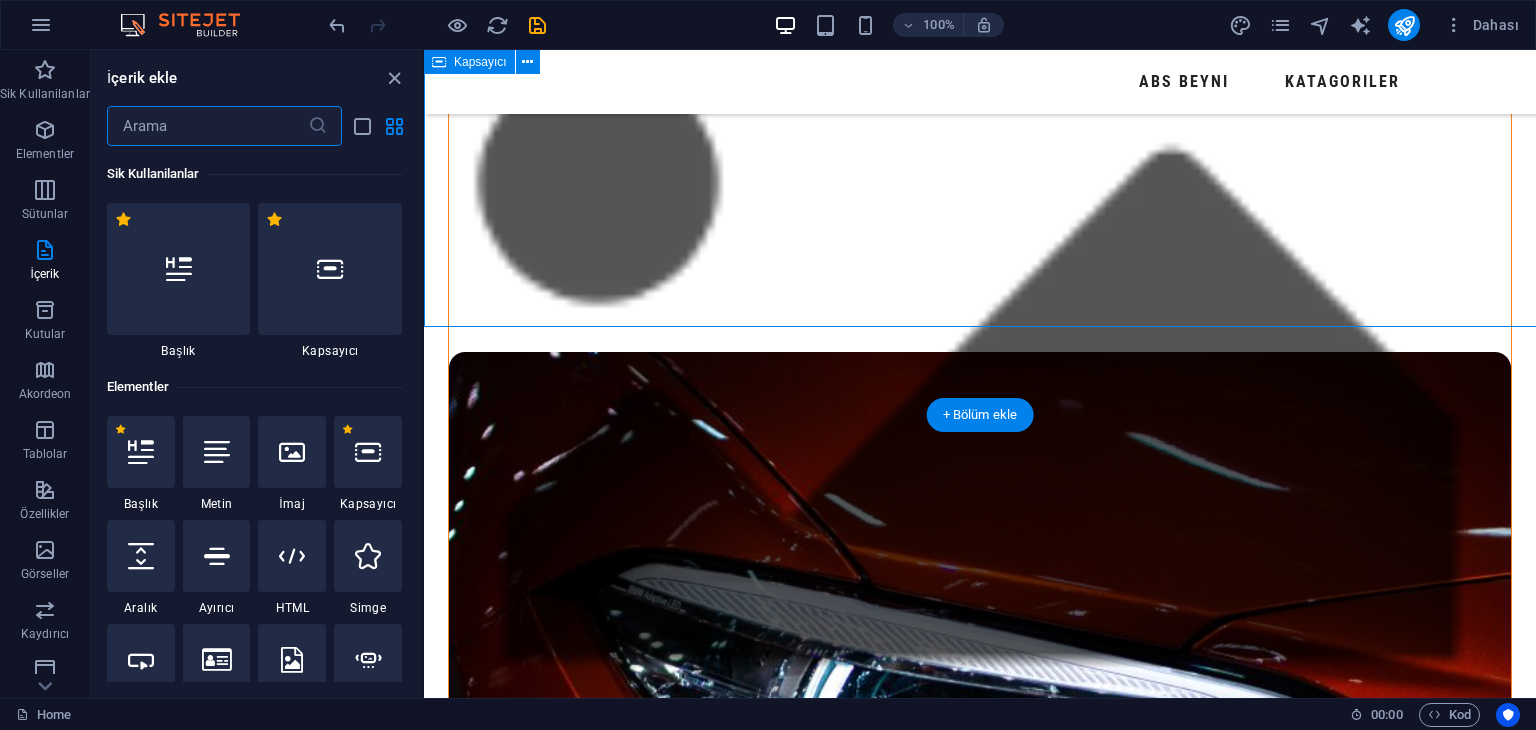 scroll, scrollTop: 1386, scrollLeft: 0, axis: vertical 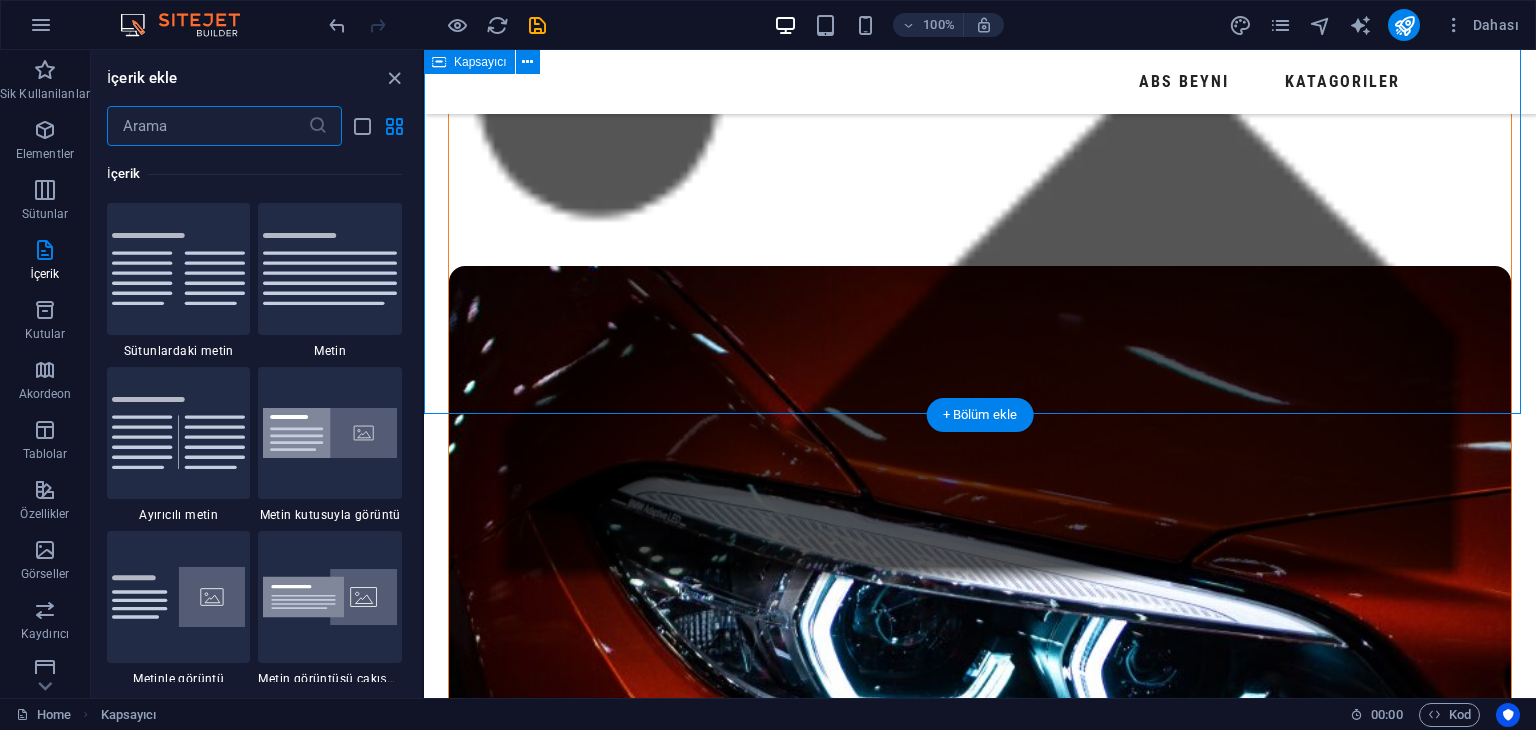 click on "MERSİN MEZİTLİ SANAYİ SİTESİ İçeriği buraya bırak veya  Element ekle  Panoyu yapıştır" at bounding box center [980, 1540] 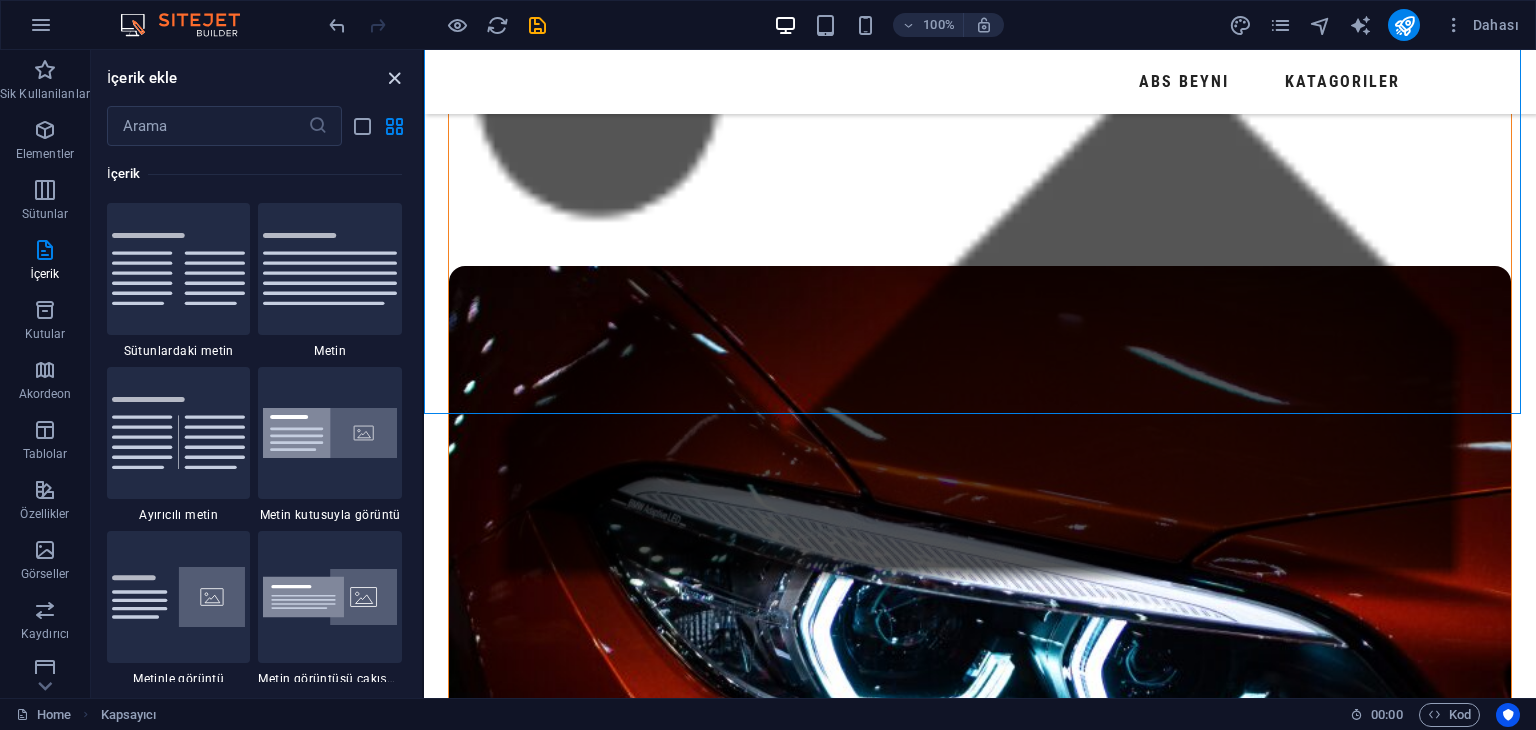 click at bounding box center (394, 78) 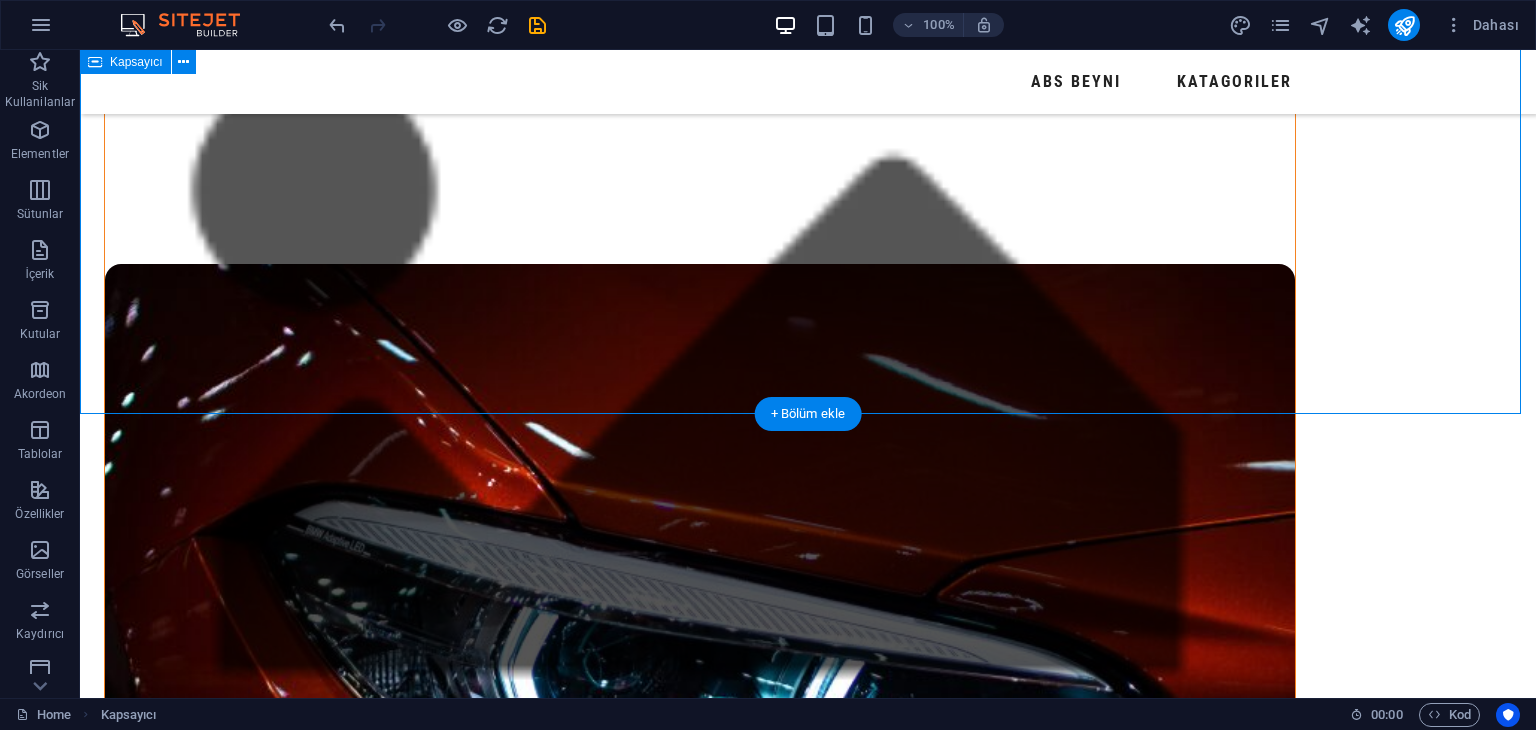 scroll, scrollTop: 1700, scrollLeft: 0, axis: vertical 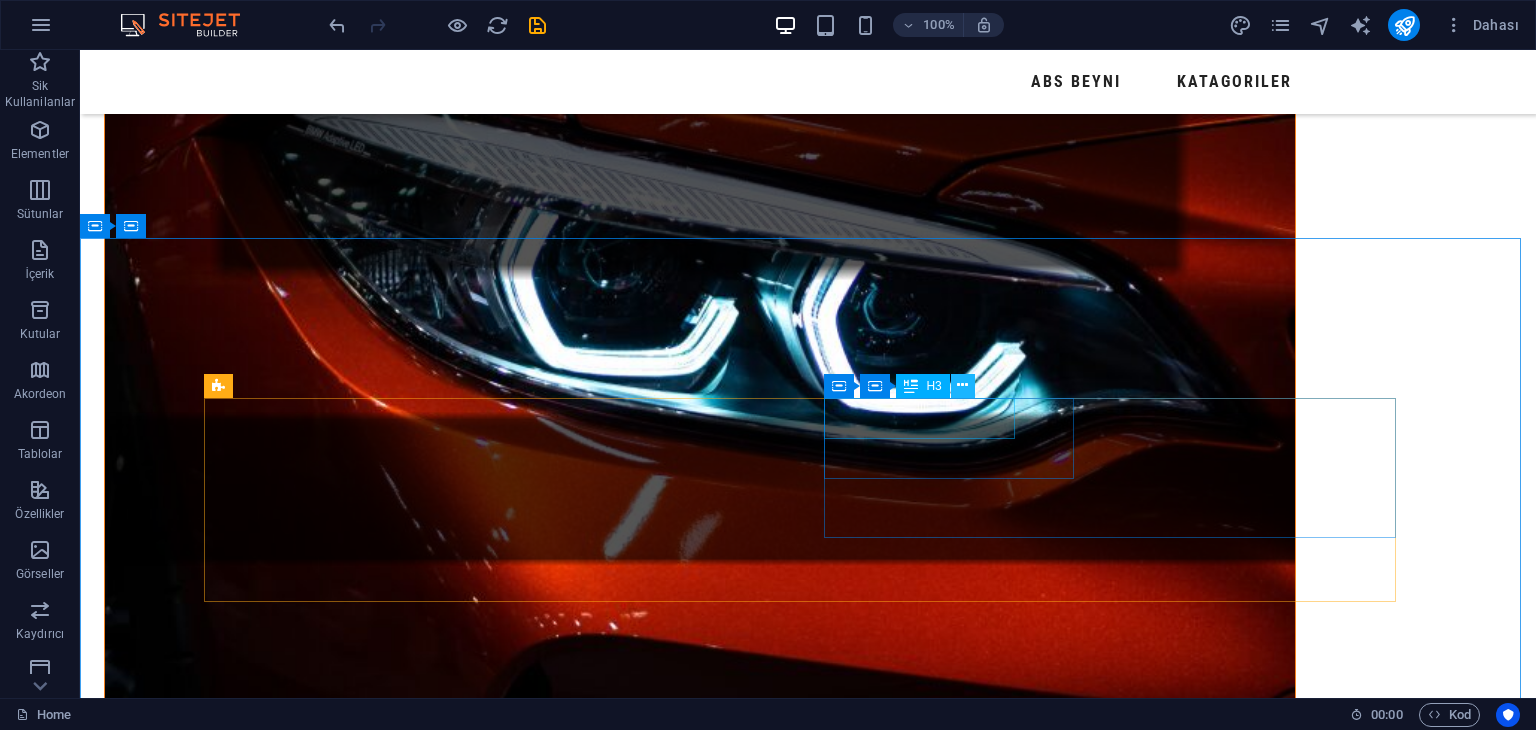 click at bounding box center [962, 385] 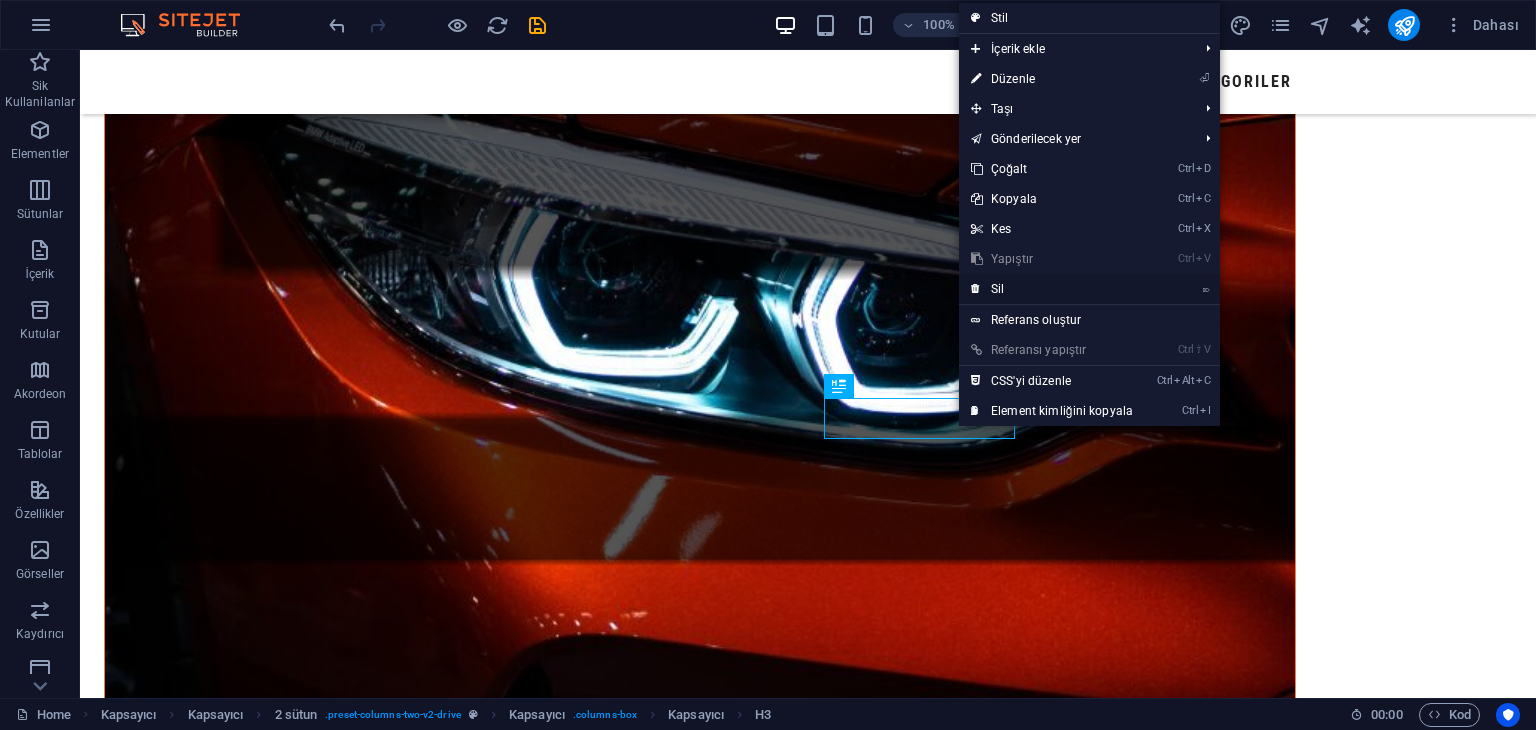 click on "⌦  Sil" at bounding box center (1052, 289) 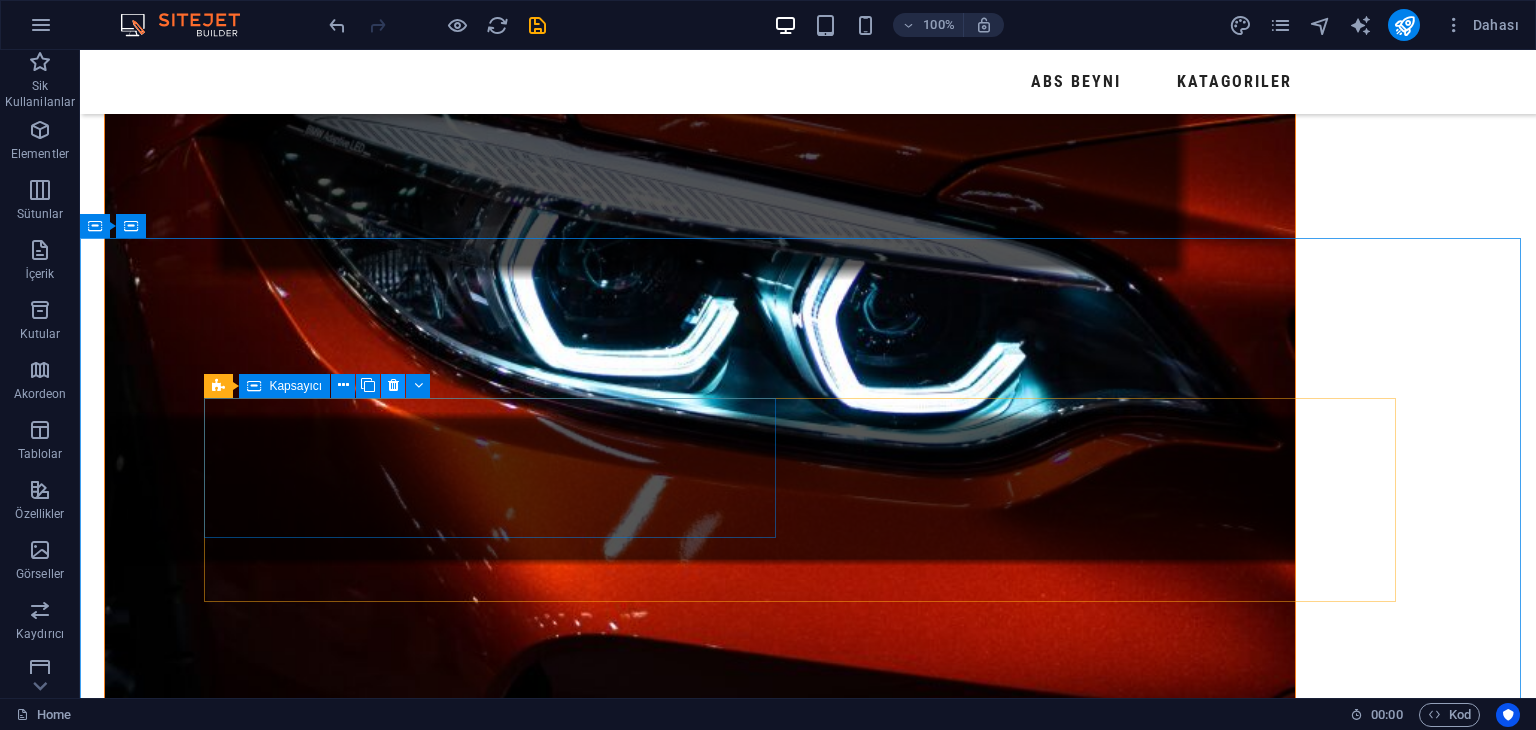 click at bounding box center (393, 385) 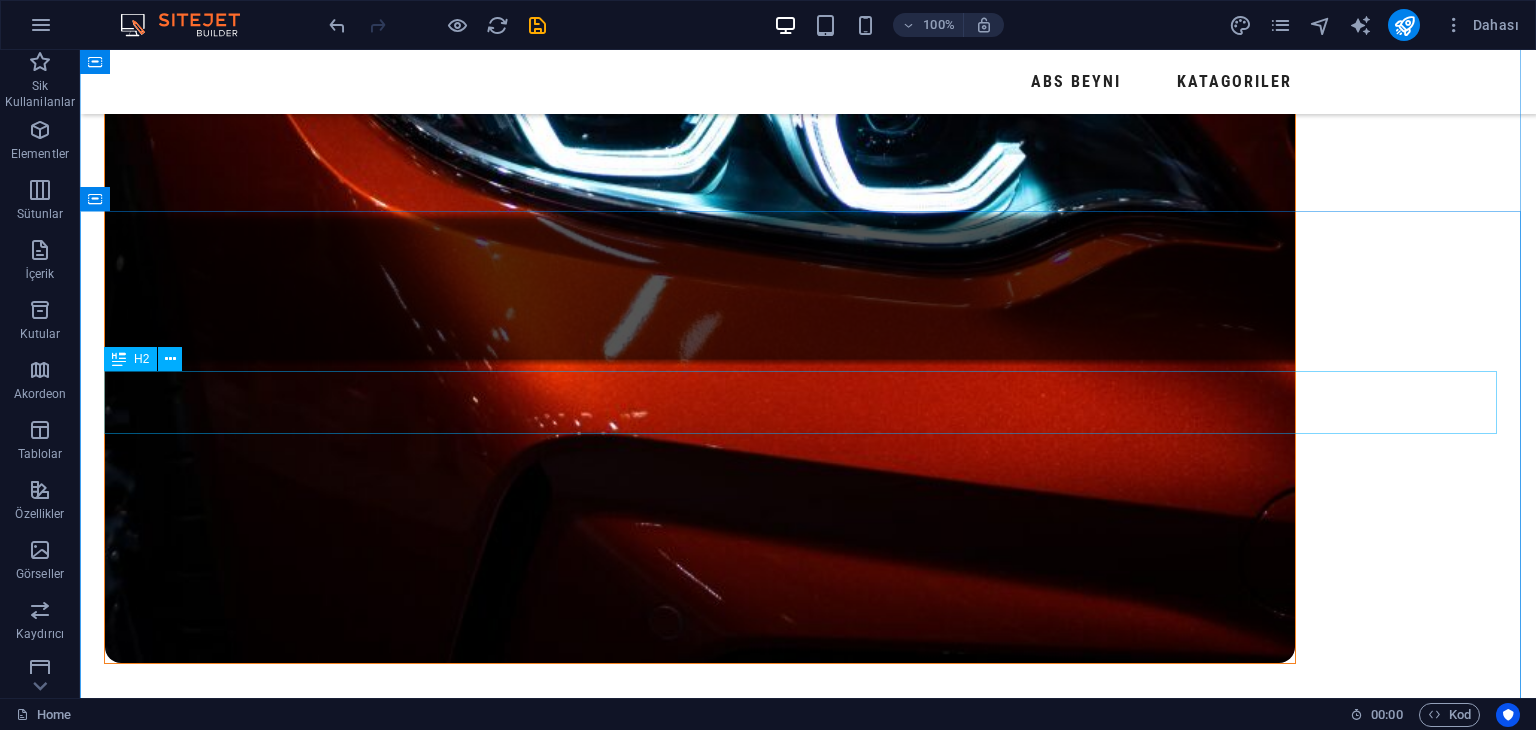 scroll, scrollTop: 2100, scrollLeft: 0, axis: vertical 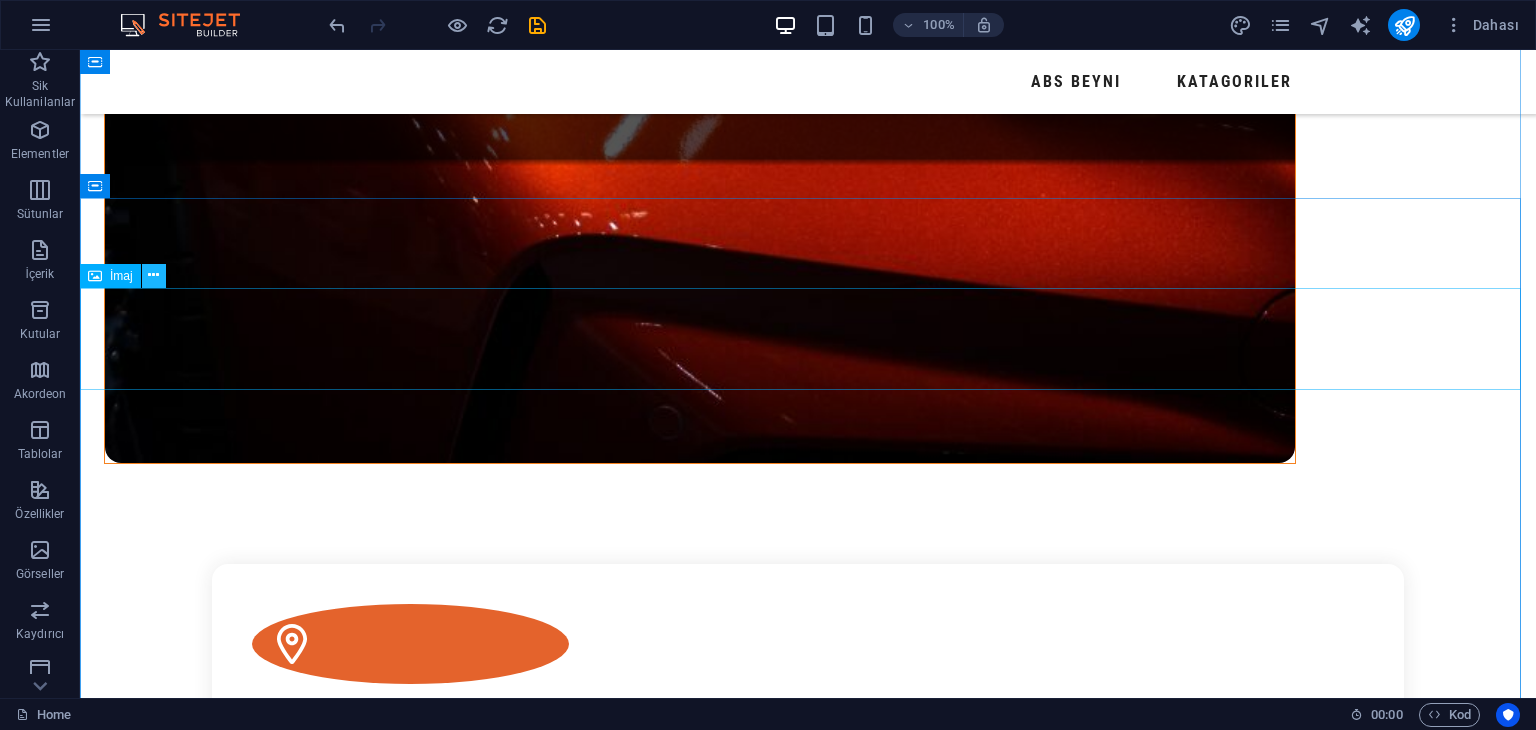 click at bounding box center (154, 276) 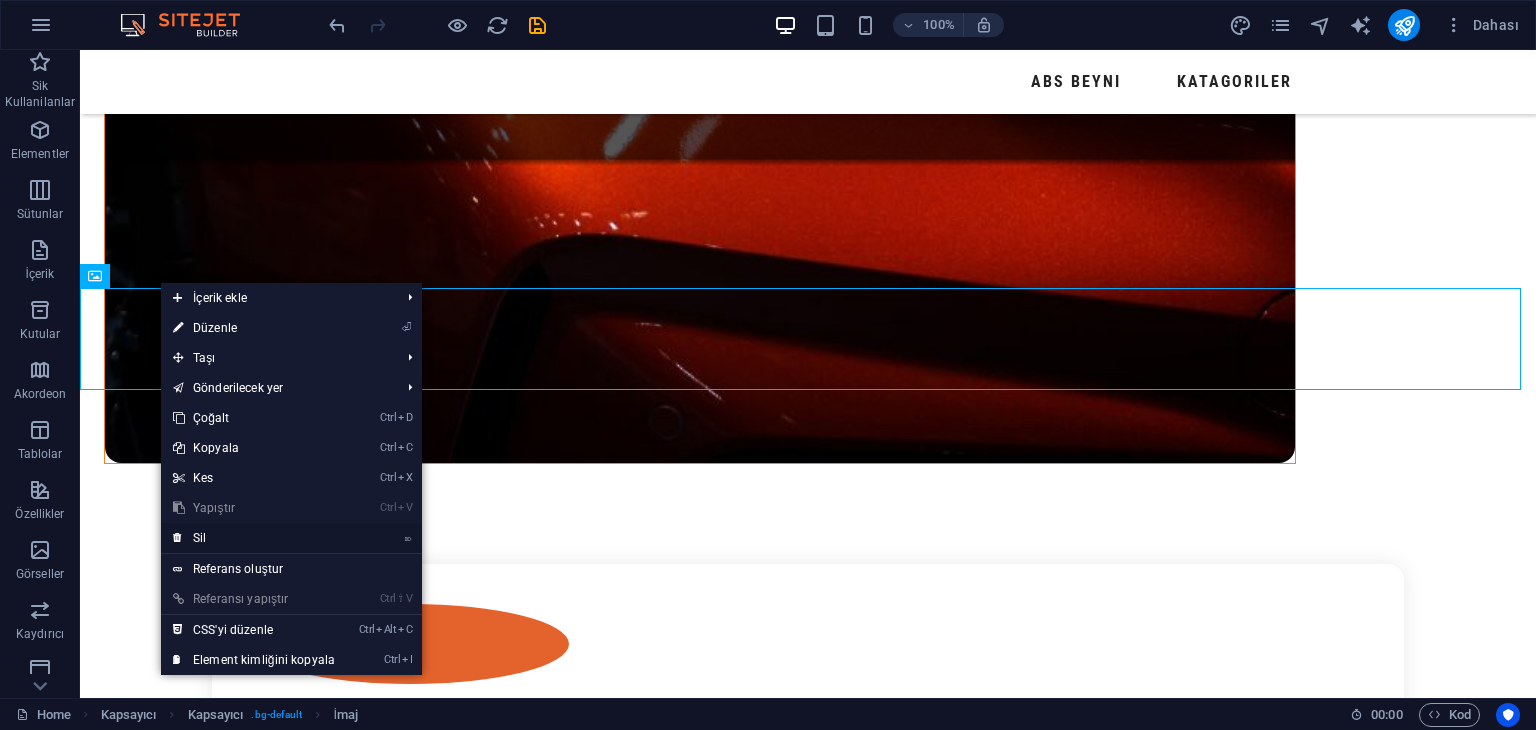 click on "⌦  Sil" at bounding box center [254, 538] 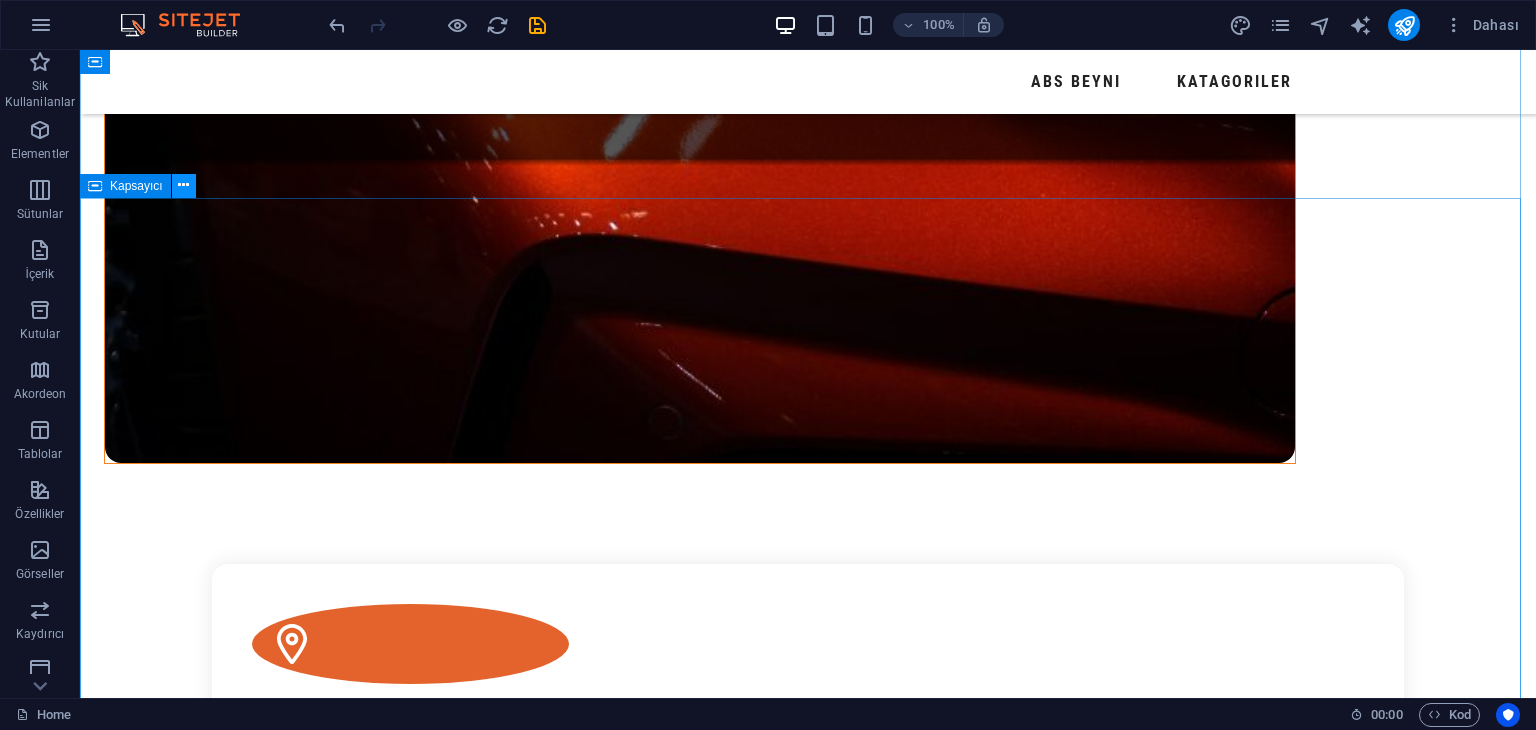 click at bounding box center [183, 185] 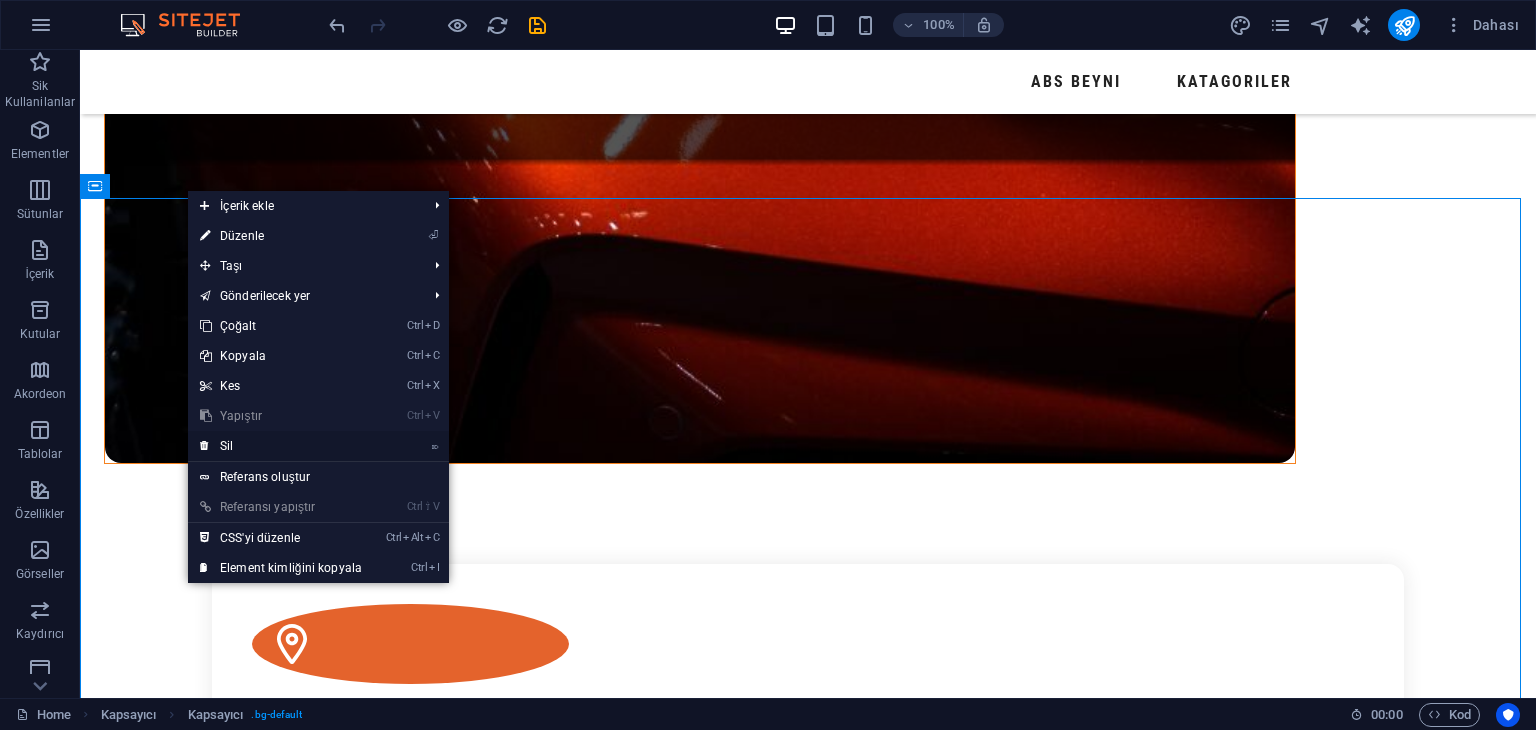 click on "⌦  Sil" at bounding box center (281, 446) 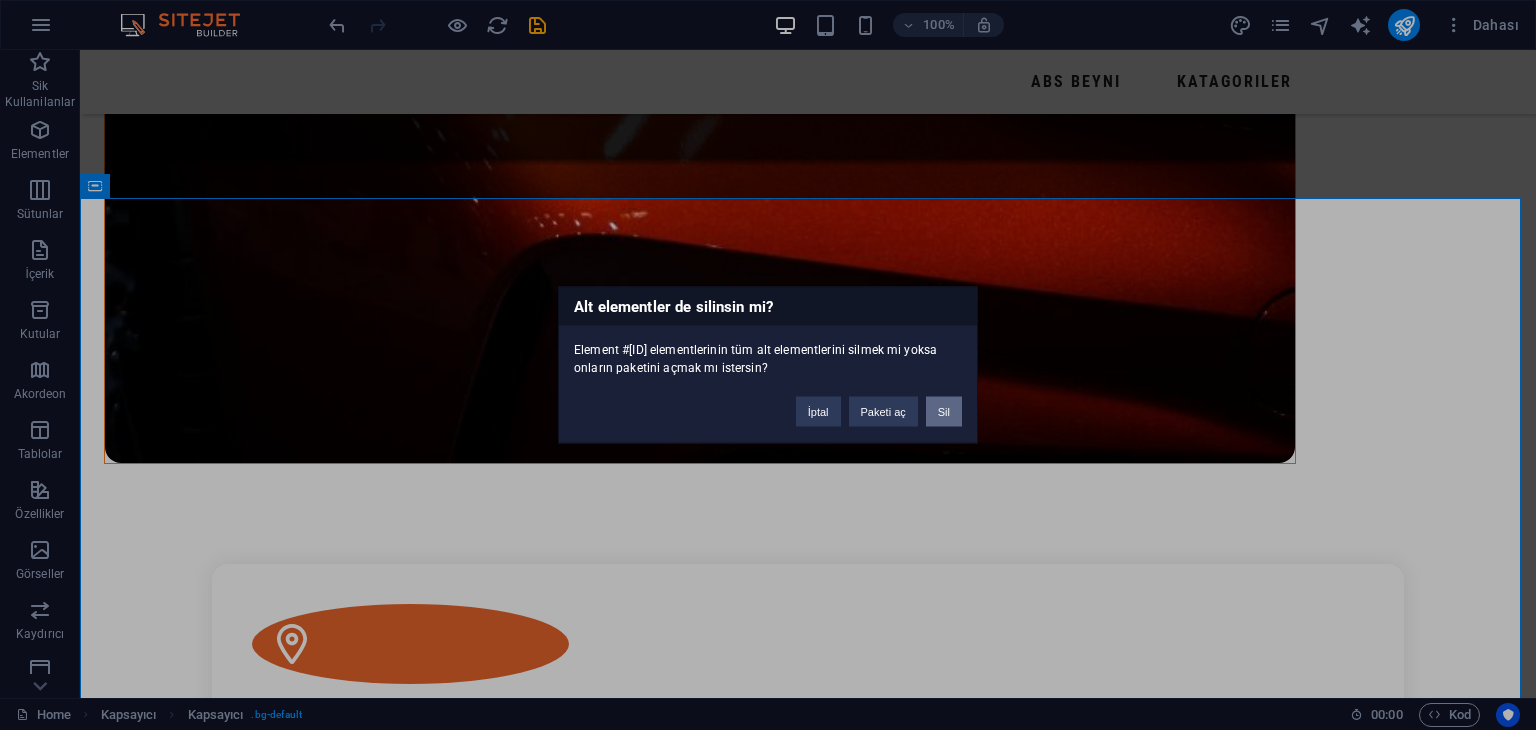 click on "Sil" at bounding box center [944, 412] 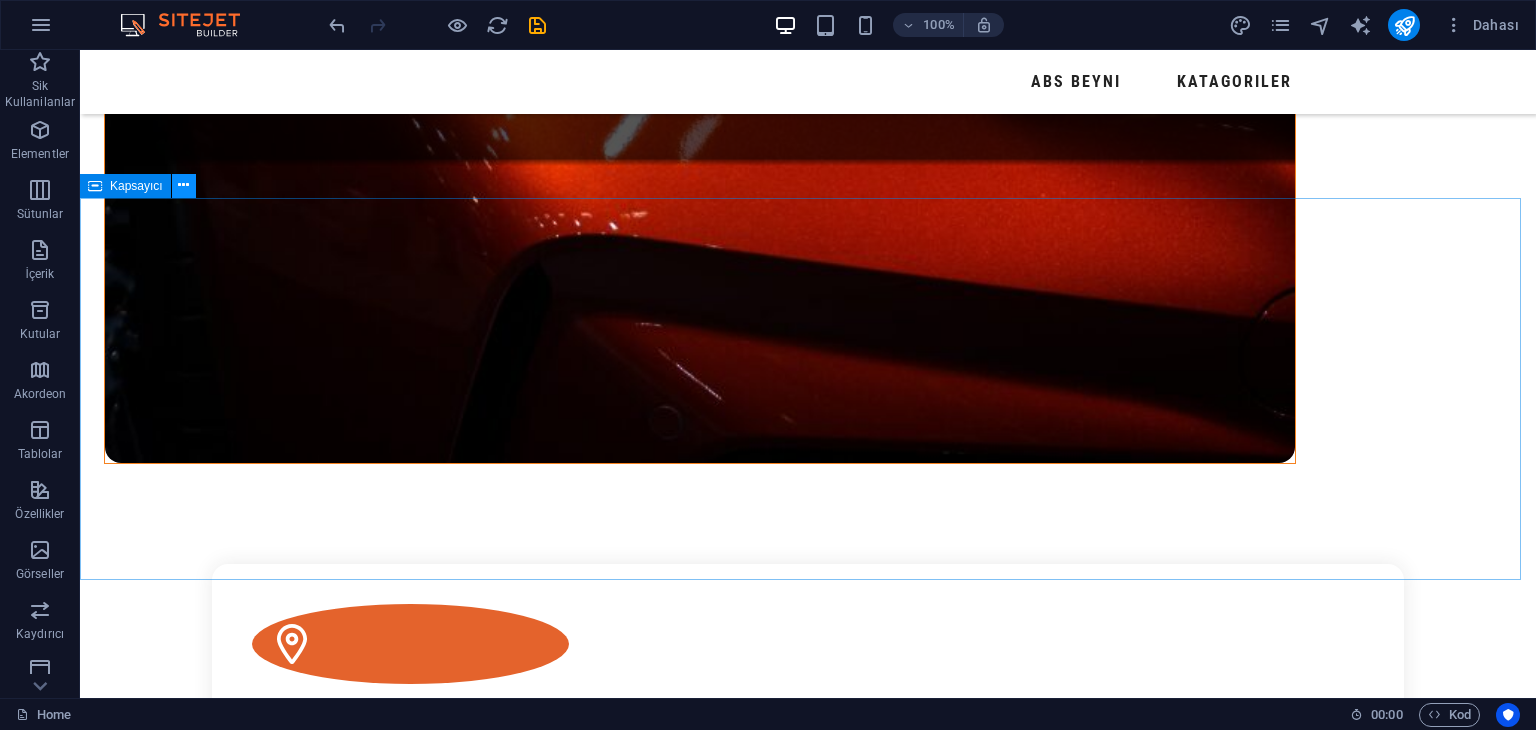 click at bounding box center (184, 186) 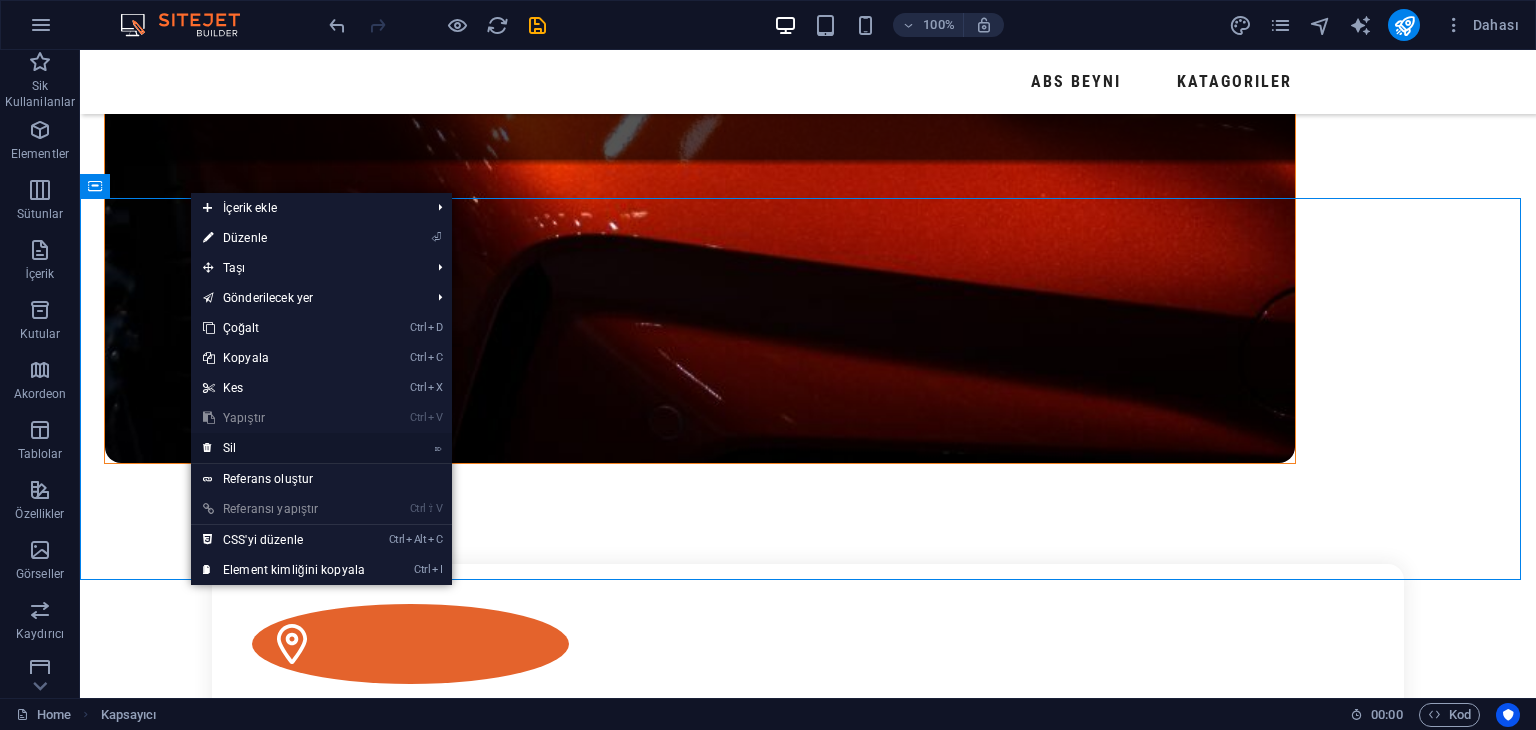 click on "⌦  Sil" at bounding box center (284, 448) 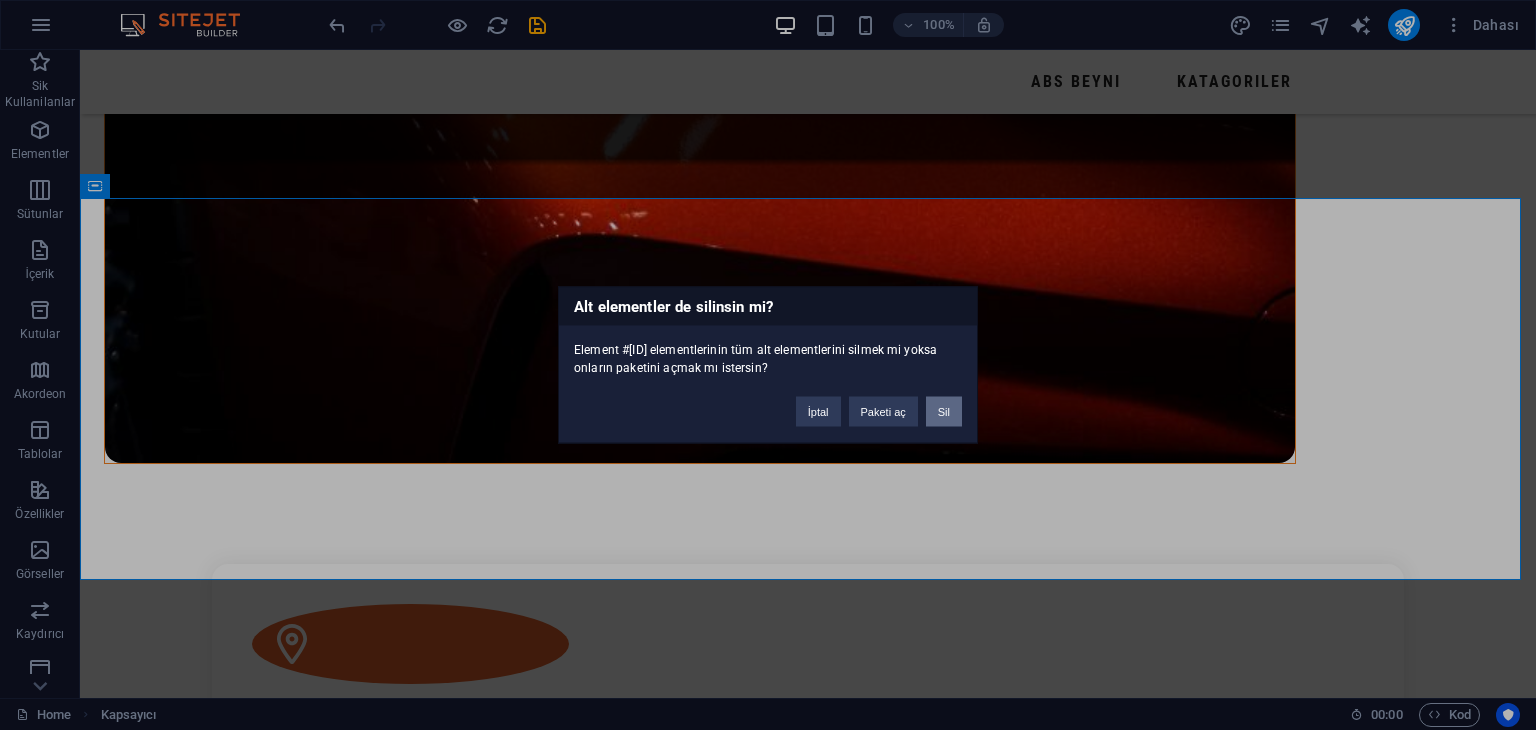 click on "Sil" at bounding box center (944, 412) 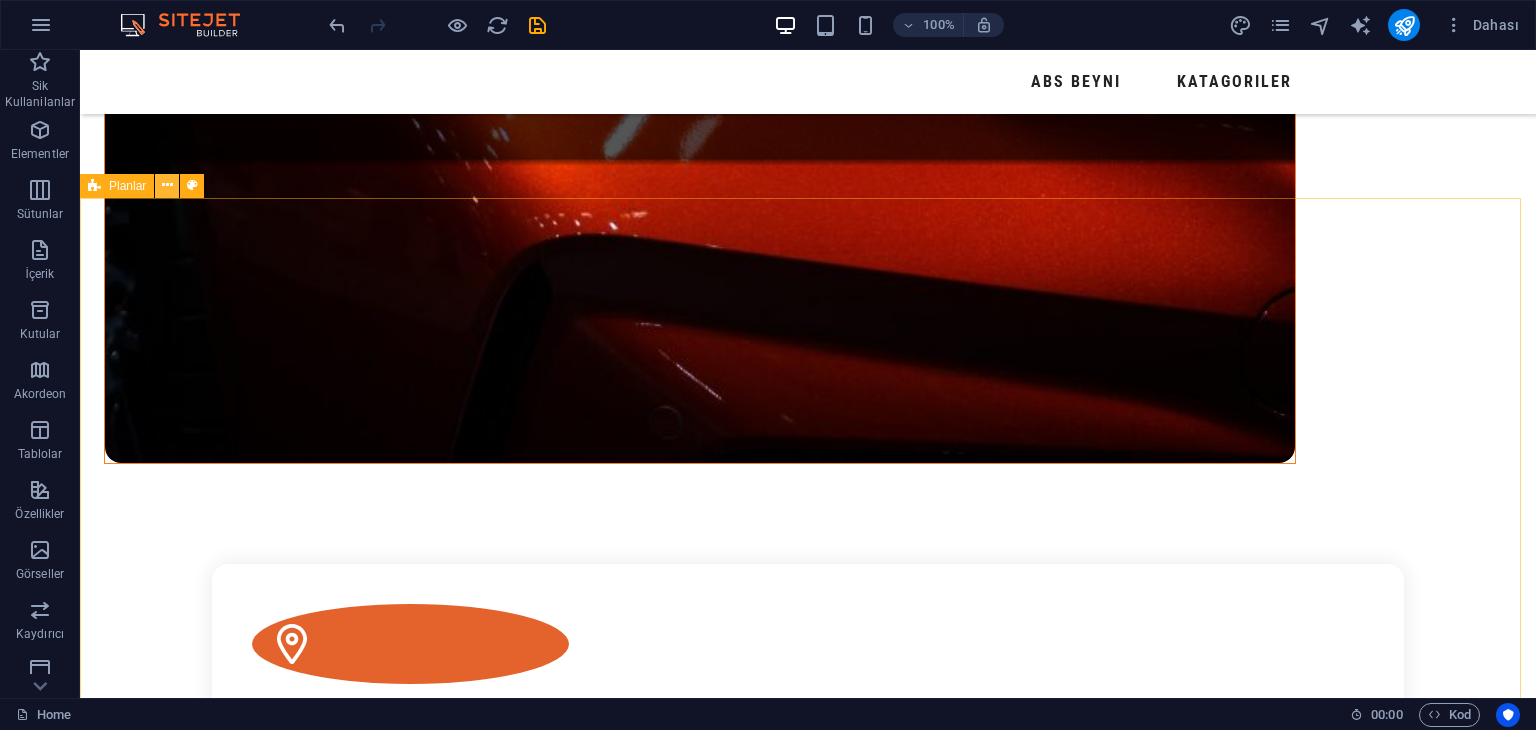 click at bounding box center [167, 185] 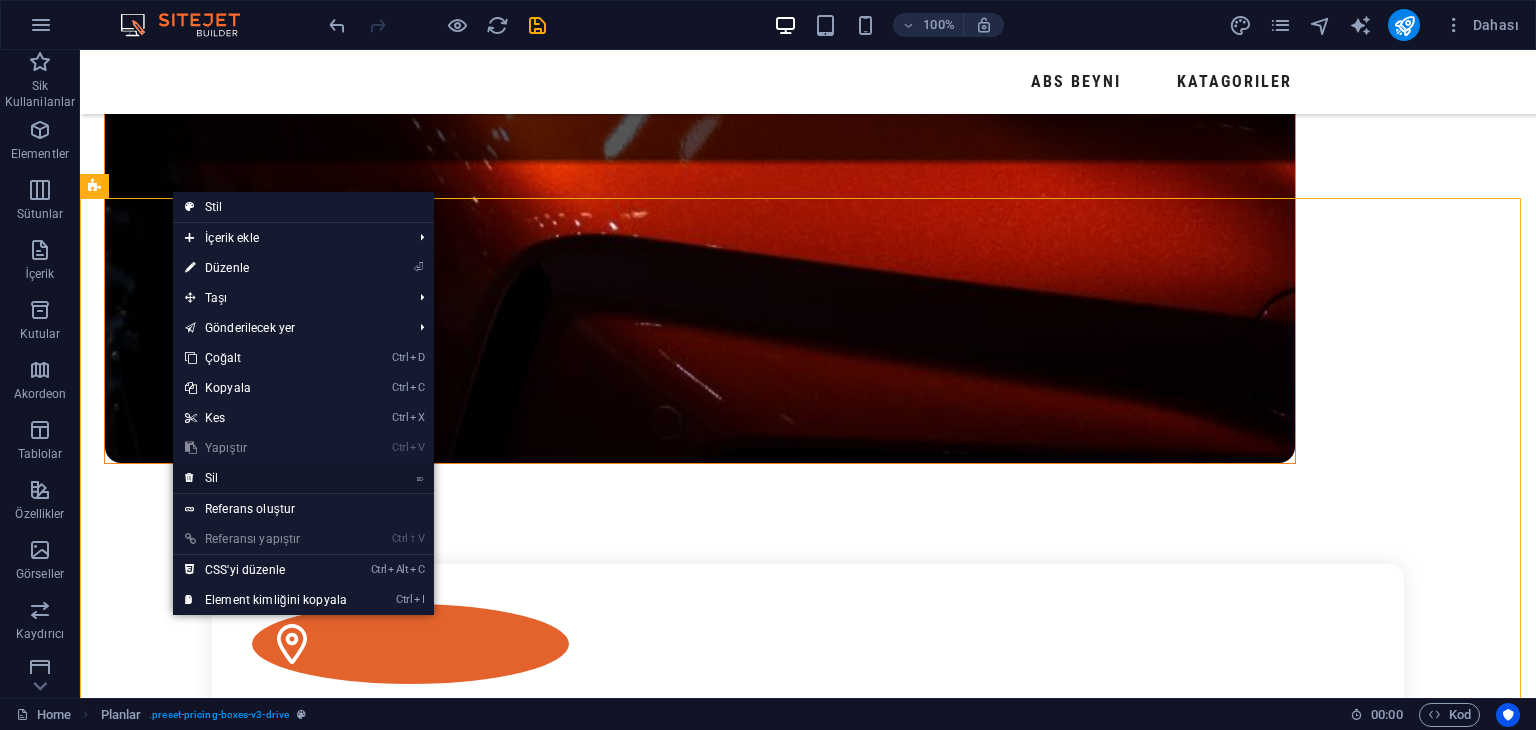 click on "⌦  Sil" at bounding box center [266, 478] 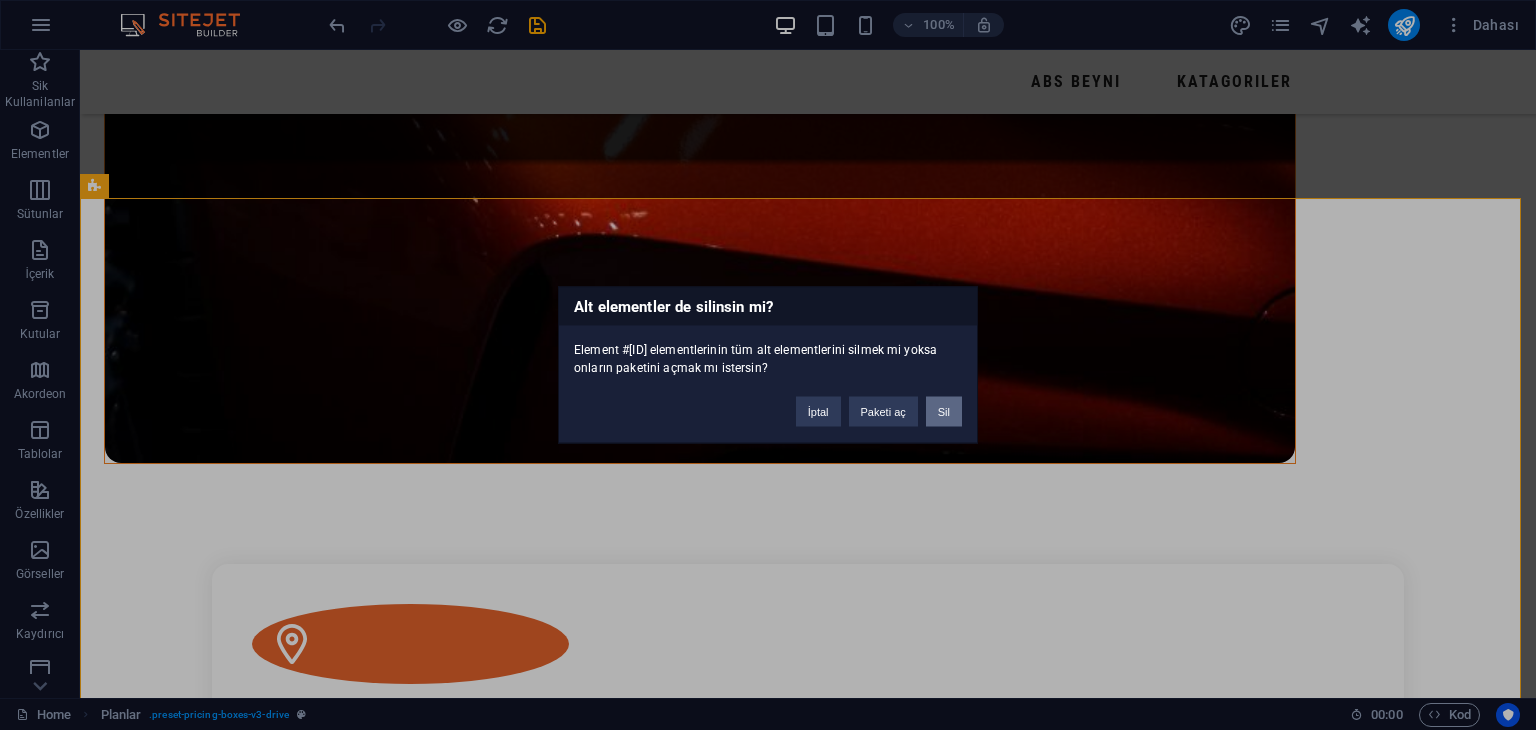 click on "Sil" at bounding box center (944, 412) 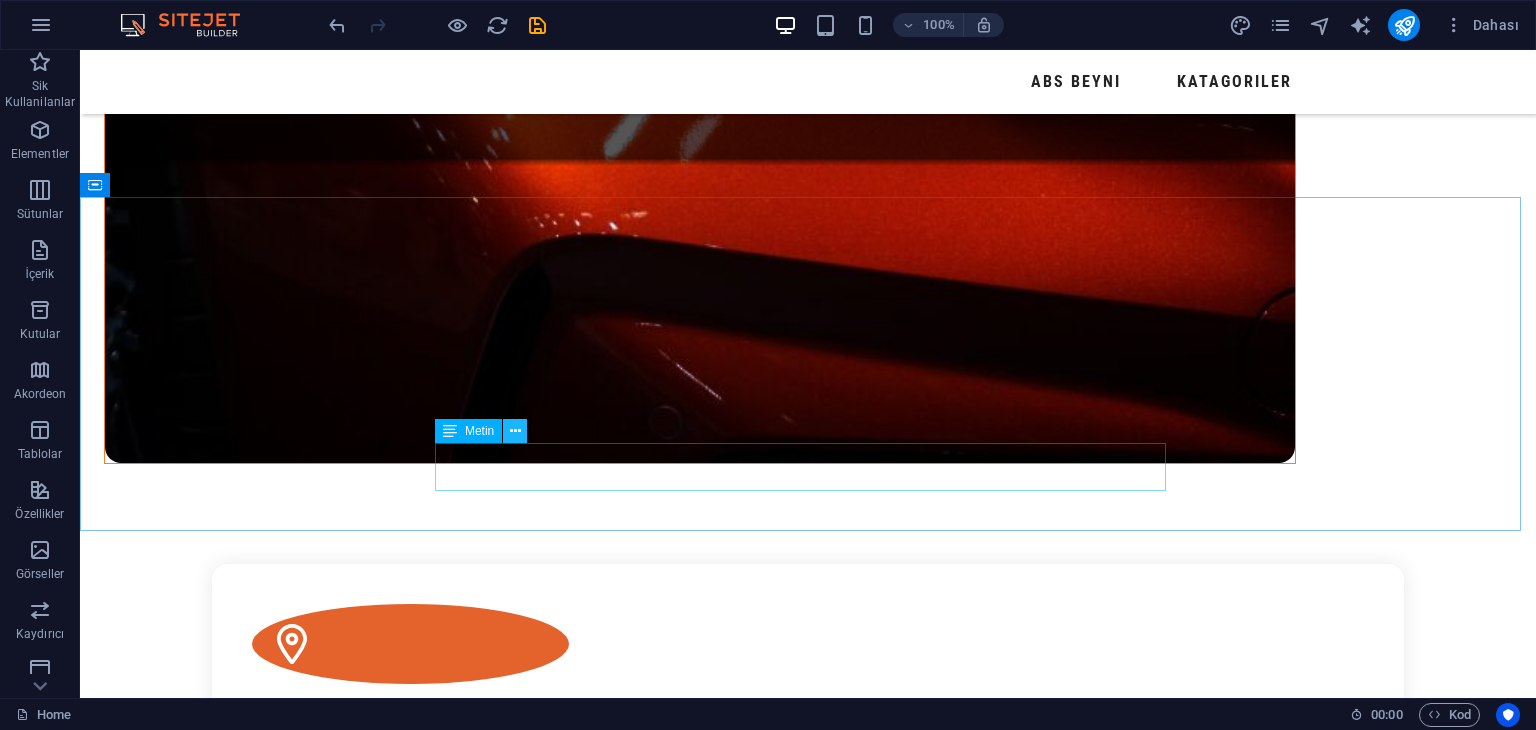 click at bounding box center [515, 431] 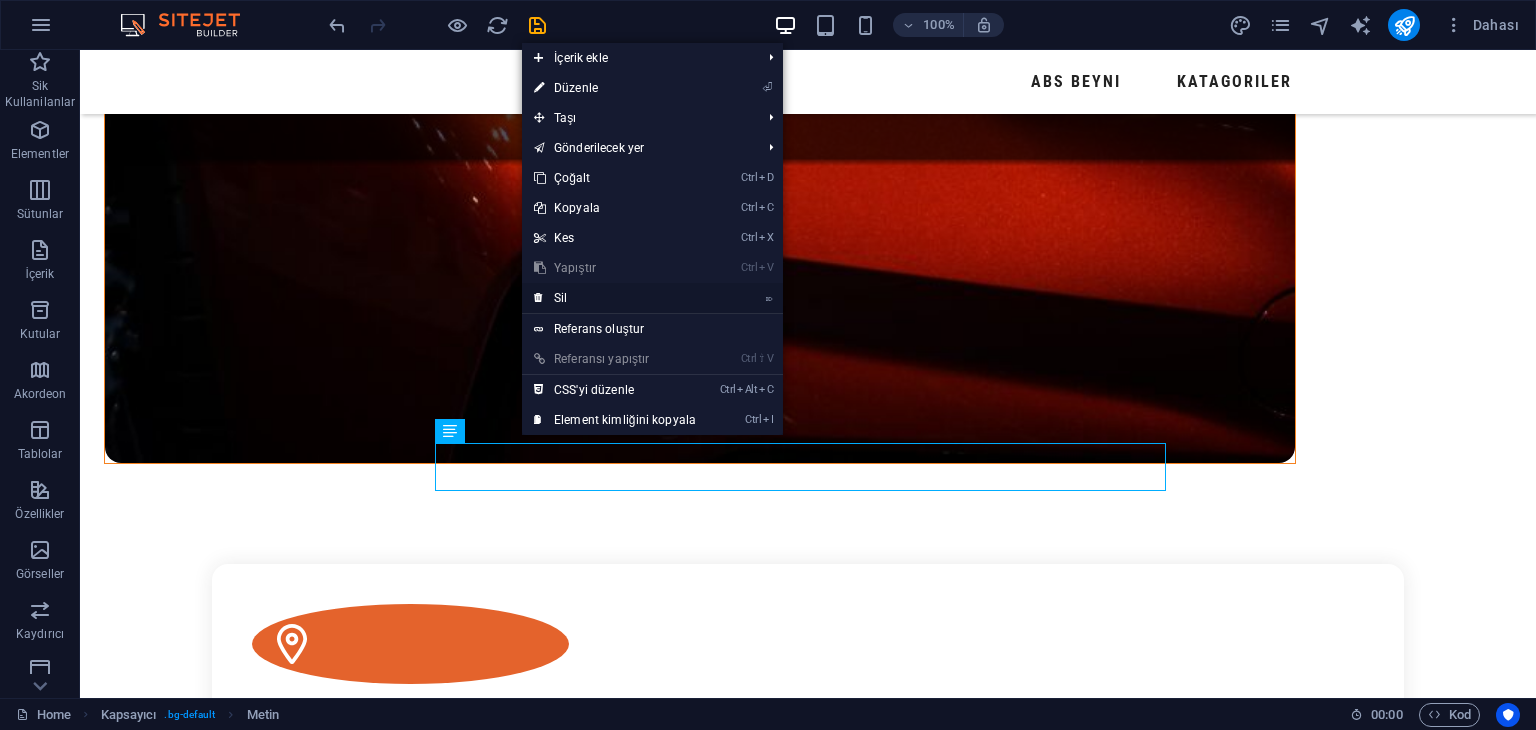 drag, startPoint x: 581, startPoint y: 302, endPoint x: 501, endPoint y: 252, distance: 94.33981 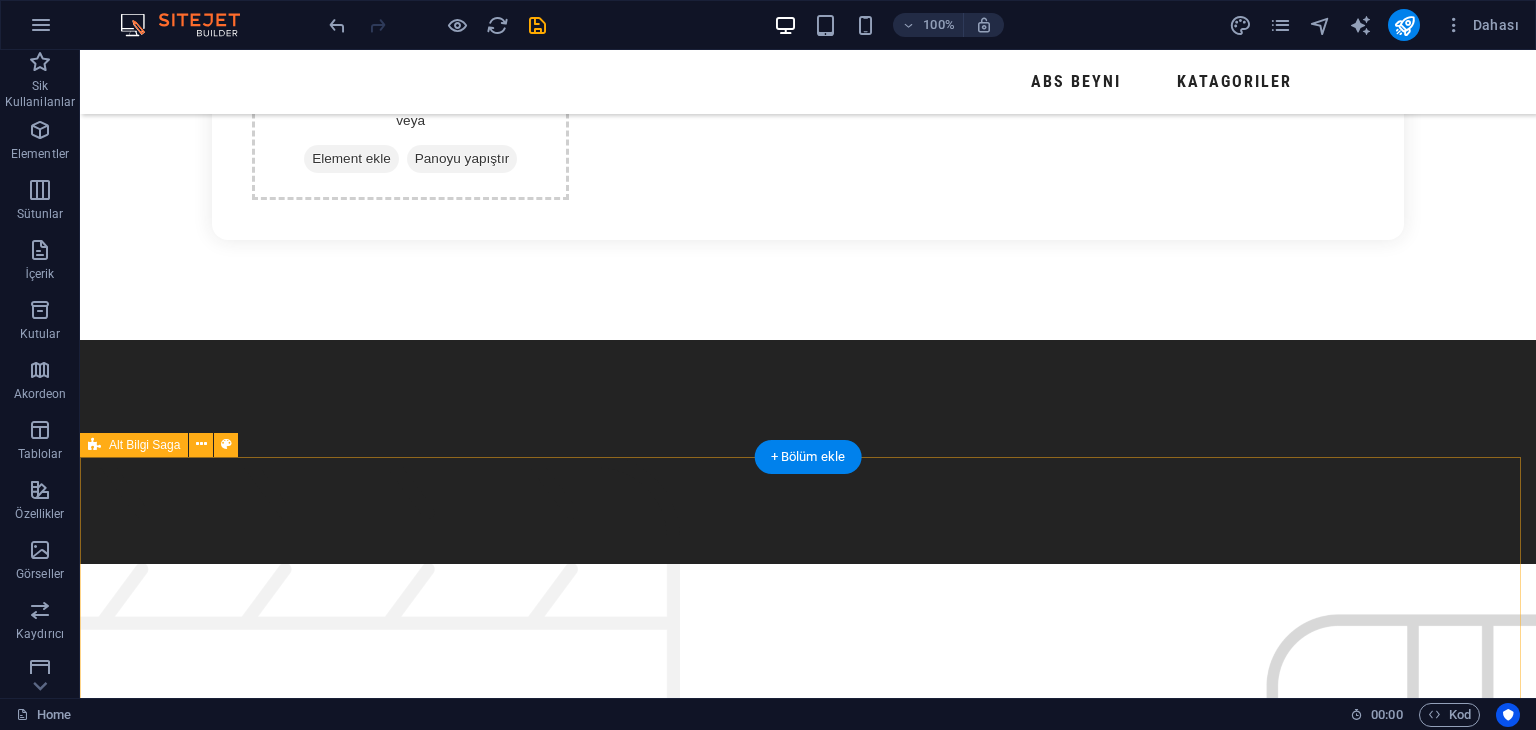 scroll, scrollTop: 3043, scrollLeft: 0, axis: vertical 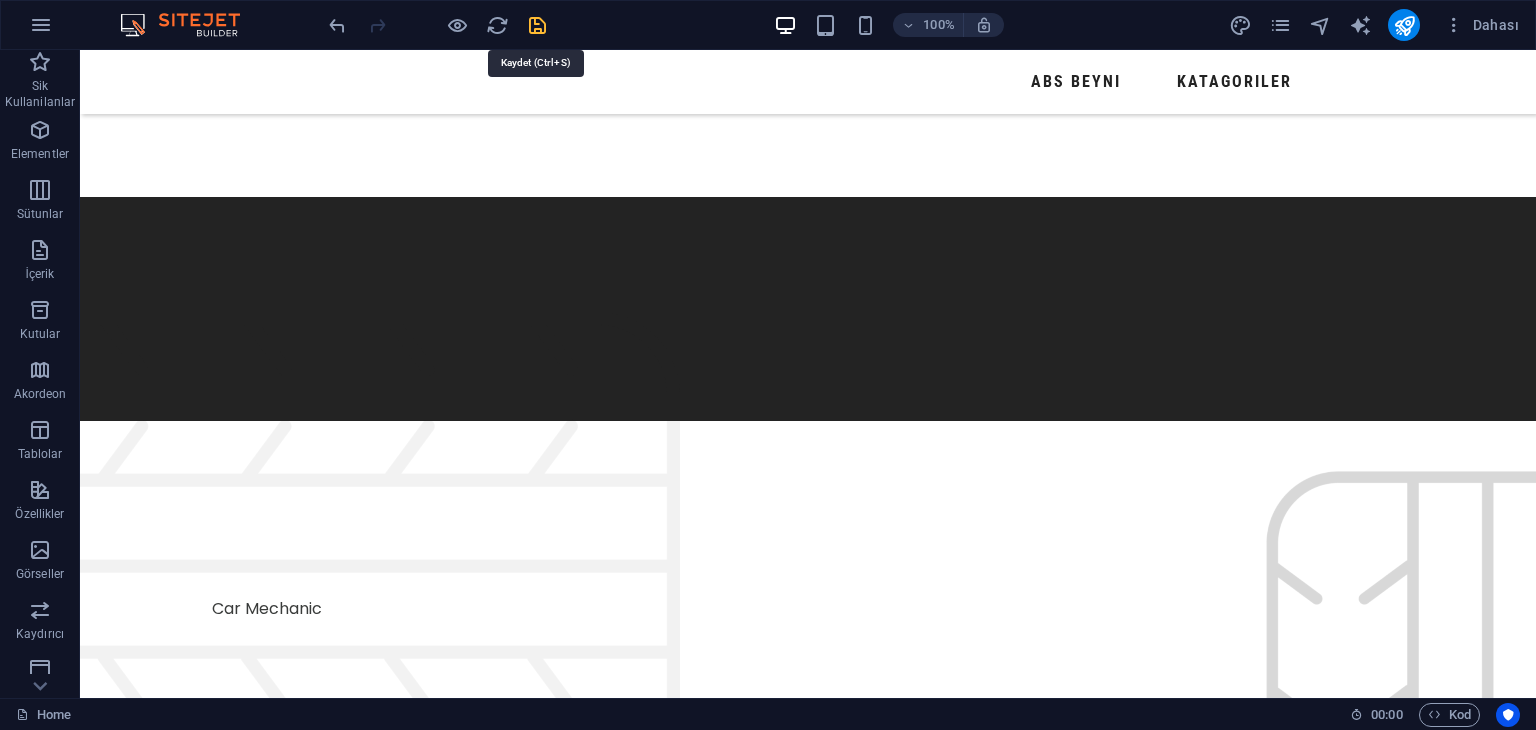click at bounding box center (537, 25) 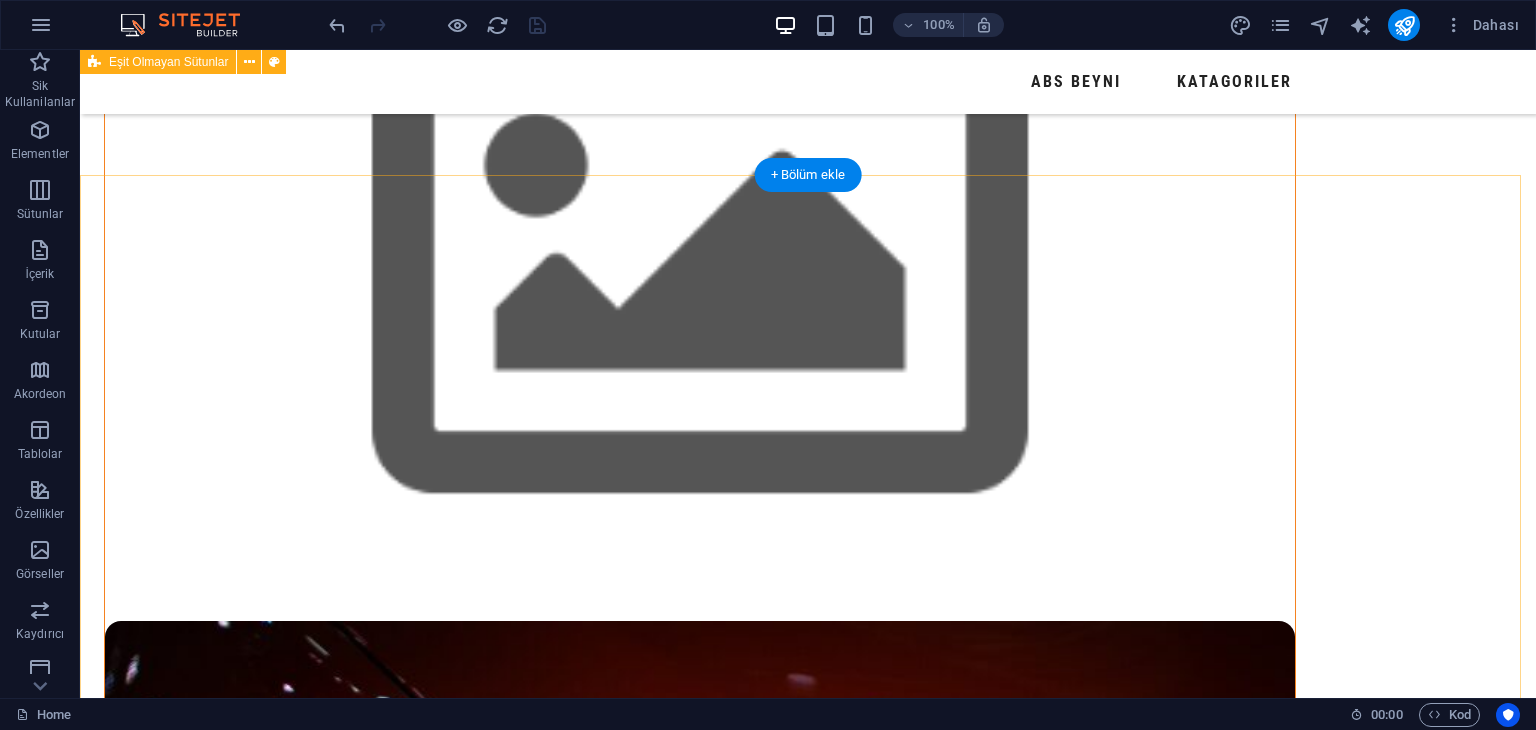 scroll, scrollTop: 243, scrollLeft: 0, axis: vertical 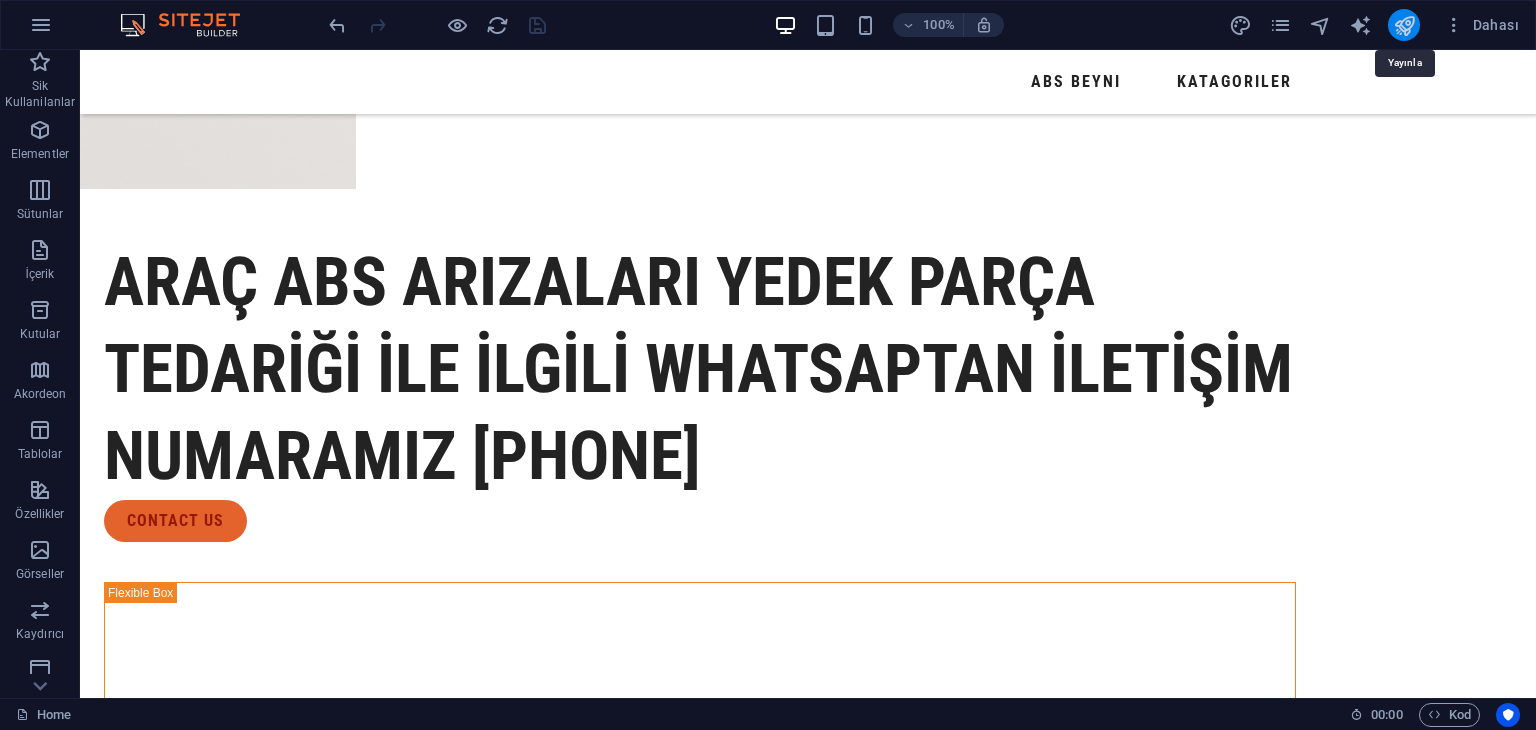 click at bounding box center [1404, 25] 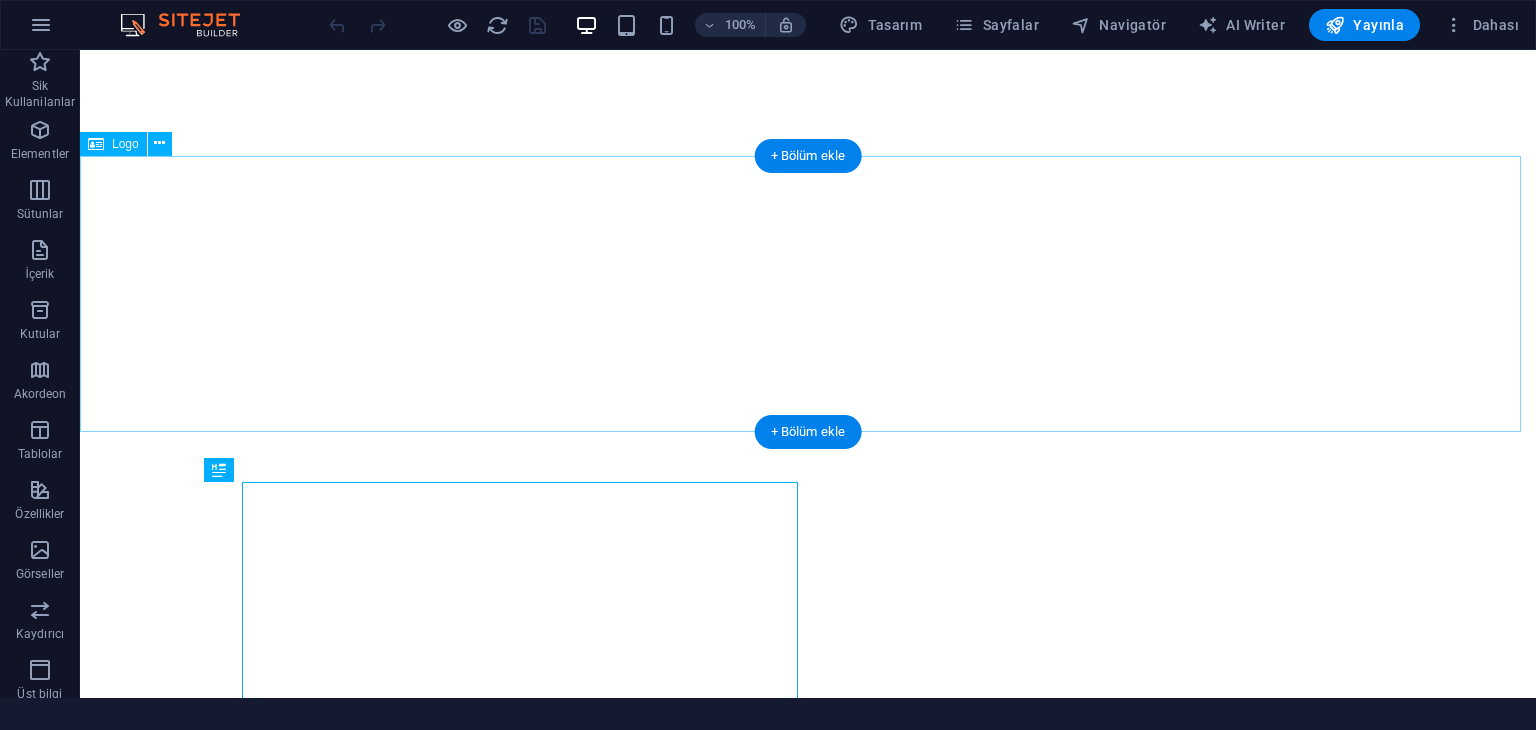 scroll, scrollTop: 0, scrollLeft: 0, axis: both 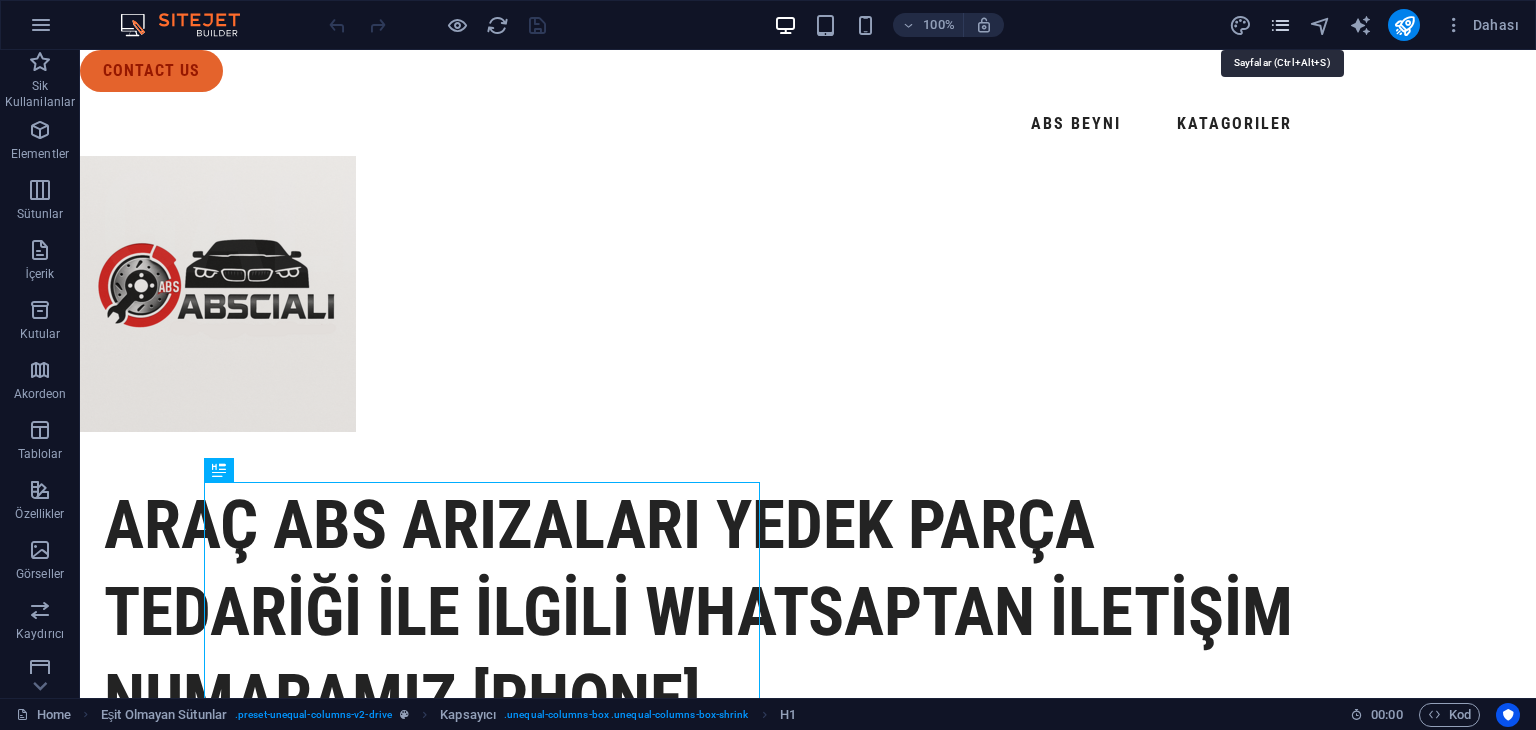 click at bounding box center [1280, 25] 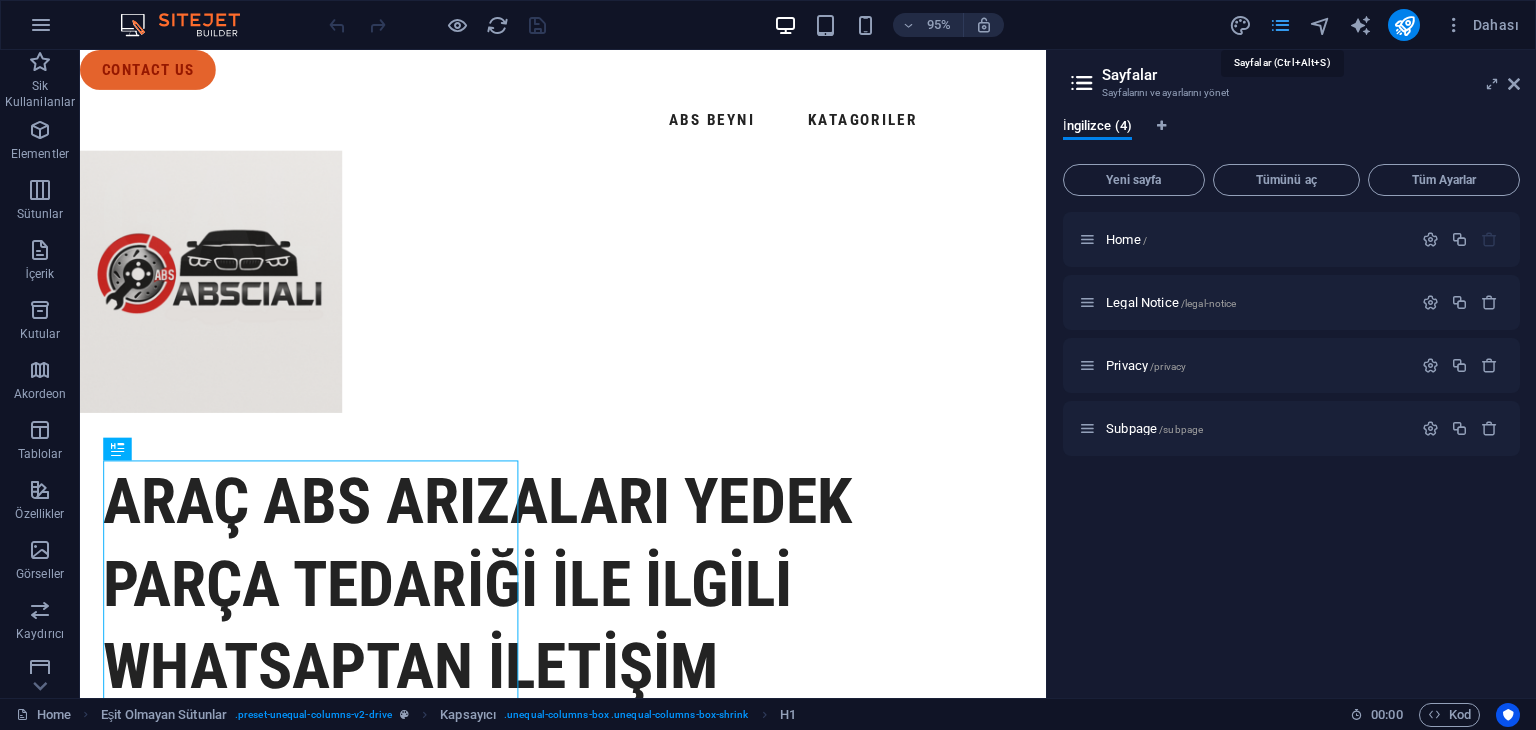 click at bounding box center (1280, 25) 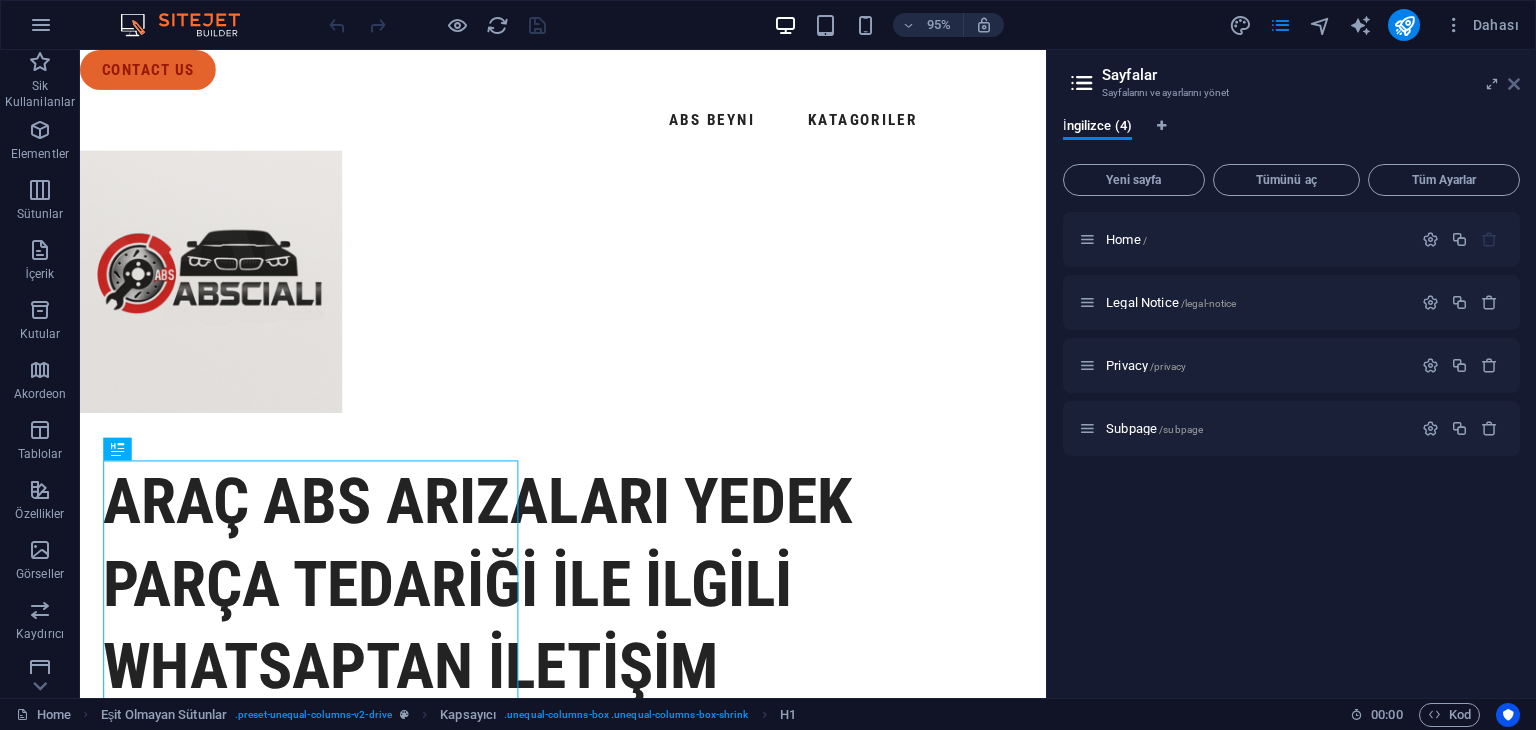 click at bounding box center (1514, 84) 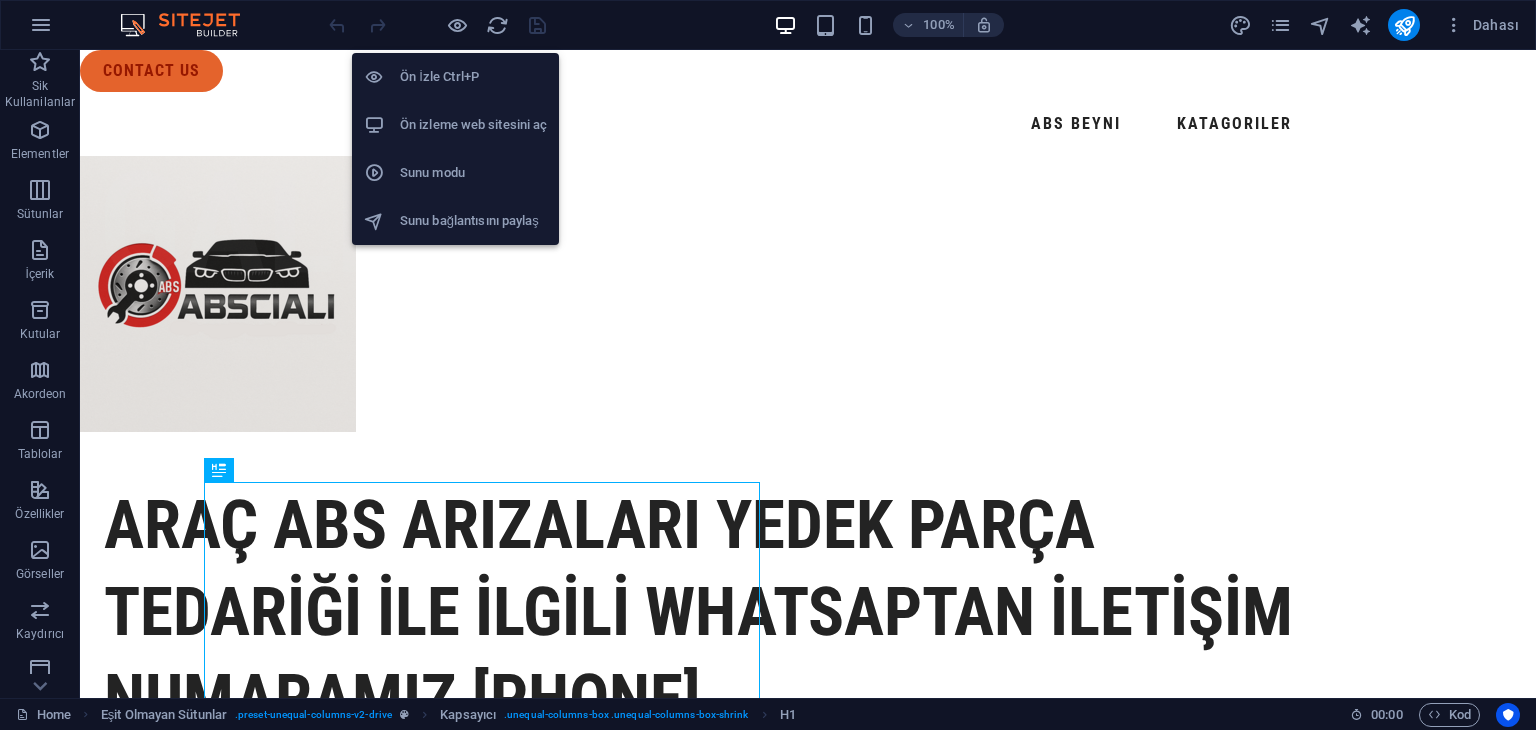 click on "Ön İzle Ctrl+P" at bounding box center (455, 77) 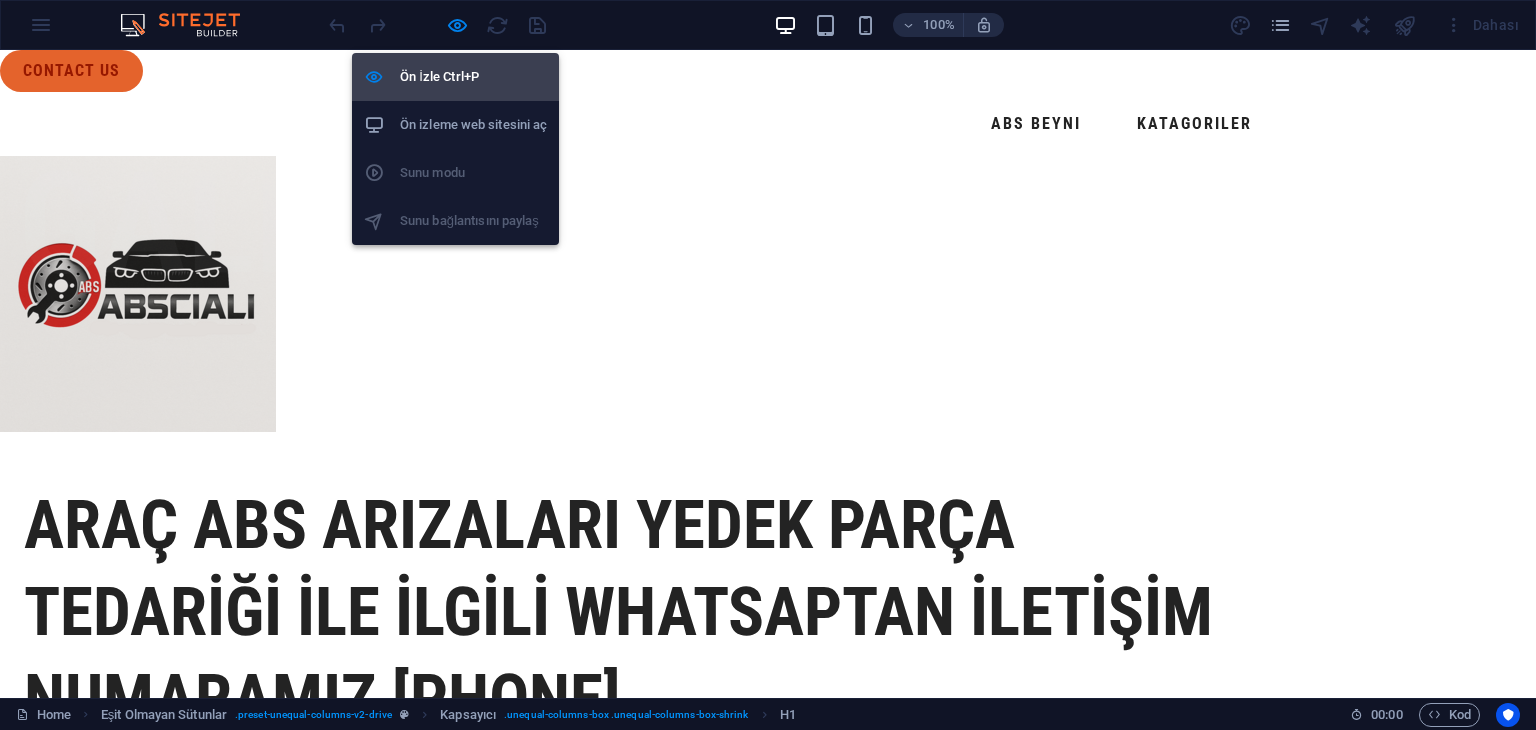 click on "Ön İzle Ctrl+P" at bounding box center (455, 77) 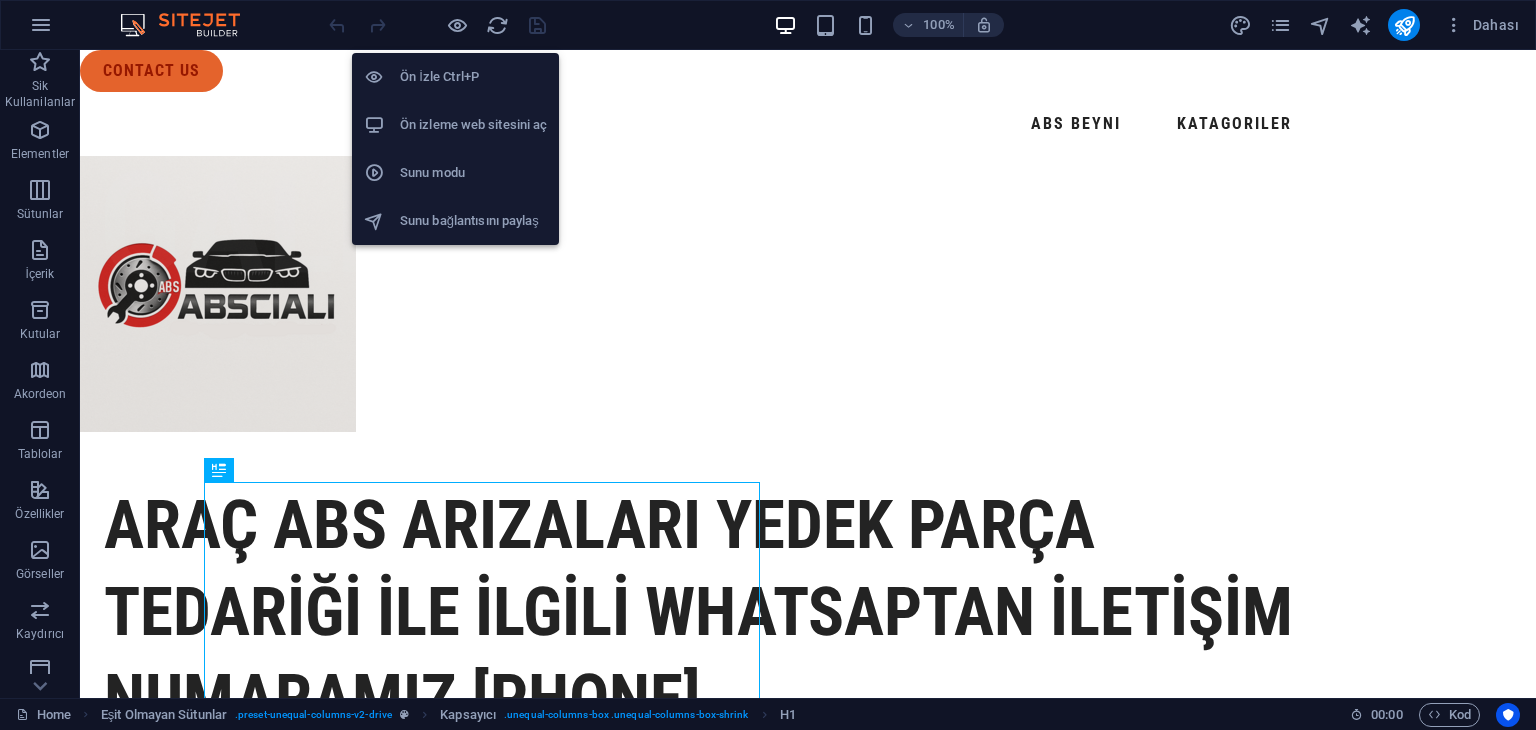 click on "Ön izleme web sitesini aç" at bounding box center (473, 125) 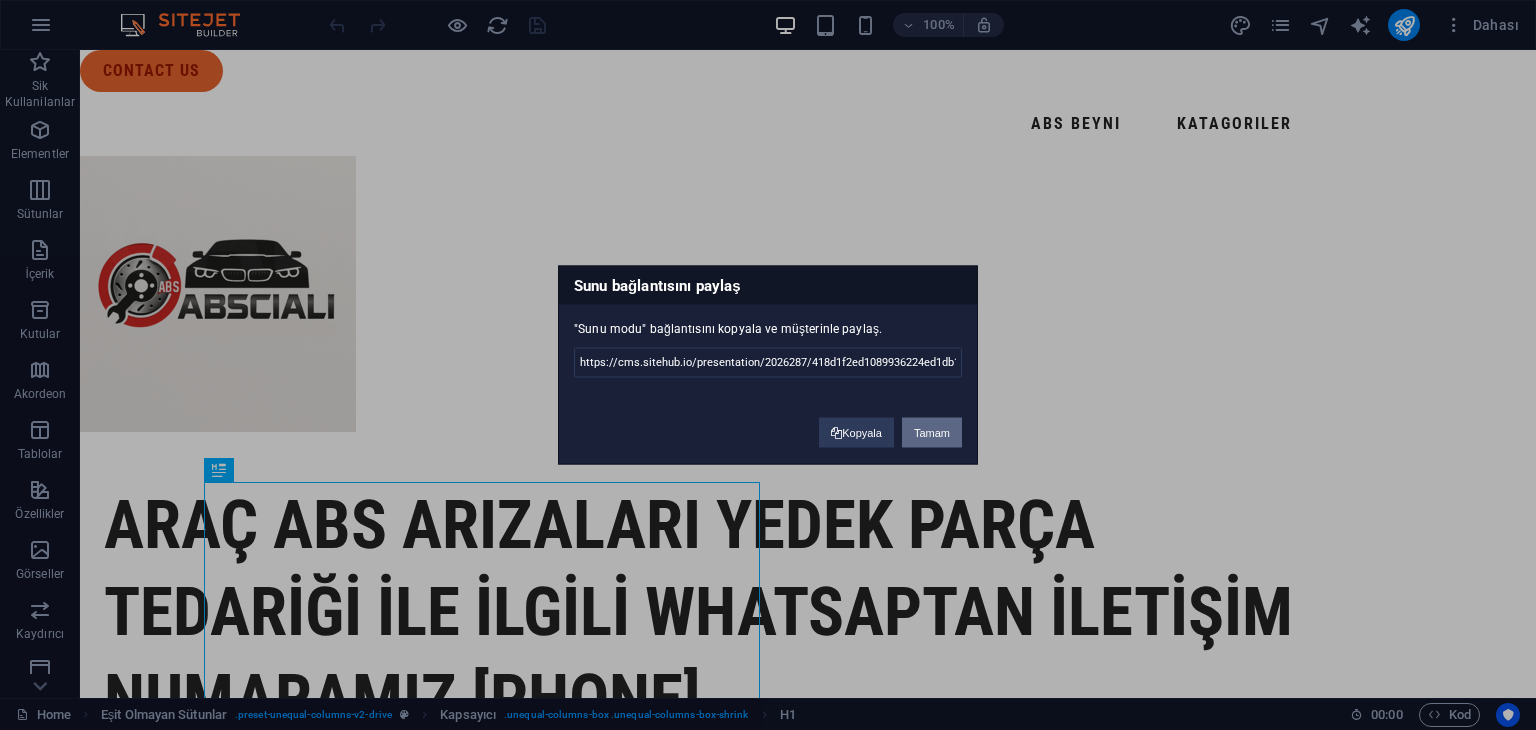 drag, startPoint x: 936, startPoint y: 433, endPoint x: 856, endPoint y: 385, distance: 93.29523 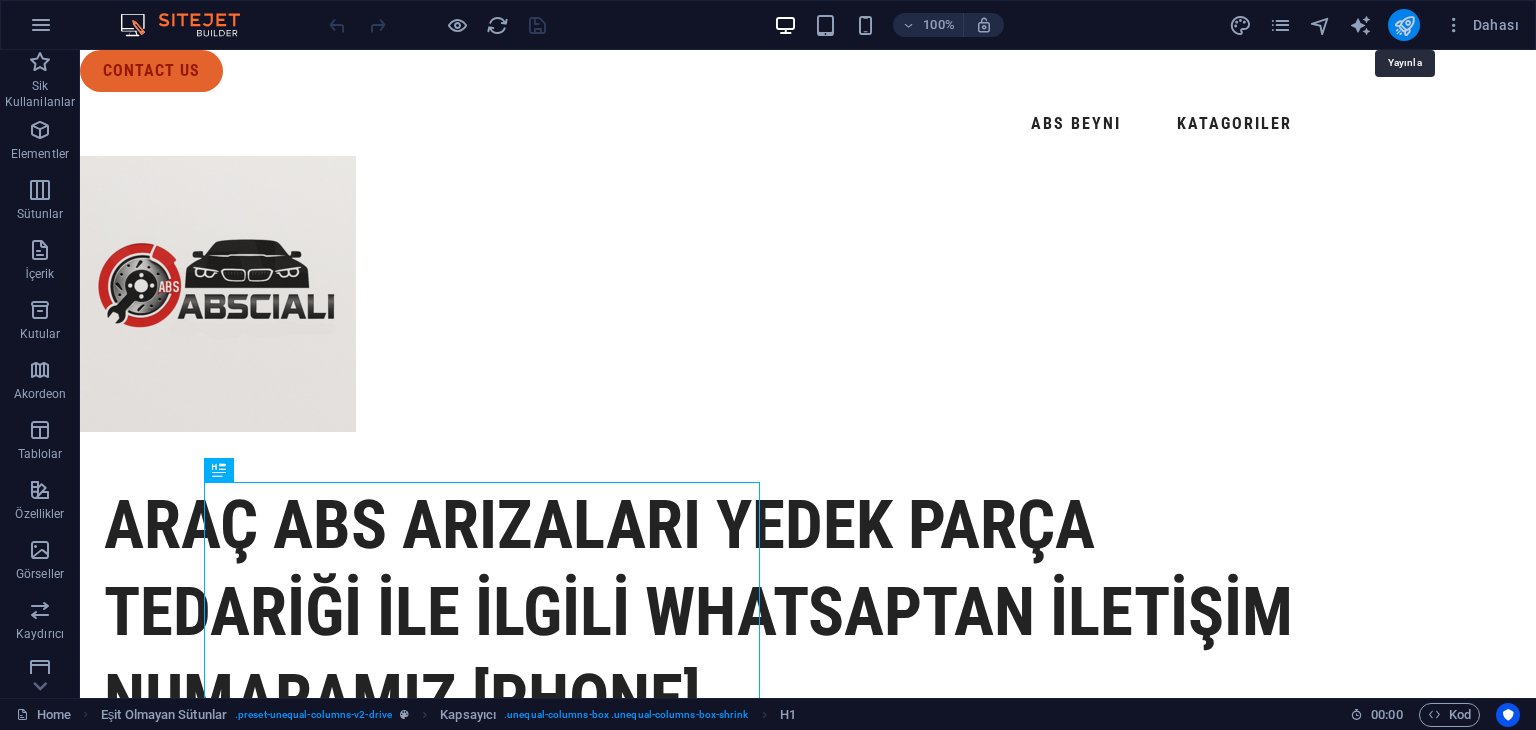 click at bounding box center [1404, 25] 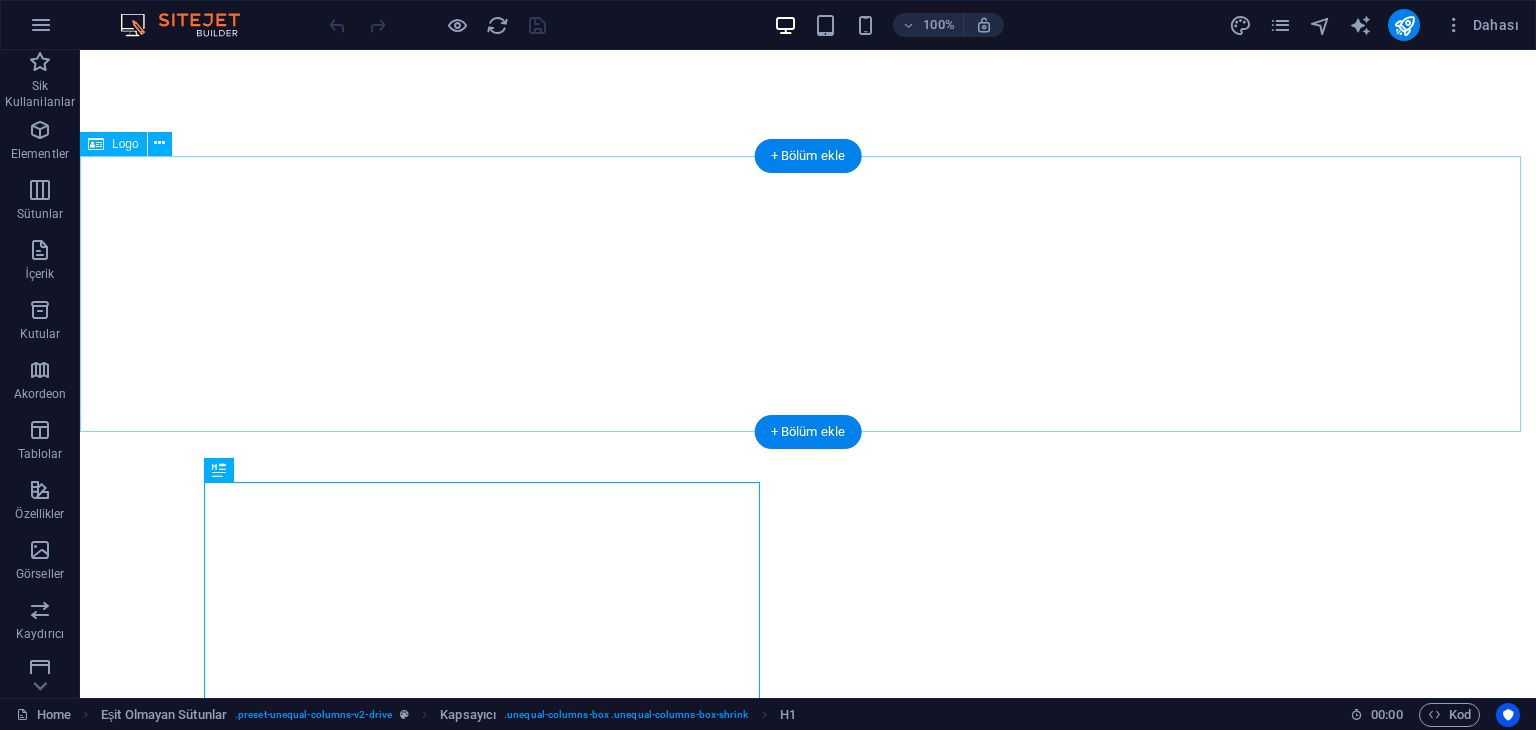 scroll, scrollTop: 0, scrollLeft: 0, axis: both 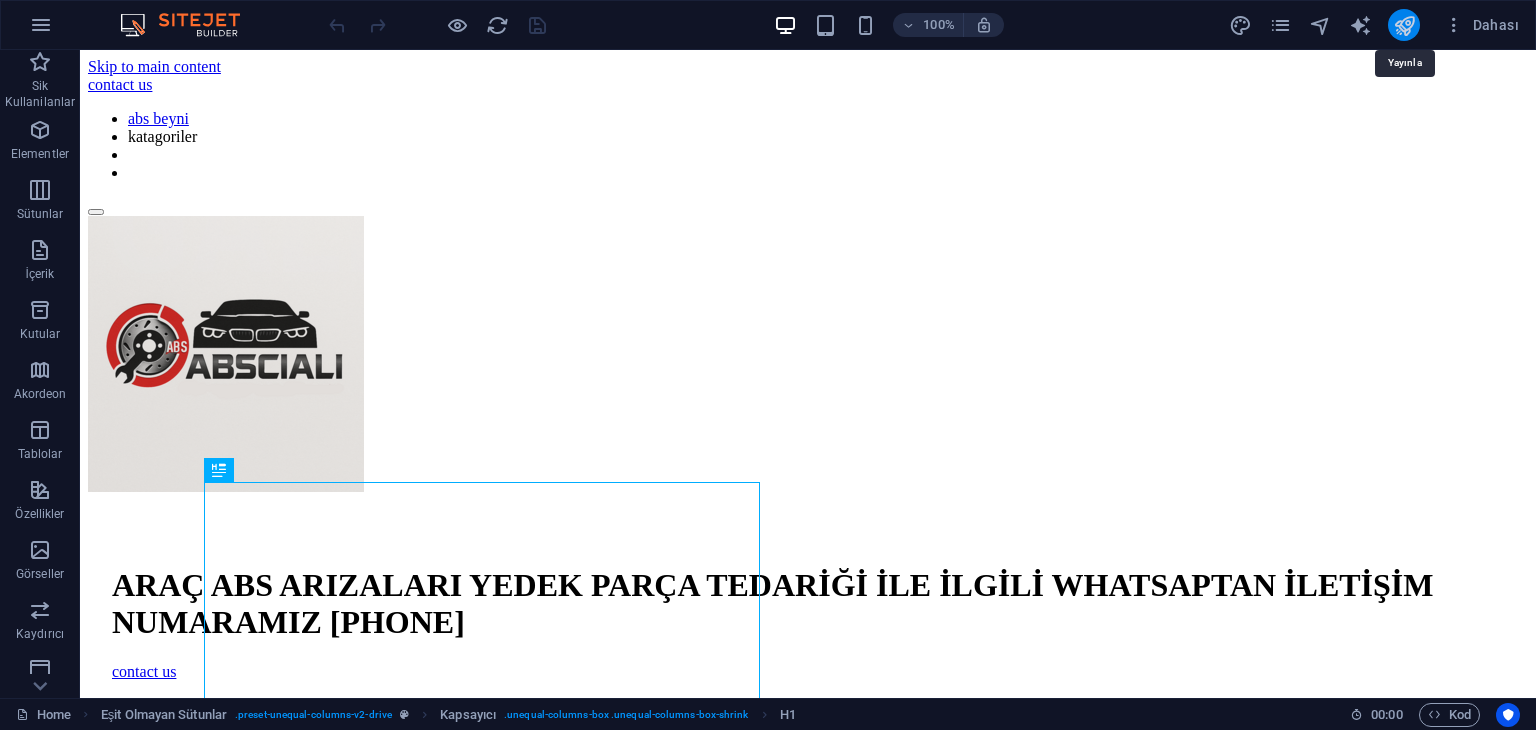 click at bounding box center [1404, 25] 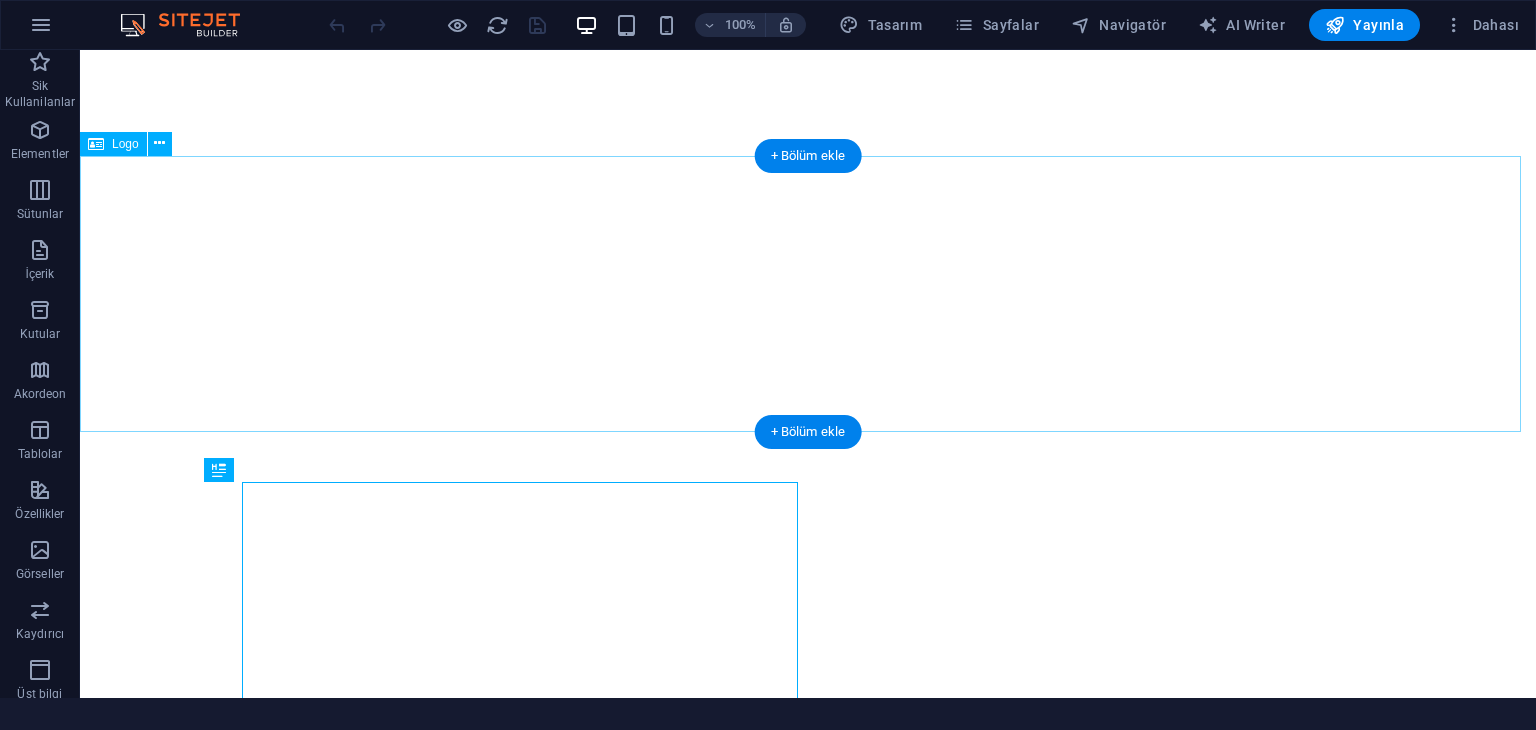 scroll, scrollTop: 0, scrollLeft: 0, axis: both 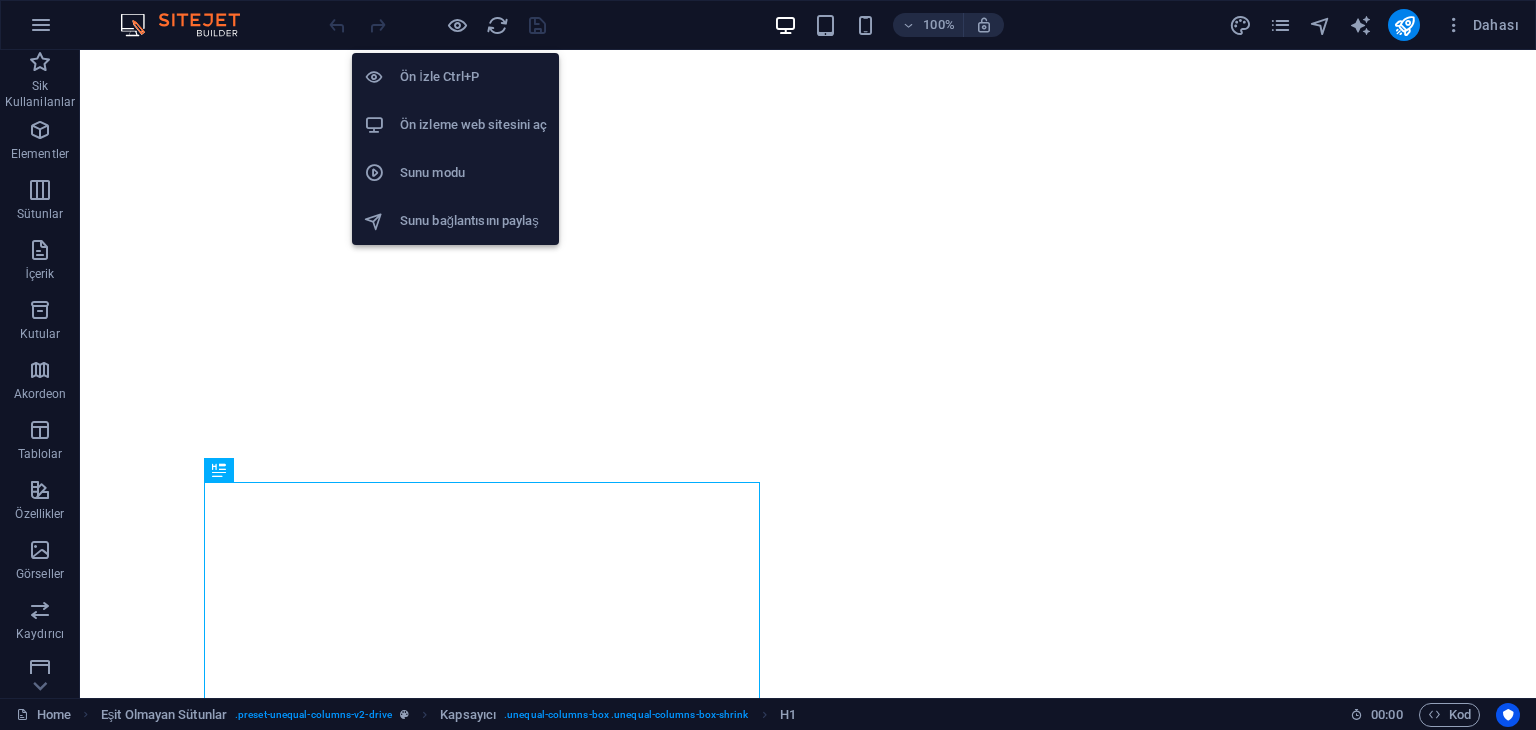 click on "Ön izleme web sitesini aç" at bounding box center (473, 125) 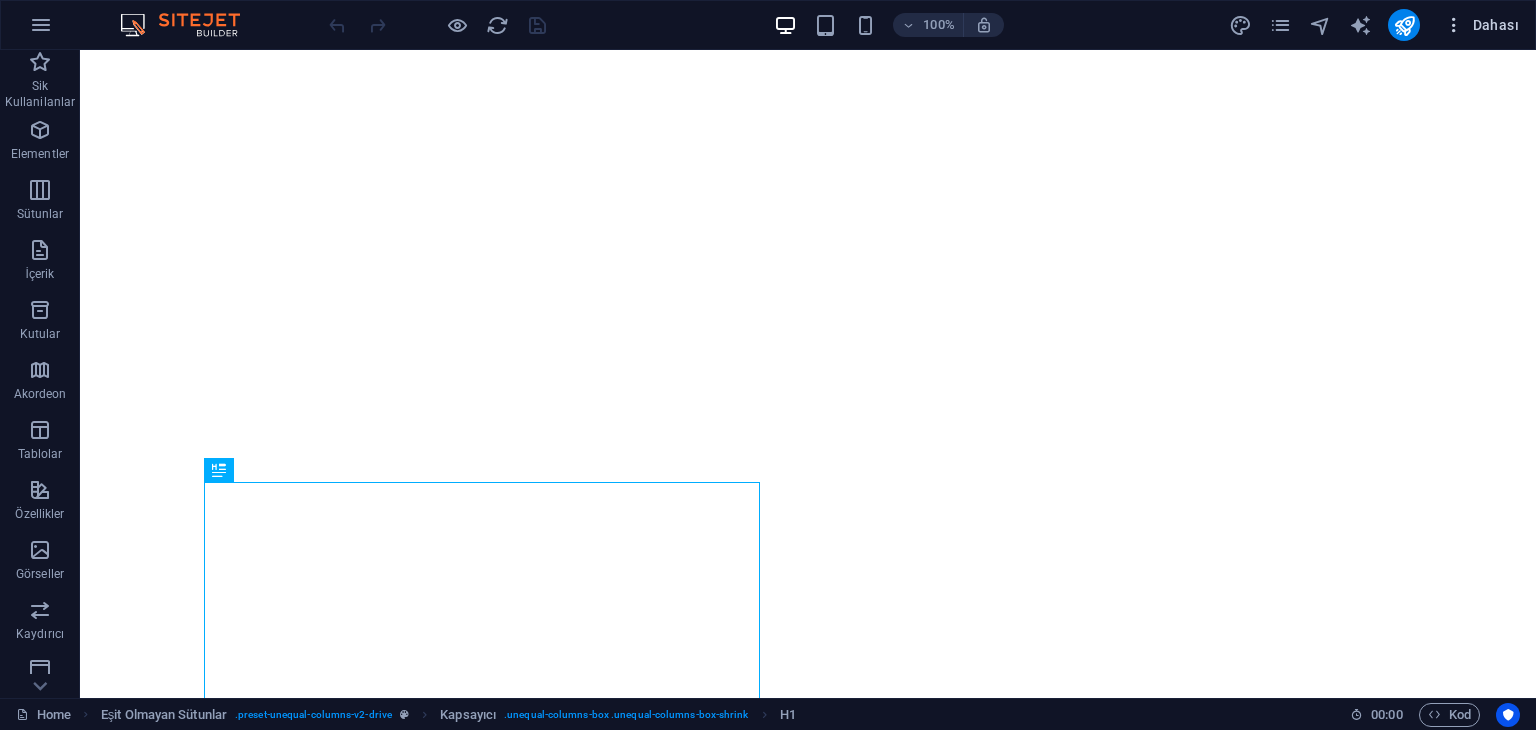 click at bounding box center (1454, 25) 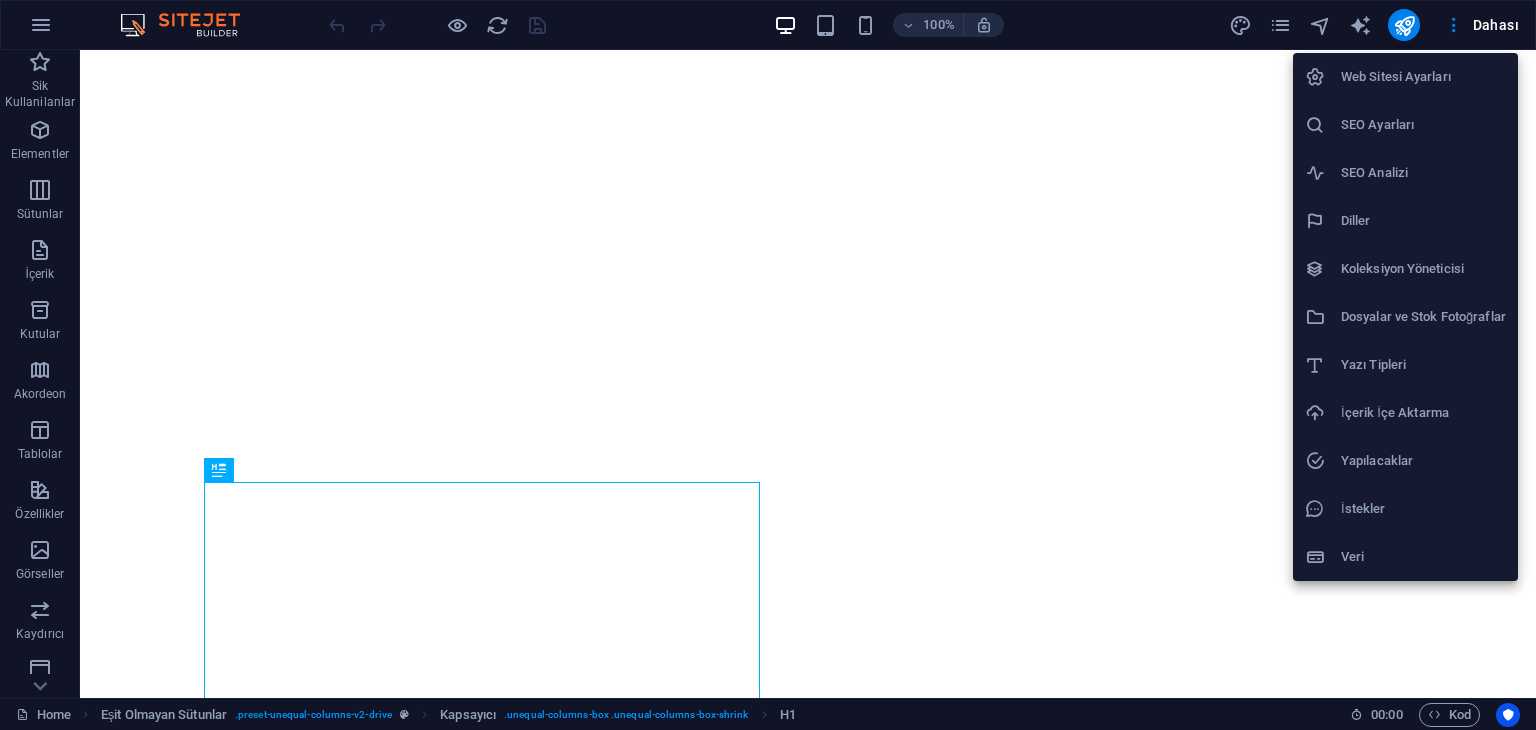 click on "Web Sitesi Ayarları" at bounding box center [1423, 77] 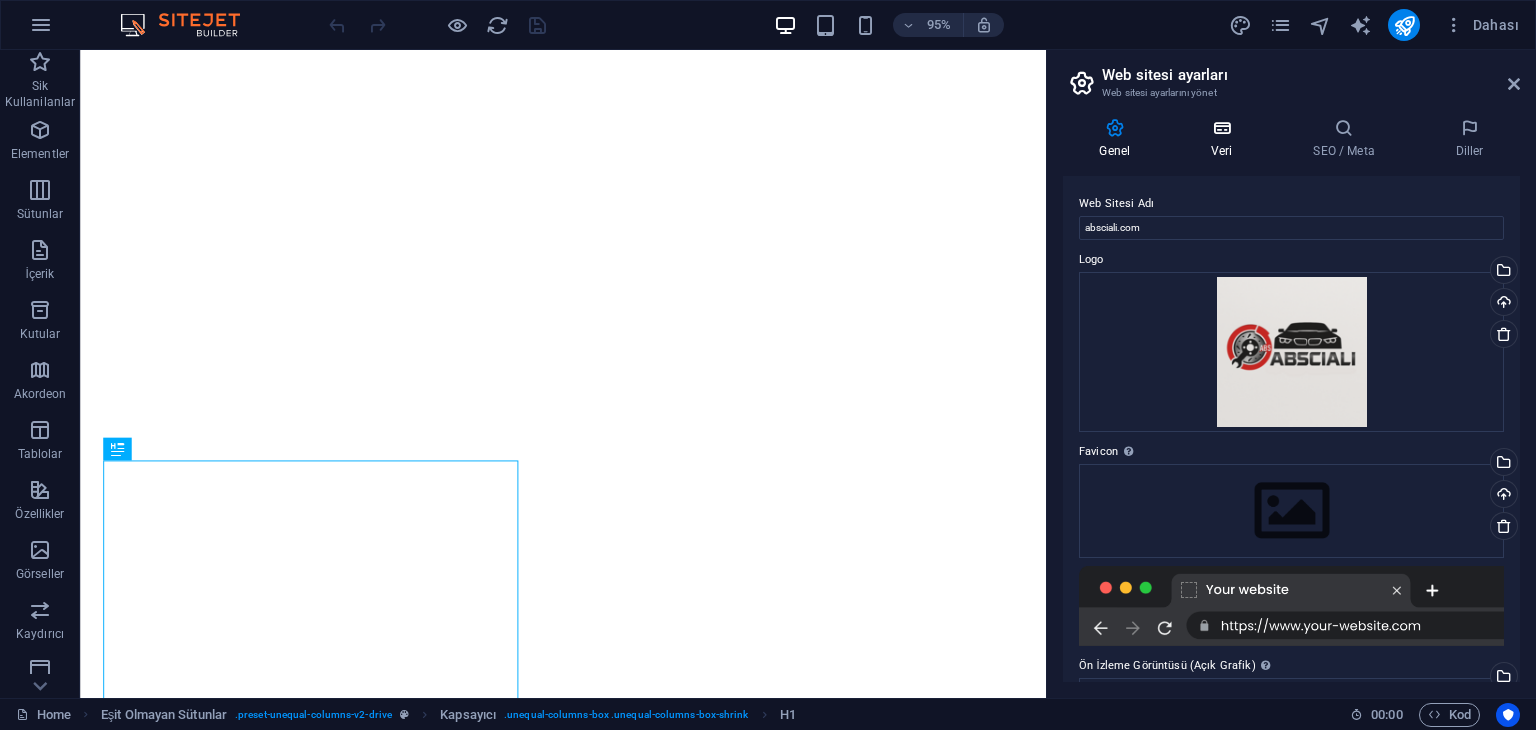 click on "Veri" at bounding box center (1226, 139) 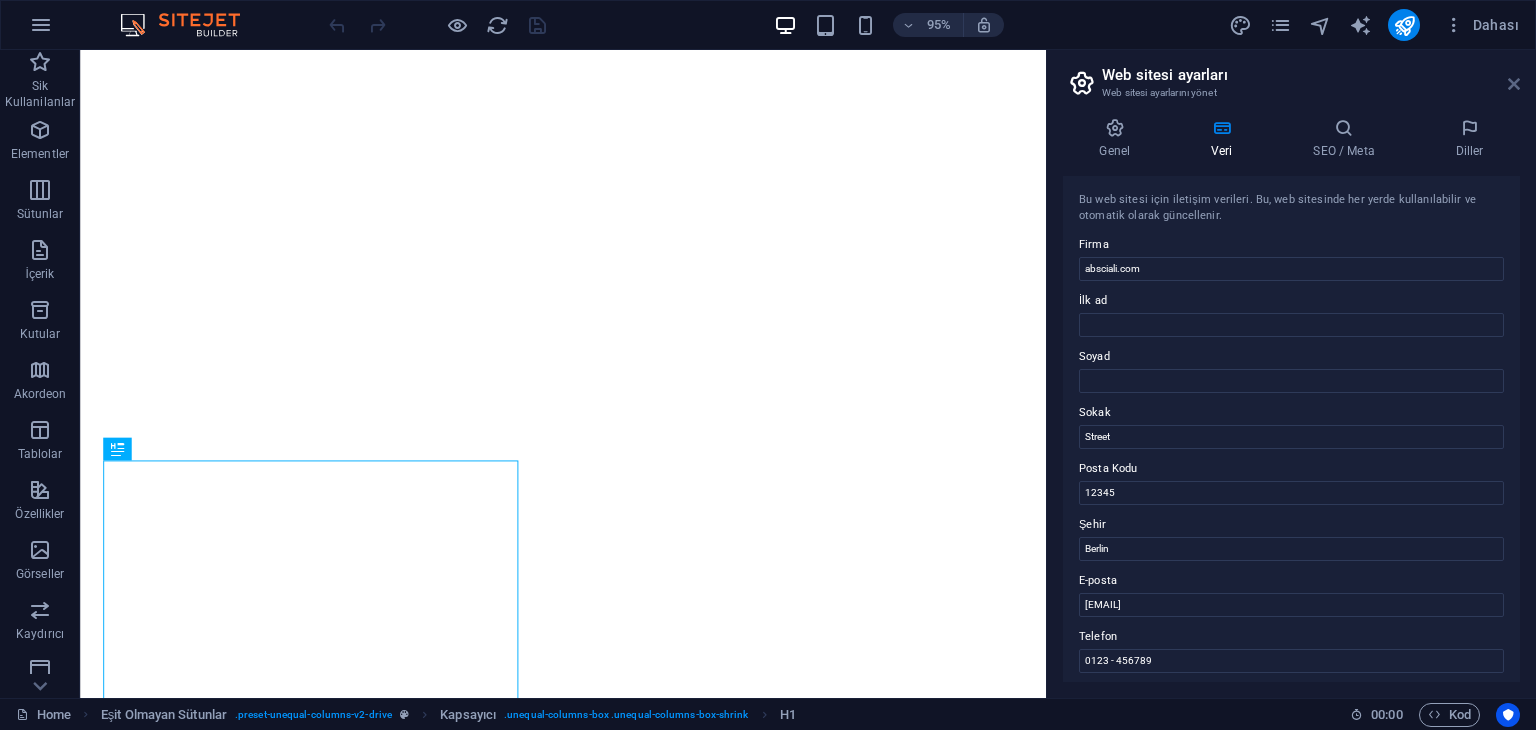 click at bounding box center (1514, 84) 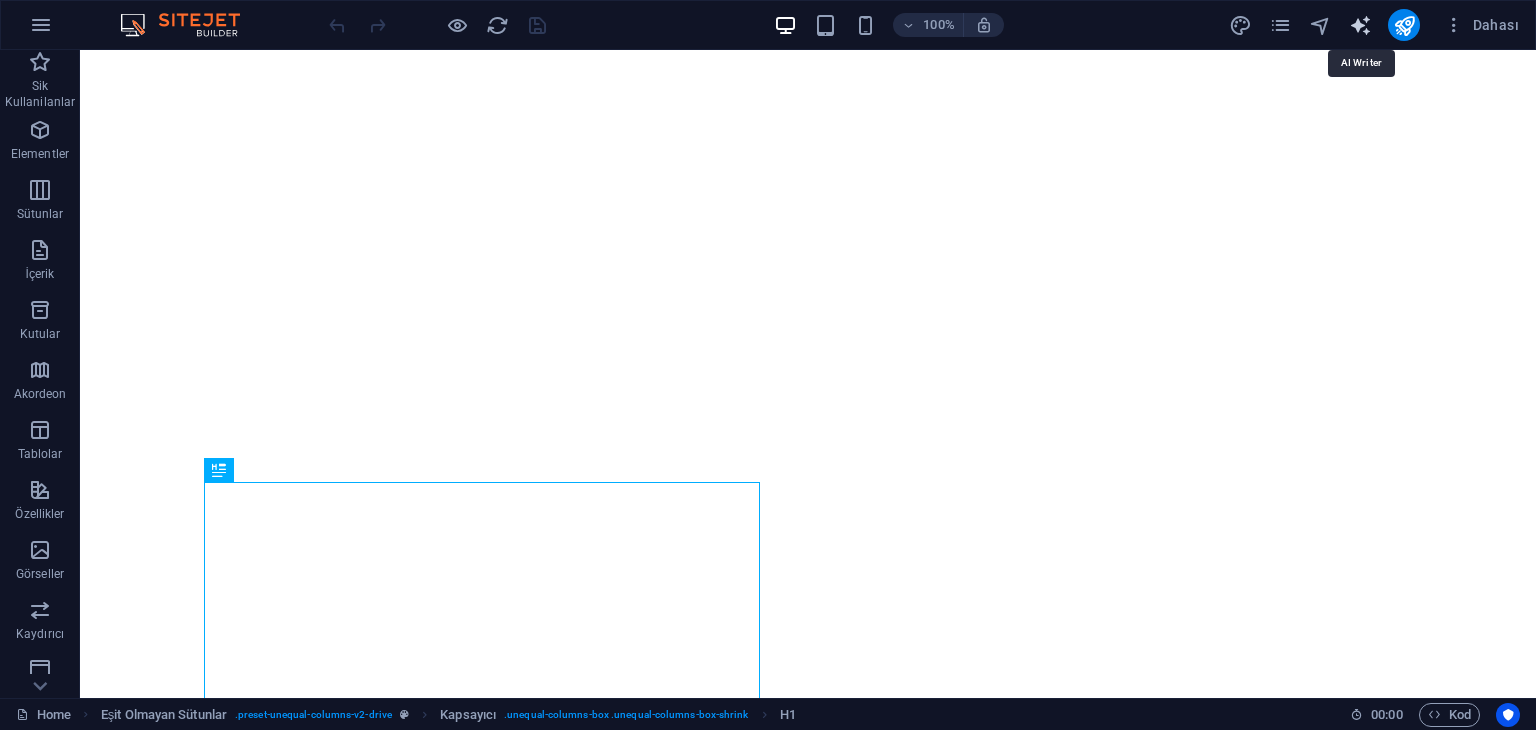 click at bounding box center (1360, 25) 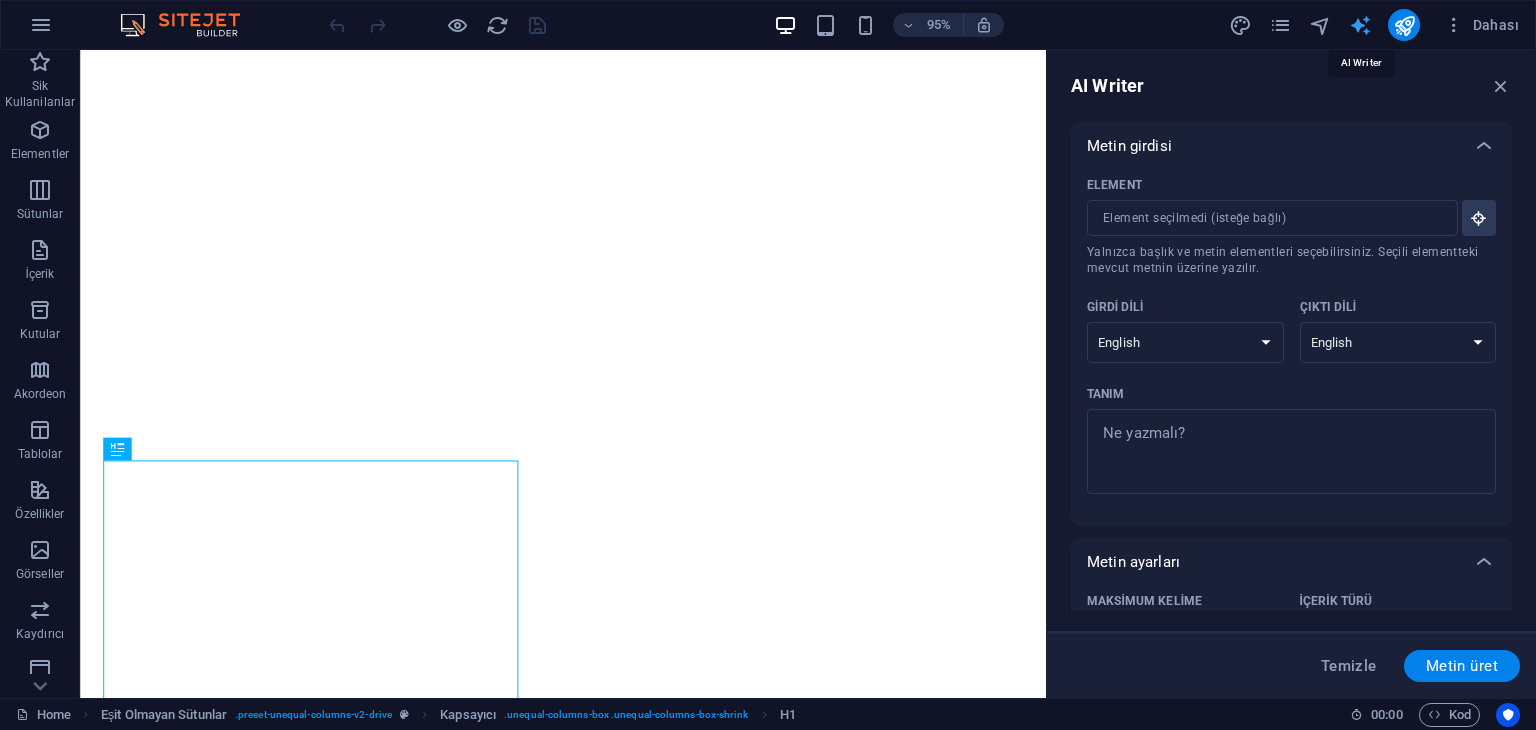 scroll, scrollTop: 0, scrollLeft: 0, axis: both 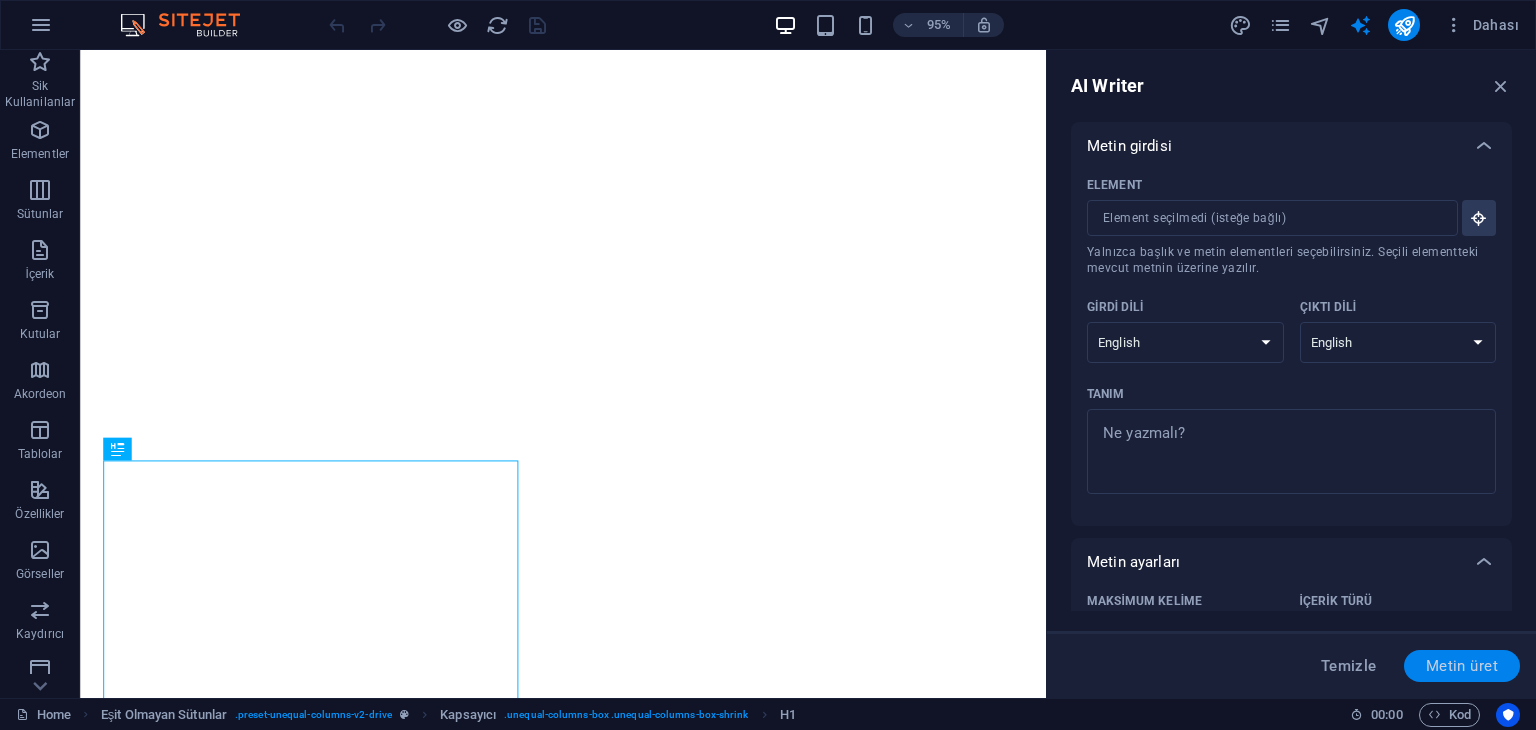 click on "Metin üret" at bounding box center (1462, 666) 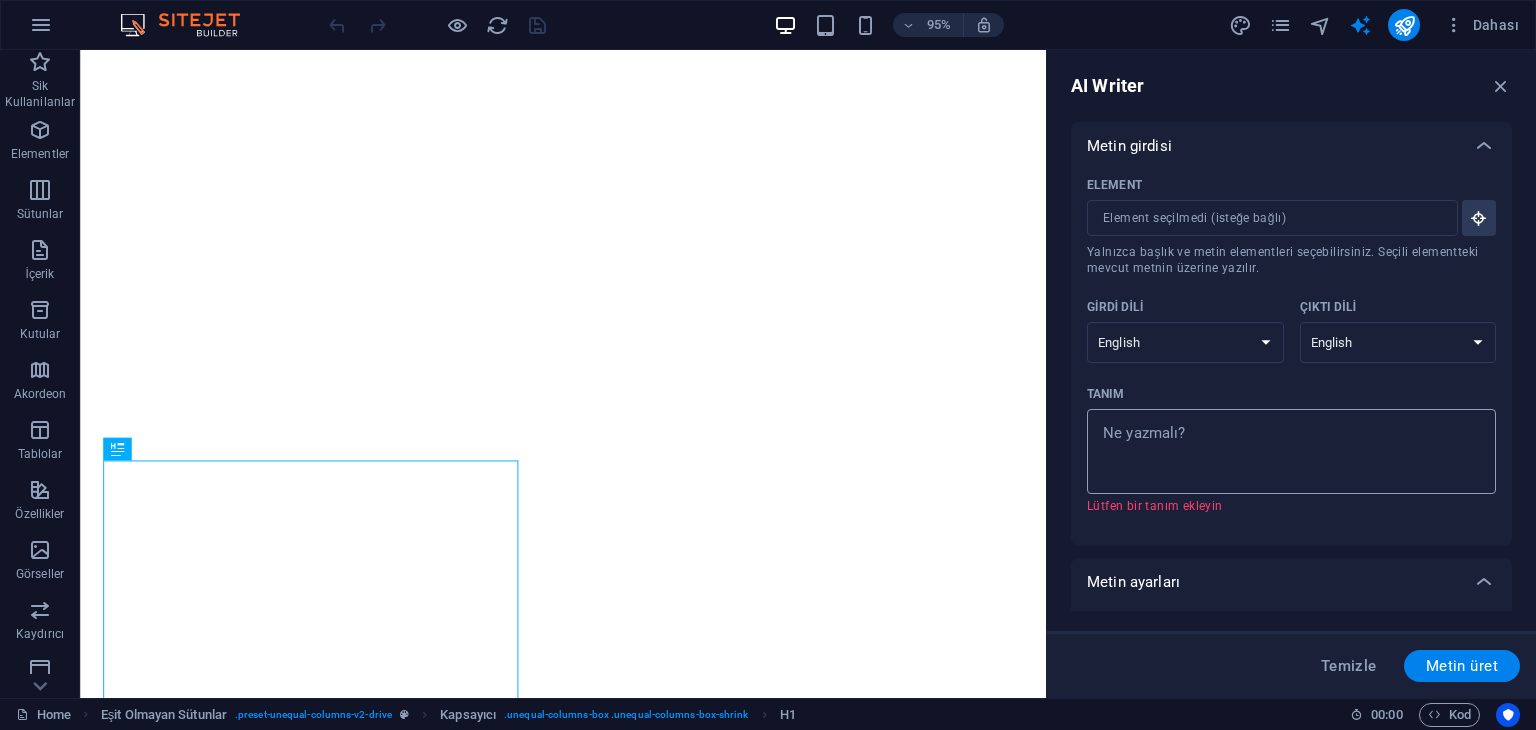 type on "x" 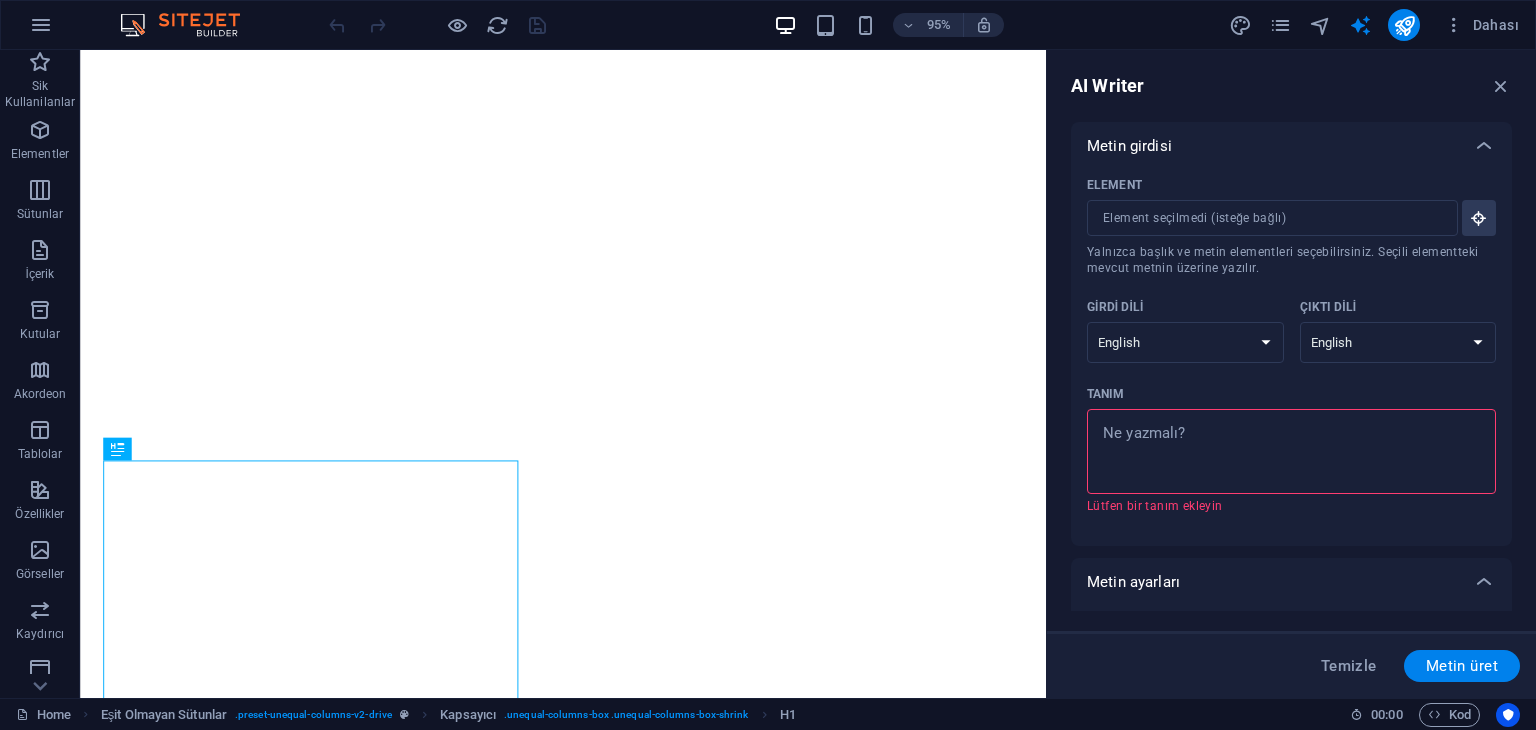 click on "Tanım x ​ Lütfen bir tanım ekleyin" at bounding box center [1291, 451] 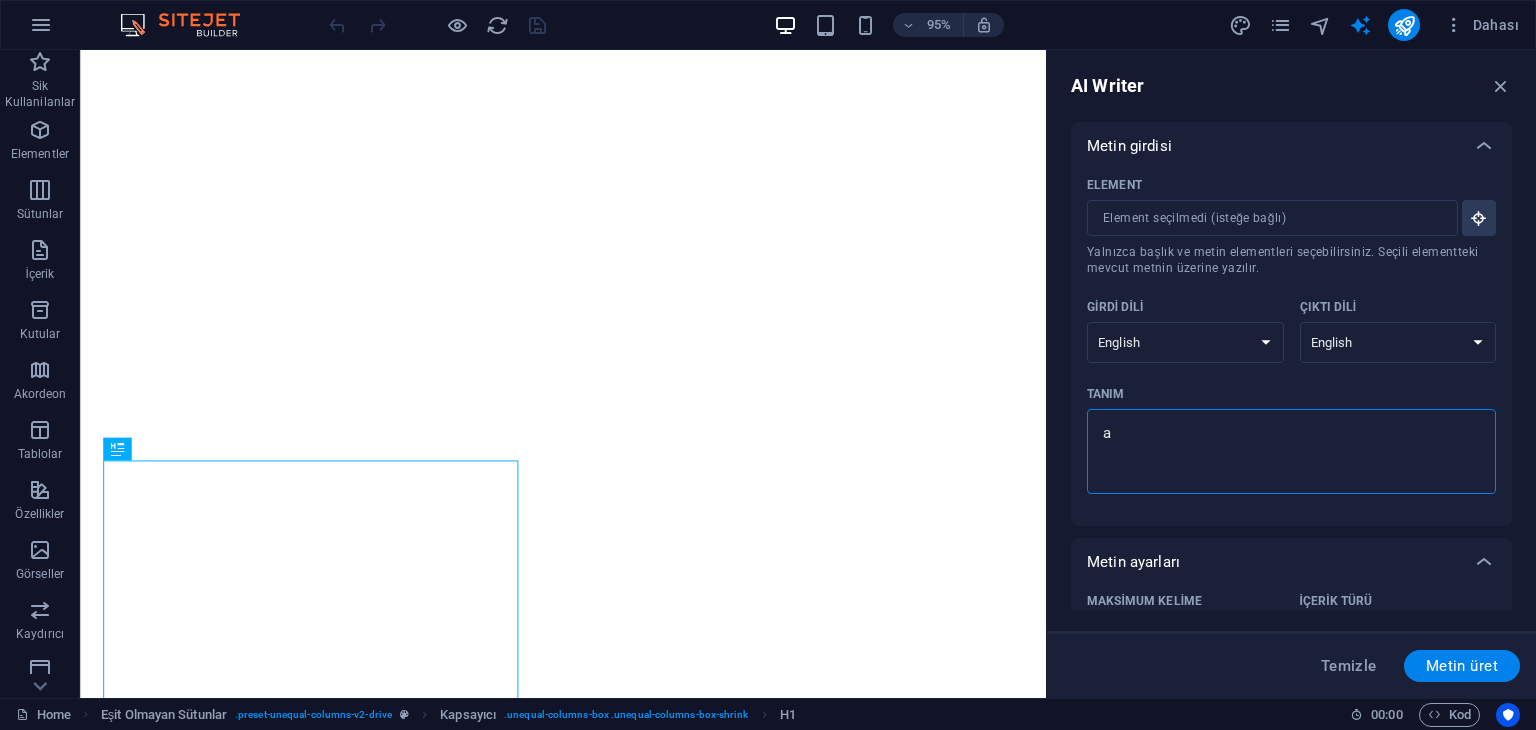 type on "ab" 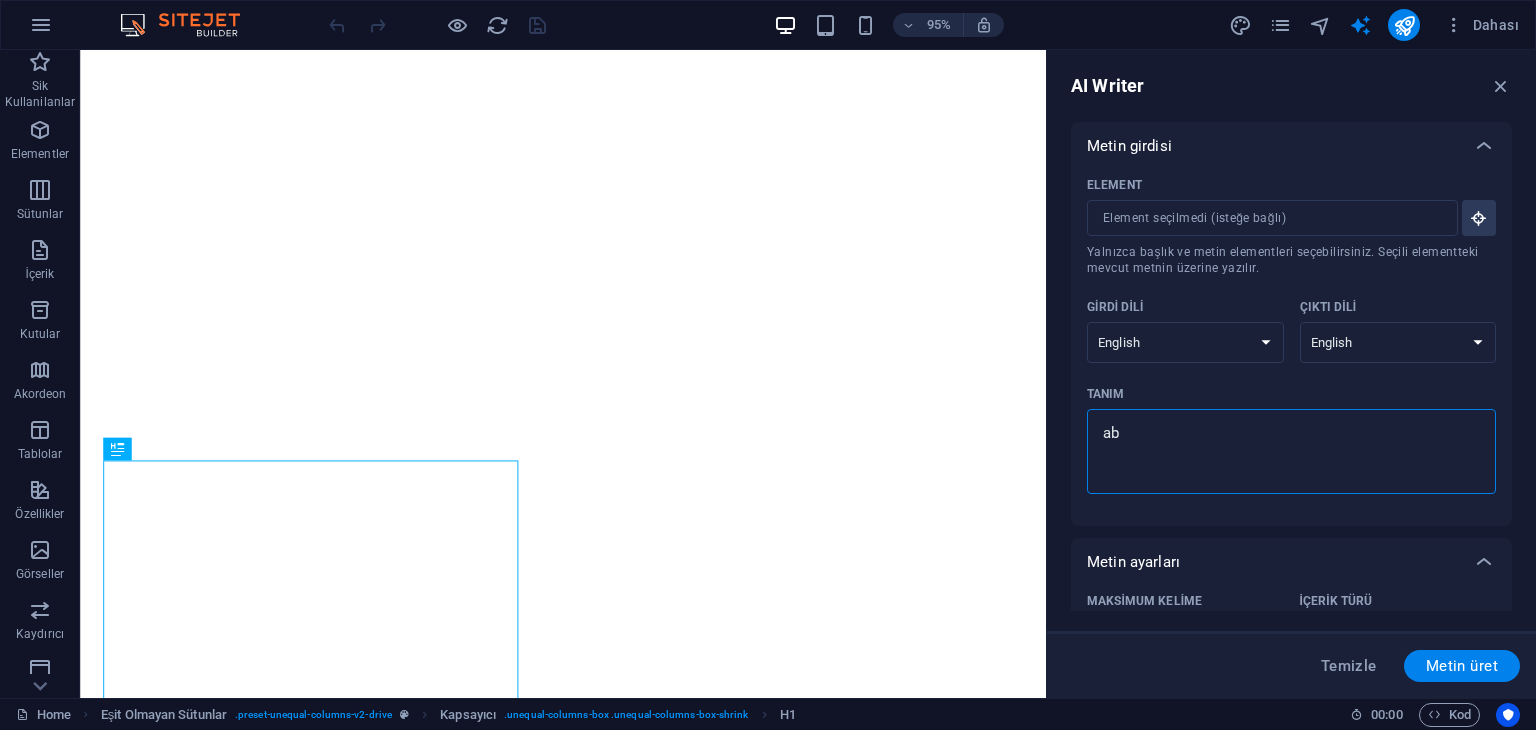 type on "x" 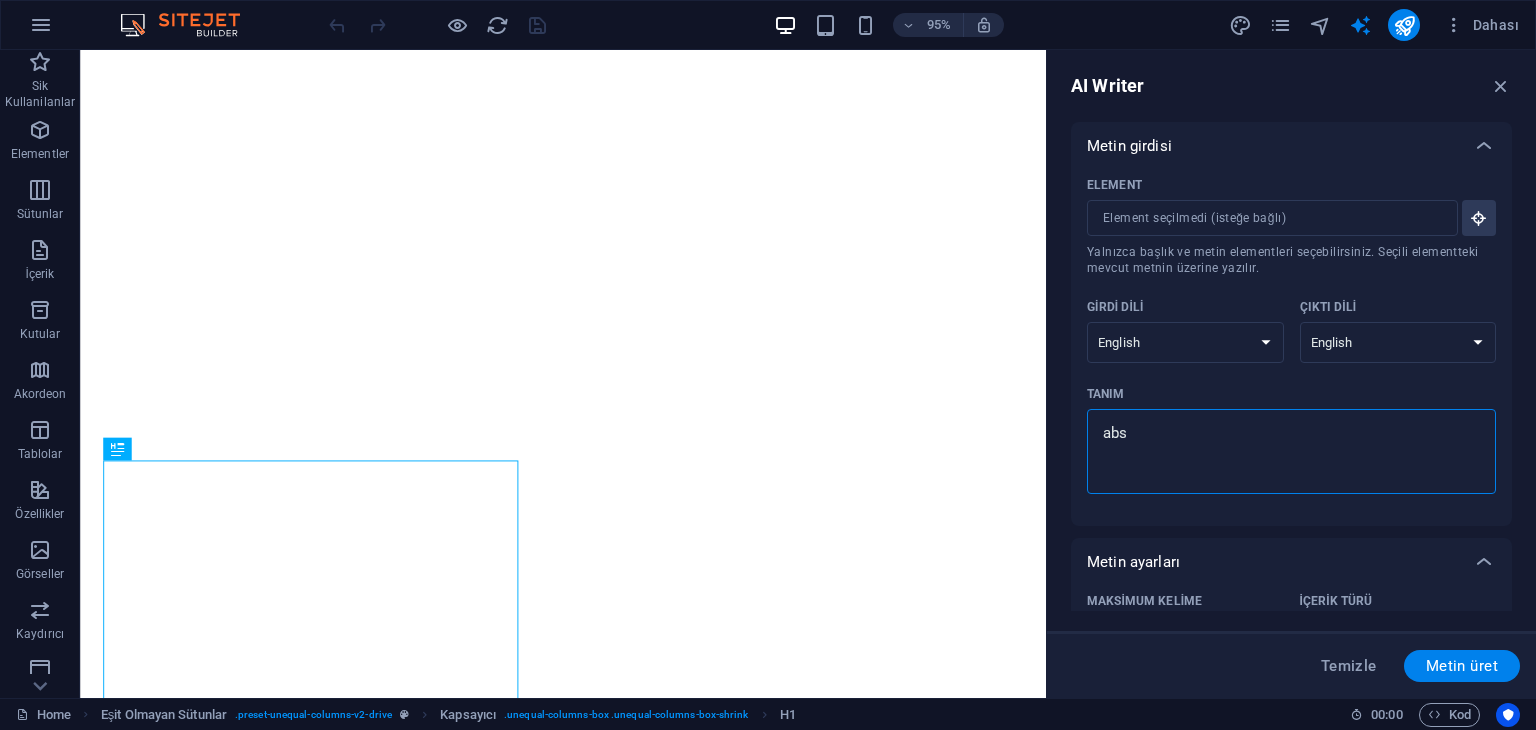 type on "x" 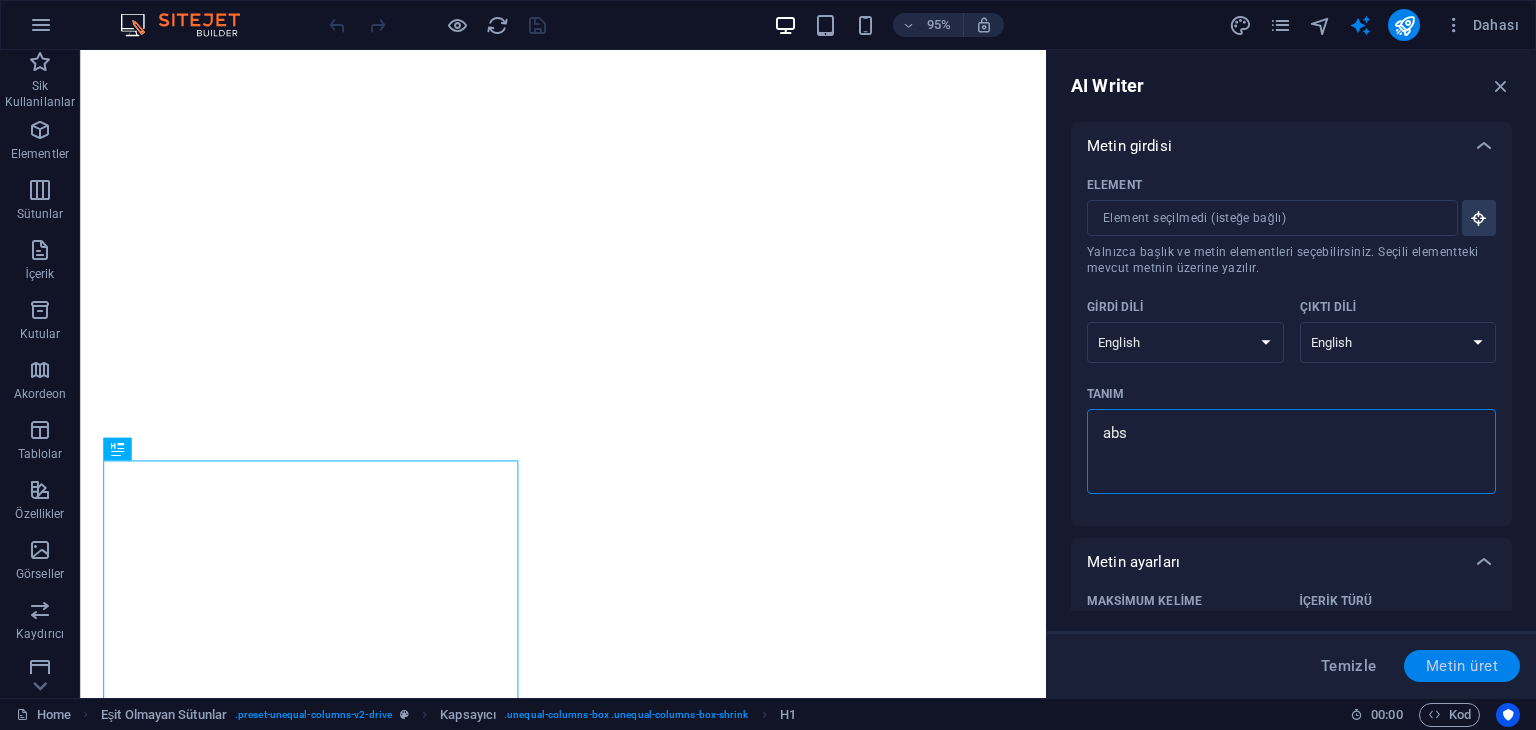 type on "abs" 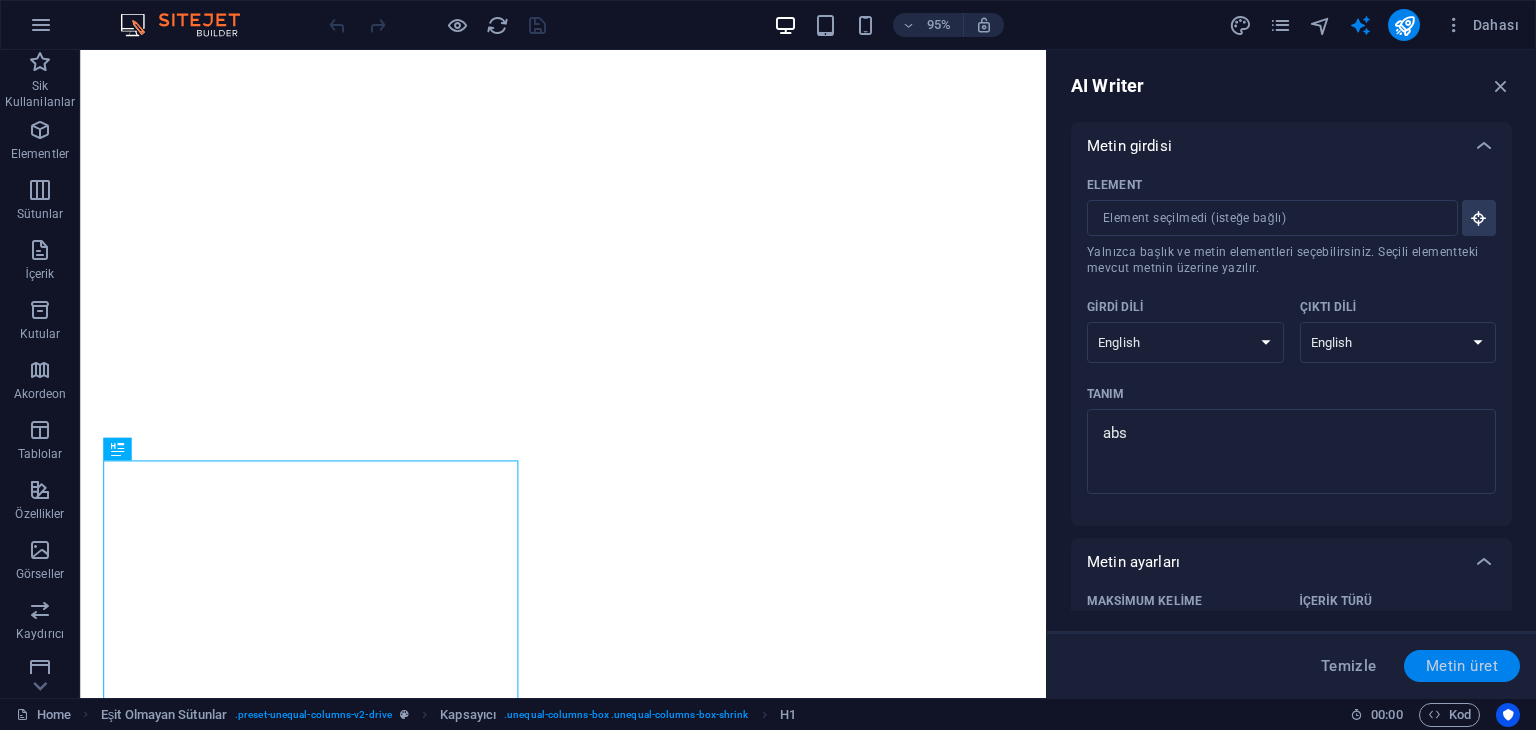 click on "Metin üret" at bounding box center [1462, 666] 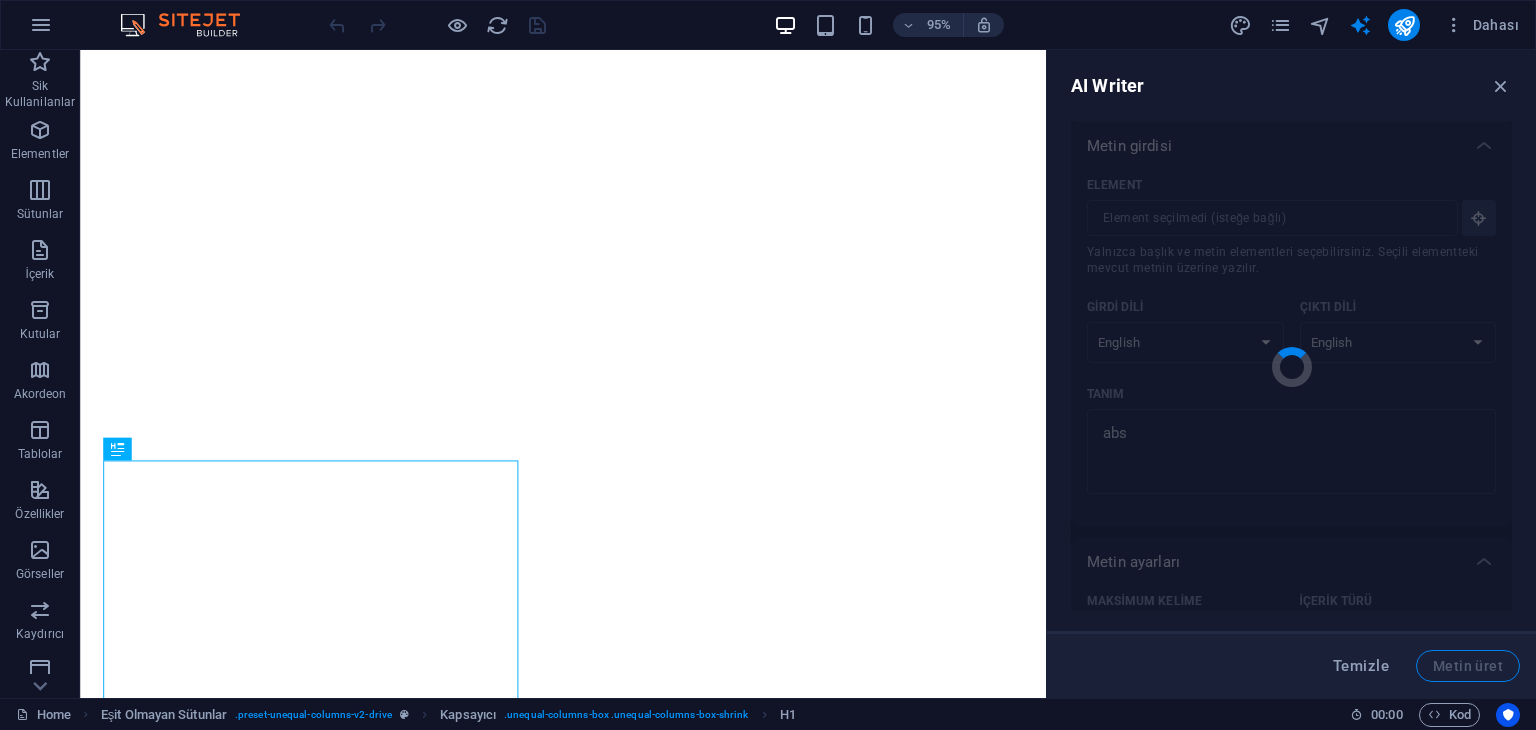 type on "x" 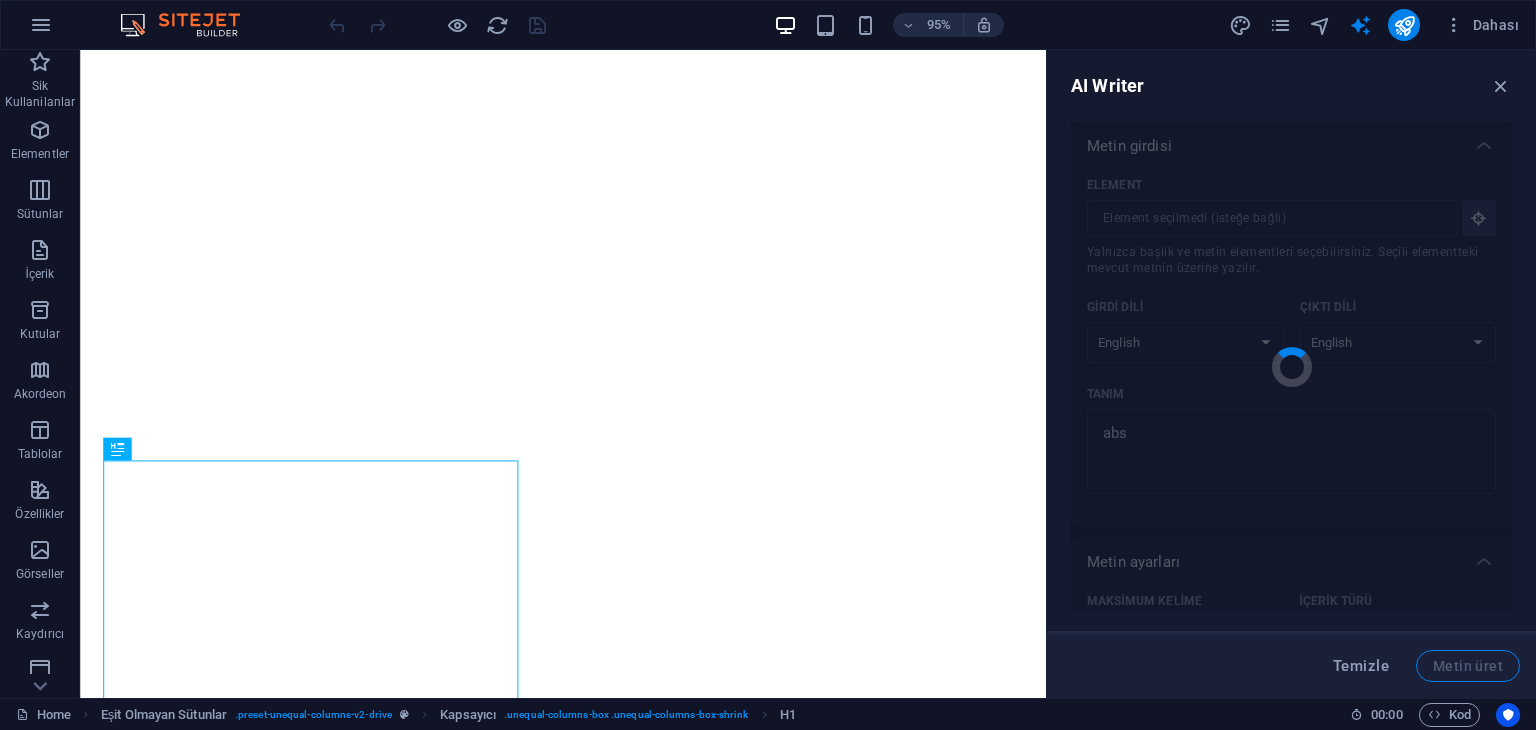 type on "Achieving well-defined abs involves a combination of targeted exercises, proper nutrition, and consistency. Core workouts such as planks, crunches, and leg raises help strengthen the abdominal muscles. Additionally, a balanced diet rich in lean proteins, healthy fats, and complex carbohydrates aids in reducing body fat, allowing your abs to become more visible. Hydration and adequate rest are also key components in this fitness journey. Committing to regular training and a healthy lifestyle will not only enhance your abdominal strength but also contribute to overall wellness. Start your path to a stronger core today!" 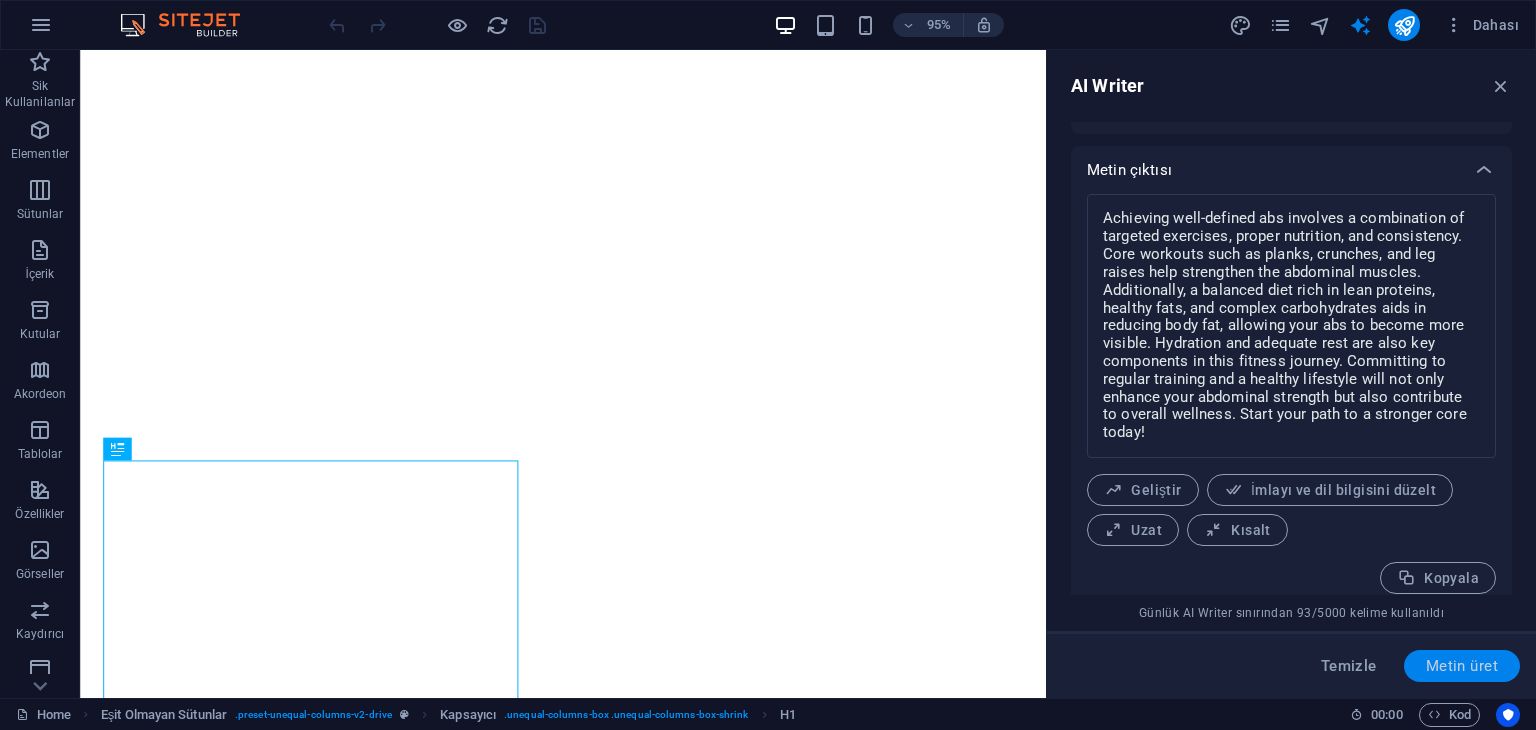 scroll, scrollTop: 744, scrollLeft: 0, axis: vertical 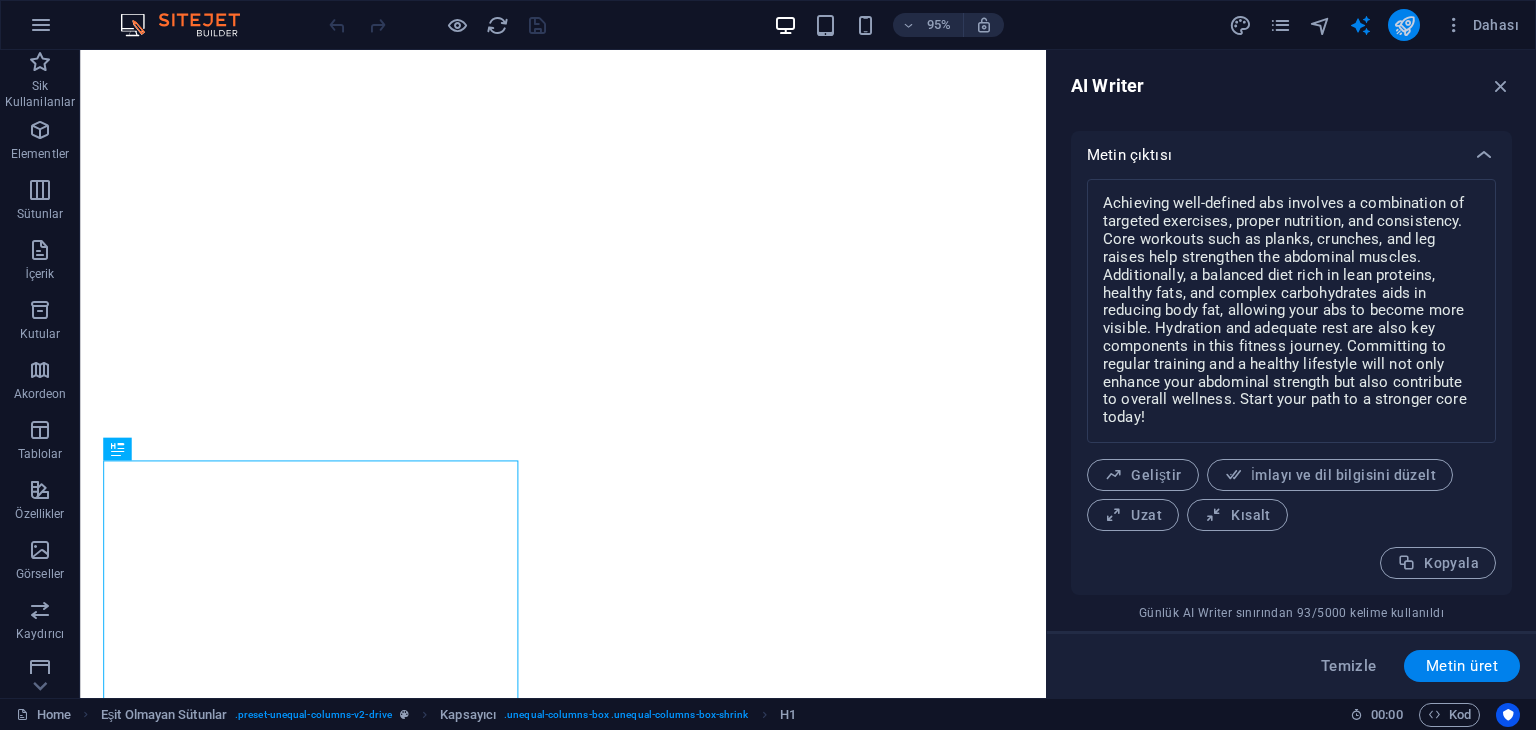 click at bounding box center [1404, 25] 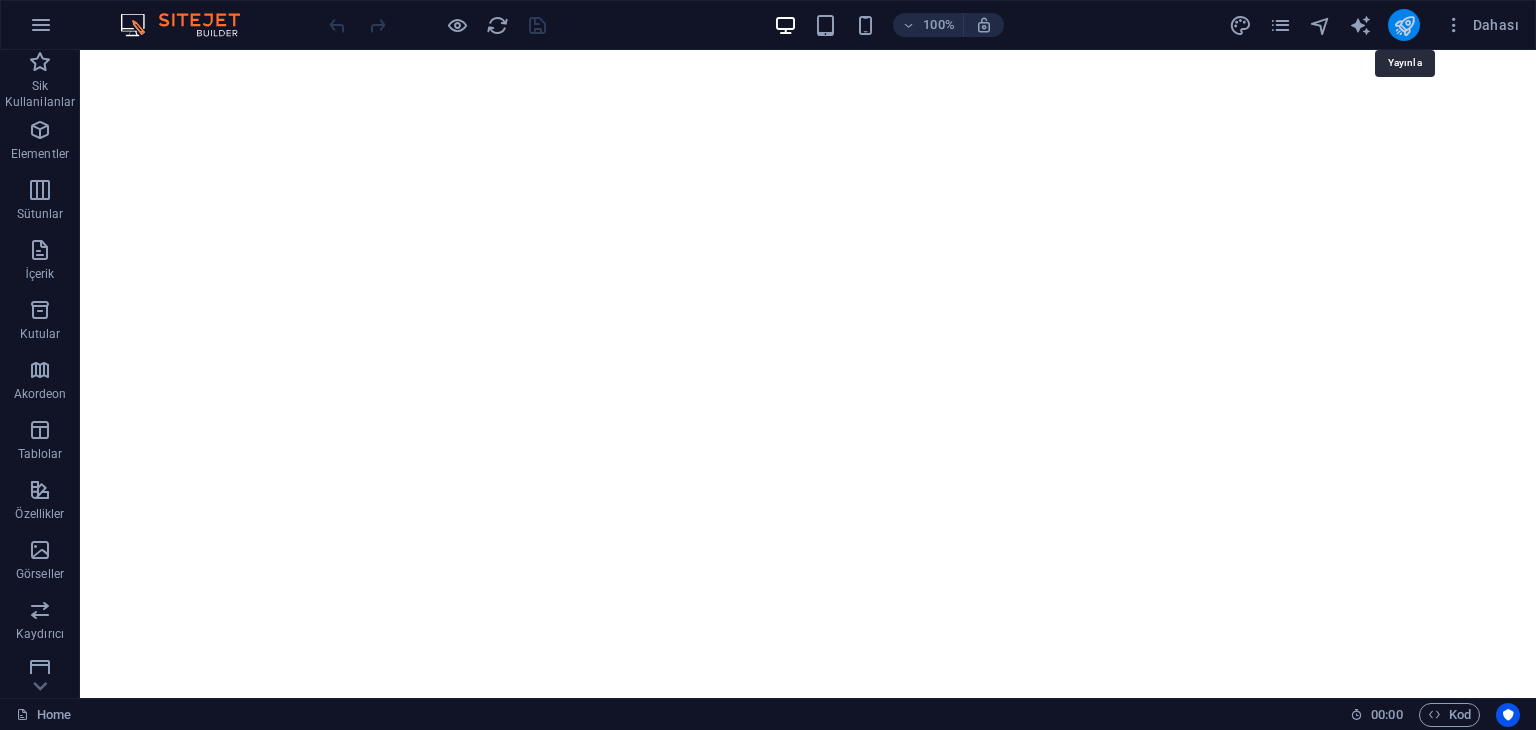 click at bounding box center [1404, 25] 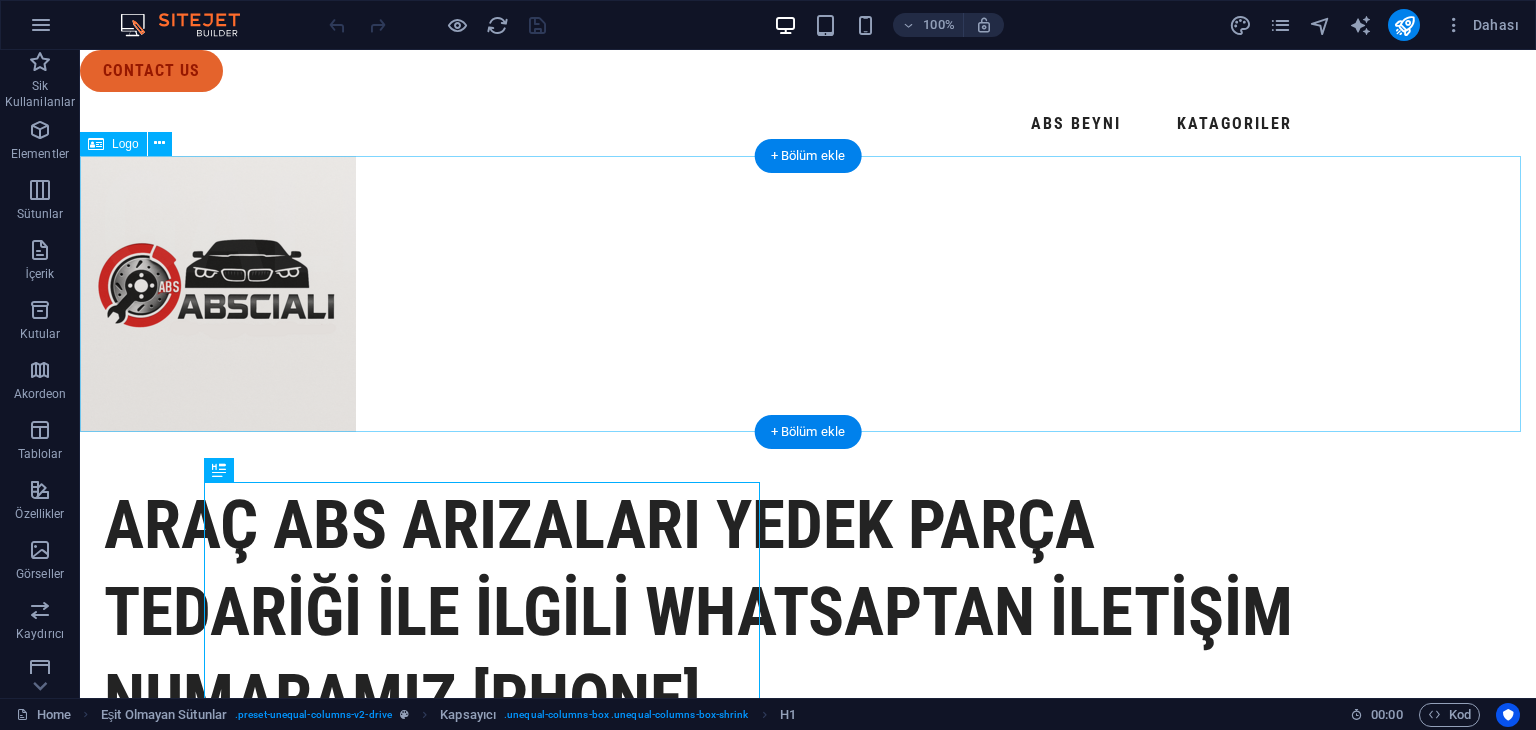 scroll, scrollTop: 0, scrollLeft: 0, axis: both 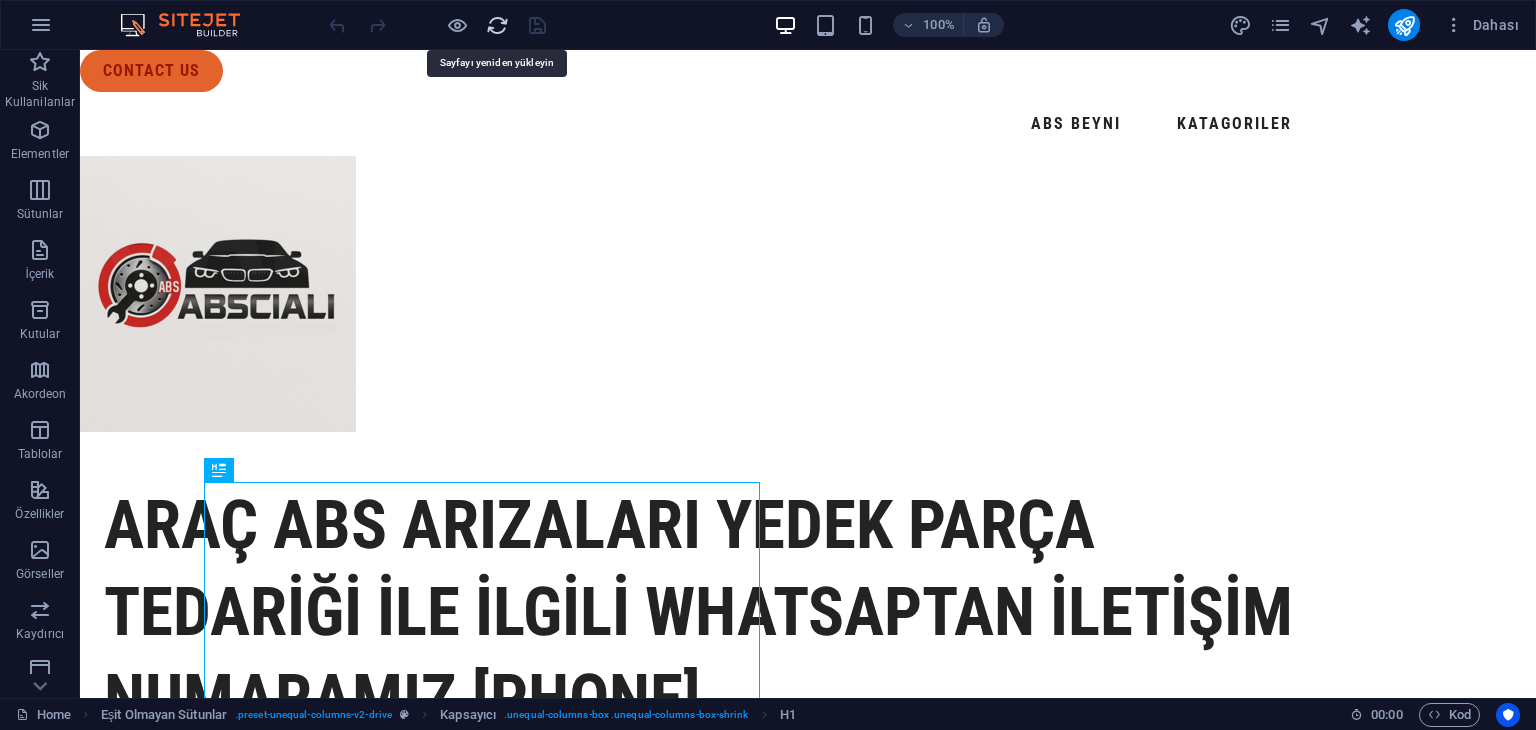 click at bounding box center [497, 25] 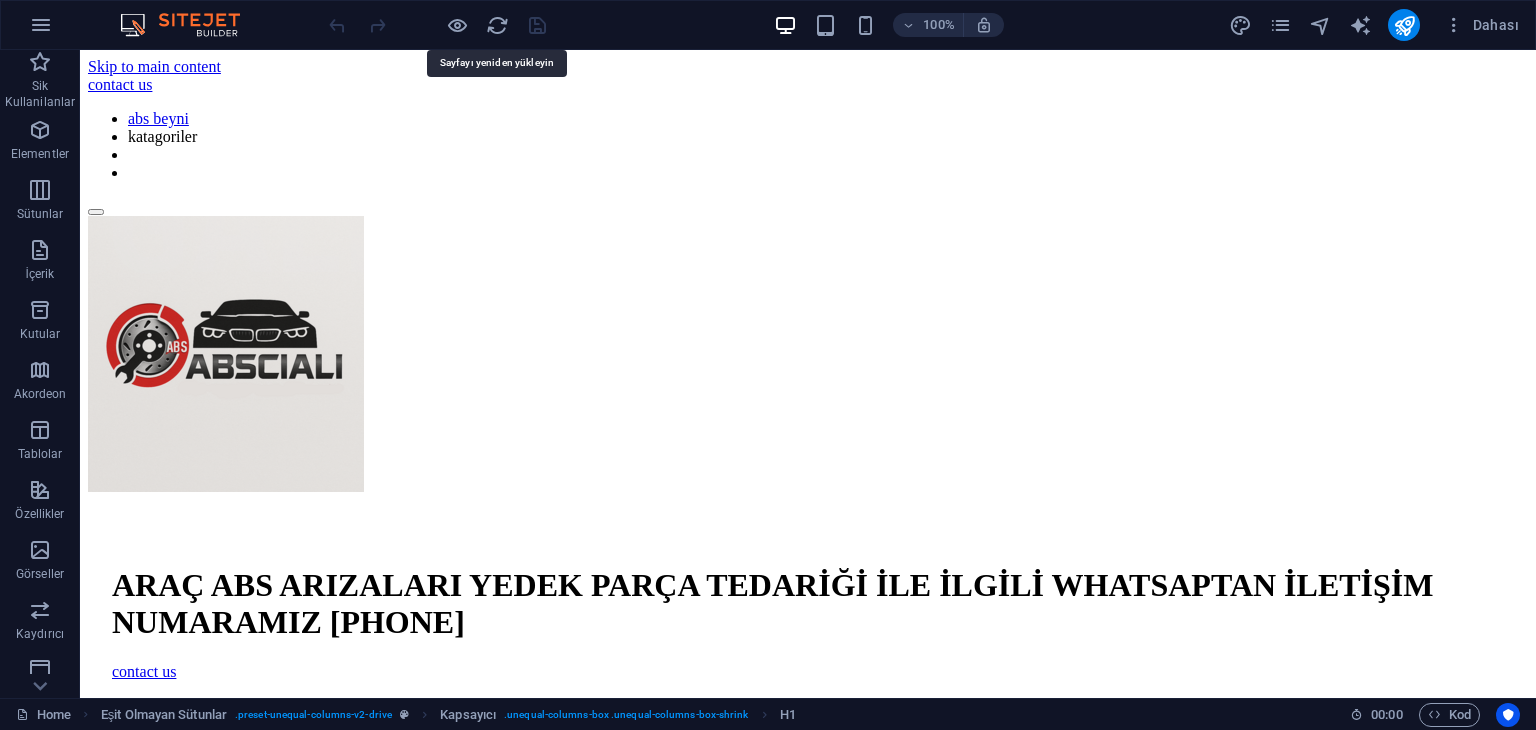 scroll, scrollTop: 0, scrollLeft: 0, axis: both 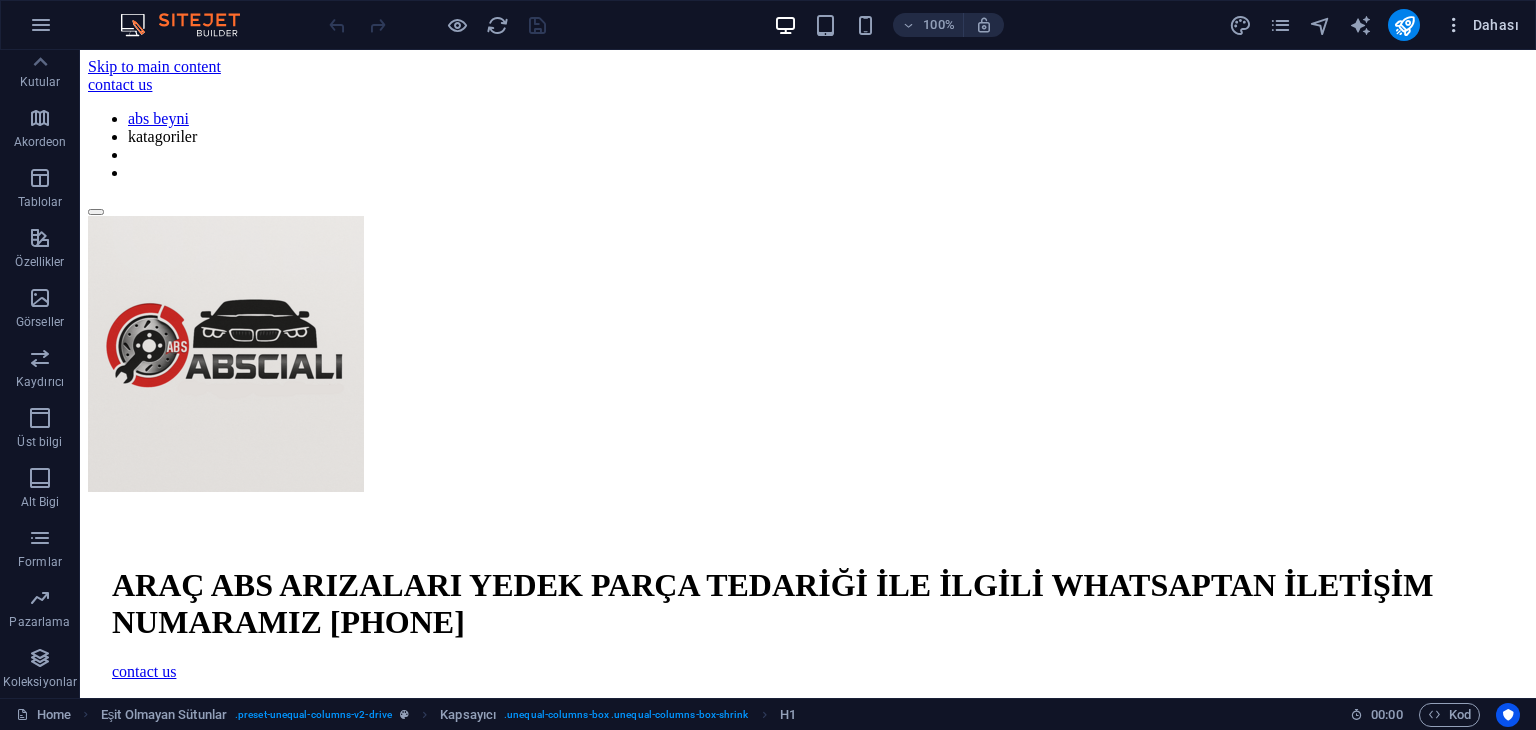 click at bounding box center [1454, 25] 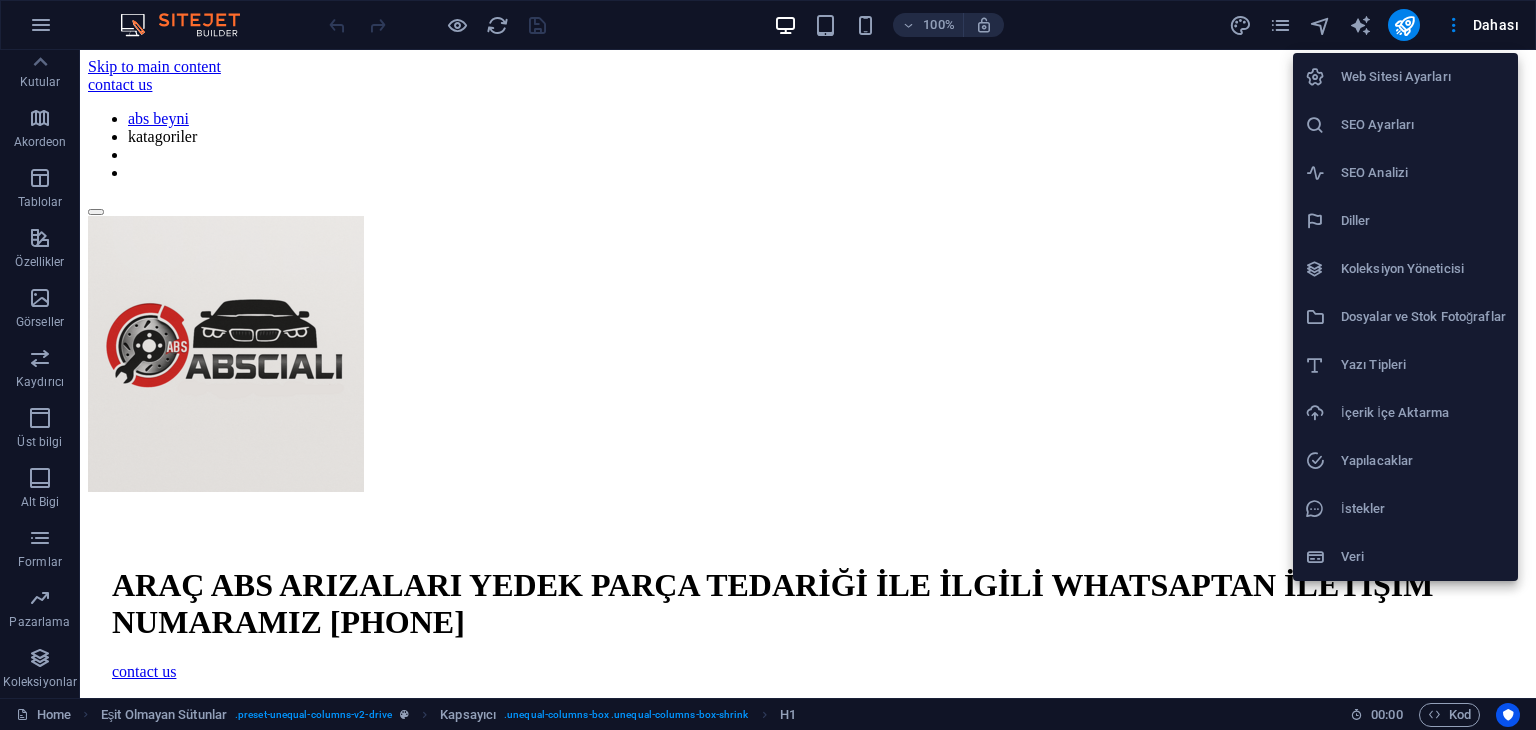 click at bounding box center (768, 365) 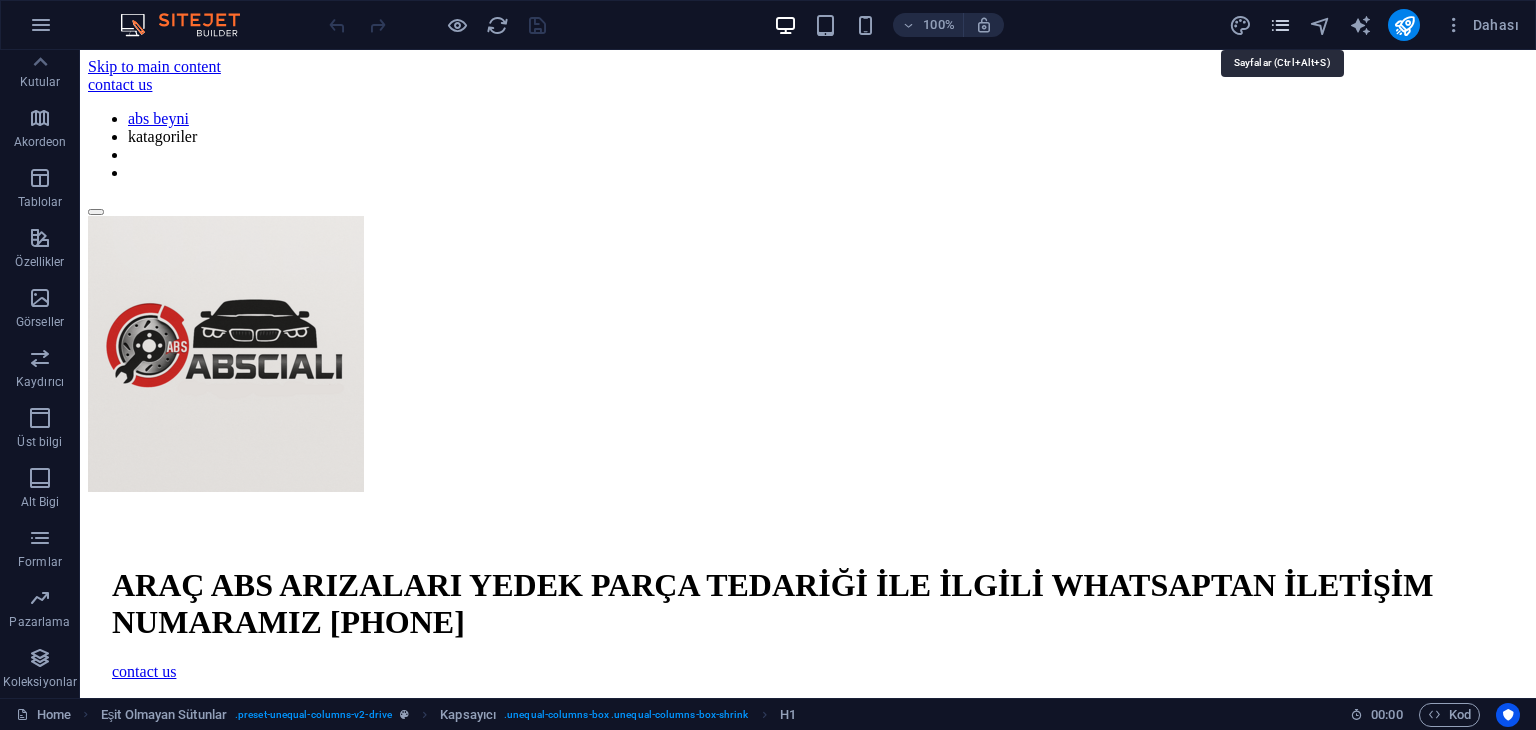 click at bounding box center (1280, 25) 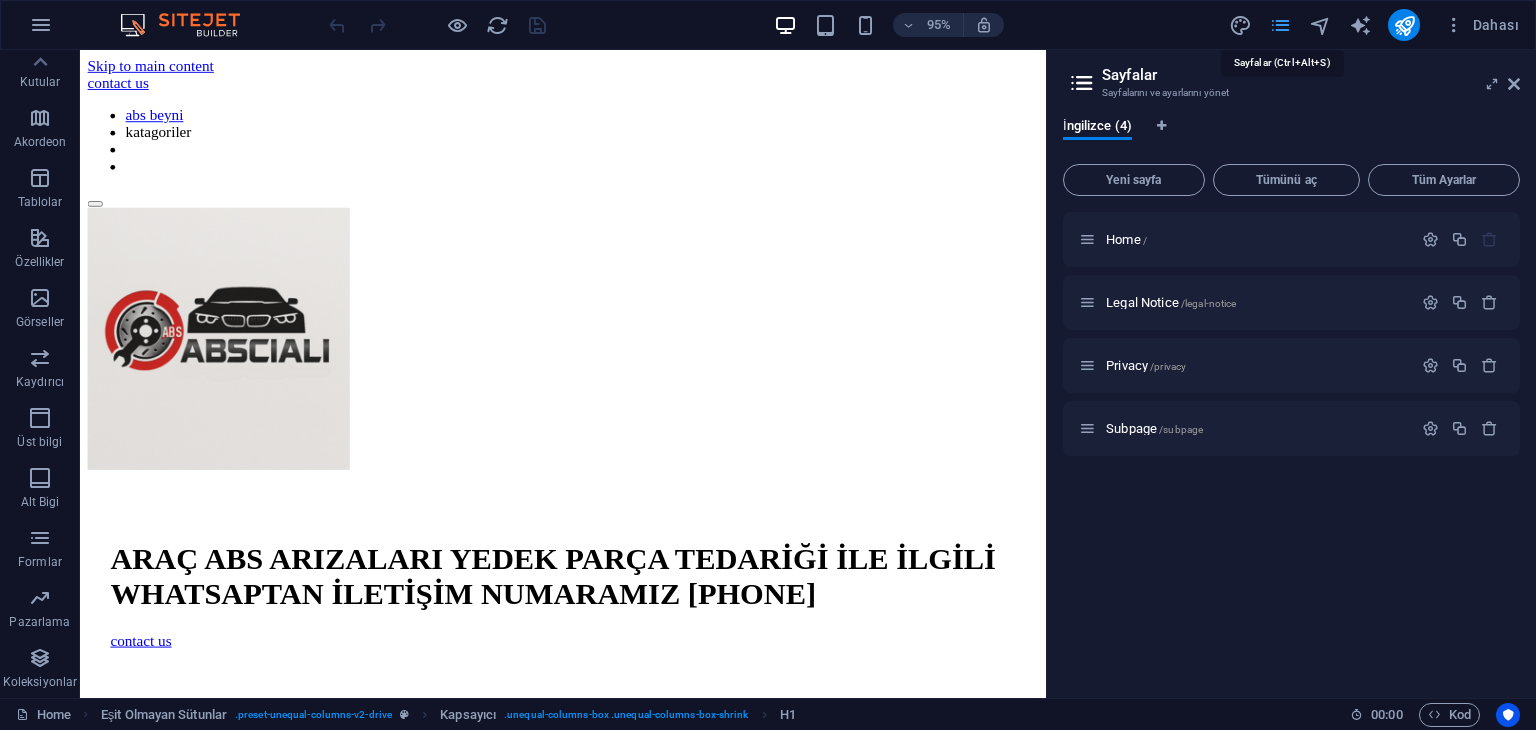click at bounding box center [1280, 25] 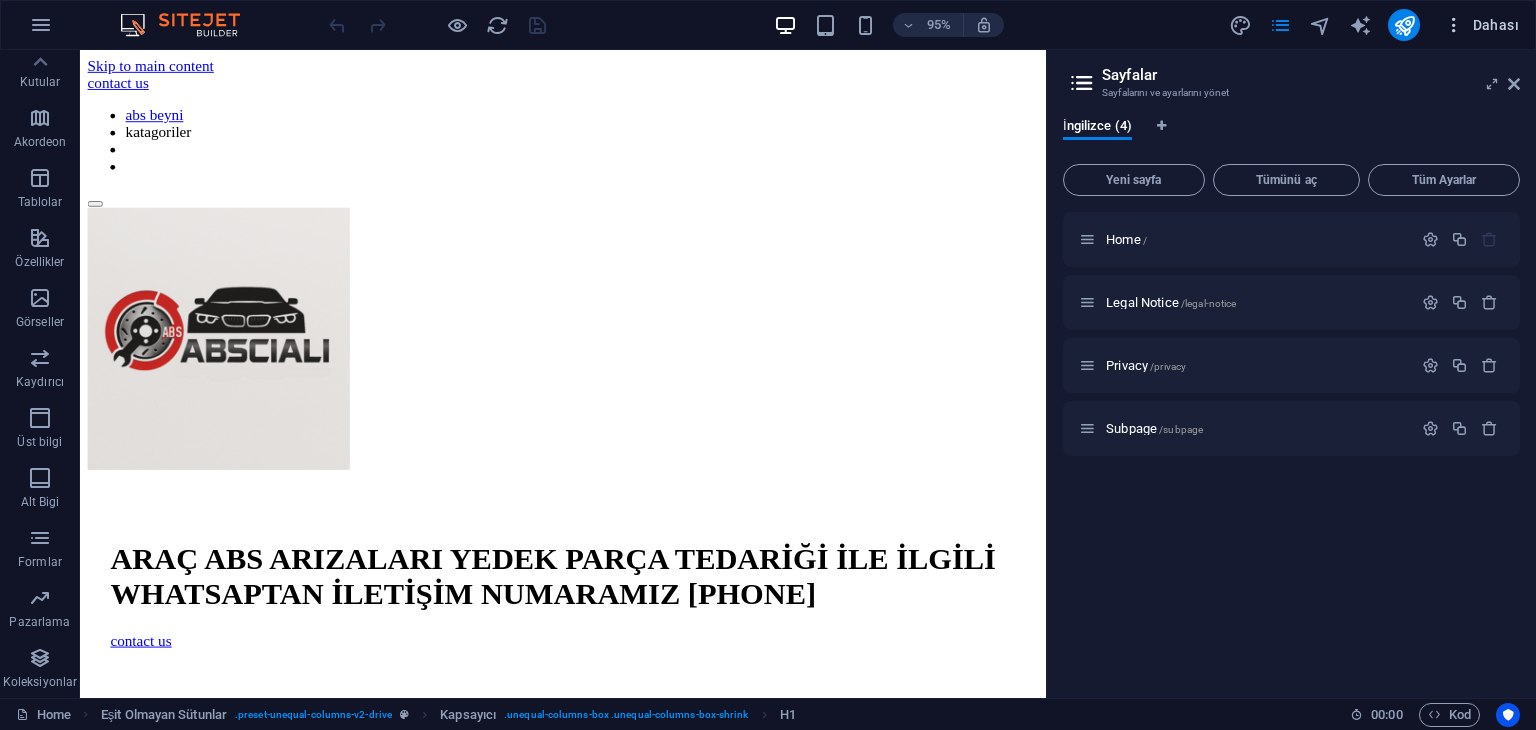 click at bounding box center (1454, 25) 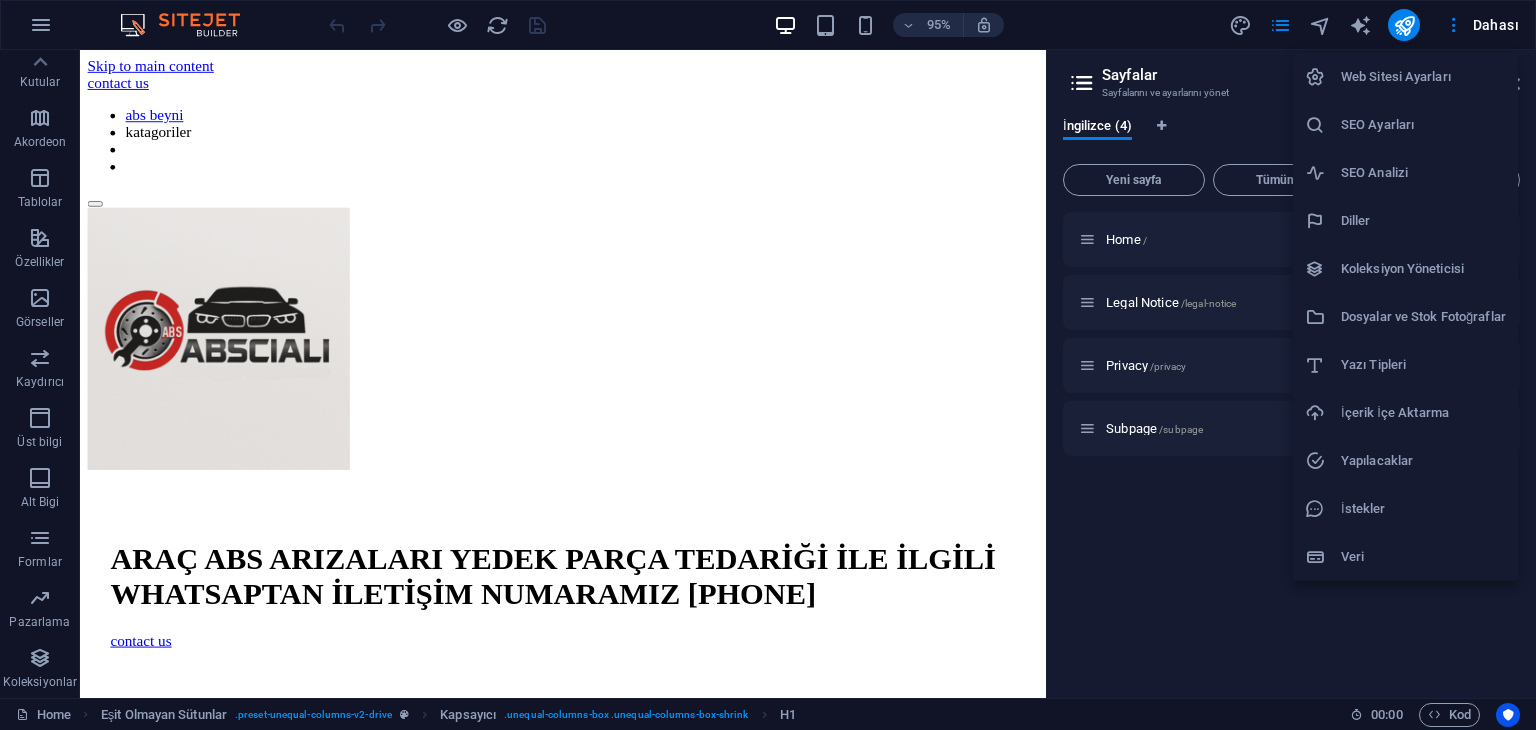 click on "Yapılacaklar" at bounding box center (1423, 461) 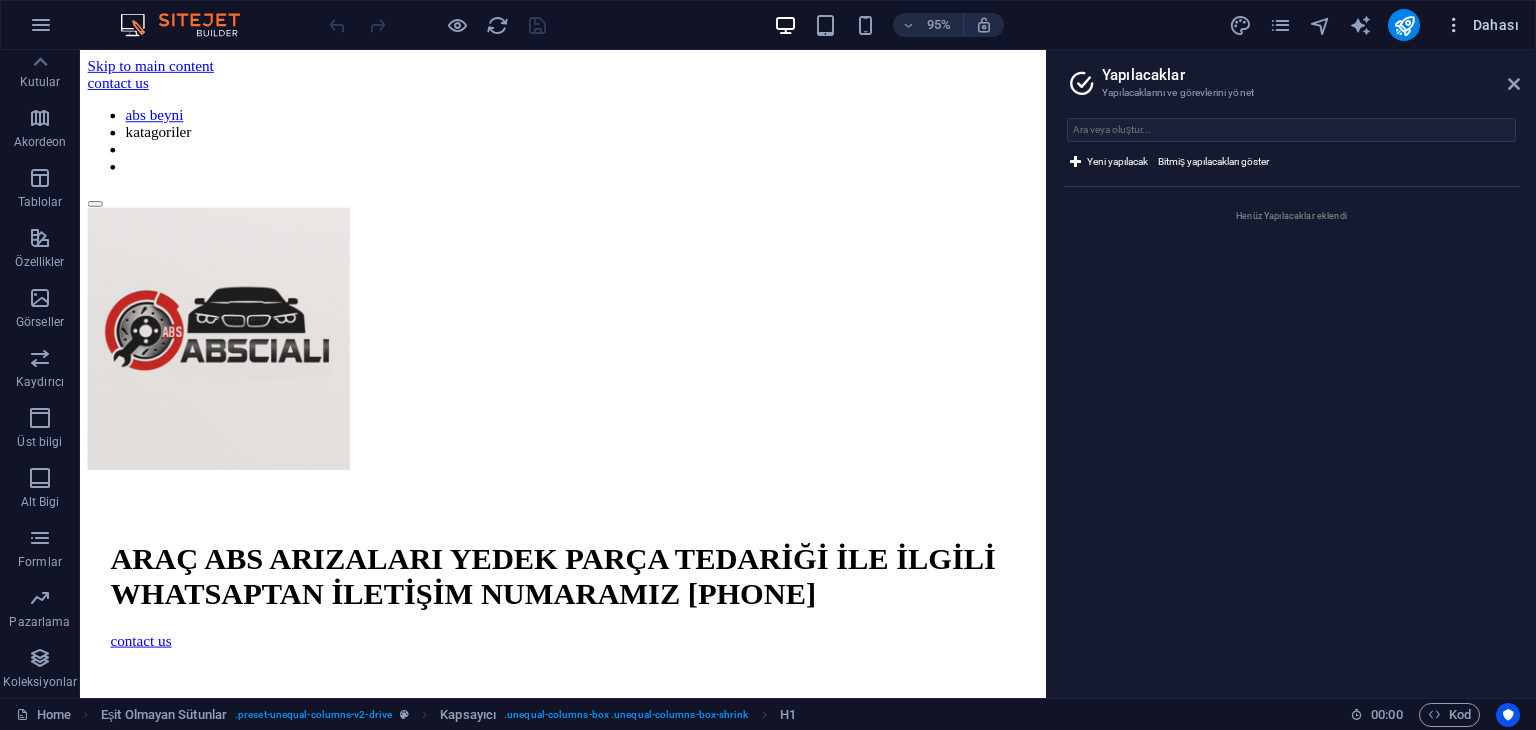 click at bounding box center (1454, 25) 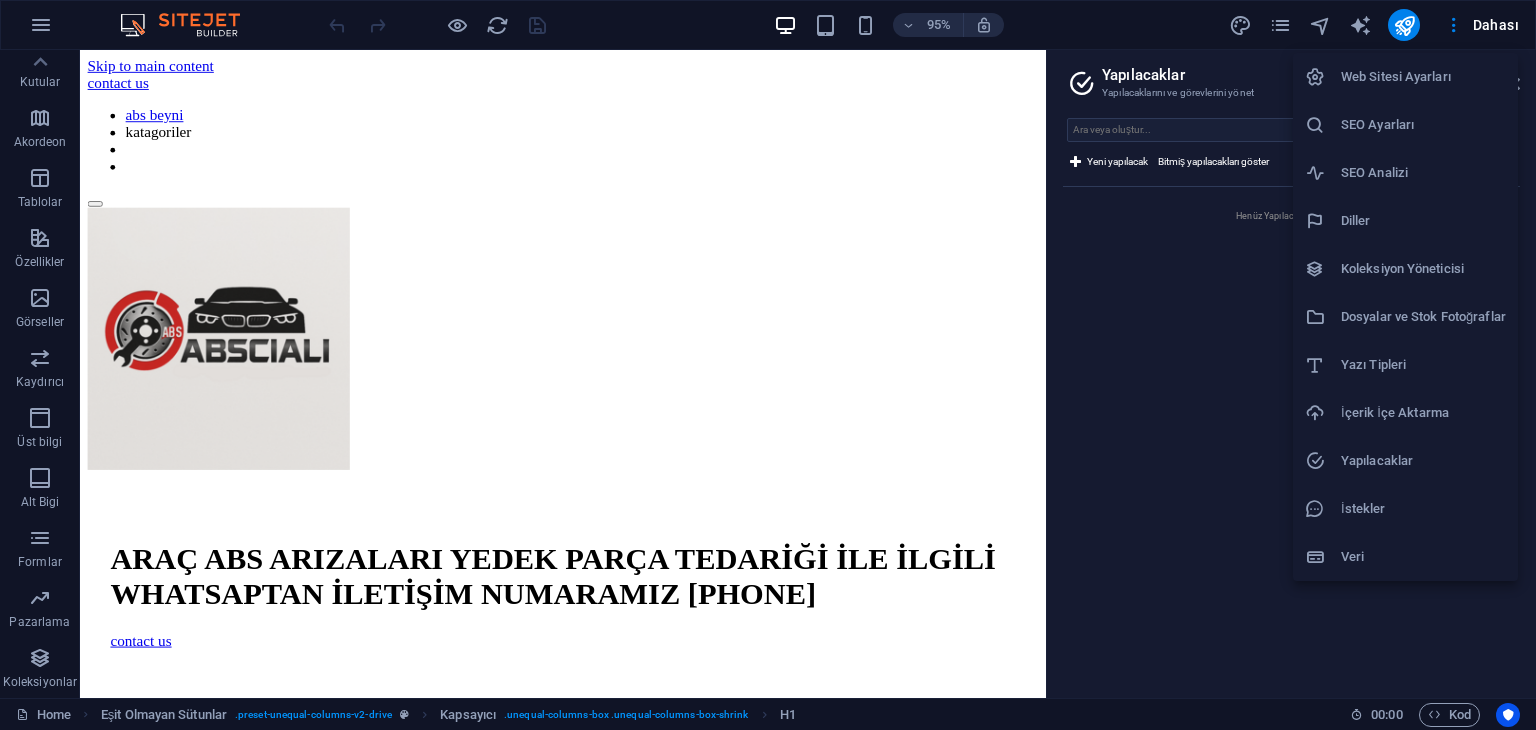 click on "Web Sitesi Ayarları" at bounding box center [1423, 77] 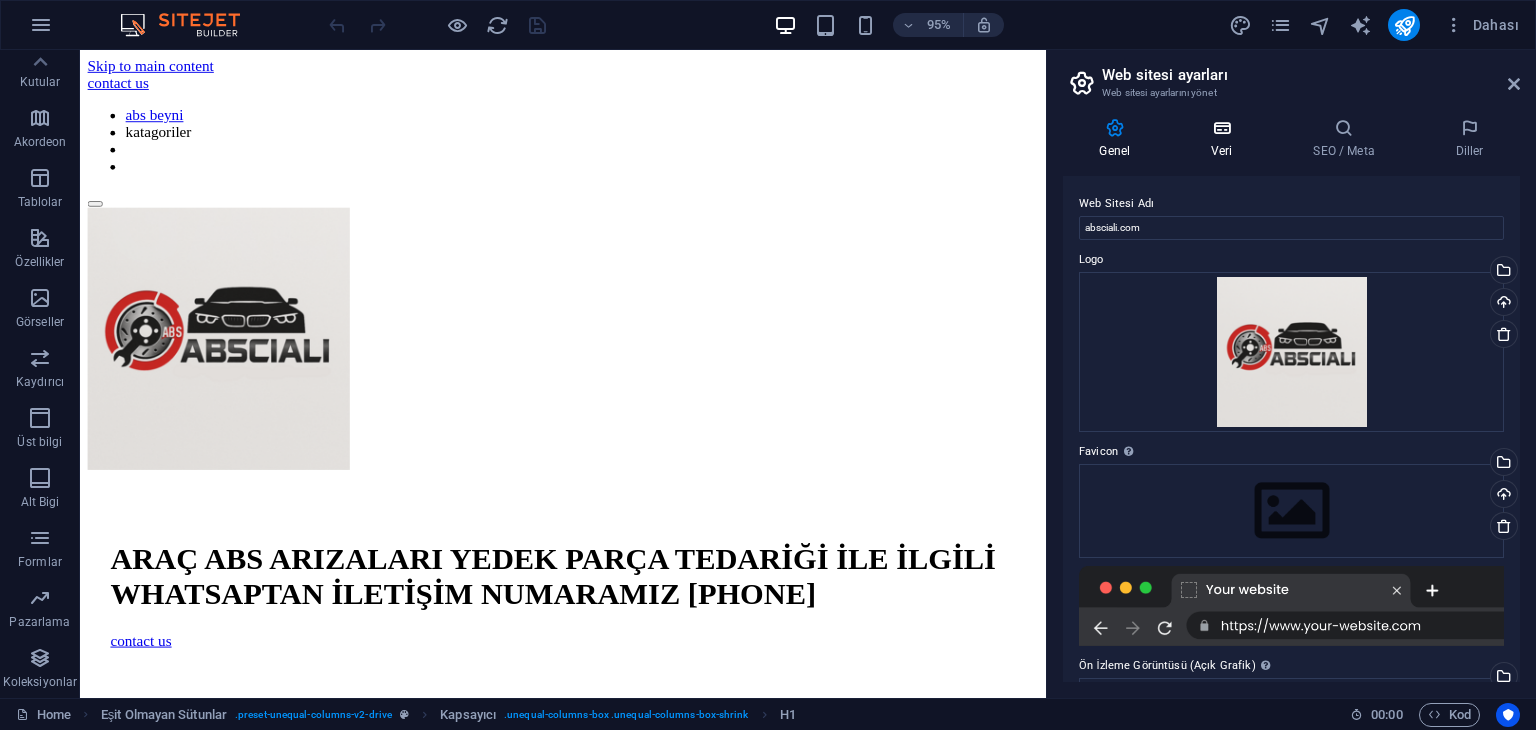 click on "Veri" at bounding box center [1226, 139] 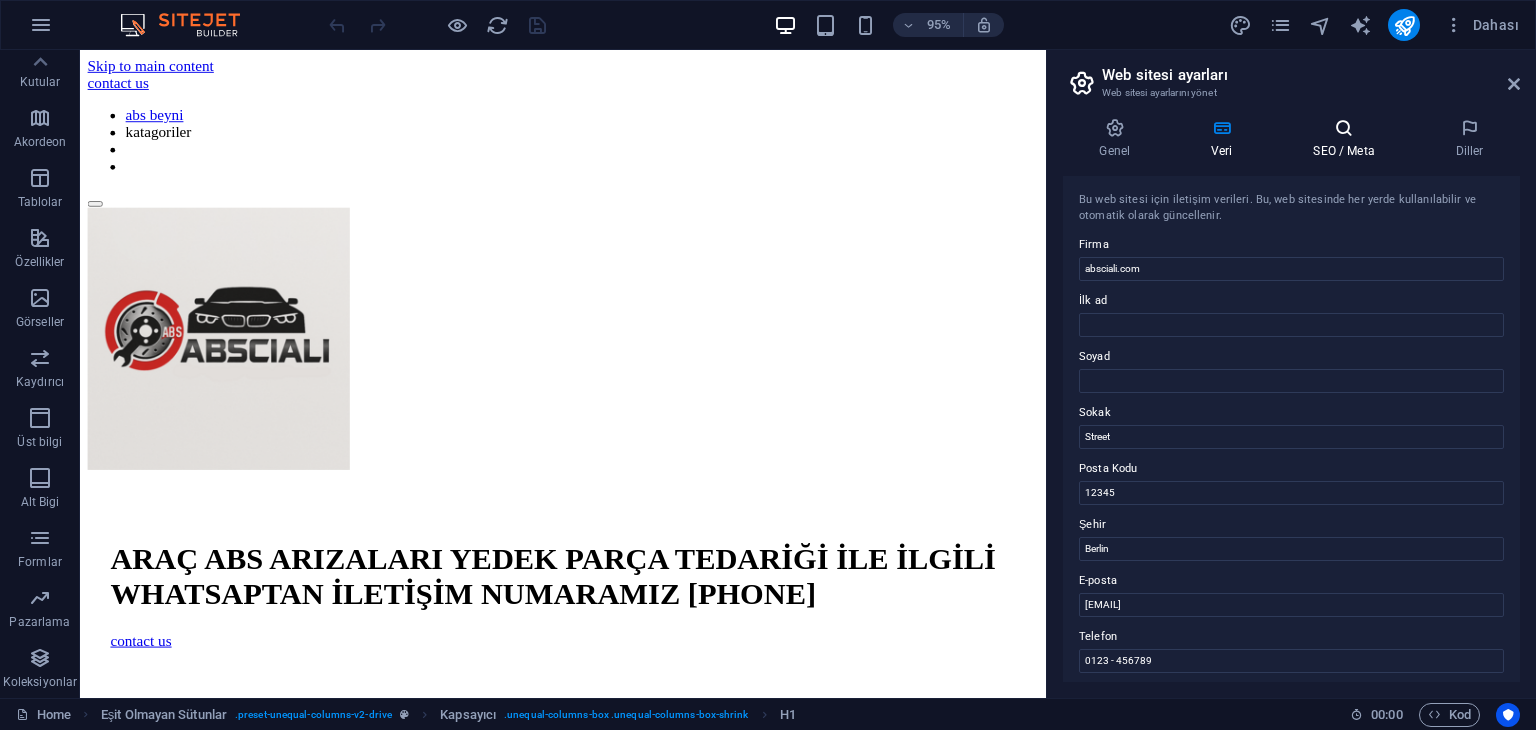 click at bounding box center (1344, 128) 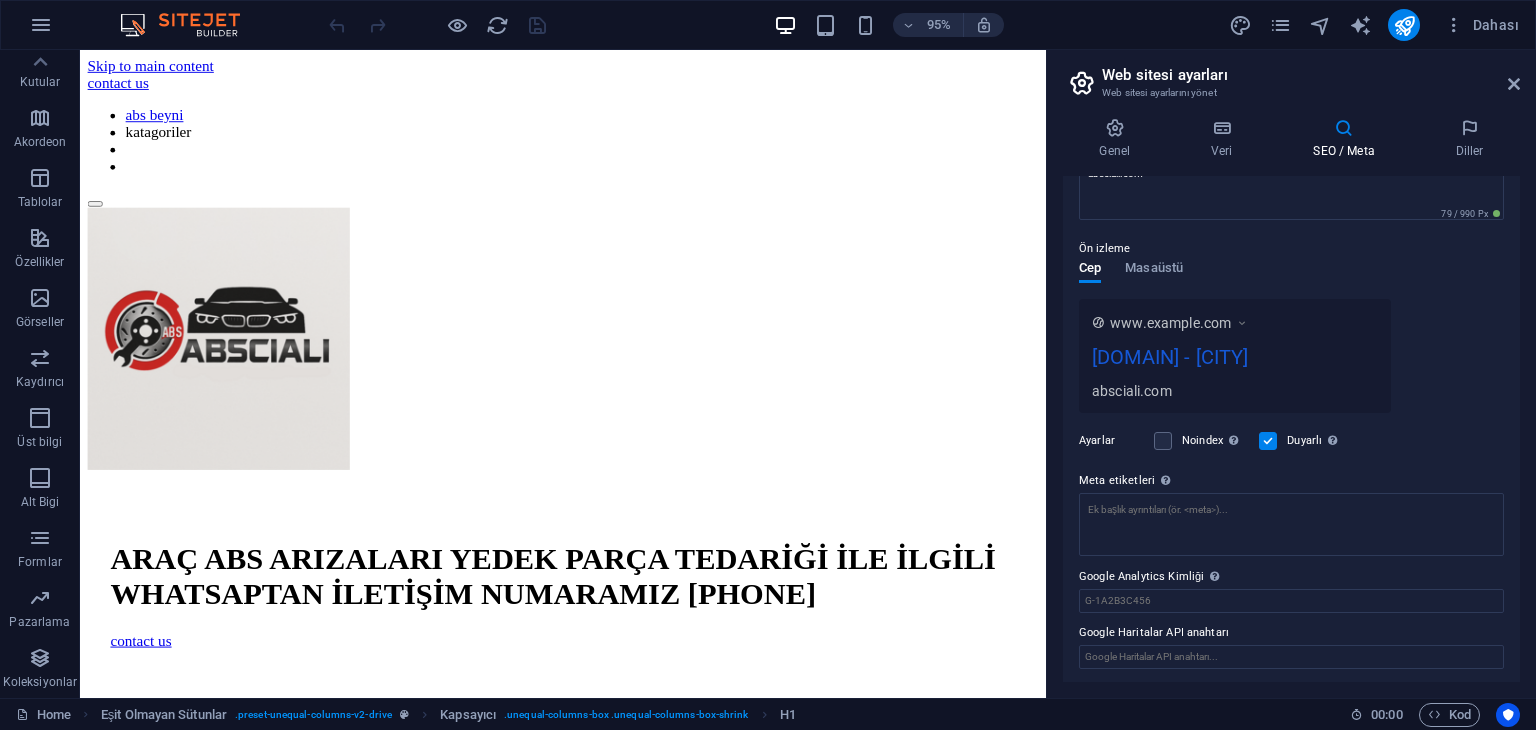 scroll, scrollTop: 228, scrollLeft: 0, axis: vertical 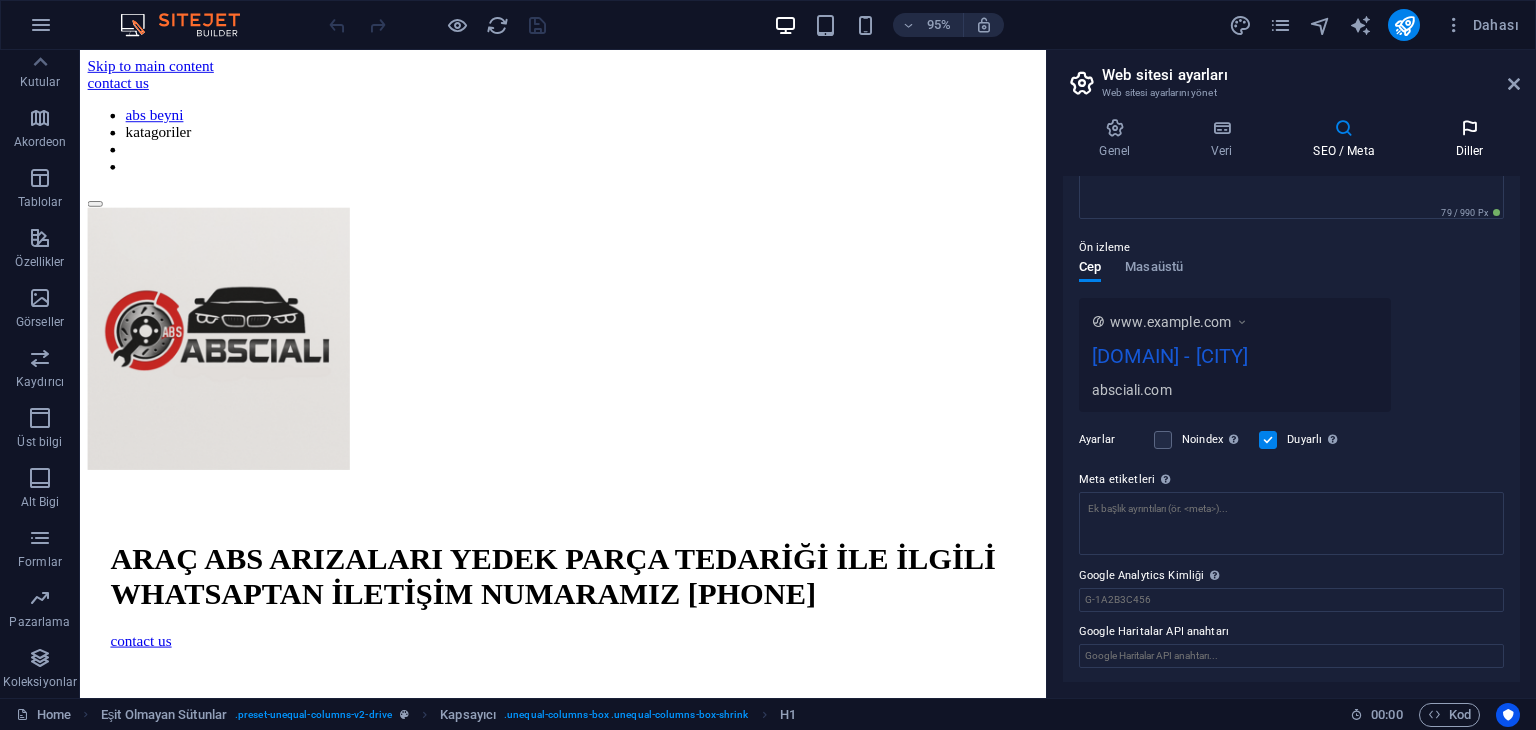 click at bounding box center [1469, 128] 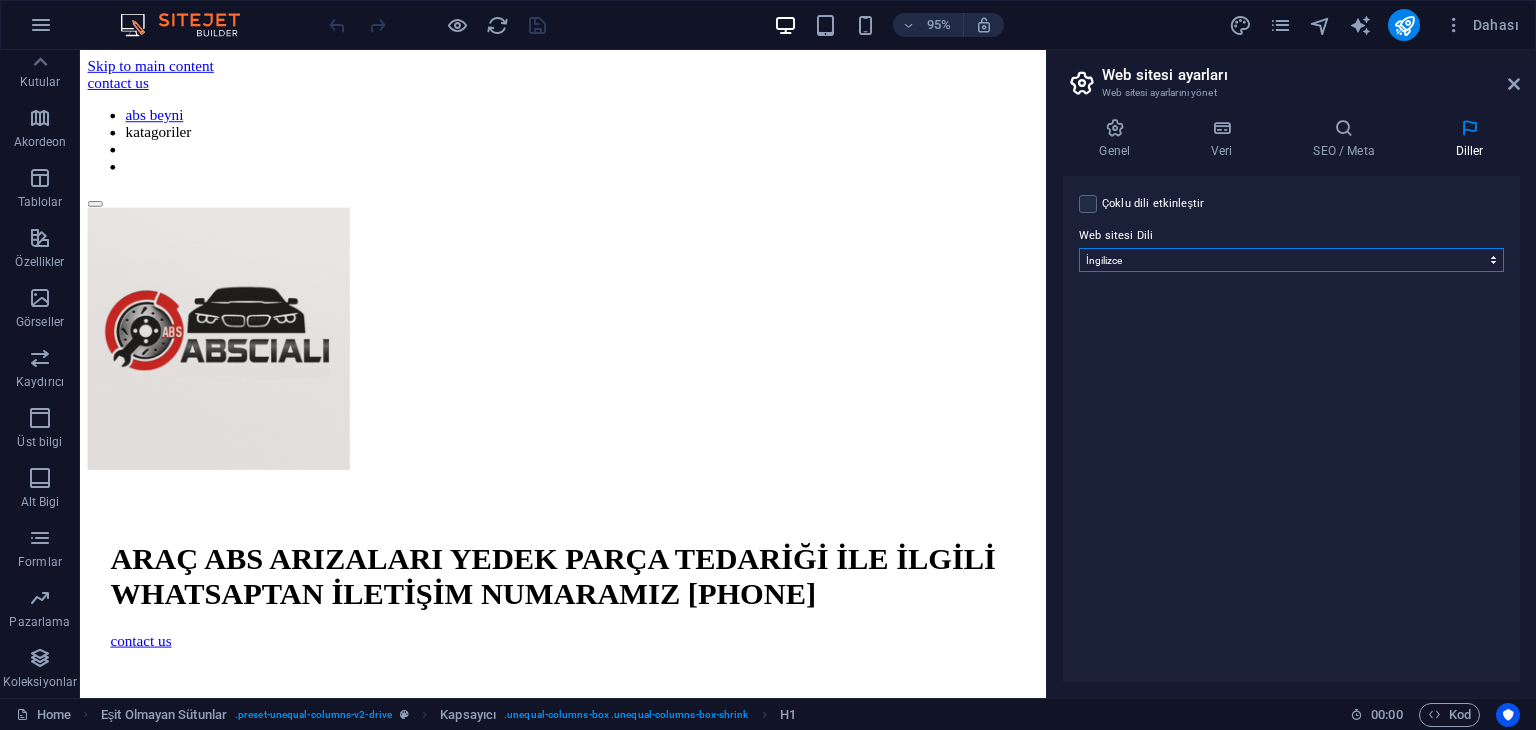 click on "Abkhazian Afar Afrikaans Akan Albanian Almanca Amharic Aragonese Arapça Armenian Assamese Avaric Avestan Aymara Azerbaijani Bambara Bashkir Basque Belarusian Bengalce Bihari languages Bislama Bokmål Bosnian Breton Bulgarca Burmese Central Khmer Chamorro Chechen Church Slavic Chuvash Cornish Corsican Cree Çekçe Çince Danca Dzongkha Endonezce Esperanto Estonian Ewe Faroese Farsça Felemenkçe Fijian Fince Fransızca Fulah Gaelic Galician Ganda Georgian Greenlandic Guaraní Gujarati Haitian Creole Hausa Herero Hırvatça Hintçe Hiri Motu Icelandic Ido Igbo Interlingua Interlingue Inuktitut Inupiaq Irish İbranice İngilizce İspanyolca İtalyanca Japonca Javanese Kannada Kanurice Kashmiri Katalanca Kazakh Kikuyu Kinyarwanda Komi Kongo Korece Kurdish Kwanyama Kyrgyz Lao Latin Lehçe Letonca Limburgish Lingala Litvanyaca Luba-Katanga Luxembourgish Macarca Makedonca Malagasy Malay Malayalam Maldivian Maltaca Manx Maori Marathi Marshallese Mongolian Nauru Navajo Ndonga Nepali North Ndebele Northern Sami Nuosu" at bounding box center [1291, 260] 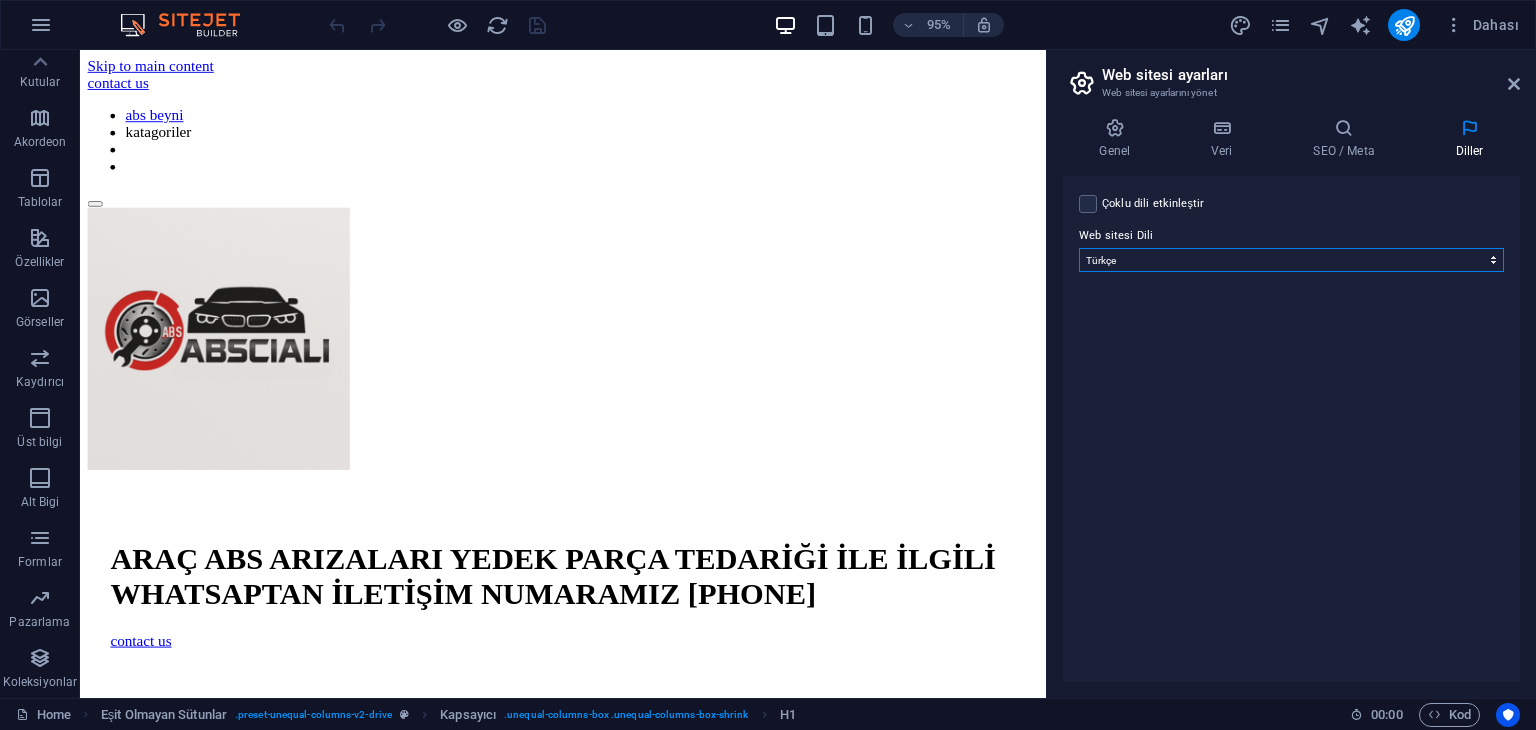 click on "Abkhazian Afar Afrikaans Akan Albanian Almanca Amharic Aragonese Arapça Armenian Assamese Avaric Avestan Aymara Azerbaijani Bambara Bashkir Basque Belarusian Bengalce Bihari languages Bislama Bokmål Bosnian Breton Bulgarca Burmese Central Khmer Chamorro Chechen Church Slavic Chuvash Cornish Corsican Cree Çekçe Çince Danca Dzongkha Endonezce Esperanto Estonian Ewe Faroese Farsça Felemenkçe Fijian Fince Fransızca Fulah Gaelic Galician Ganda Georgian Greenlandic Guaraní Gujarati Haitian Creole Hausa Herero Hırvatça Hintçe Hiri Motu Icelandic Ido Igbo Interlingua Interlingue Inuktitut Inupiaq Irish İbranice İngilizce İspanyolca İtalyanca Japonca Javanese Kannada Kanurice Kashmiri Katalanca Kazakh Kikuyu Kinyarwanda Komi Kongo Korece Kurdish Kwanyama Kyrgyz Lao Latin Lehçe Letonca Limburgish Lingala Litvanyaca Luba-Katanga Luxembourgish Macarca Makedonca Malagasy Malay Malayalam Maldivian Maltaca Manx Maori Marathi Marshallese Mongolian Nauru Navajo Ndonga Nepali North Ndebele Northern Sami Nuosu" at bounding box center [1291, 260] 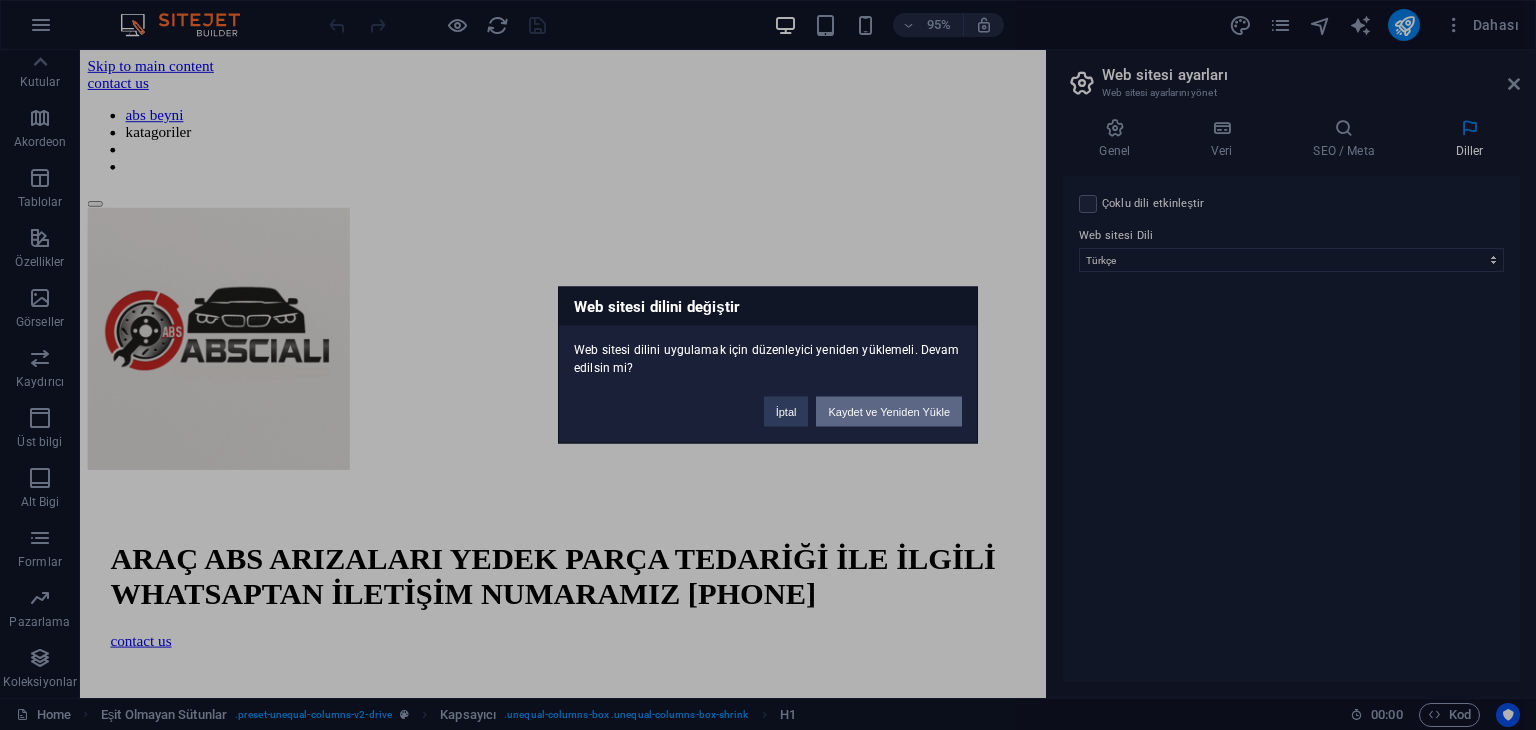 click on "Kaydet ve Yeniden Yükle" at bounding box center (889, 412) 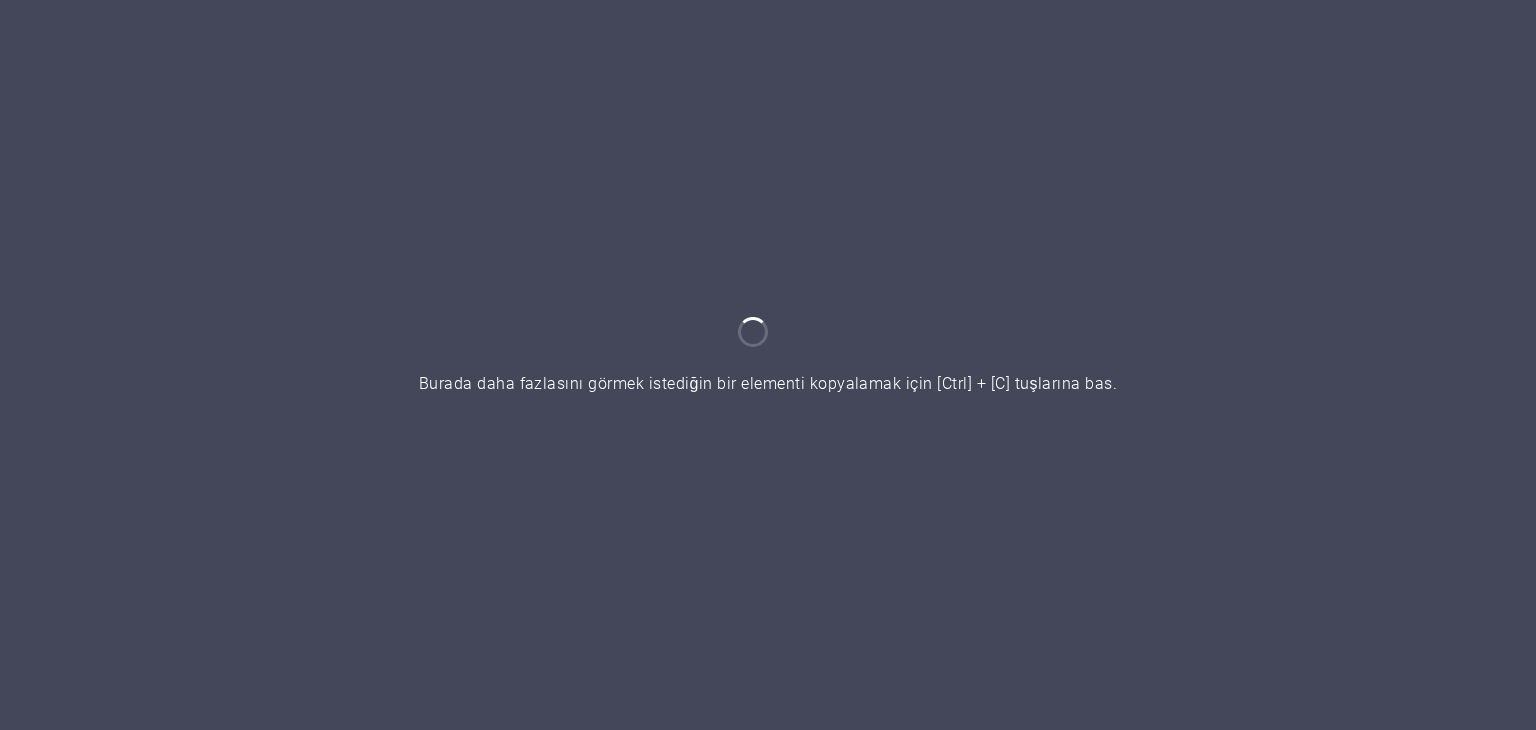 scroll, scrollTop: 0, scrollLeft: 0, axis: both 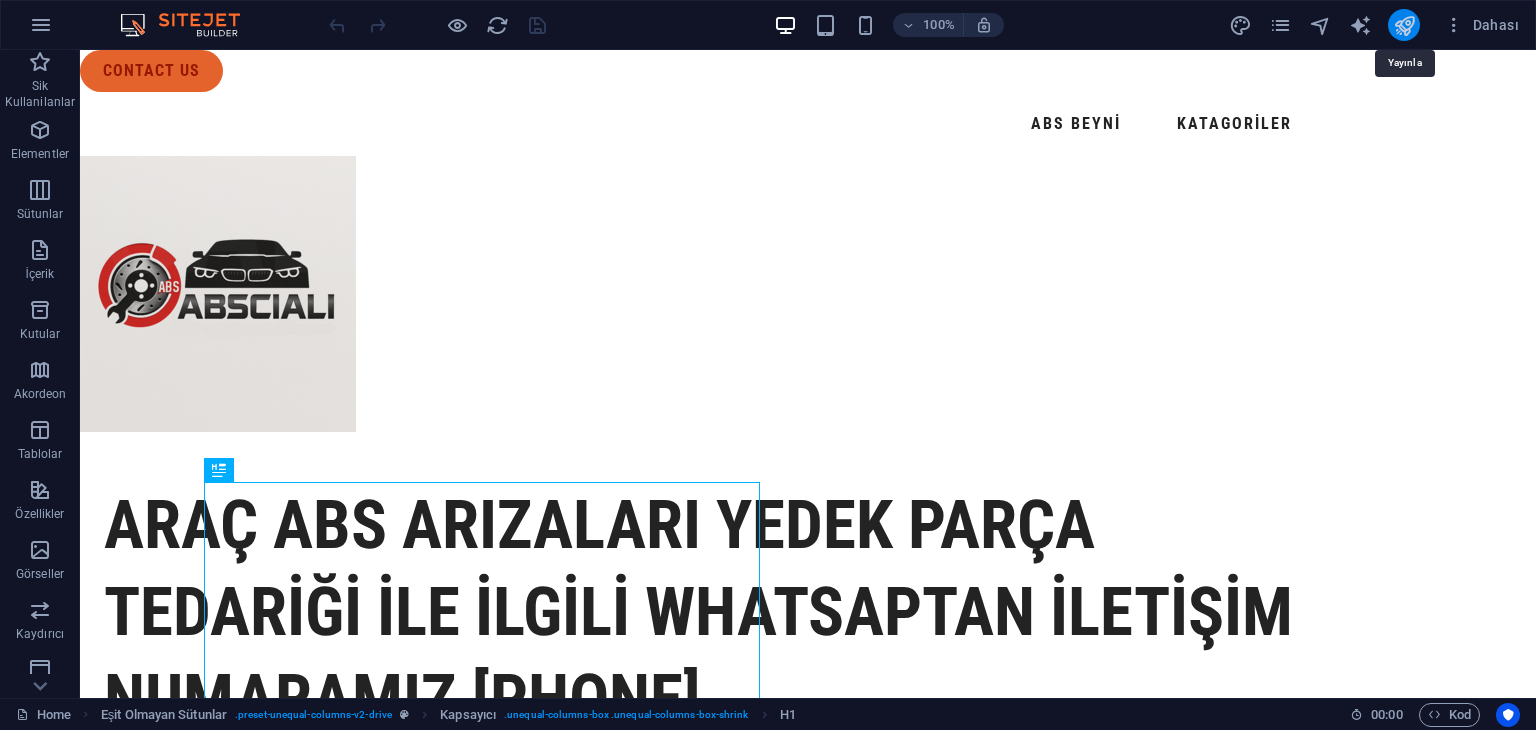 click at bounding box center (1404, 25) 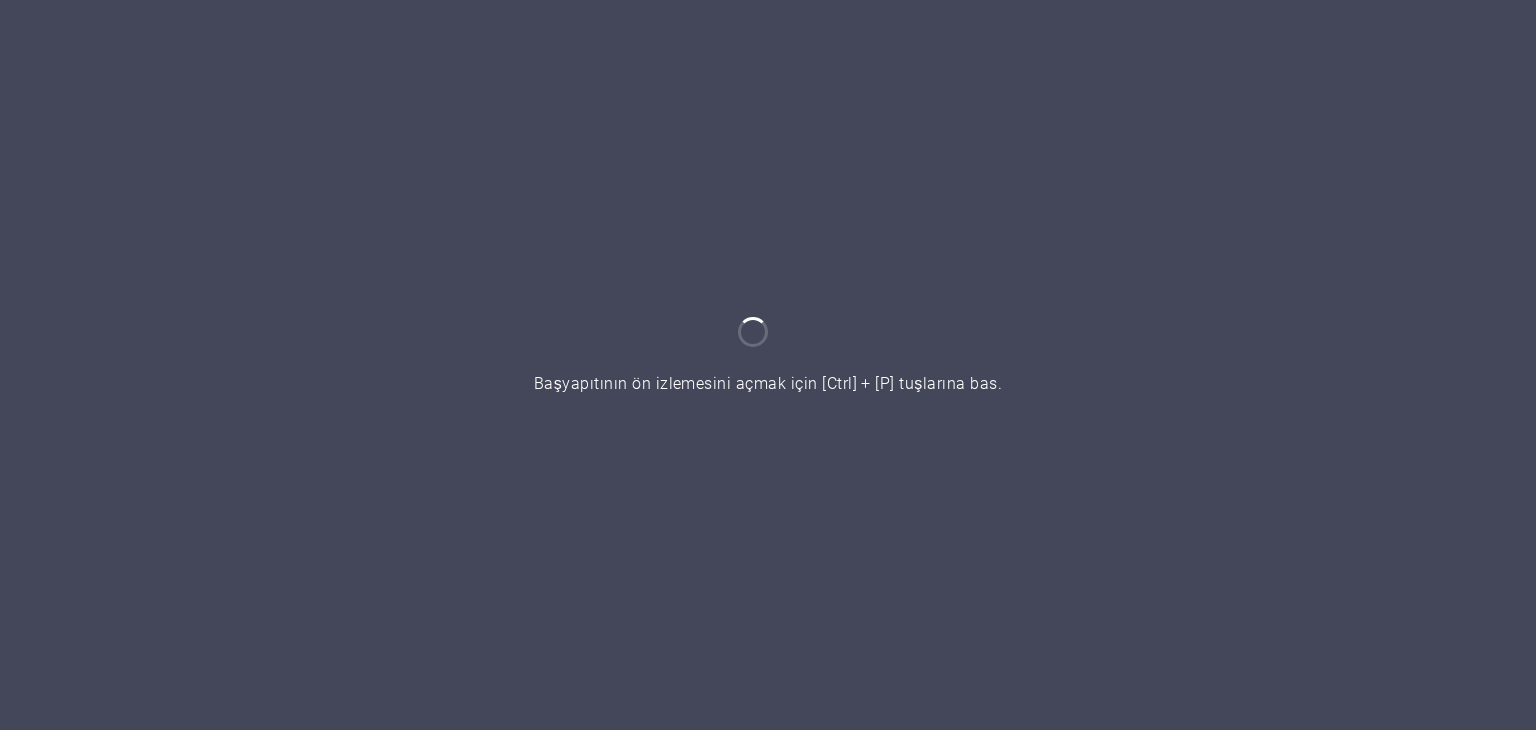 scroll, scrollTop: 0, scrollLeft: 0, axis: both 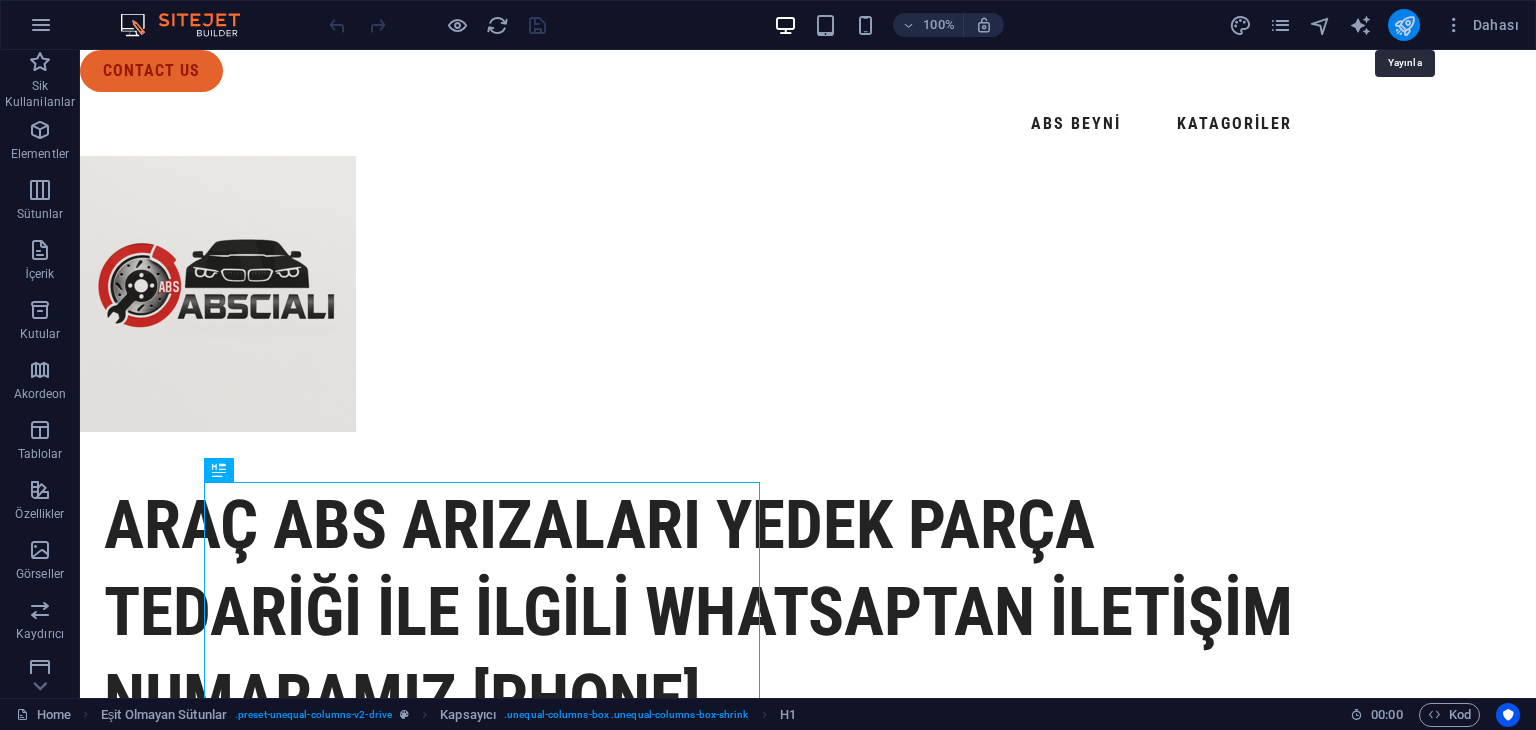 click at bounding box center (1404, 25) 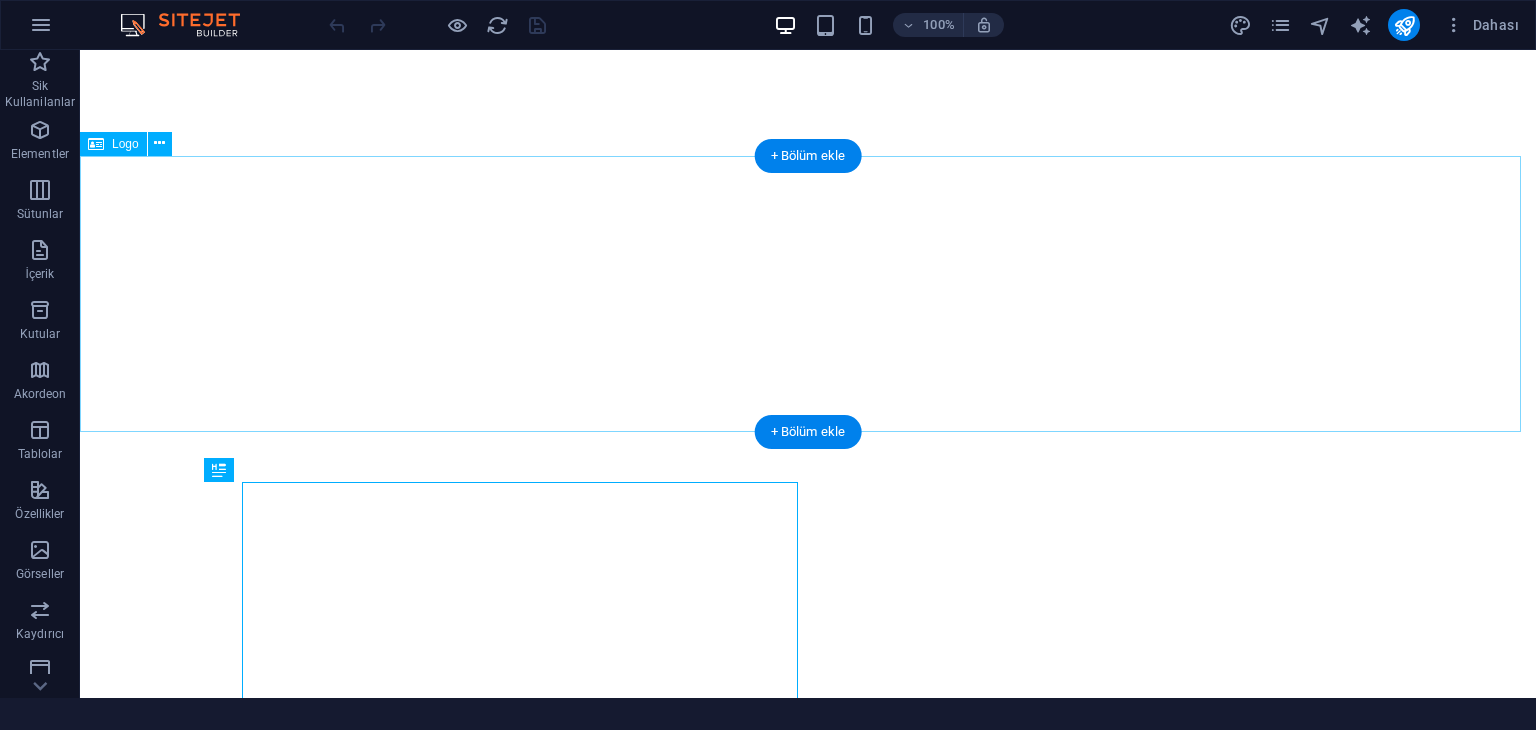 scroll, scrollTop: 0, scrollLeft: 0, axis: both 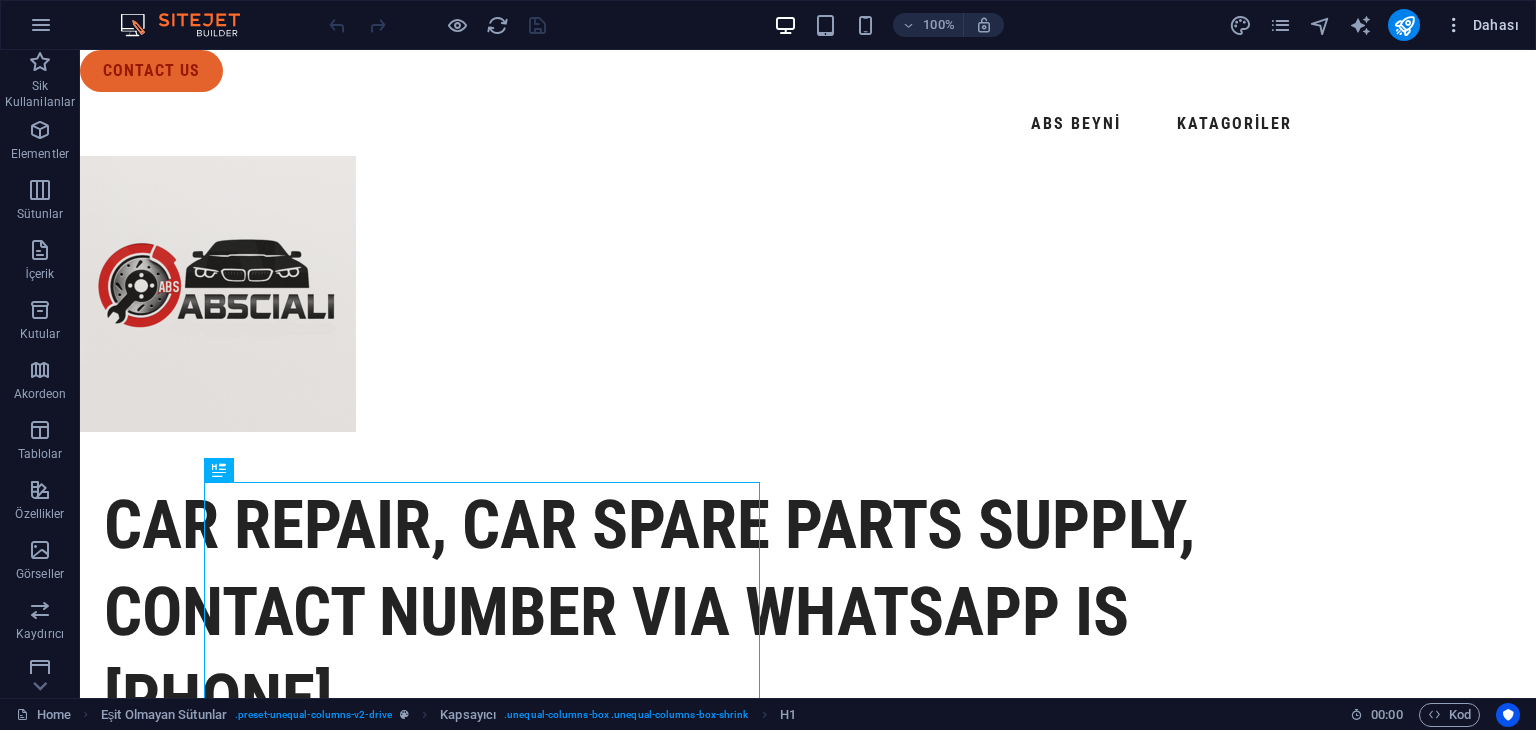 click on "Dahası" at bounding box center [1481, 25] 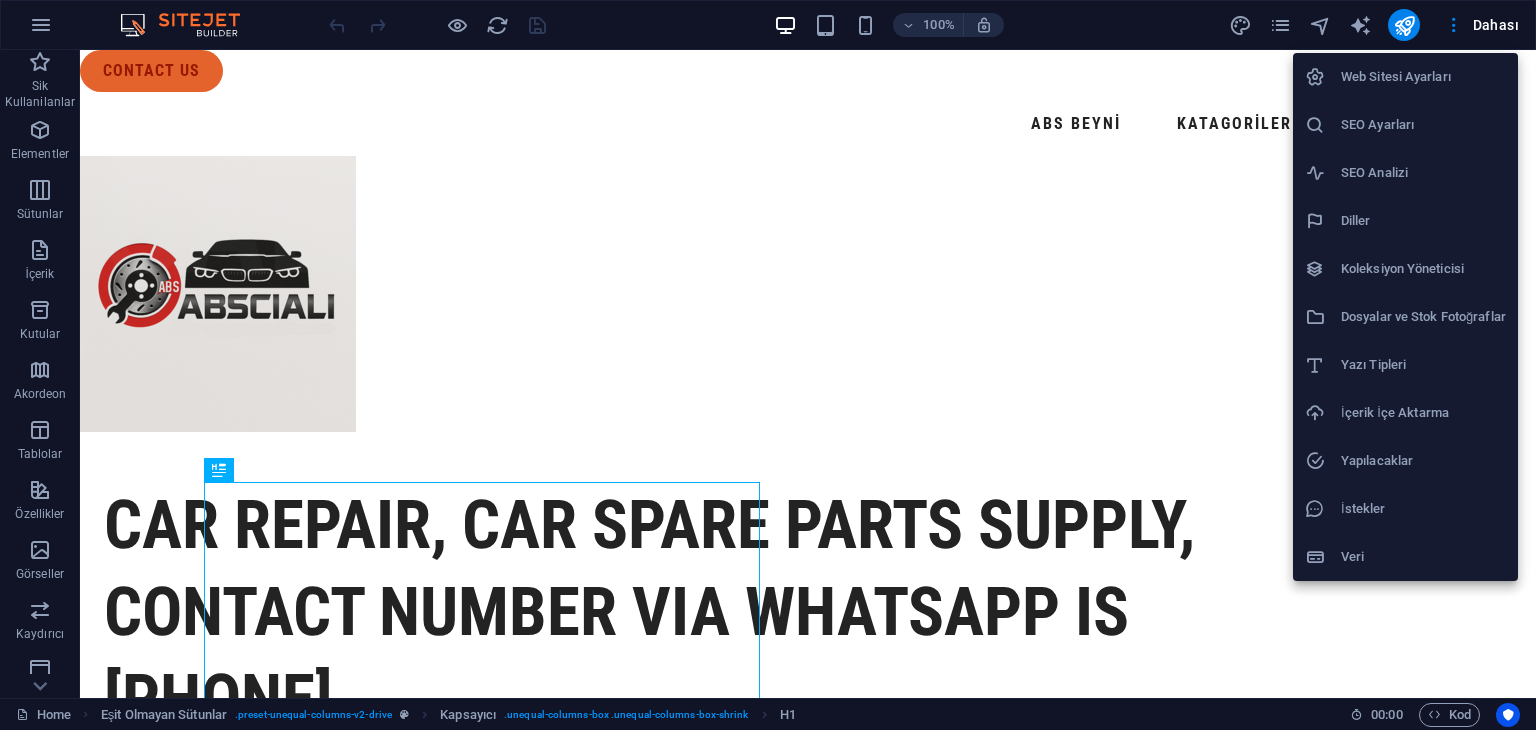 click on "Web Sitesi Ayarları" at bounding box center (1423, 77) 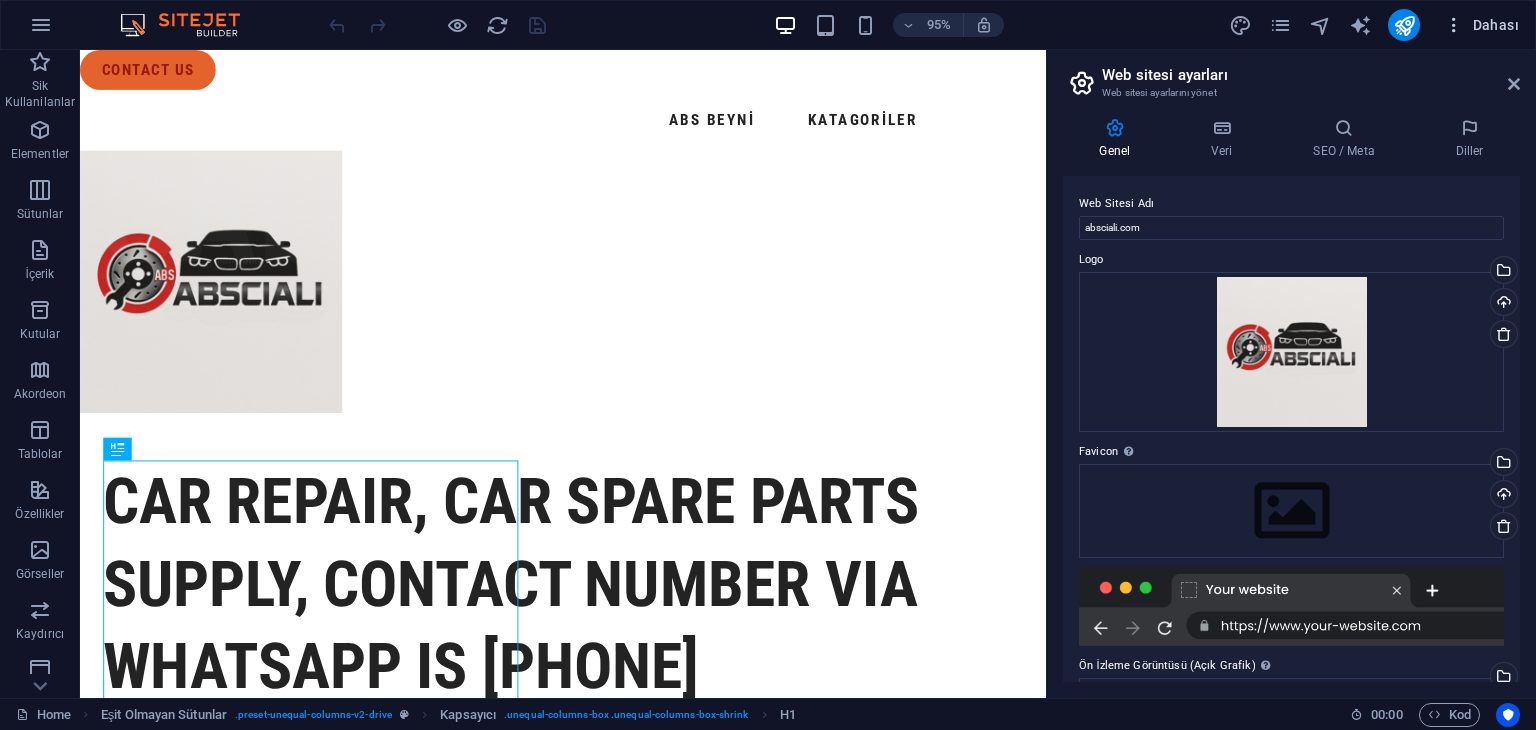 click on "Dahası" at bounding box center [1481, 25] 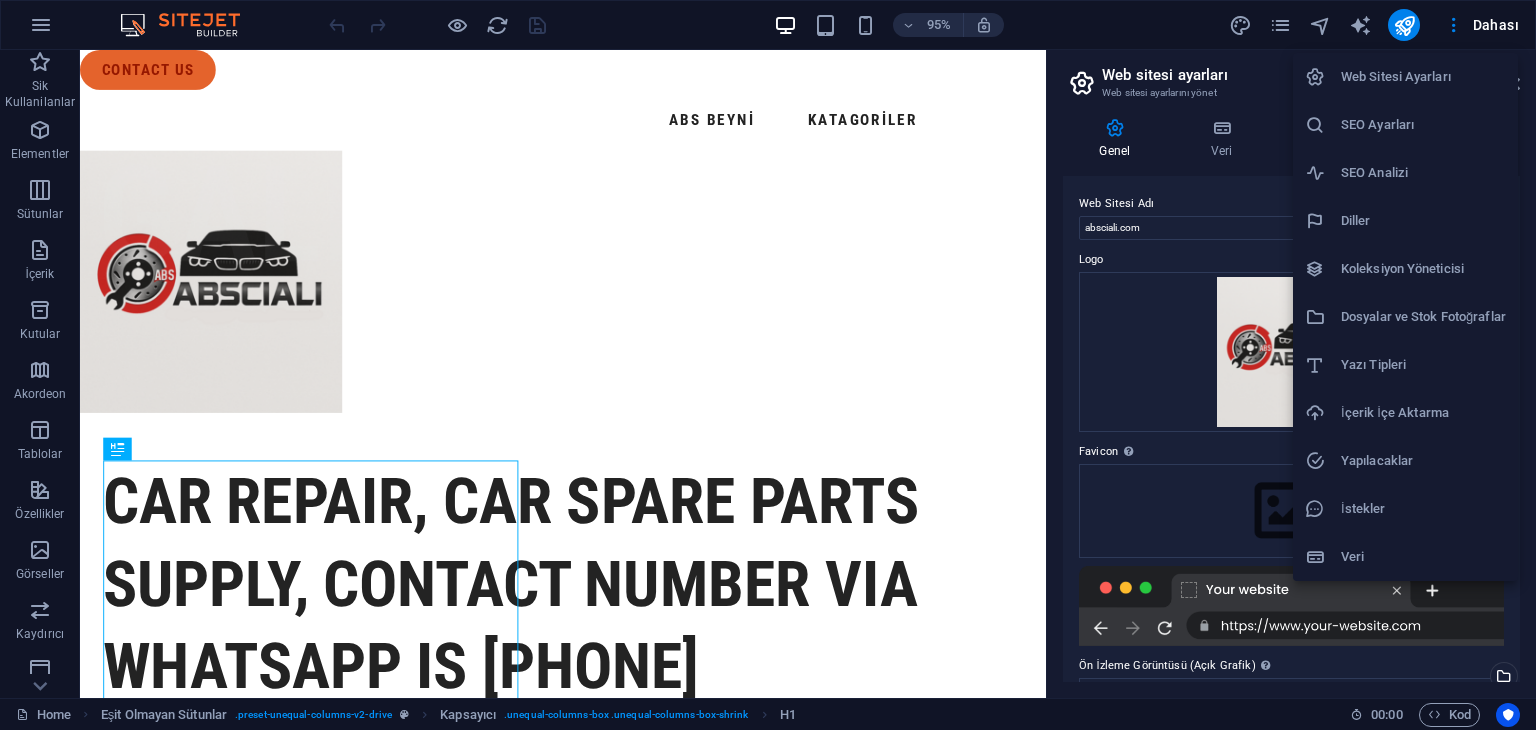 click on "SEO Ayarları" at bounding box center [1405, 125] 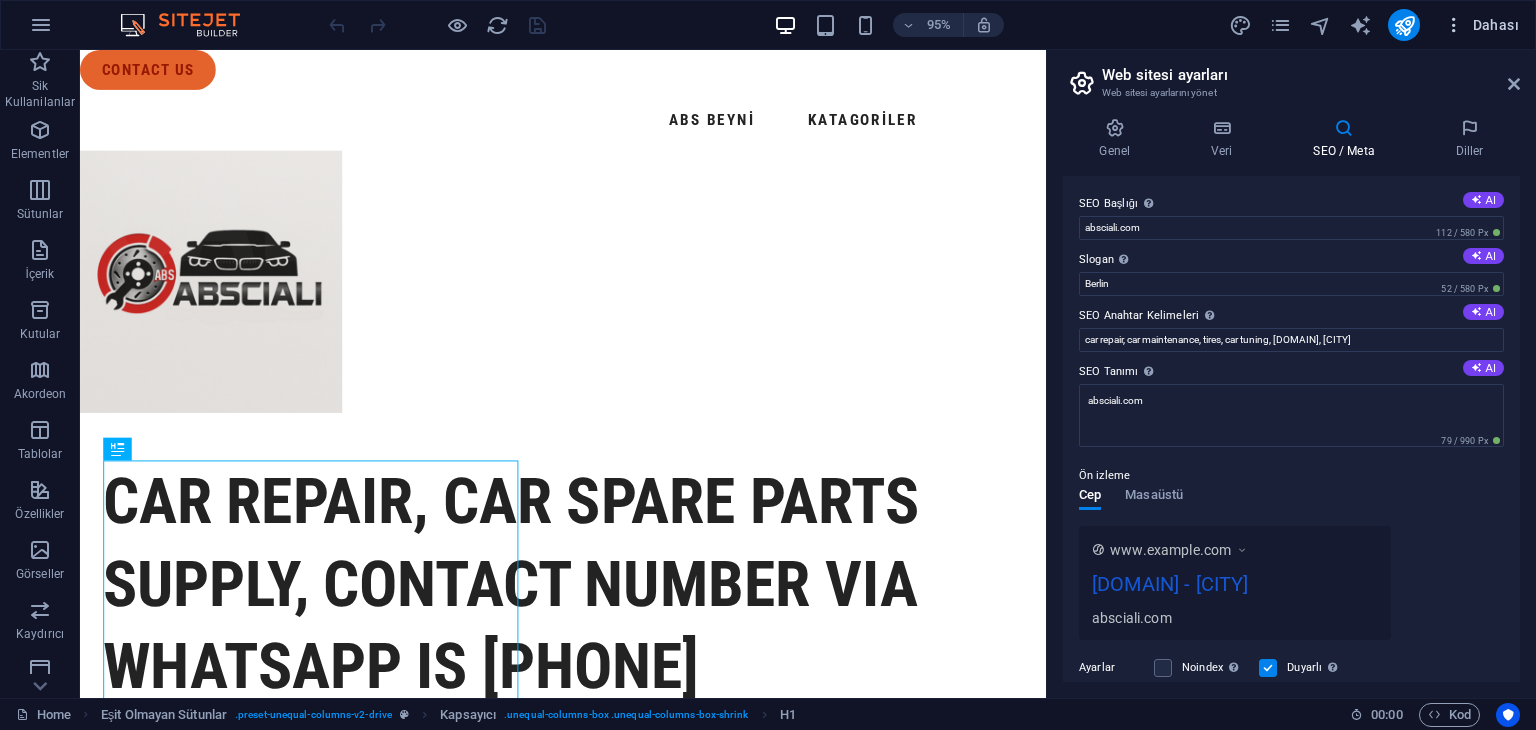 click on "Dahası" at bounding box center (1481, 25) 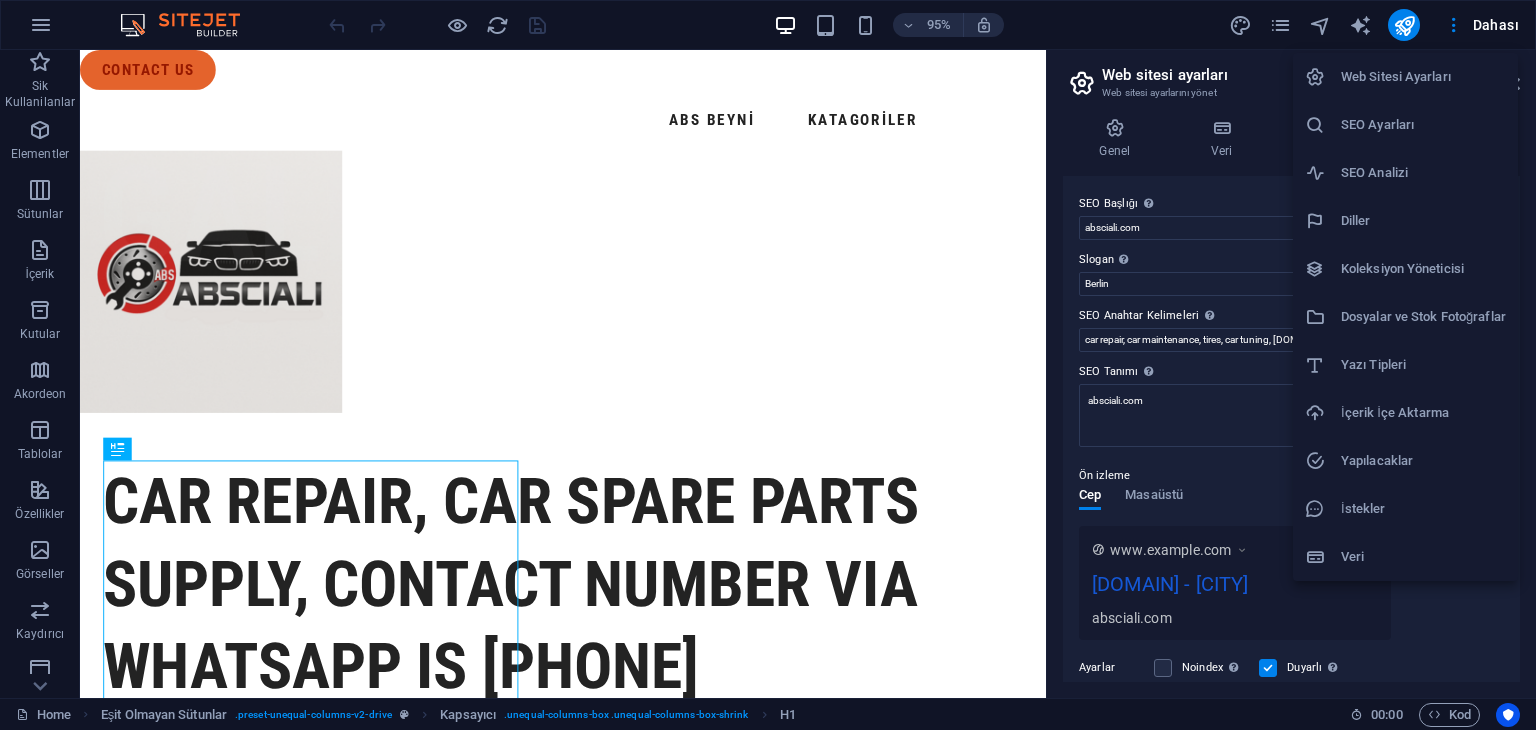 click on "Veri" at bounding box center [1423, 557] 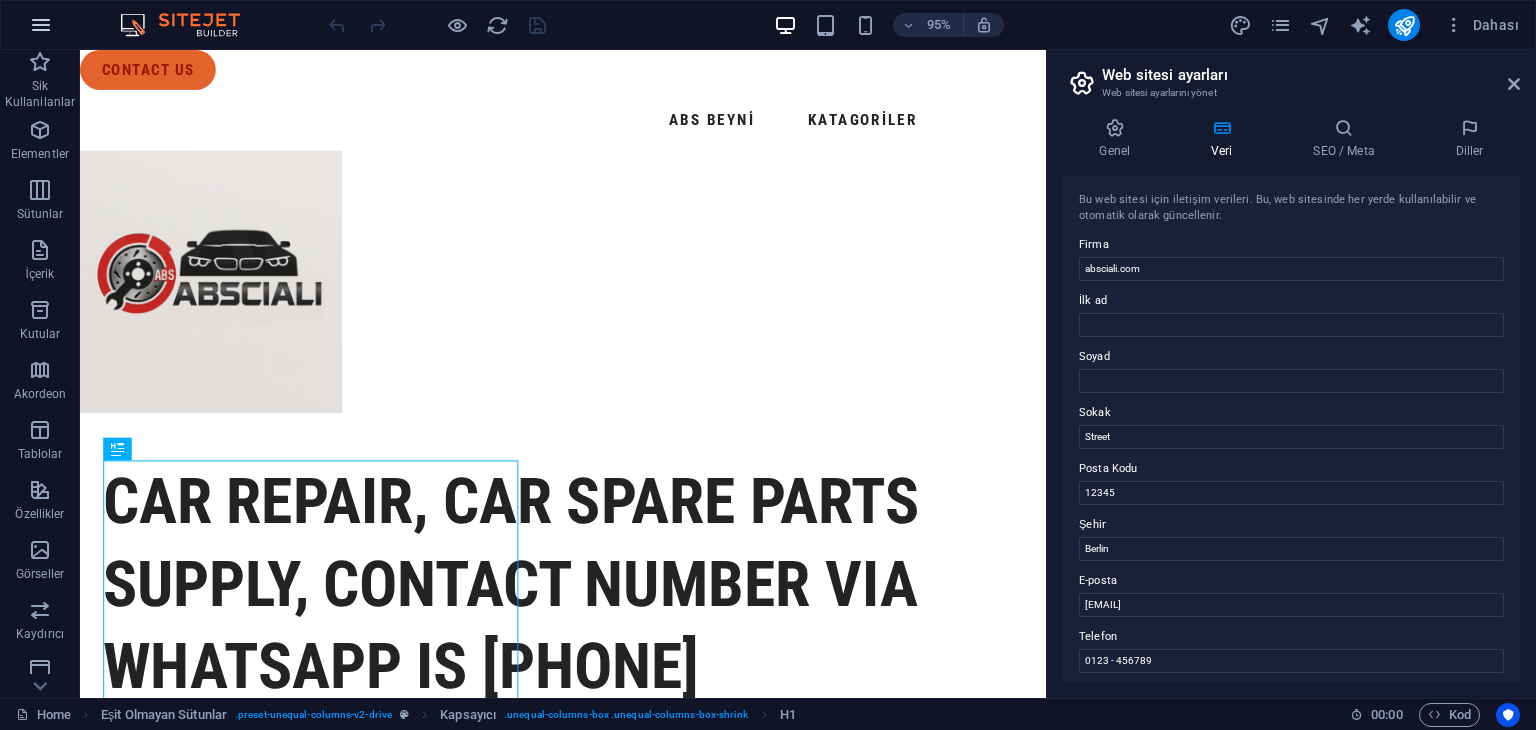 click at bounding box center (41, 25) 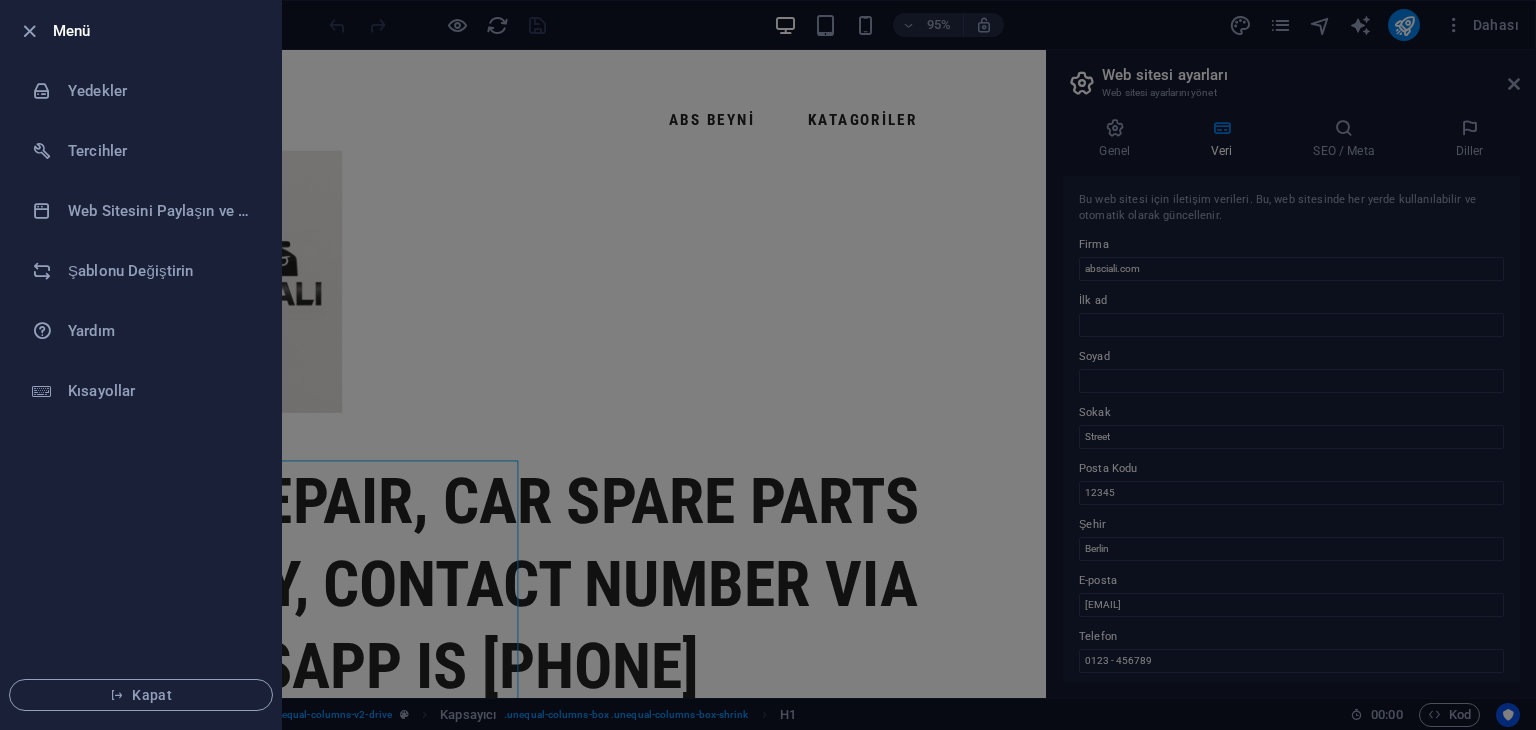 drag, startPoint x: 468, startPoint y: 233, endPoint x: 480, endPoint y: 240, distance: 13.892444 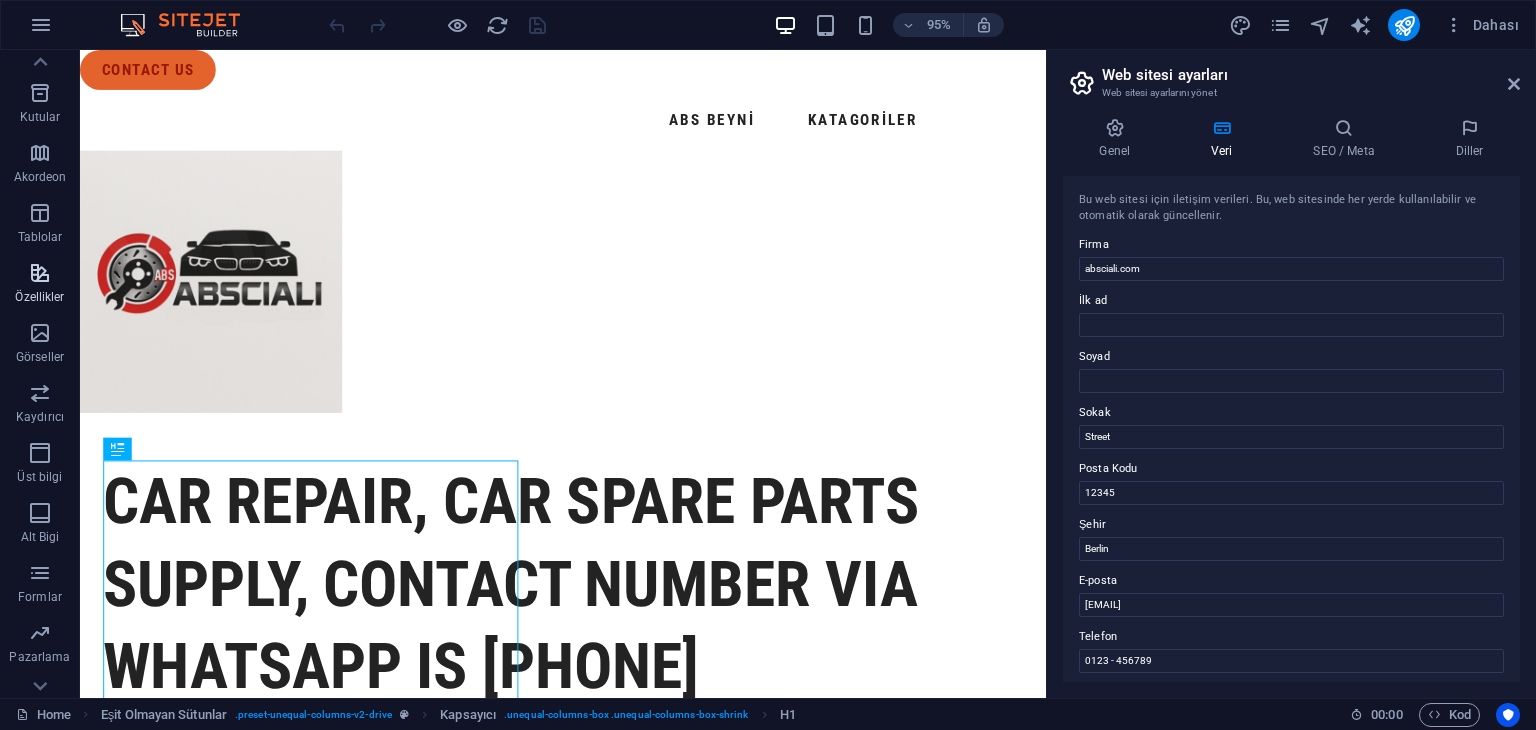 scroll, scrollTop: 252, scrollLeft: 0, axis: vertical 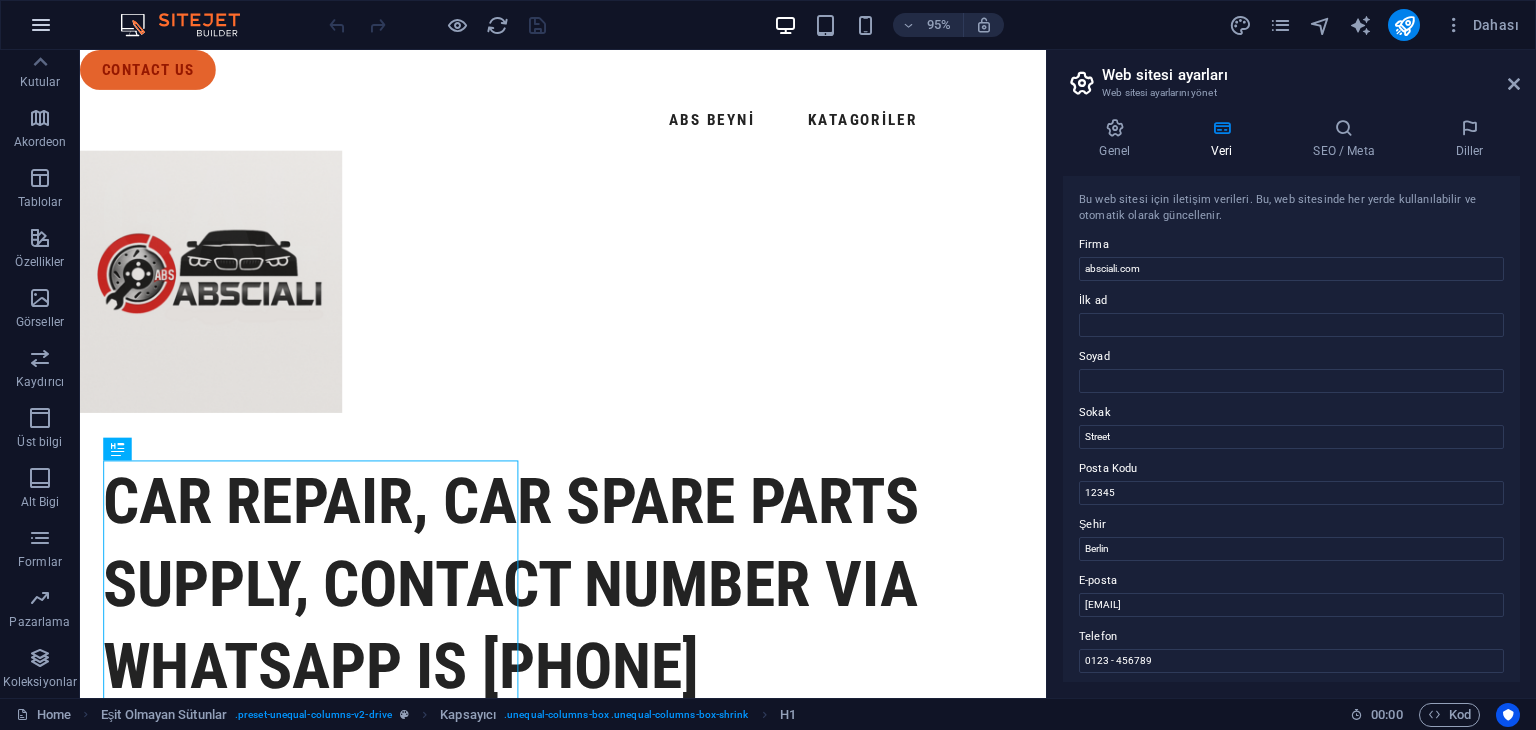 click at bounding box center (41, 25) 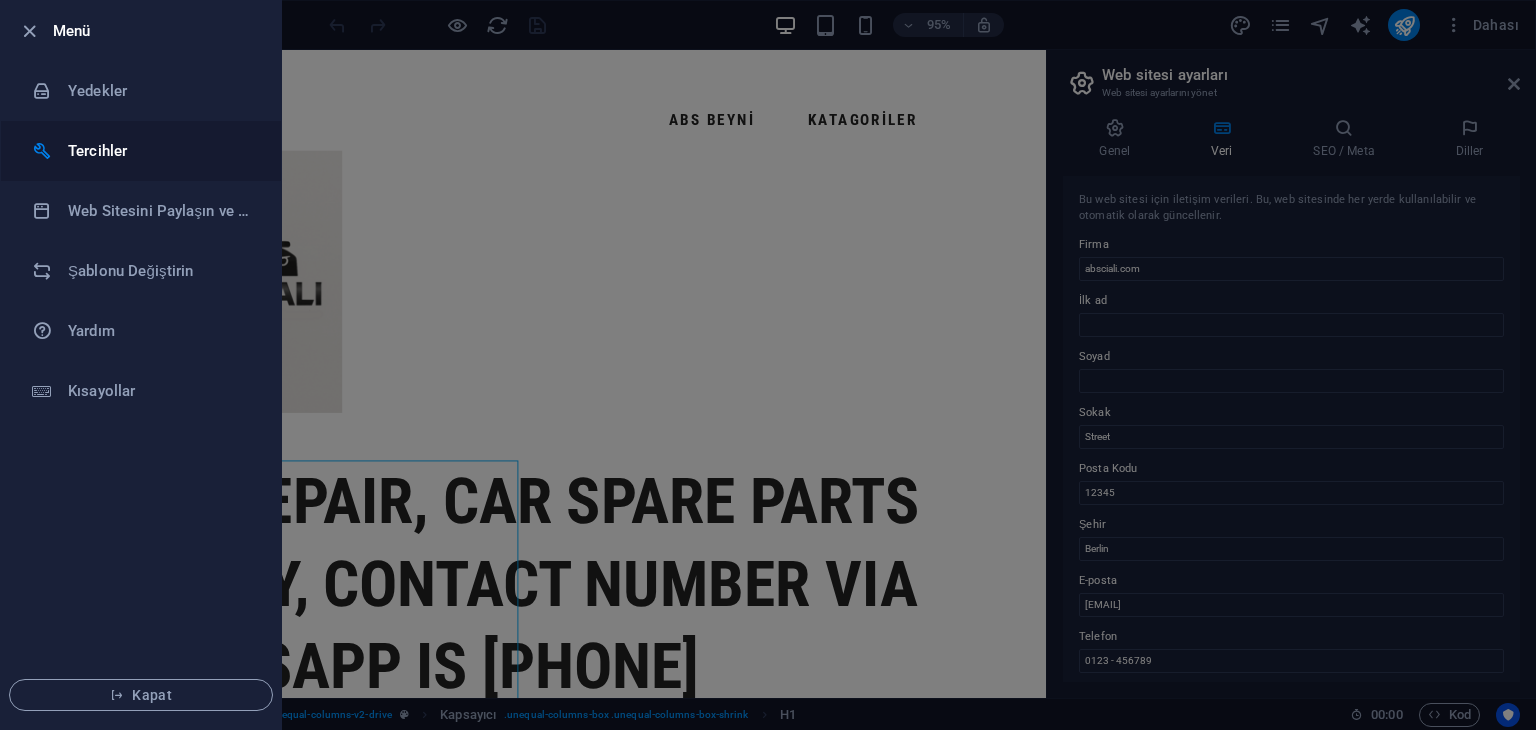 click on "Tercihler" at bounding box center (160, 151) 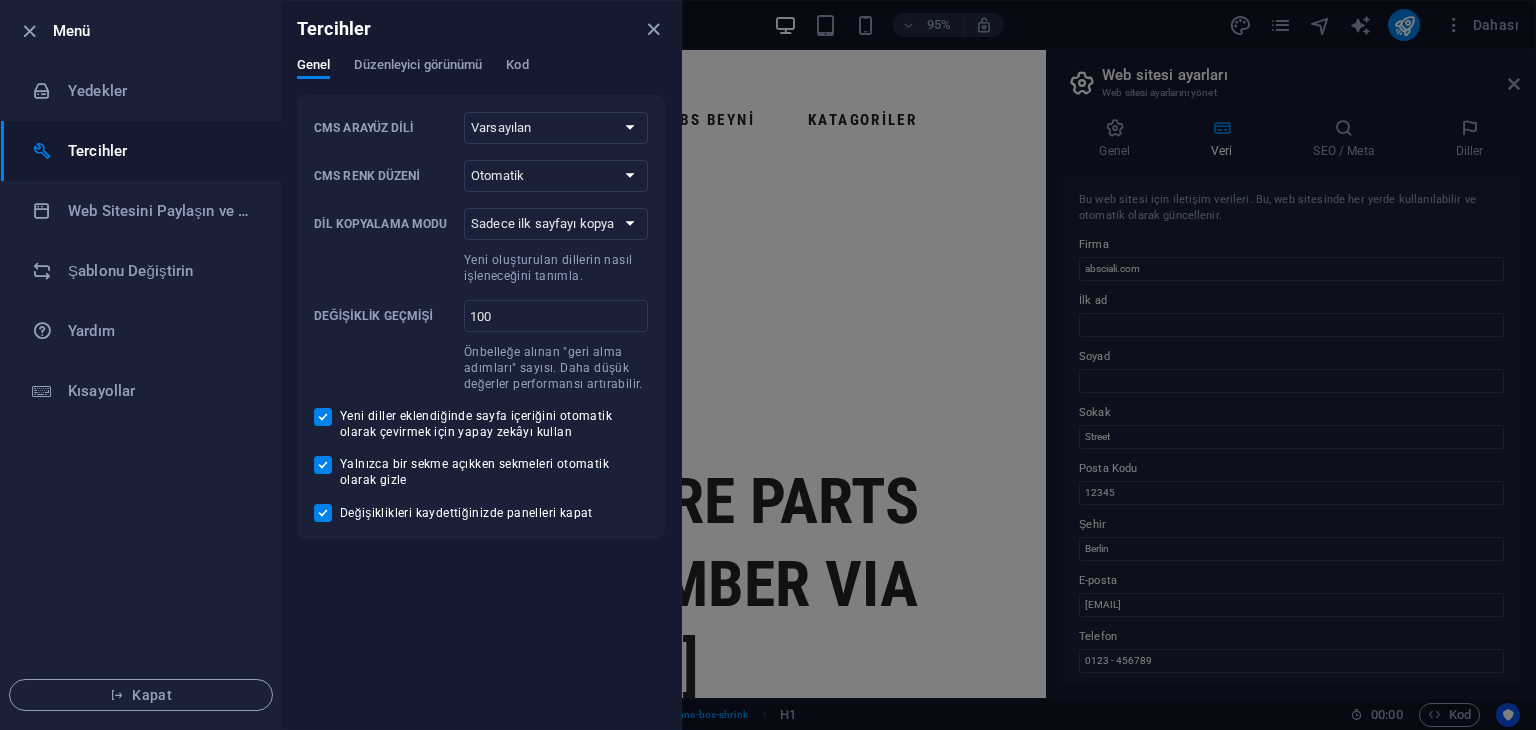 click on "Tercihler" at bounding box center [141, 151] 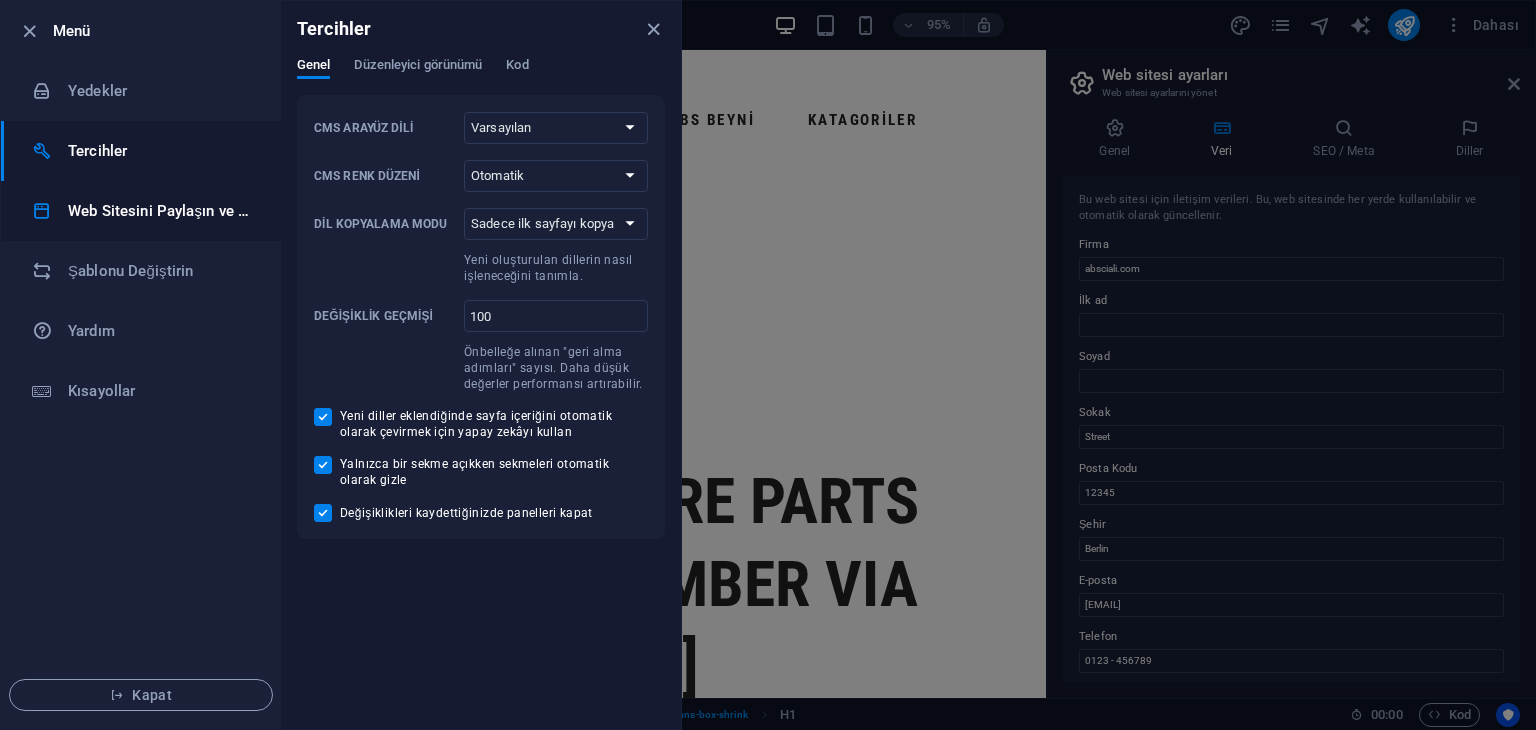click on "Web Sitesini Paylaşın ve Kopyalayın" at bounding box center [160, 211] 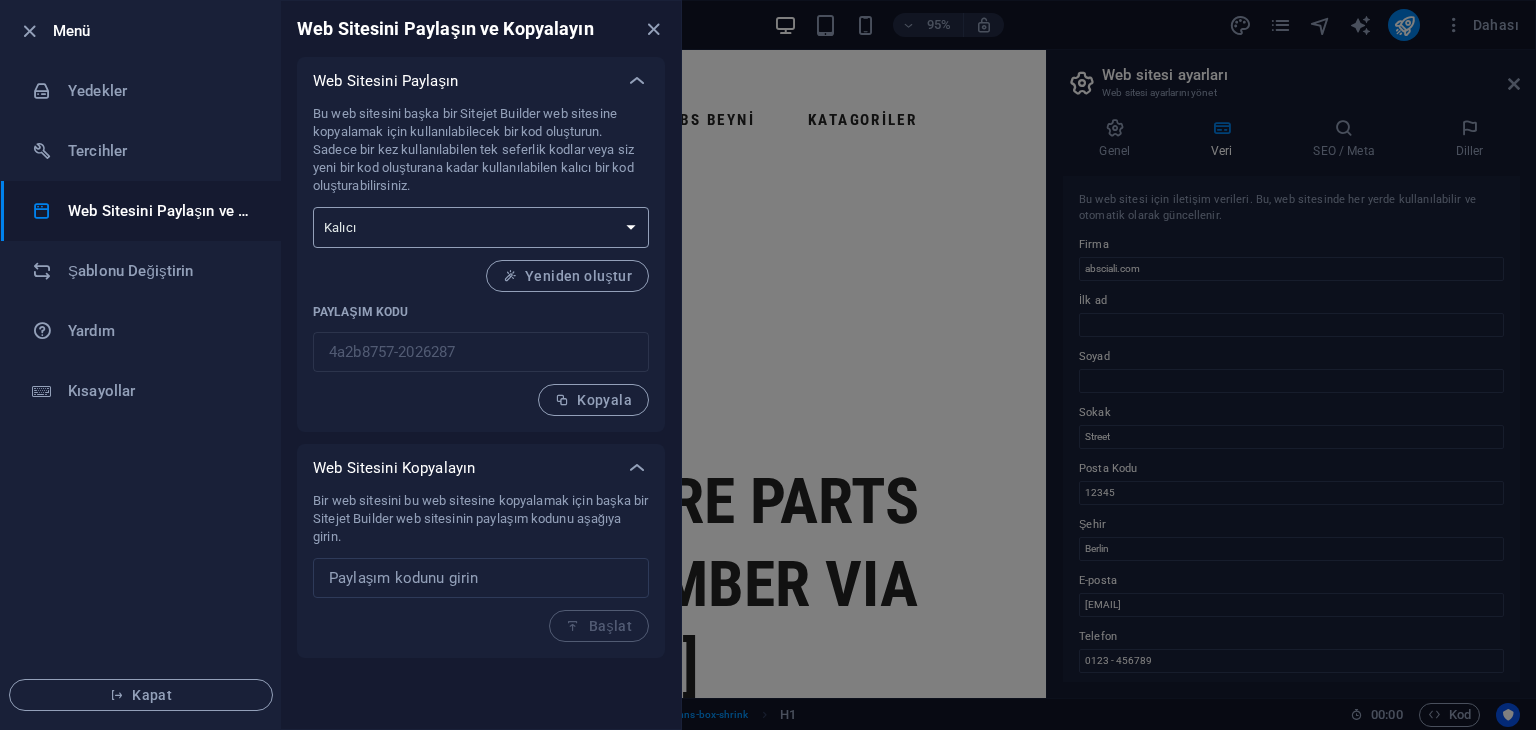 click on "Tek seferlik Kalıcı" at bounding box center (481, 227) 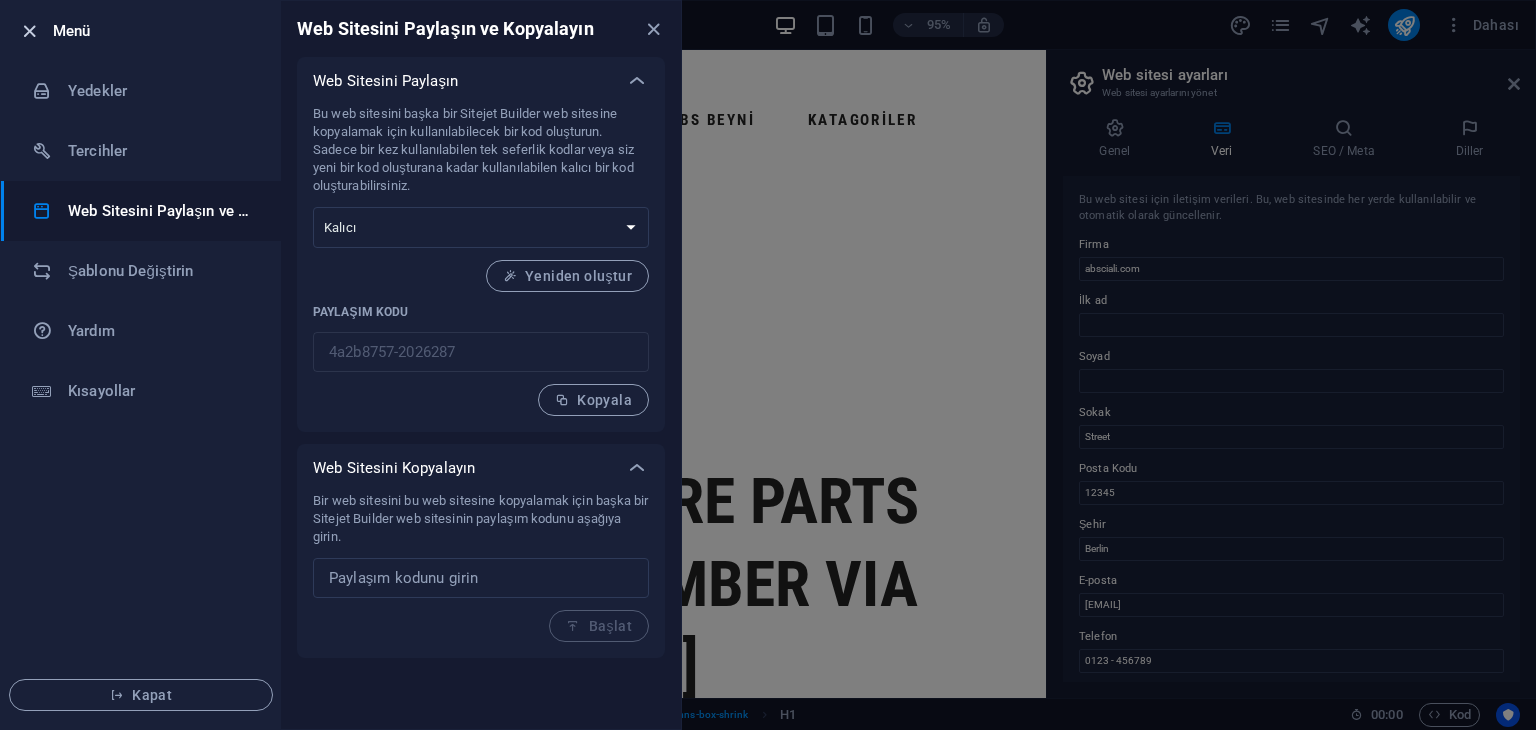 click at bounding box center [29, 31] 